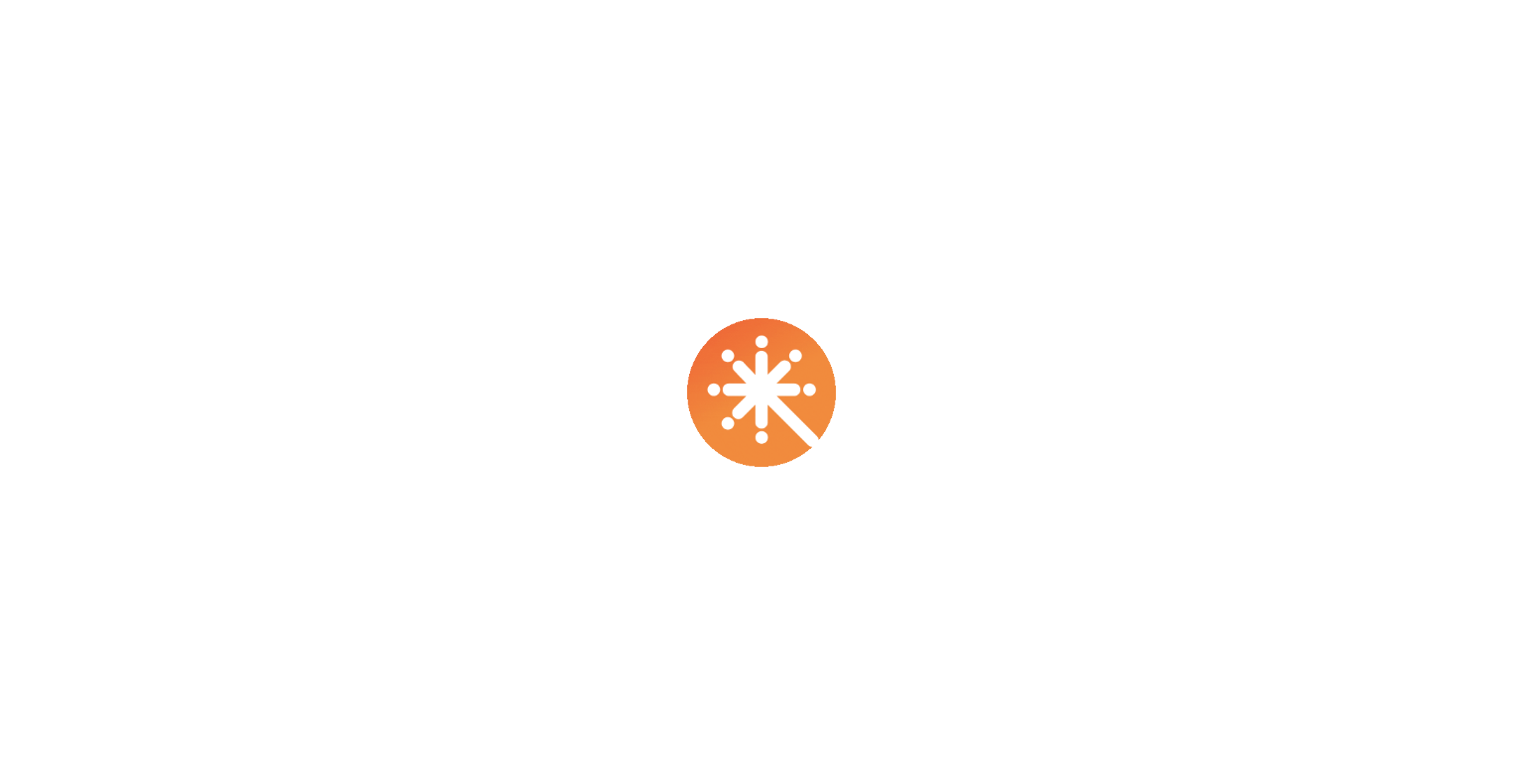 scroll, scrollTop: 0, scrollLeft: 0, axis: both 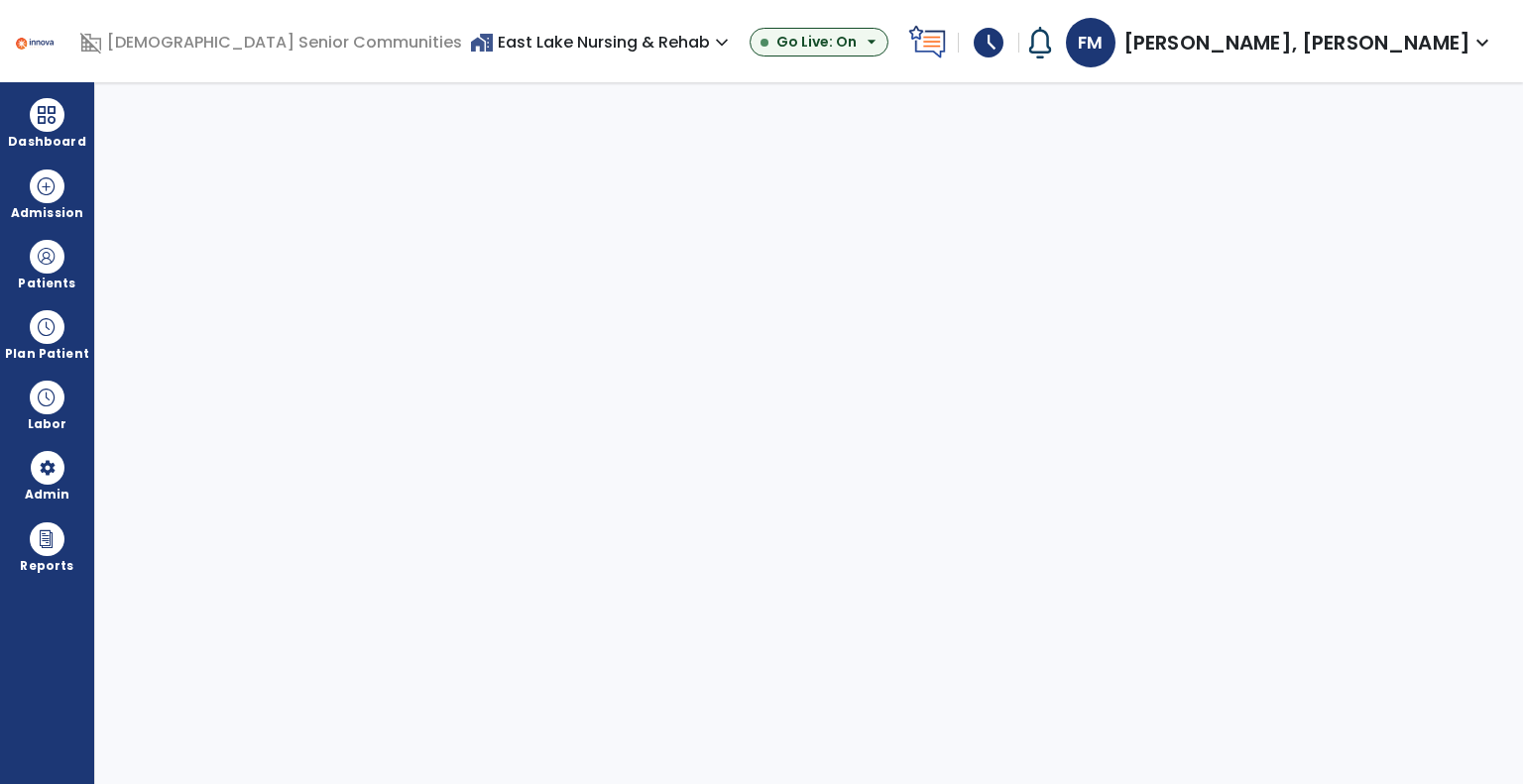select on "***" 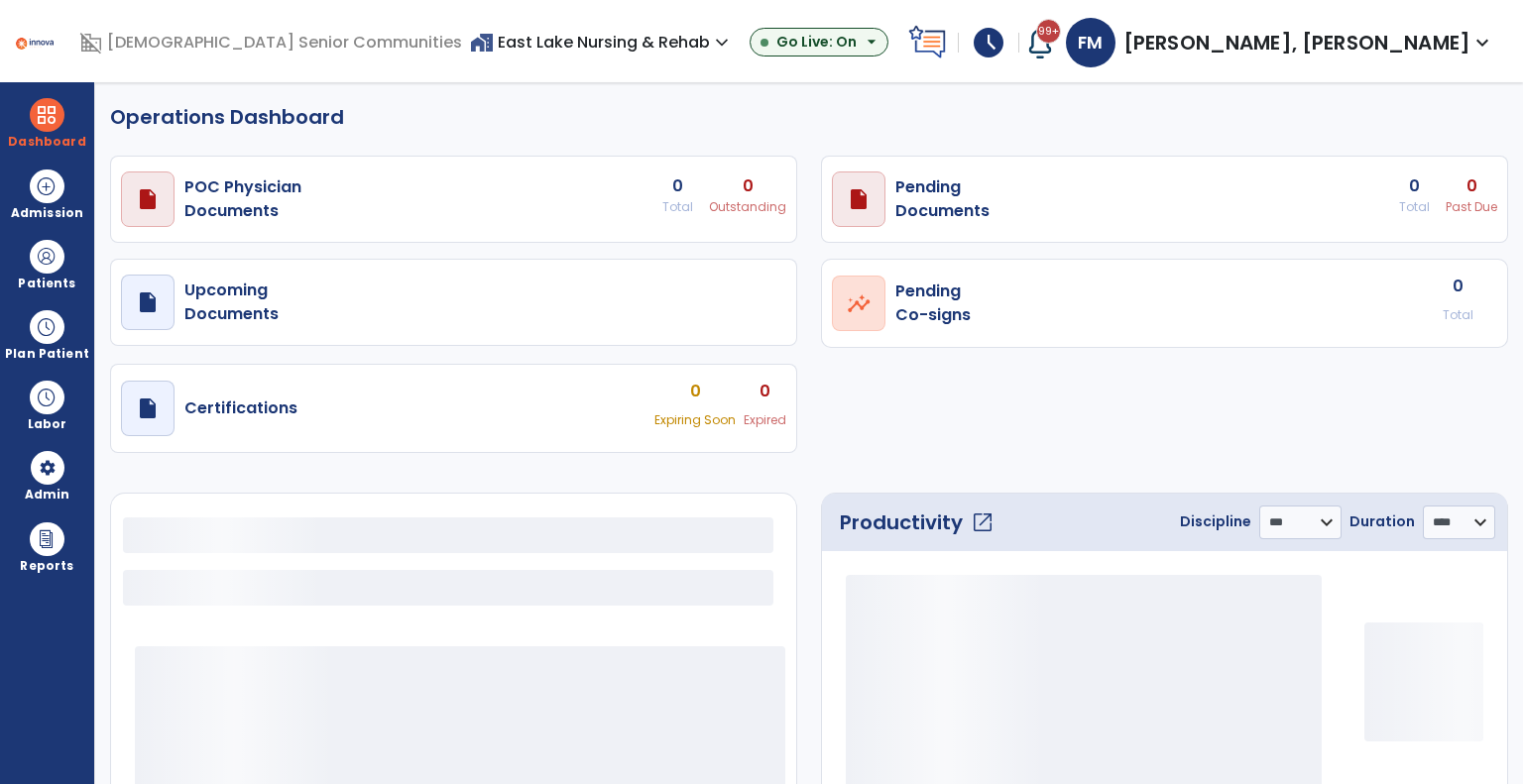 select on "***" 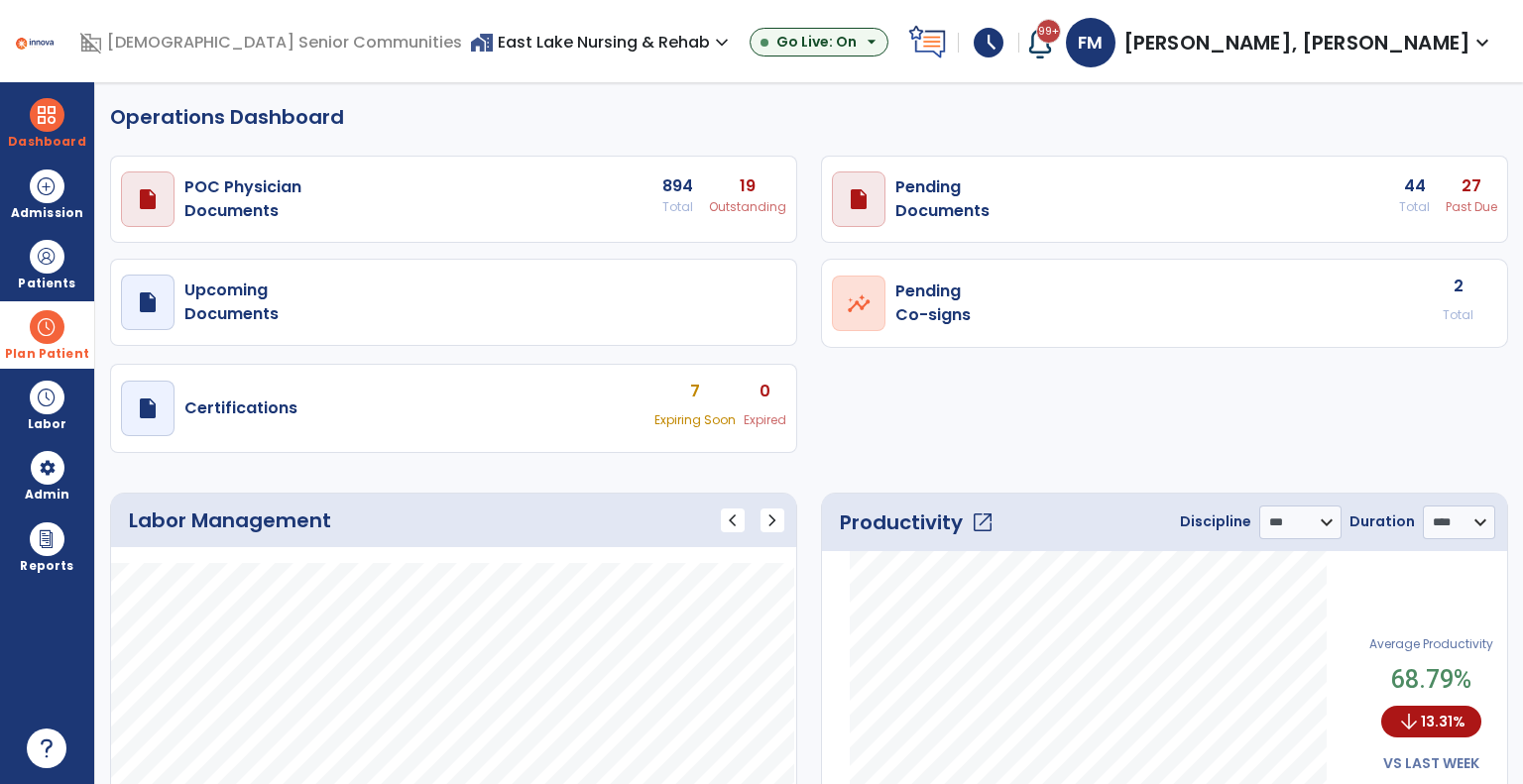 click at bounding box center (47, 327) 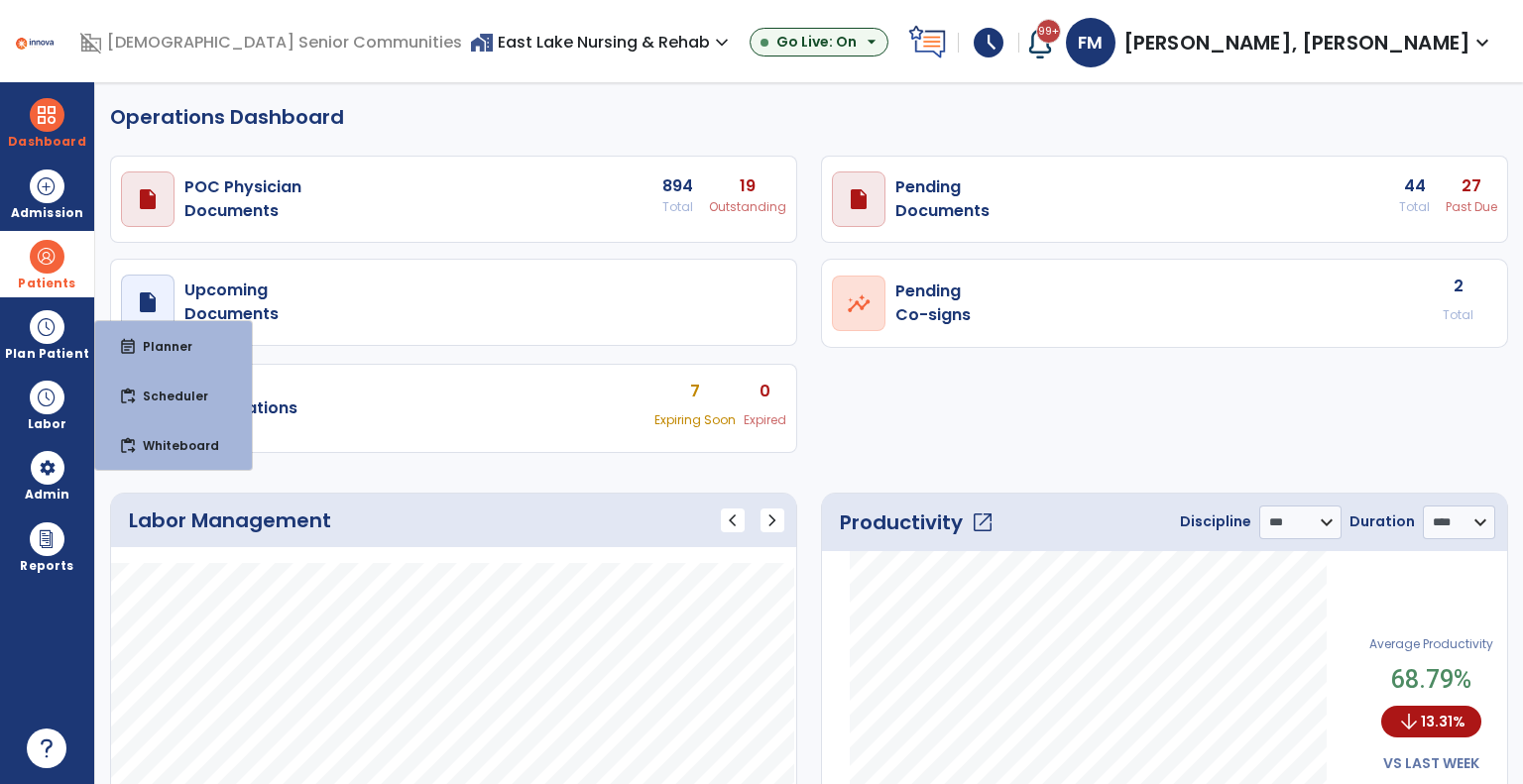 click on "Patients" at bounding box center (47, 283) 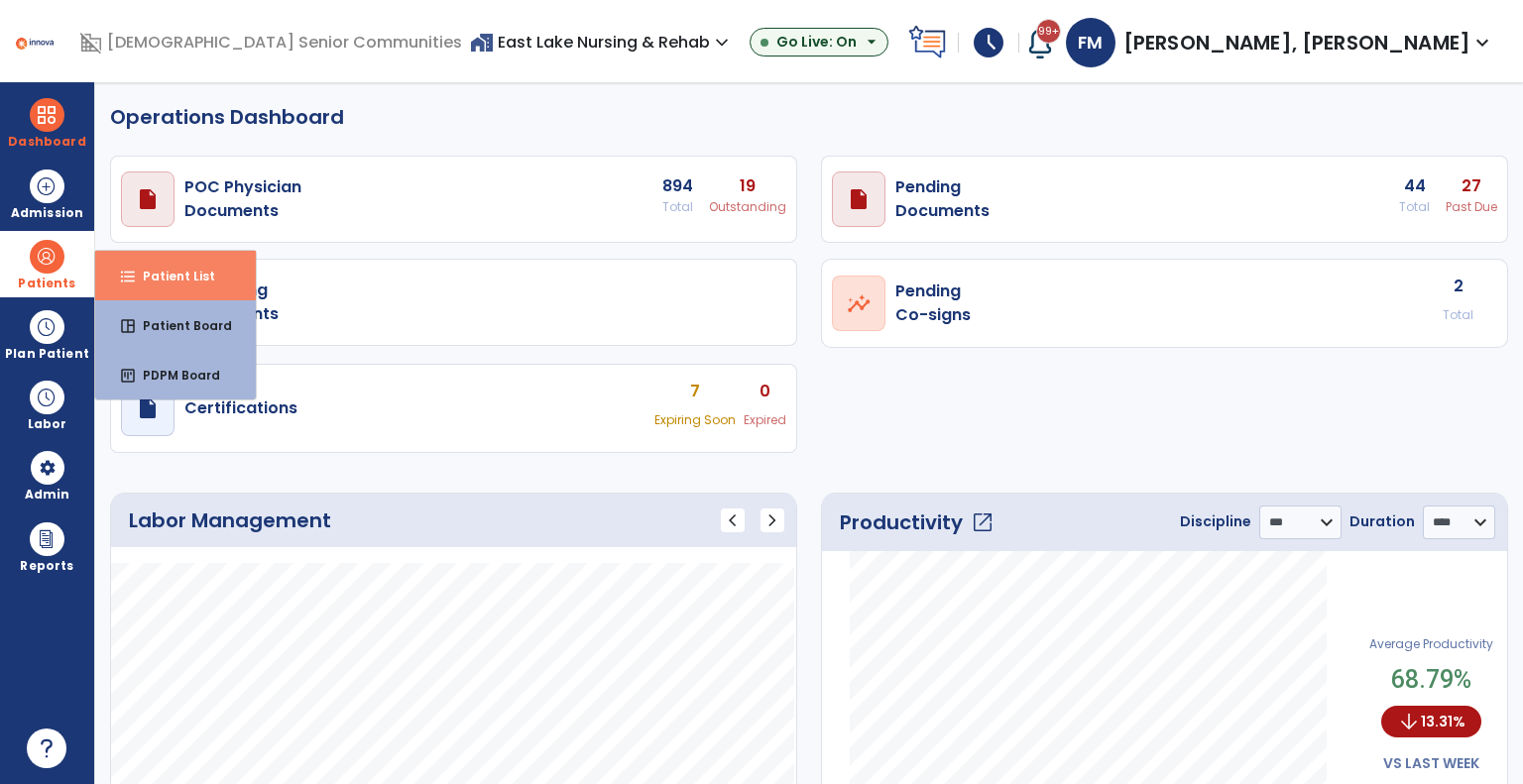 click on "format_list_bulleted  Patient List" at bounding box center (176, 276) 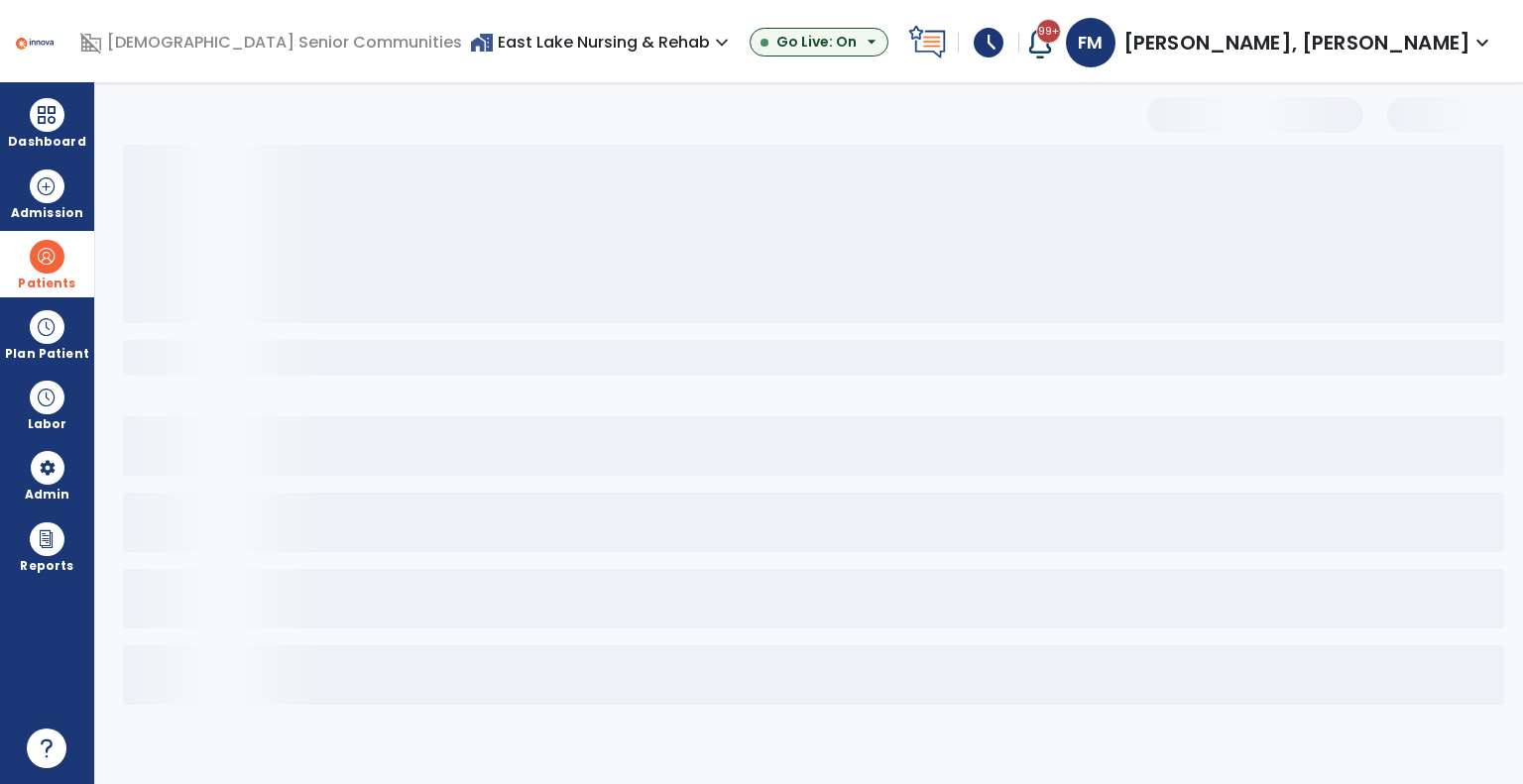 select on "***" 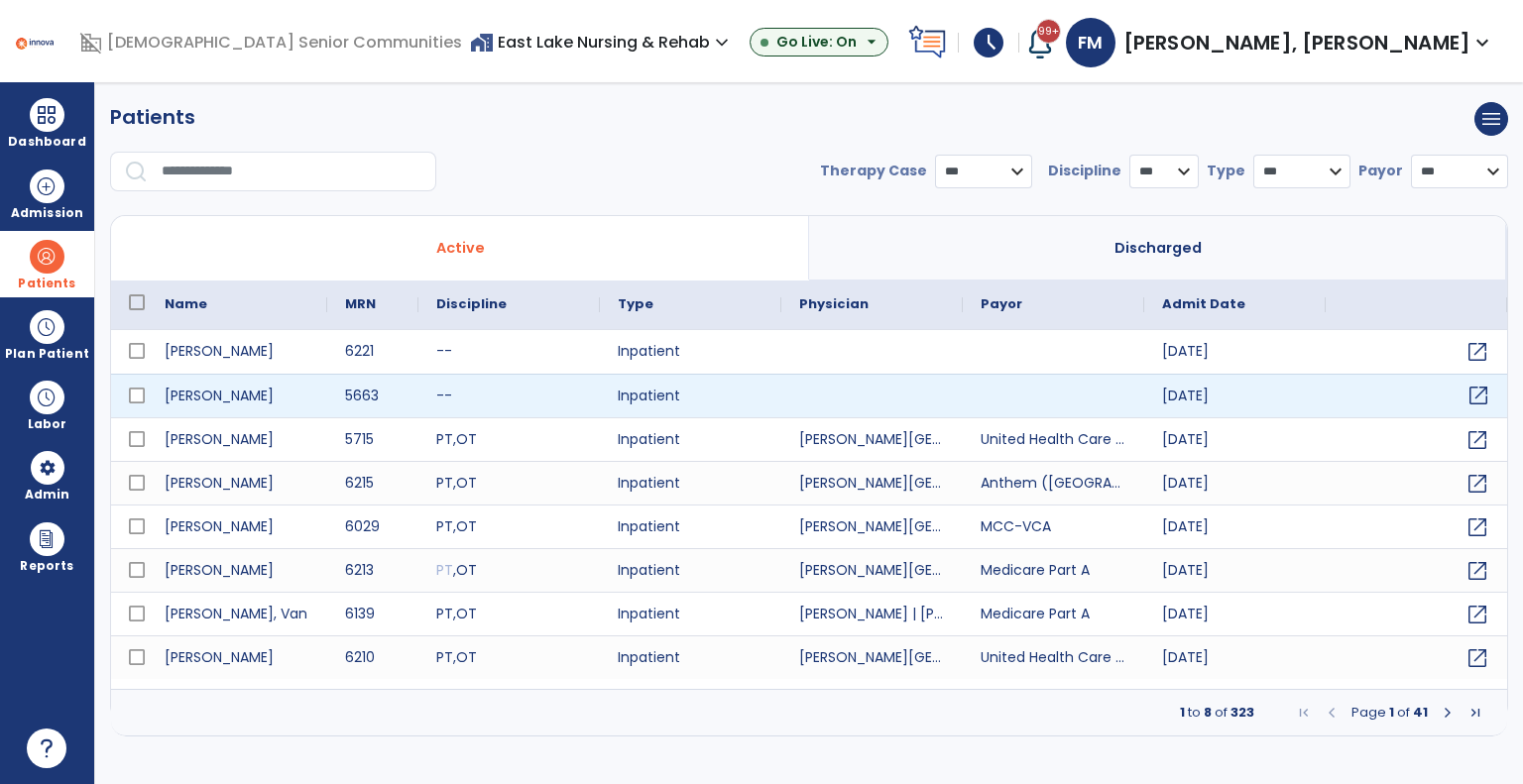 click on "open_in_new" at bounding box center (1478, 395) 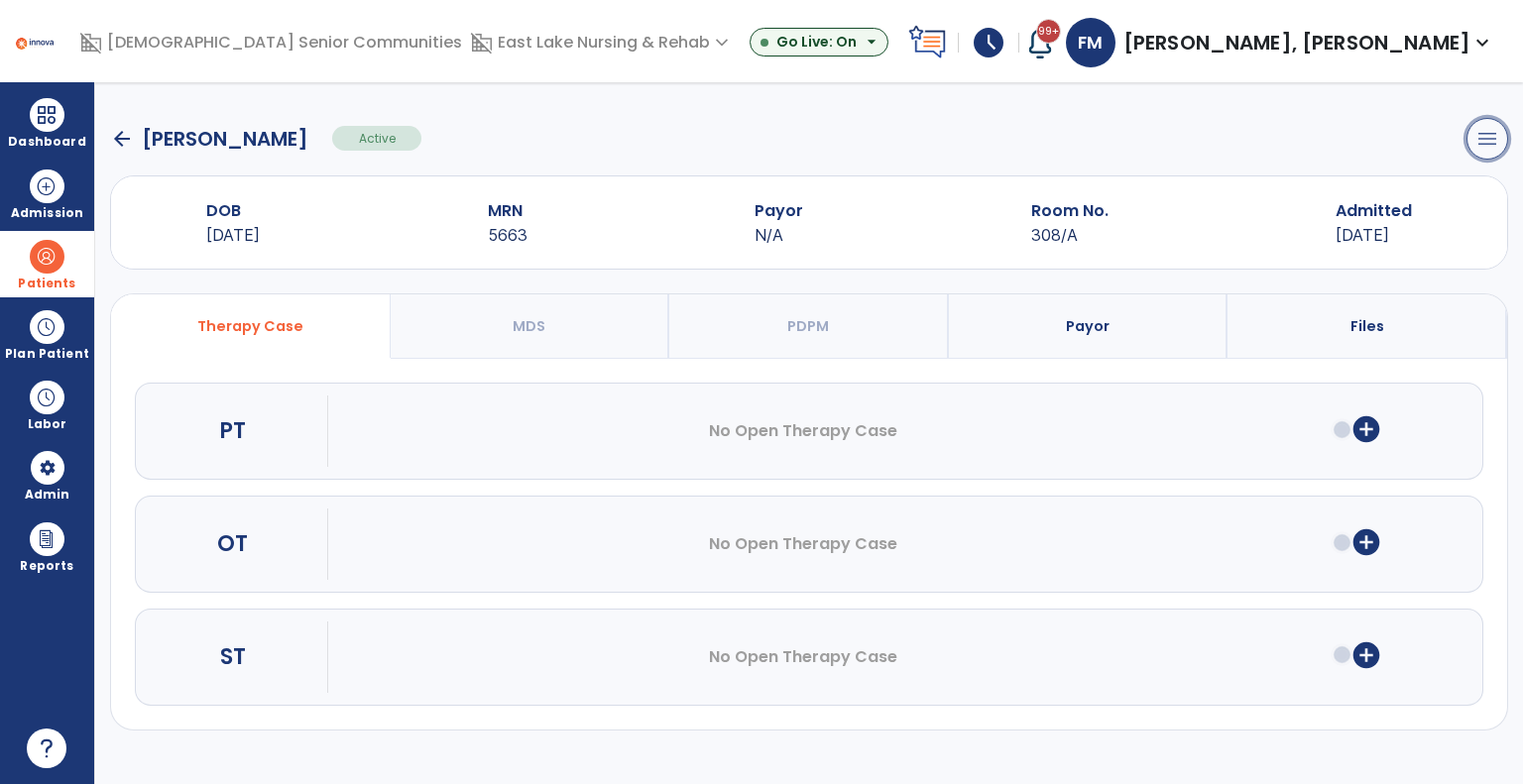 click on "menu" at bounding box center [1487, 139] 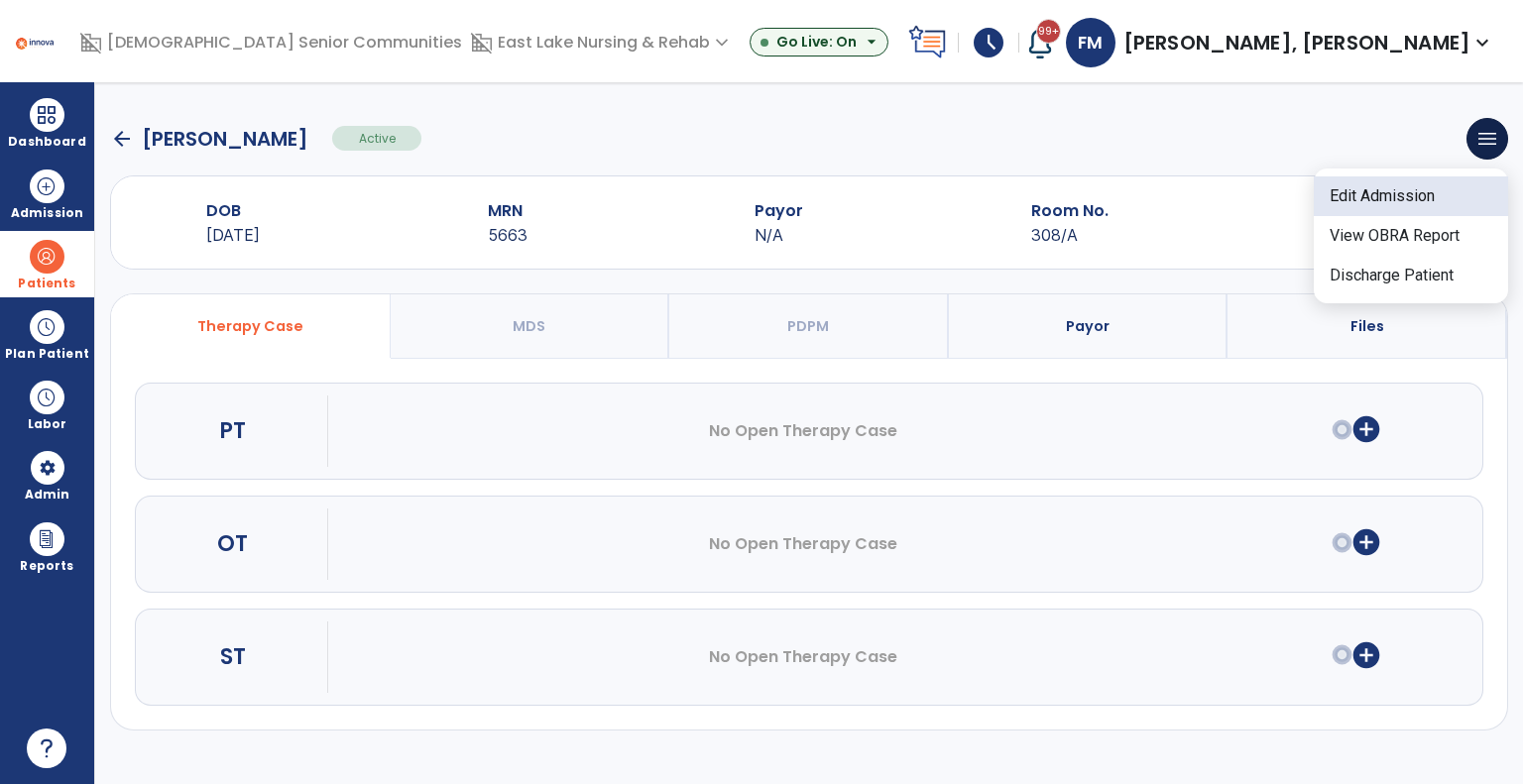 click on "Edit Admission" 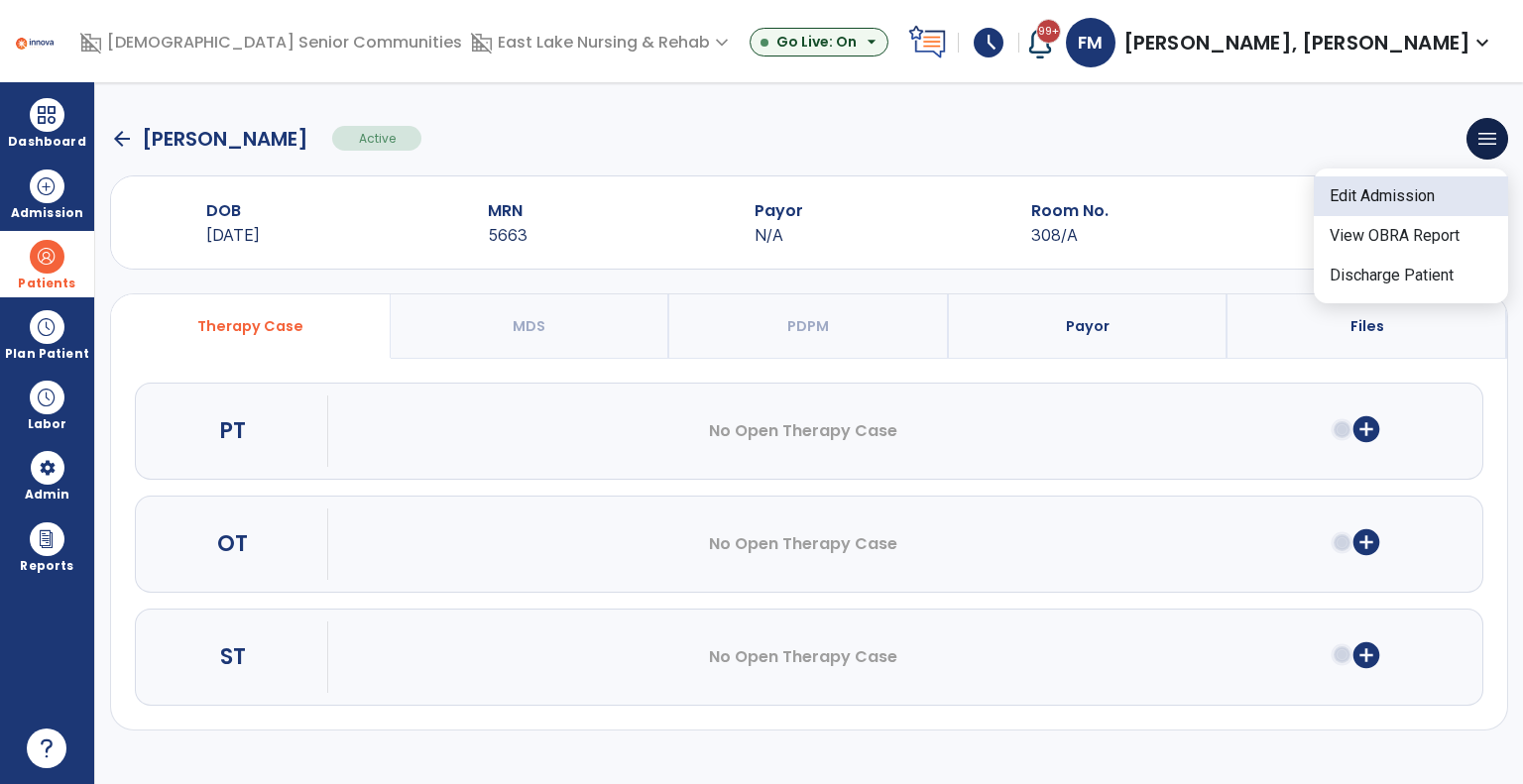 select on "******" 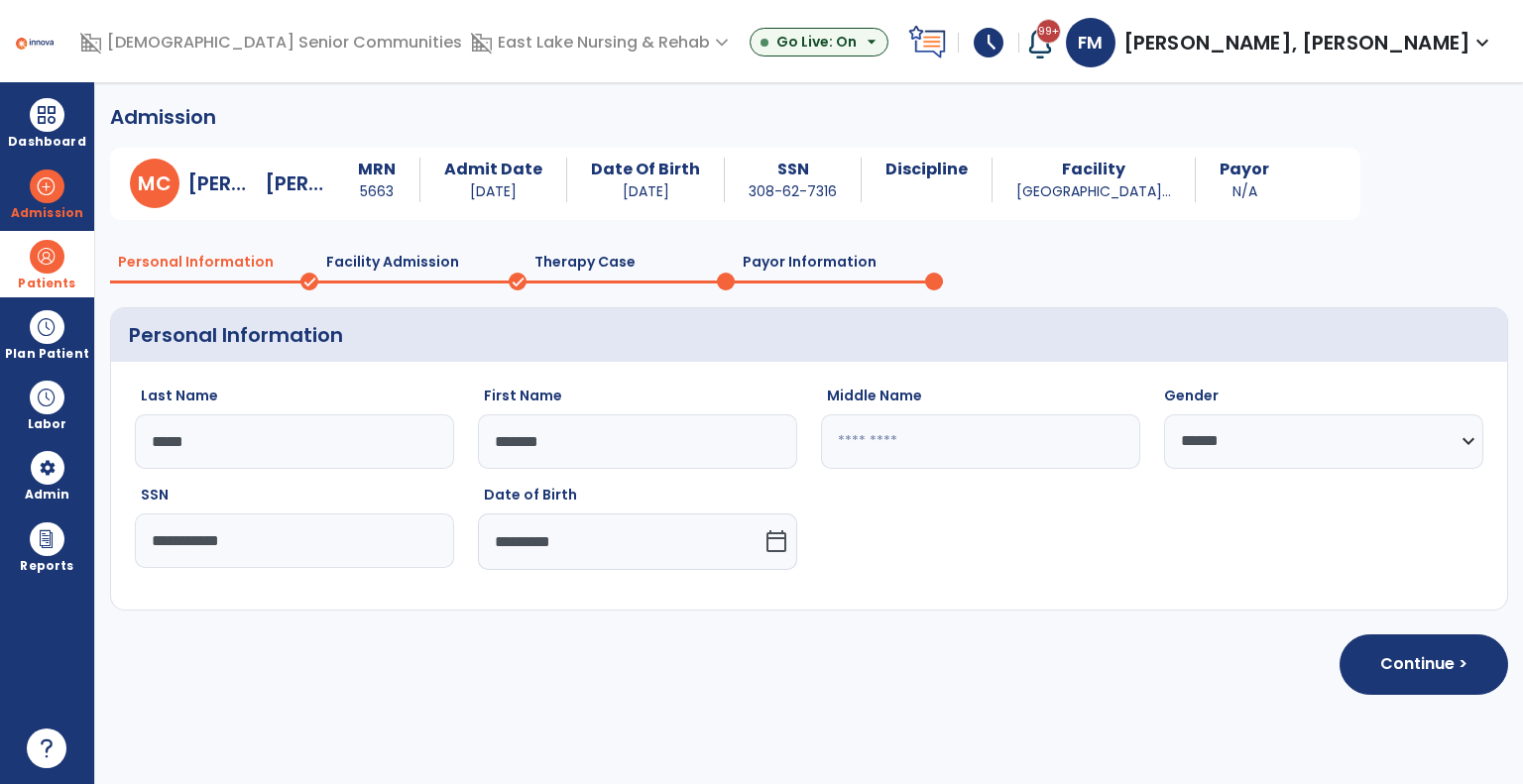 click on "Facility Admission" 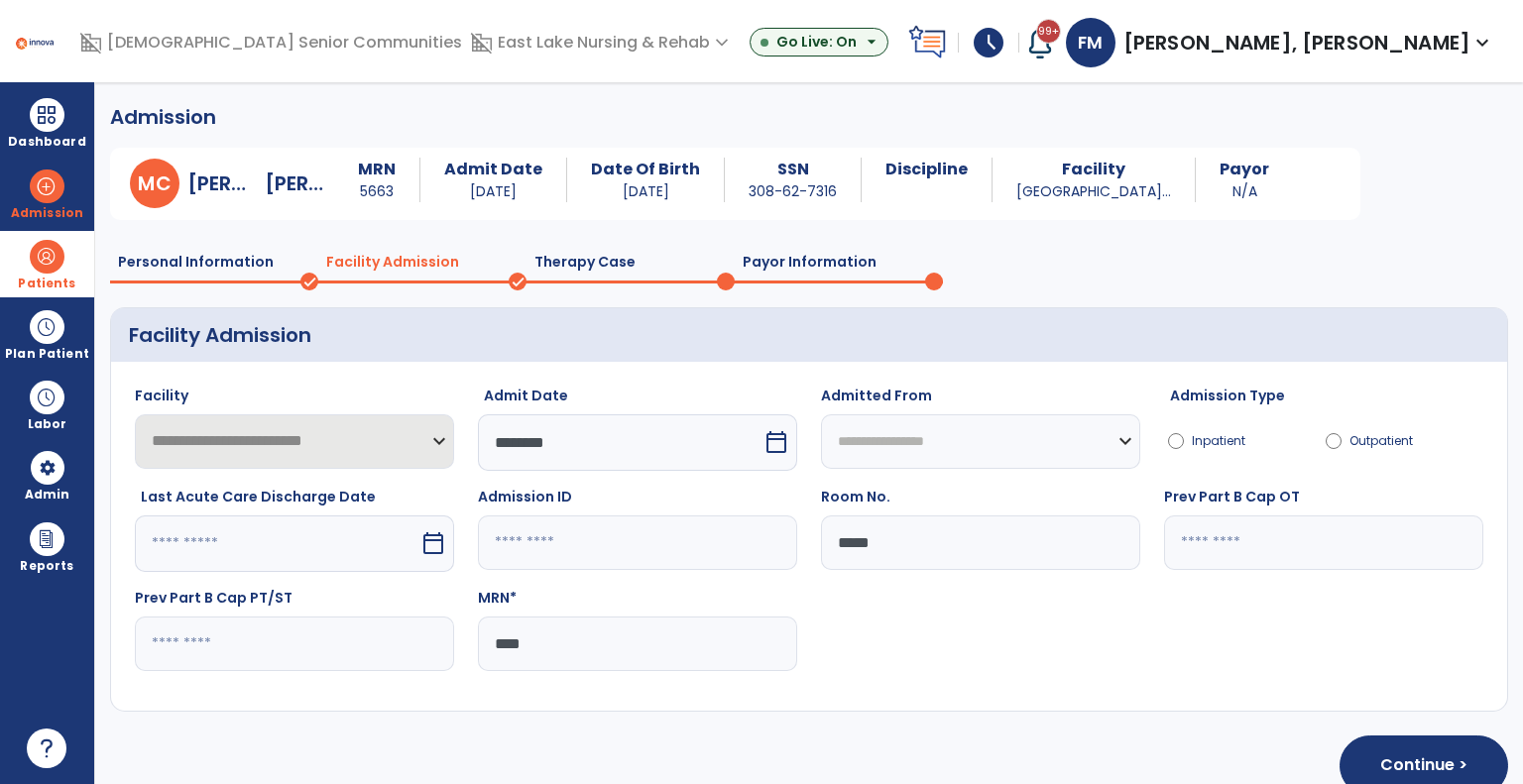 click on "Therapy Case" 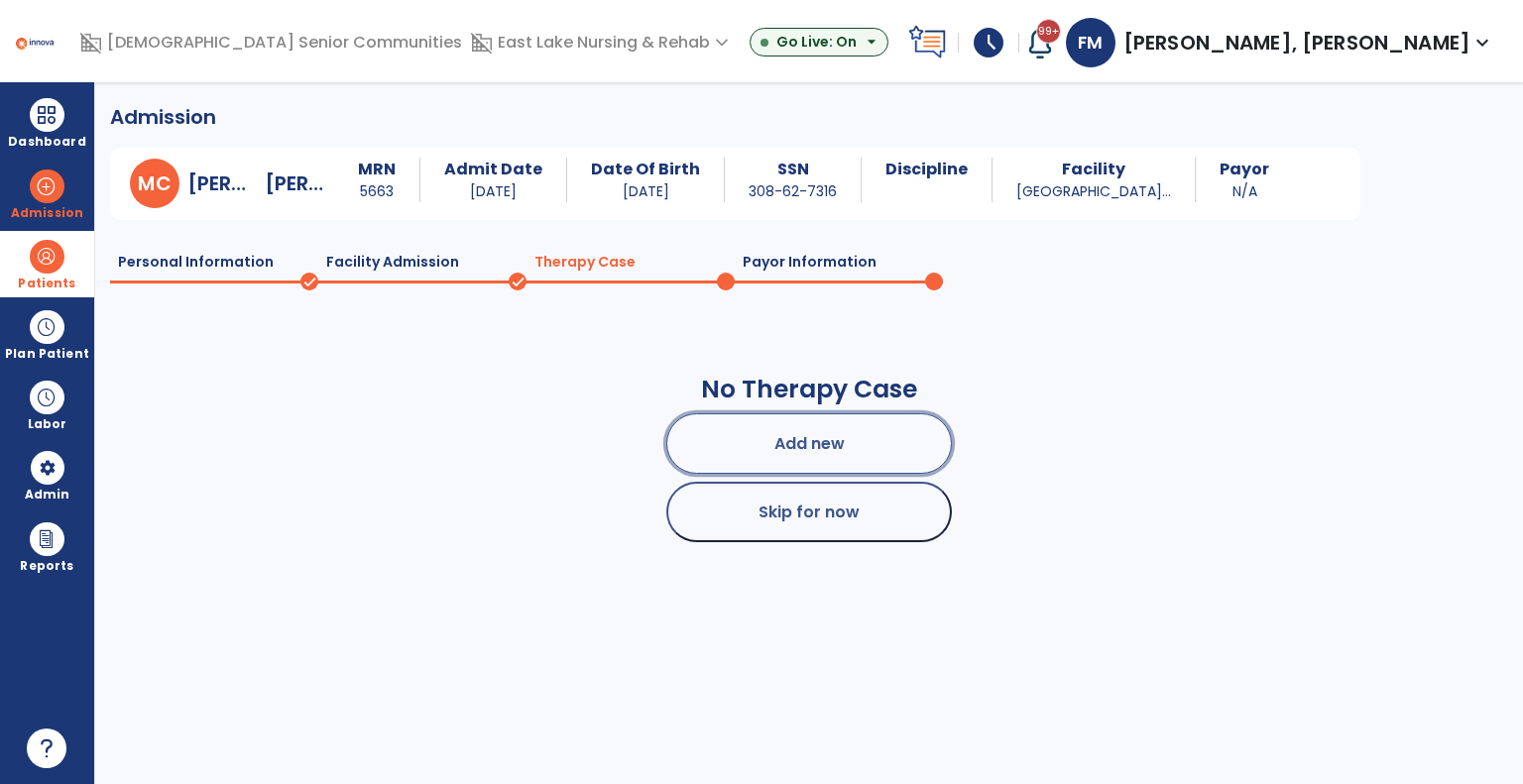 click on "Add new" at bounding box center (809, 443) 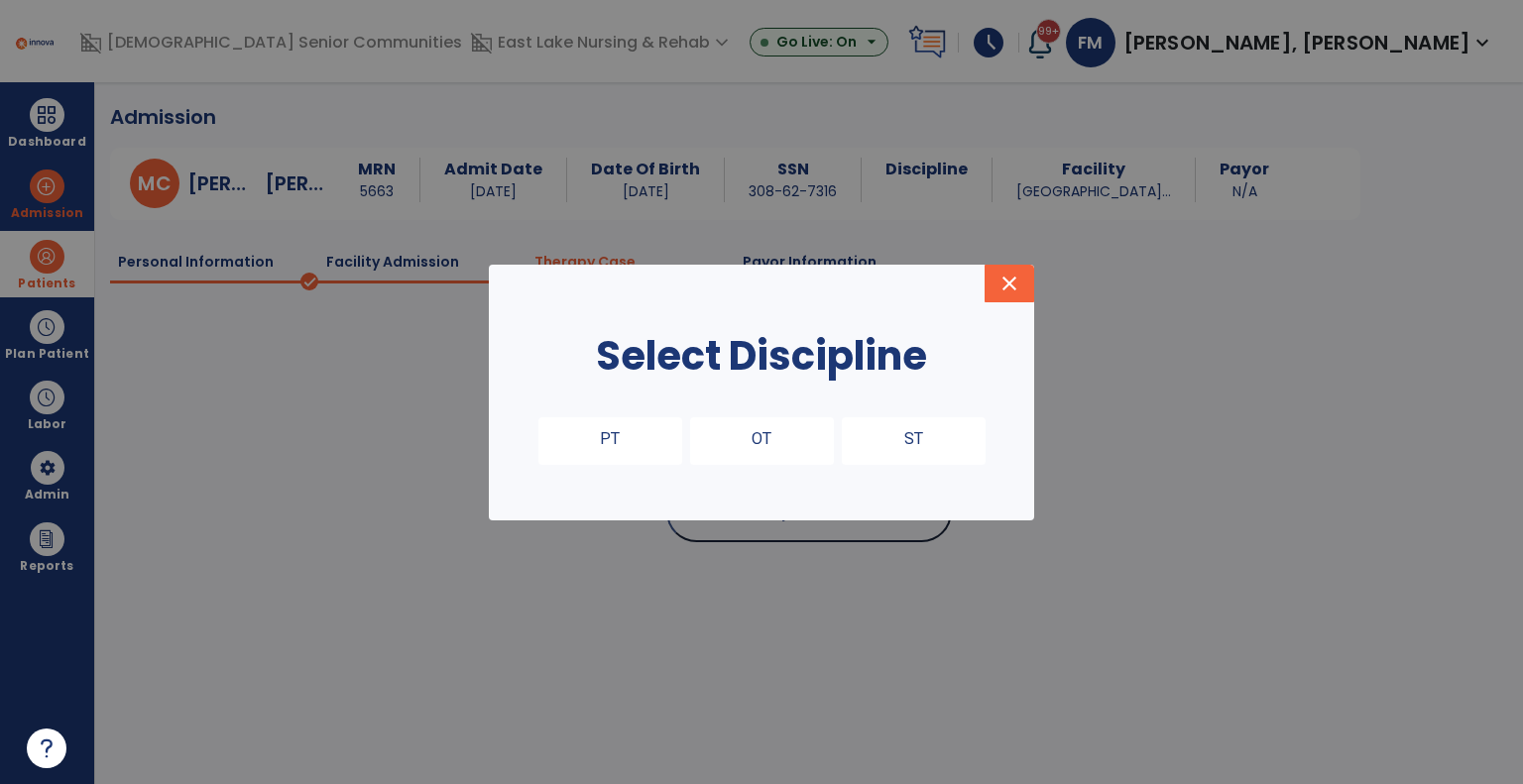 click on "PT" at bounding box center (610, 441) 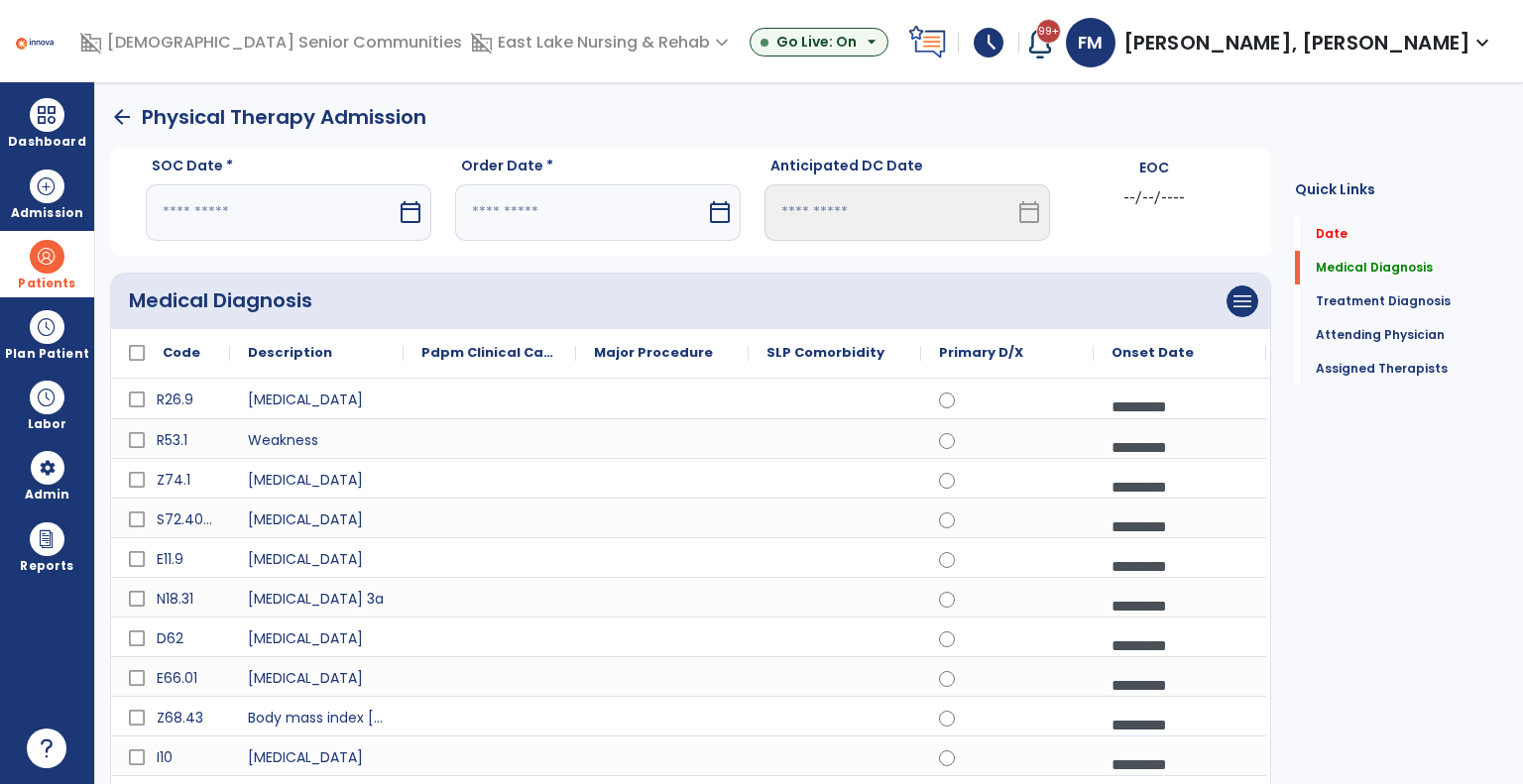 click at bounding box center [271, 212] 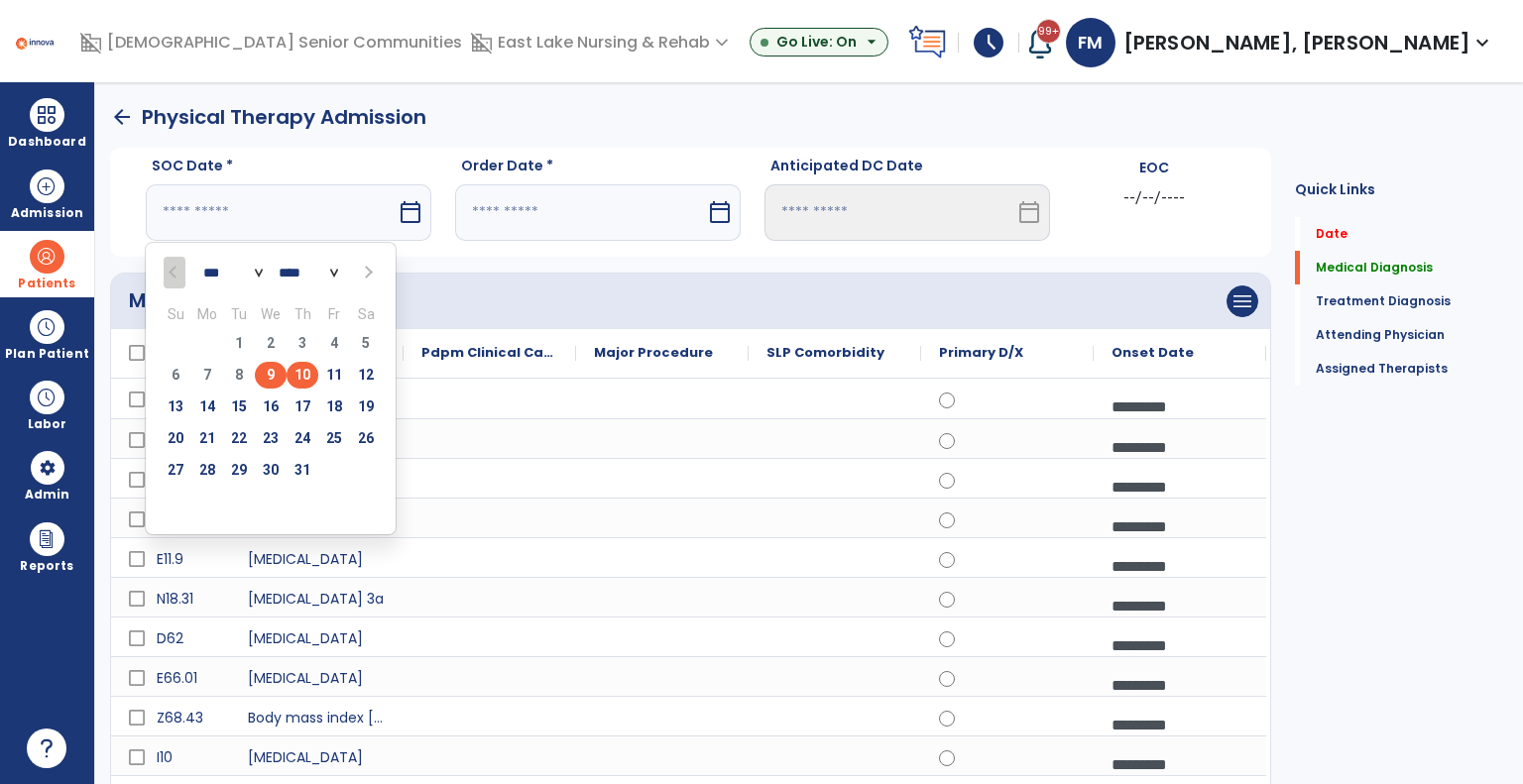 click on "10" at bounding box center (302, 375) 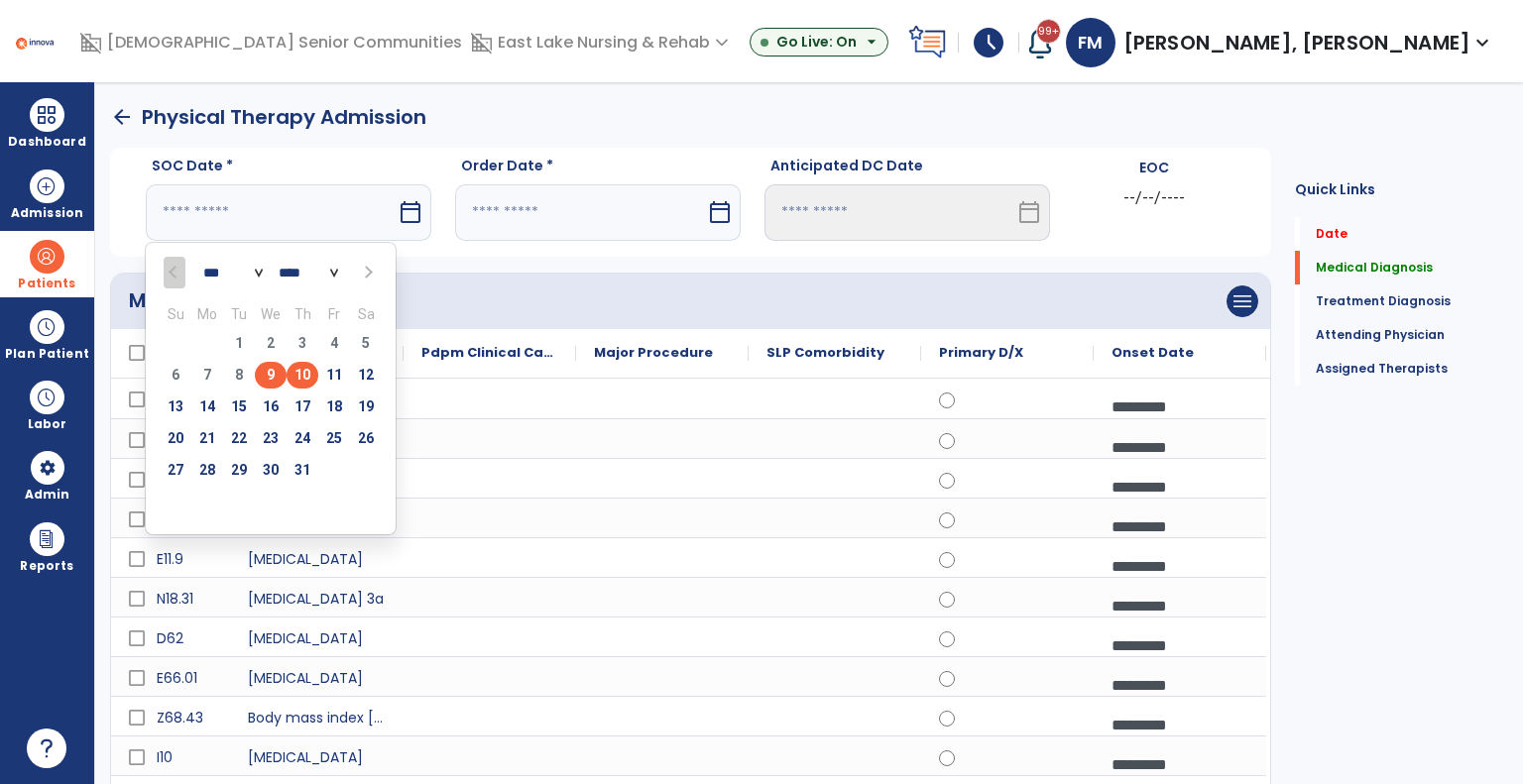 type on "*********" 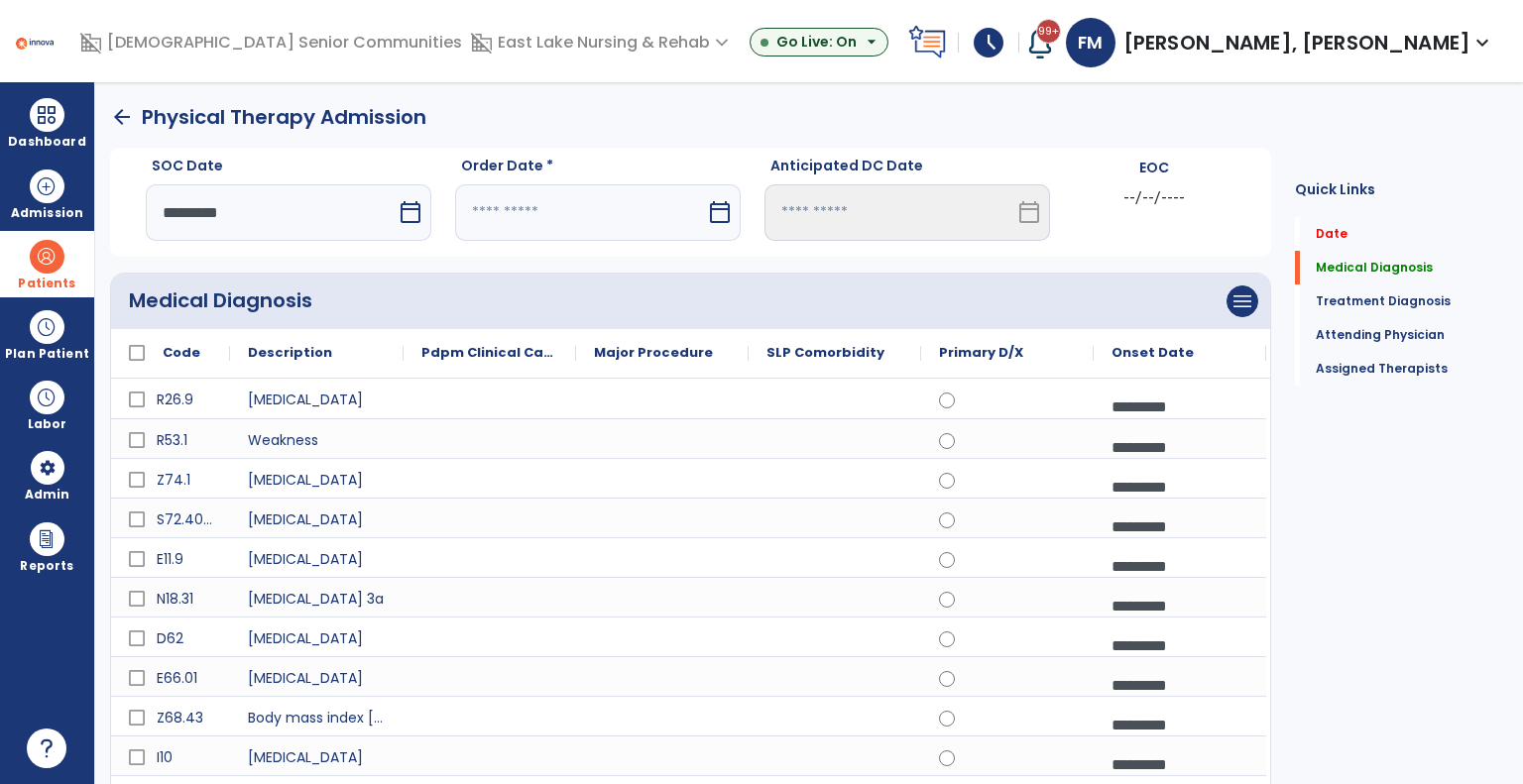 click at bounding box center [580, 212] 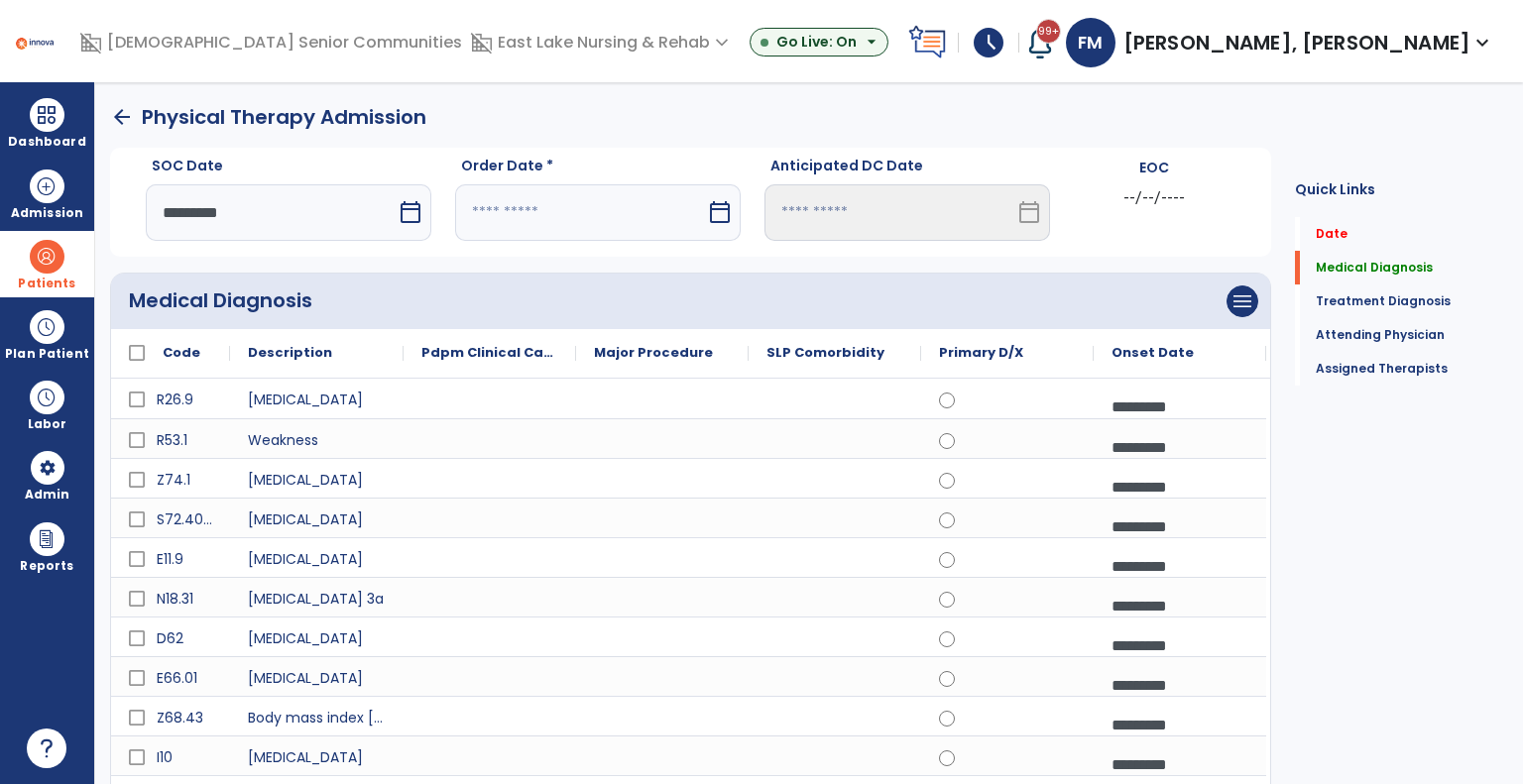 select on "*" 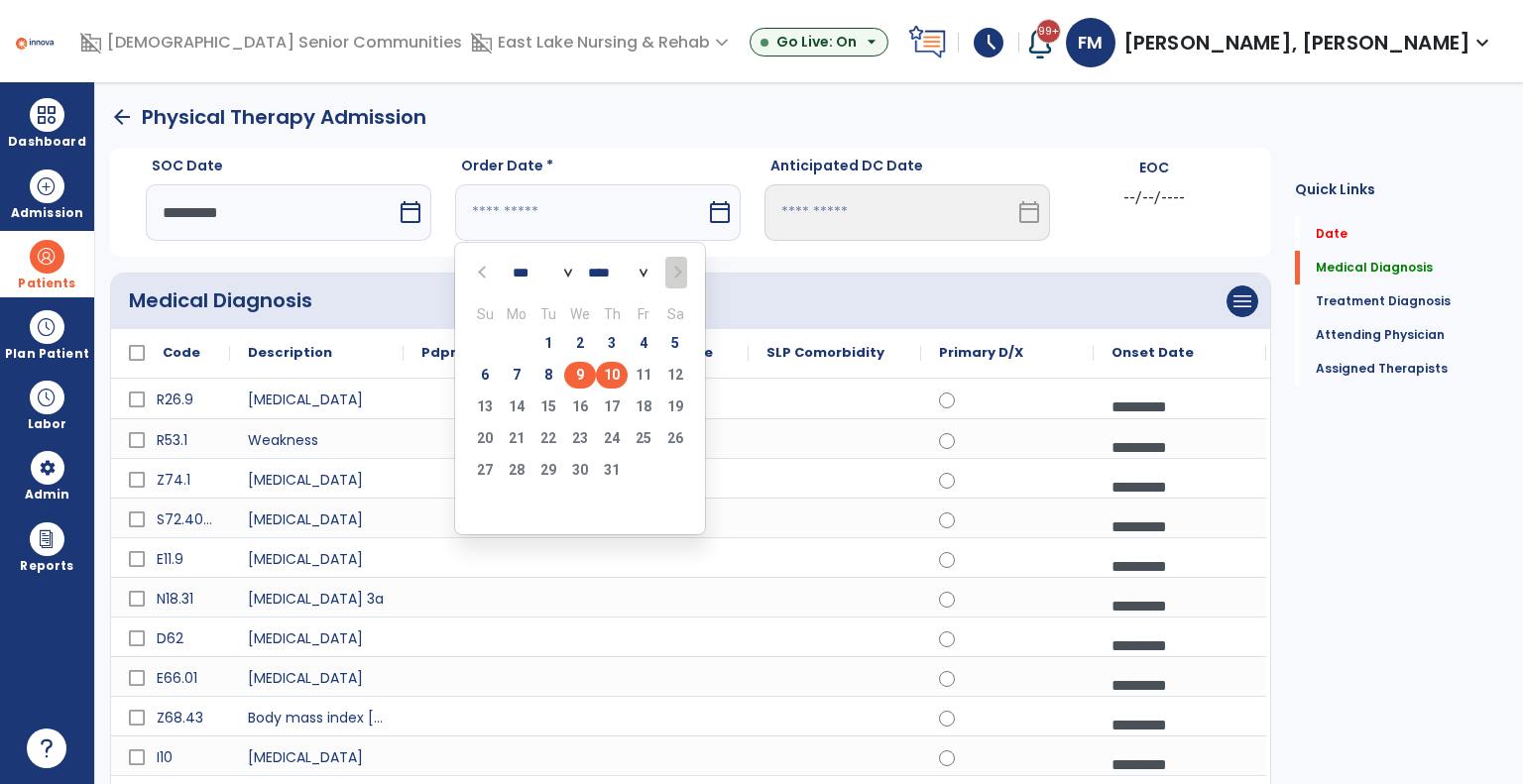 click on "10" at bounding box center (612, 375) 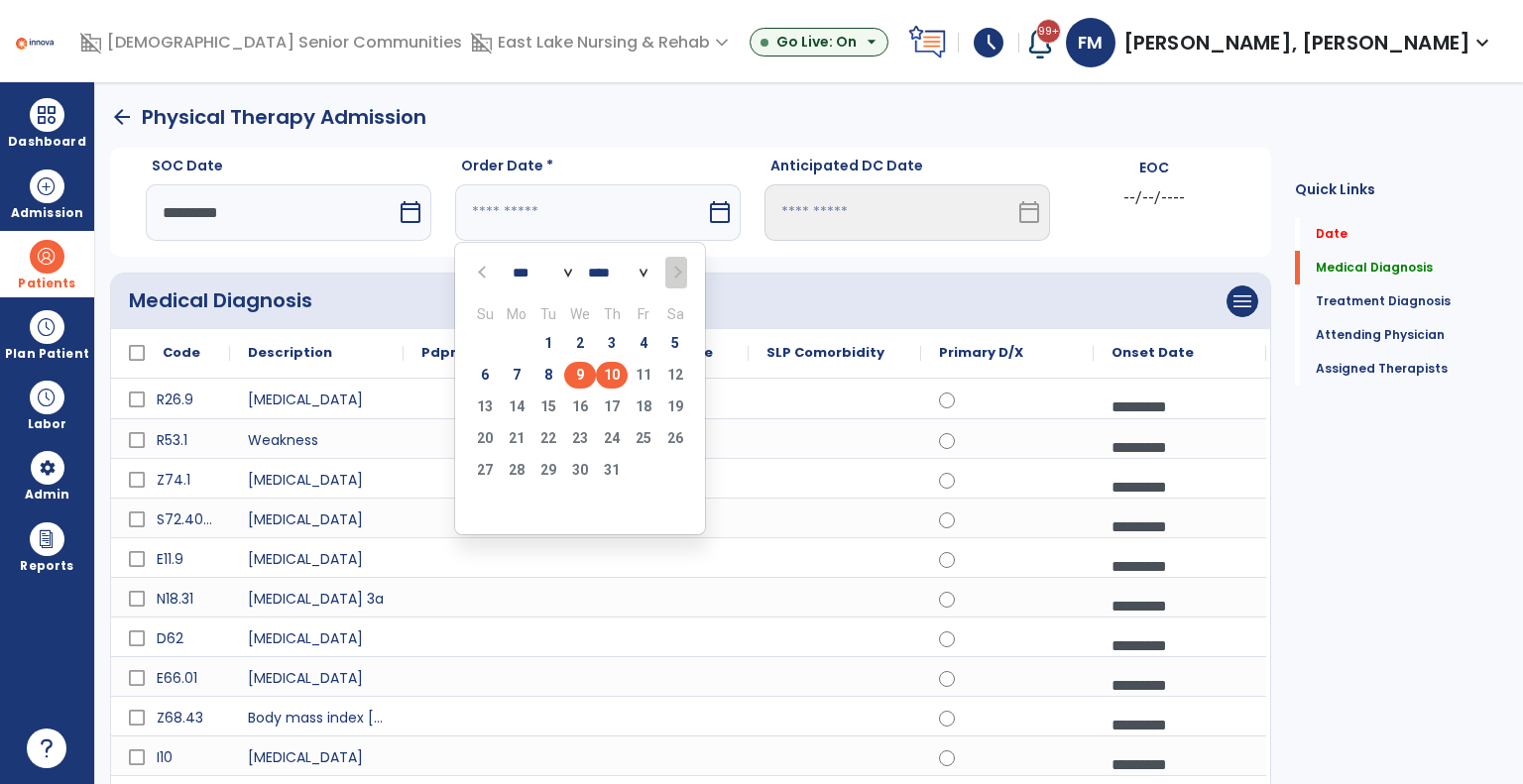 type on "*********" 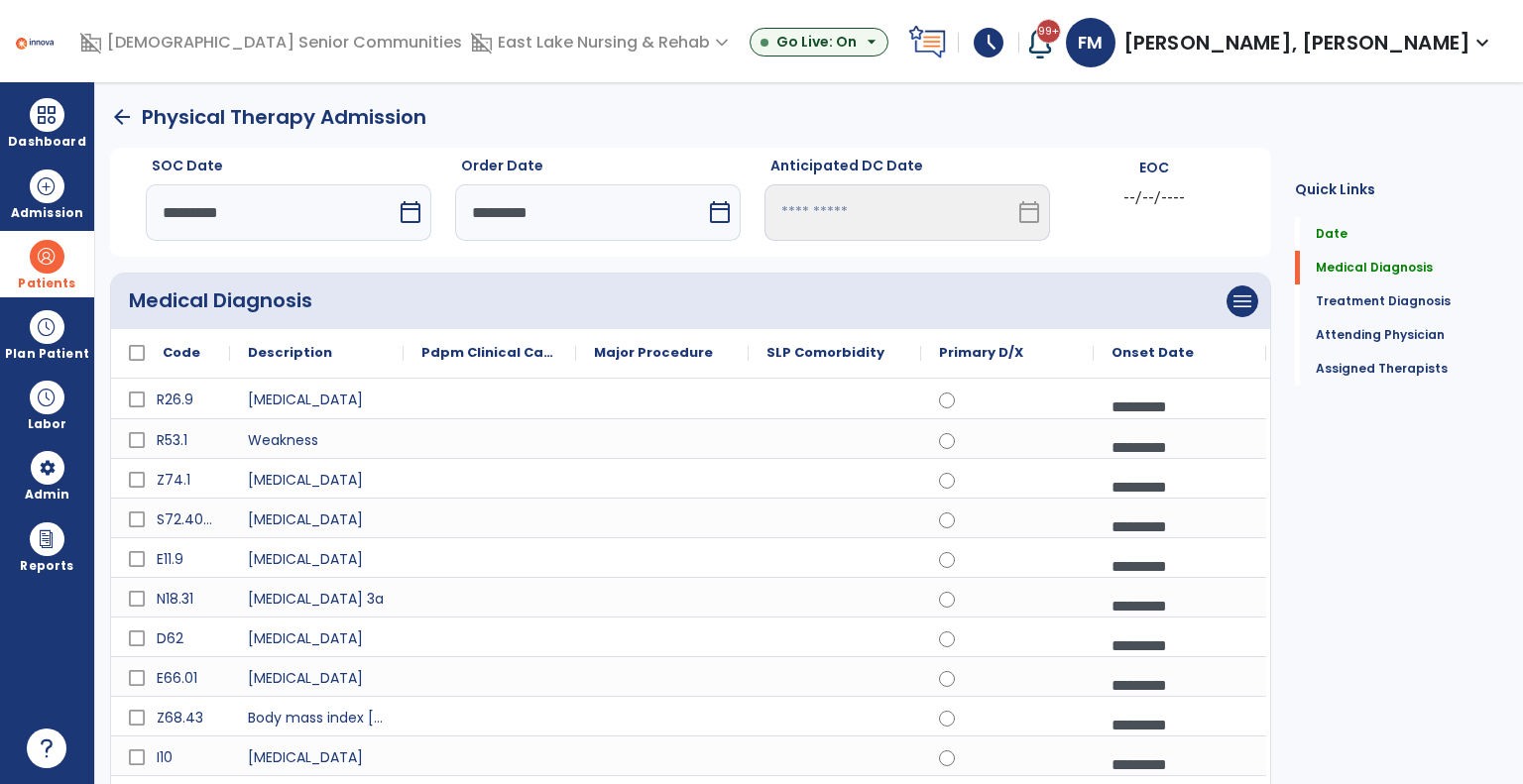 scroll, scrollTop: 694, scrollLeft: 0, axis: vertical 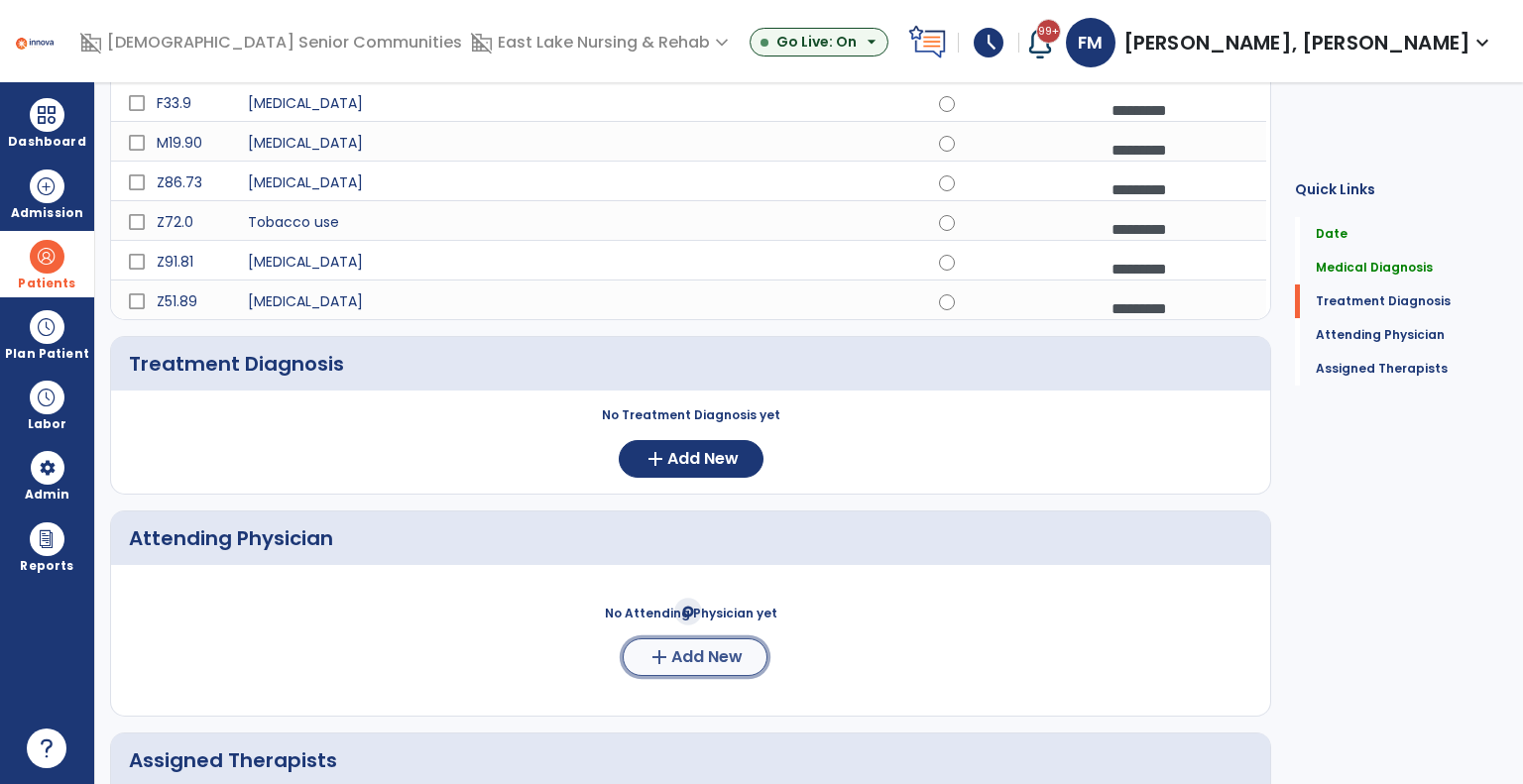 click on "Add New" 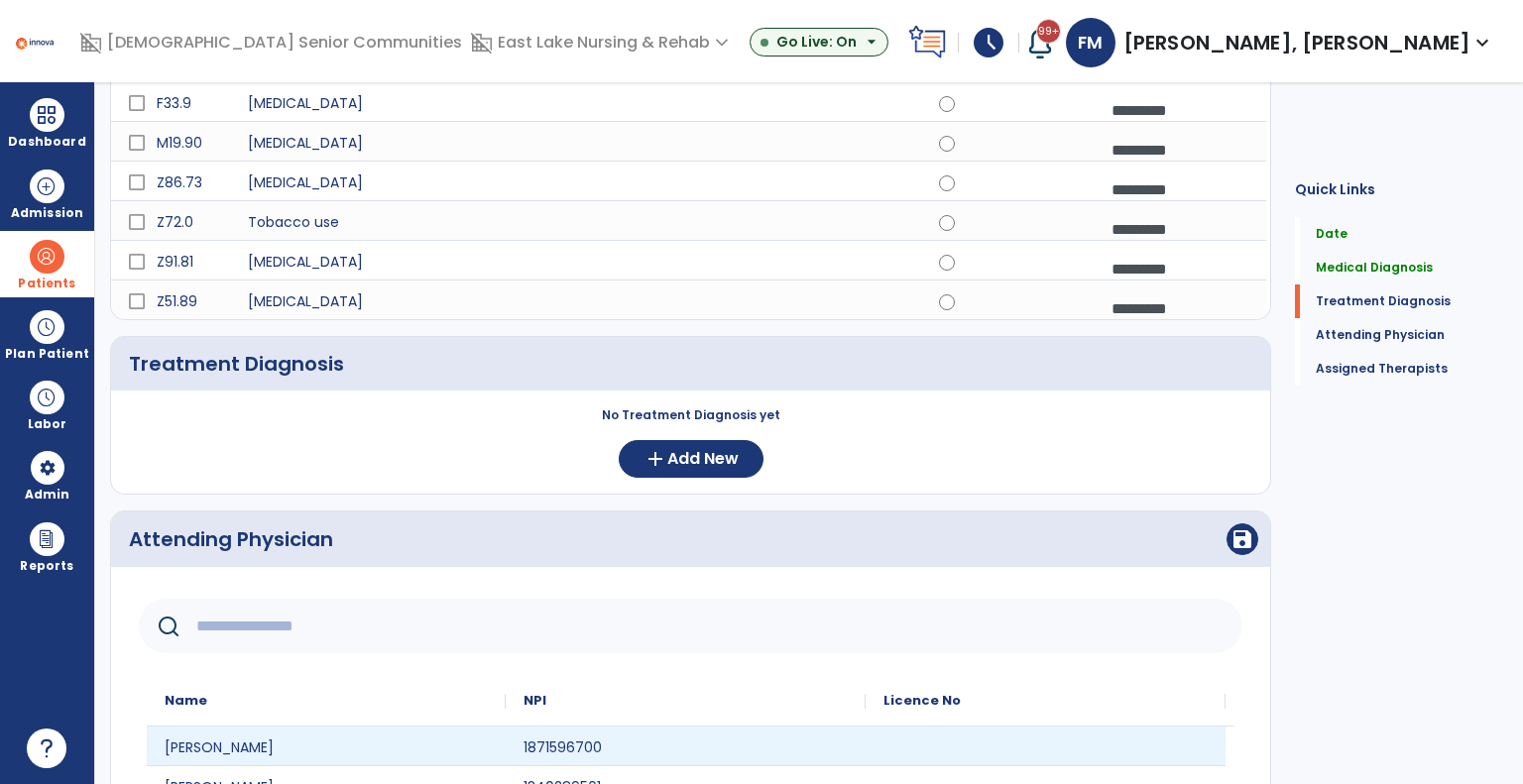 scroll, scrollTop: 59, scrollLeft: 0, axis: vertical 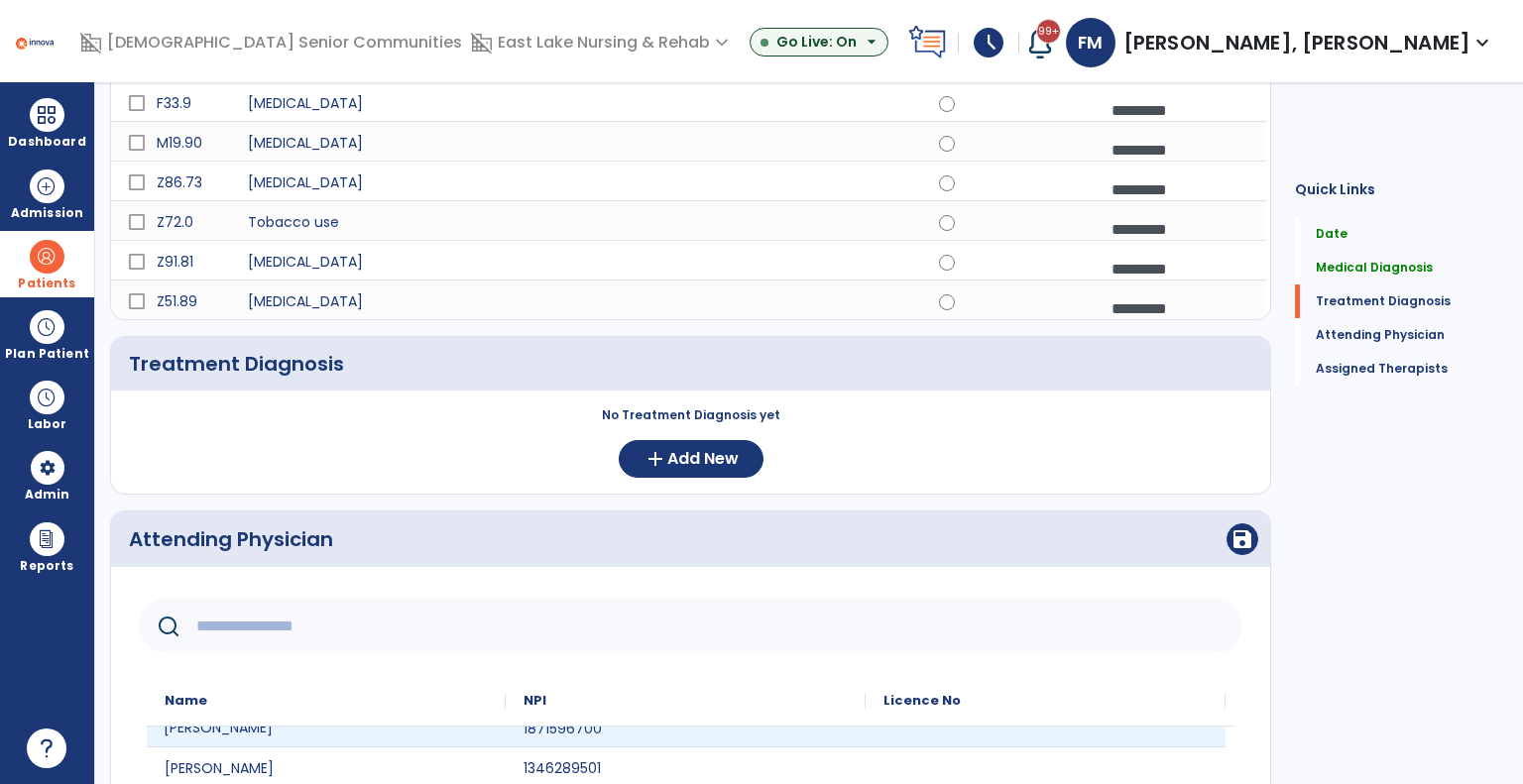 drag, startPoint x: 337, startPoint y: 741, endPoint x: 396, endPoint y: 716, distance: 64.0781 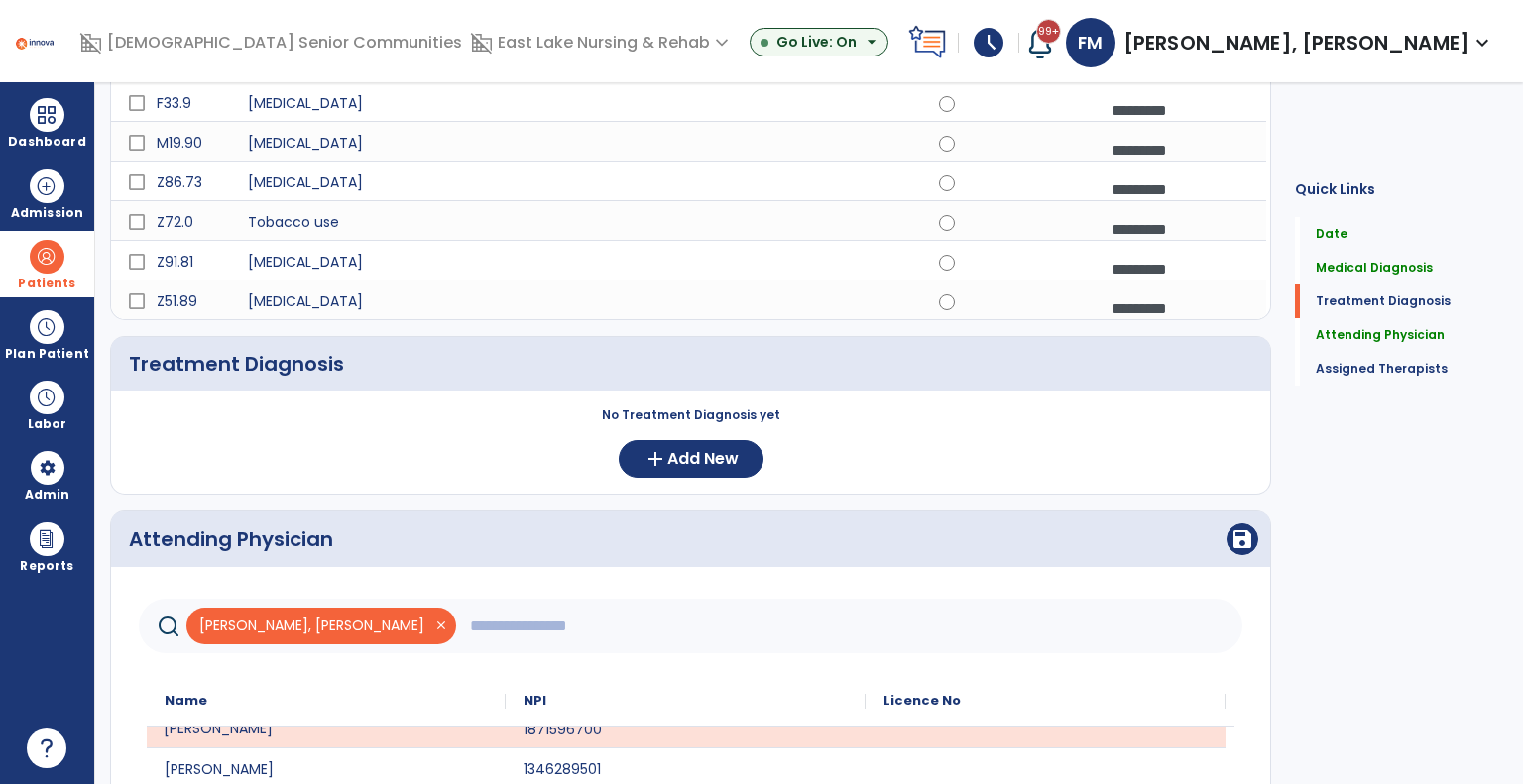 scroll, scrollTop: 40, scrollLeft: 0, axis: vertical 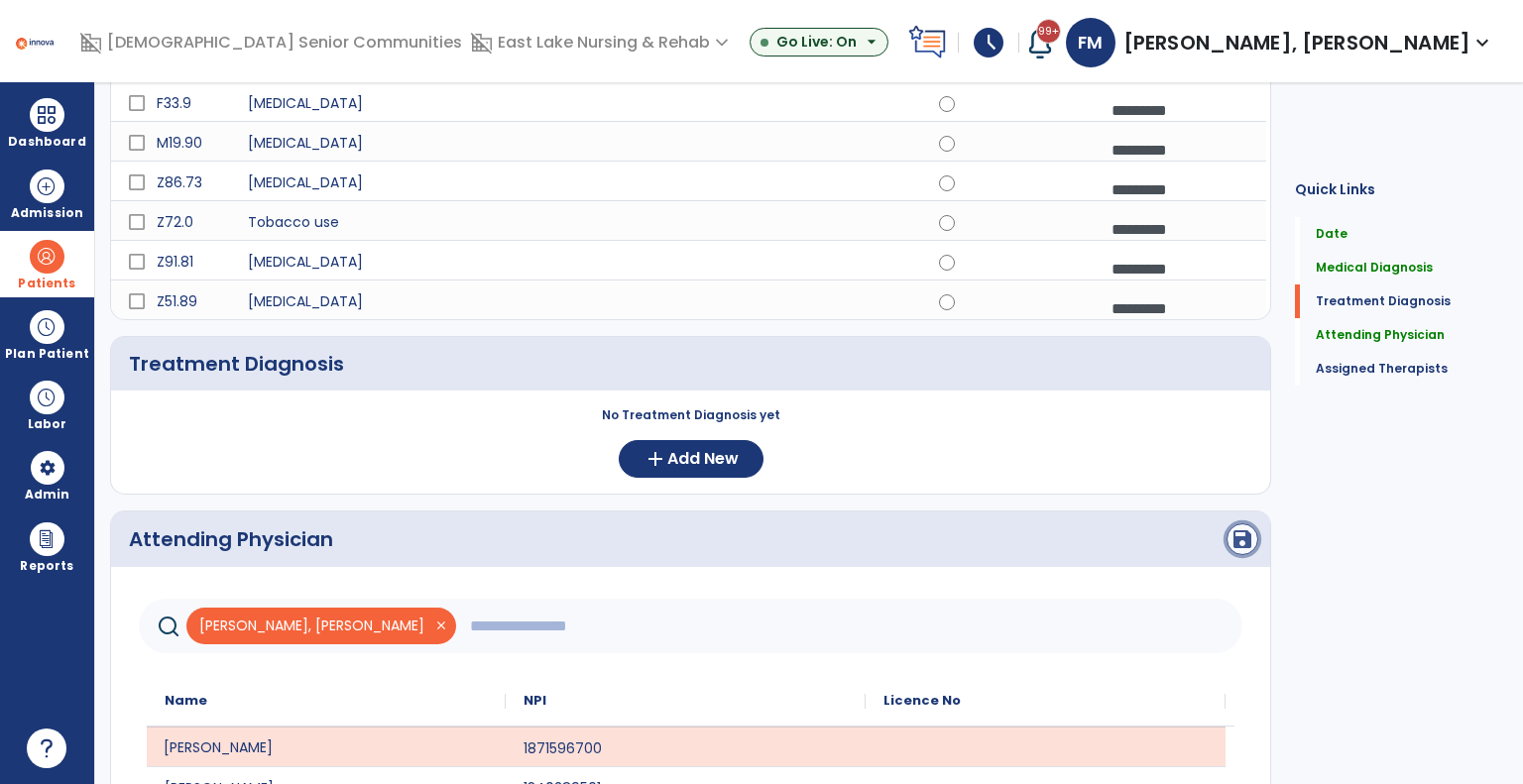 click on "save" 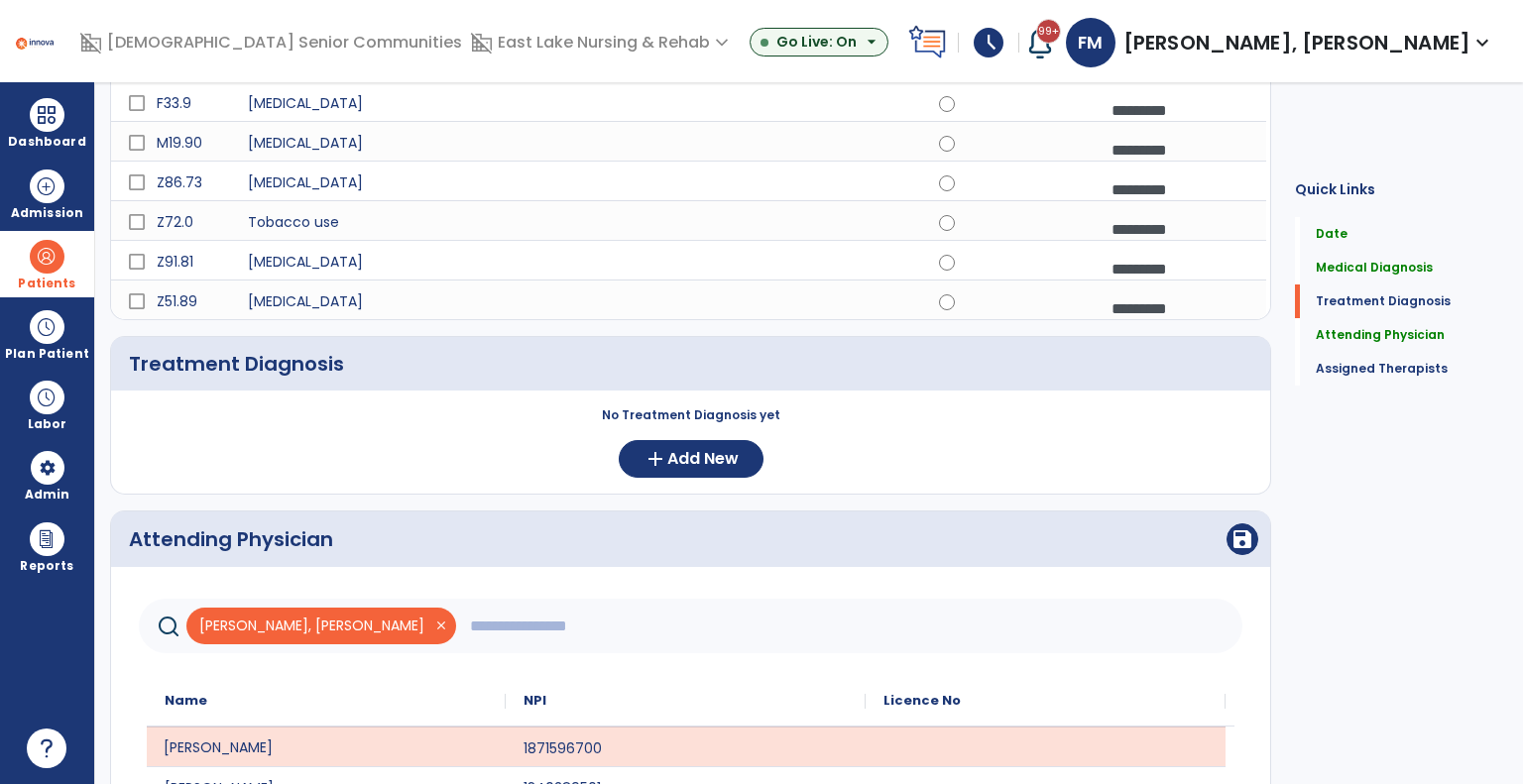 scroll, scrollTop: 0, scrollLeft: 0, axis: both 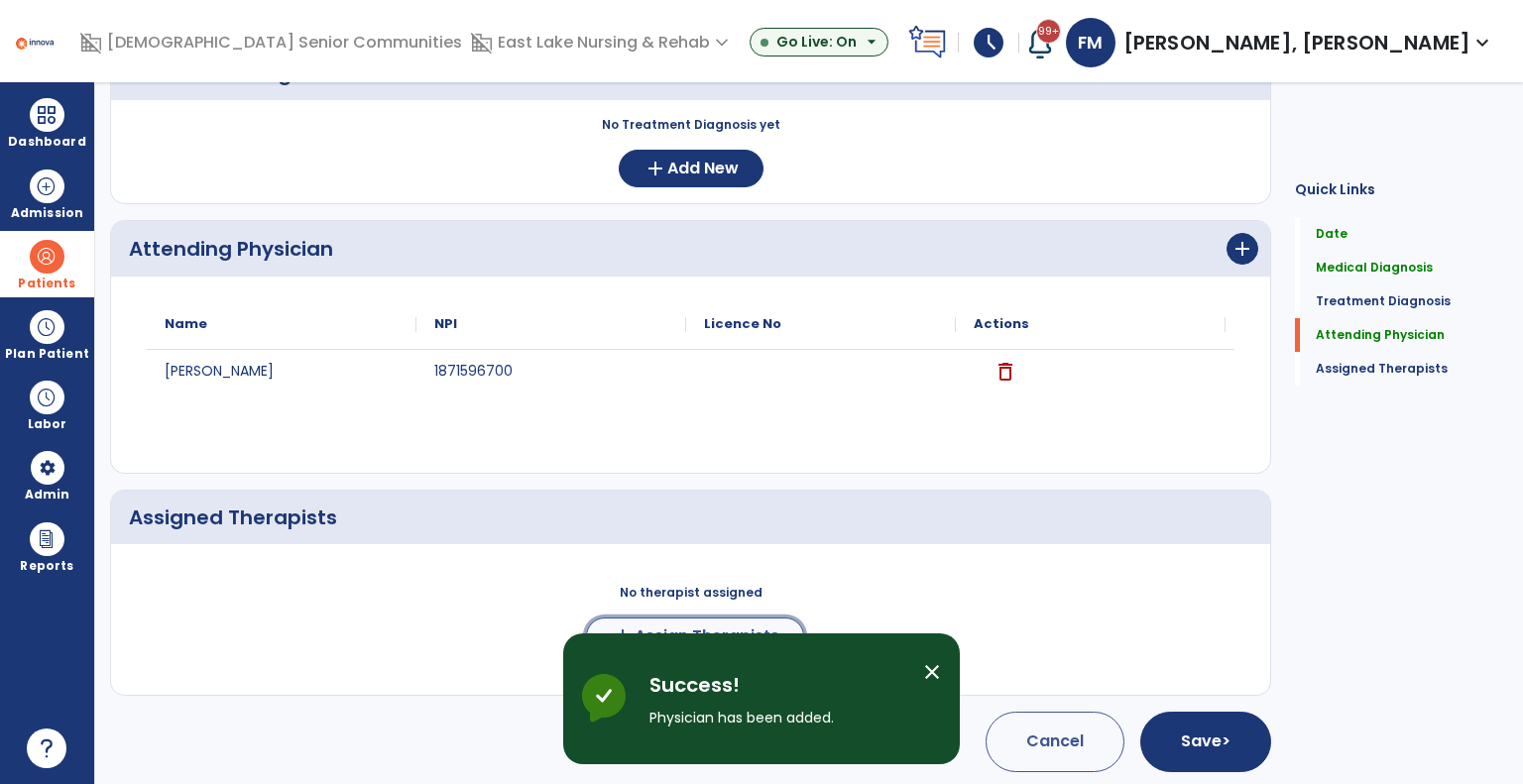 click on "Assign Therapists" 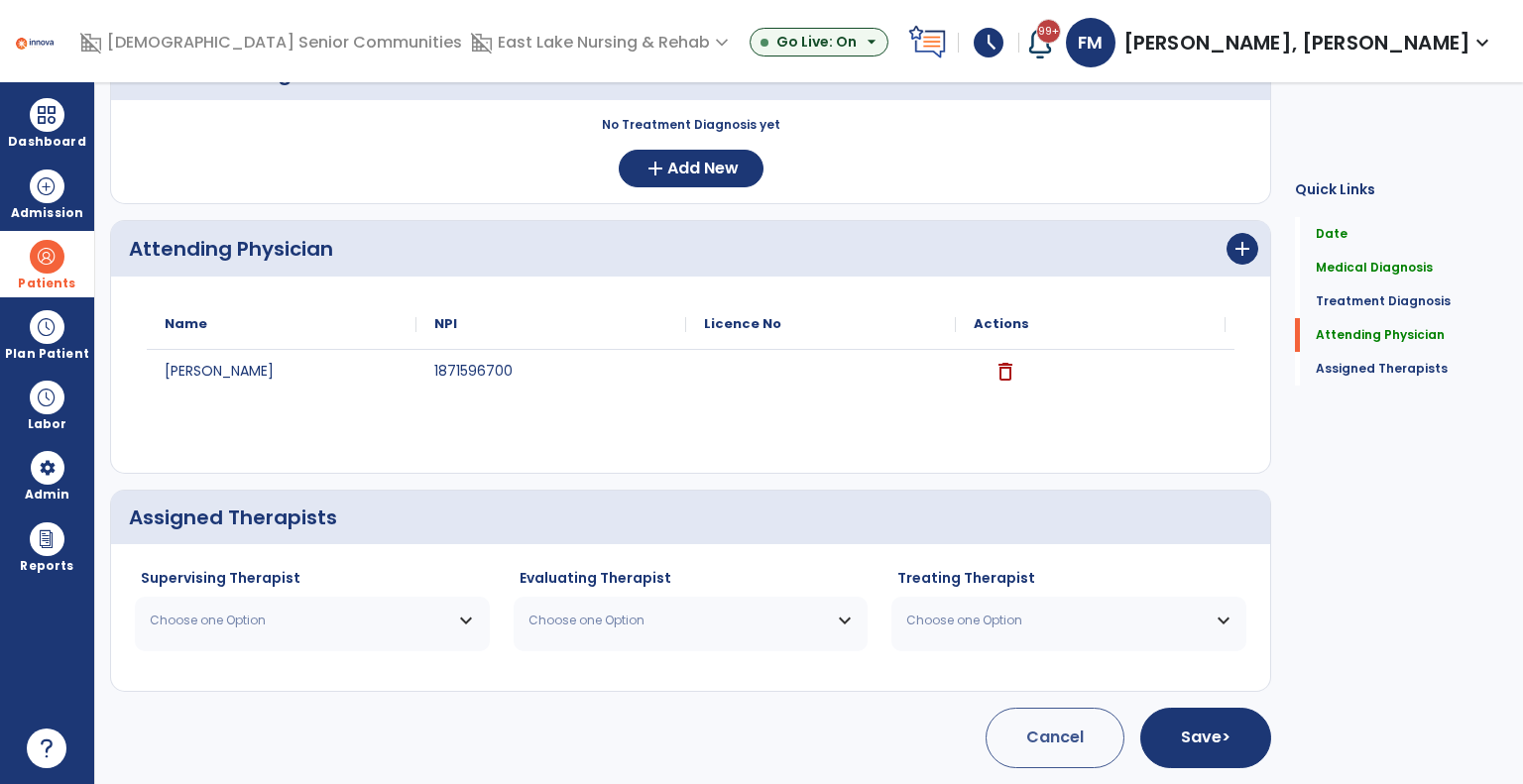 scroll, scrollTop: 980, scrollLeft: 0, axis: vertical 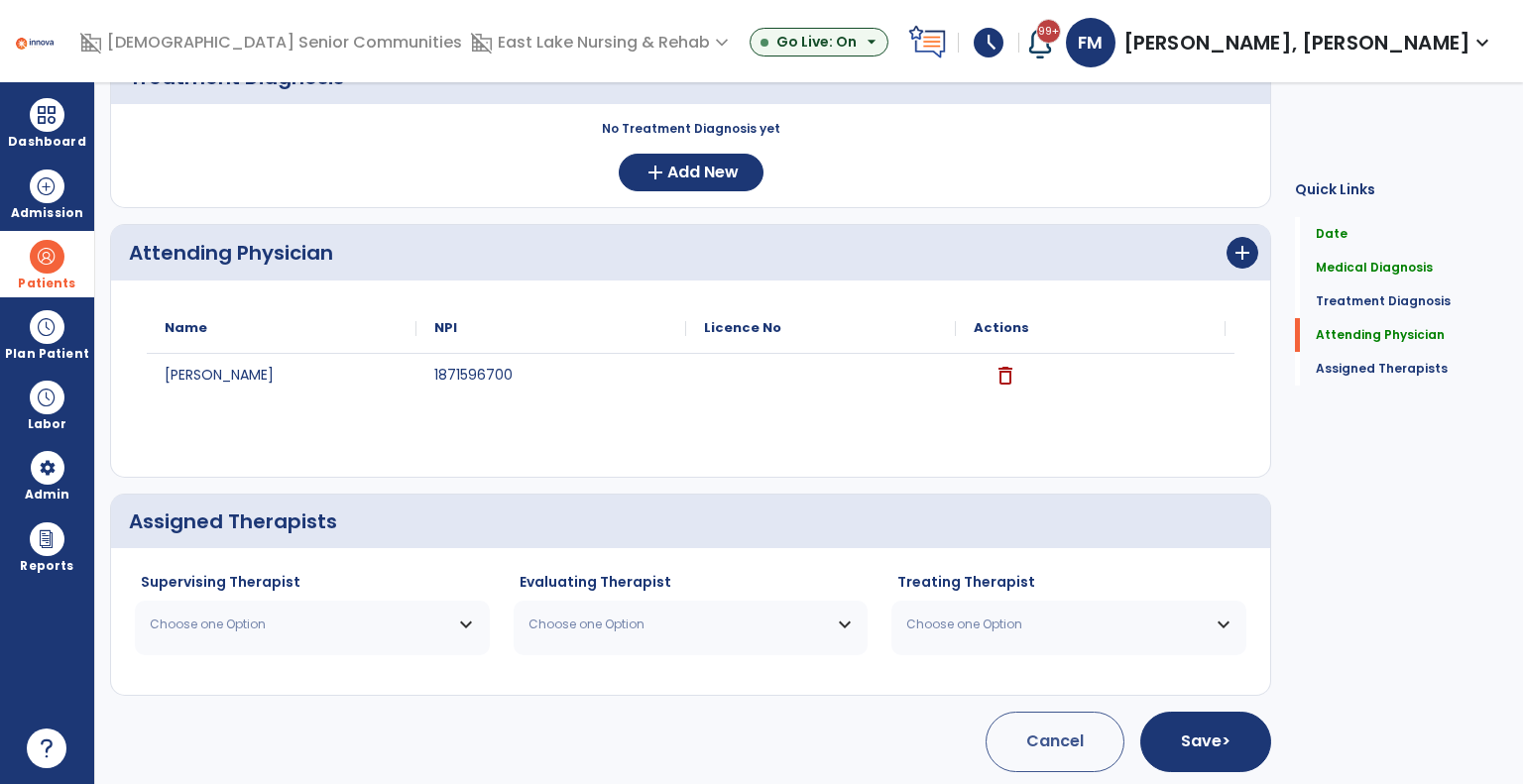 click on "Choose one Option" at bounding box center (299, 624) 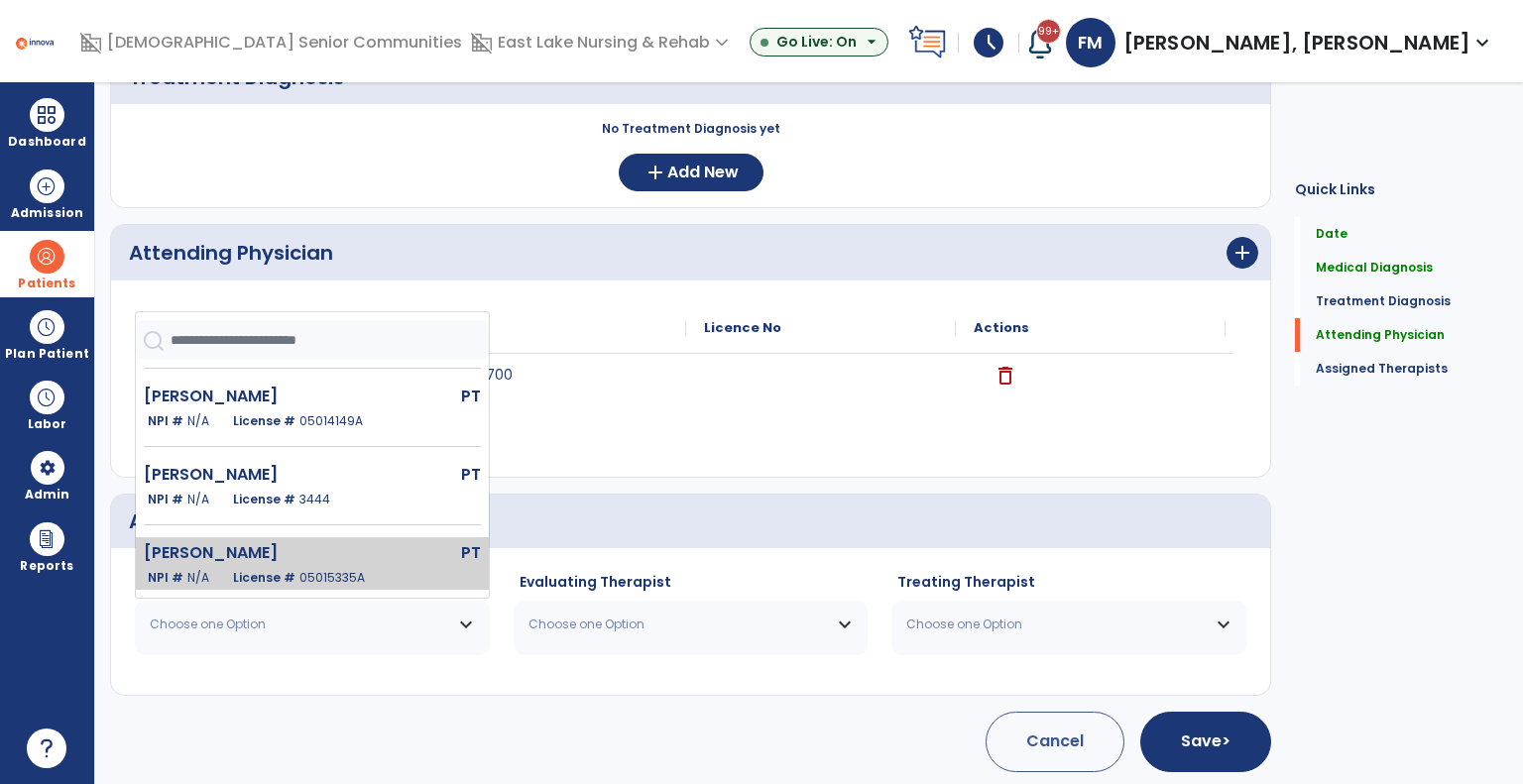 scroll, scrollTop: 382, scrollLeft: 0, axis: vertical 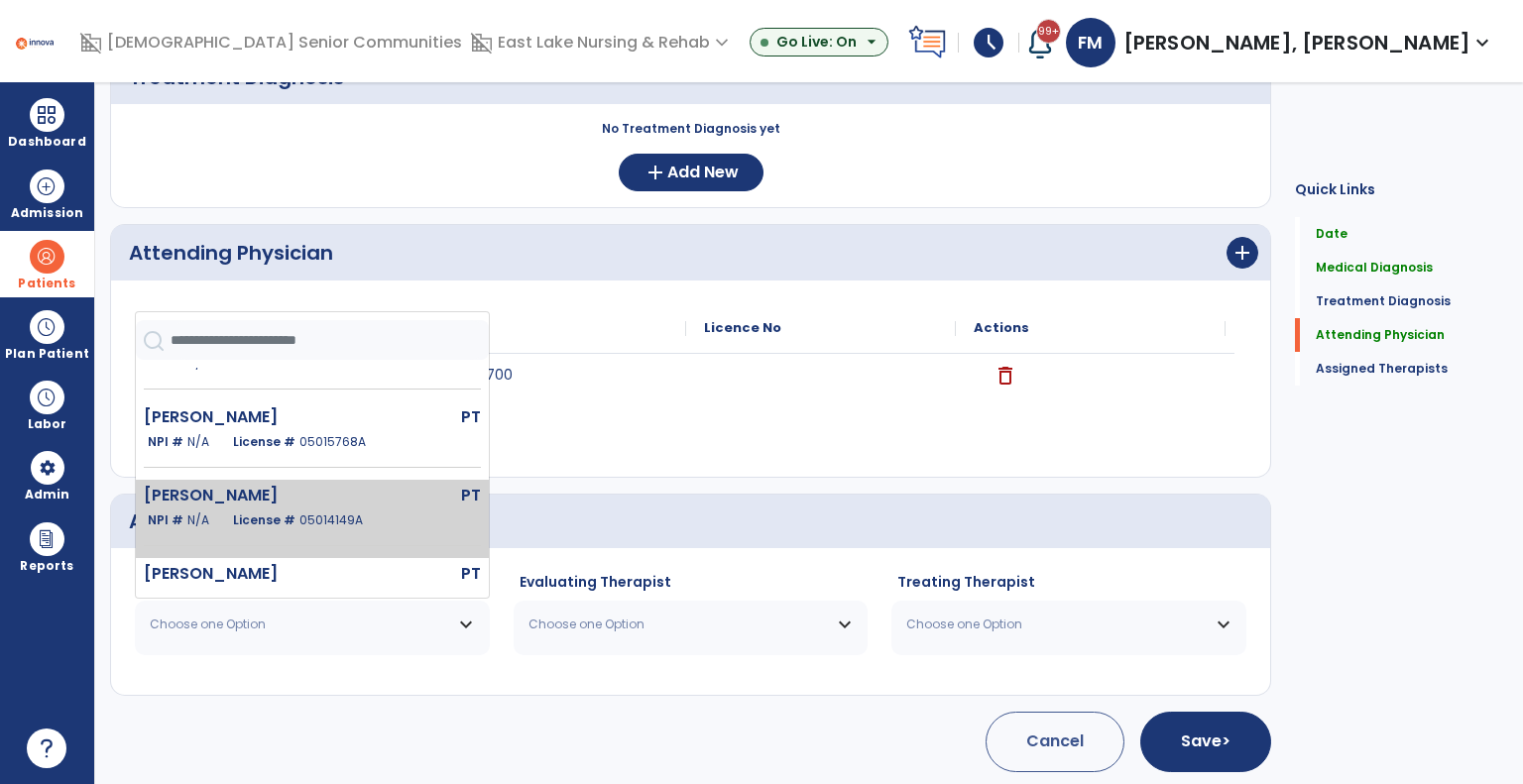 click on "[PERSON_NAME]" 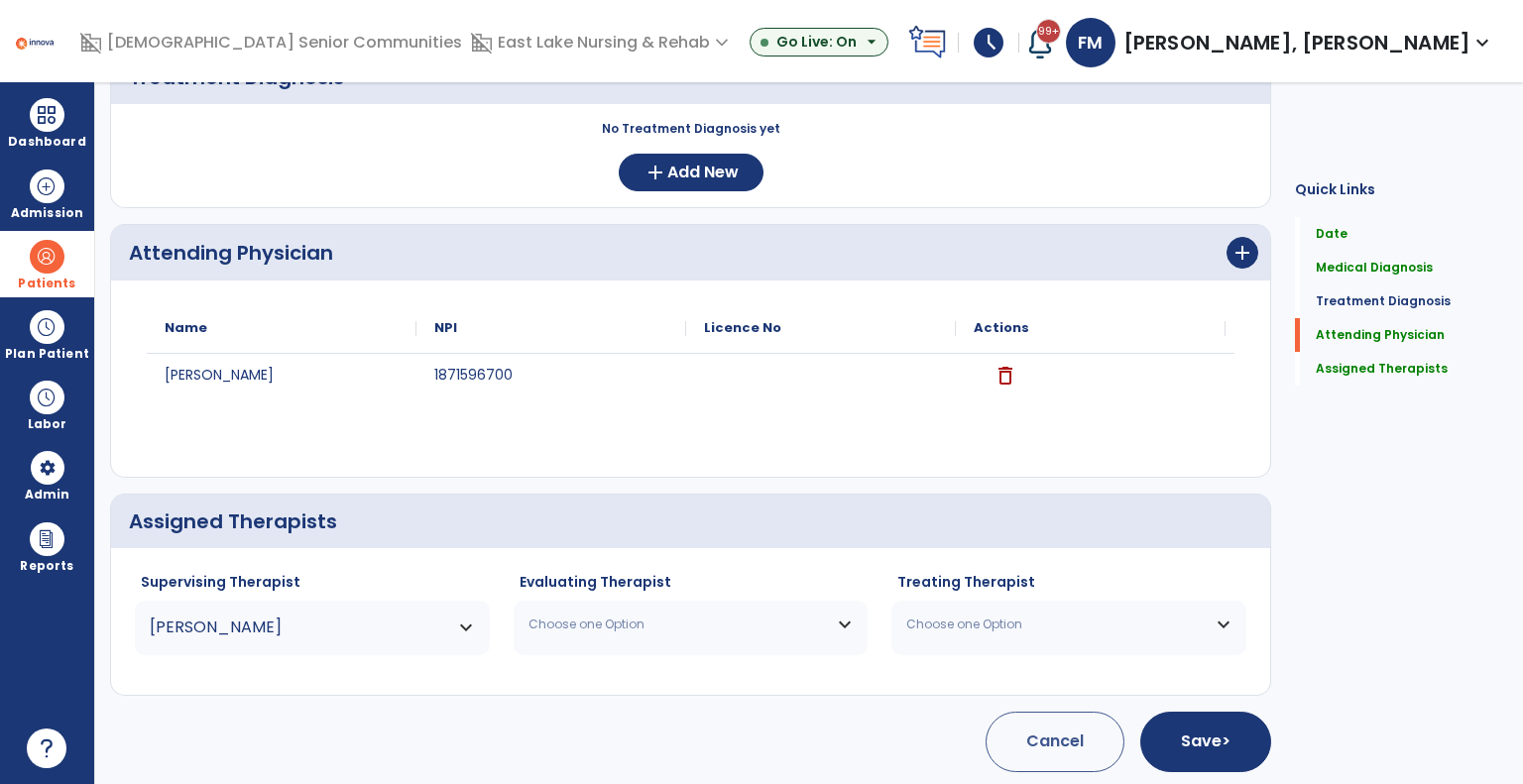 click on "Choose one Option" at bounding box center (678, 624) 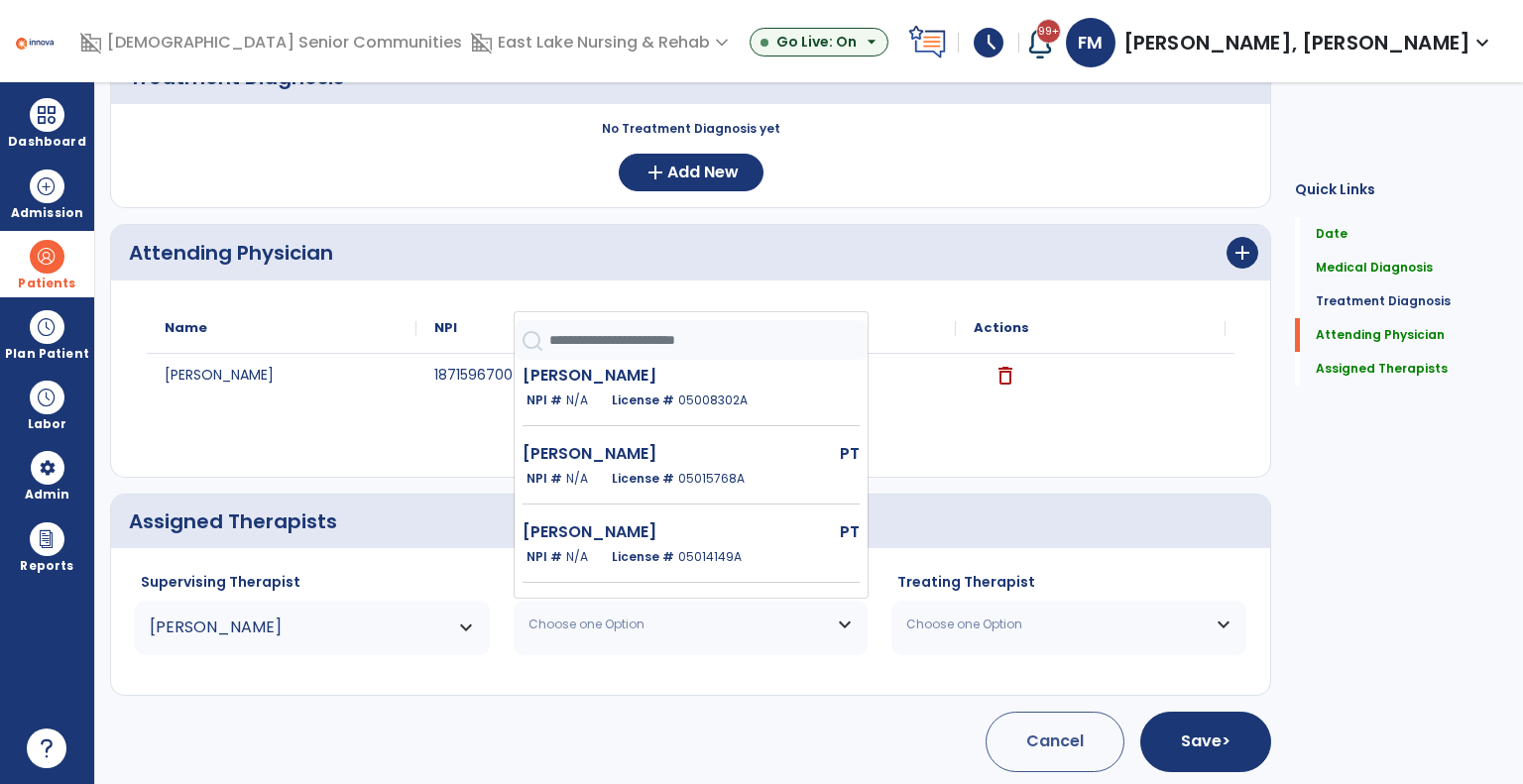 scroll, scrollTop: 481, scrollLeft: 0, axis: vertical 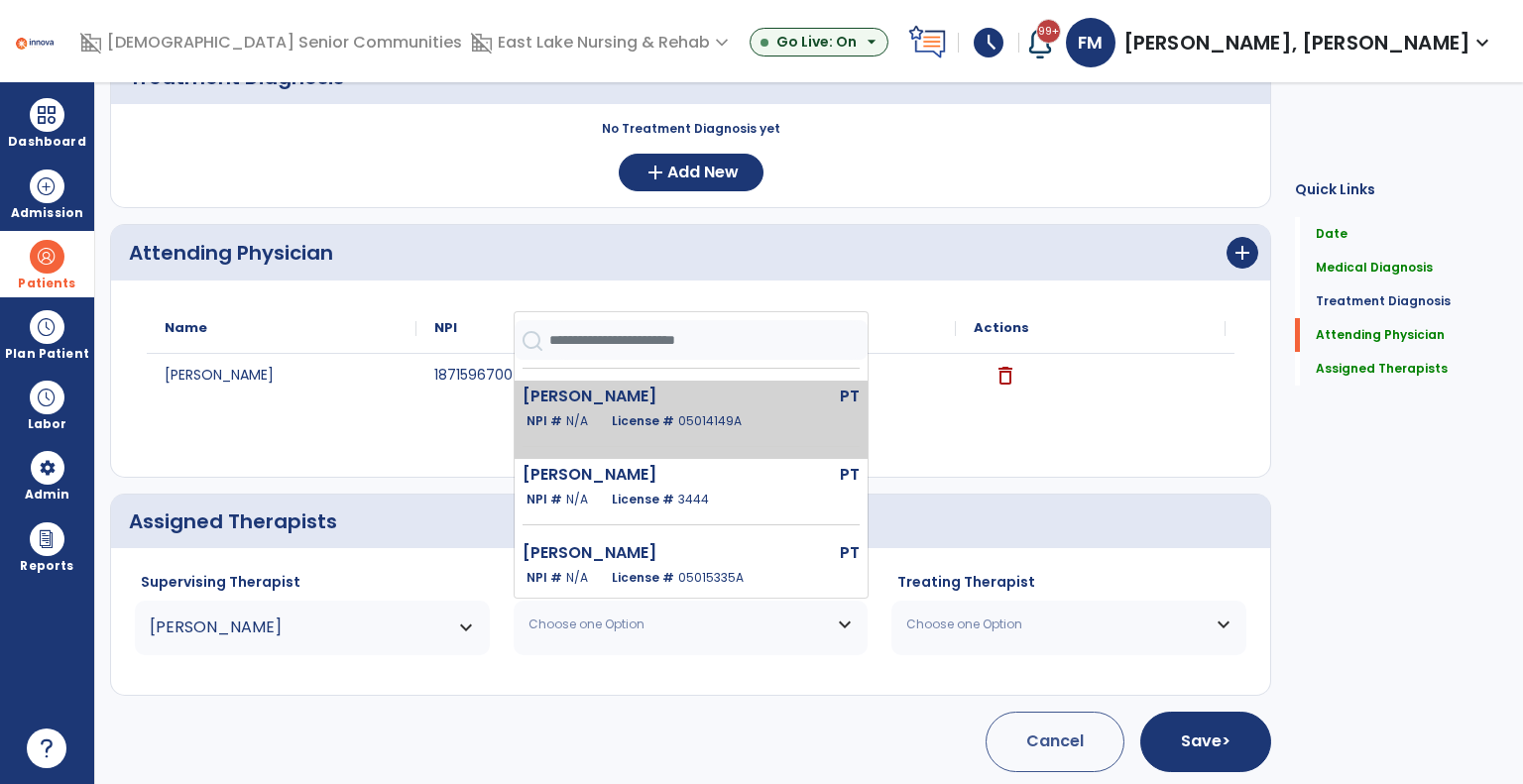 click on "[PERSON_NAME]  PT   NPI #  N/A   License #  05014149A" 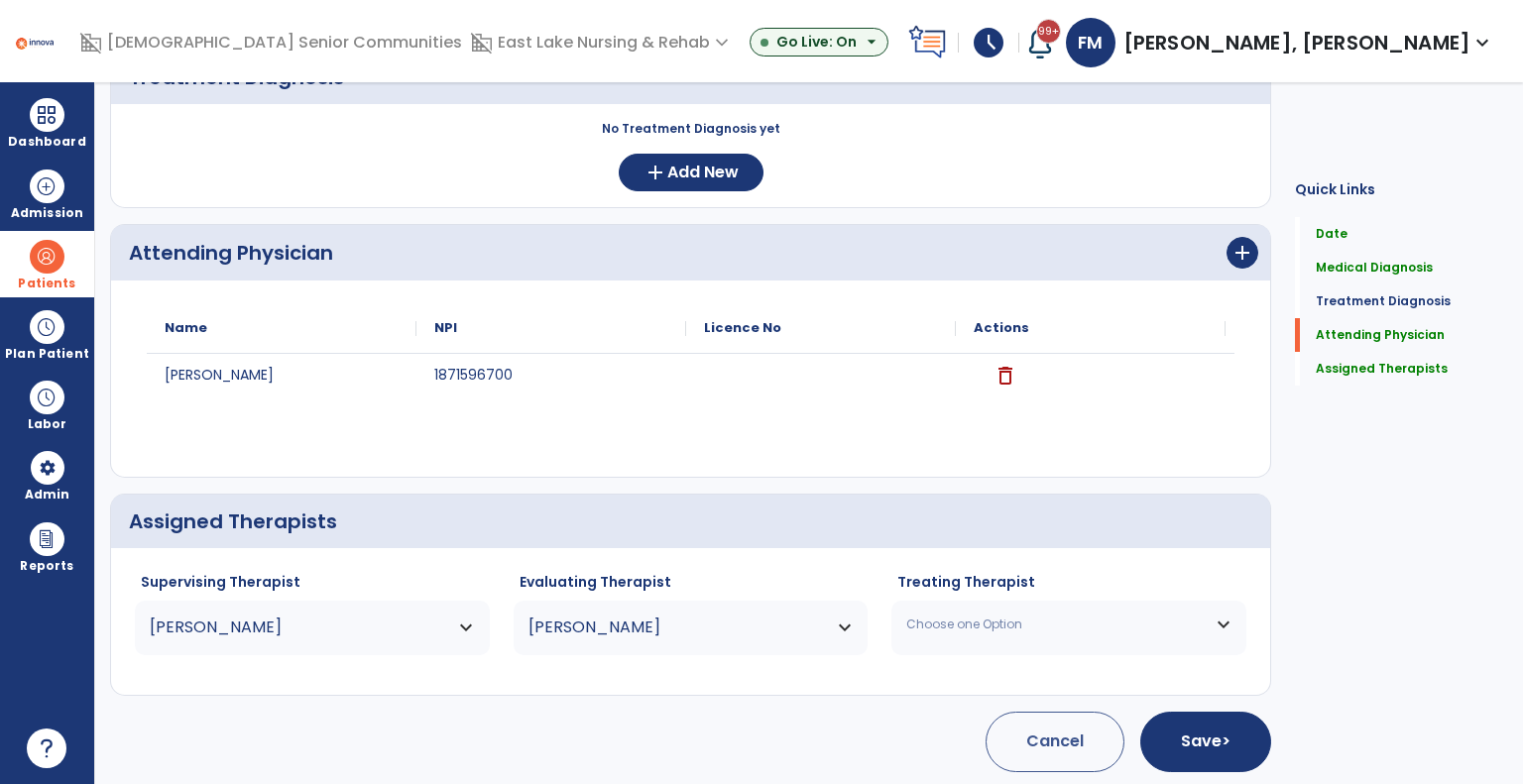 click on "Choose one Option" at bounding box center (1056, 624) 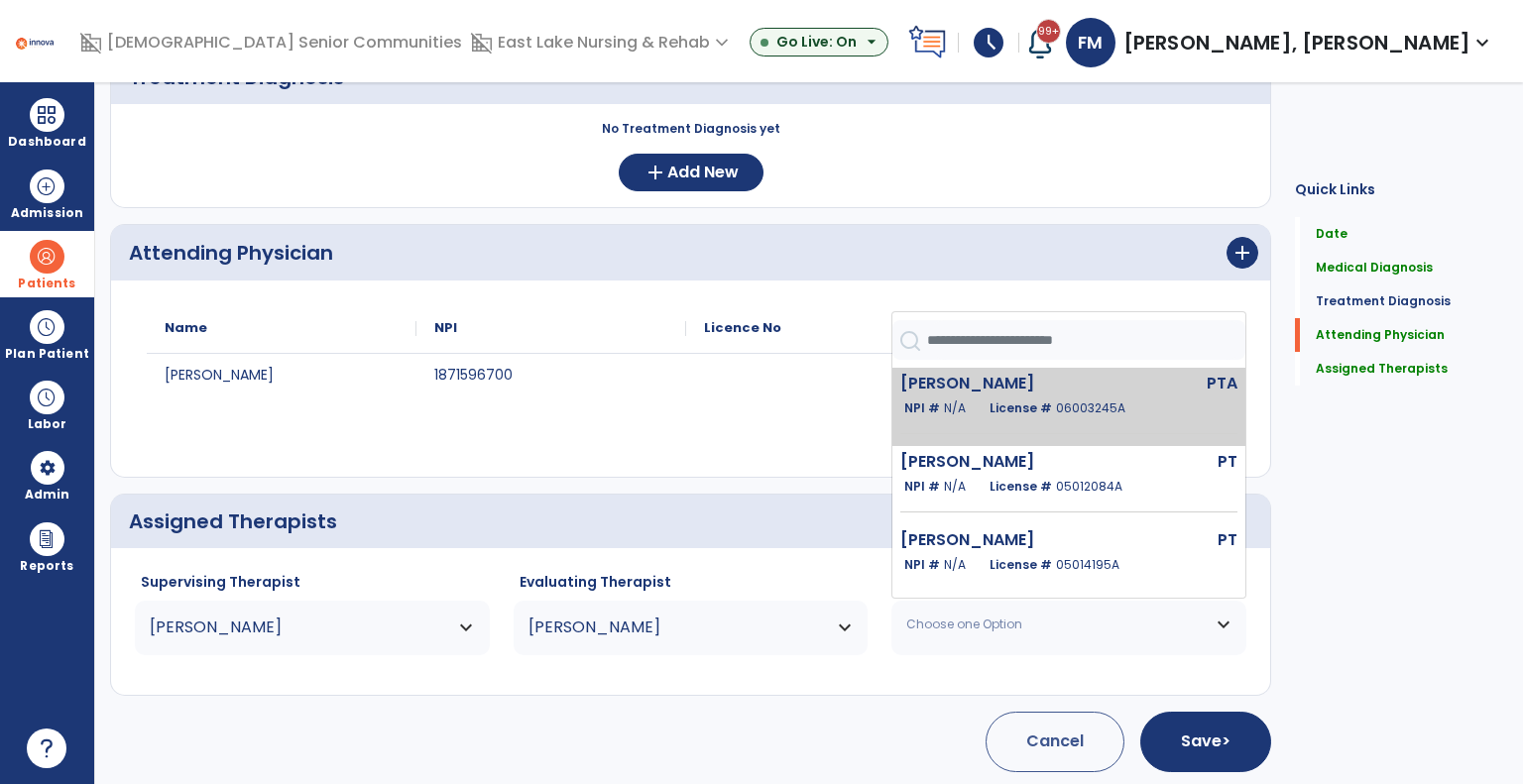 click on "N/A" 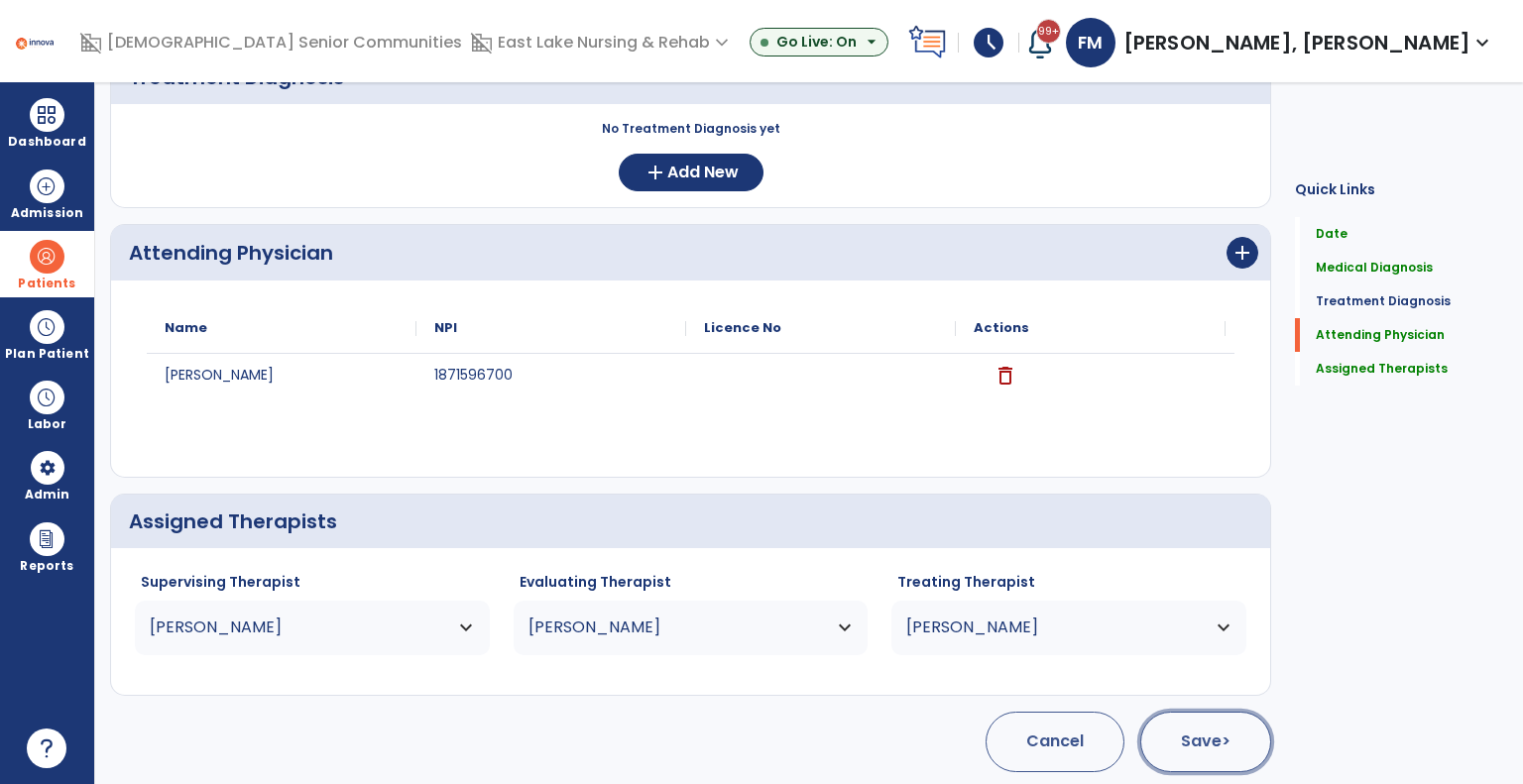 click on "Save  >" 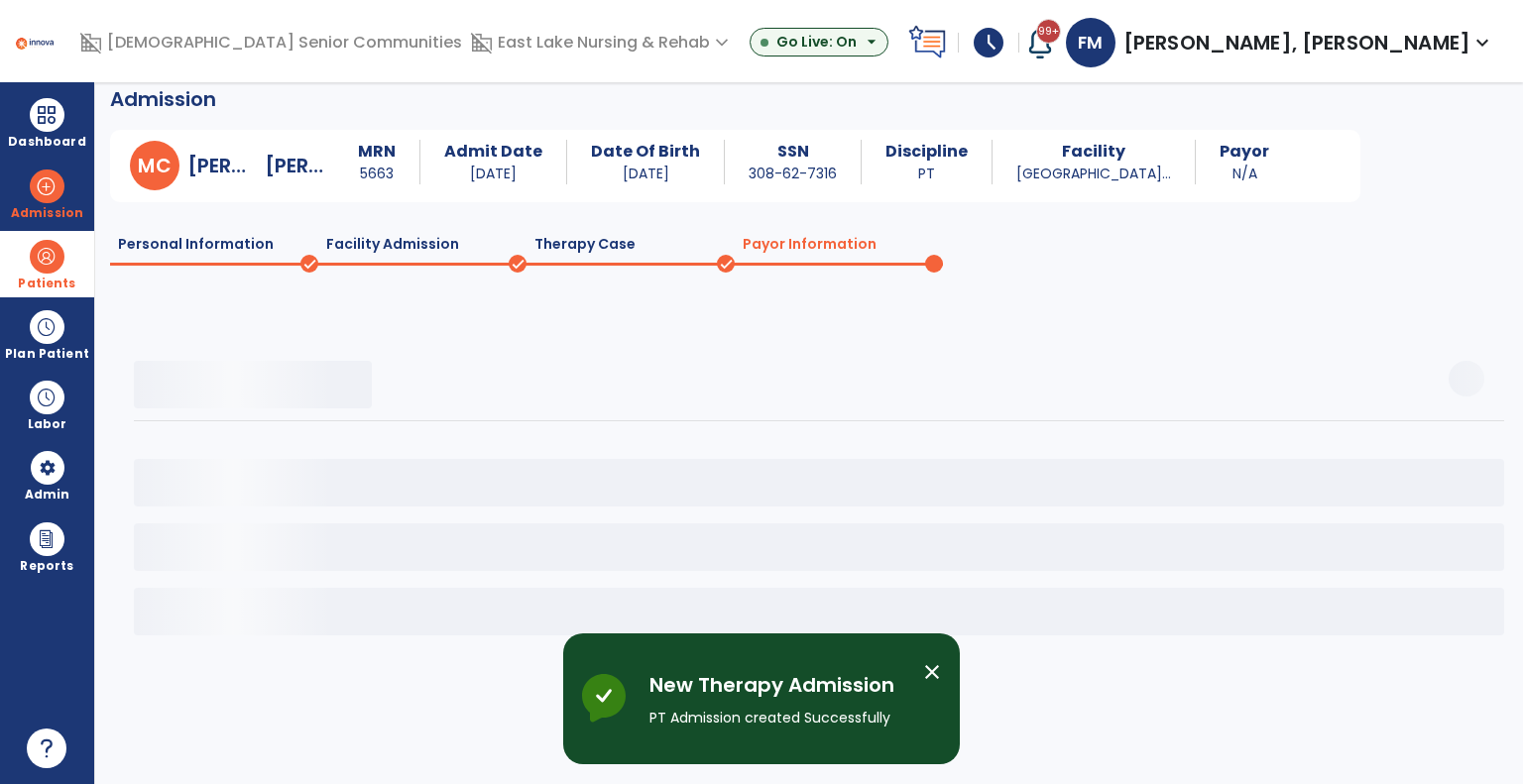 scroll, scrollTop: 16, scrollLeft: 0, axis: vertical 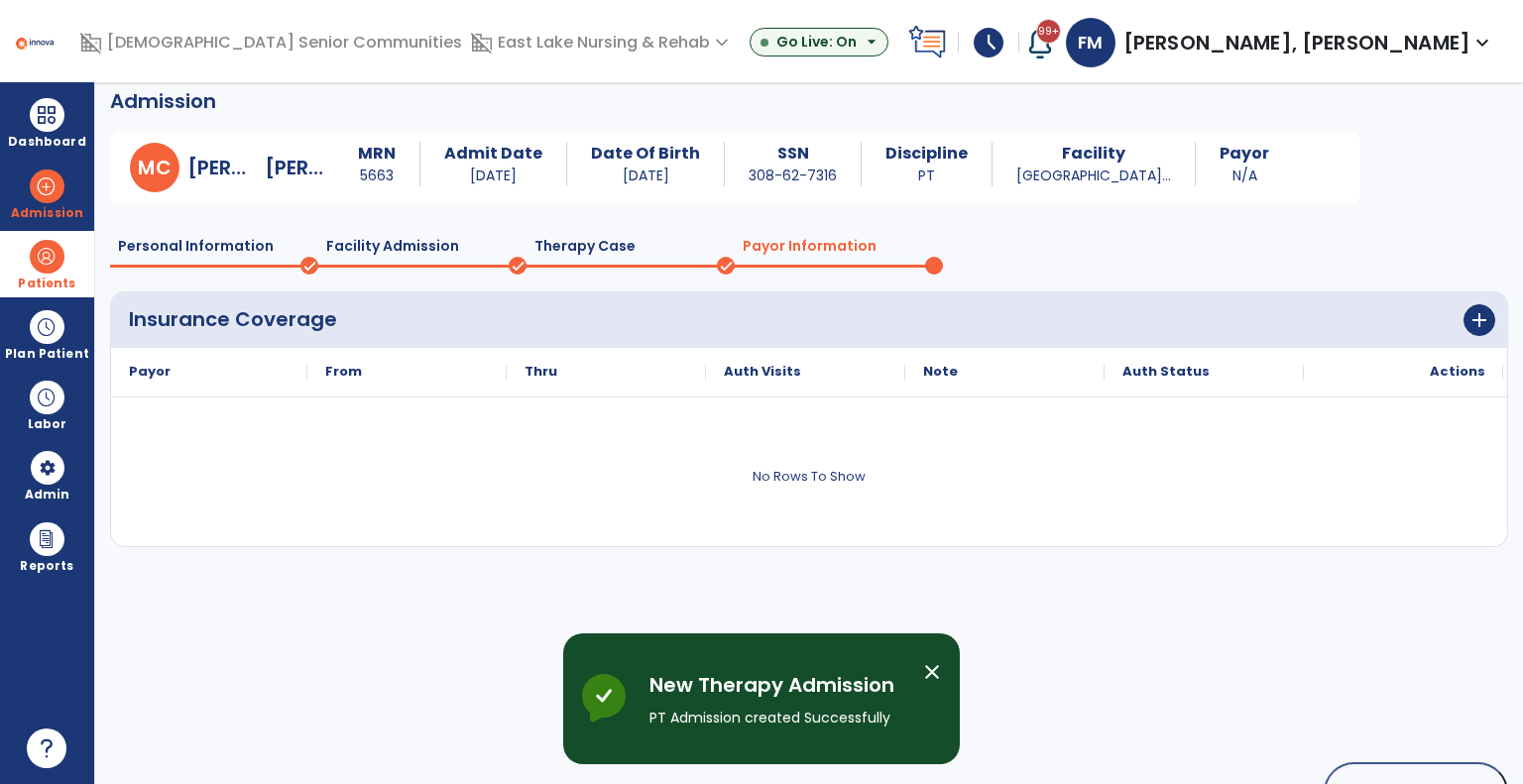 click on "Therapy Case" 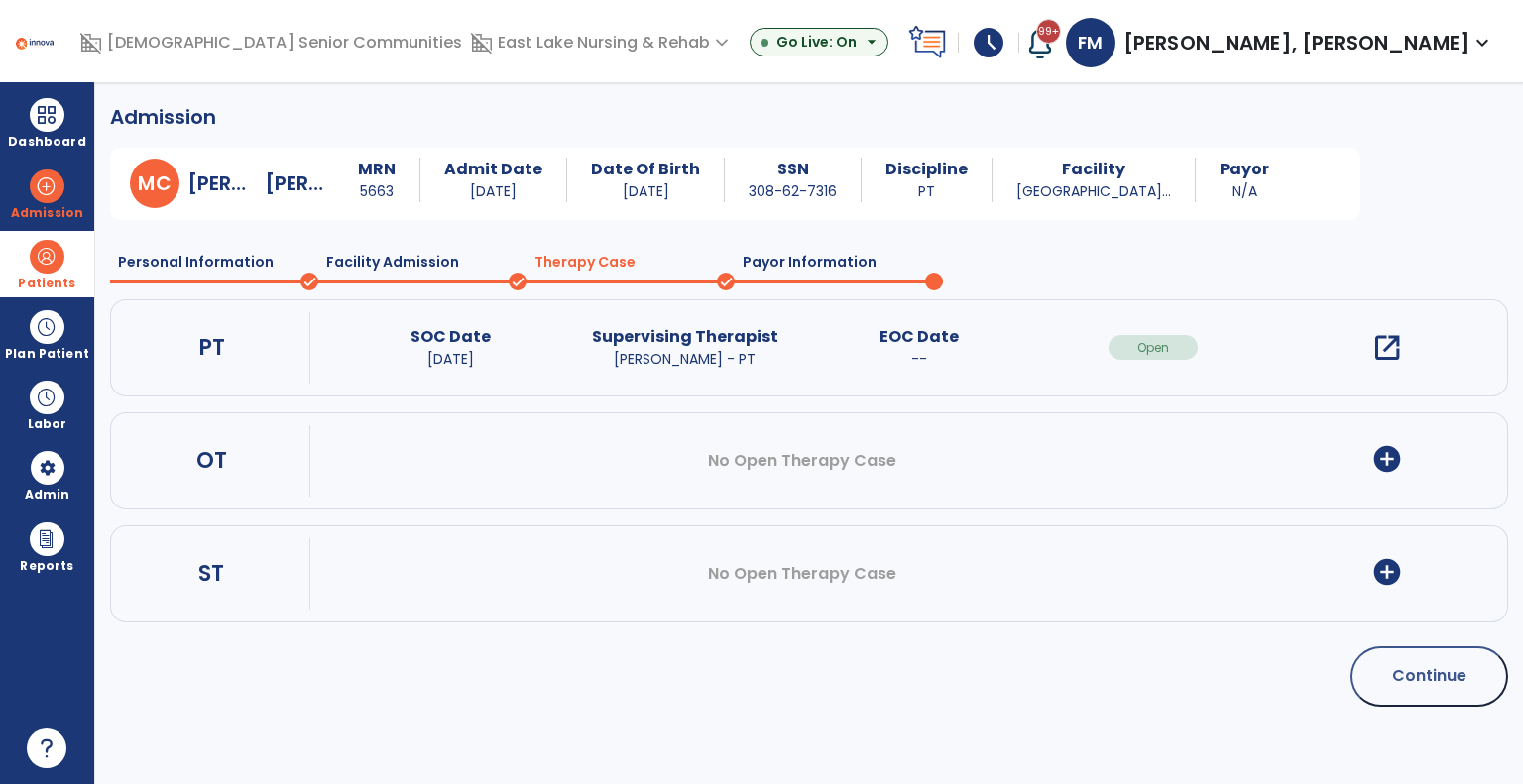 scroll, scrollTop: 0, scrollLeft: 0, axis: both 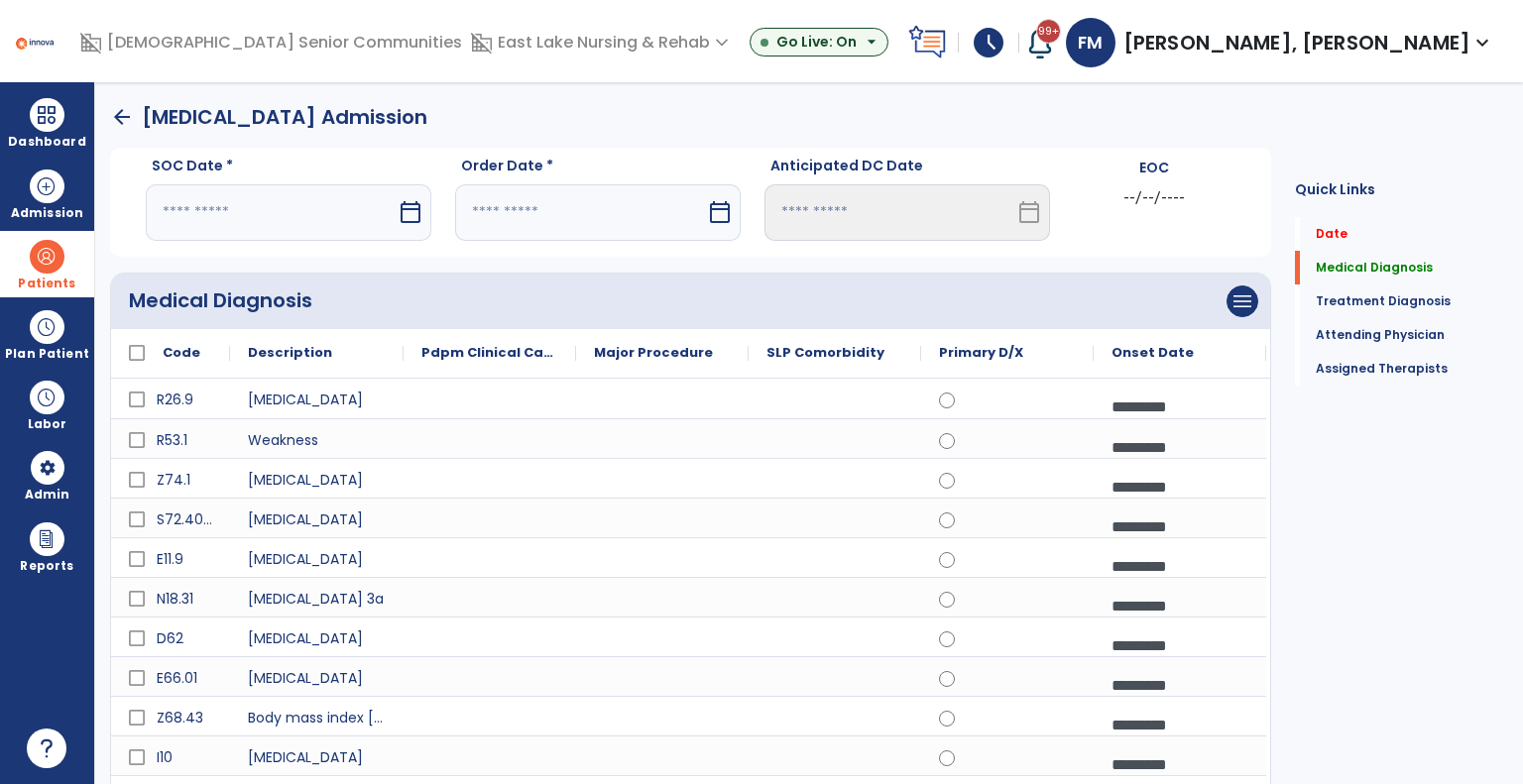 click at bounding box center (271, 212) 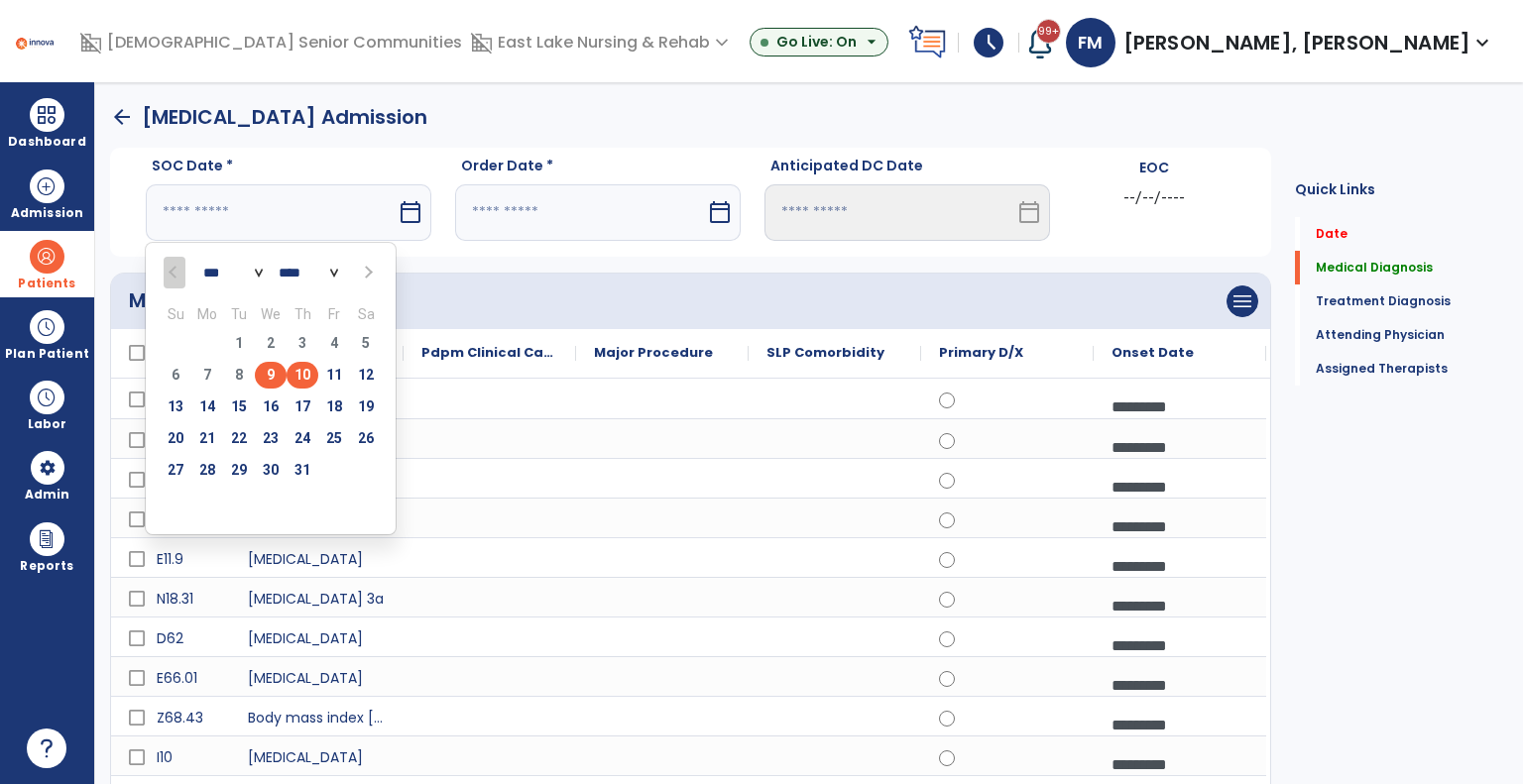 click on "10" at bounding box center [302, 375] 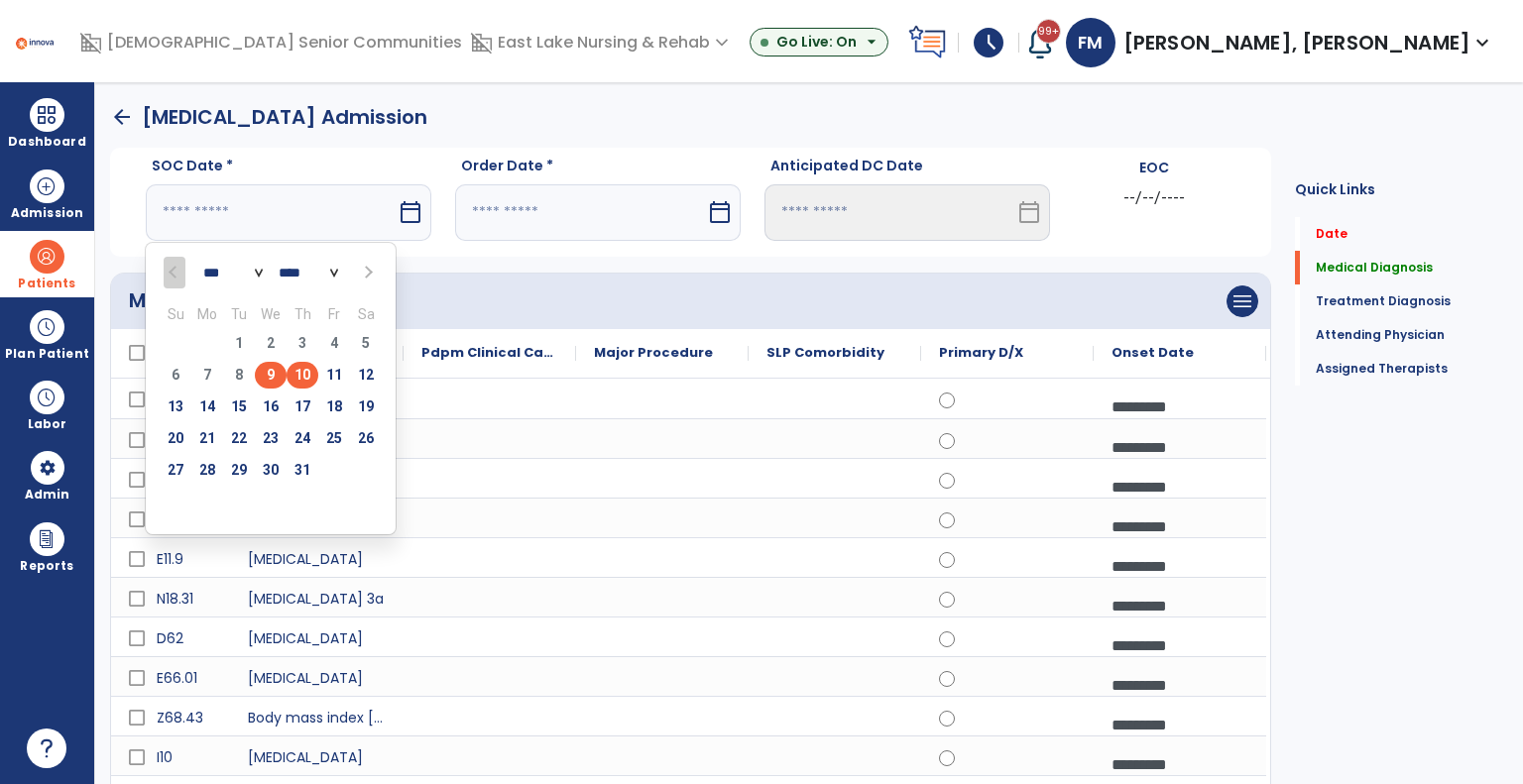 type on "*********" 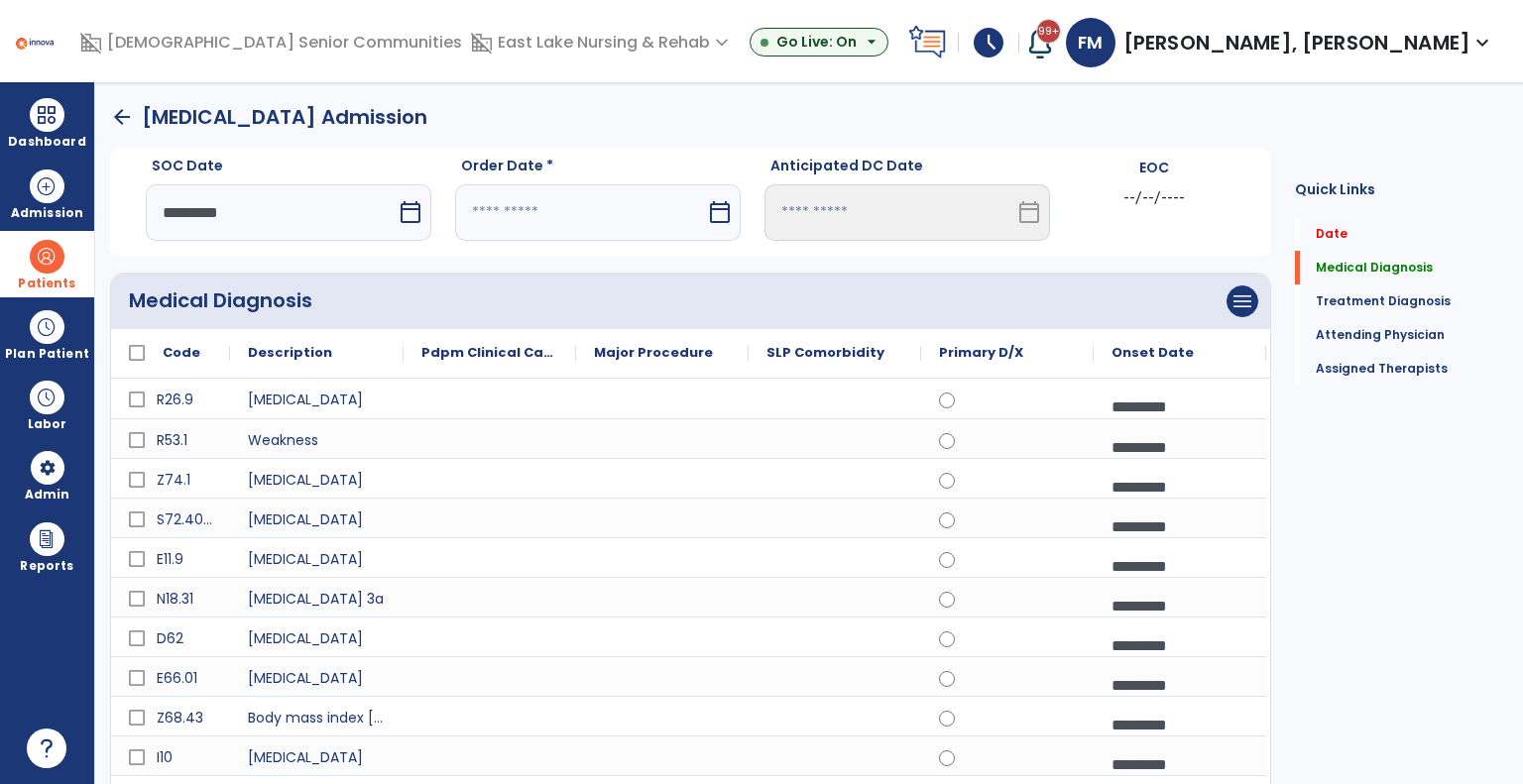 click at bounding box center [580, 212] 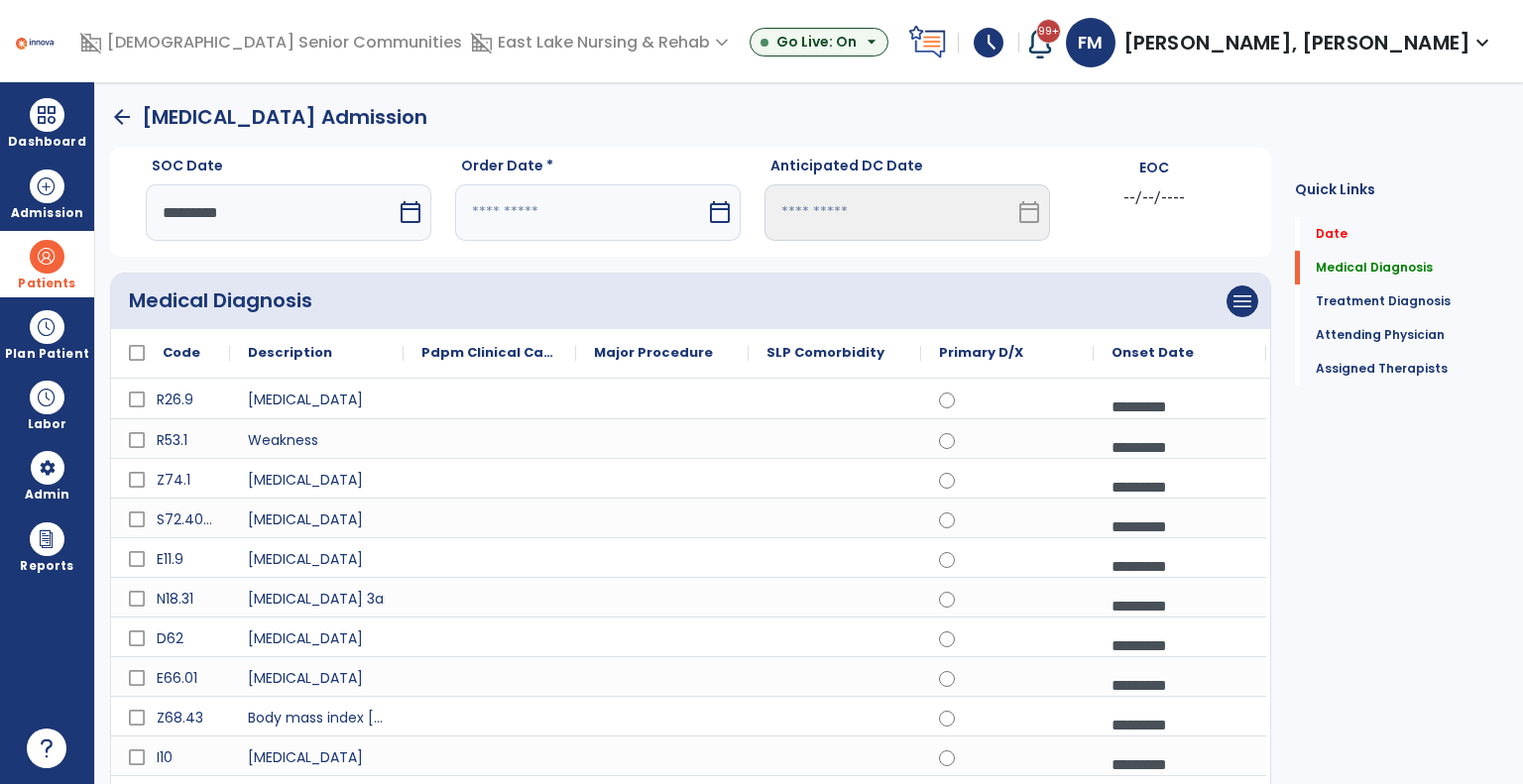 select on "*" 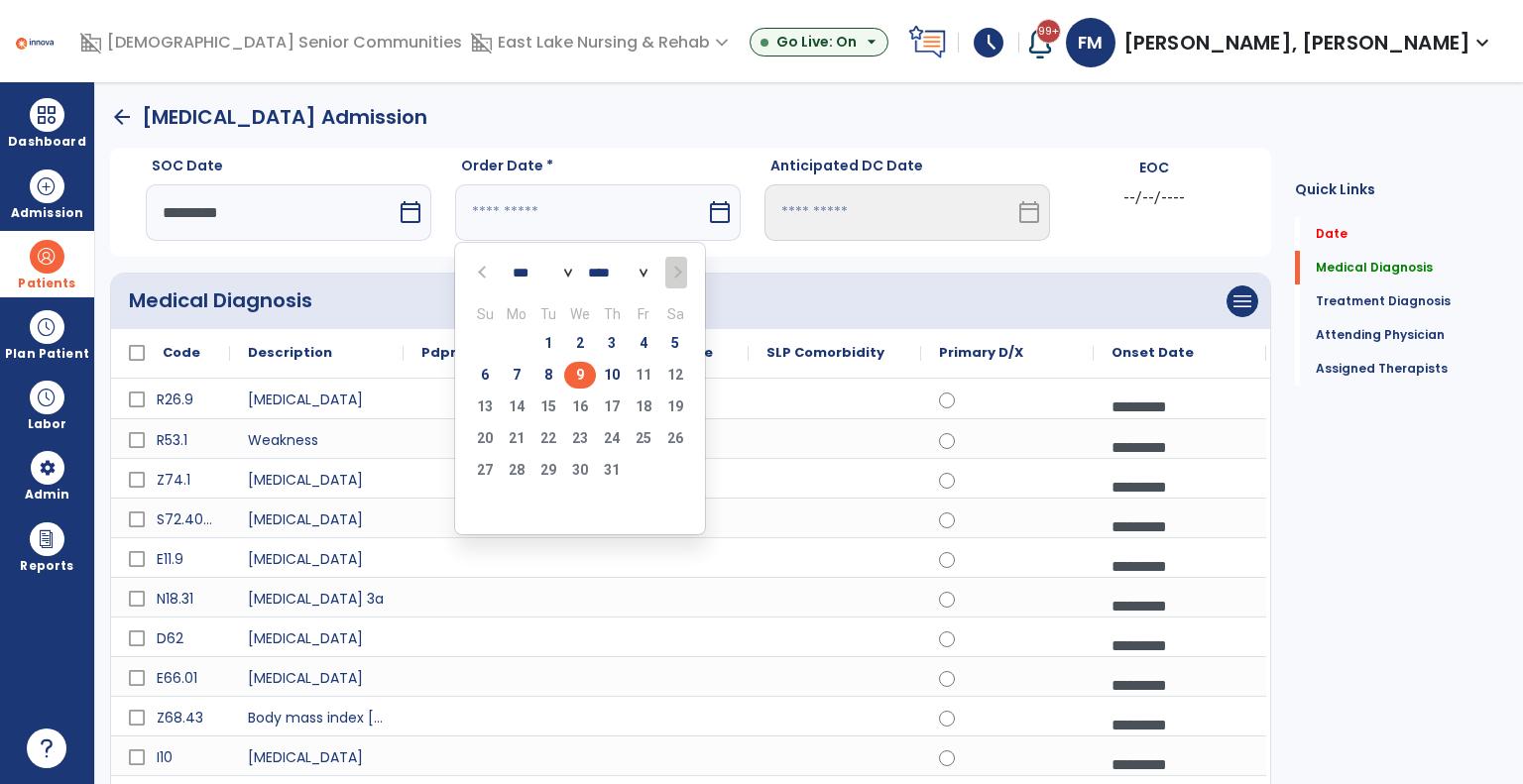 click on "10" at bounding box center (612, 375) 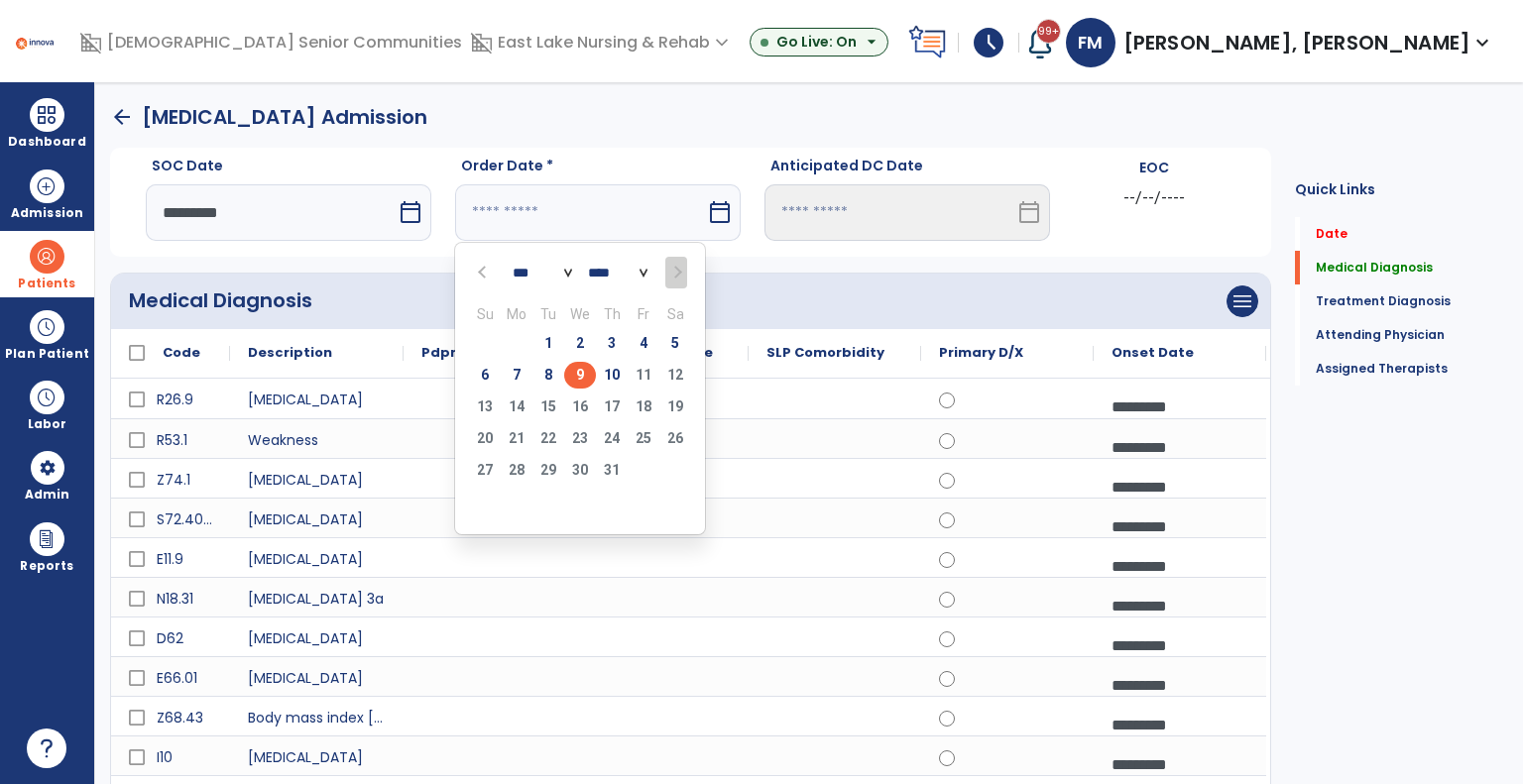 type on "*********" 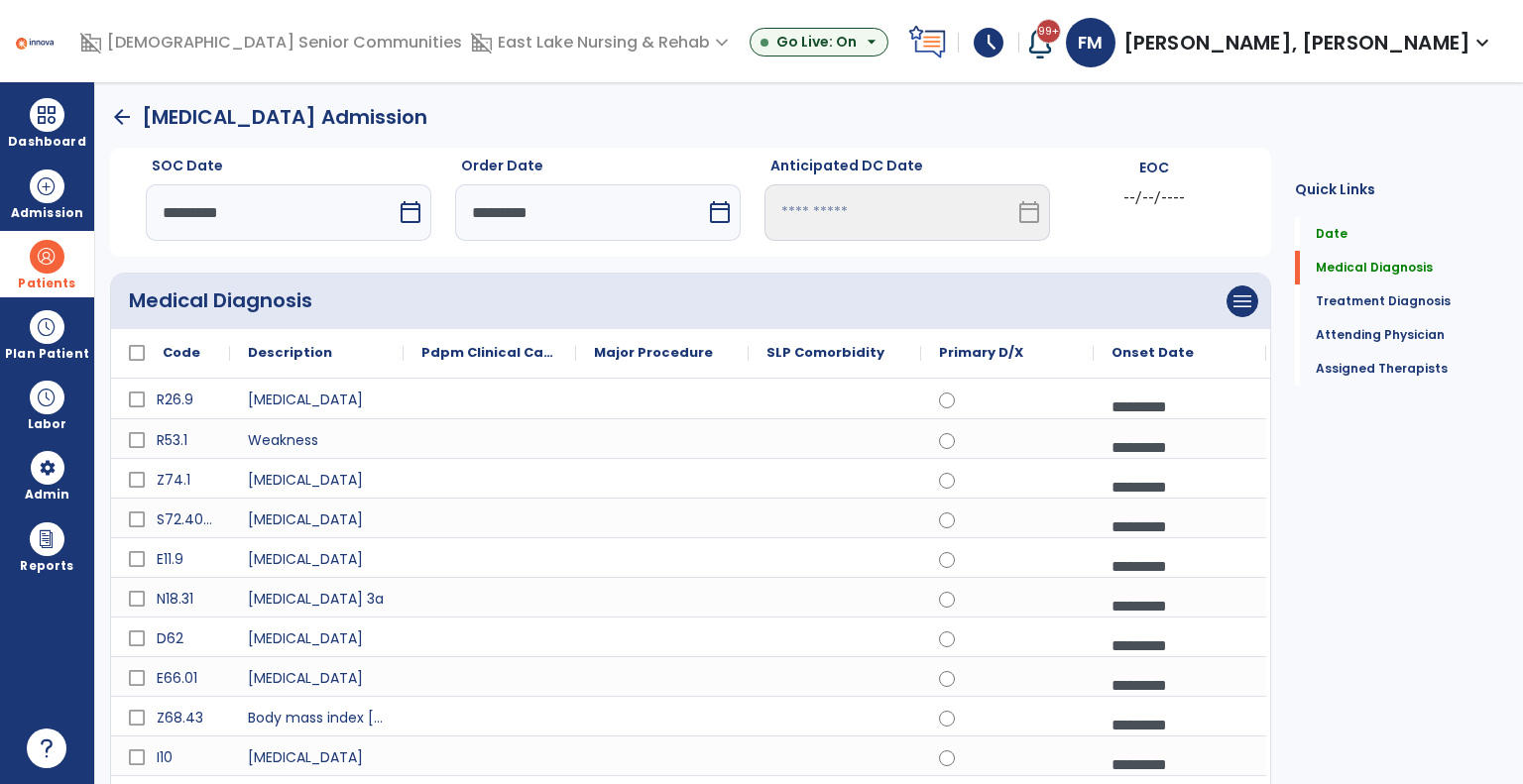 click on "Quick Links  Date   Date   Medical Diagnosis   Medical Diagnosis   Treatment Diagnosis   Treatment Diagnosis   Attending Physician   Attending Physician   Assigned Therapists   Assigned Therapists" 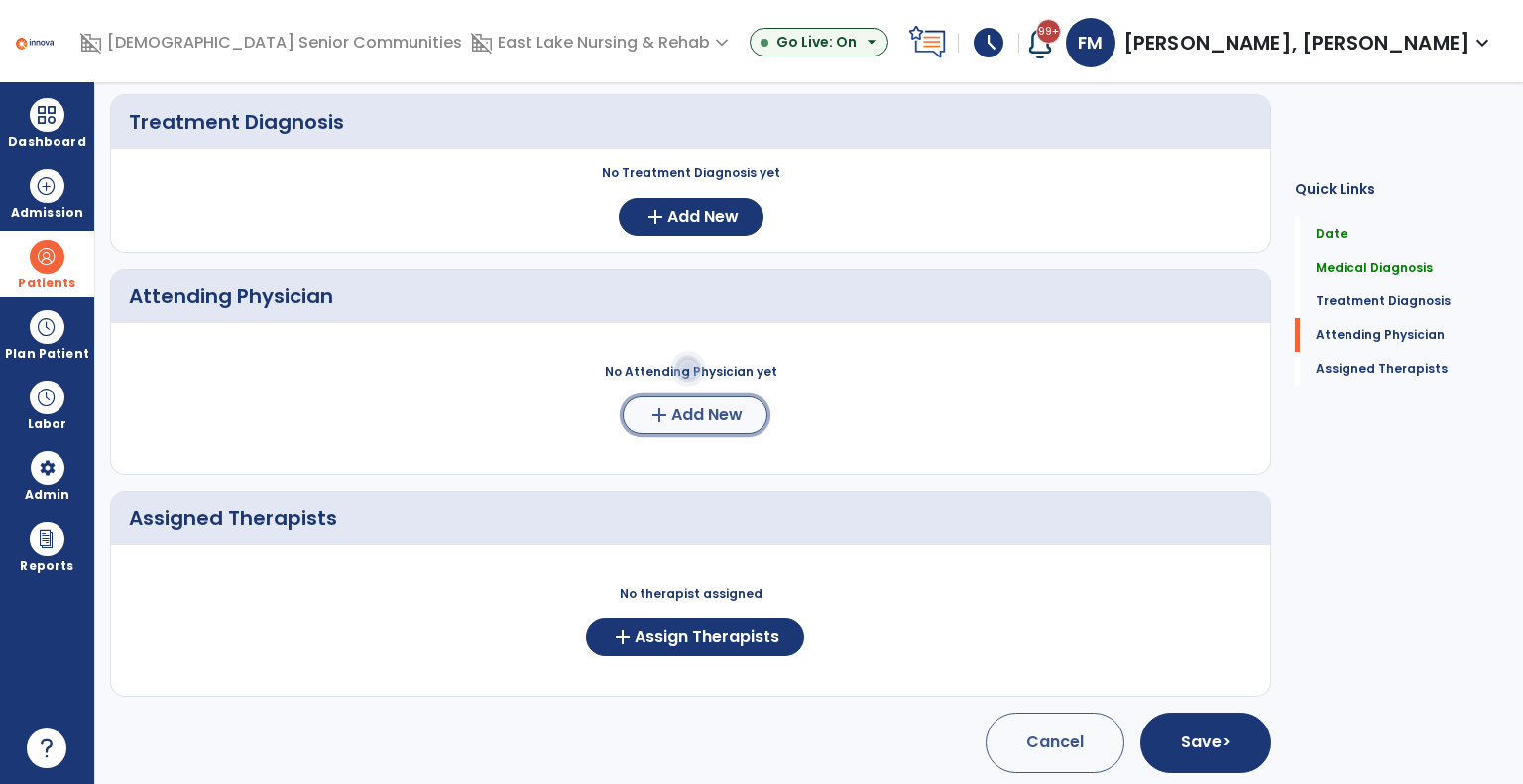 click on "Add New" 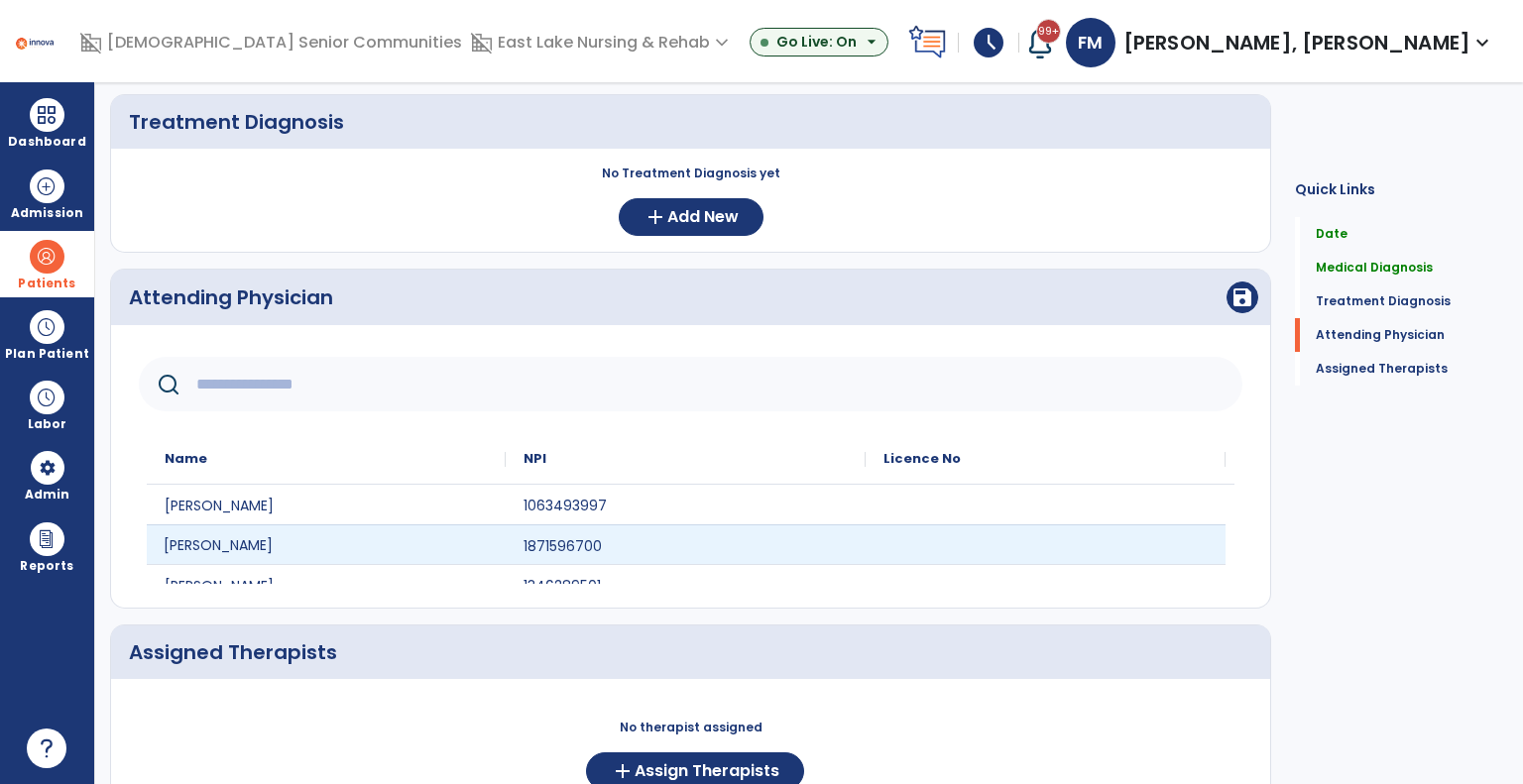 click on "[PERSON_NAME]" 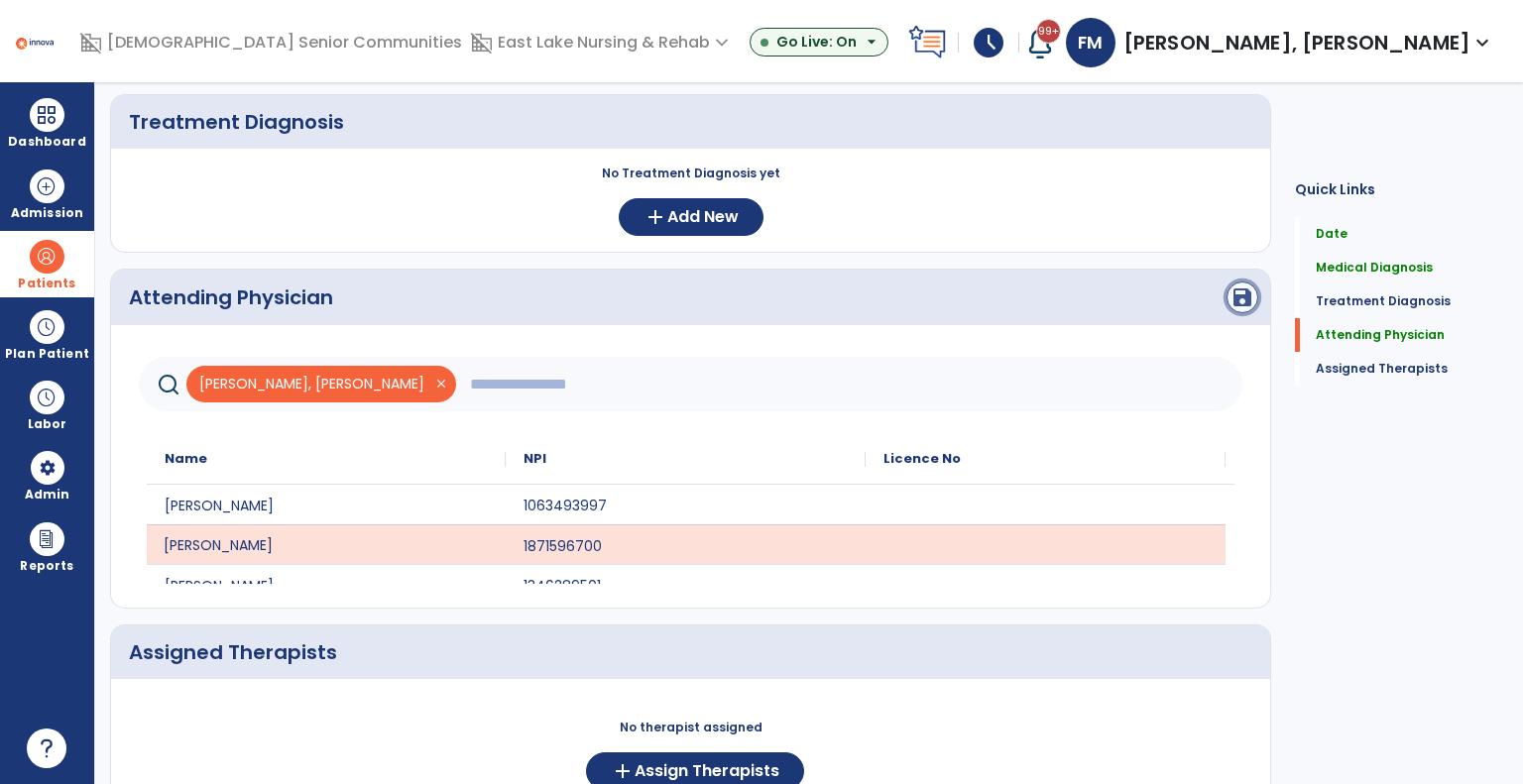 click on "save" 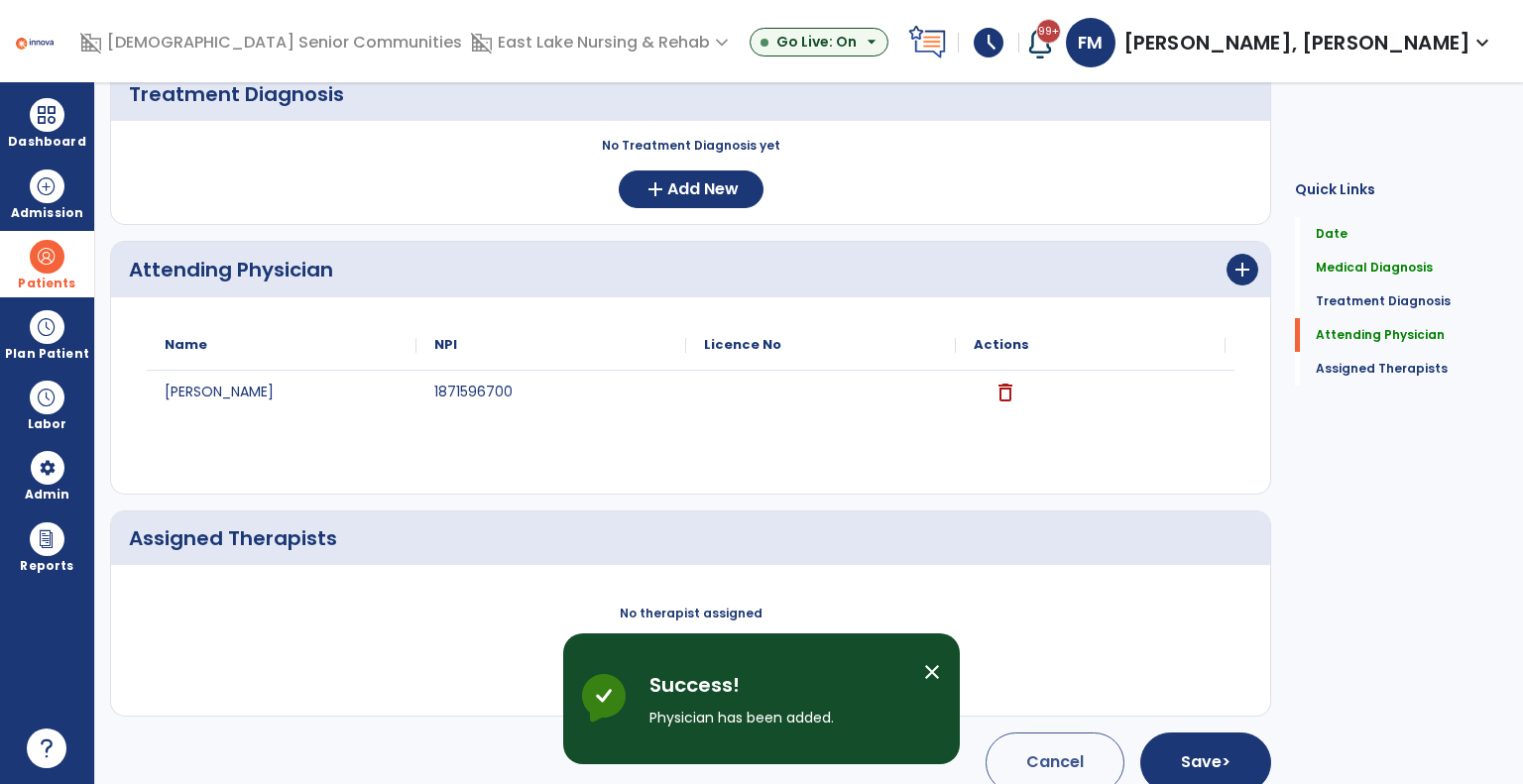 scroll, scrollTop: 984, scrollLeft: 0, axis: vertical 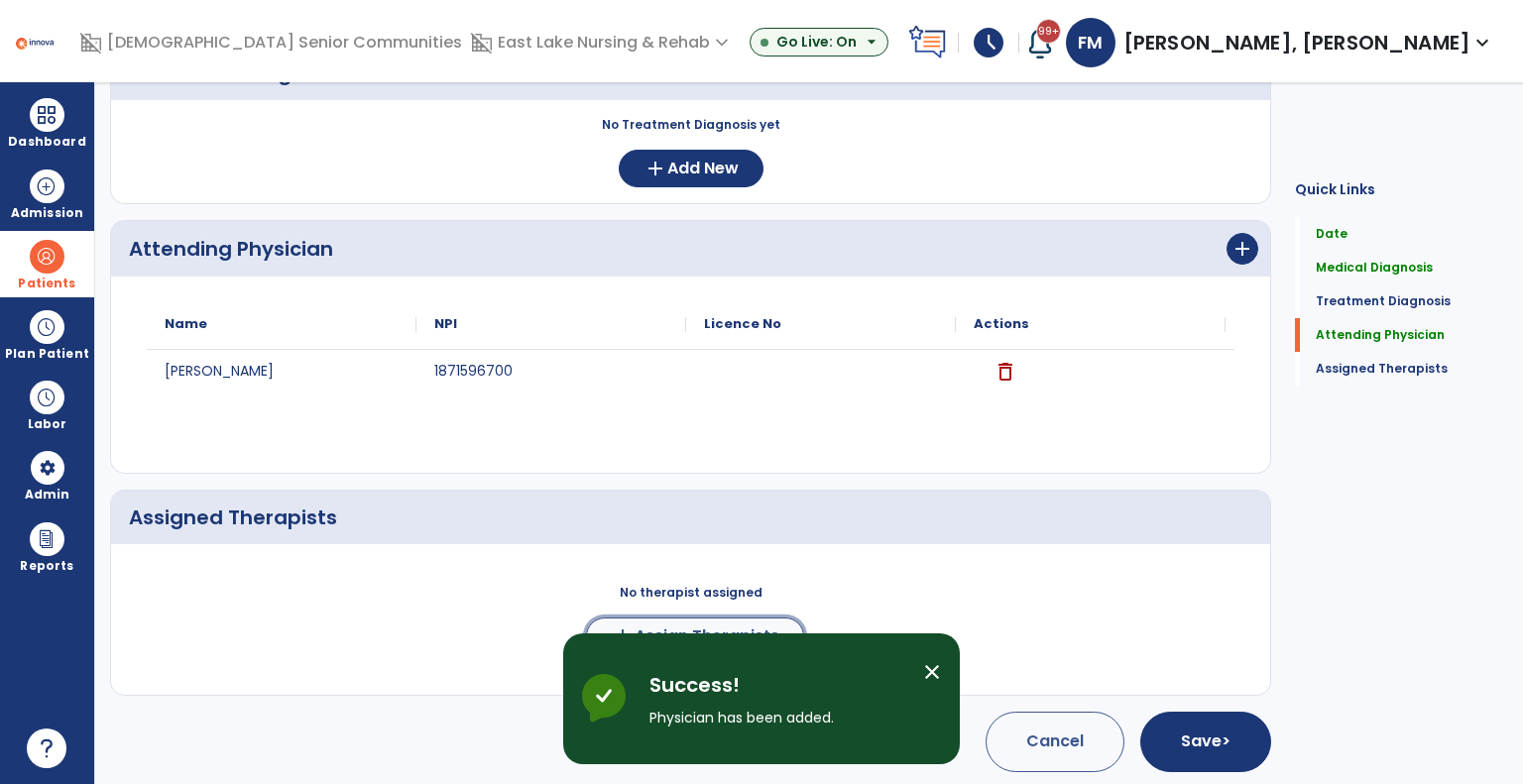 click on "add  Assign Therapists" 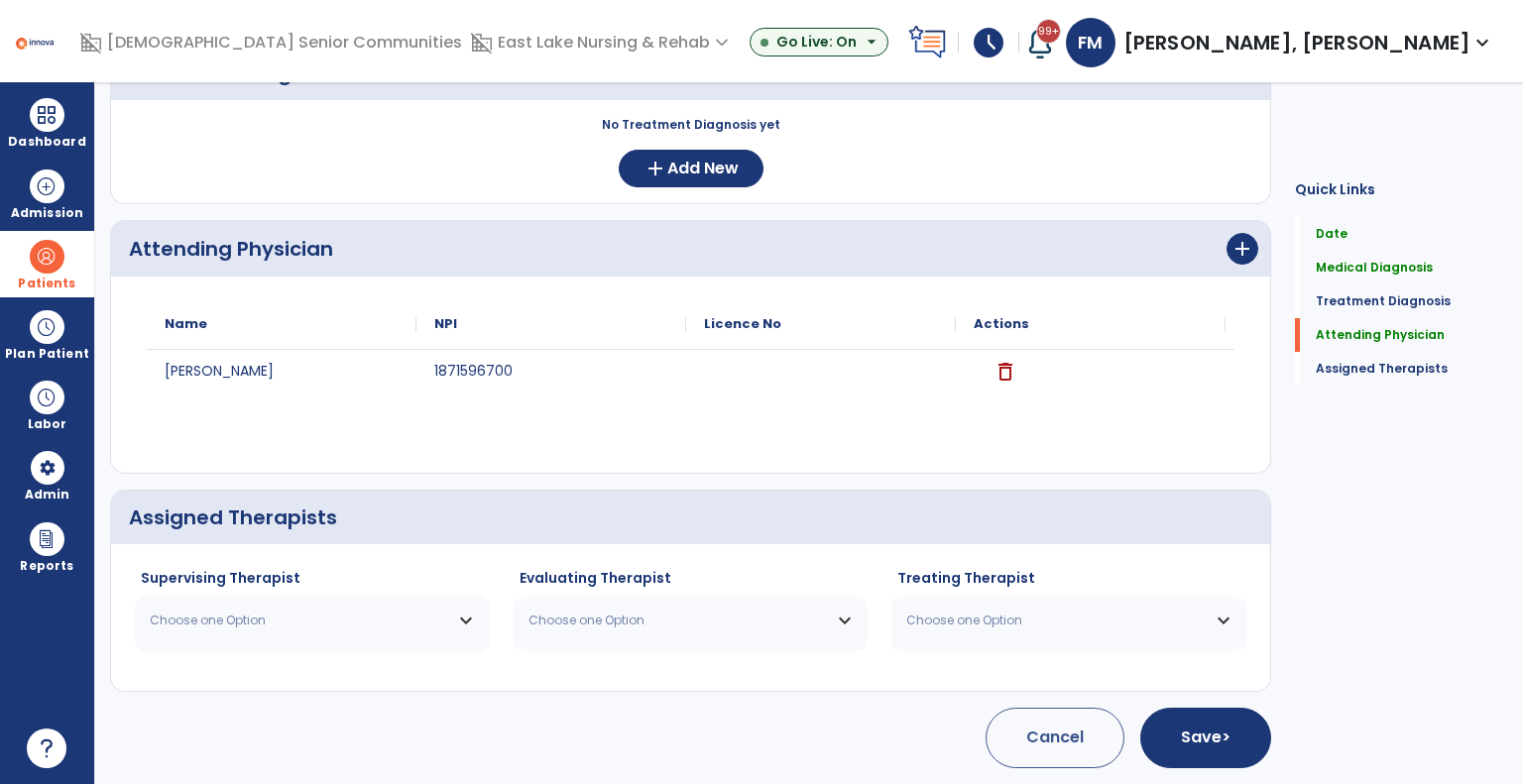 scroll, scrollTop: 980, scrollLeft: 0, axis: vertical 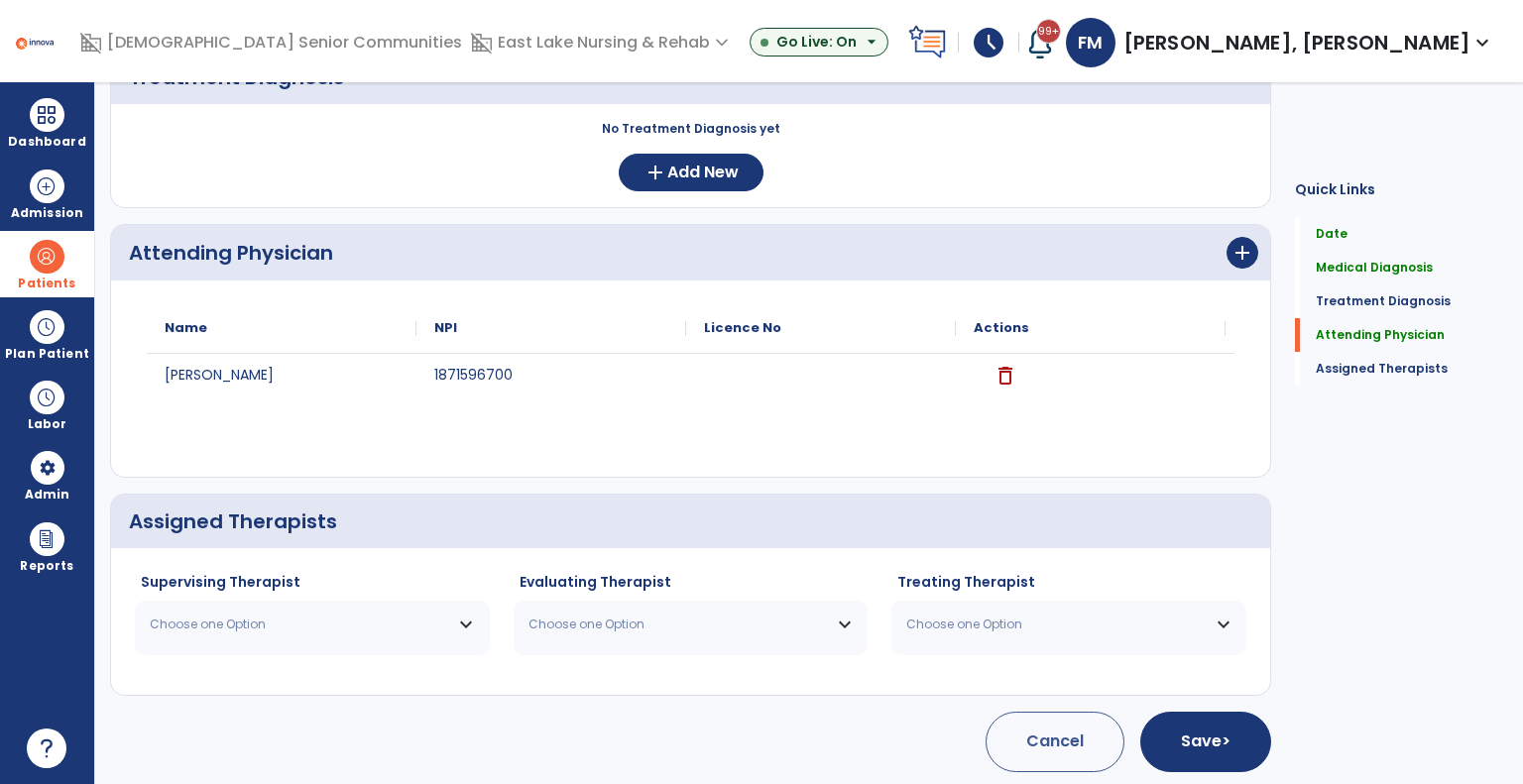 click on "Choose one Option" at bounding box center (299, 624) 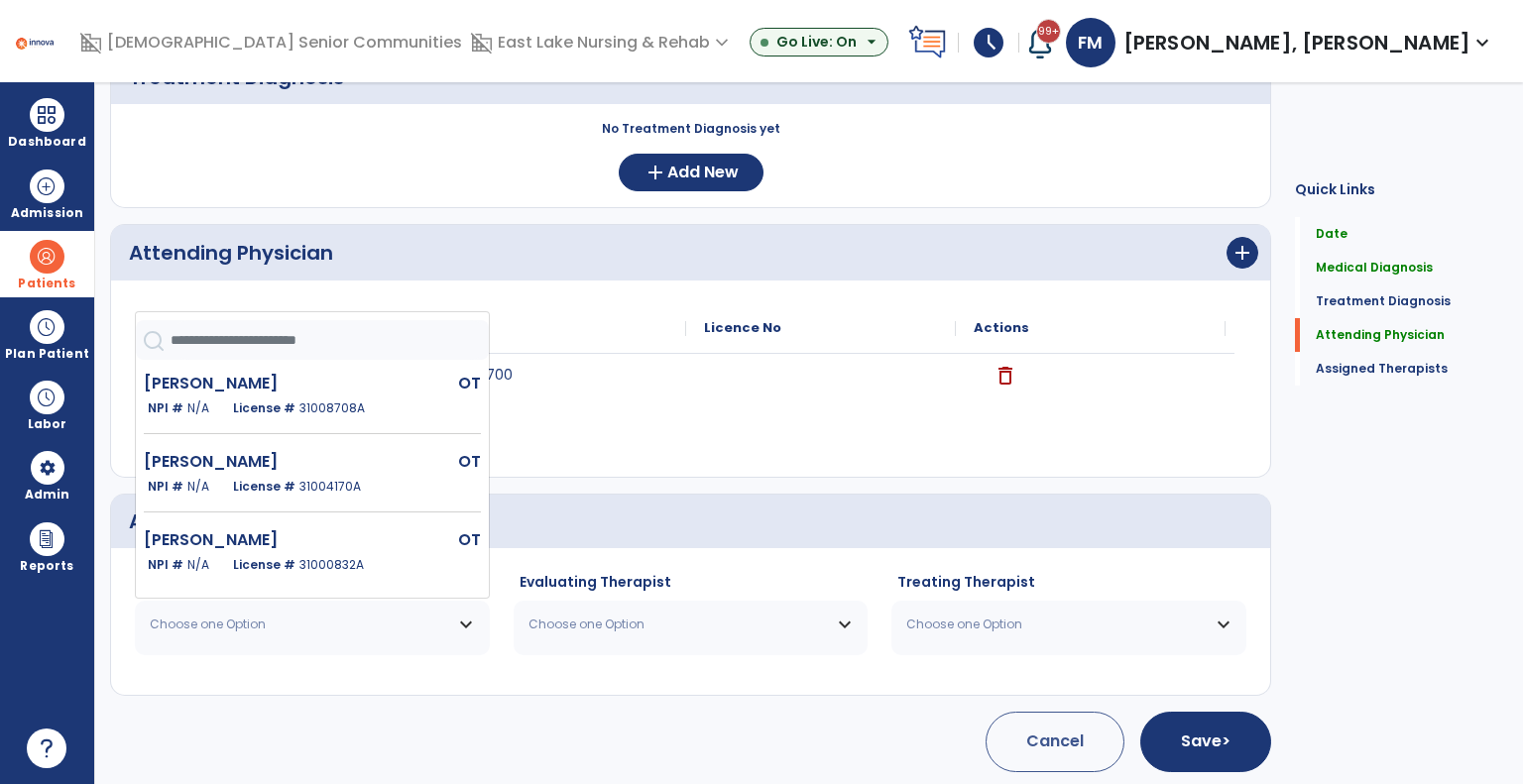 drag, startPoint x: 240, startPoint y: 546, endPoint x: 547, endPoint y: 646, distance: 322.87614 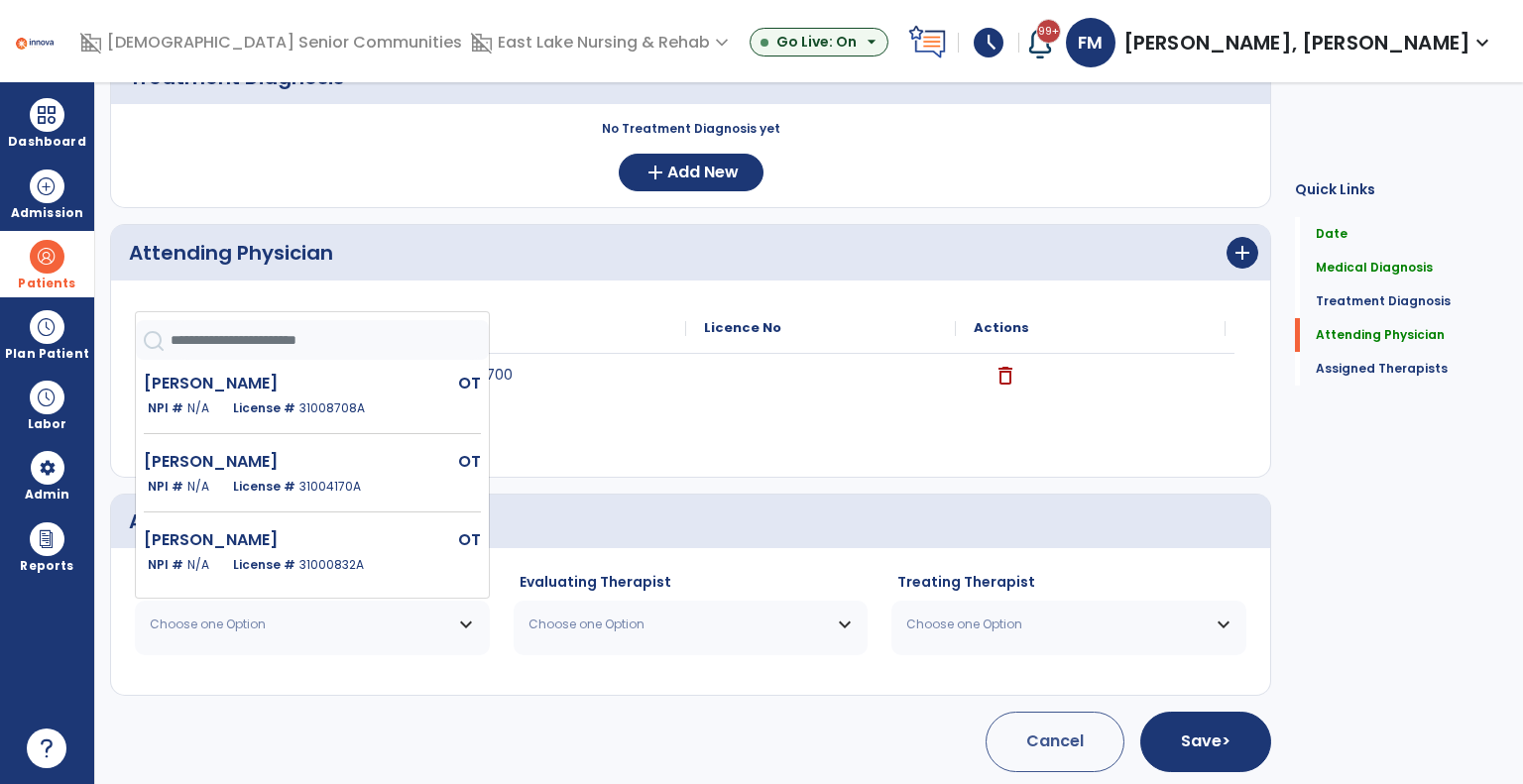 click on "[PERSON_NAME]" 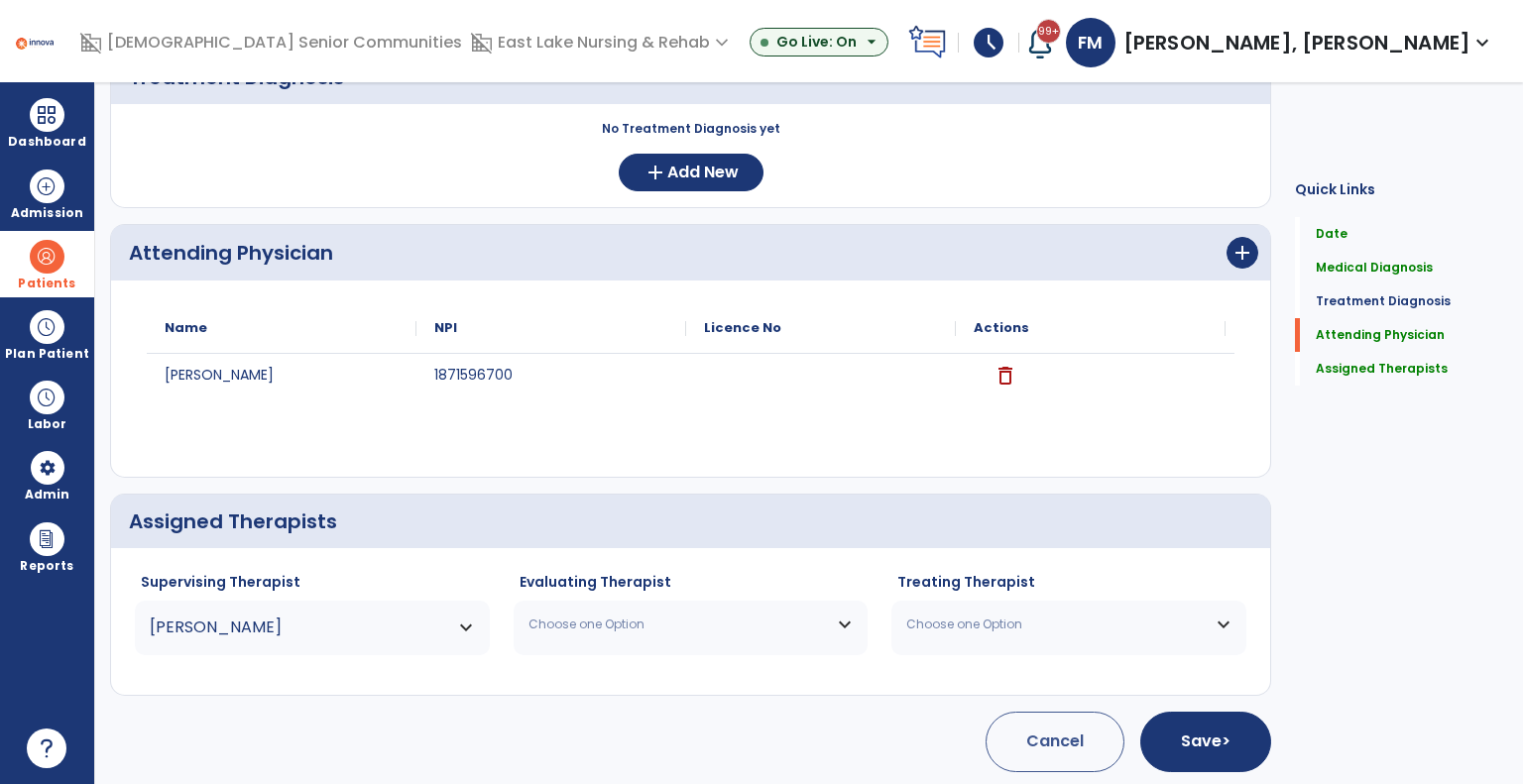 click on "Choose one Option" at bounding box center [678, 624] 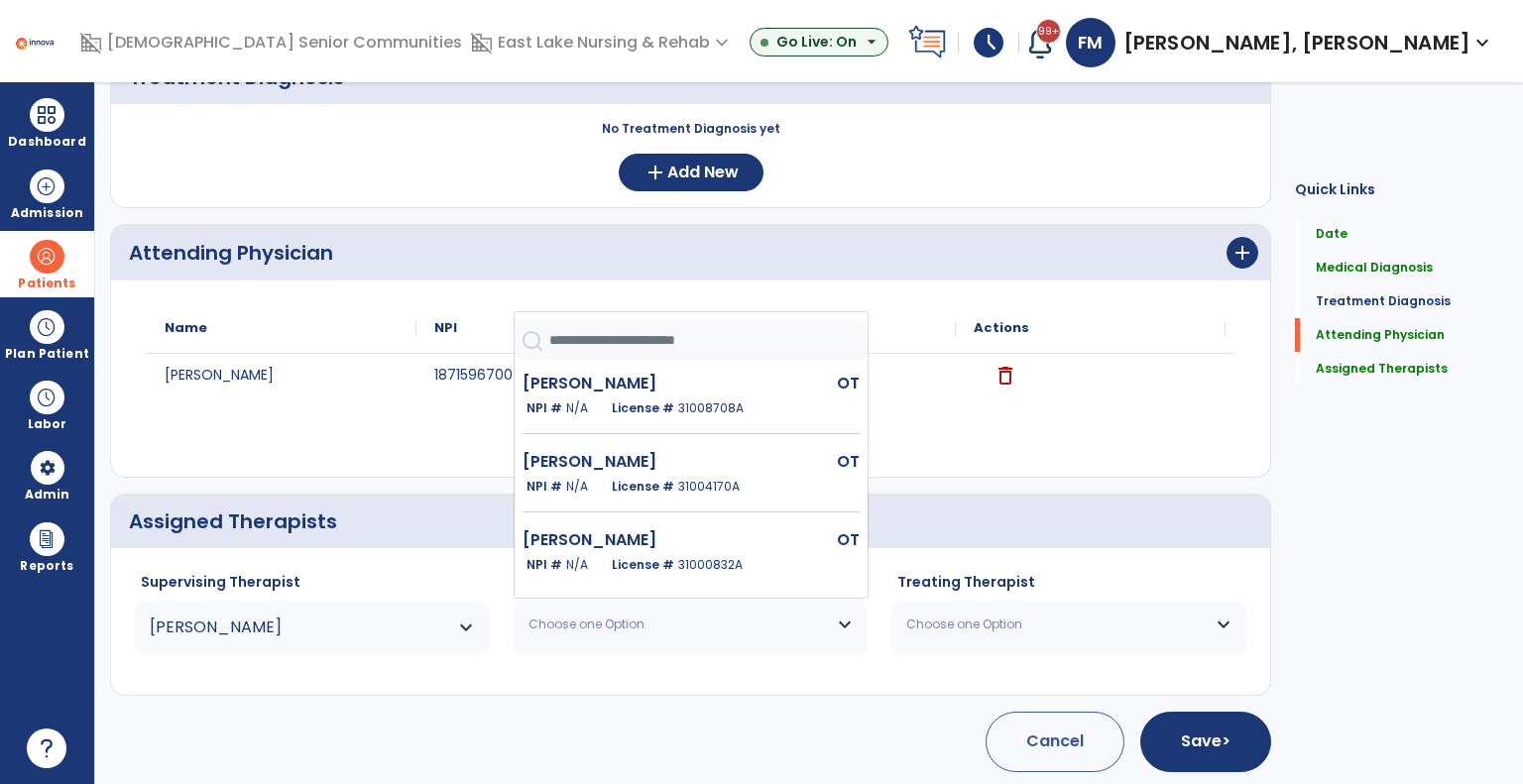 drag, startPoint x: 638, startPoint y: 566, endPoint x: 896, endPoint y: 611, distance: 261.895 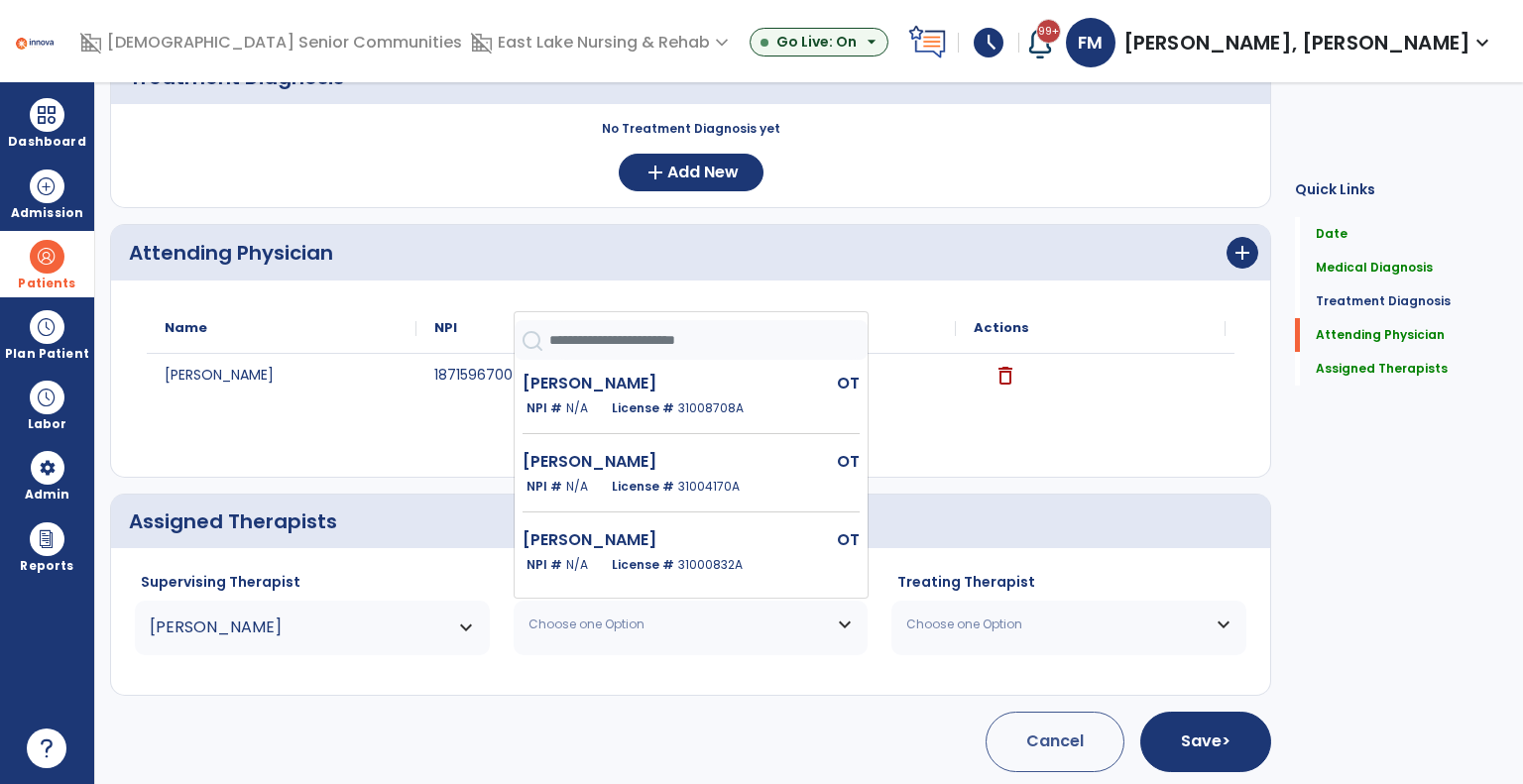 click on "License #  31000832A" 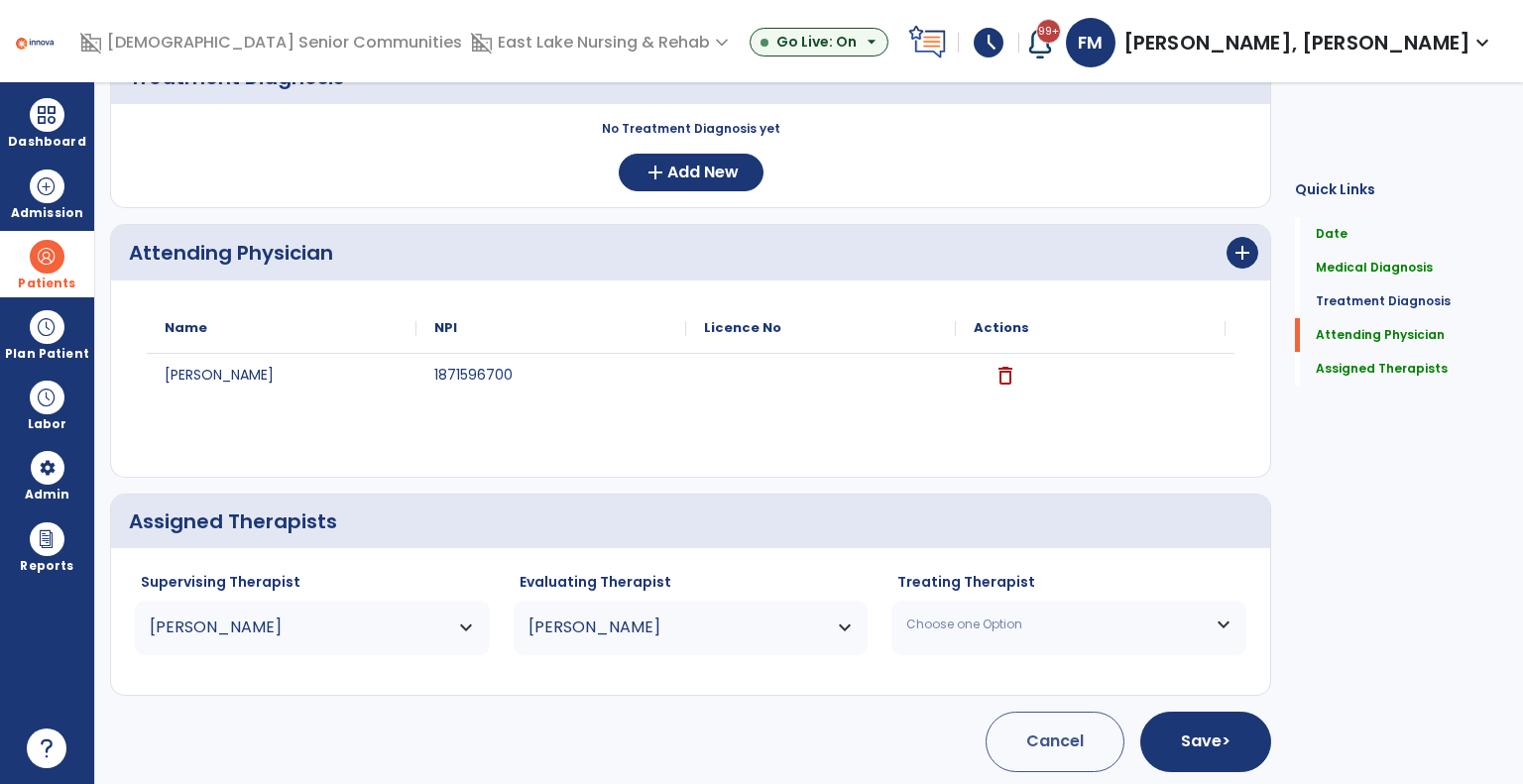click on "Choose one Option" at bounding box center (1056, 624) 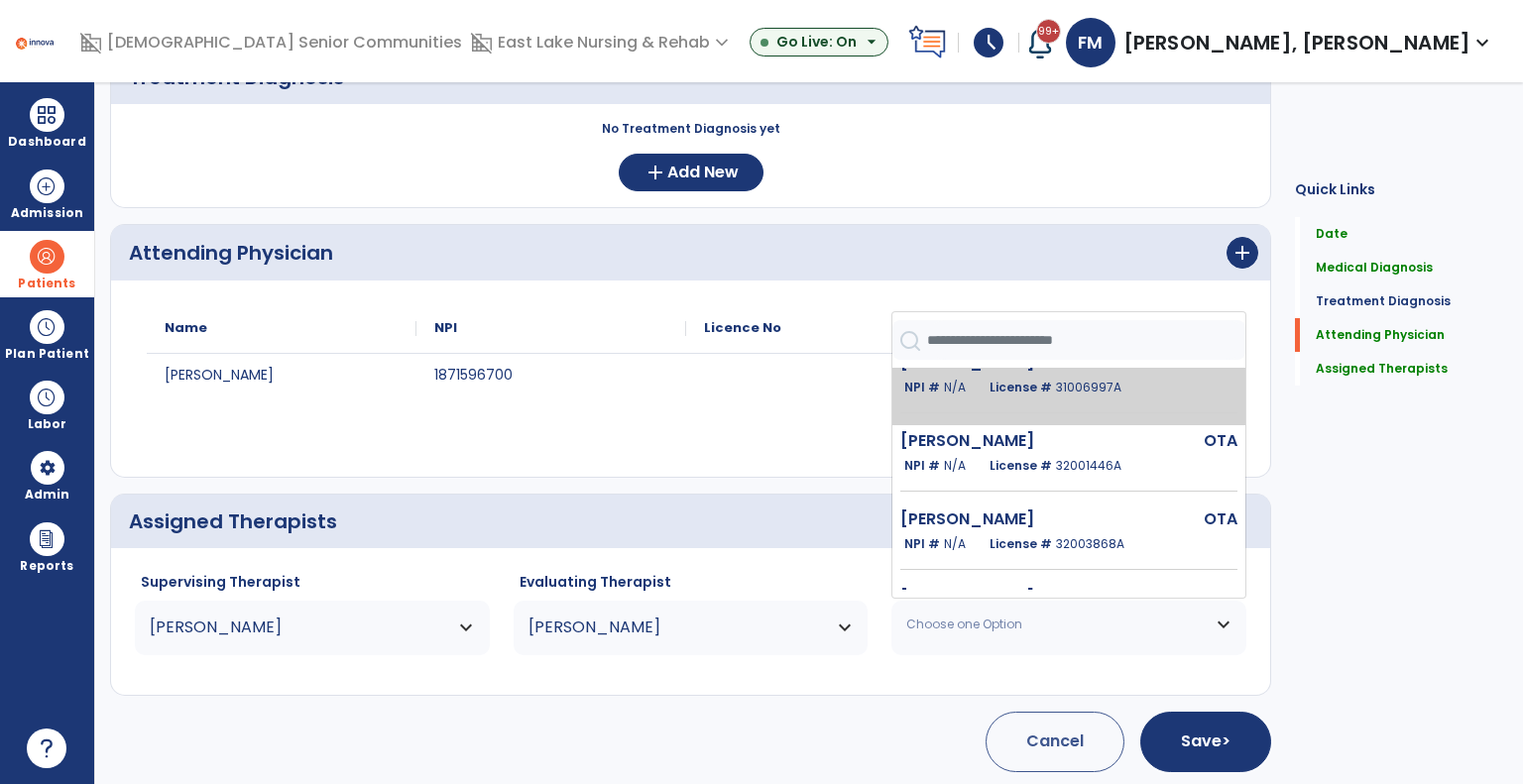 scroll, scrollTop: 297, scrollLeft: 0, axis: vertical 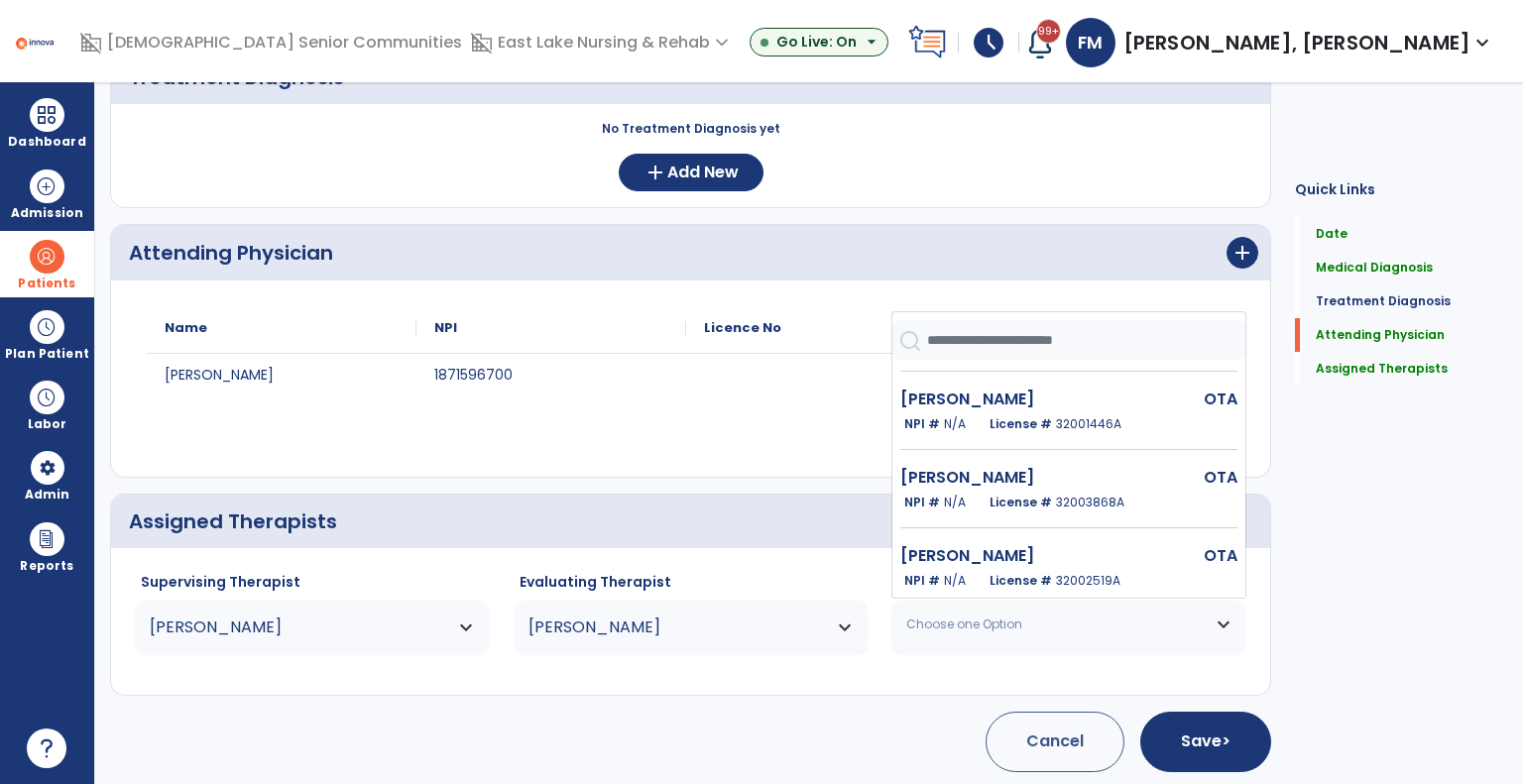 click on "N/A" 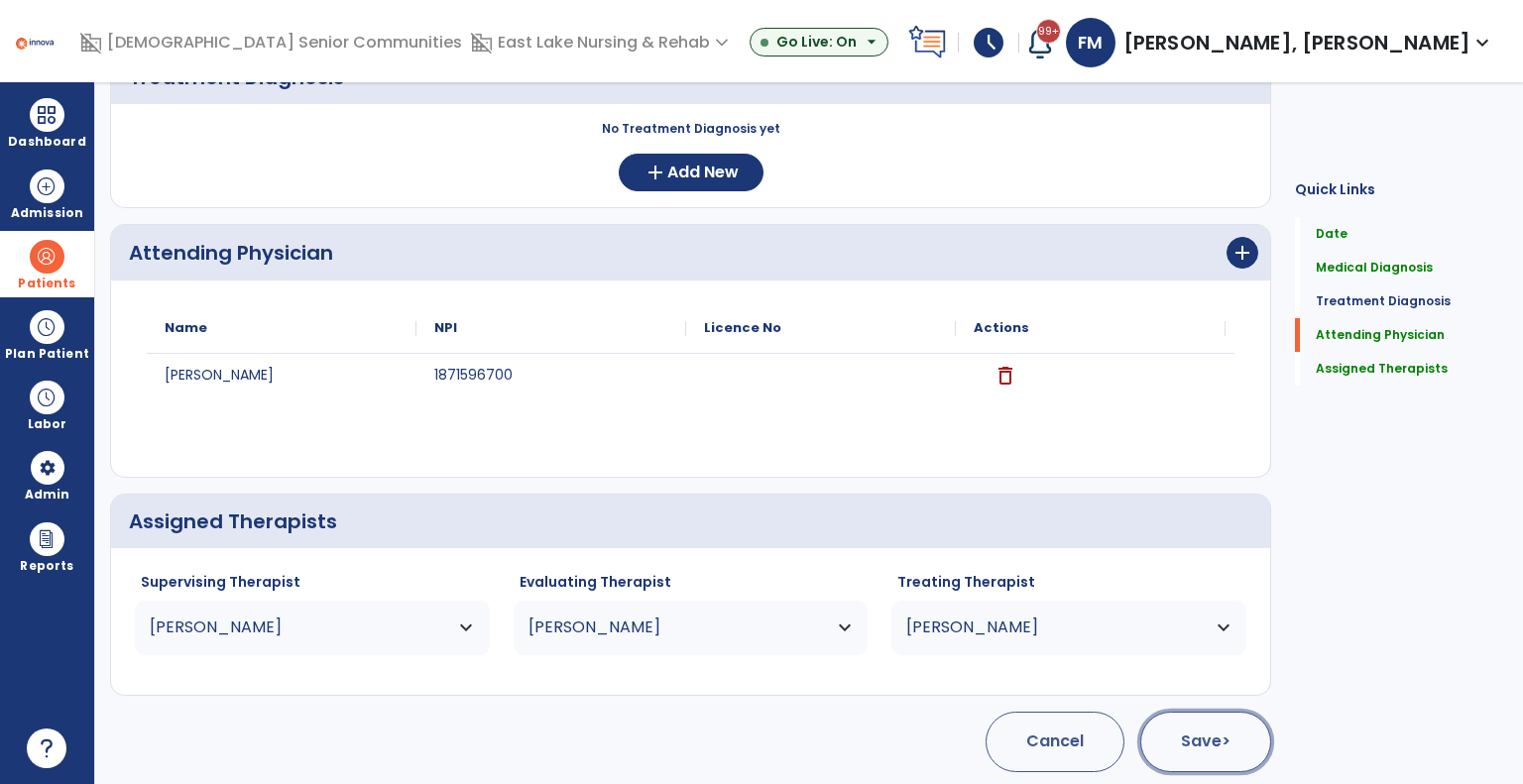click on "Save  >" 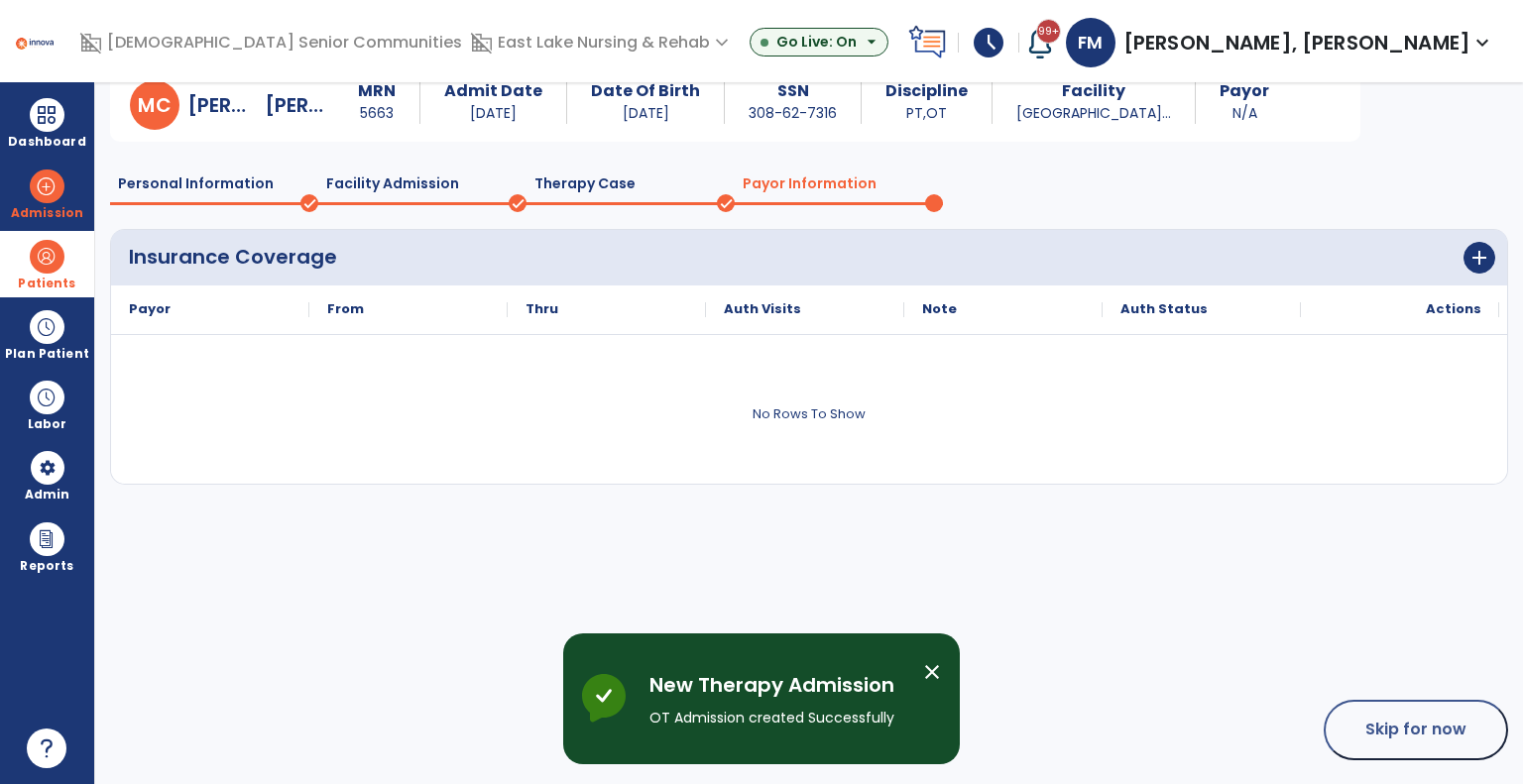 scroll, scrollTop: 16, scrollLeft: 0, axis: vertical 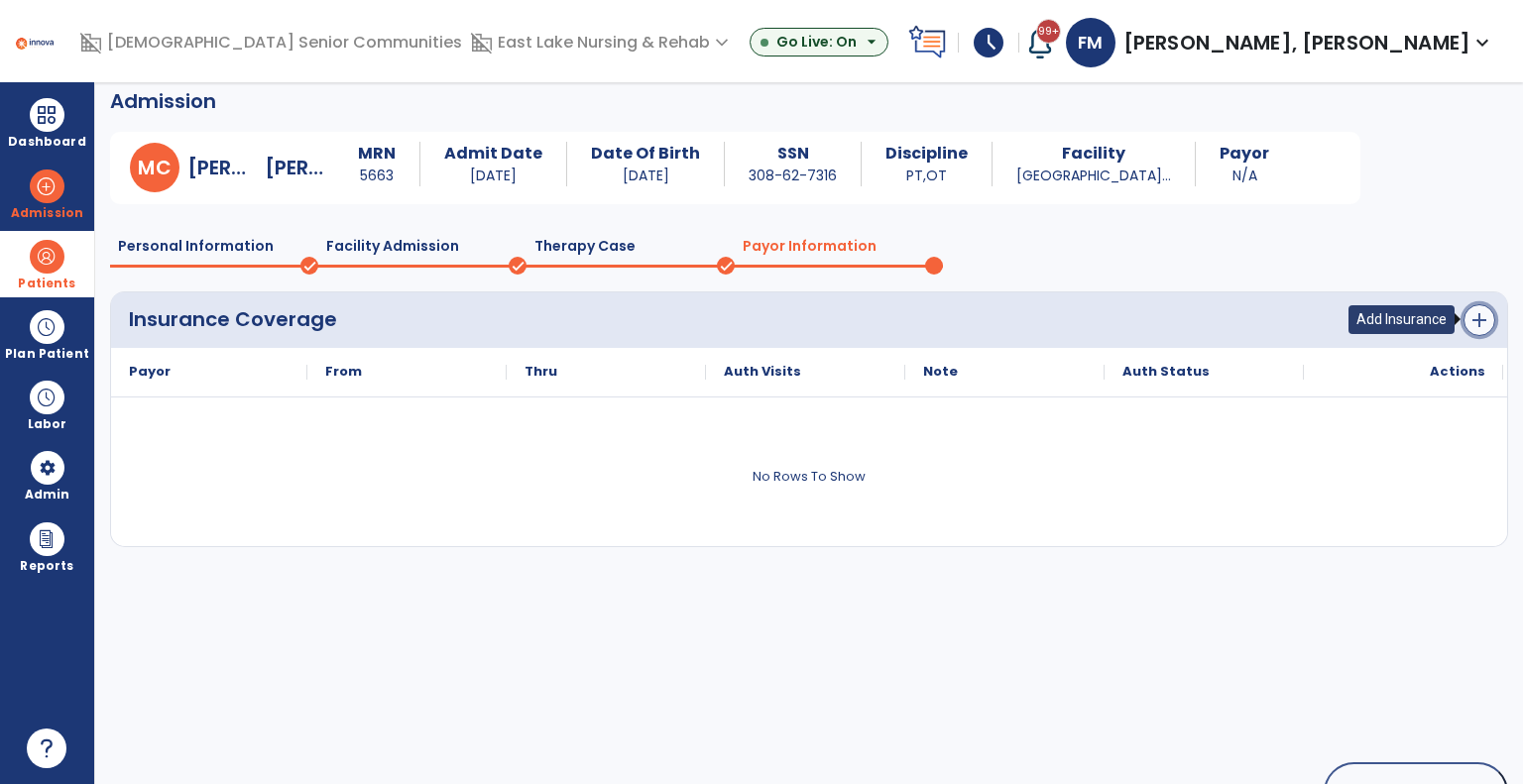 click on "add" 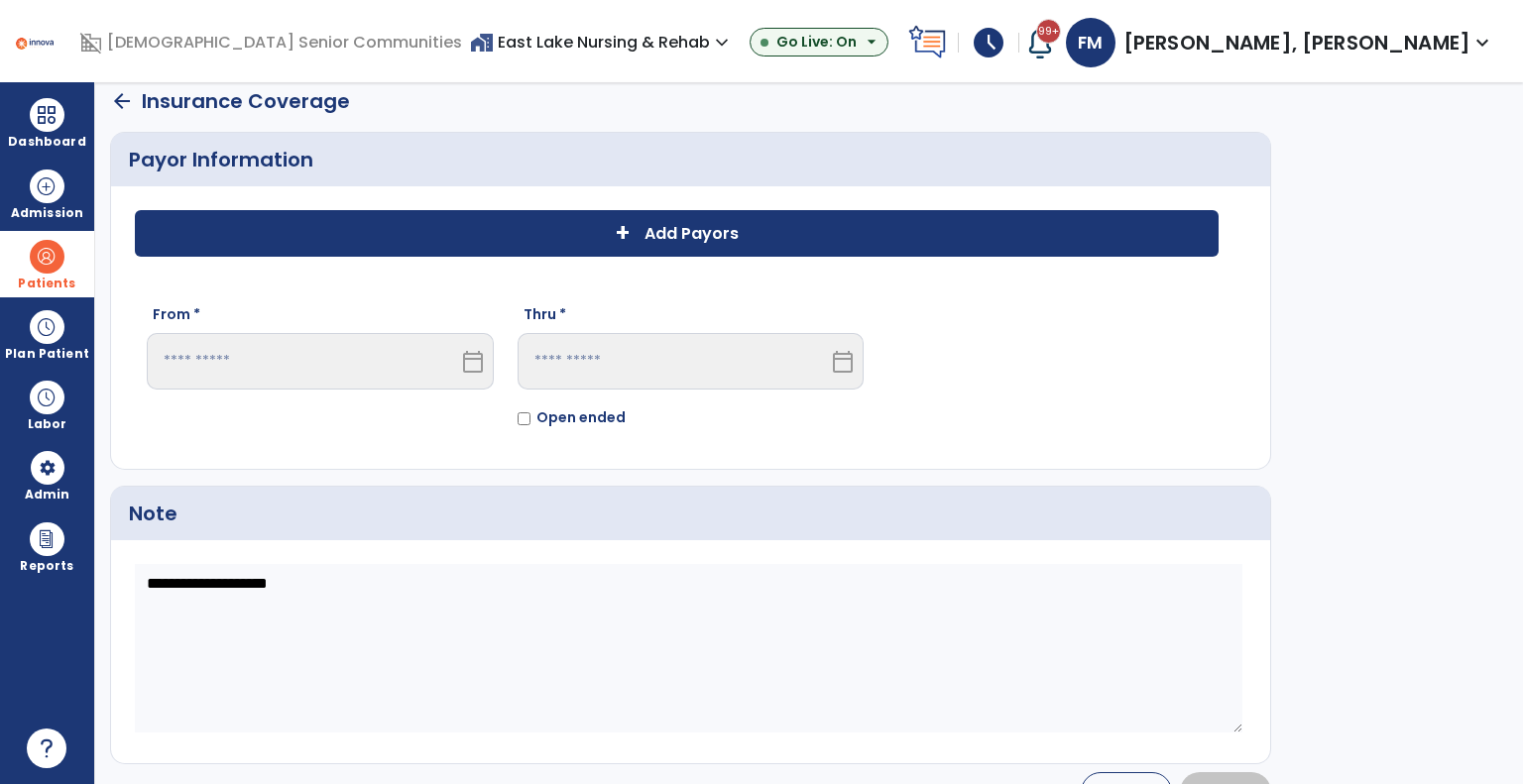 click on "+ Add Payors" 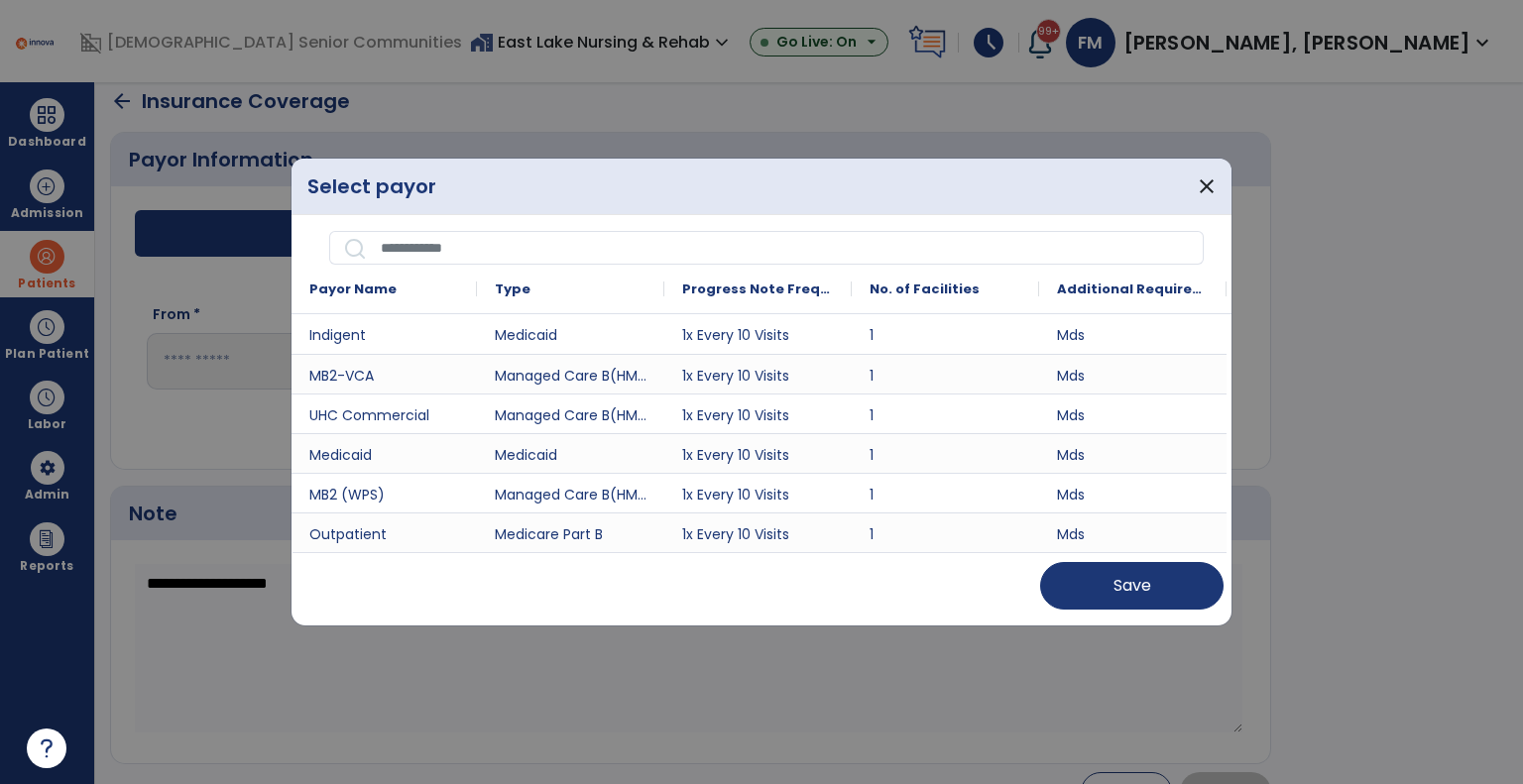 click at bounding box center (785, 248) 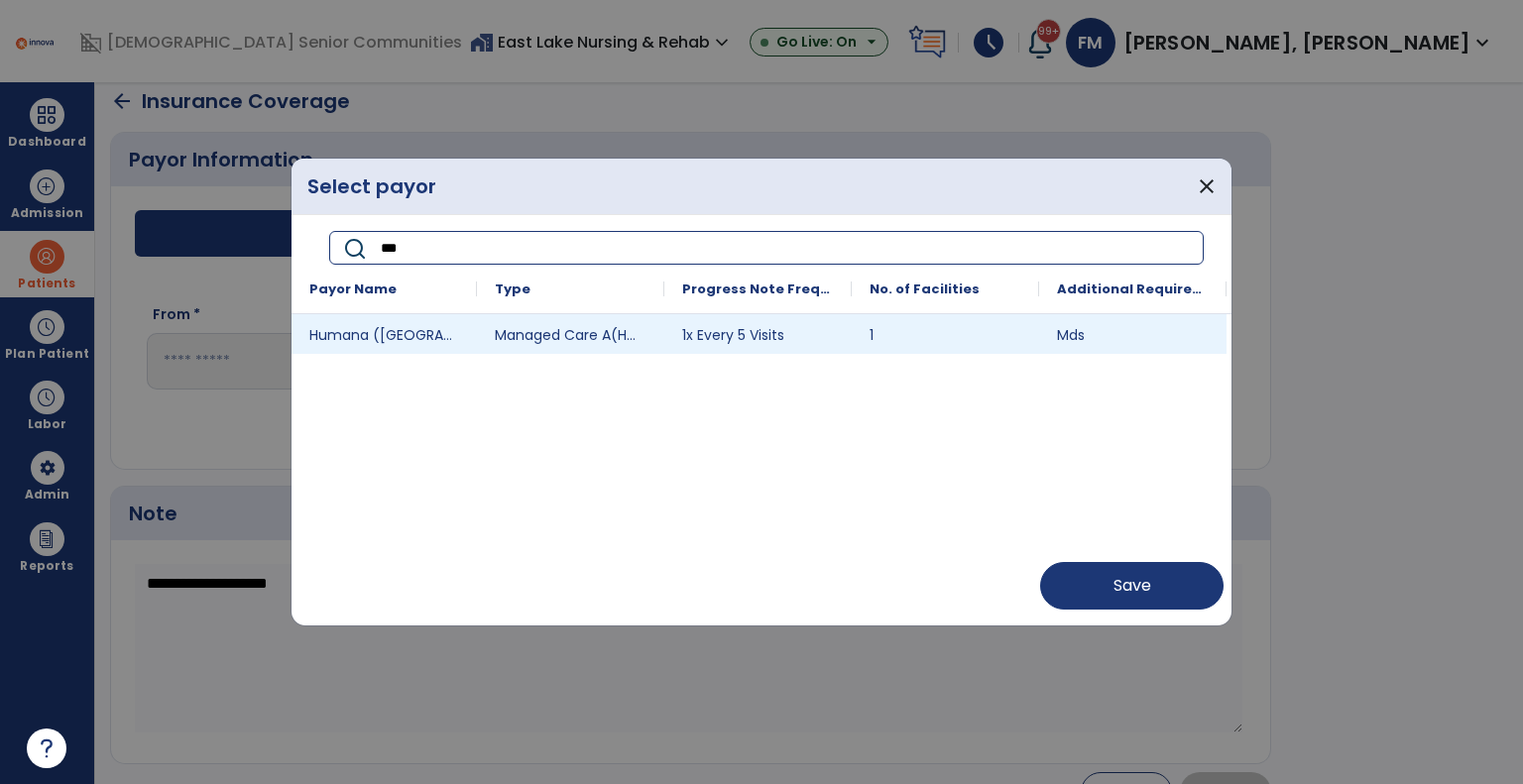 type on "***" 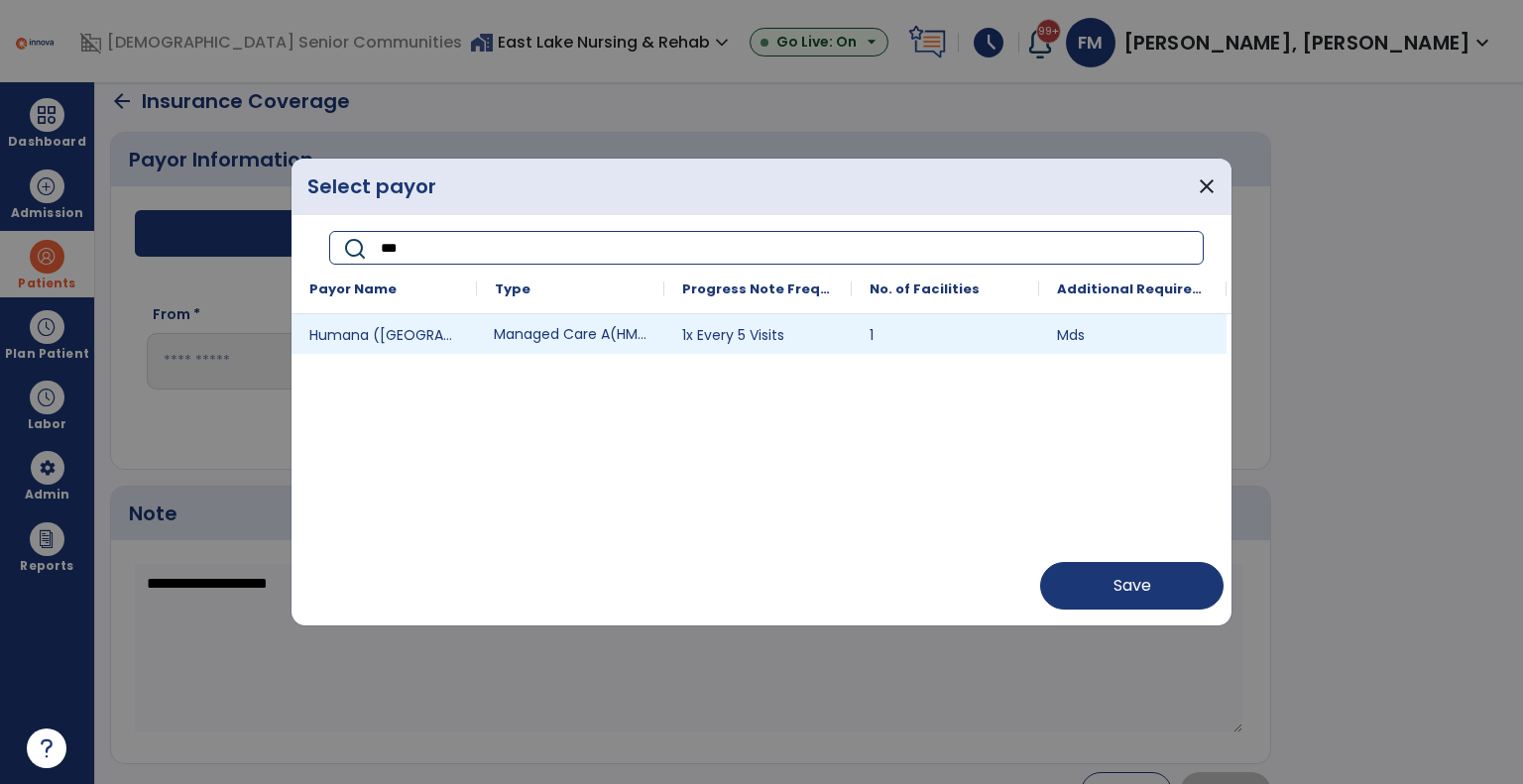 drag, startPoint x: 583, startPoint y: 344, endPoint x: 599, endPoint y: 352, distance: 17.888544 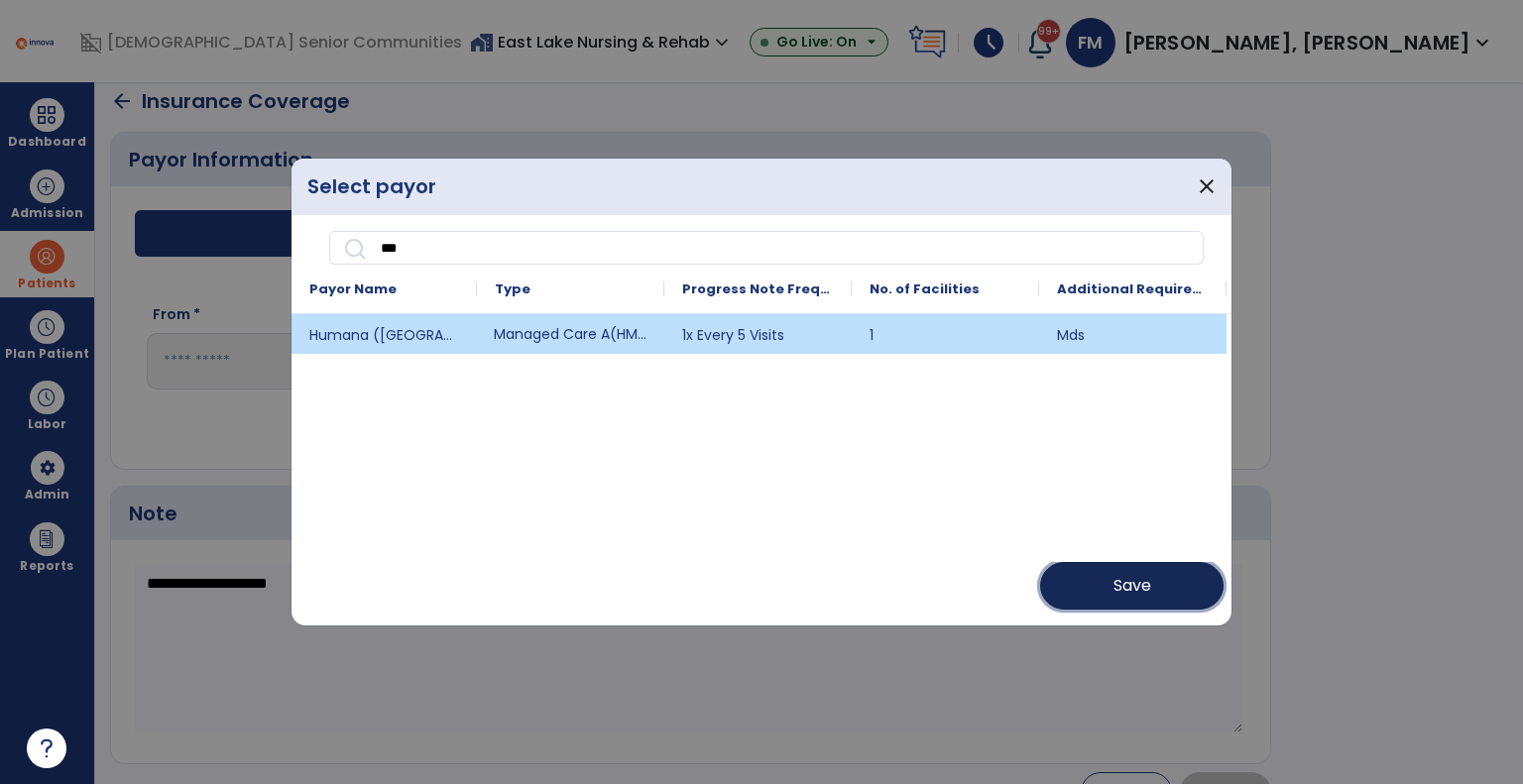 click on "Save" at bounding box center (1131, 586) 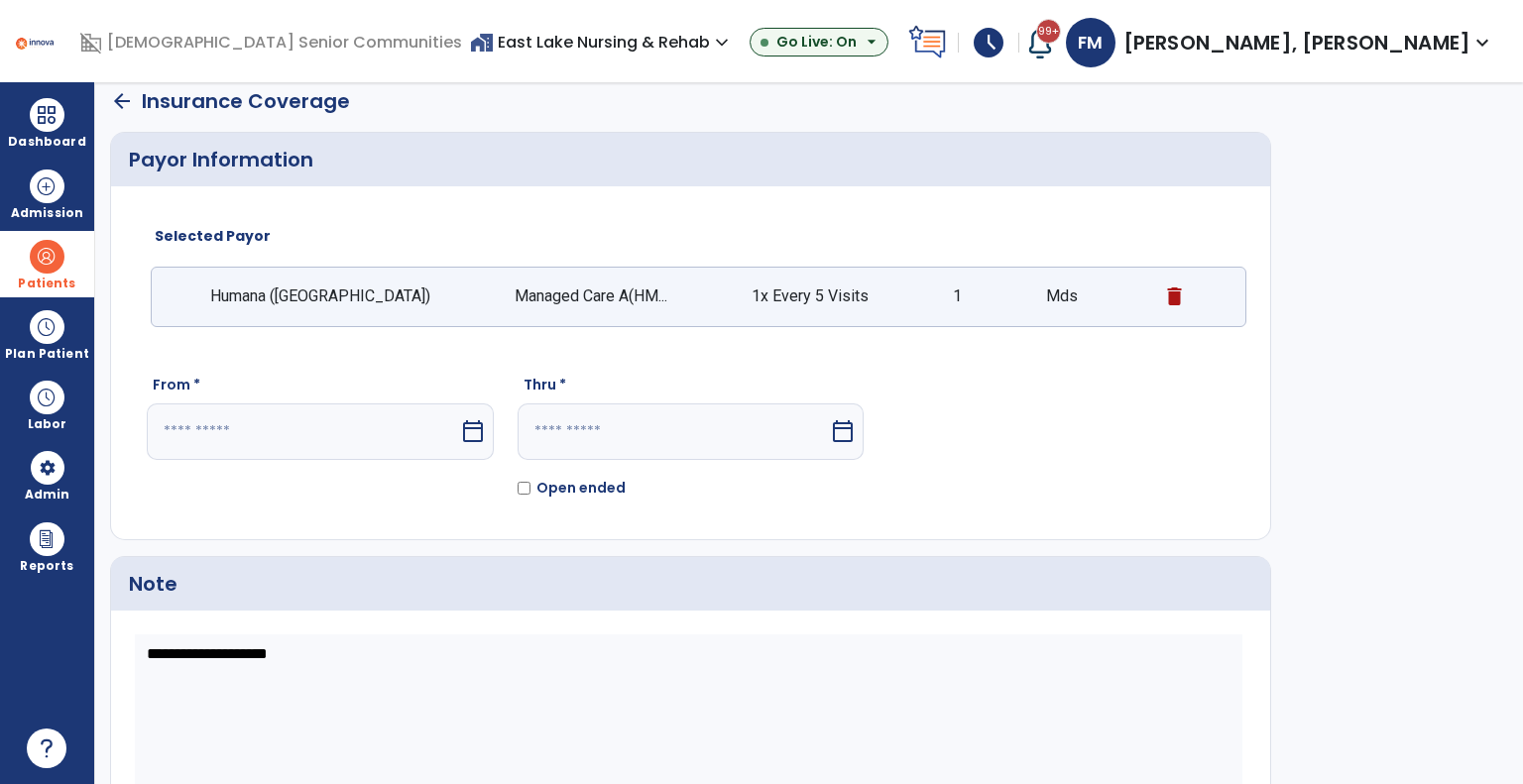 click at bounding box center (302, 431) 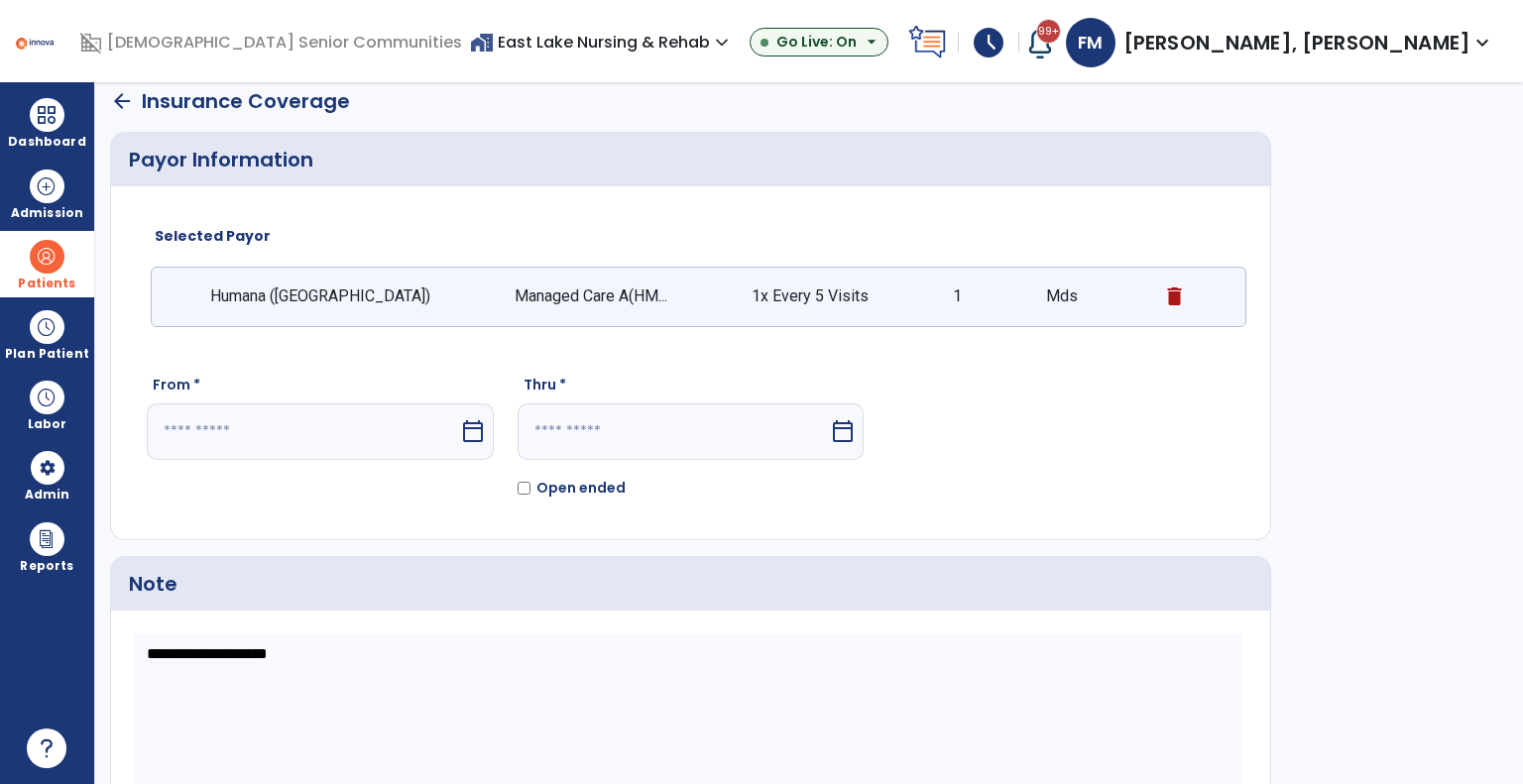 select on "*" 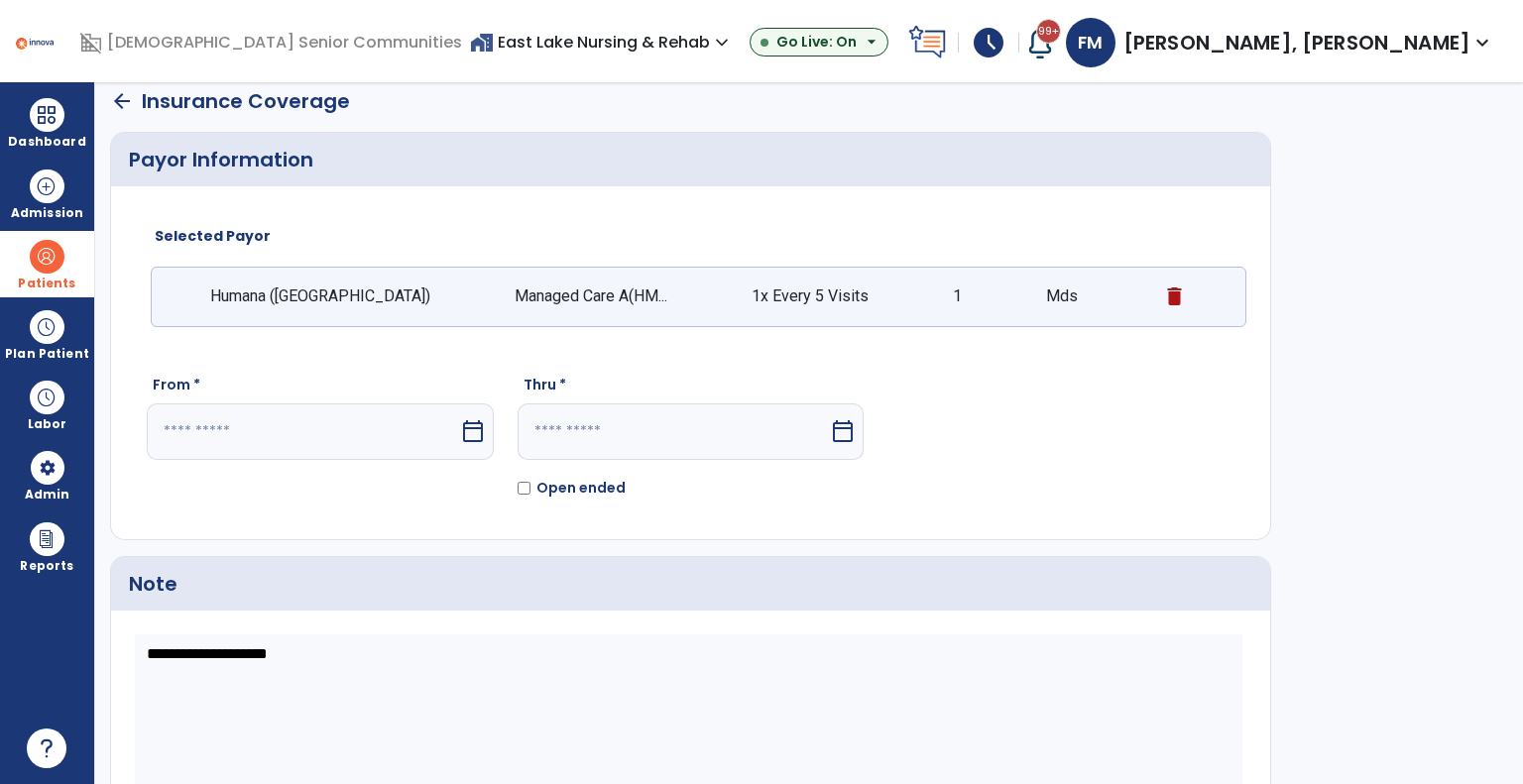 select on "****" 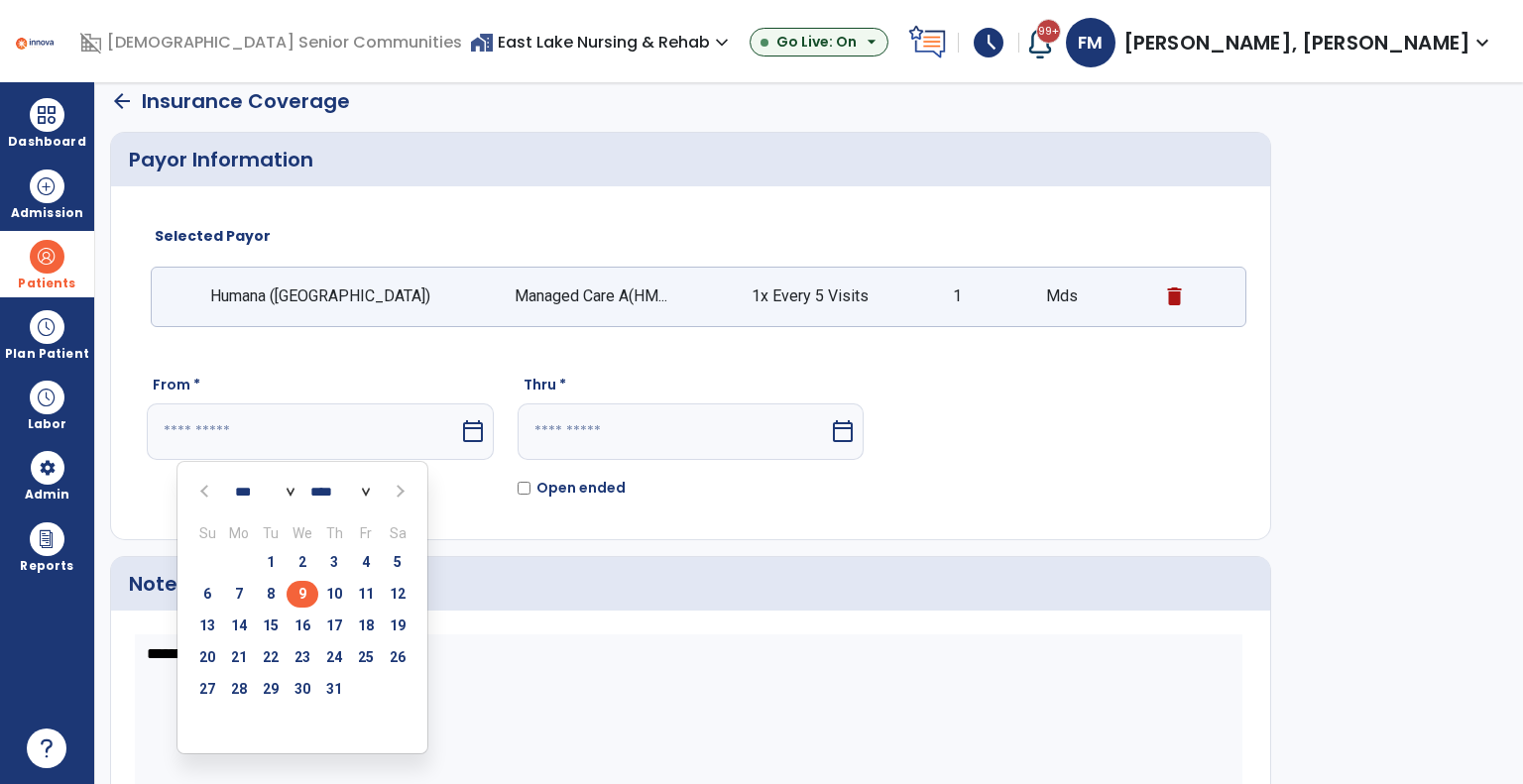 click on "9" at bounding box center [302, 594] 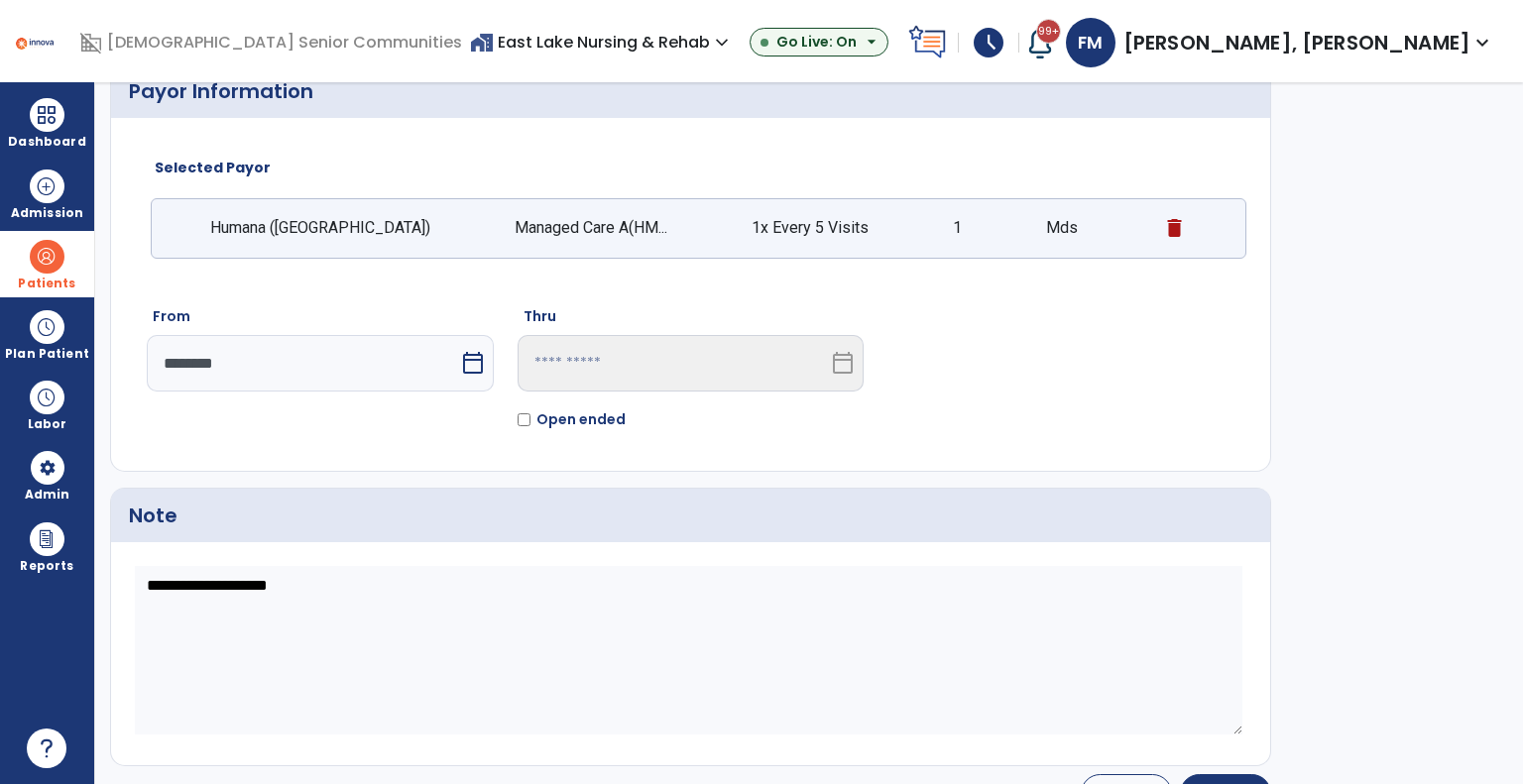 scroll, scrollTop: 118, scrollLeft: 0, axis: vertical 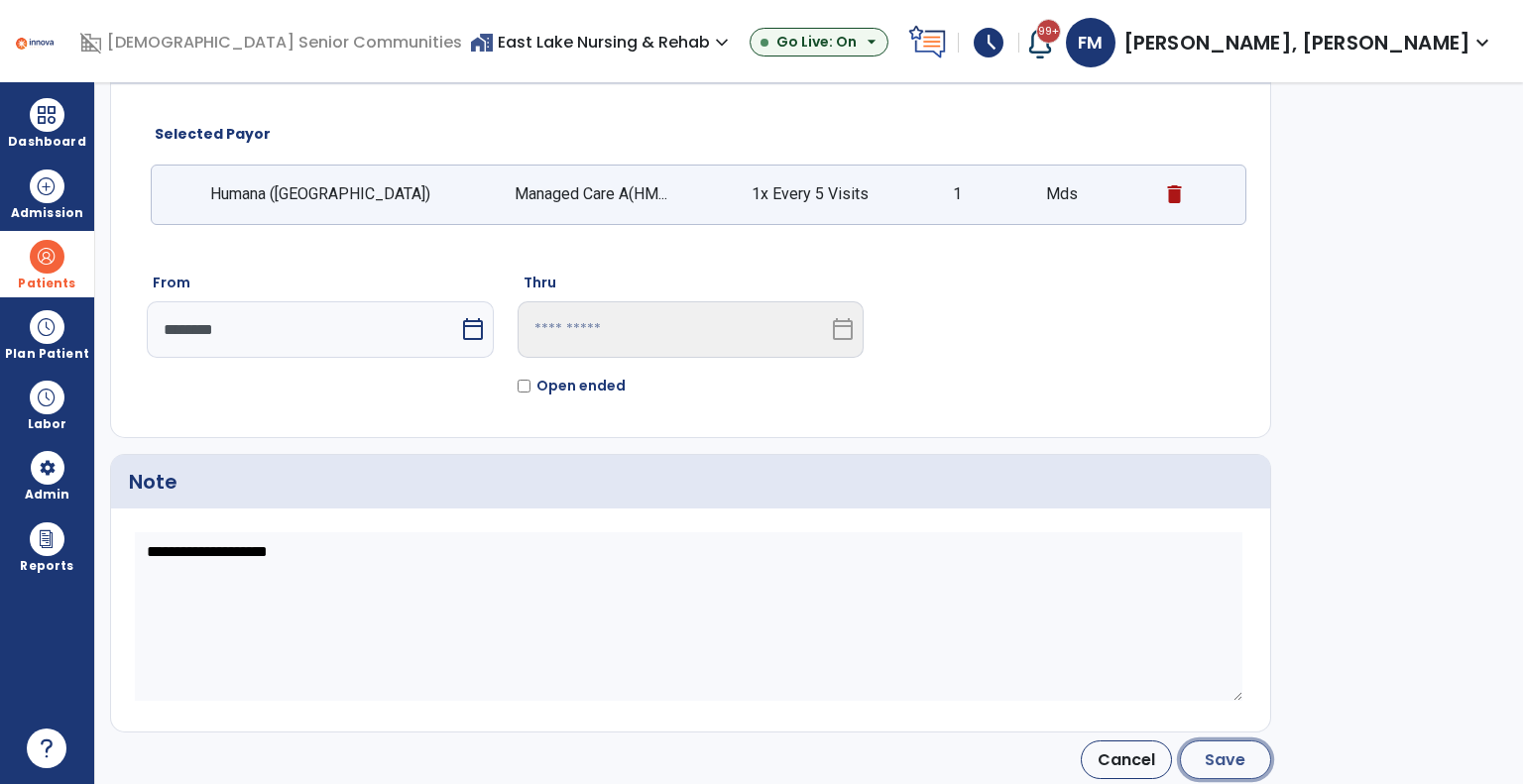 click on "Save" 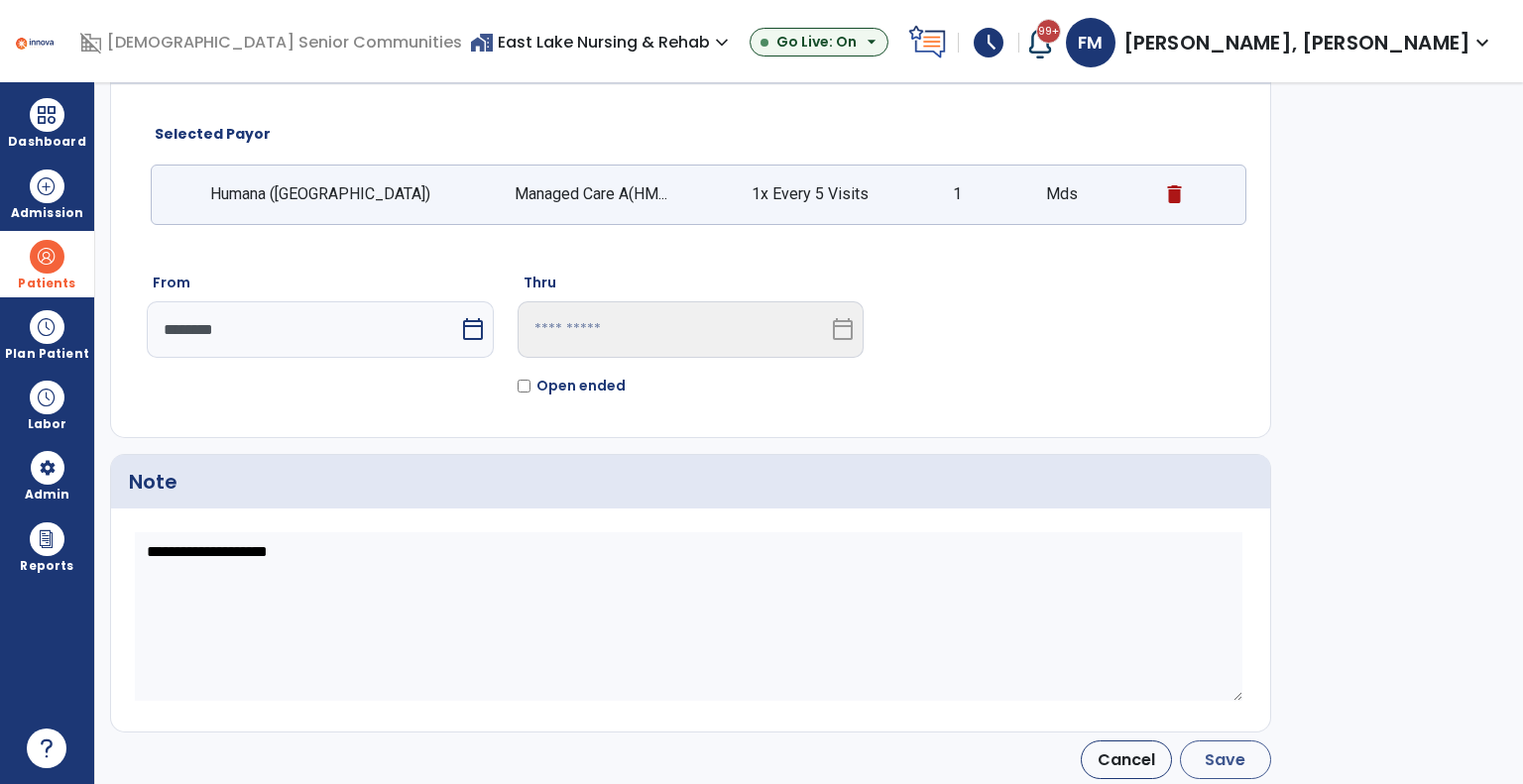 type on "********" 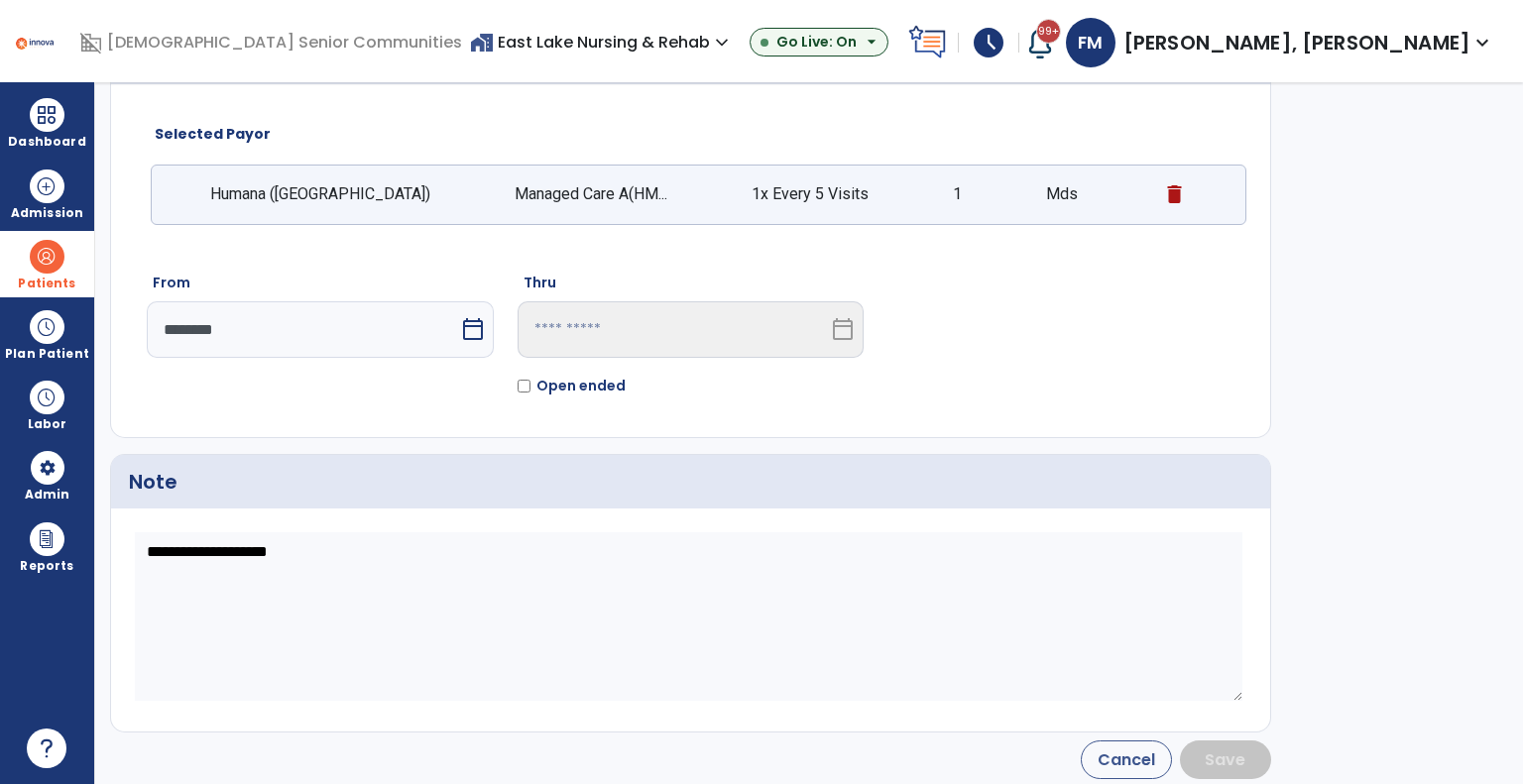 scroll, scrollTop: 16, scrollLeft: 0, axis: vertical 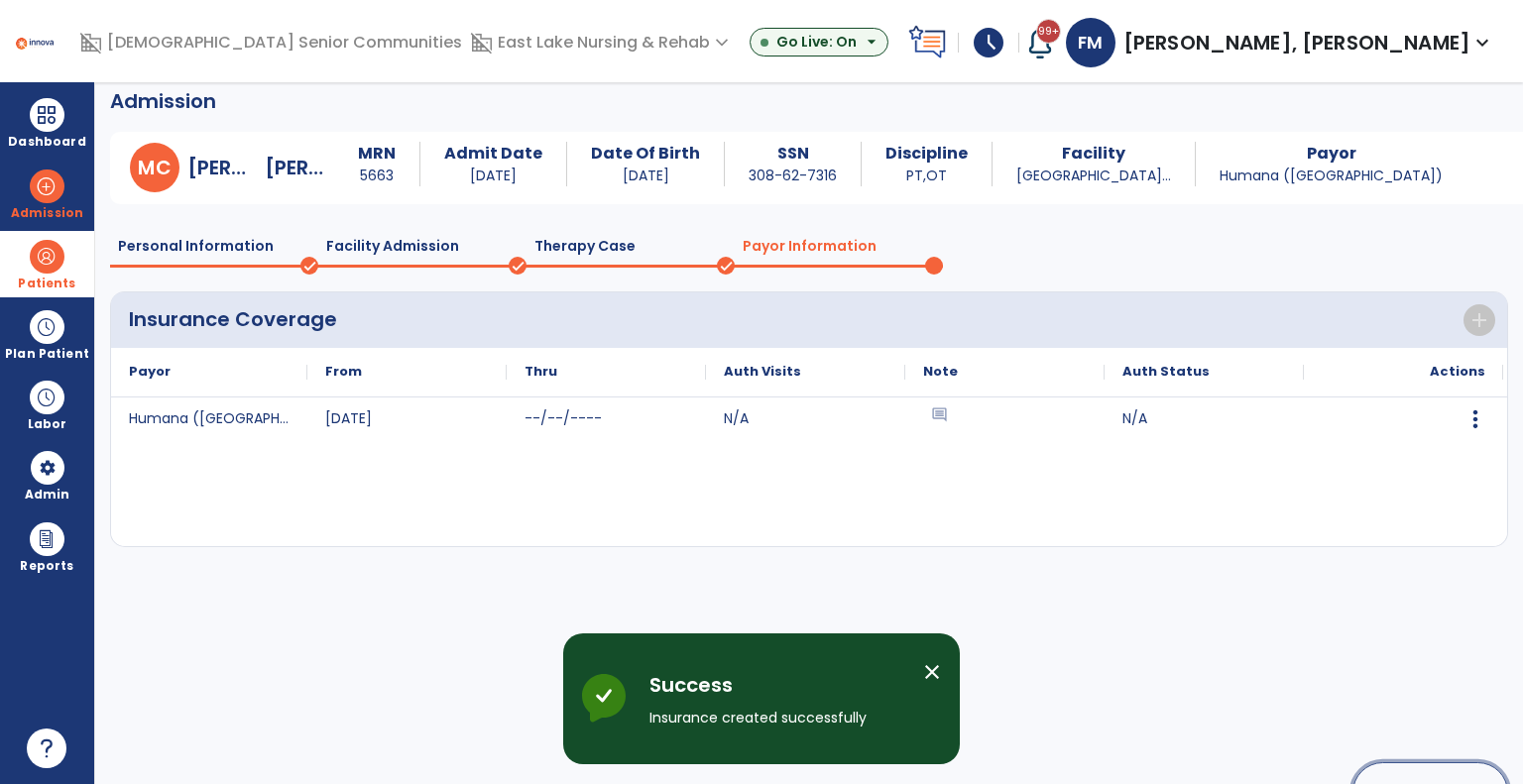 click on "Continue" 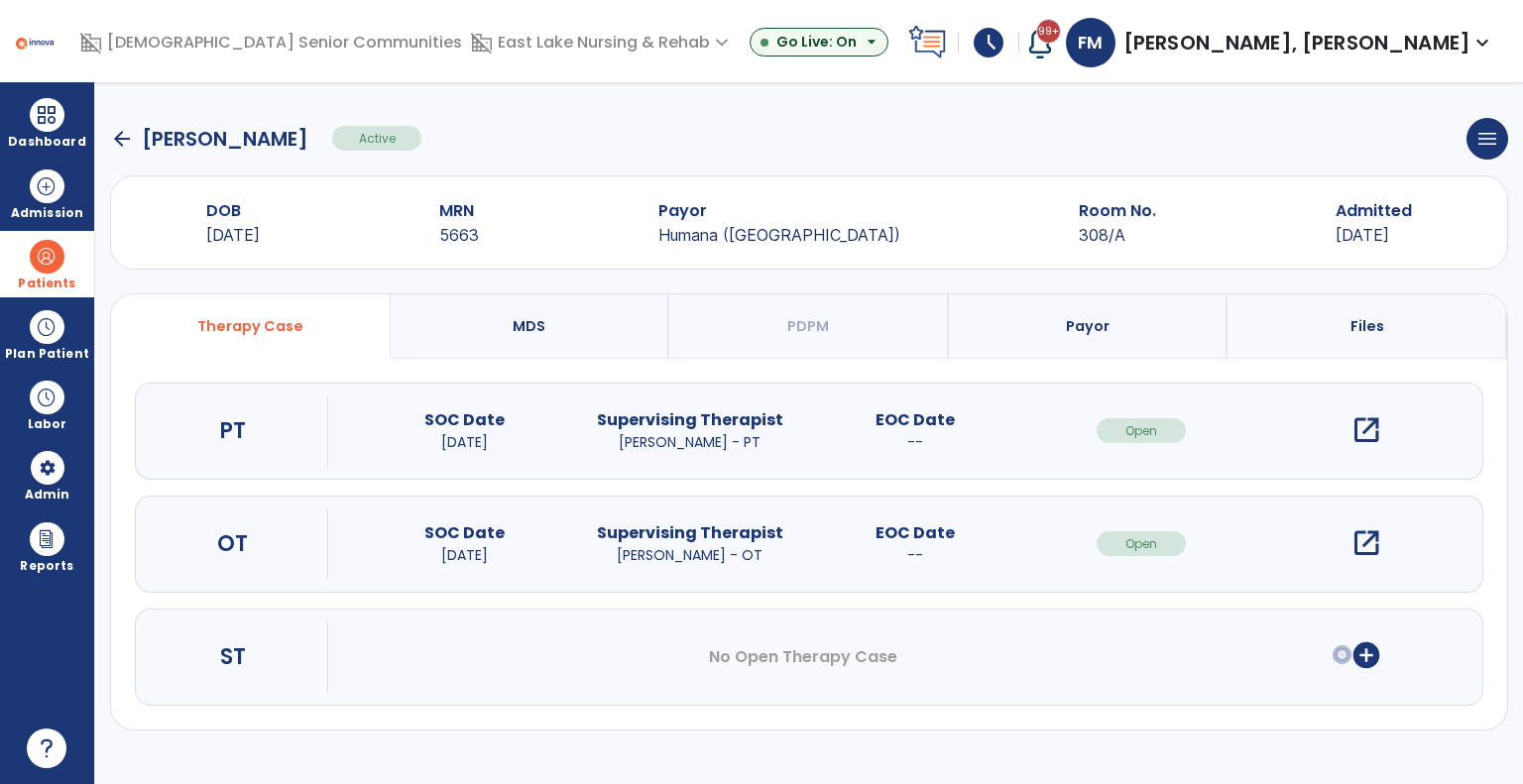 scroll, scrollTop: 0, scrollLeft: 0, axis: both 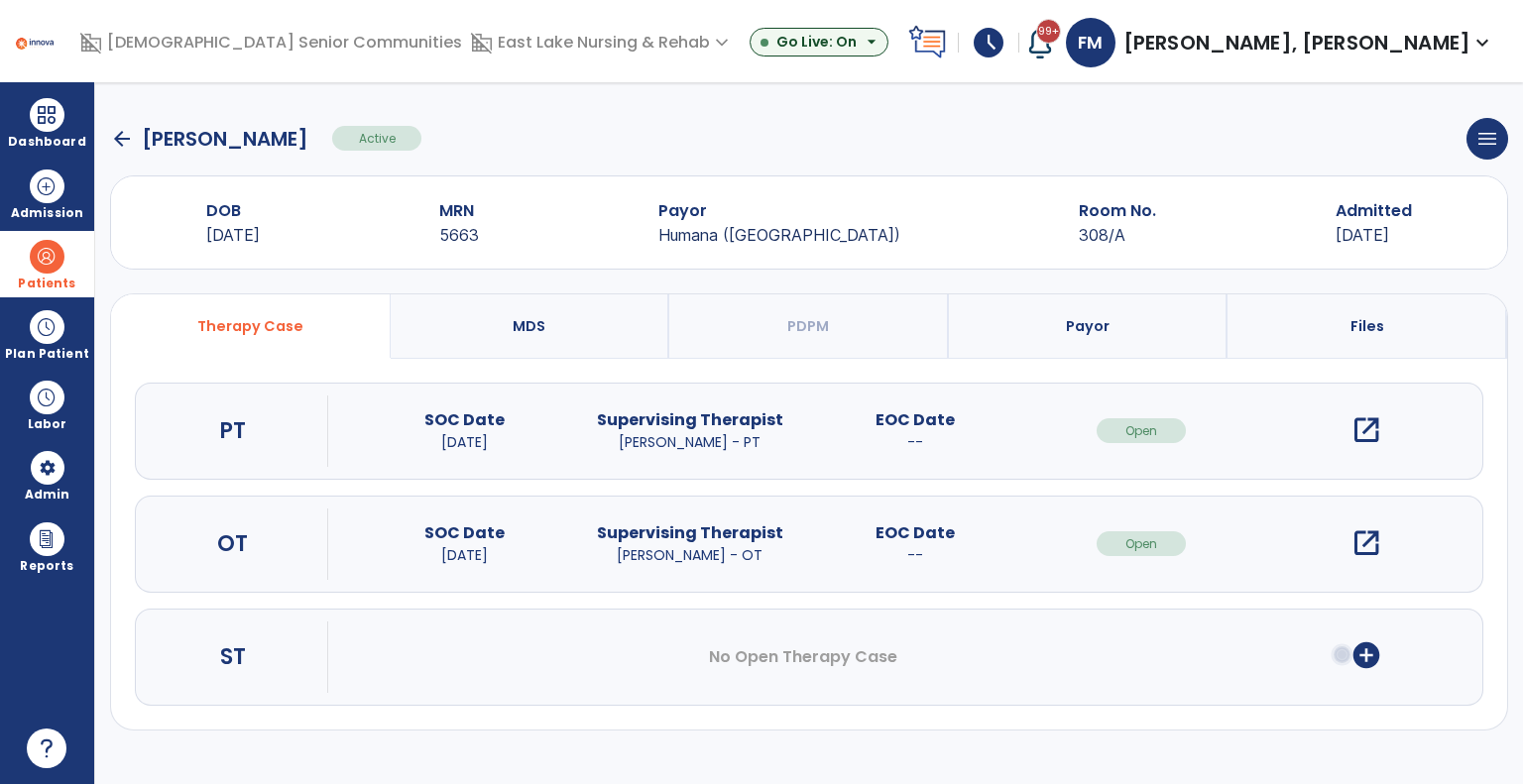 drag, startPoint x: 36, startPoint y: 266, endPoint x: 159, endPoint y: 278, distance: 123.58398 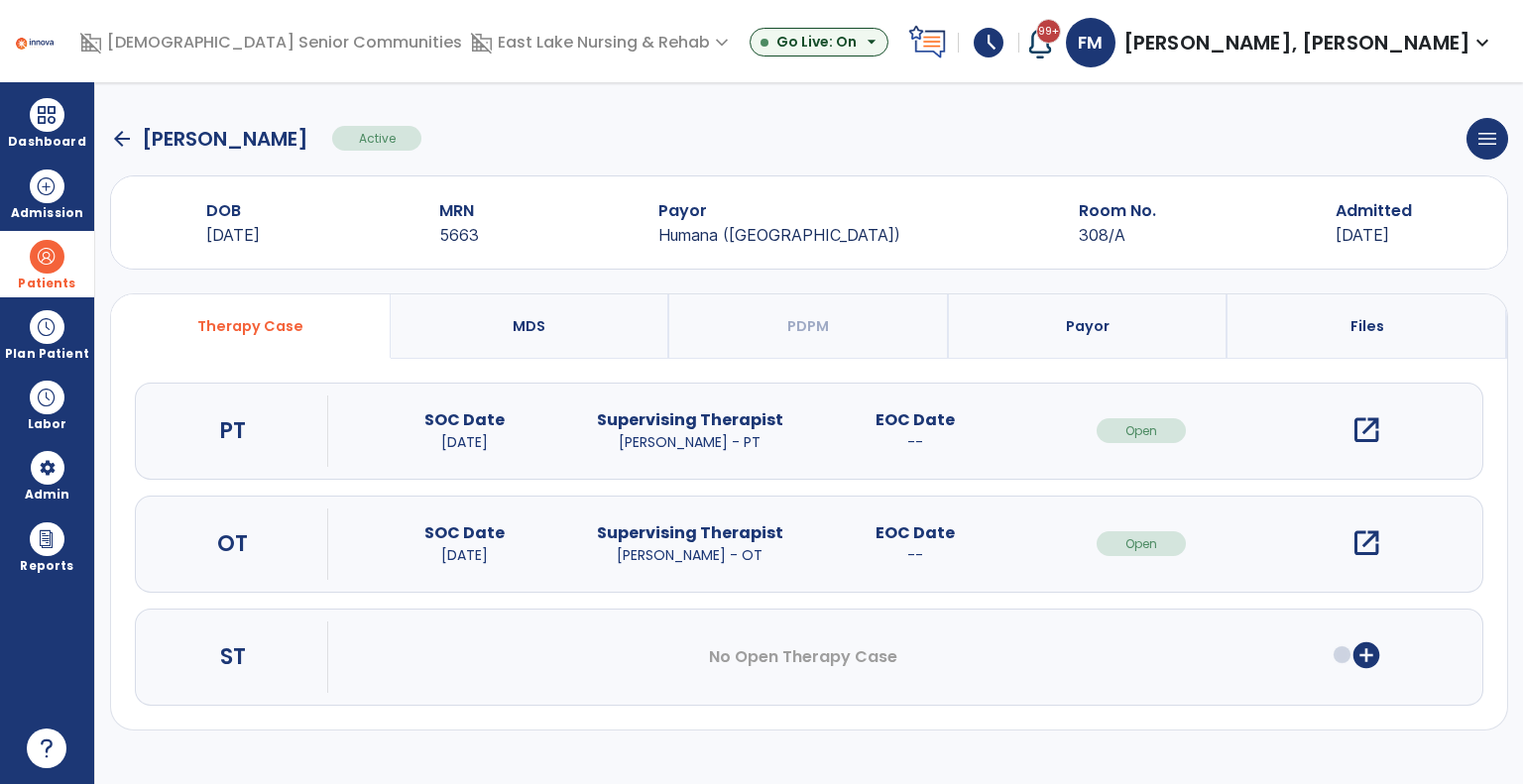click at bounding box center [47, 257] 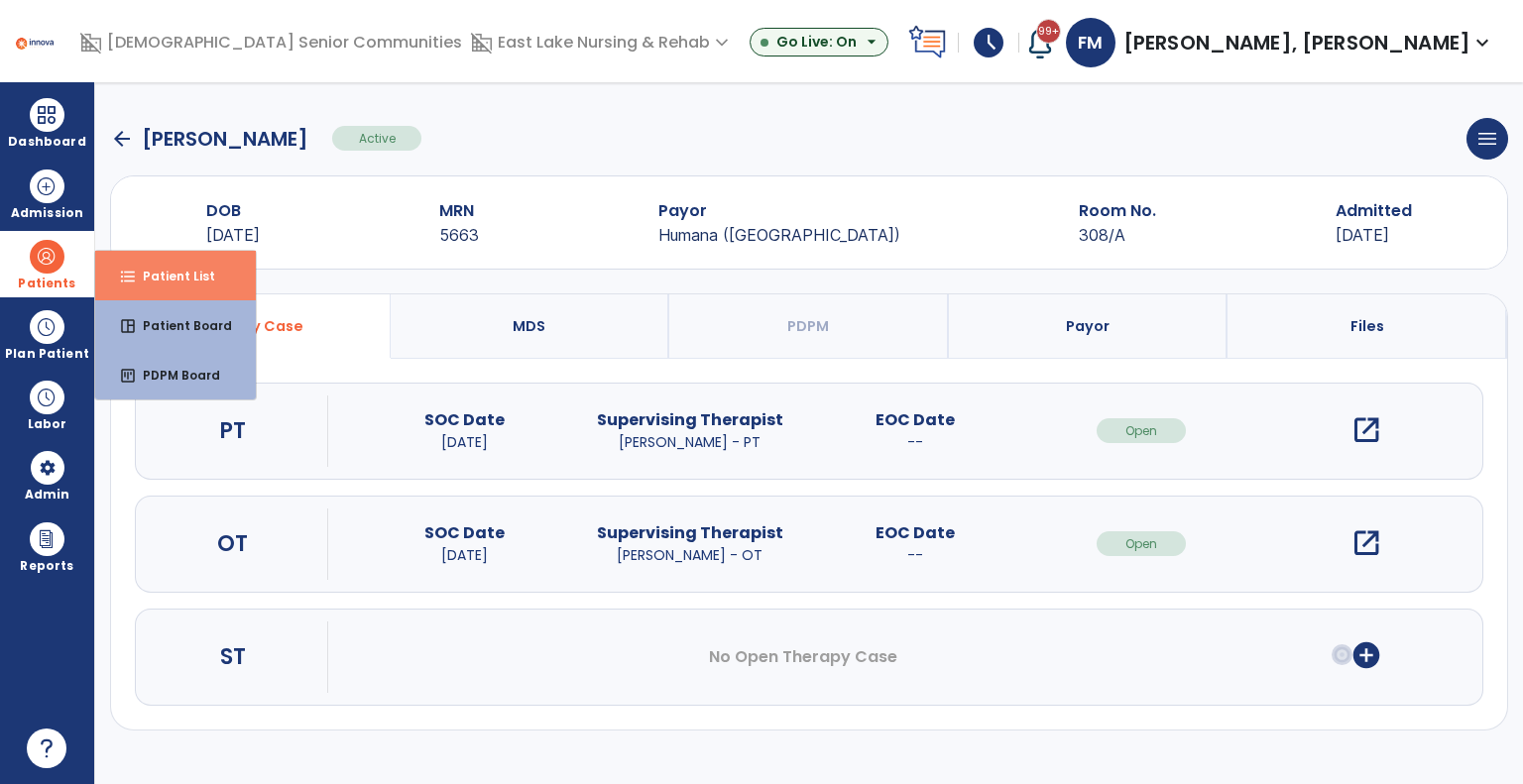 click on "Patient List" at bounding box center (171, 276) 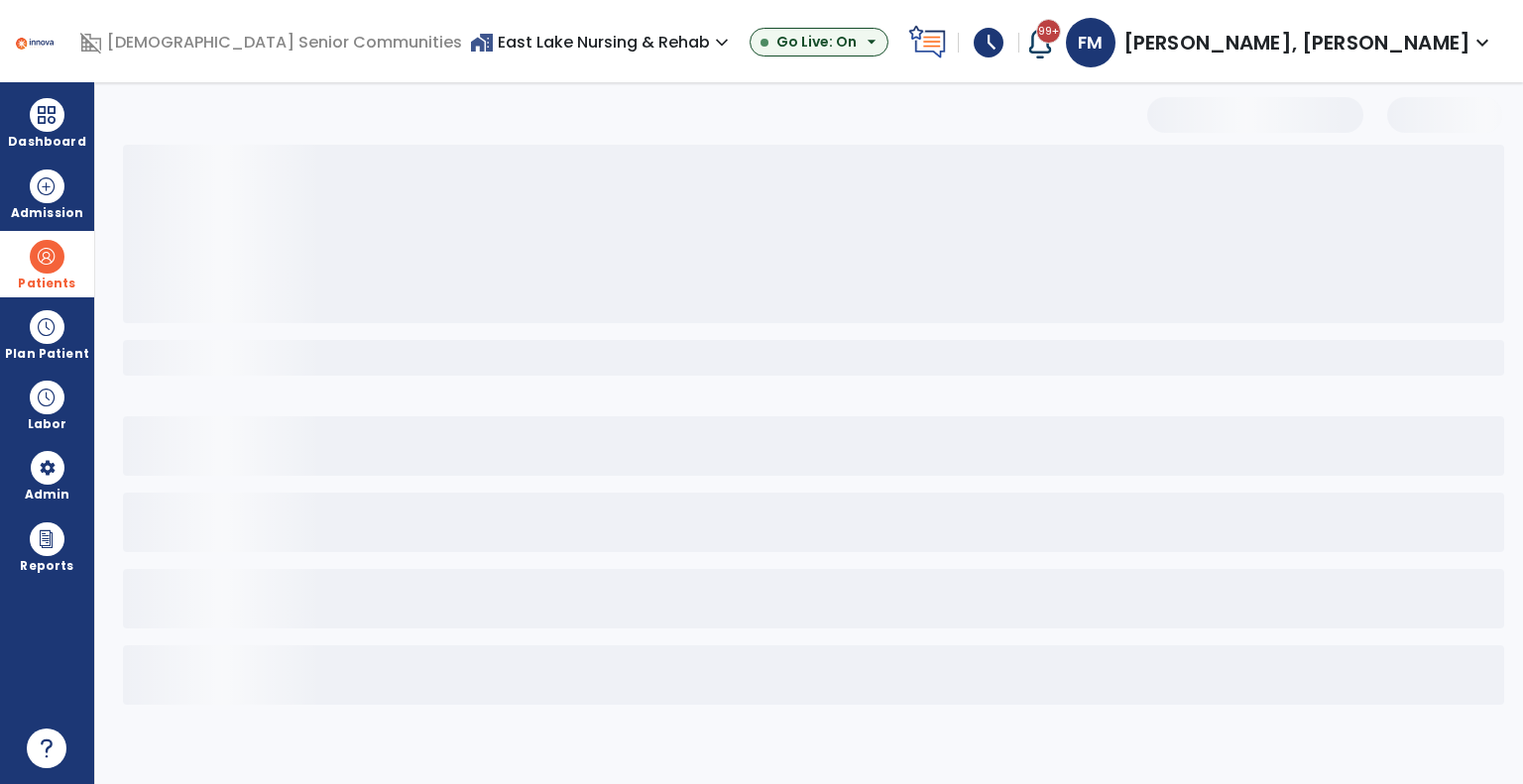 select on "***" 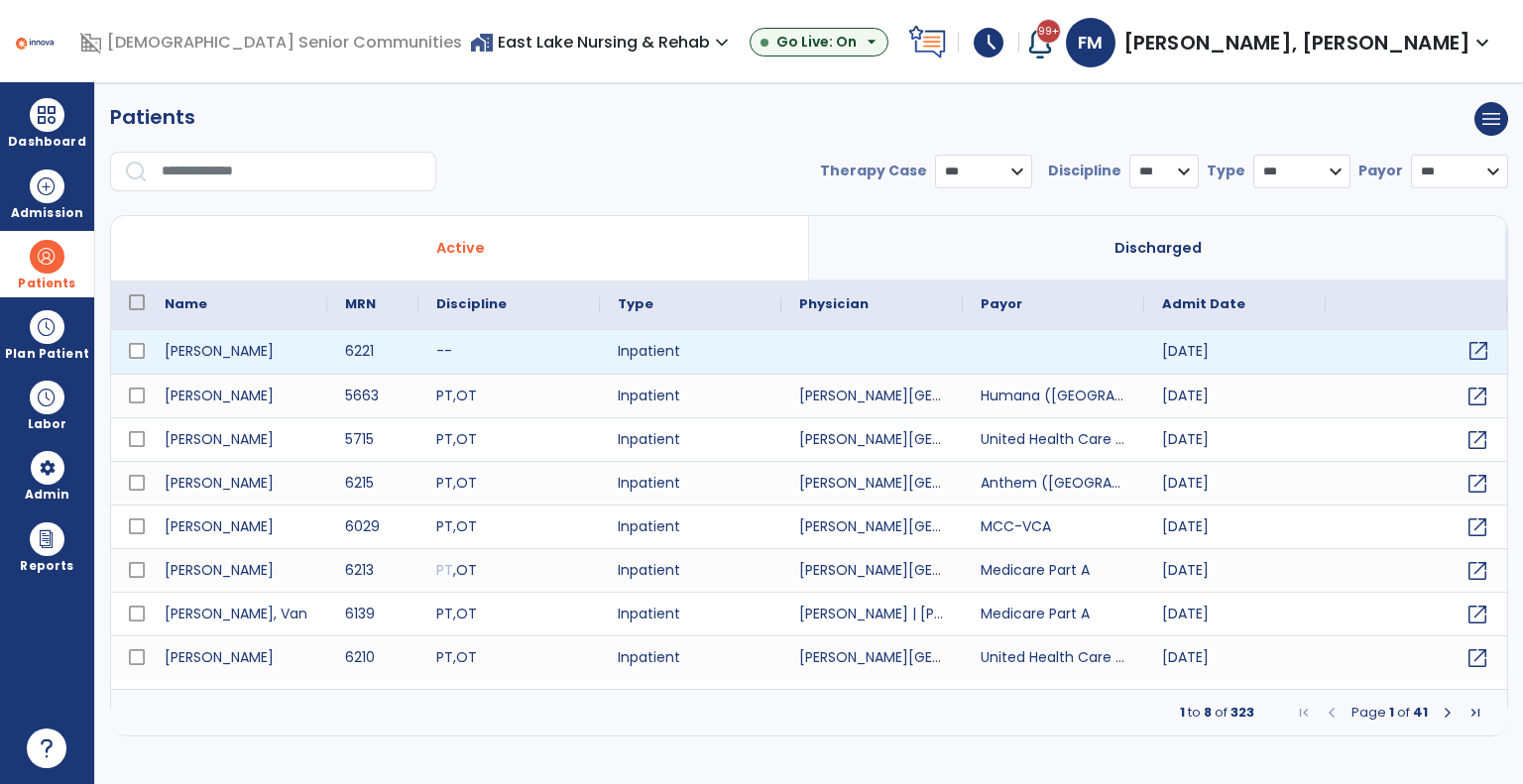 click on "open_in_new" at bounding box center (1478, 351) 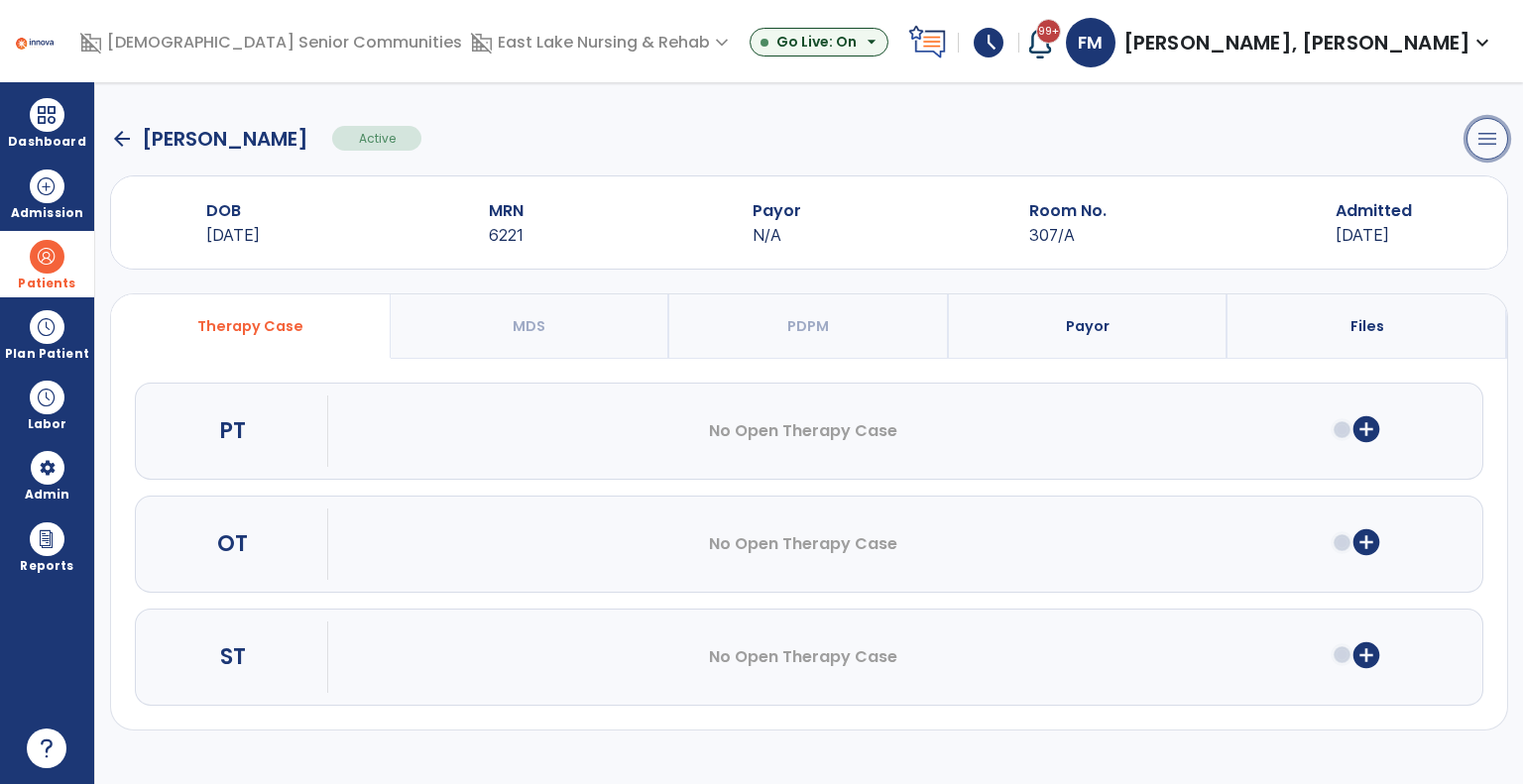 click on "menu" at bounding box center (1487, 139) 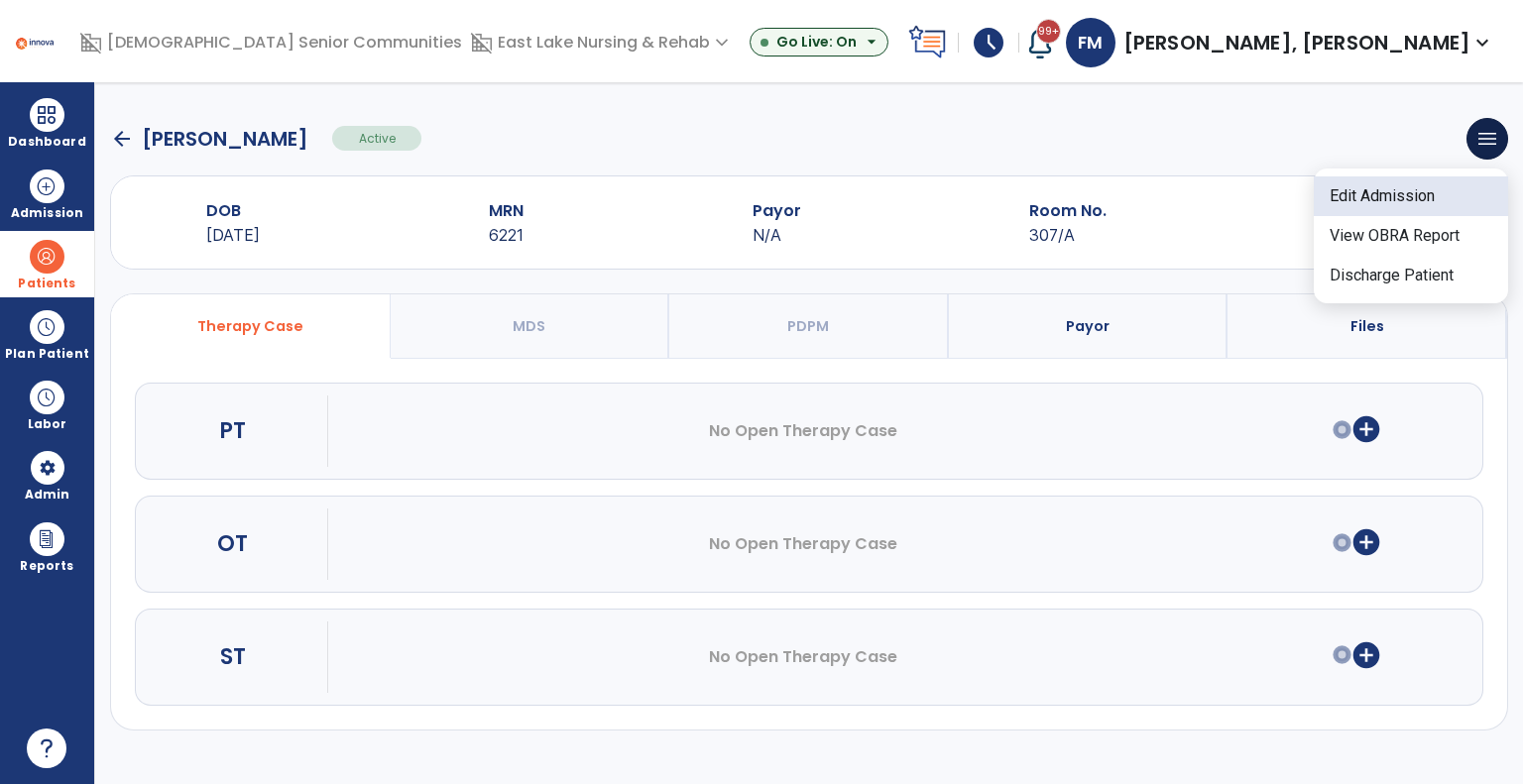 click on "Edit Admission" 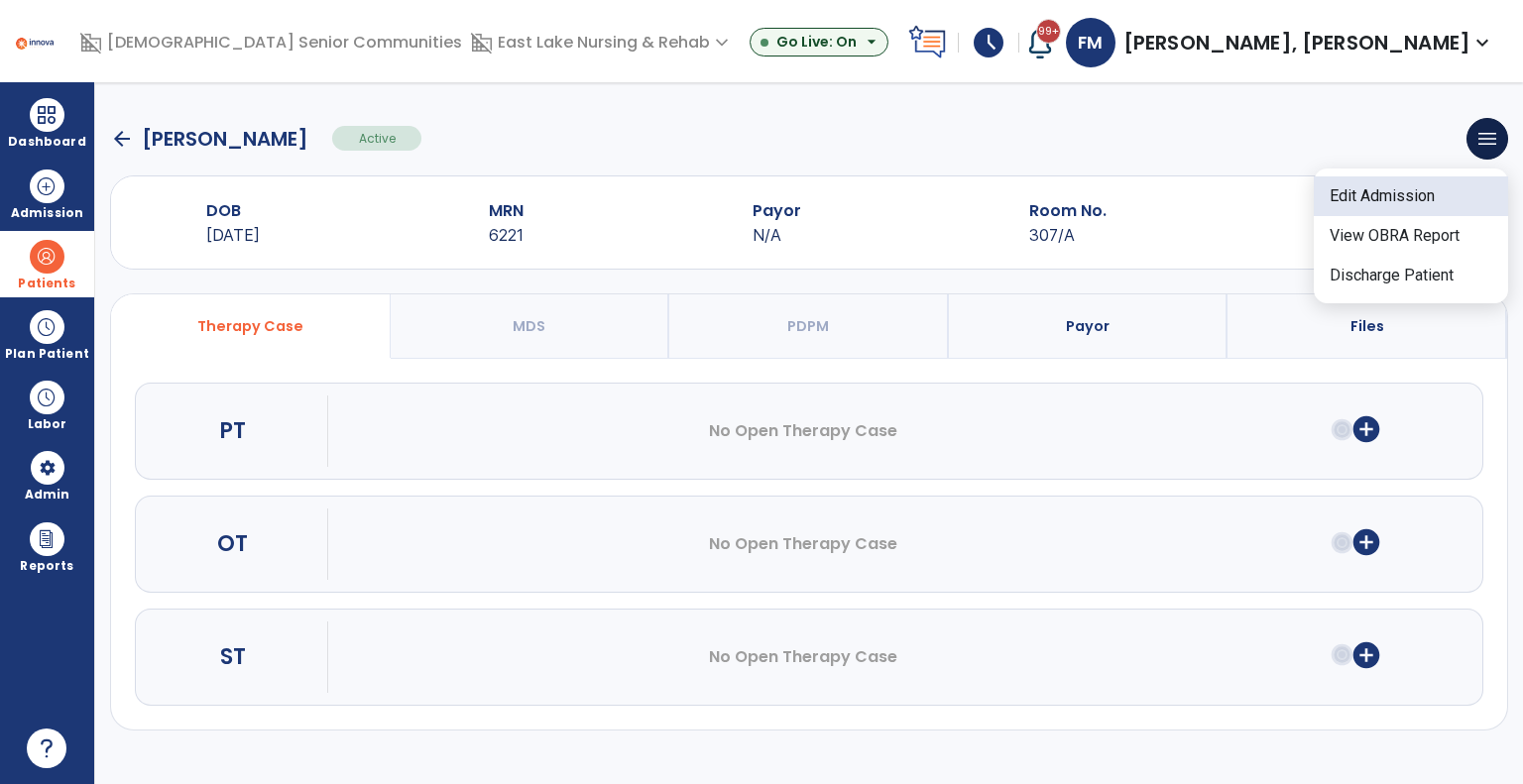 select on "******" 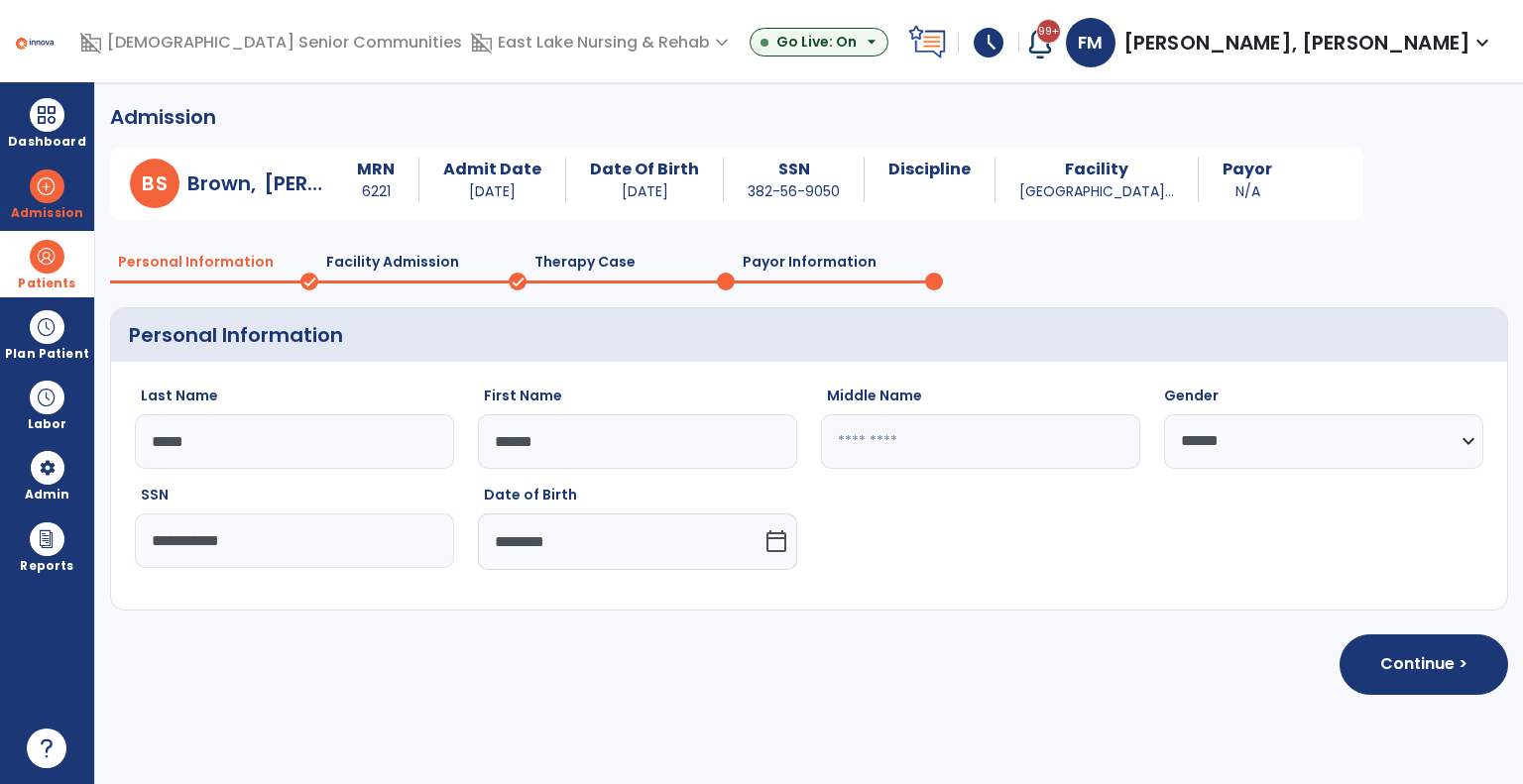 click on "Facility Admission" 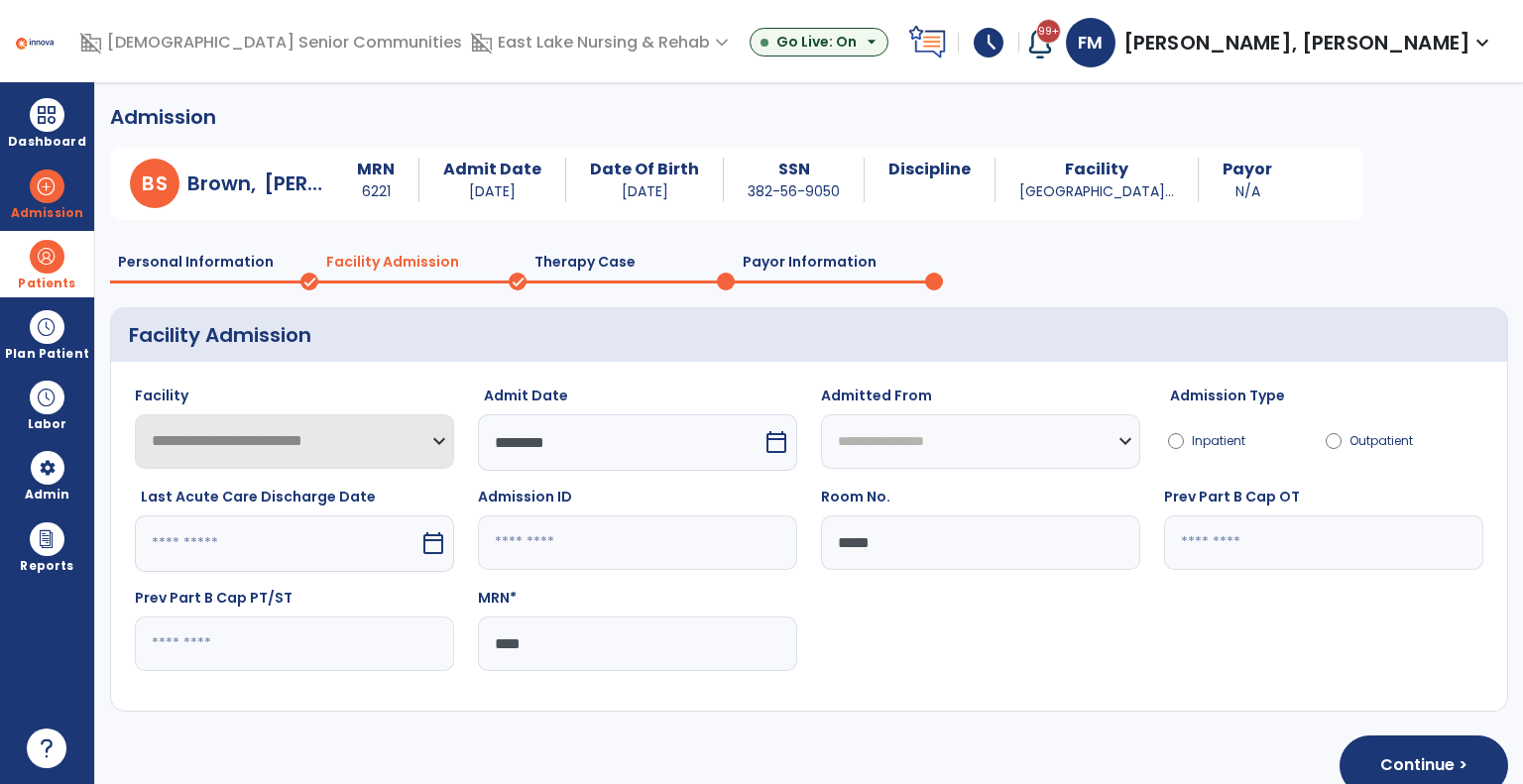 click on "Therapy Case" 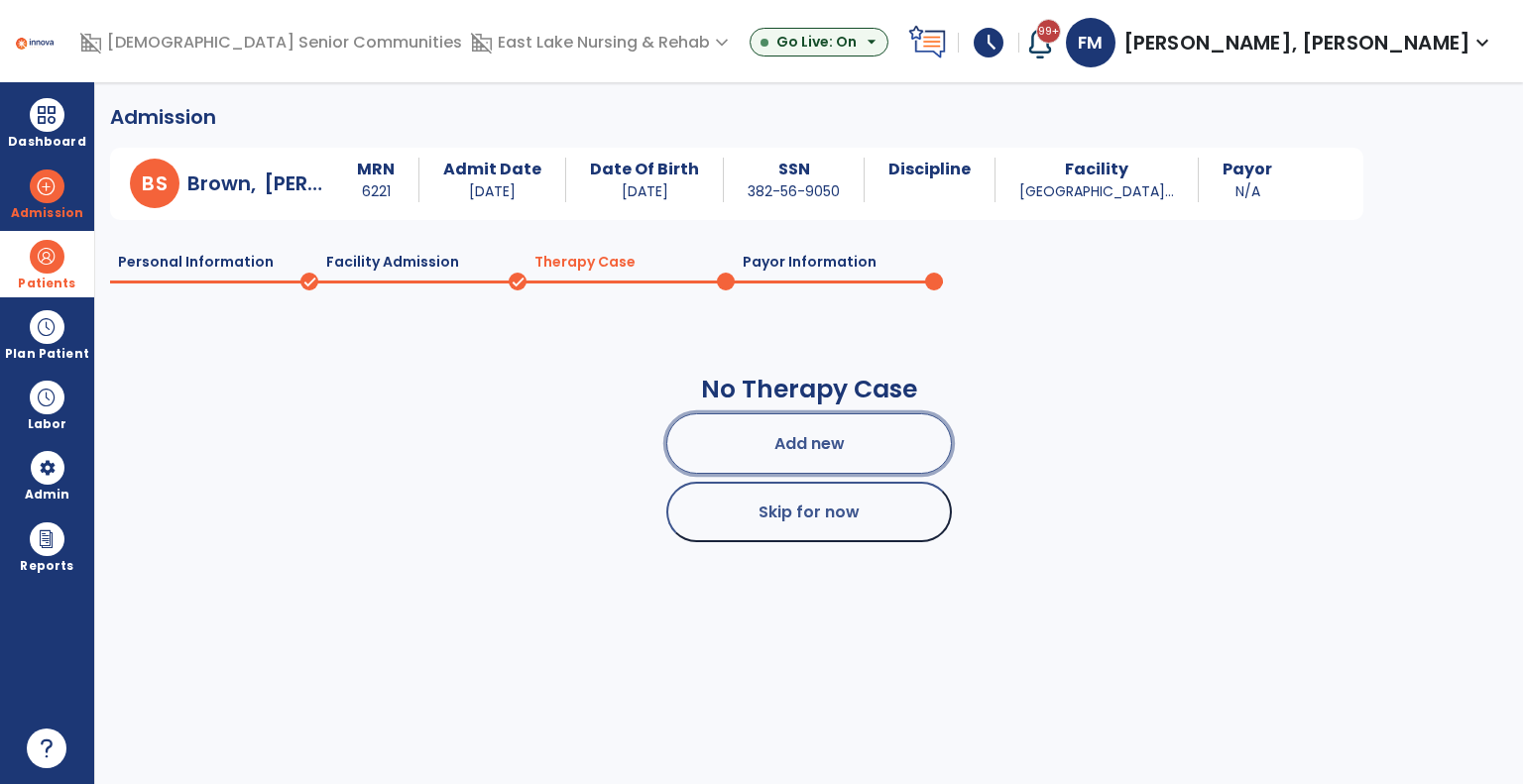 click on "Add new" at bounding box center [809, 443] 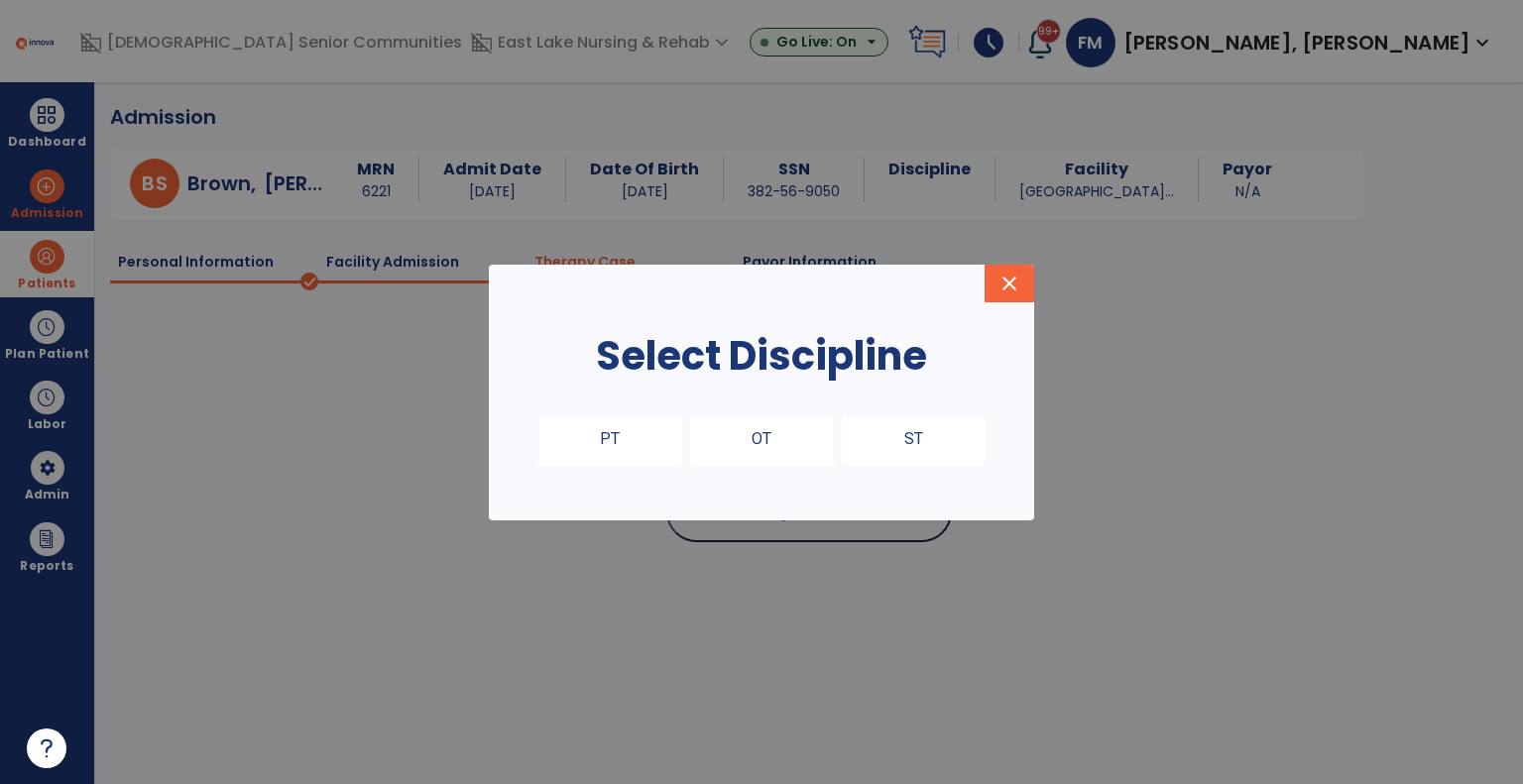 click on "PT" at bounding box center (610, 441) 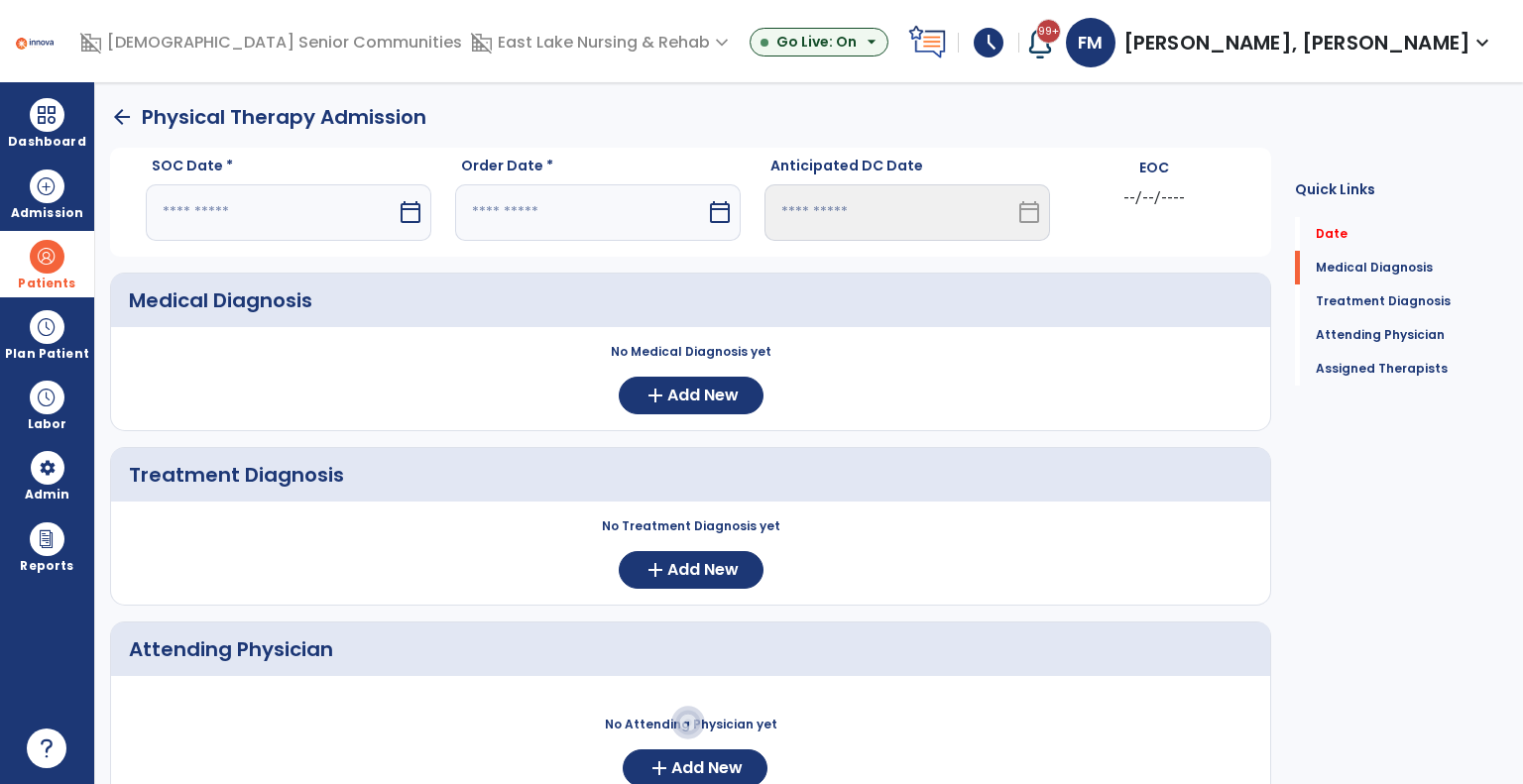 drag, startPoint x: 274, startPoint y: 219, endPoint x: 302, endPoint y: 237, distance: 33.286634 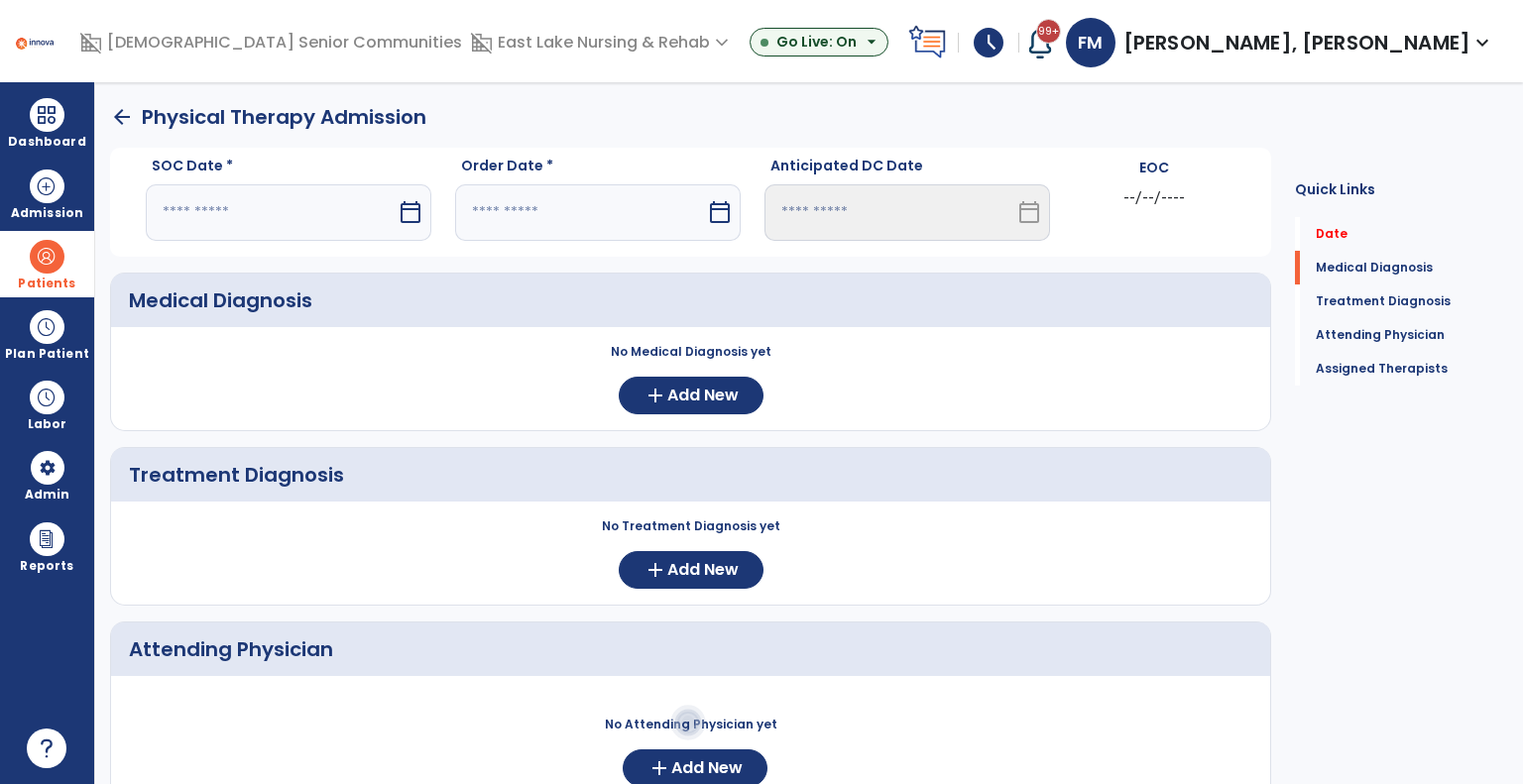 click at bounding box center (271, 212) 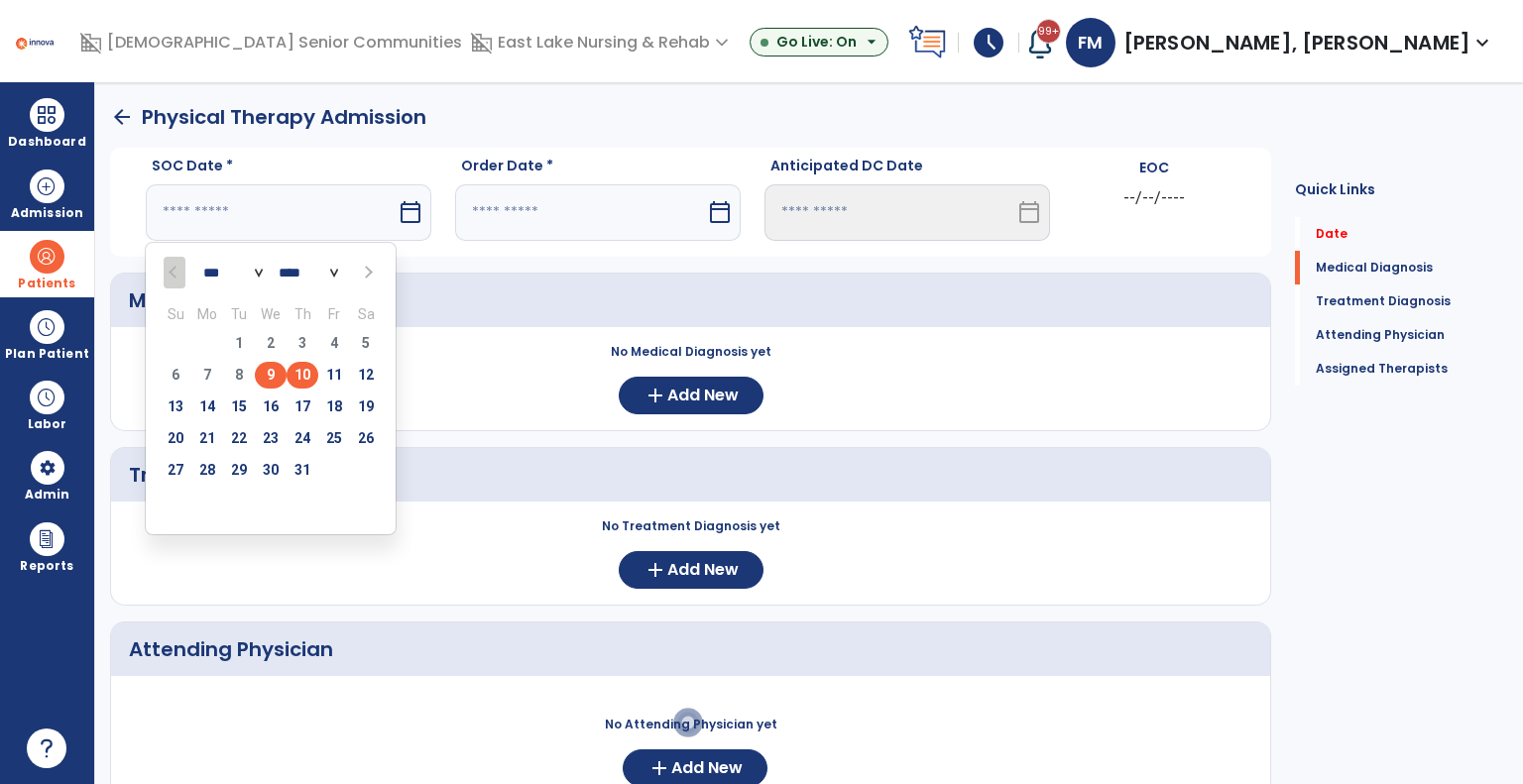 click on "10" at bounding box center [302, 375] 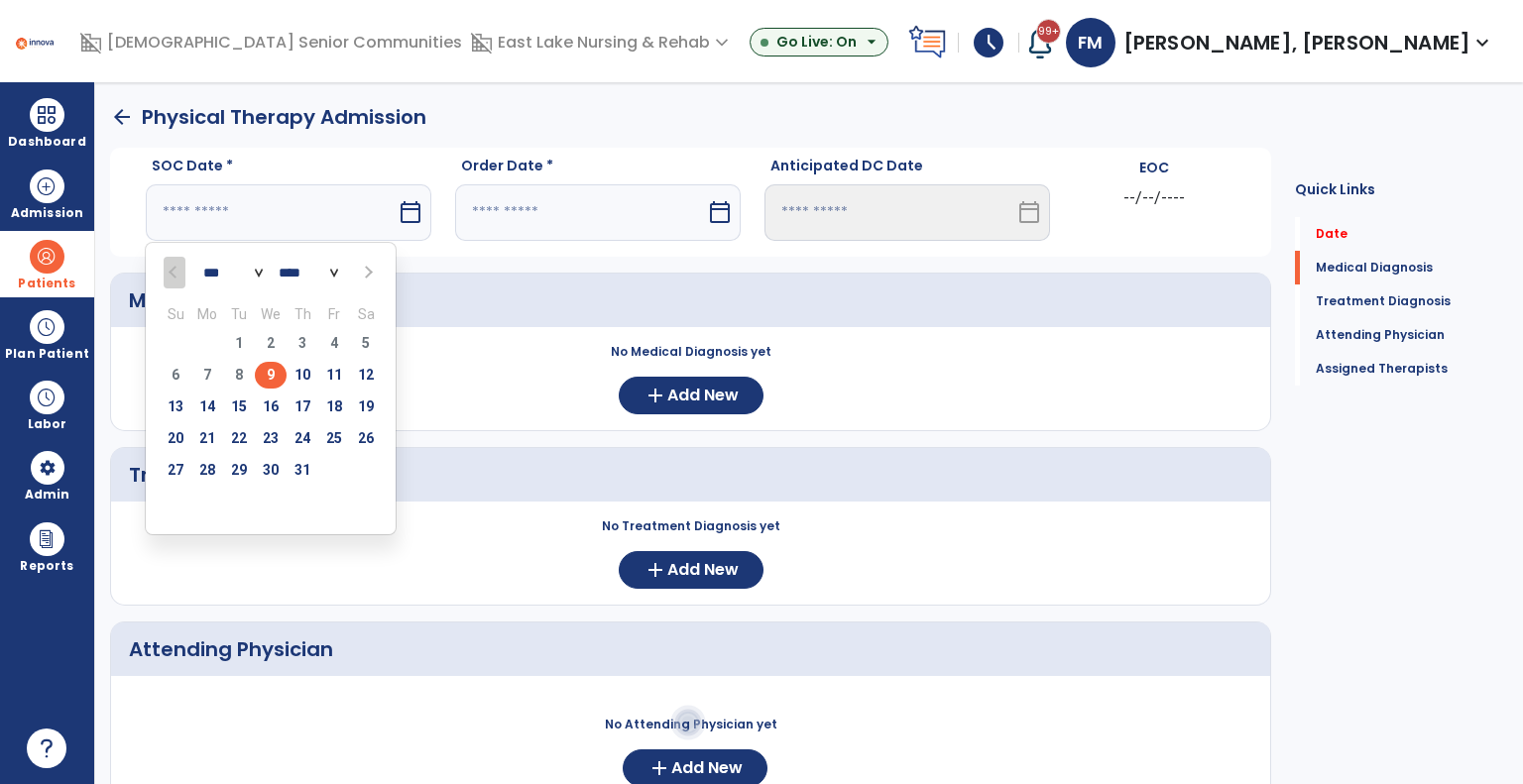 type on "*********" 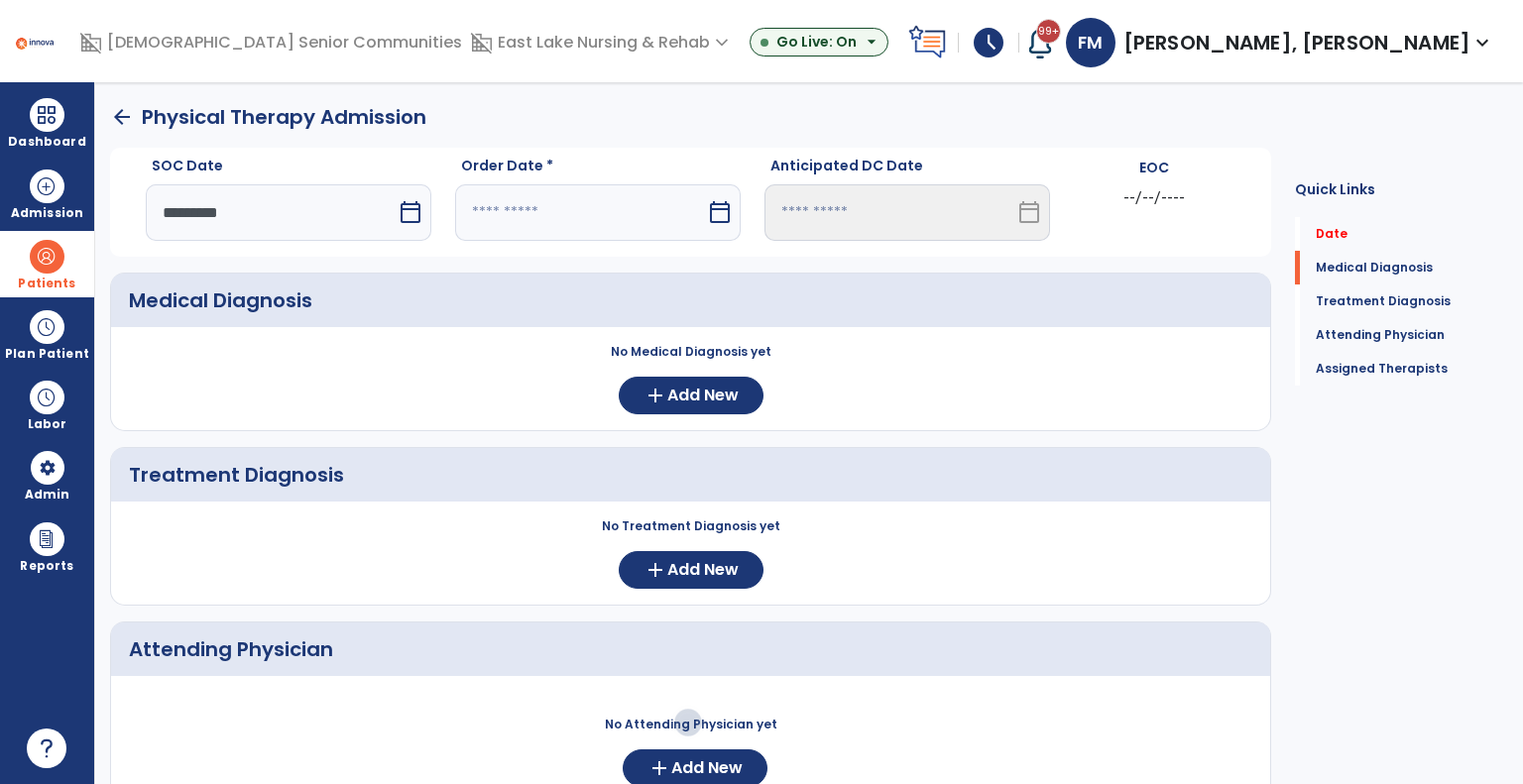 click at bounding box center (580, 212) 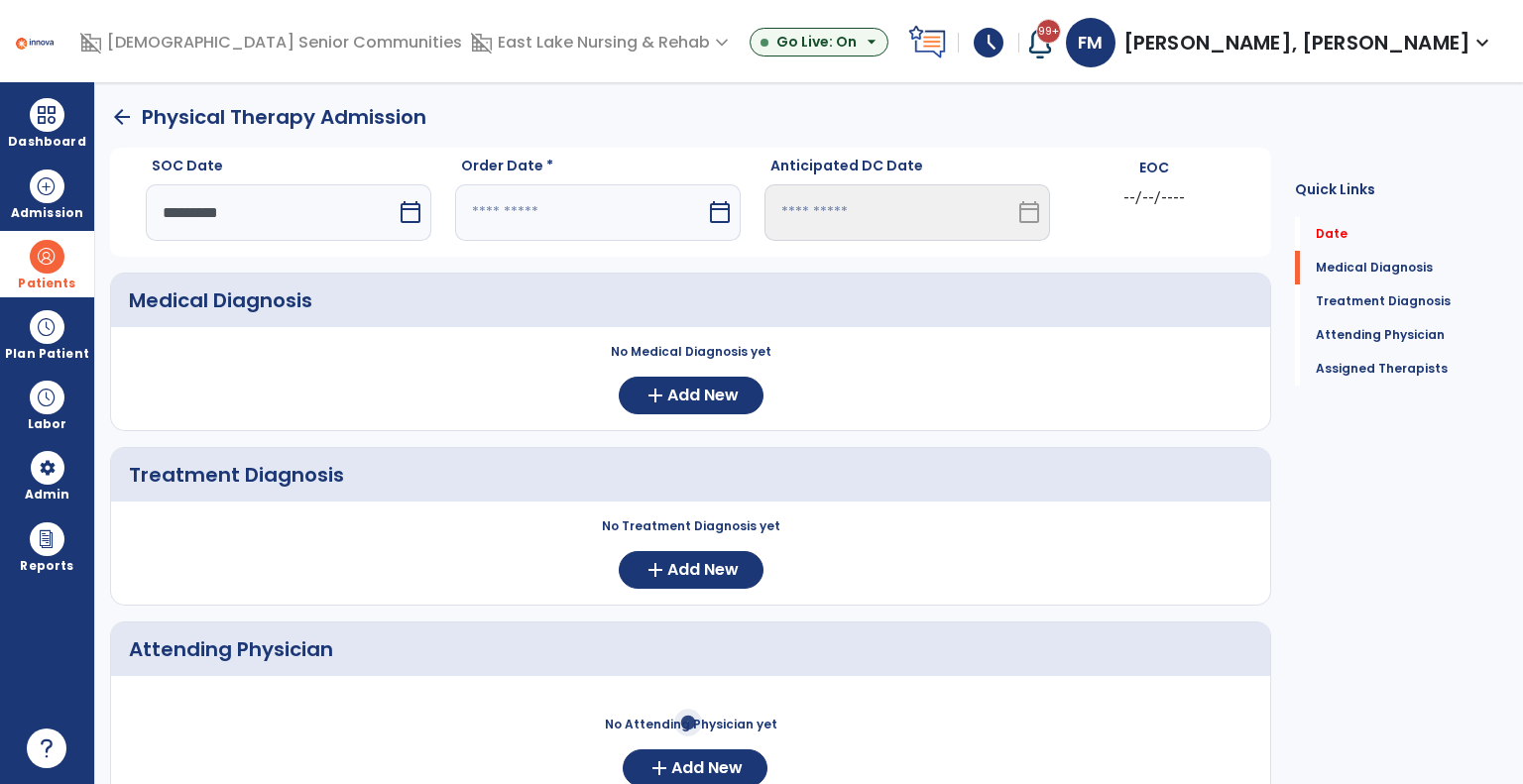 select on "*" 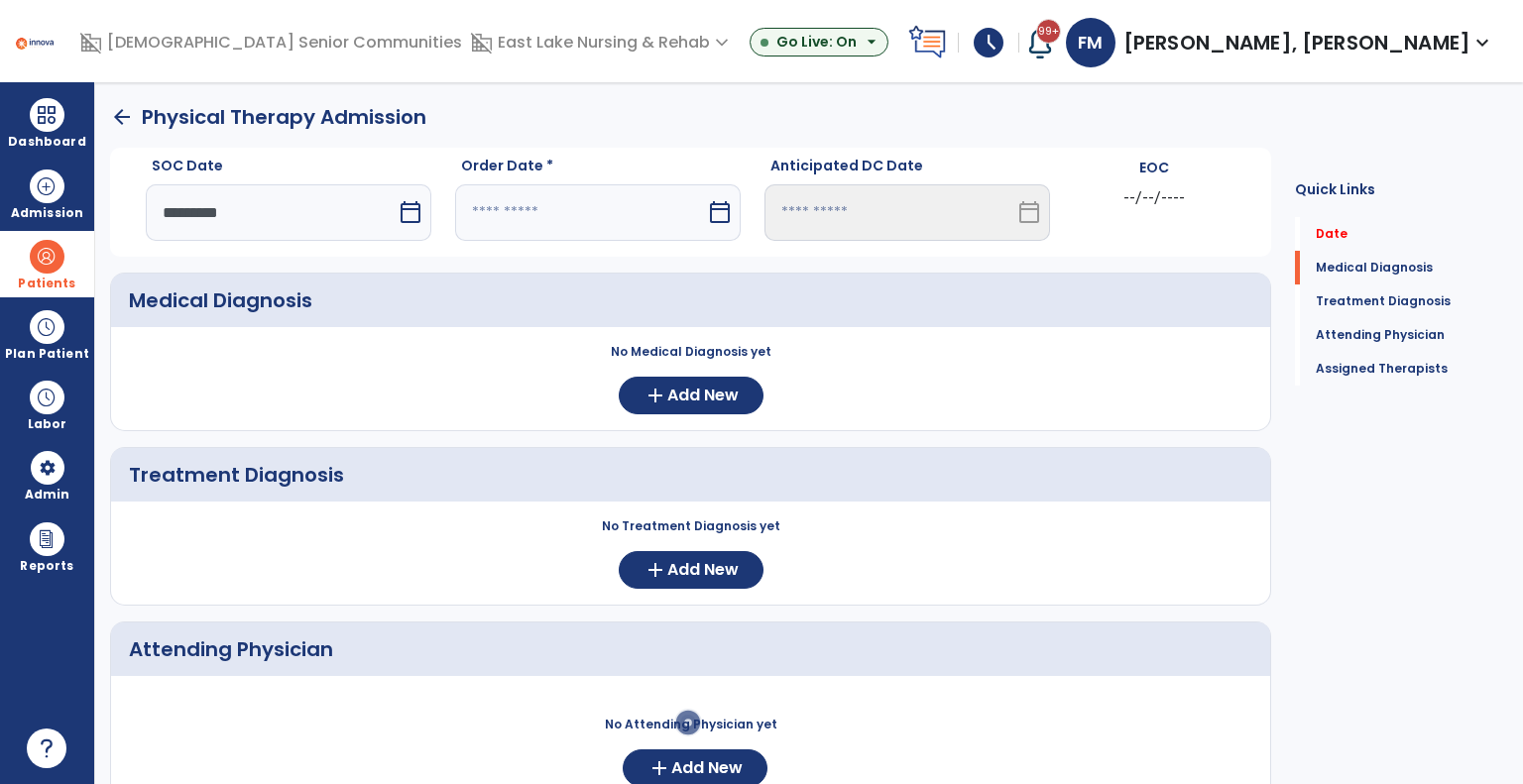 select on "****" 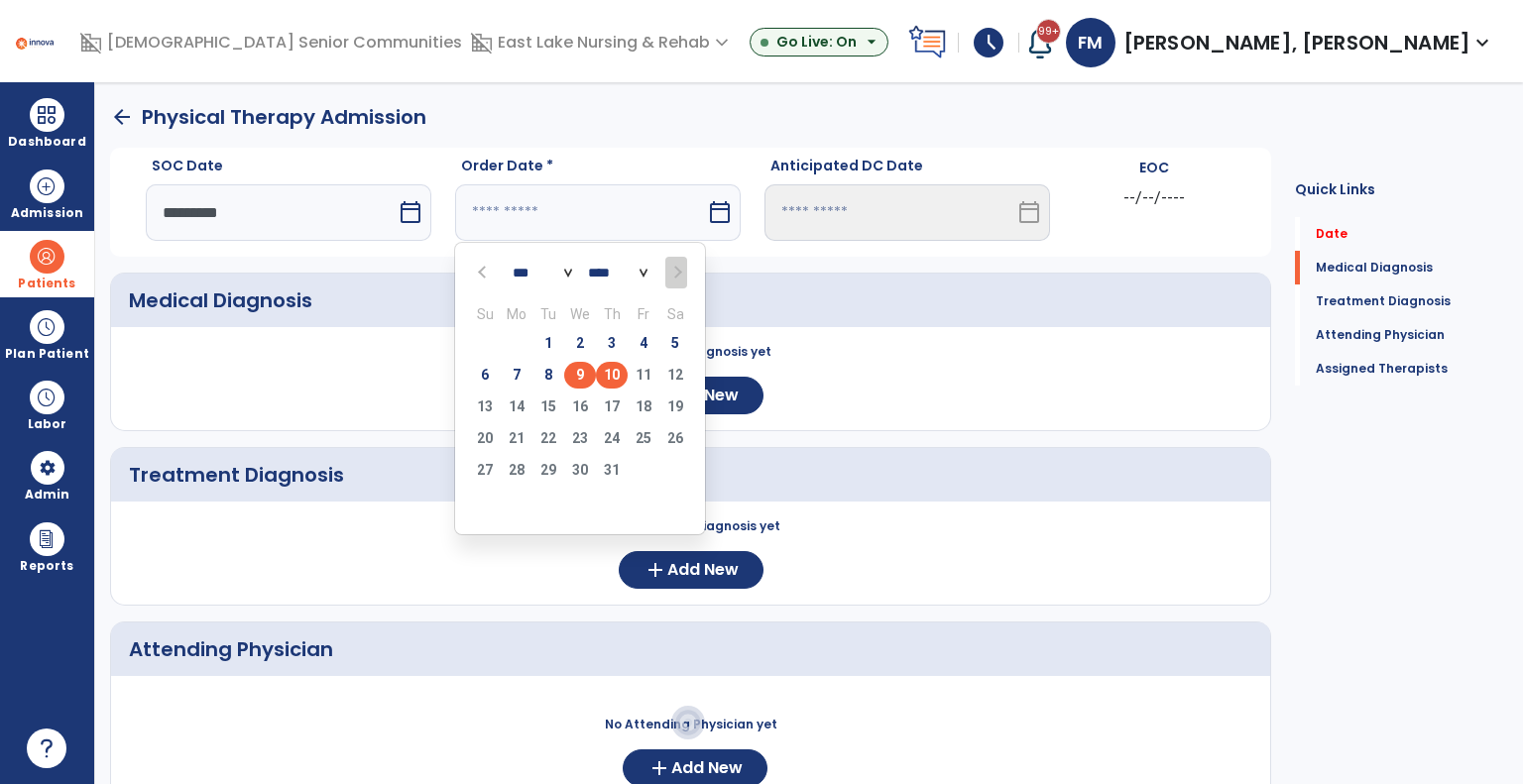 click on "10" at bounding box center [612, 375] 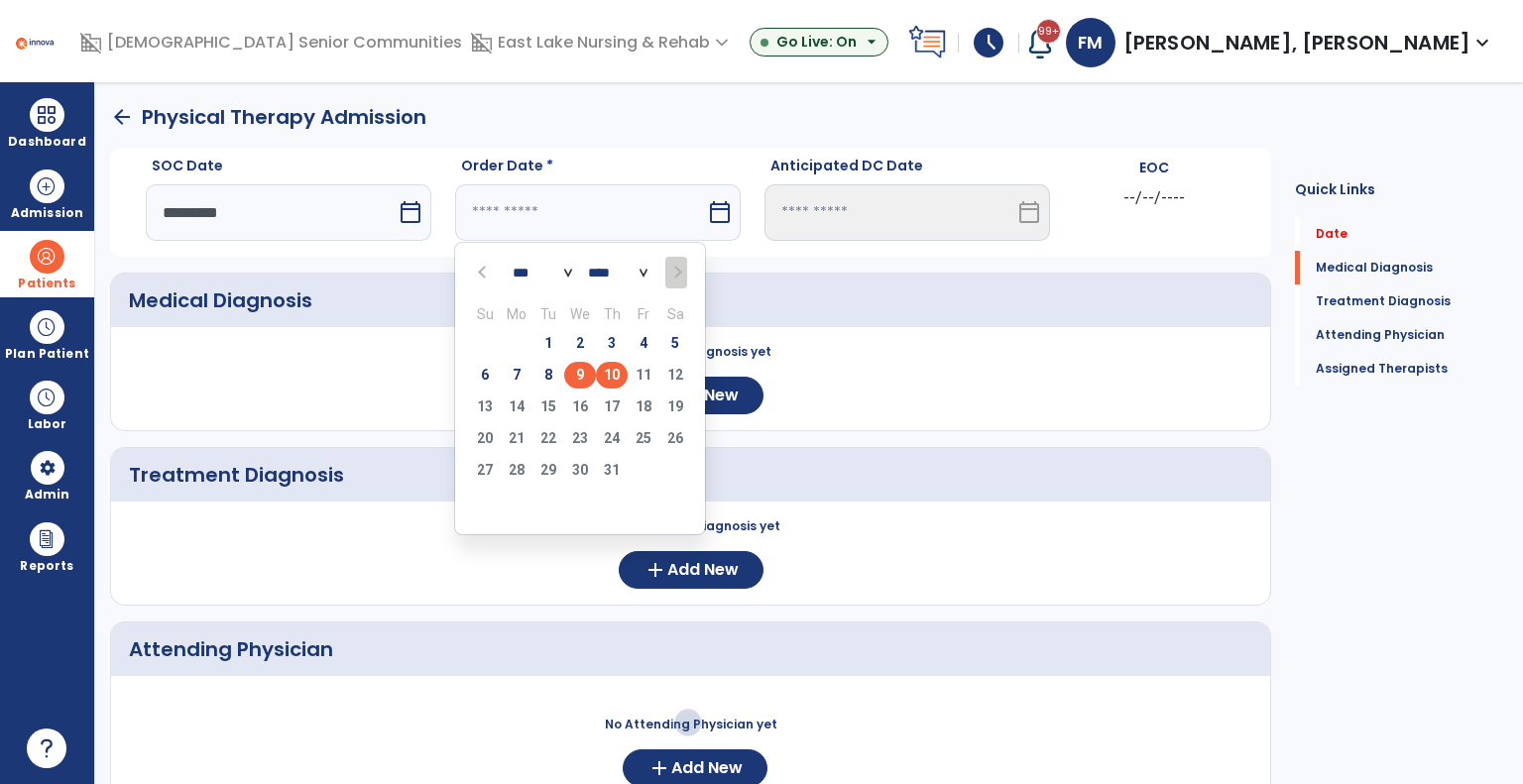 type on "*********" 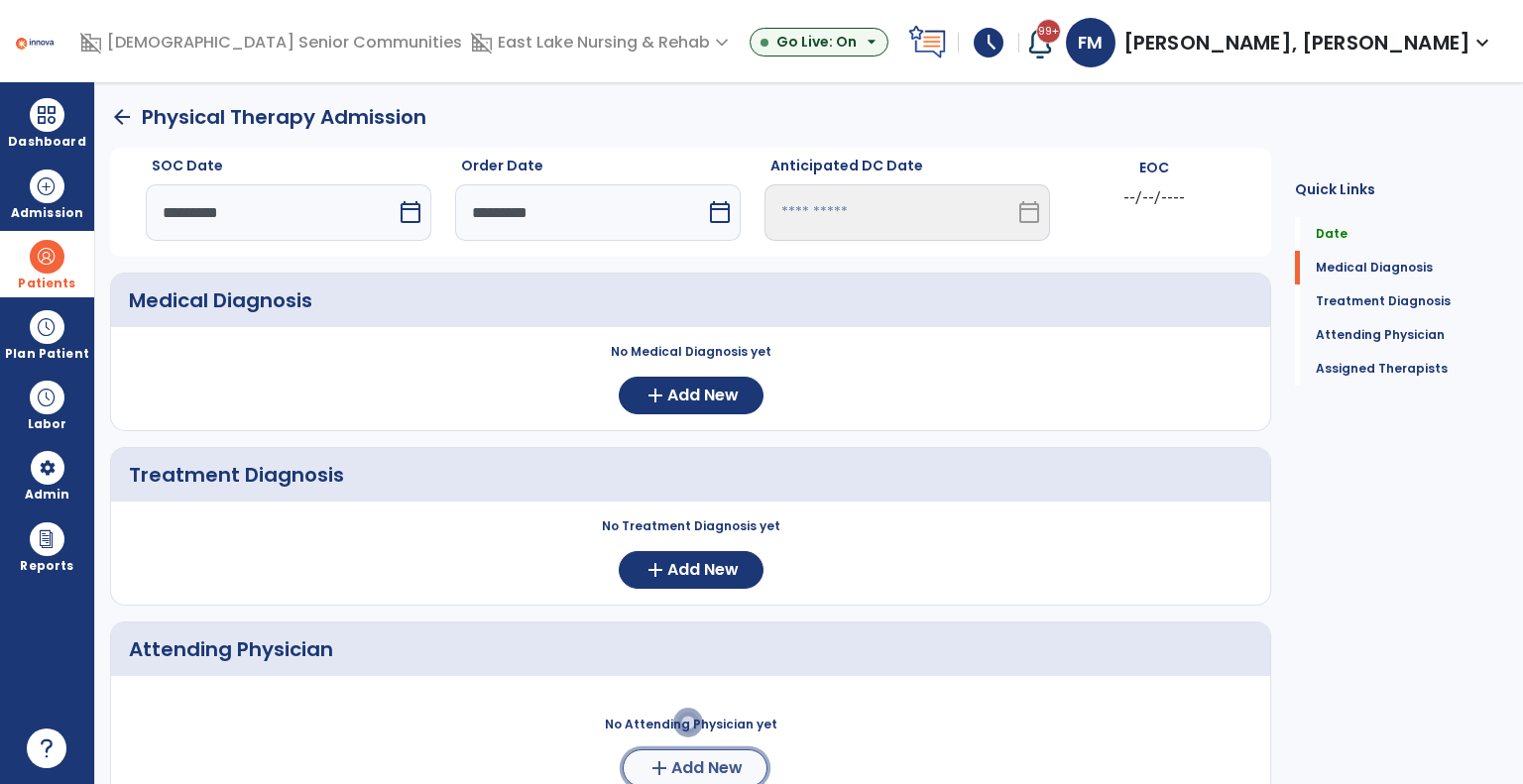 click on "add  Add New" 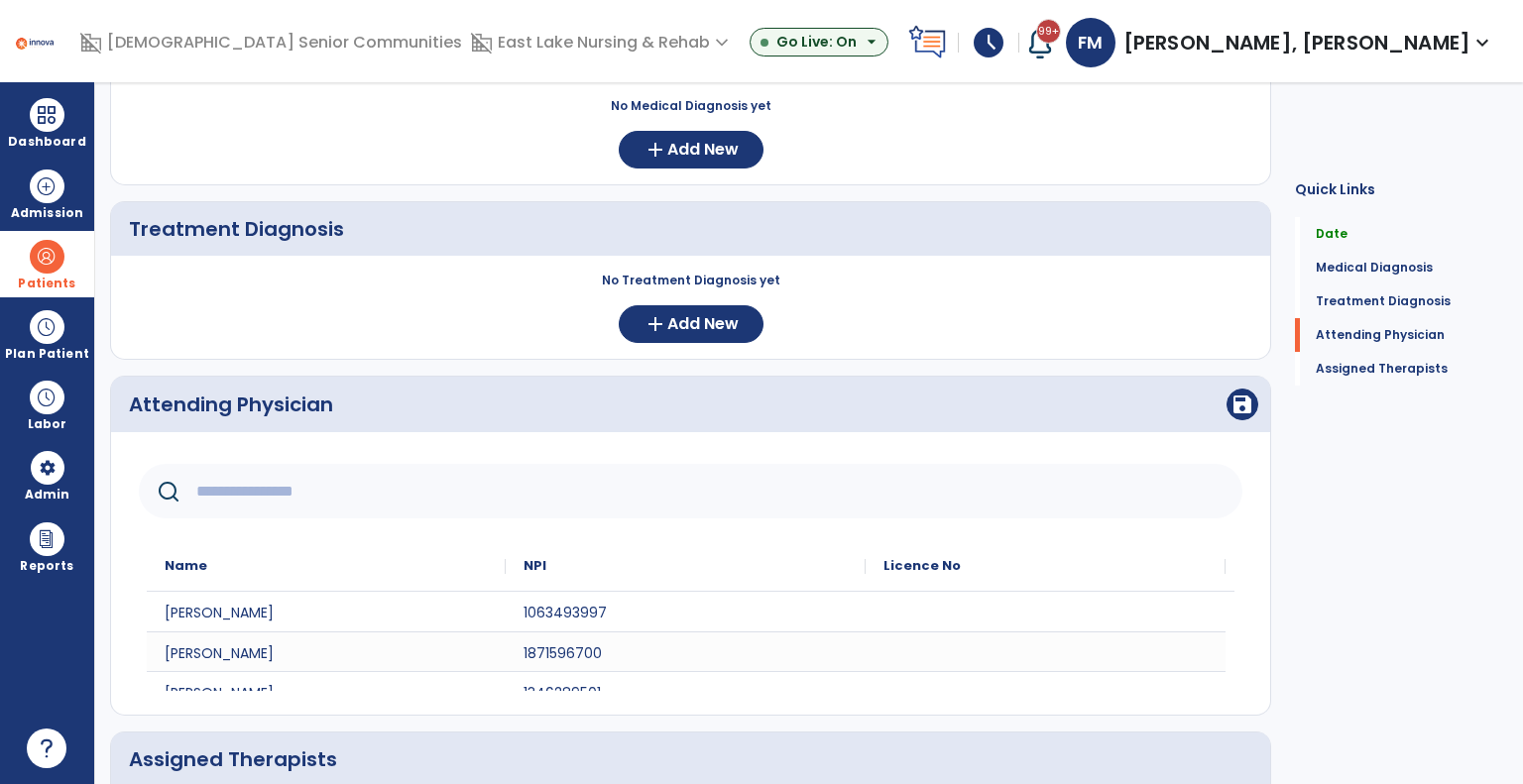 scroll, scrollTop: 297, scrollLeft: 0, axis: vertical 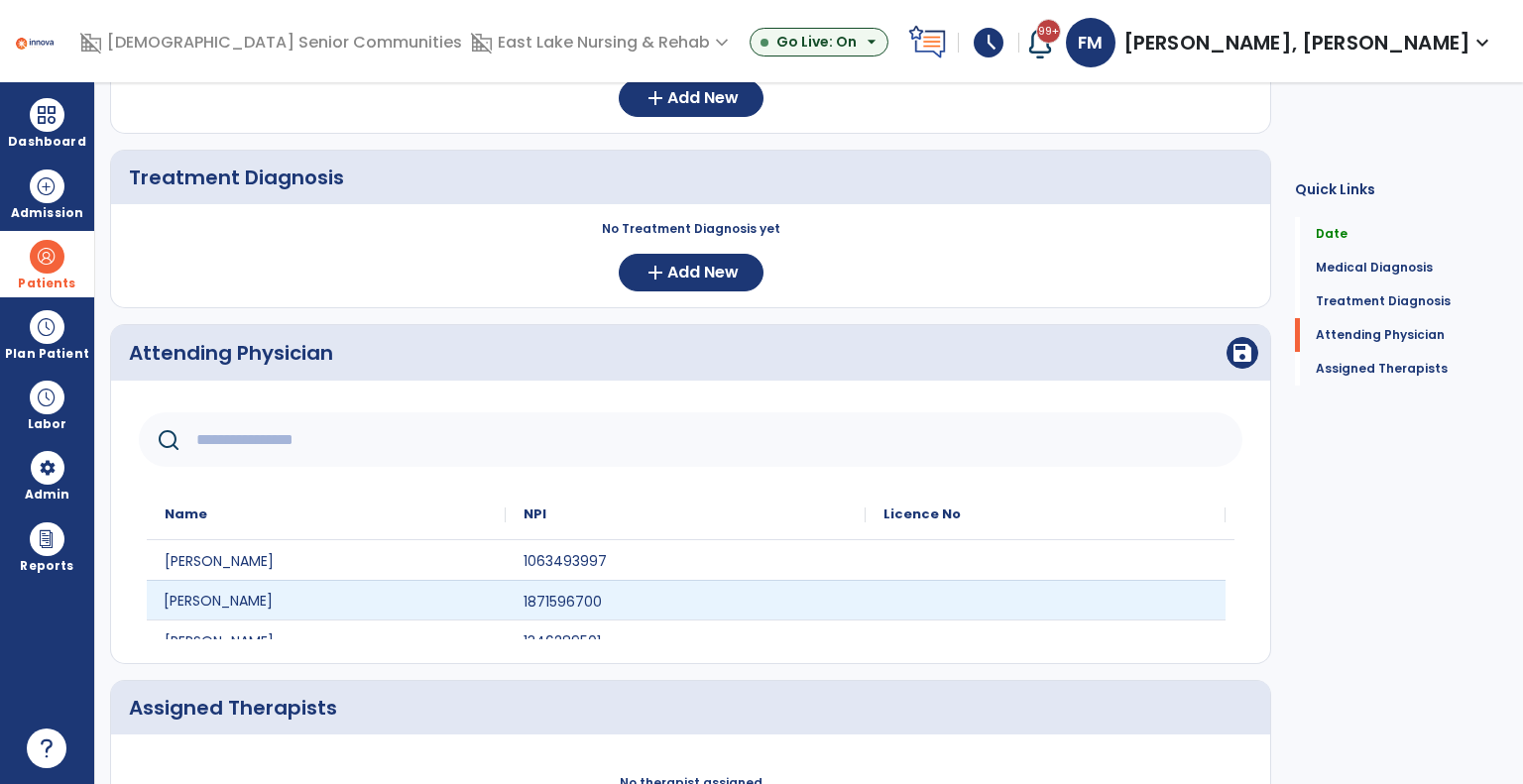 click on "[PERSON_NAME]" 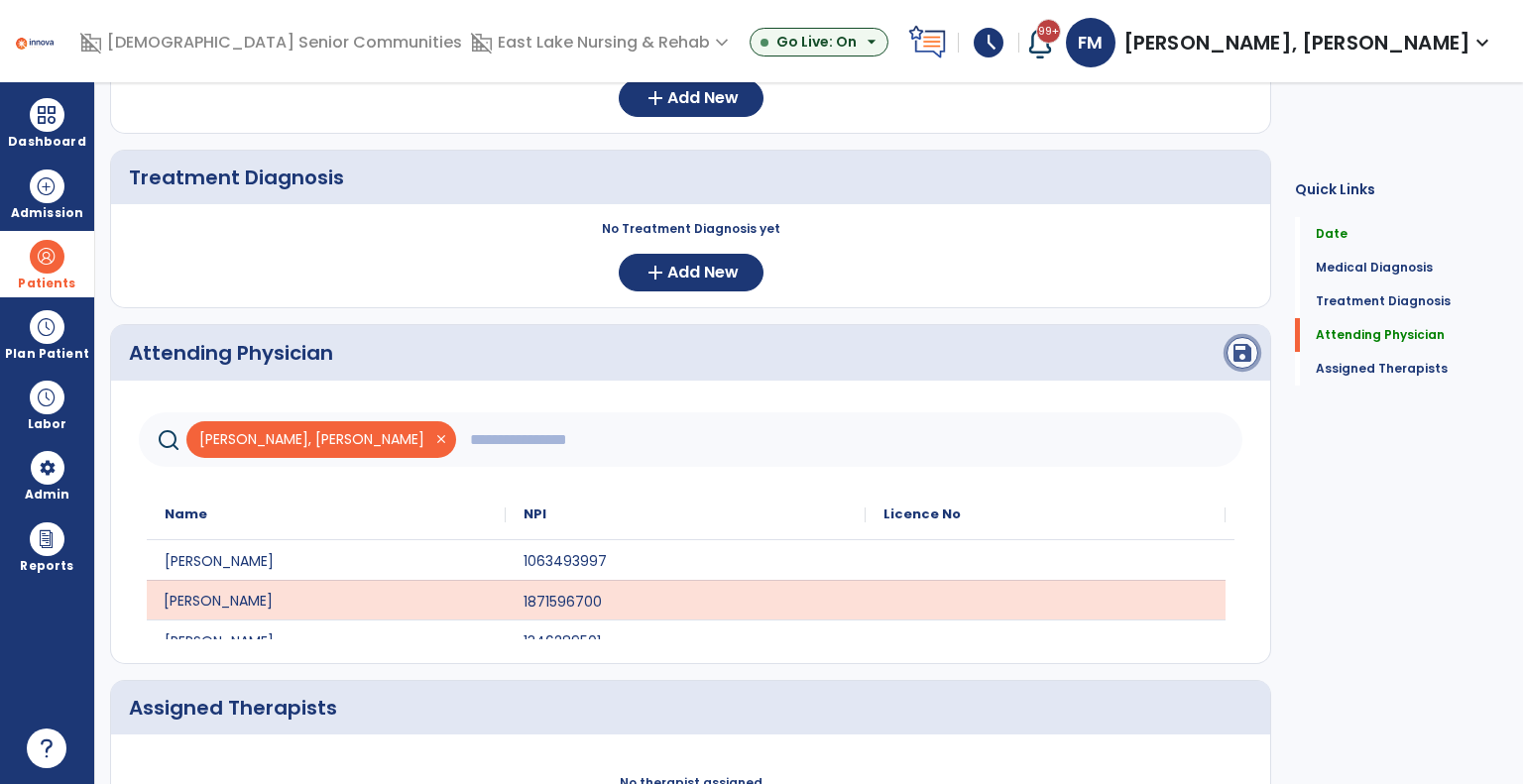 click on "save" 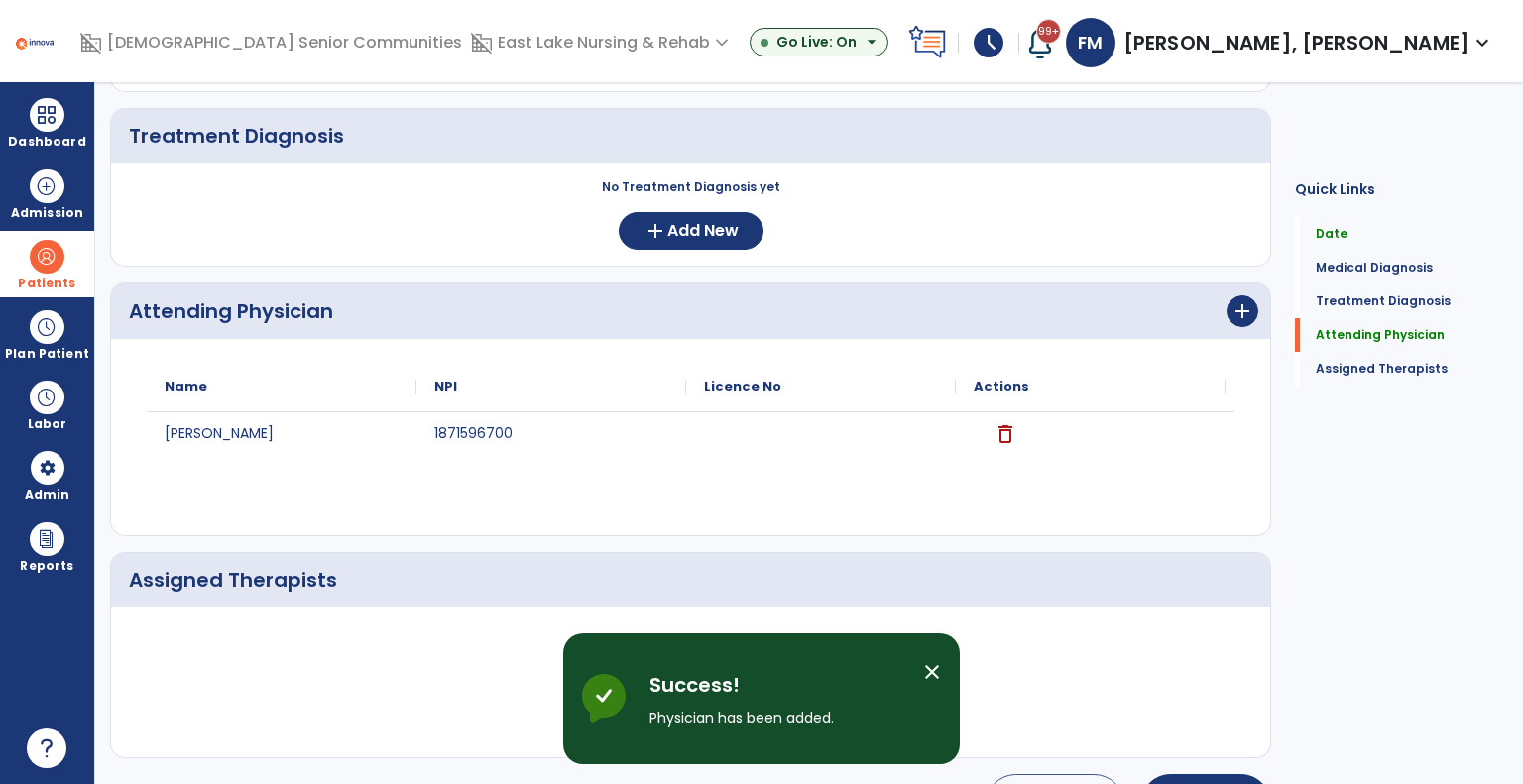 scroll, scrollTop: 400, scrollLeft: 0, axis: vertical 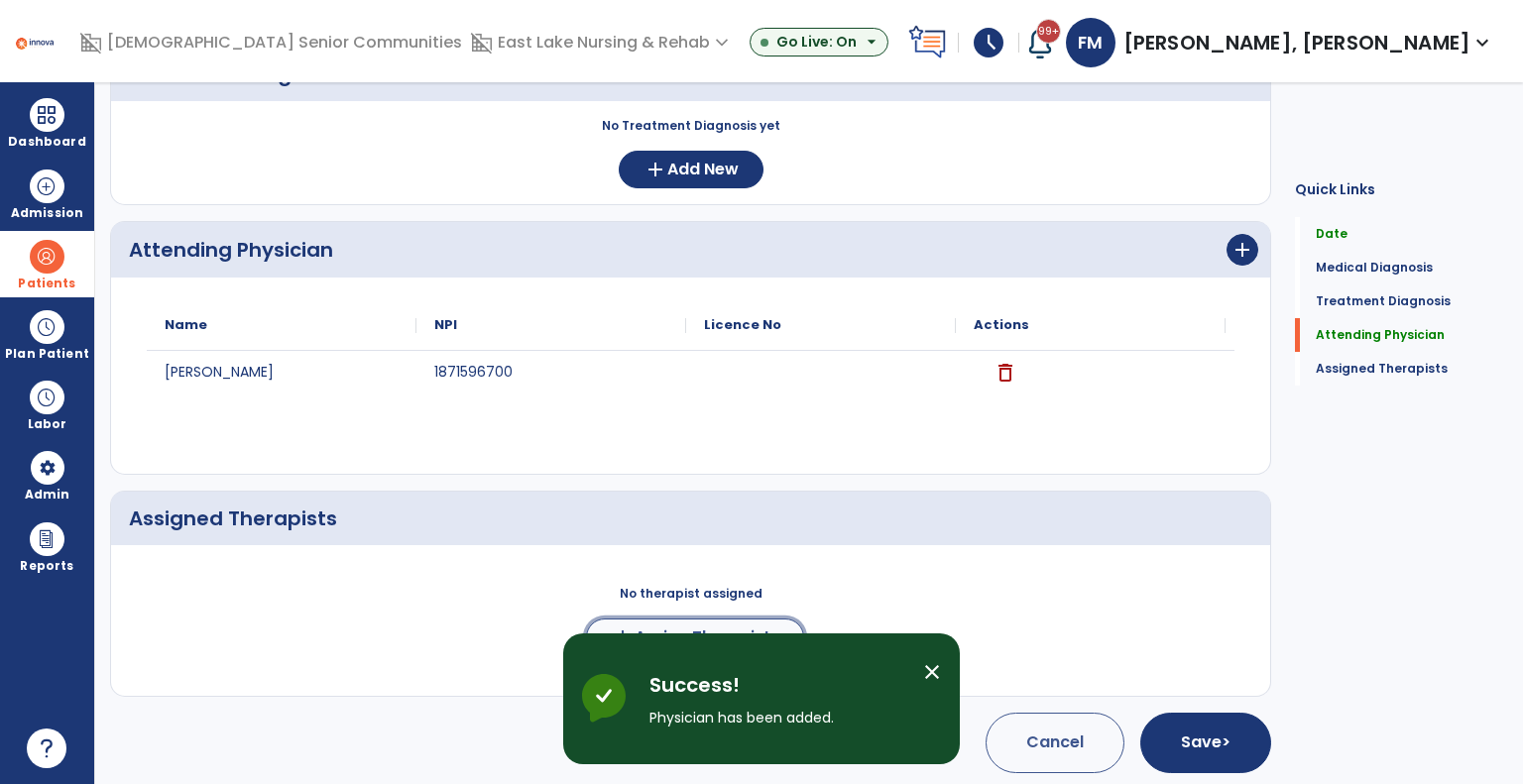 click on "Assign Therapists" 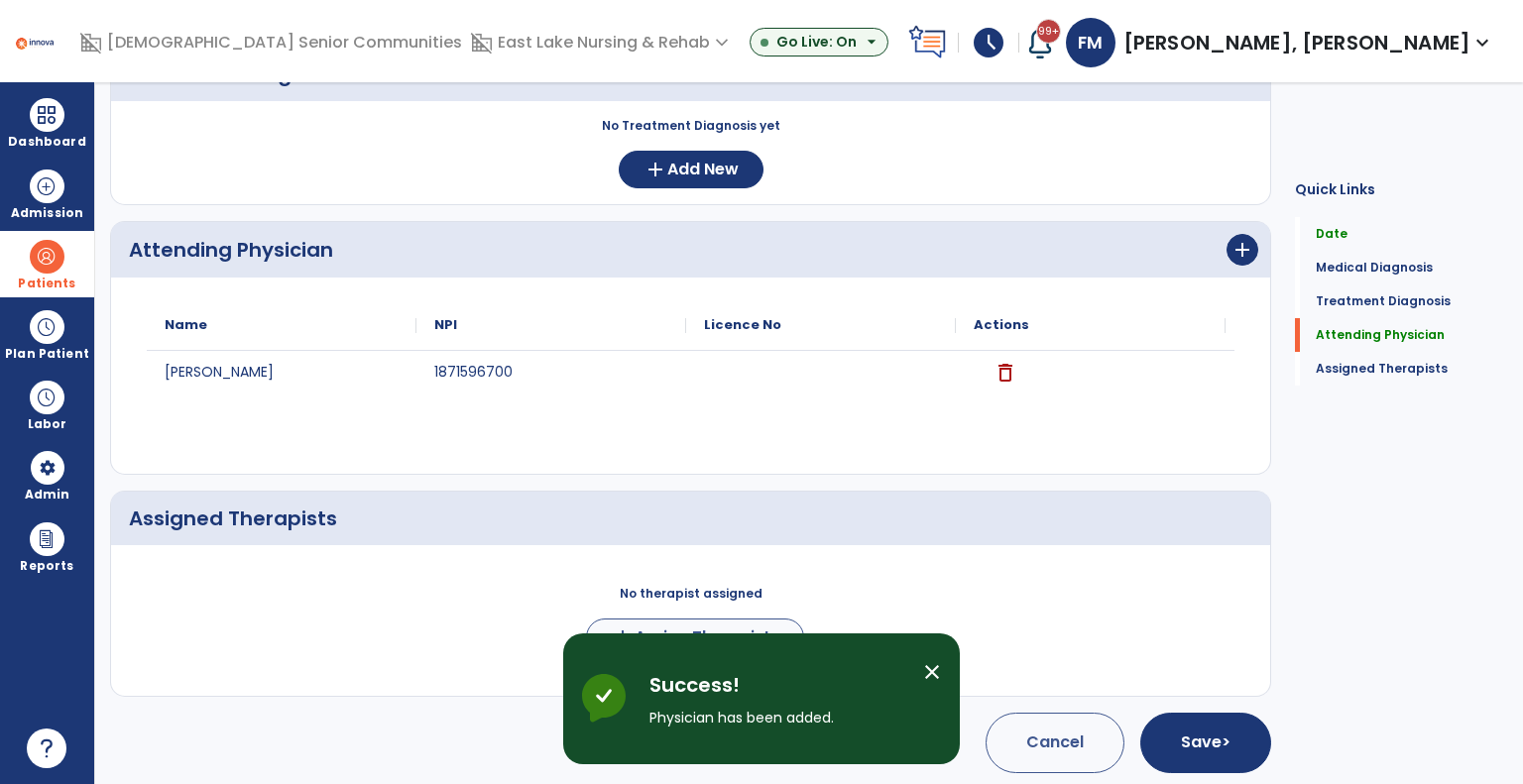 scroll, scrollTop: 397, scrollLeft: 0, axis: vertical 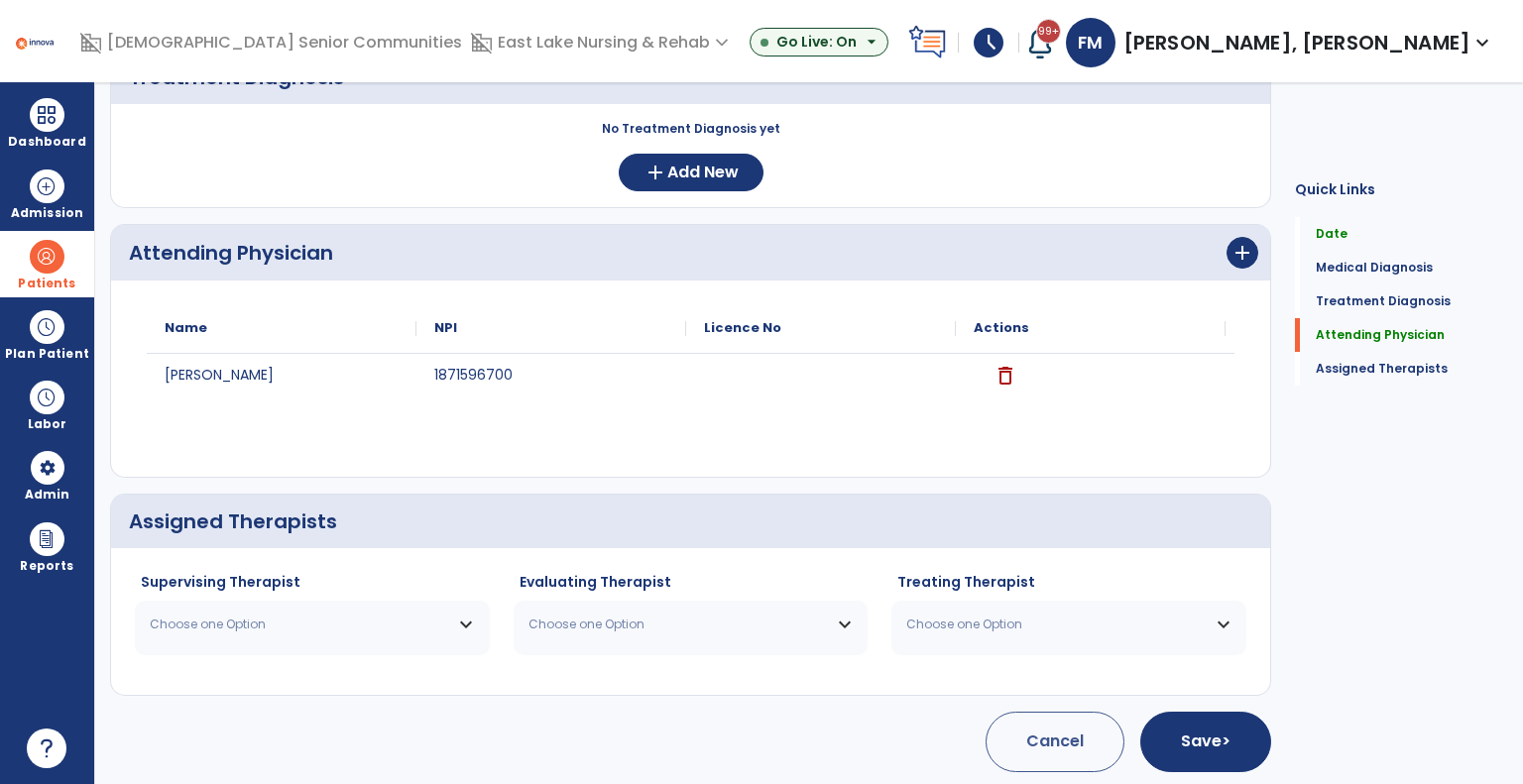 click on "Choose one Option" at bounding box center (312, 624) 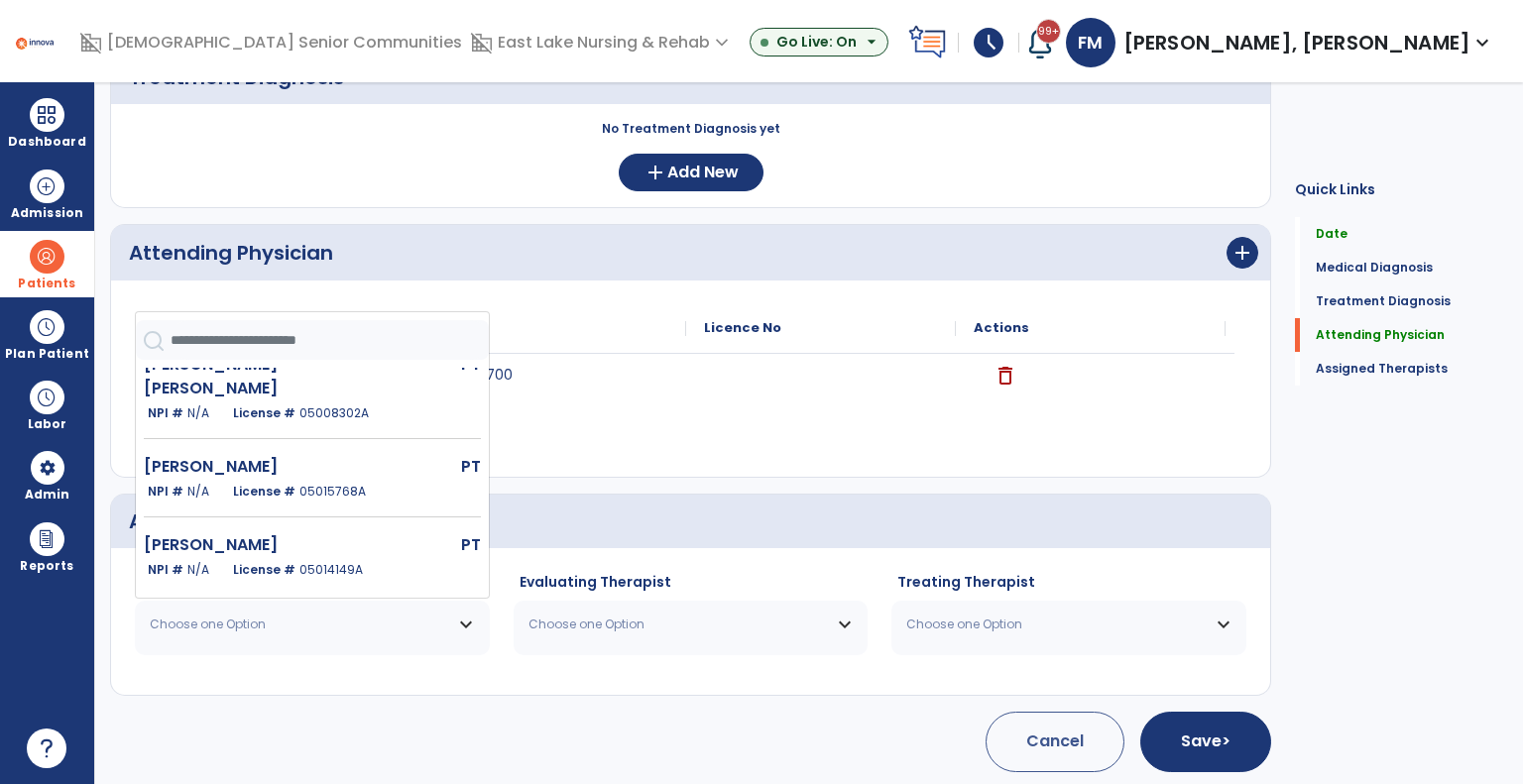 scroll, scrollTop: 481, scrollLeft: 0, axis: vertical 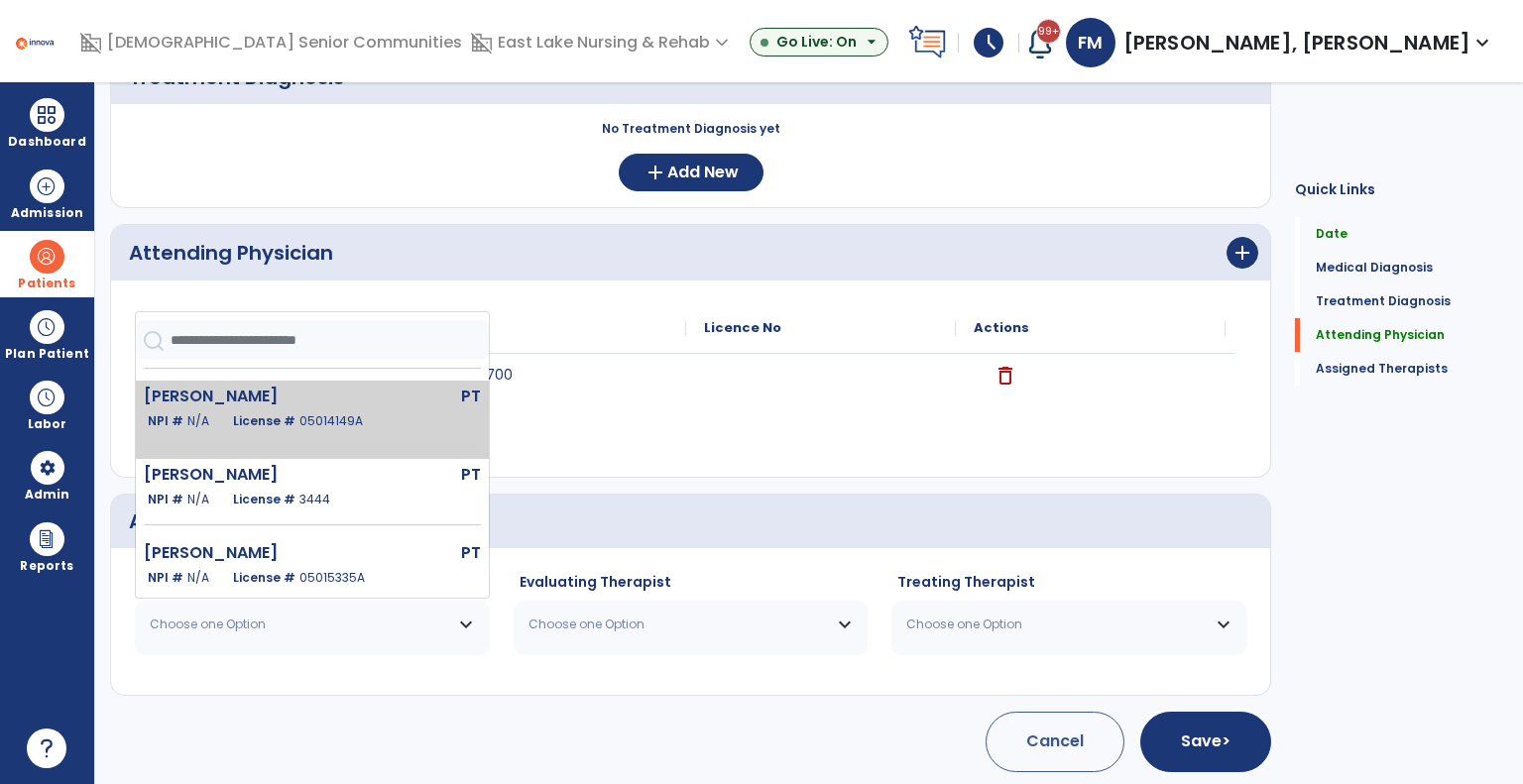 click on "[PERSON_NAME]" 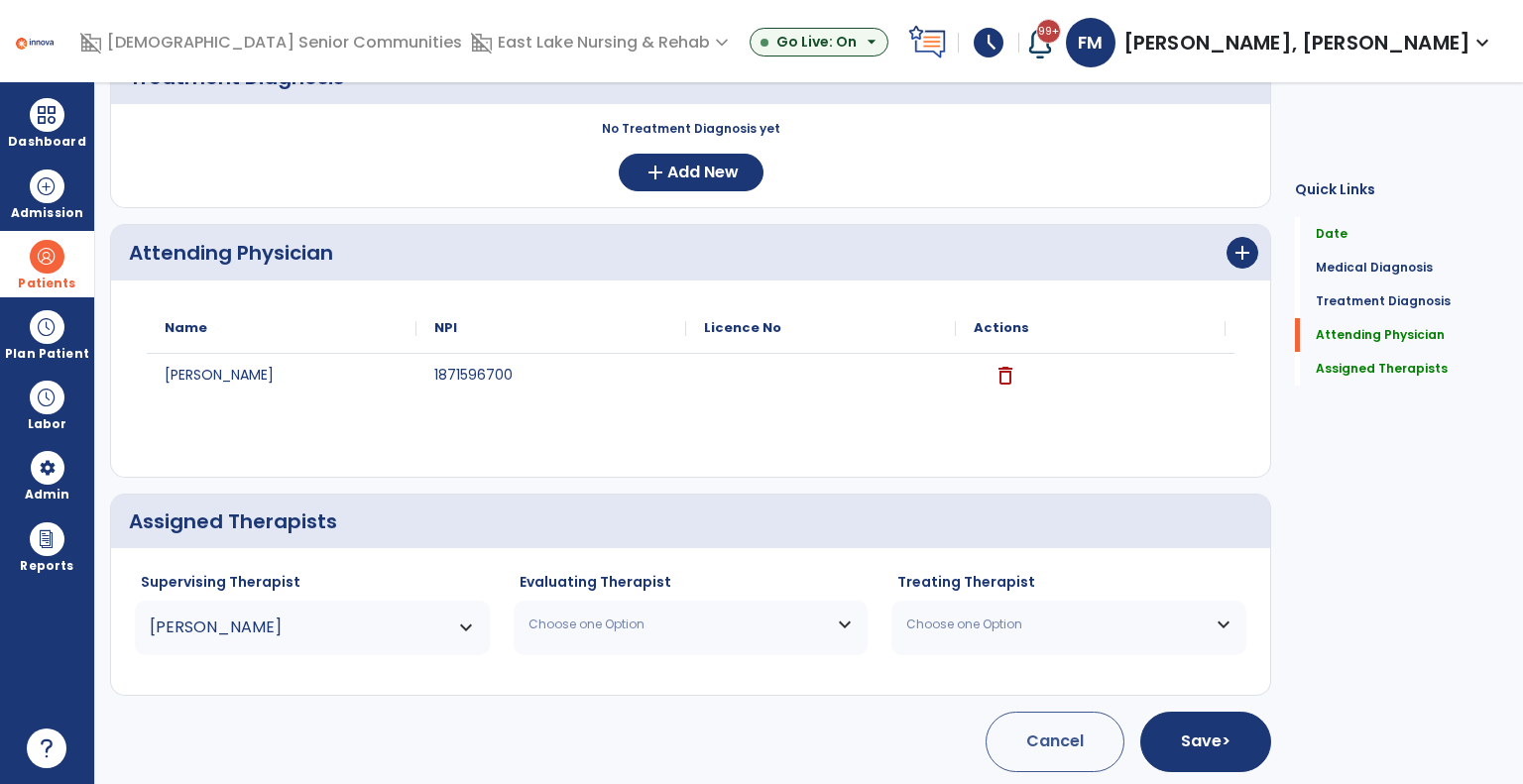 click on "Choose one Option" at bounding box center [678, 624] 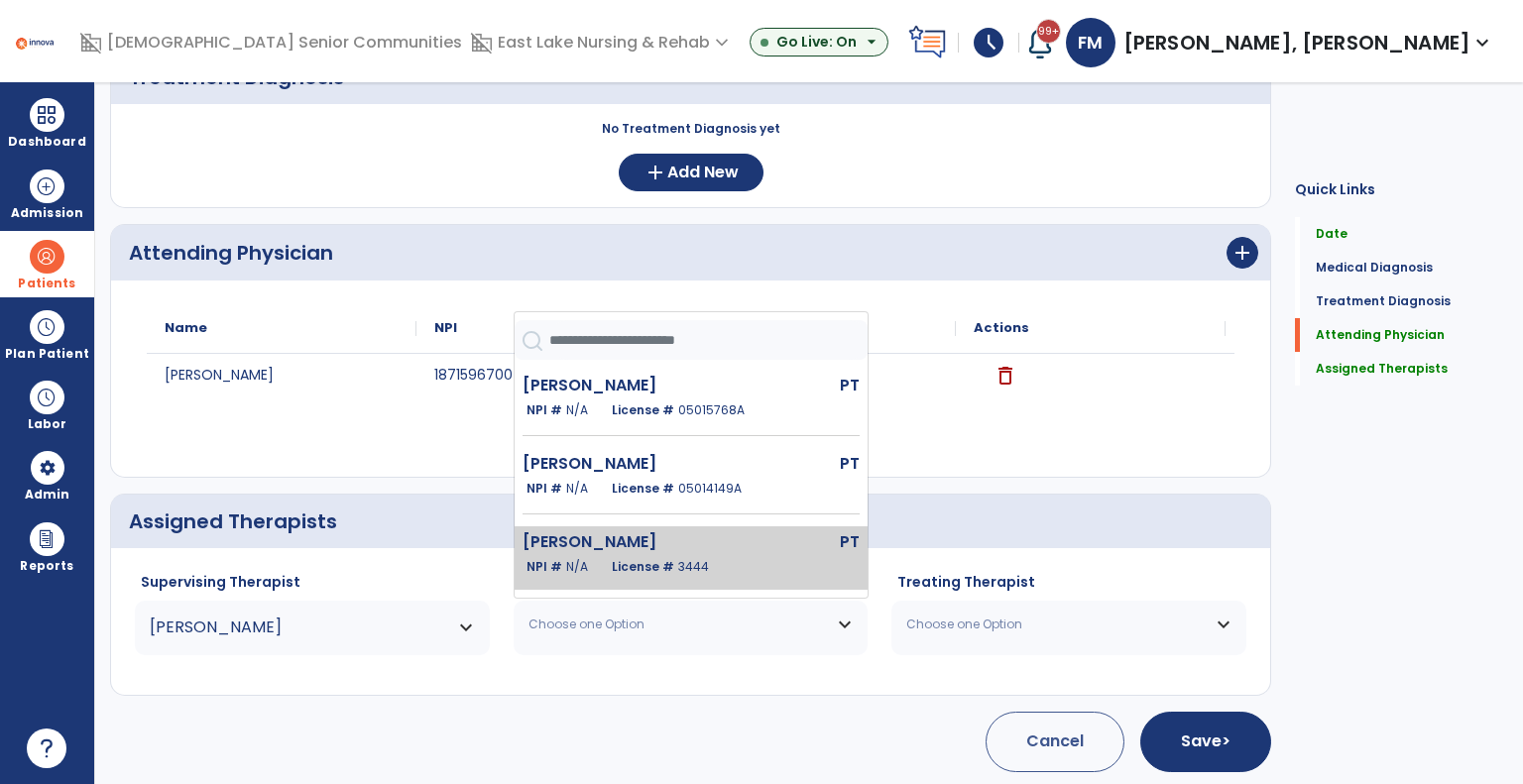 scroll, scrollTop: 481, scrollLeft: 0, axis: vertical 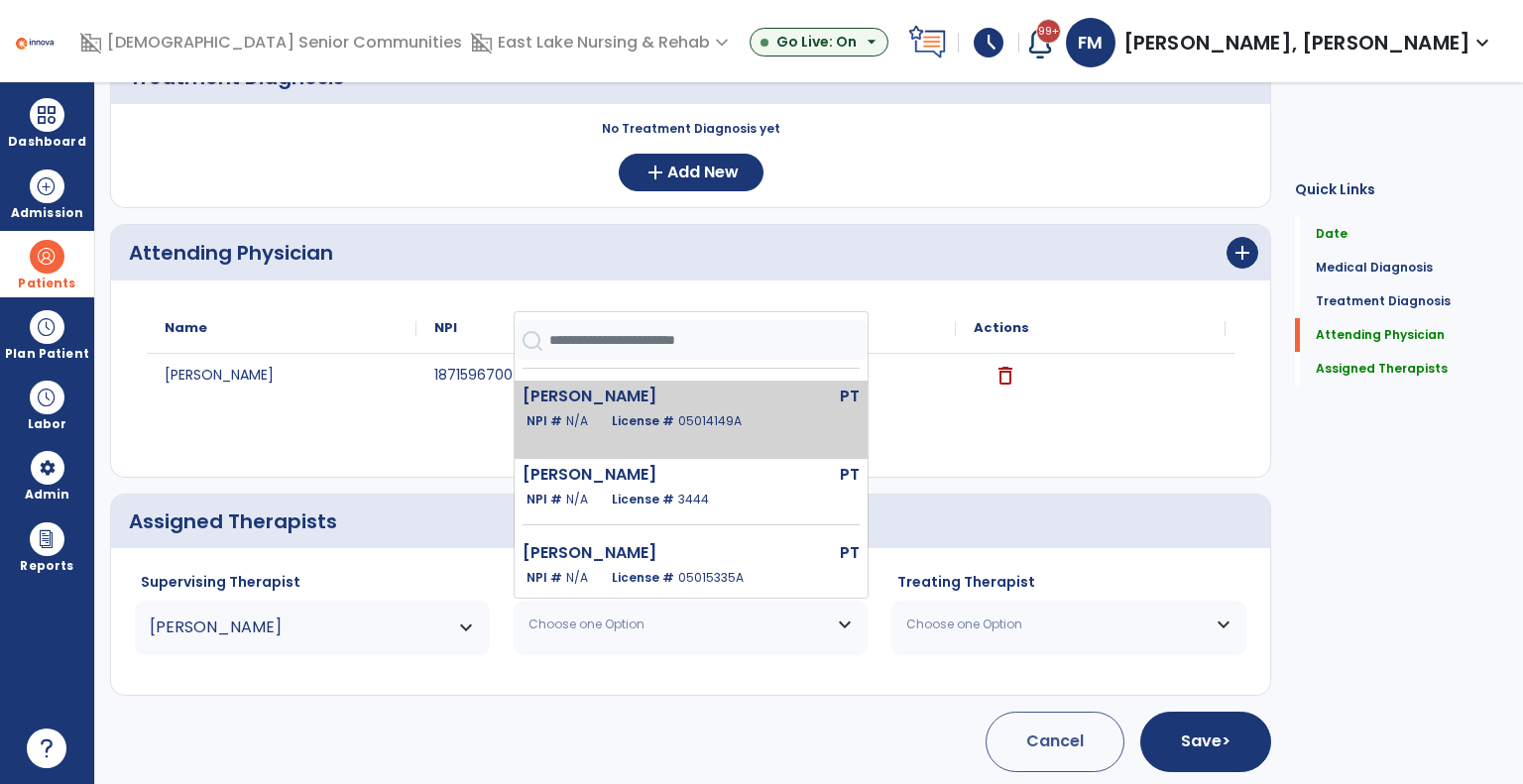 click on "License #  05014149A" 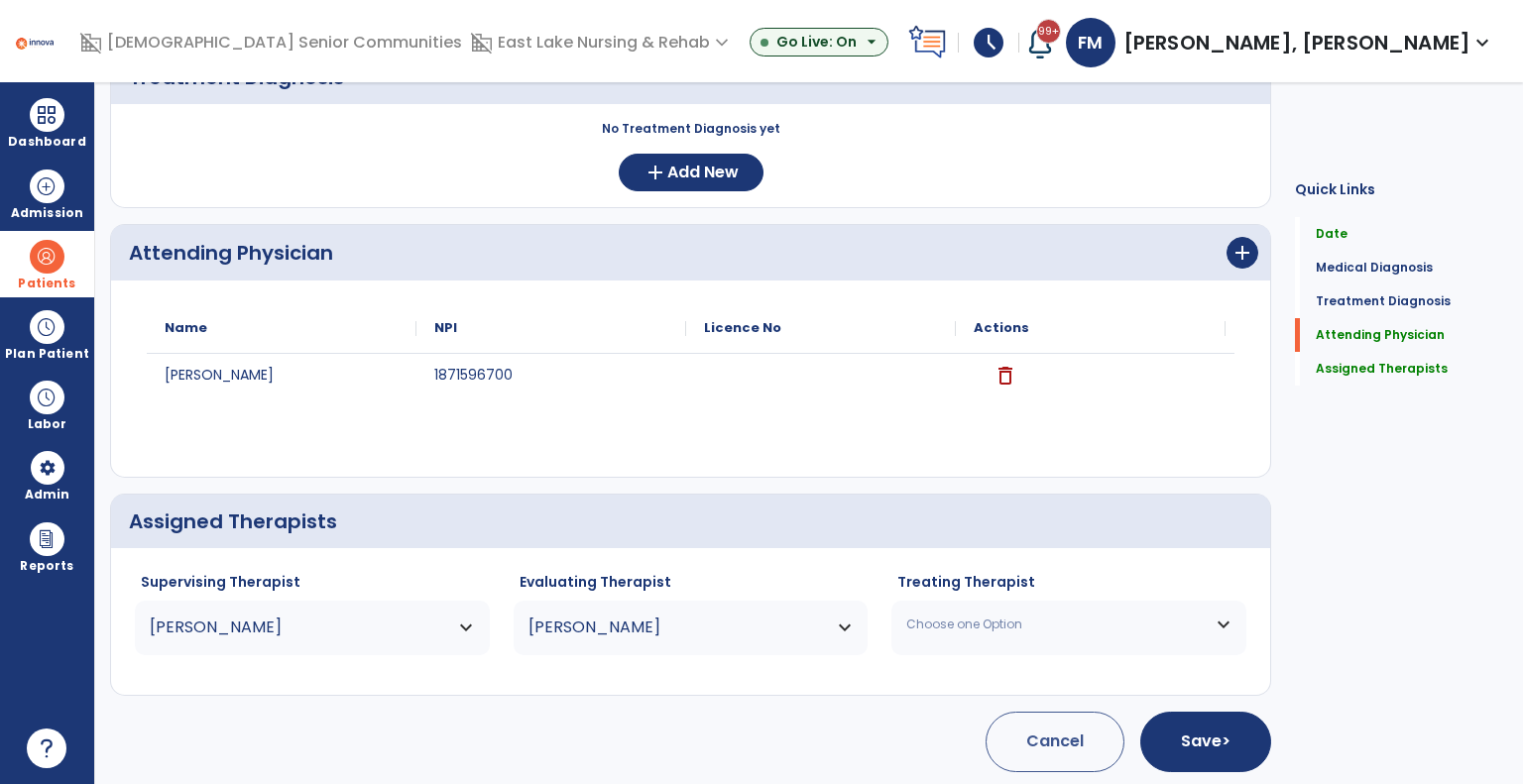 click on "Choose one Option" at bounding box center [1056, 624] 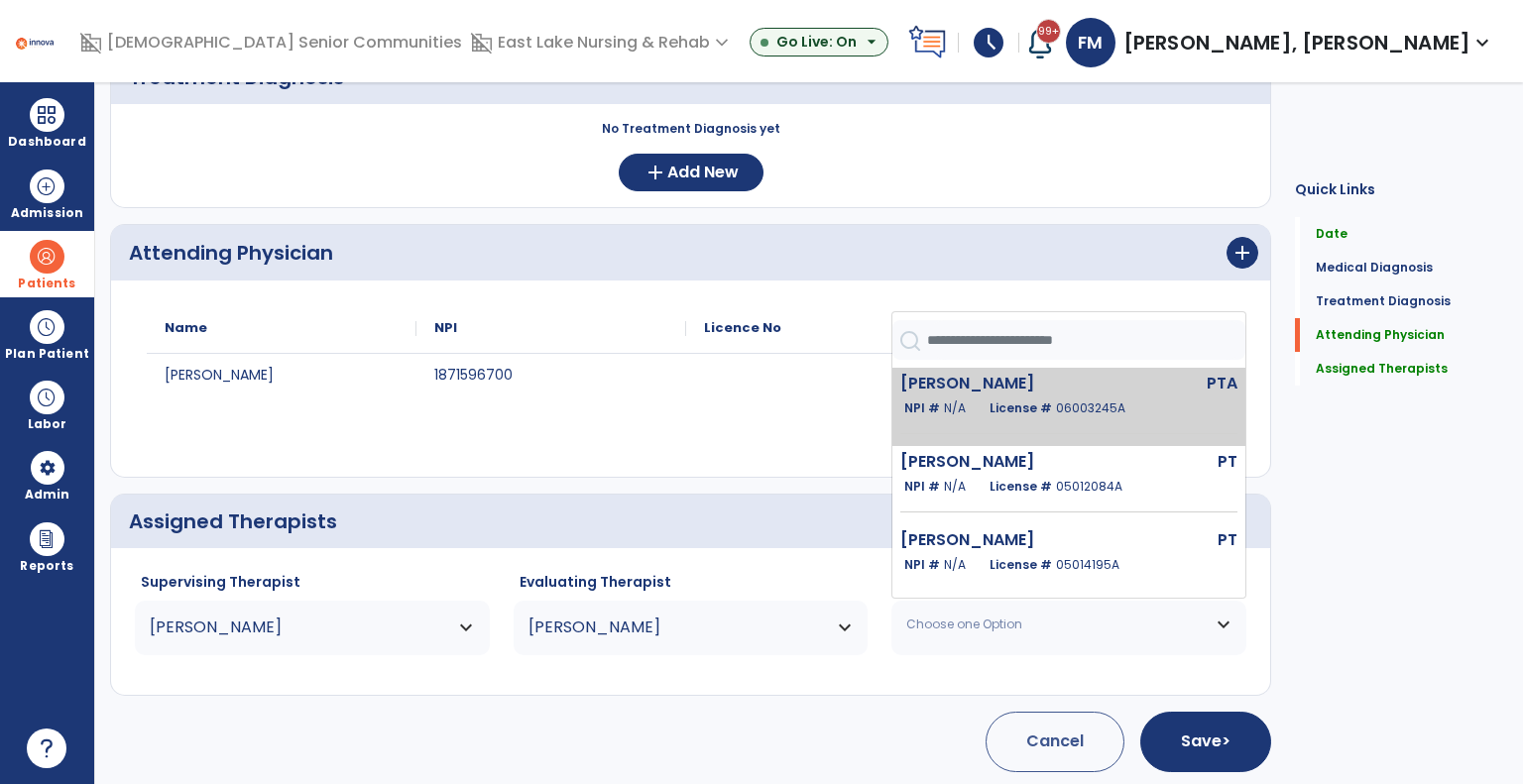click on "License #  06003245A" 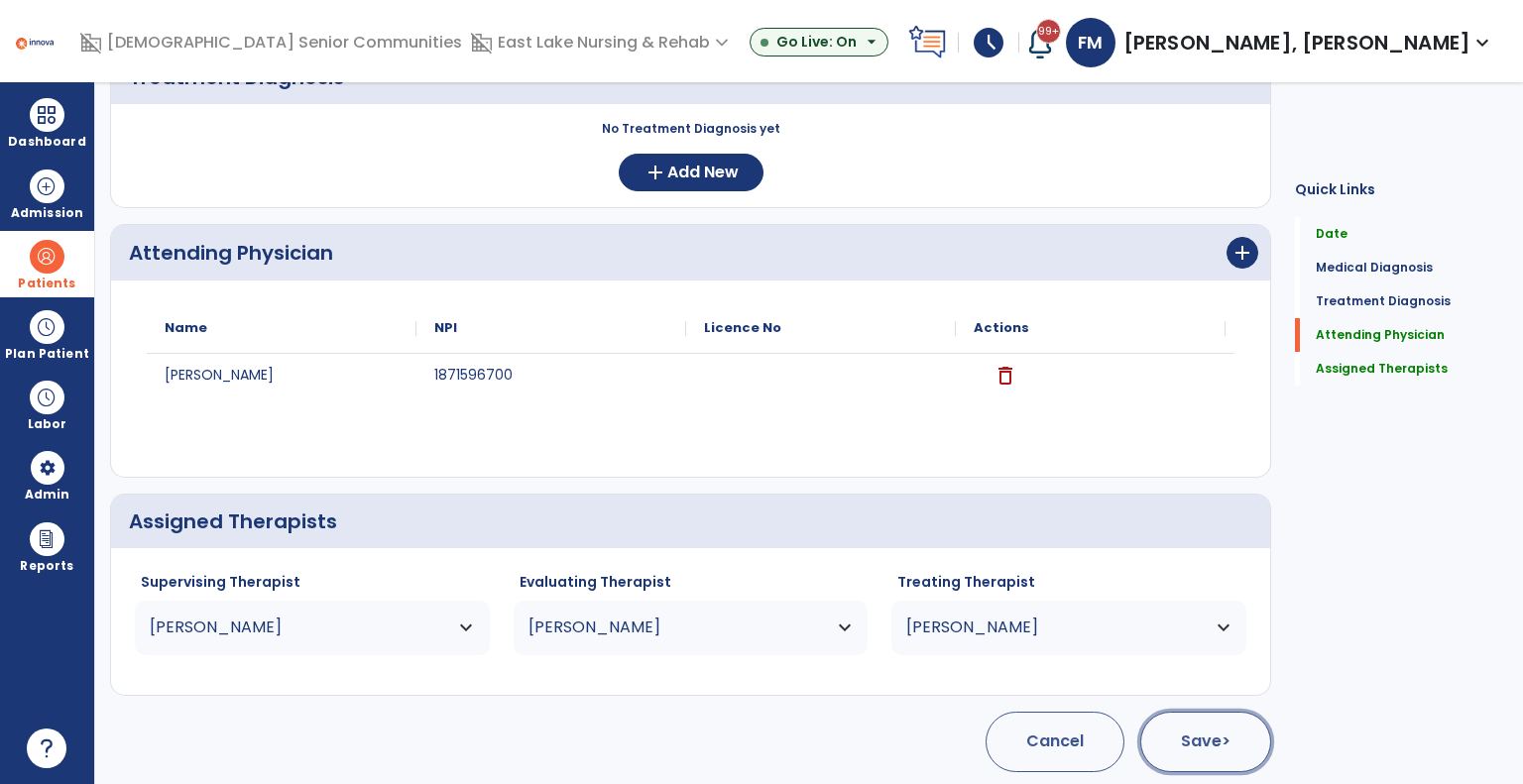 click on "Save  >" 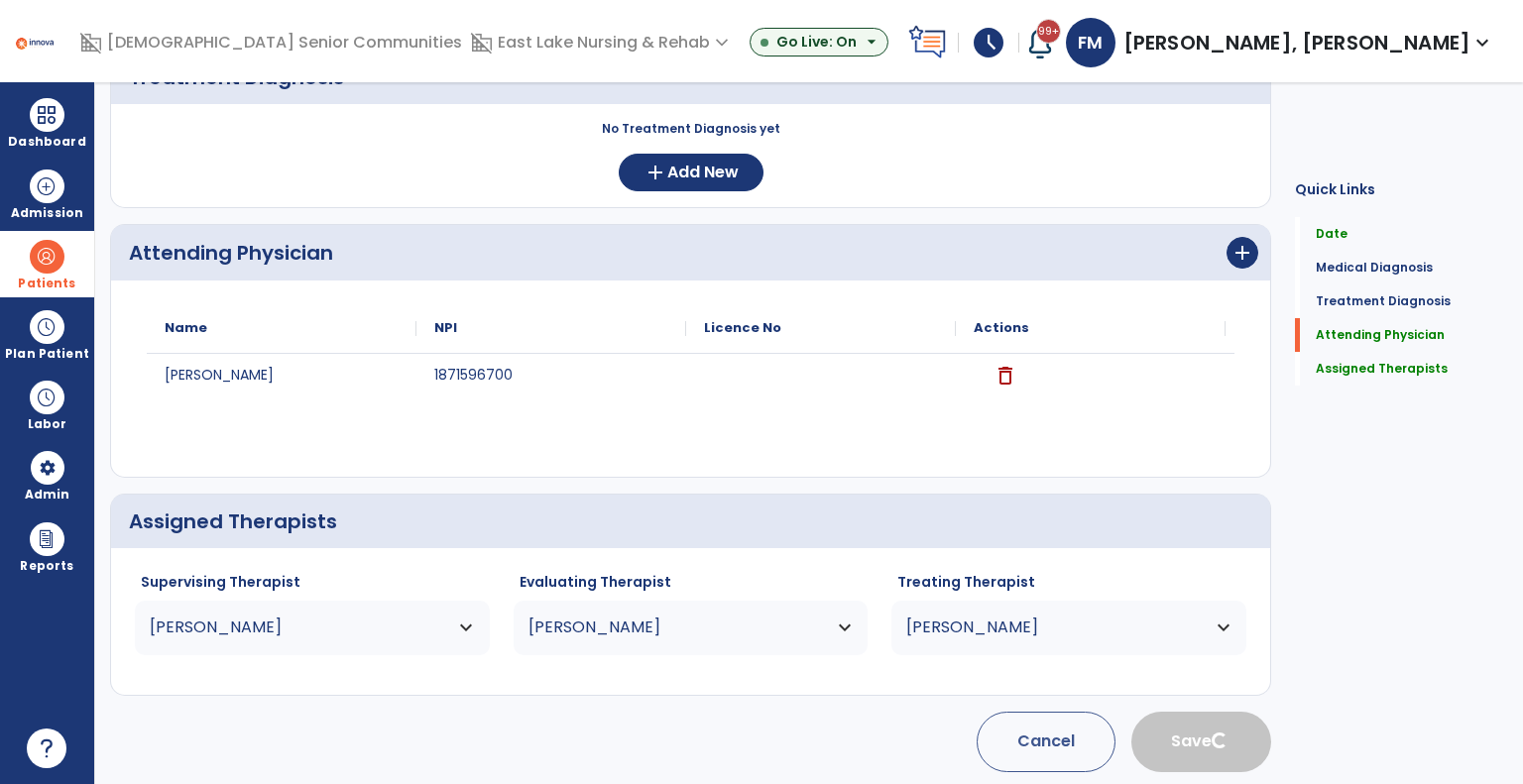 scroll, scrollTop: 16, scrollLeft: 0, axis: vertical 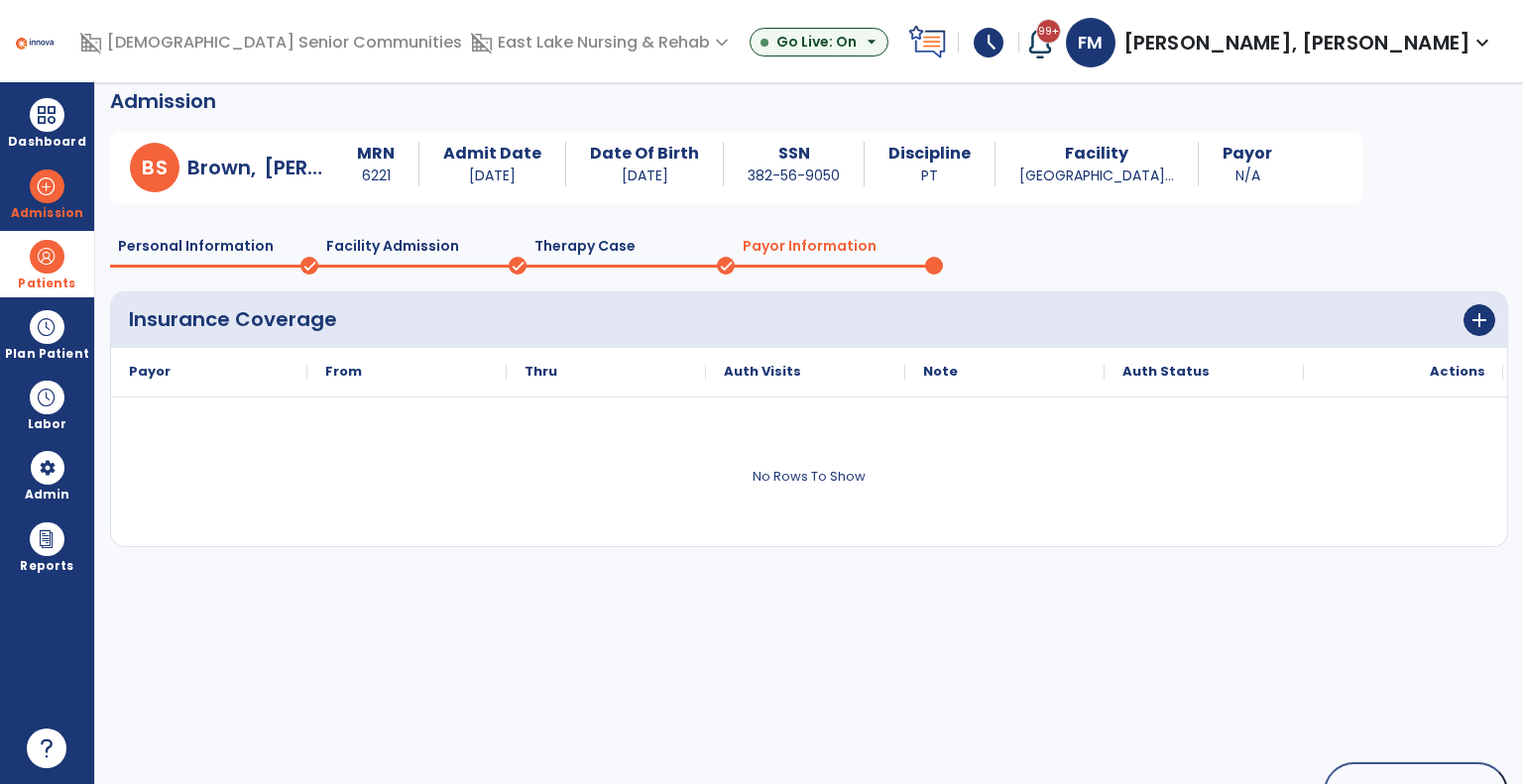 click on "Therapy Case" 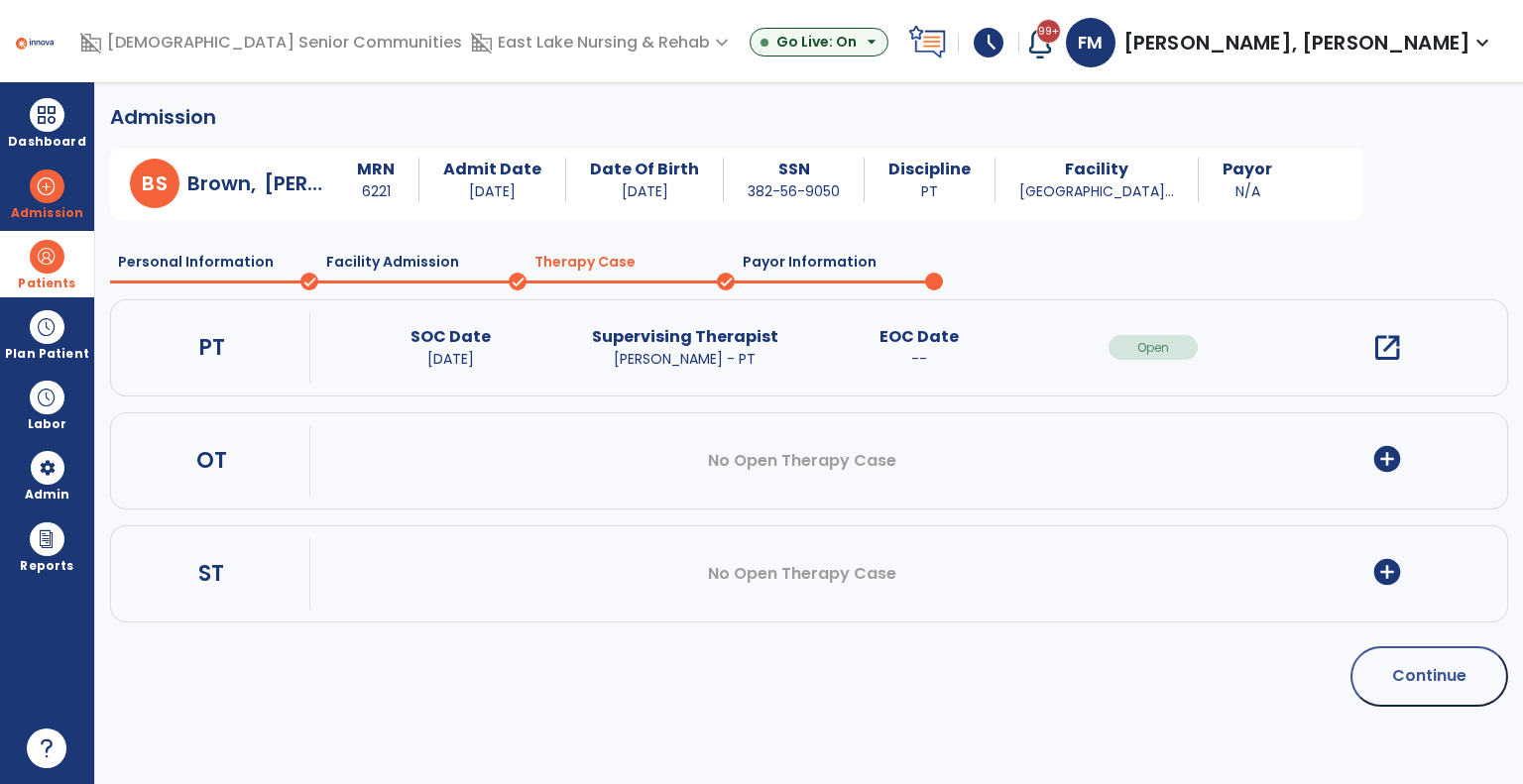 click on "add_circle" at bounding box center [1387, 459] 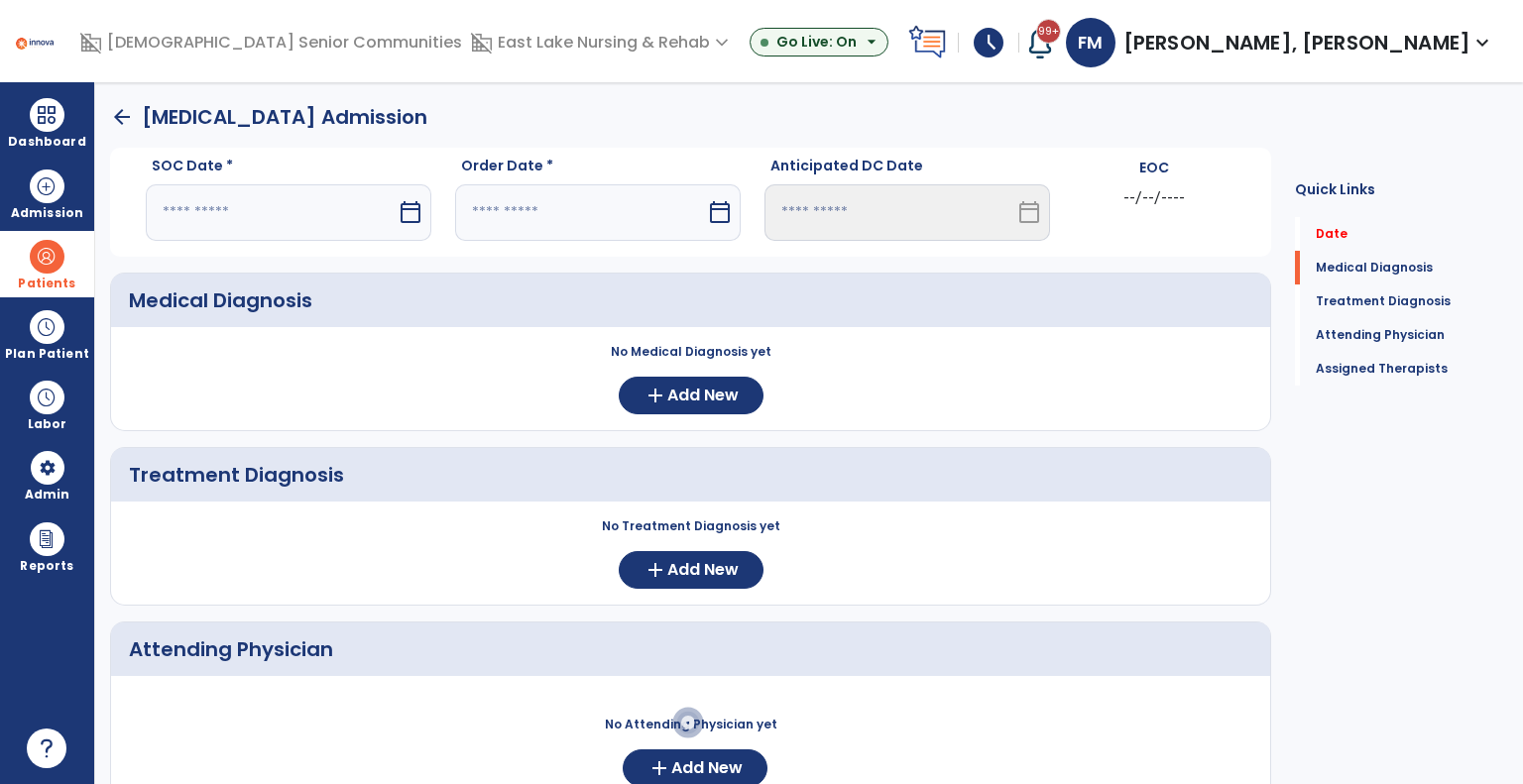 click on "SOC Date *" at bounding box center (289, 169) 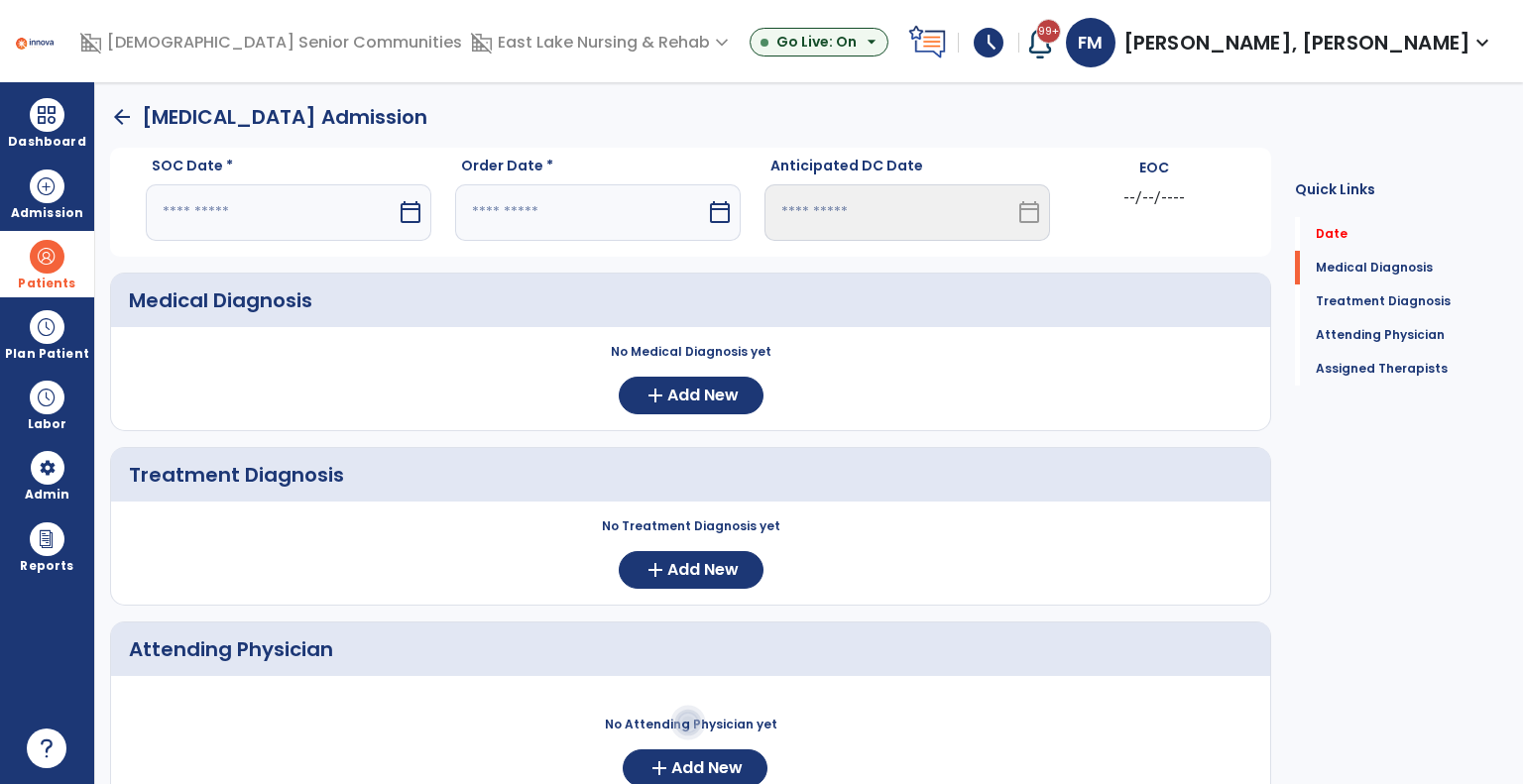 click at bounding box center [271, 212] 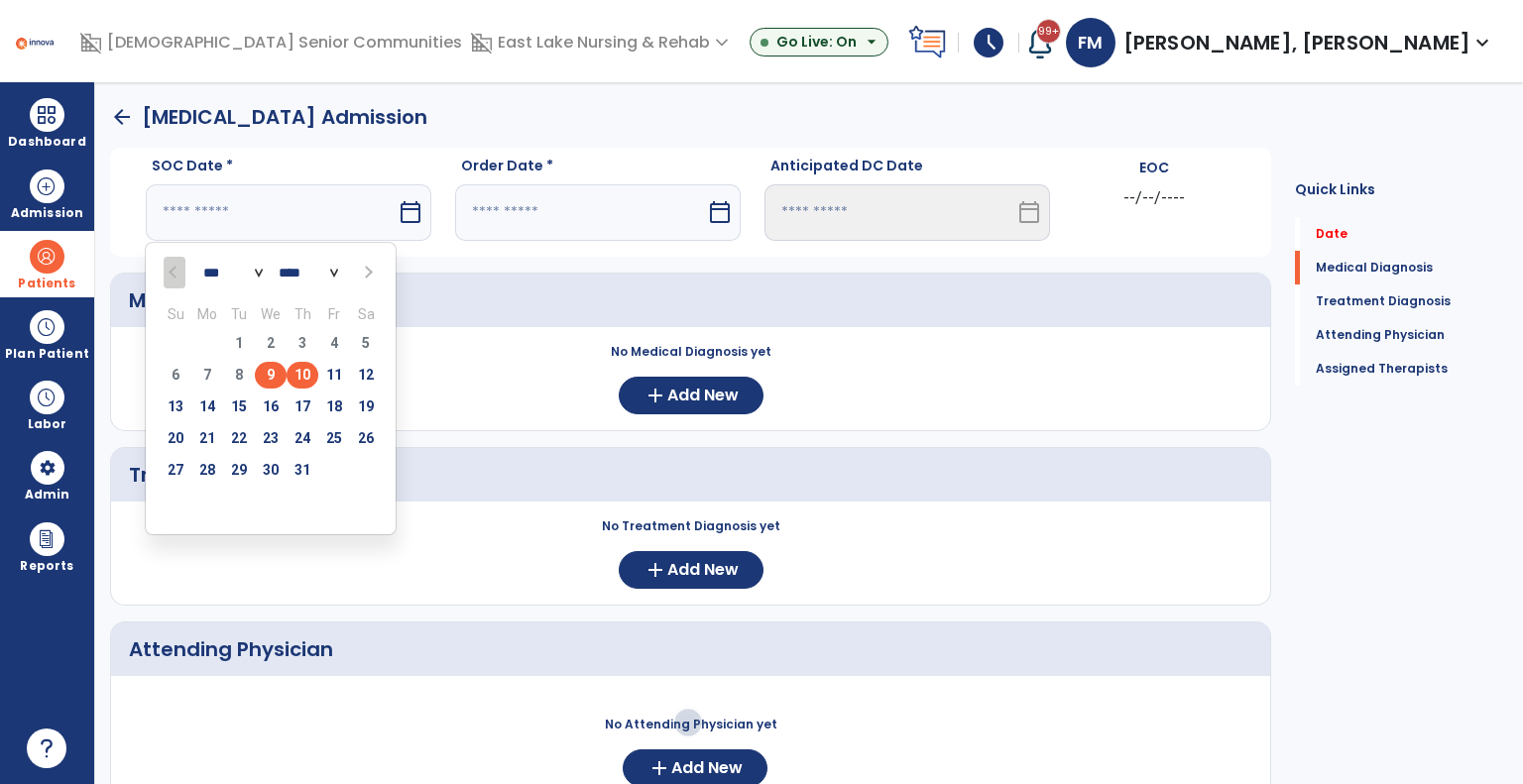 click on "10" at bounding box center (302, 375) 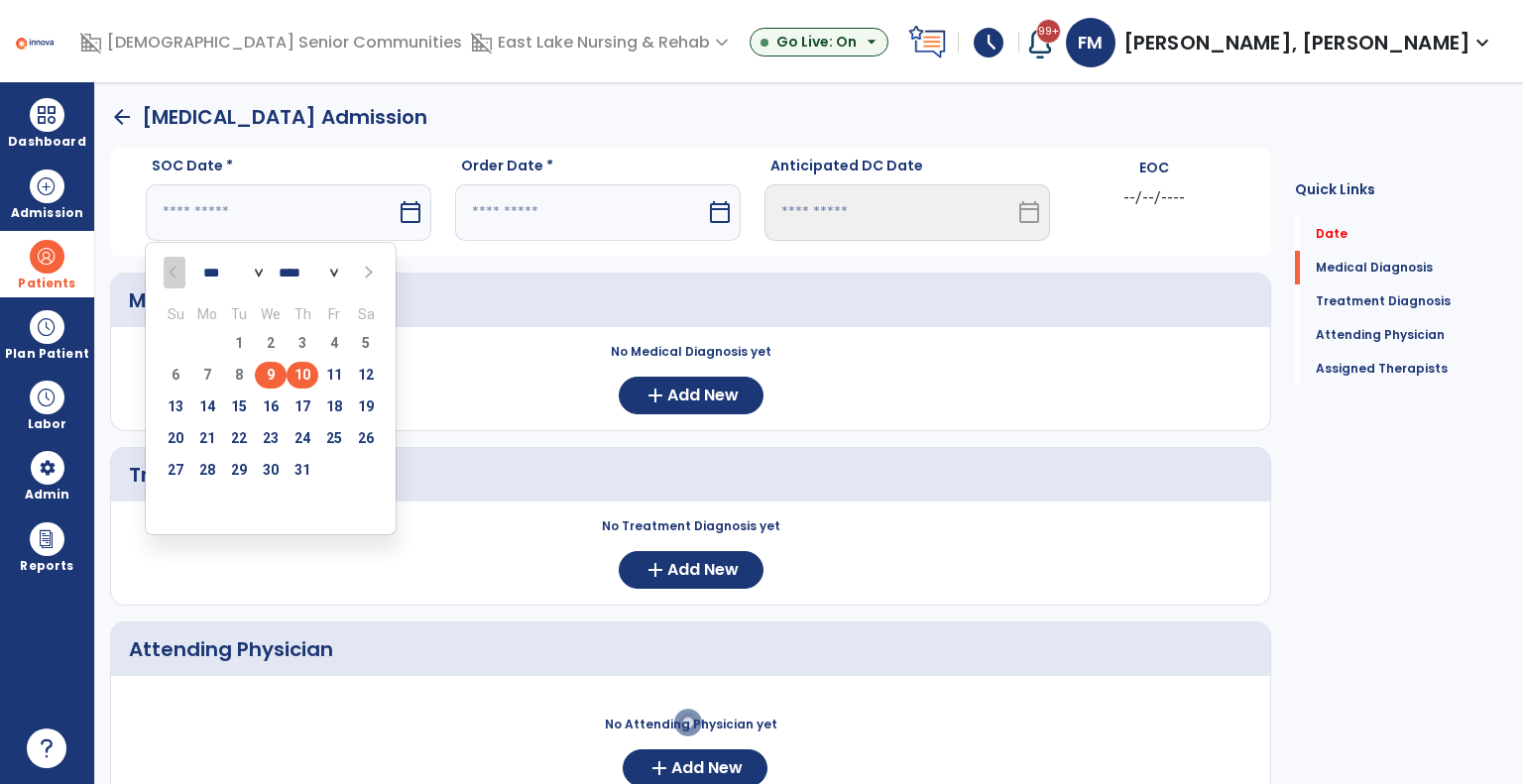 type on "*********" 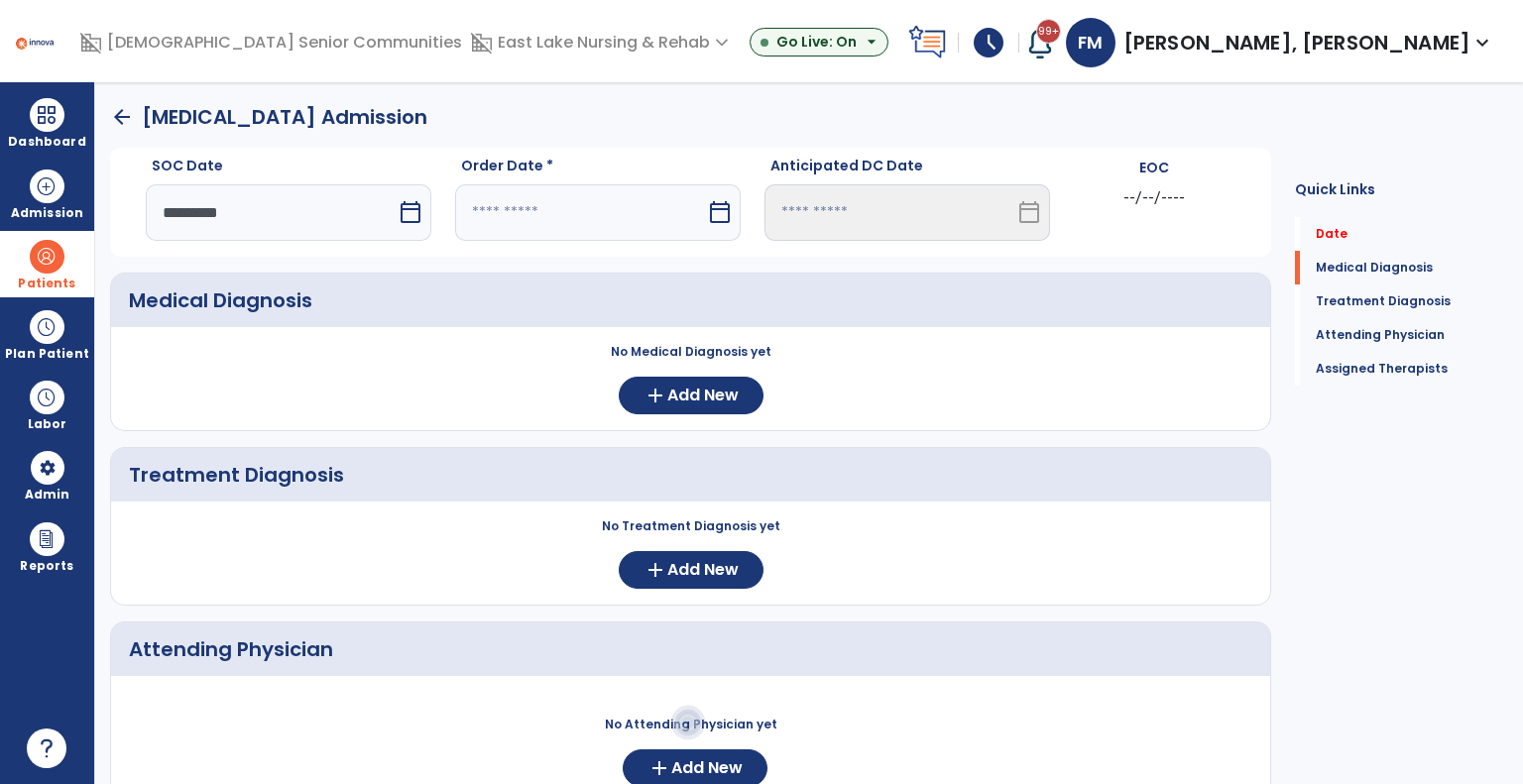 click at bounding box center (580, 212) 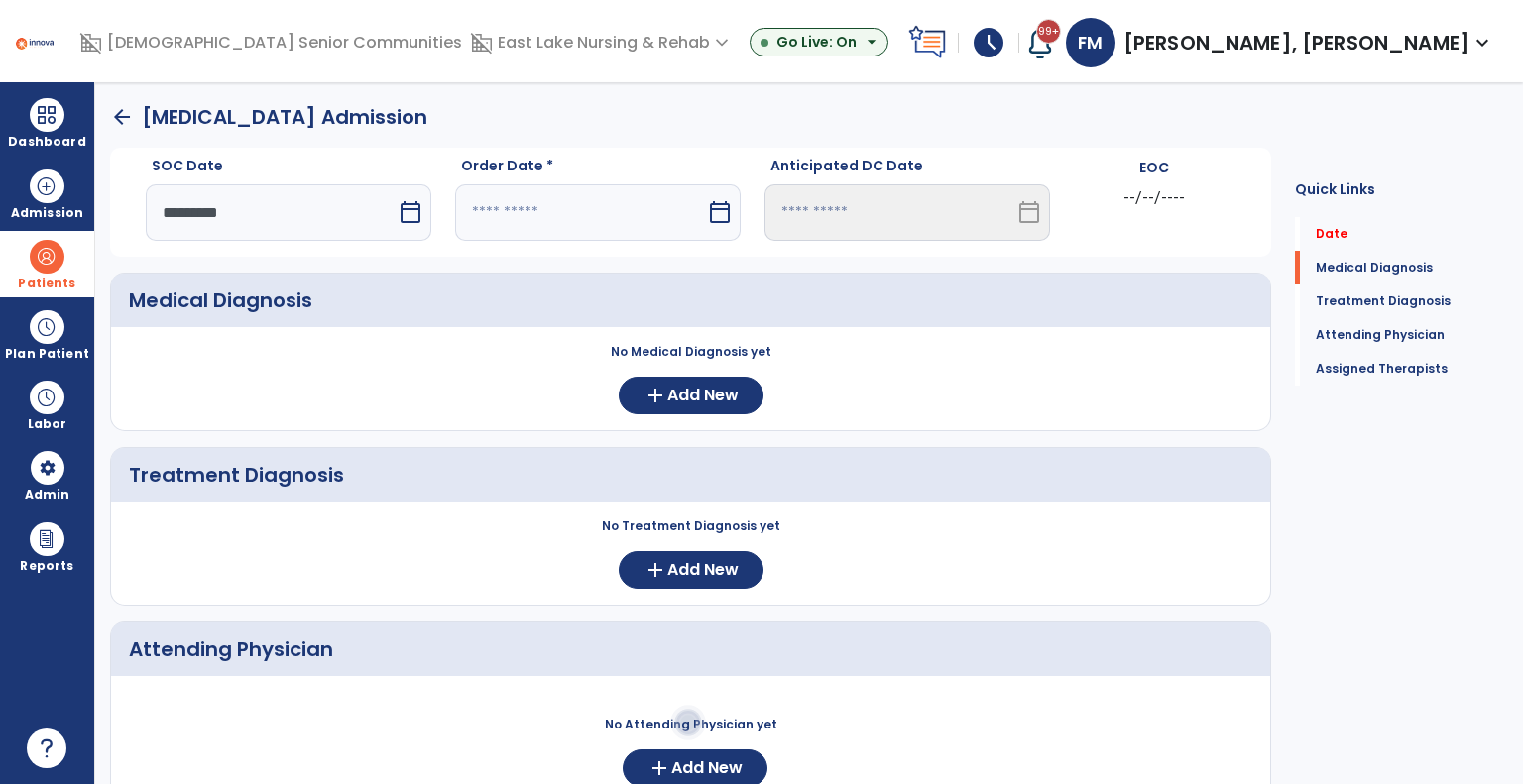 select on "*" 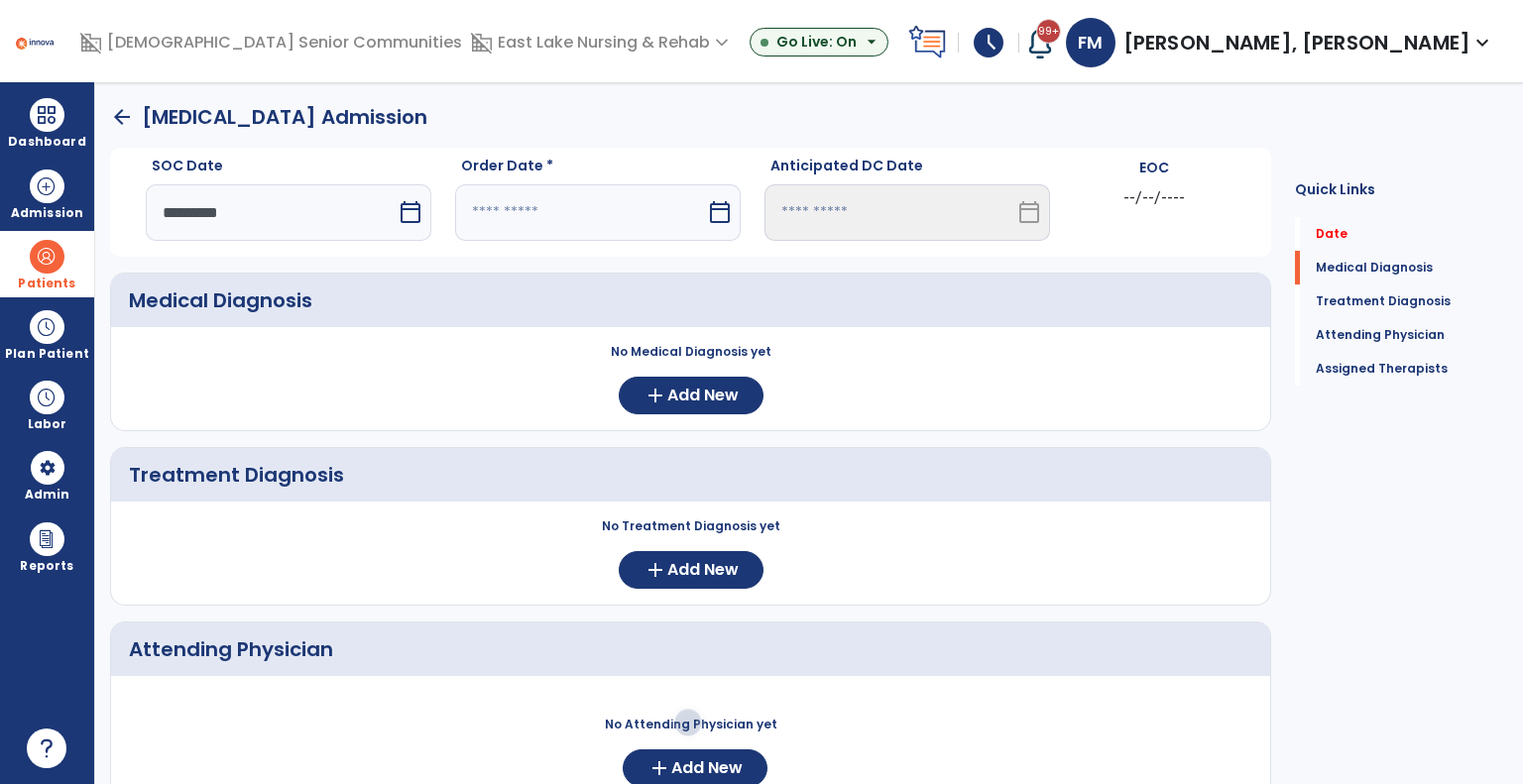 select on "****" 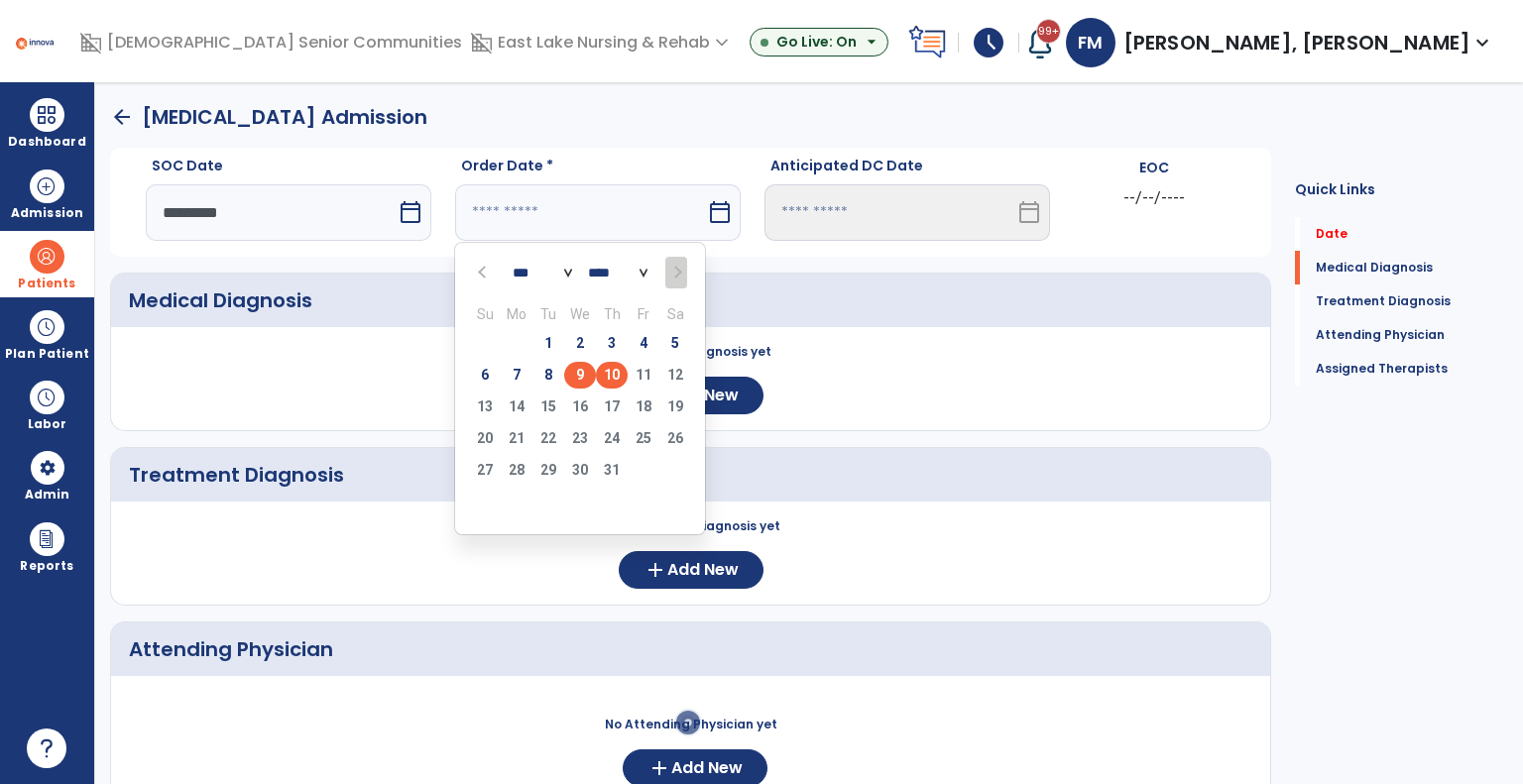 click on "10" at bounding box center [612, 375] 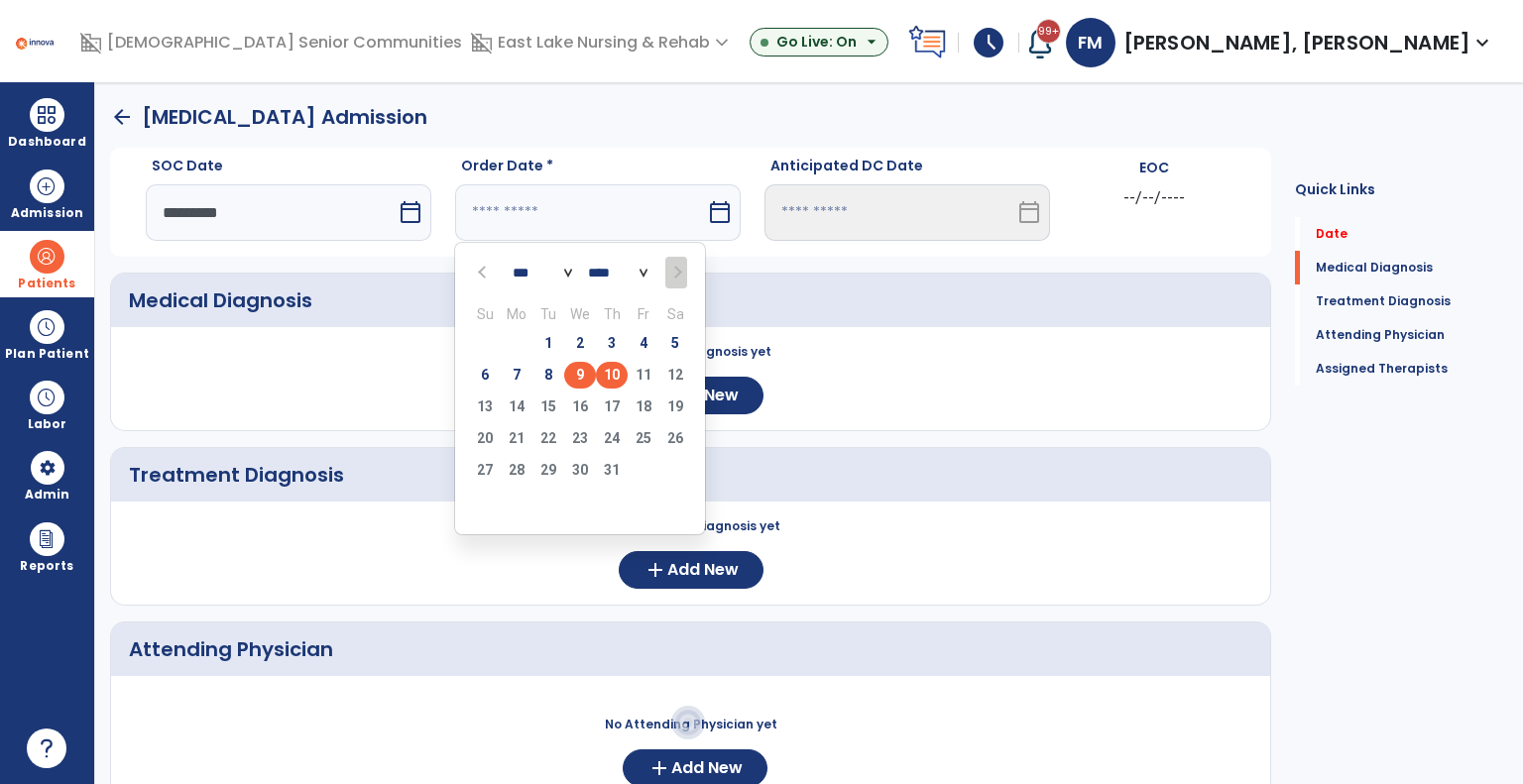 type on "*********" 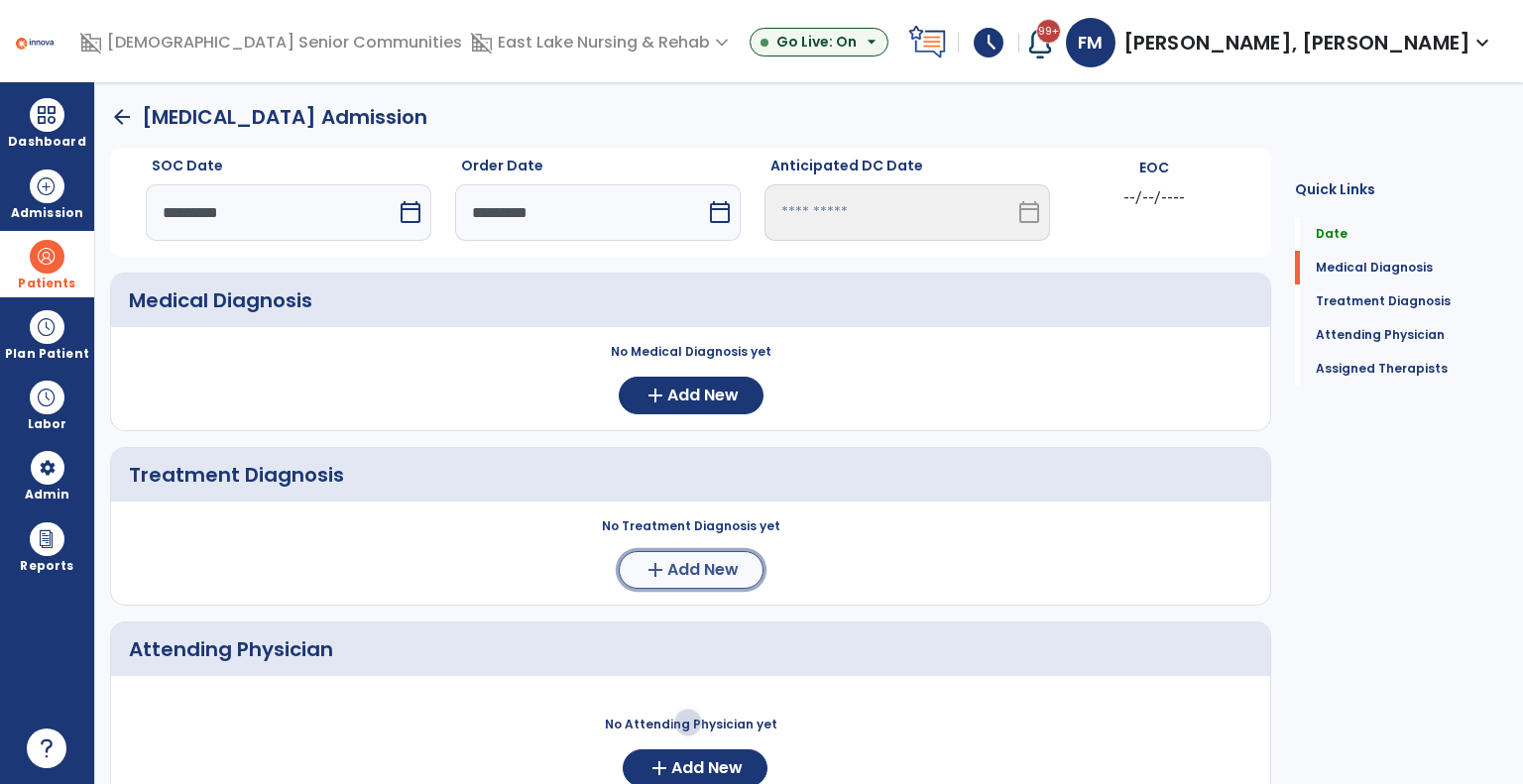 click on "add  Add New" 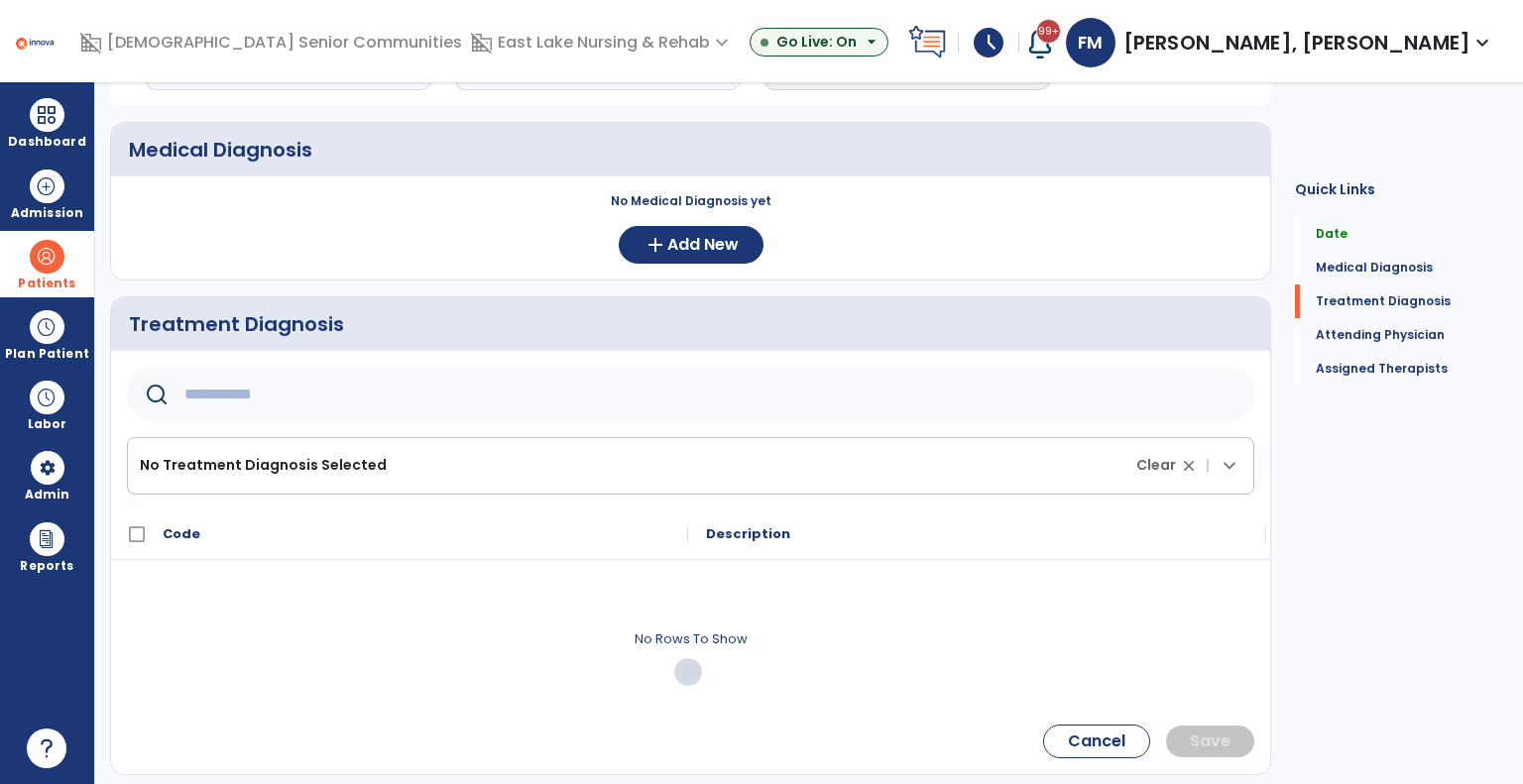 scroll, scrollTop: 396, scrollLeft: 0, axis: vertical 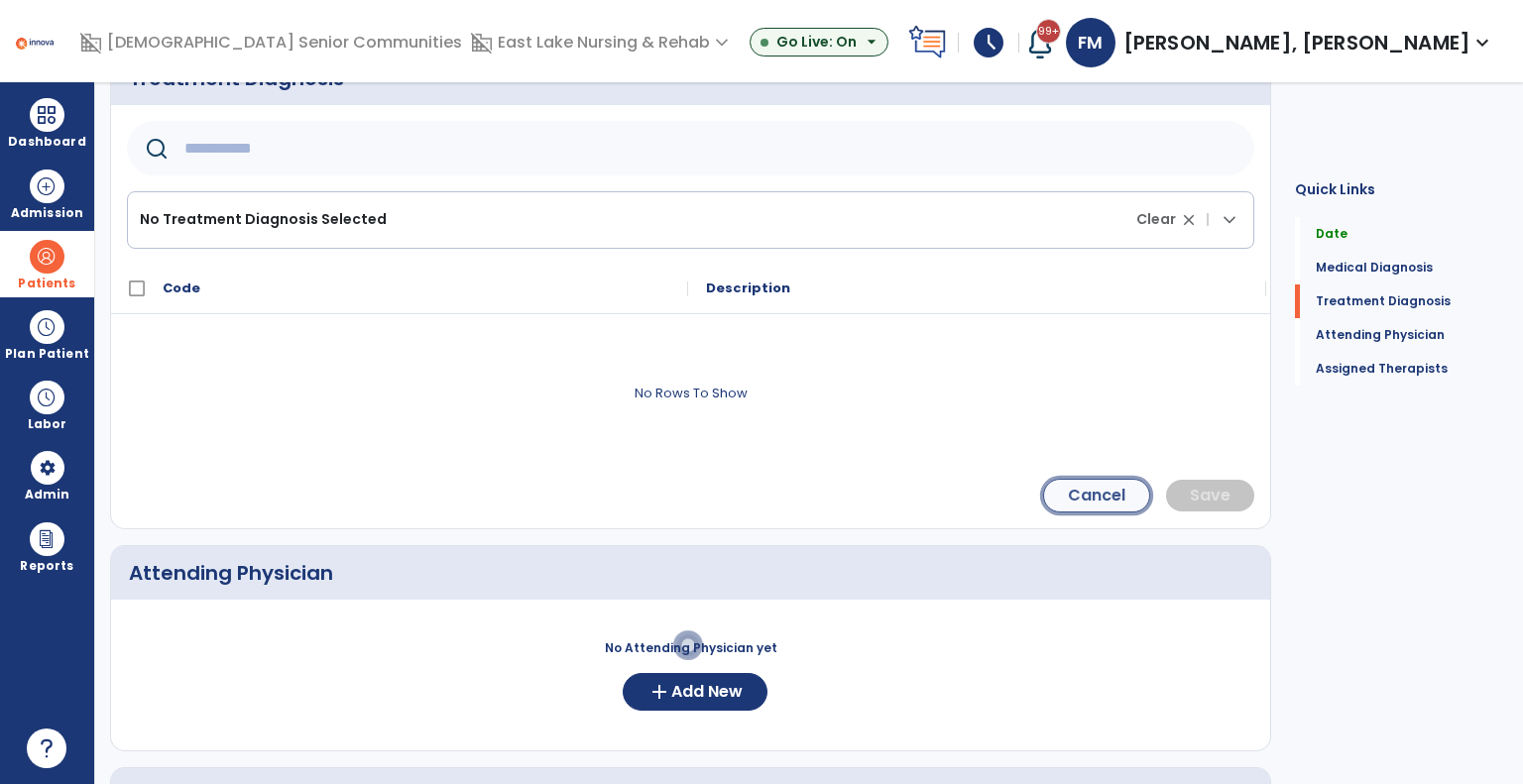click on "Cancel" 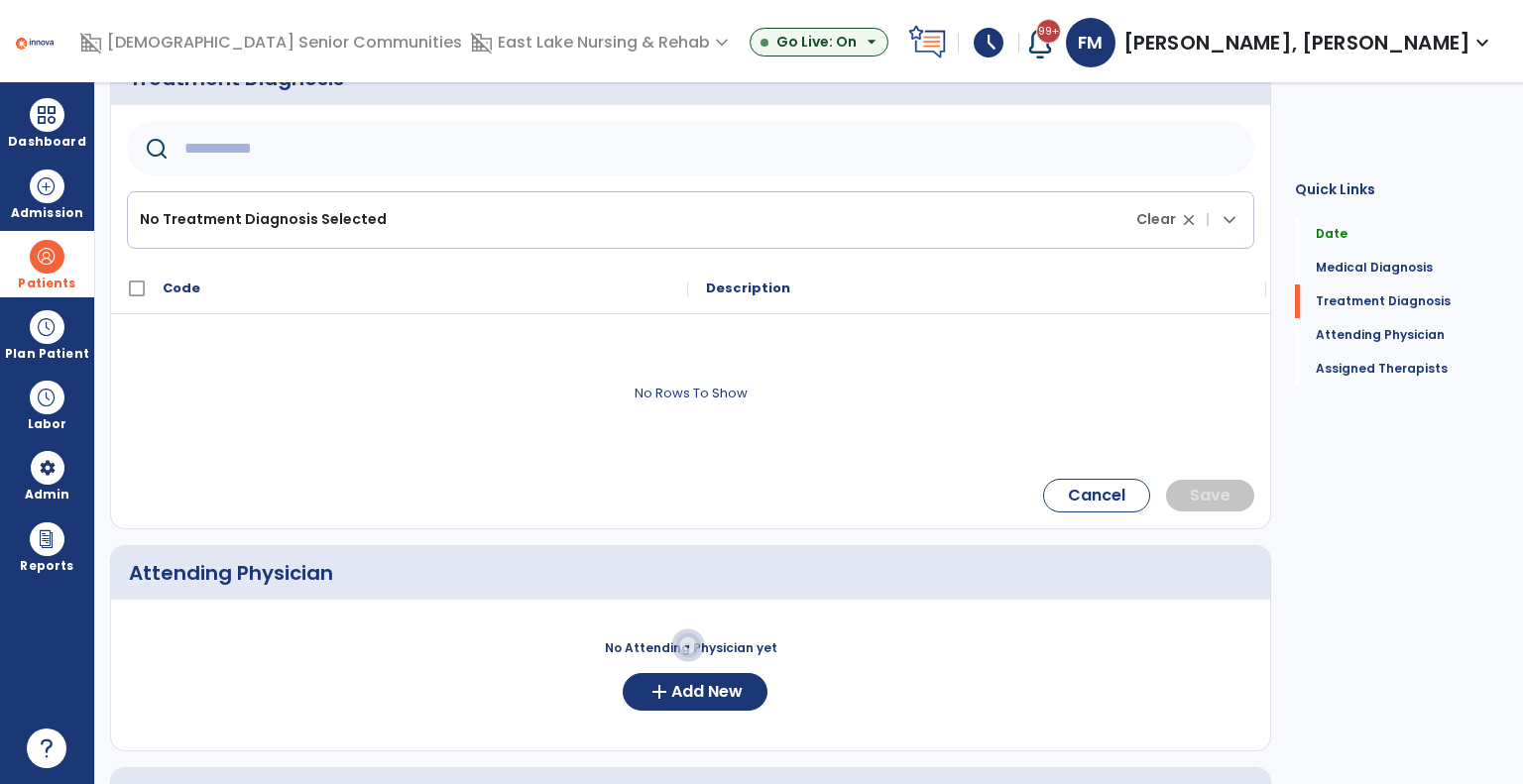 scroll, scrollTop: 353, scrollLeft: 0, axis: vertical 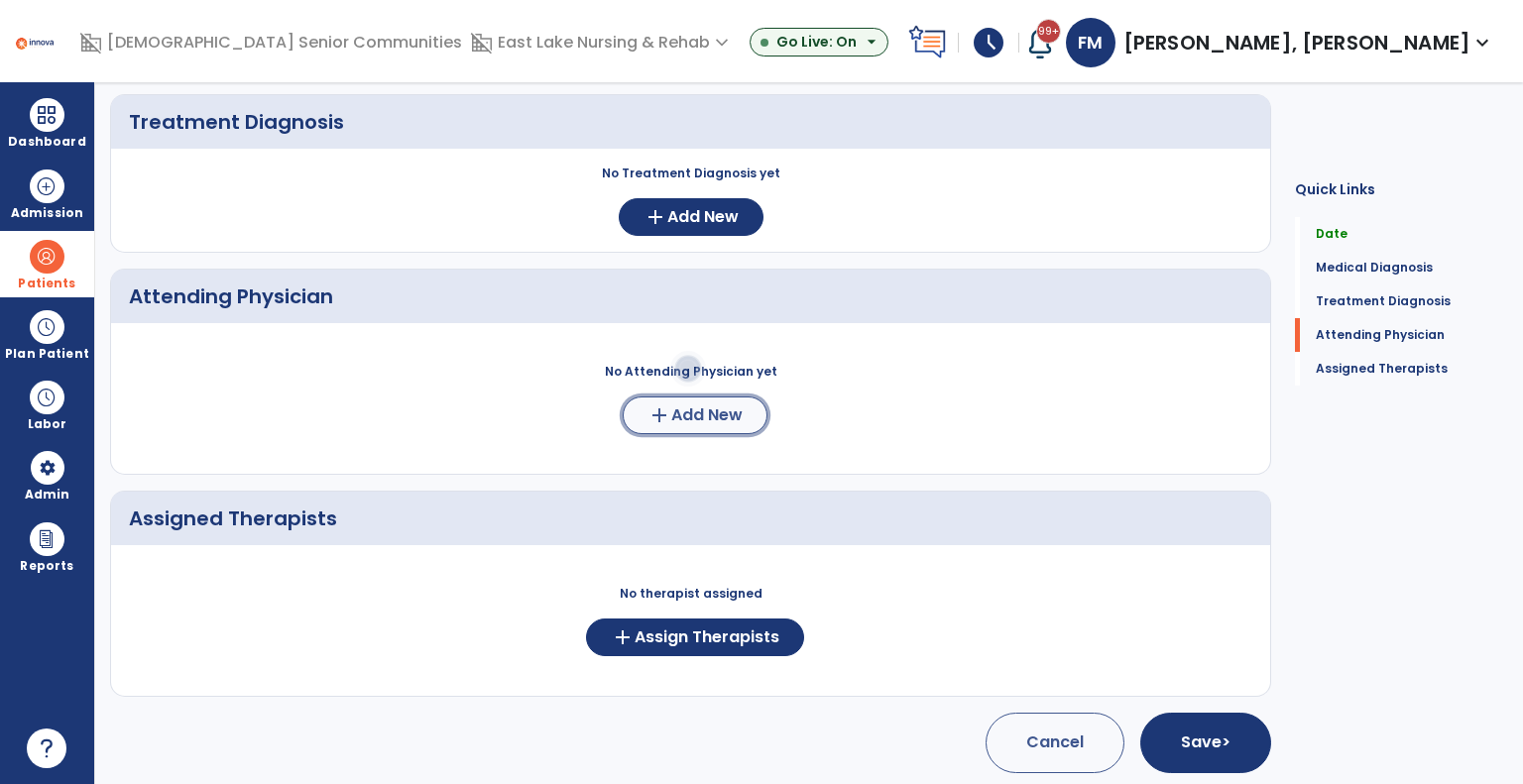 click on "add" 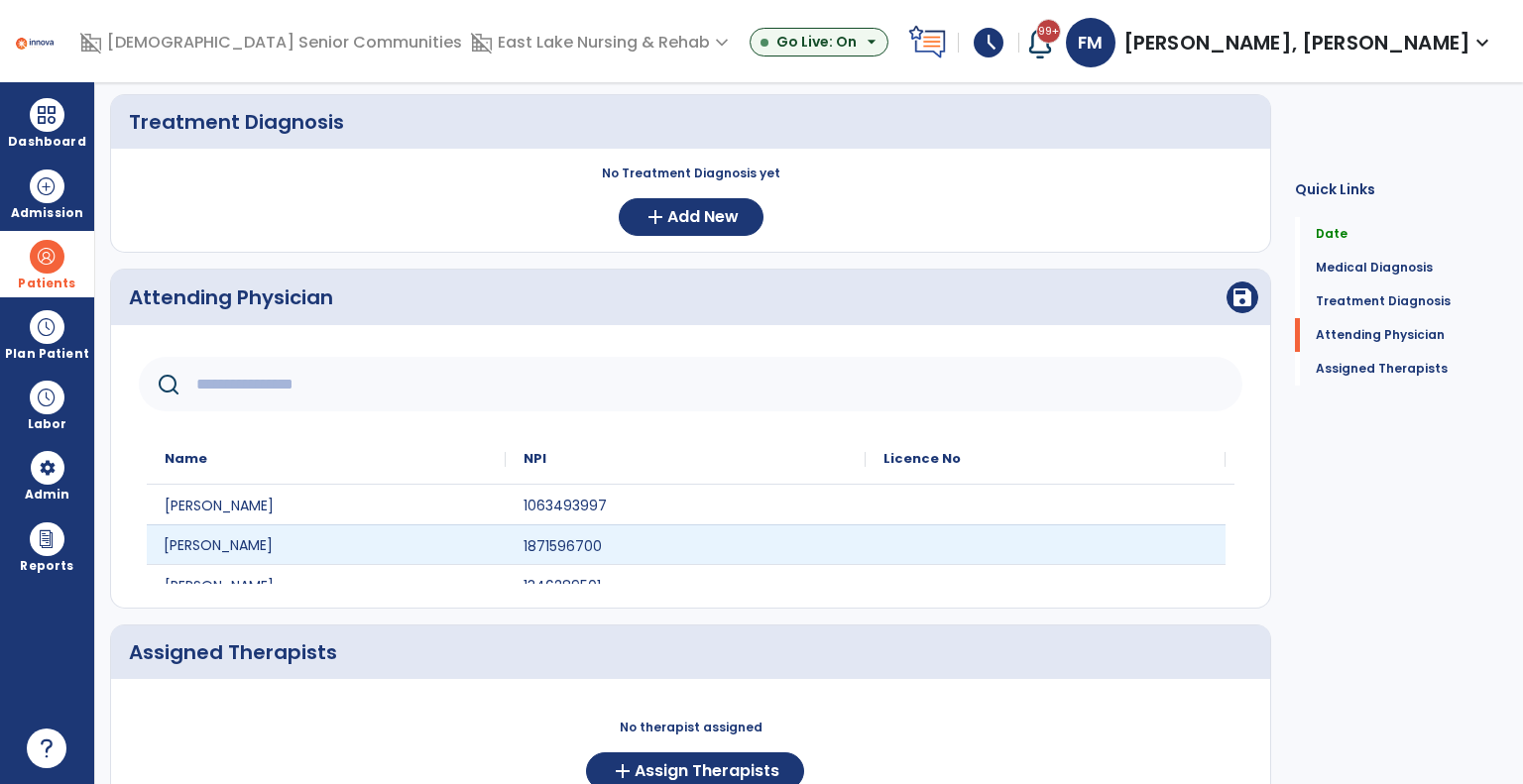 click on "[PERSON_NAME]" 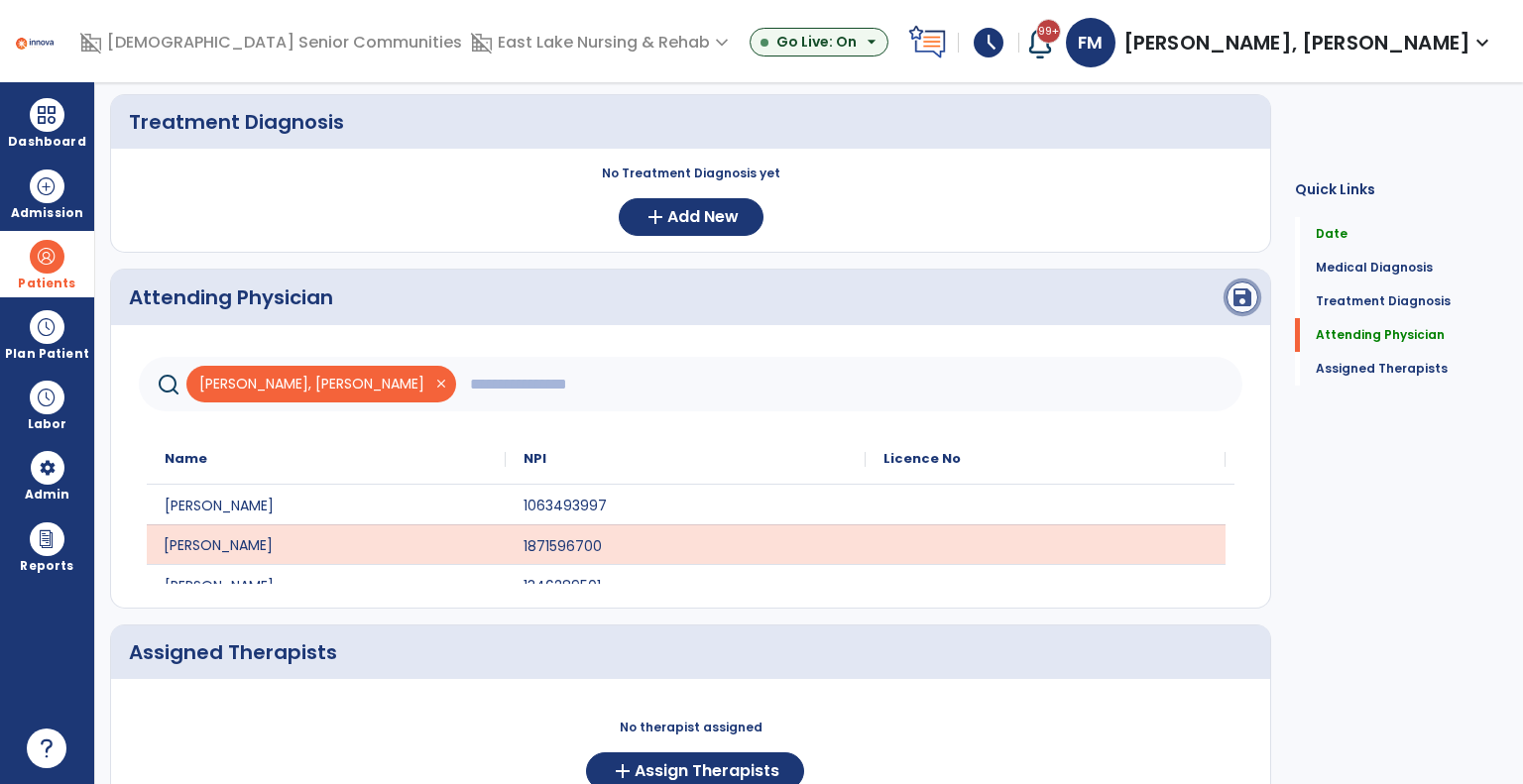 click on "save" 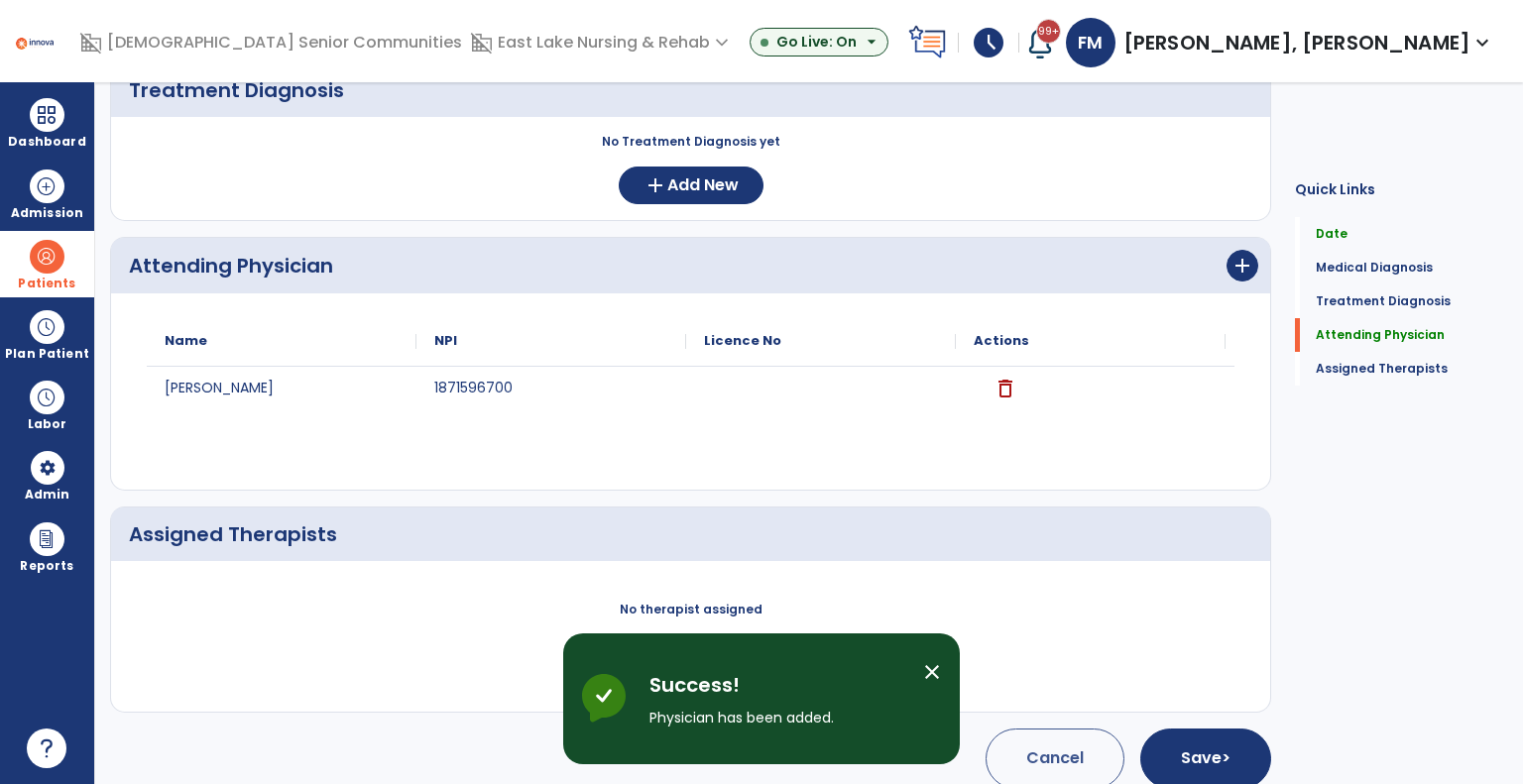 scroll, scrollTop: 400, scrollLeft: 0, axis: vertical 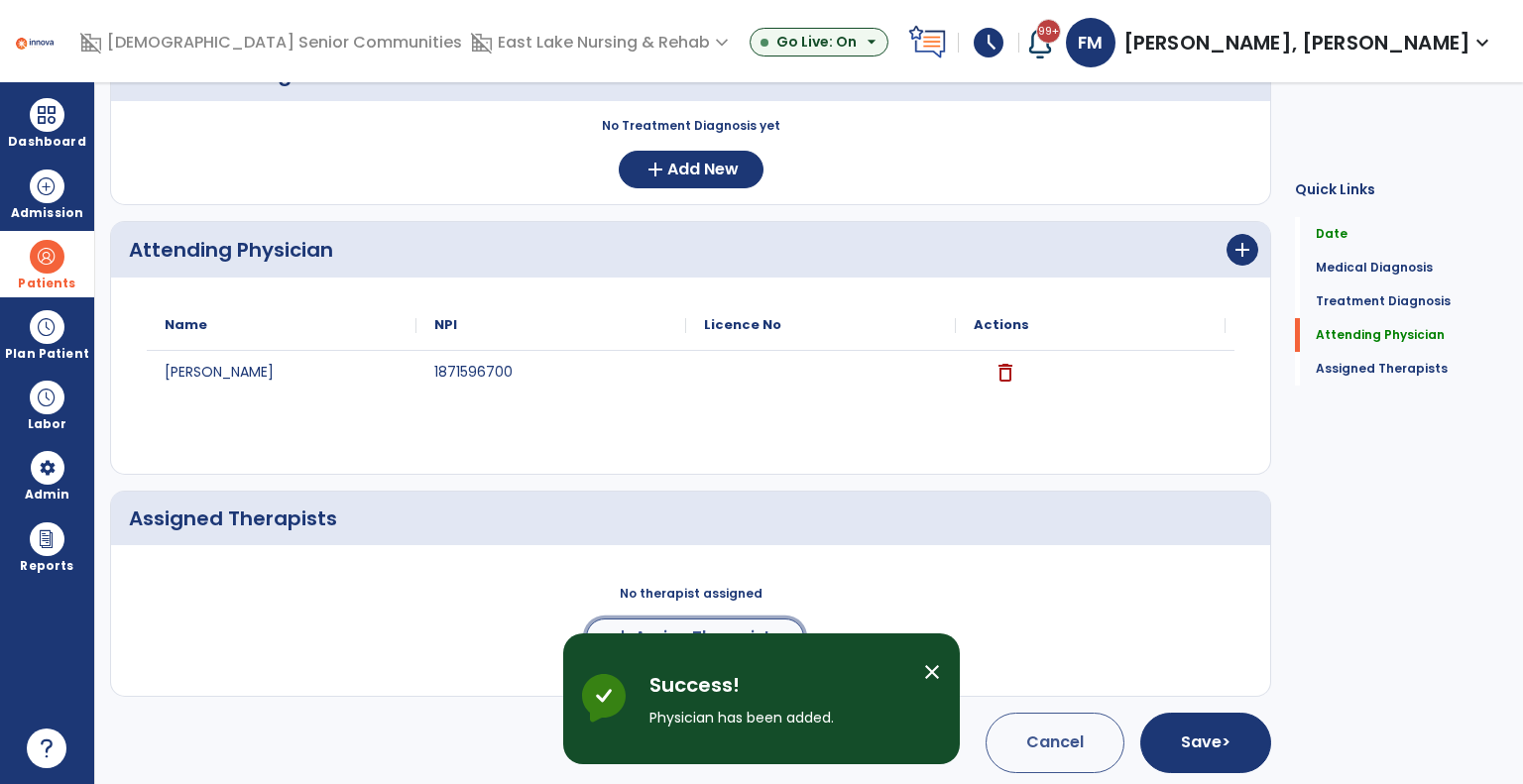 click on "add  Assign Therapists" 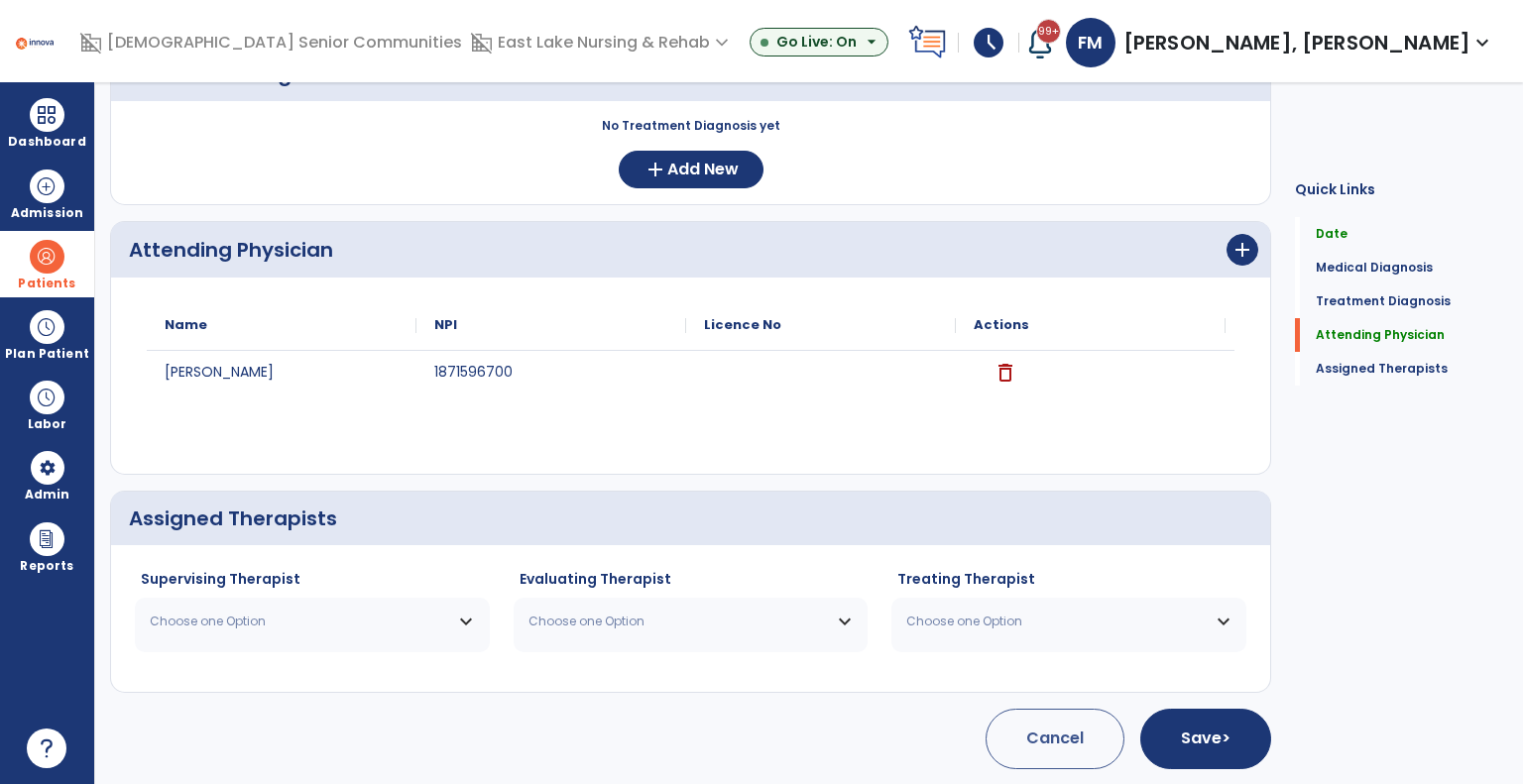 scroll, scrollTop: 397, scrollLeft: 0, axis: vertical 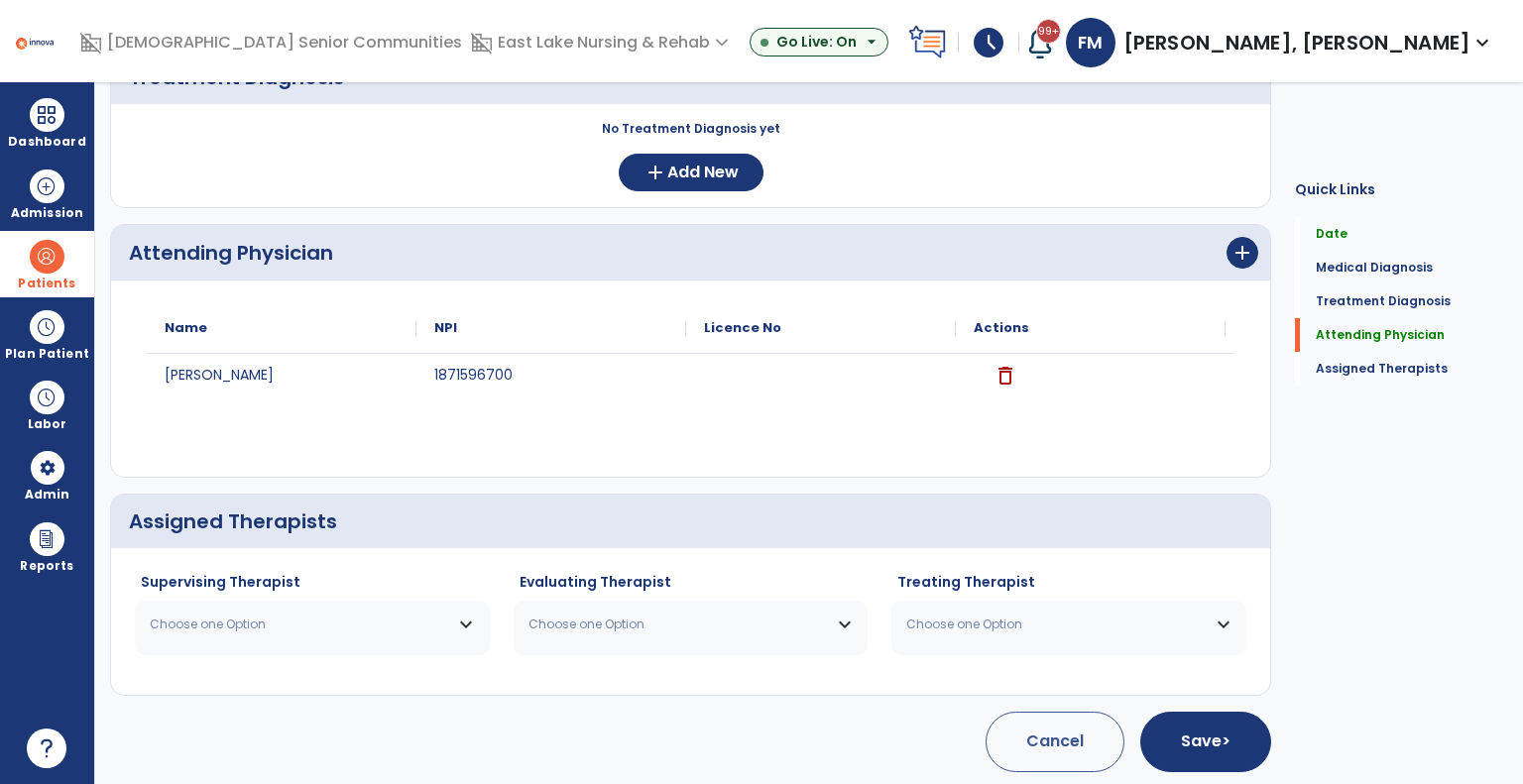 click on "Choose one Option" at bounding box center [299, 624] 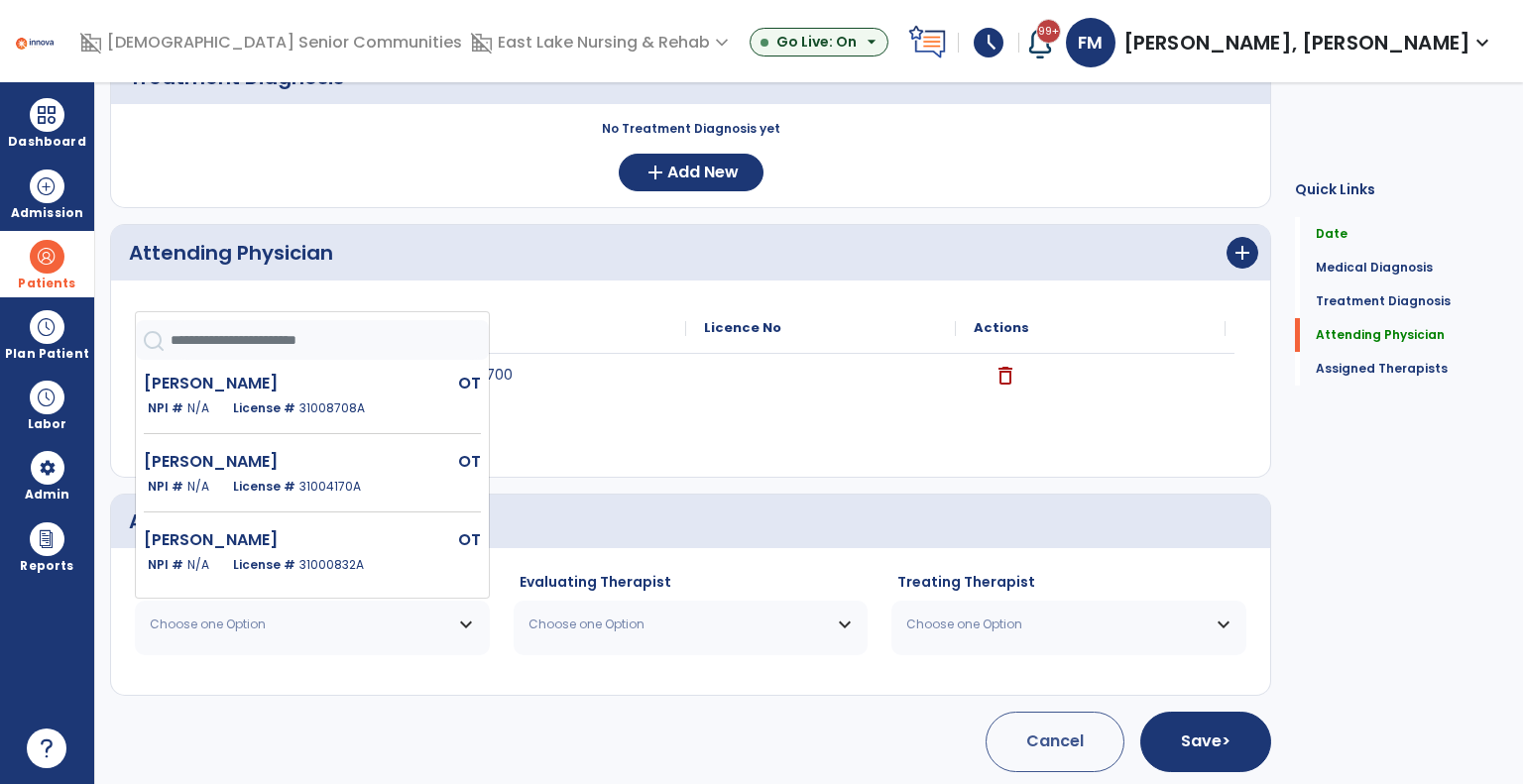 drag, startPoint x: 265, startPoint y: 554, endPoint x: 282, endPoint y: 550, distance: 17.464249 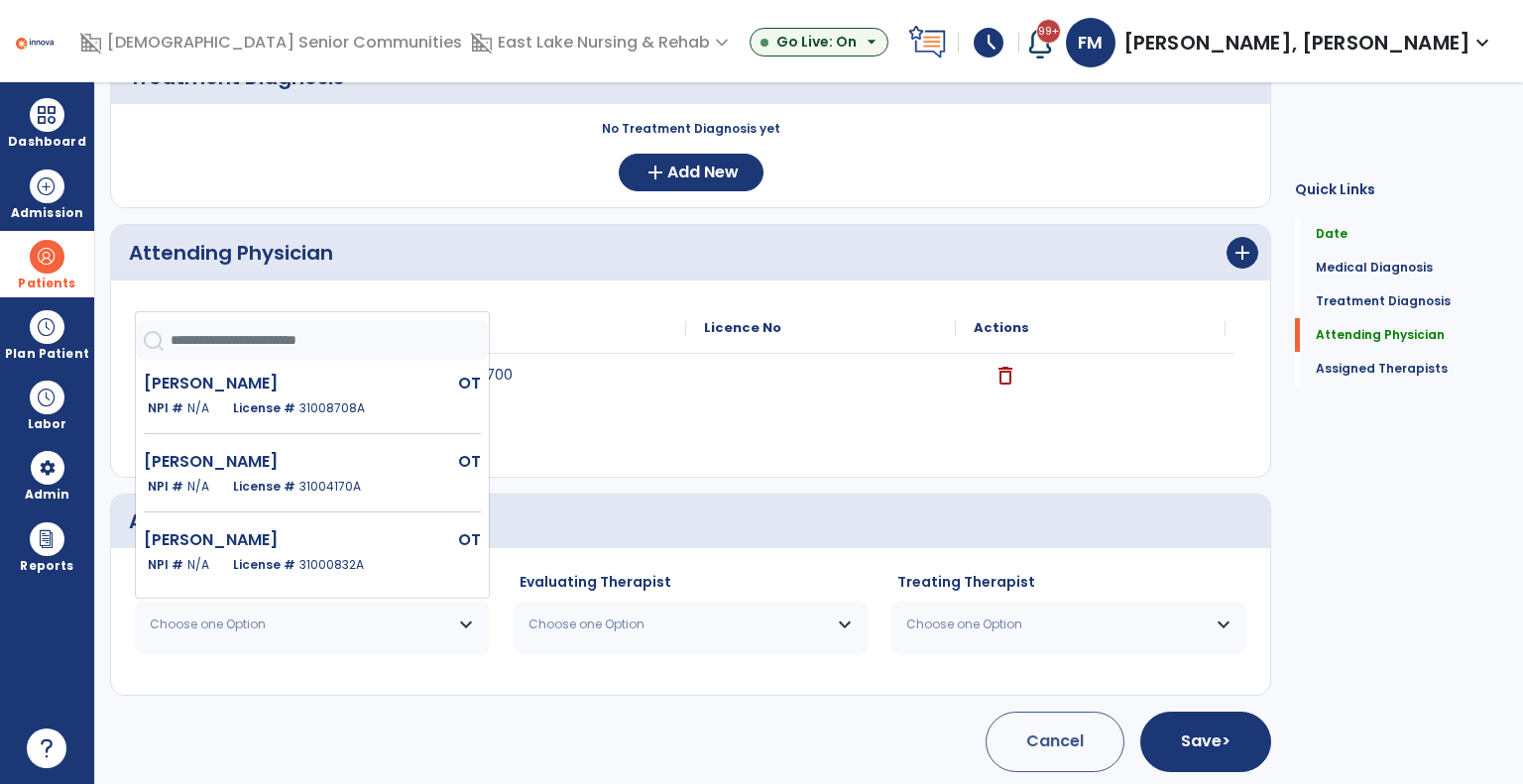 click on "License #  31000832A" 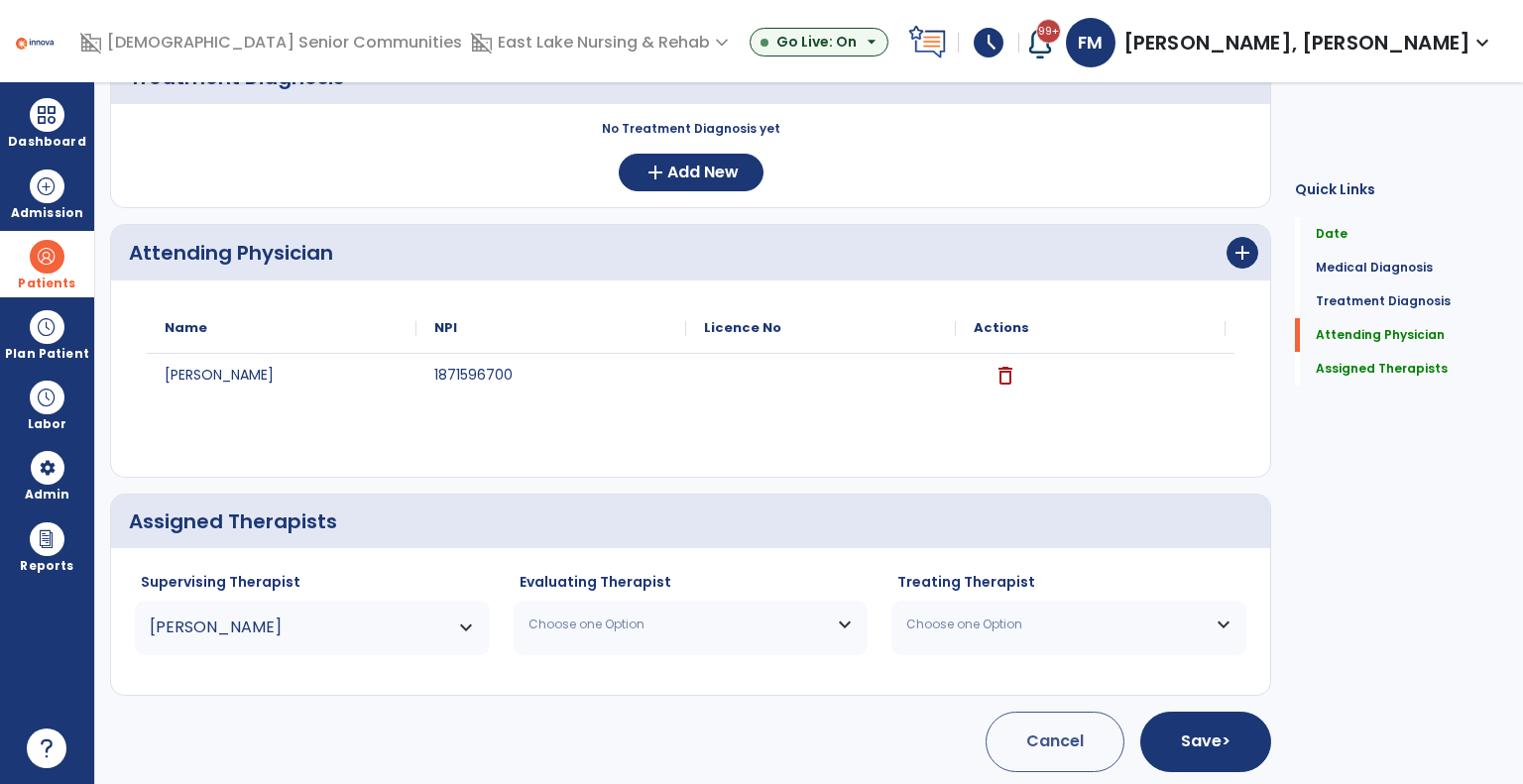 click on "Choose one Option" at bounding box center [678, 624] 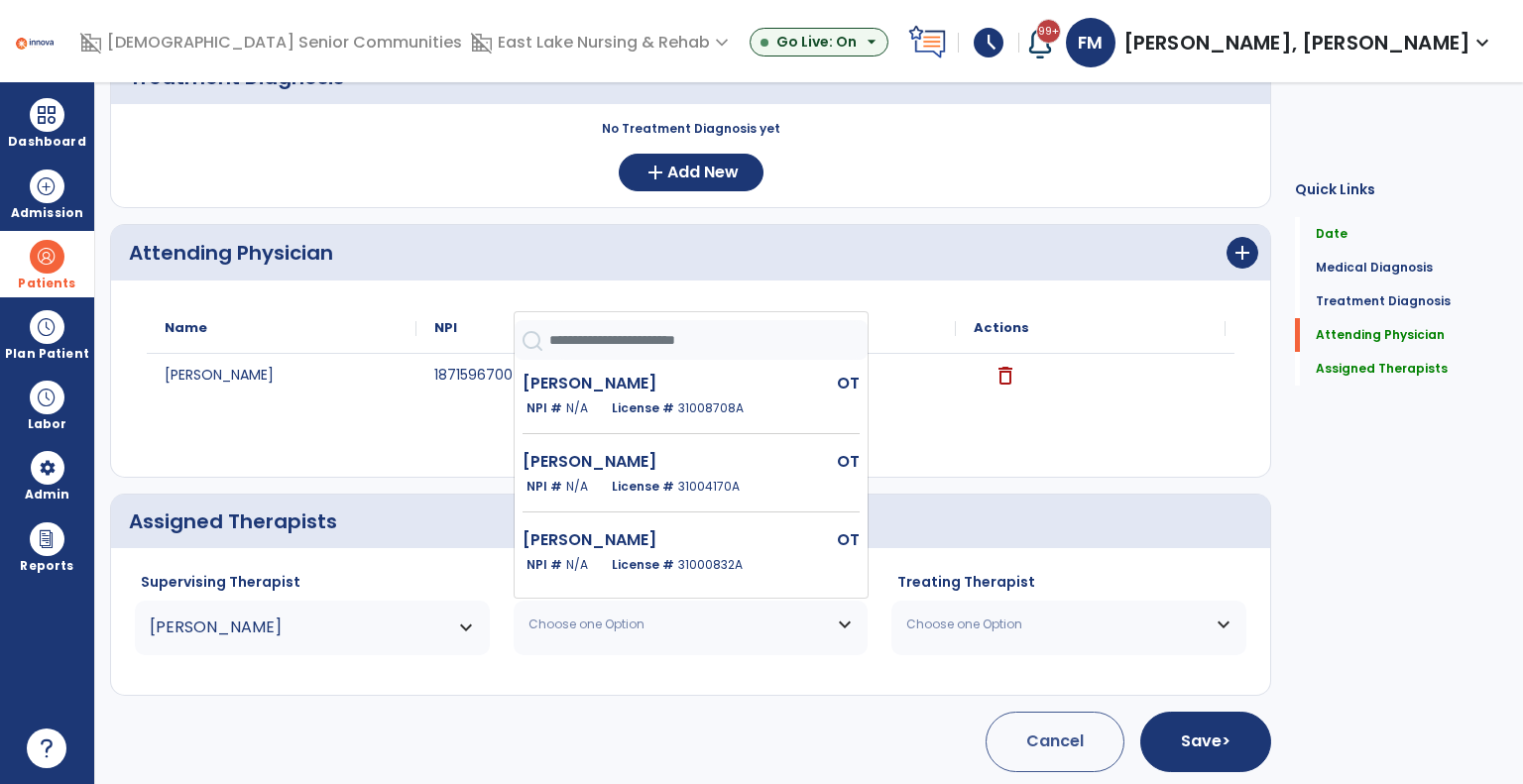 click on "N/A" 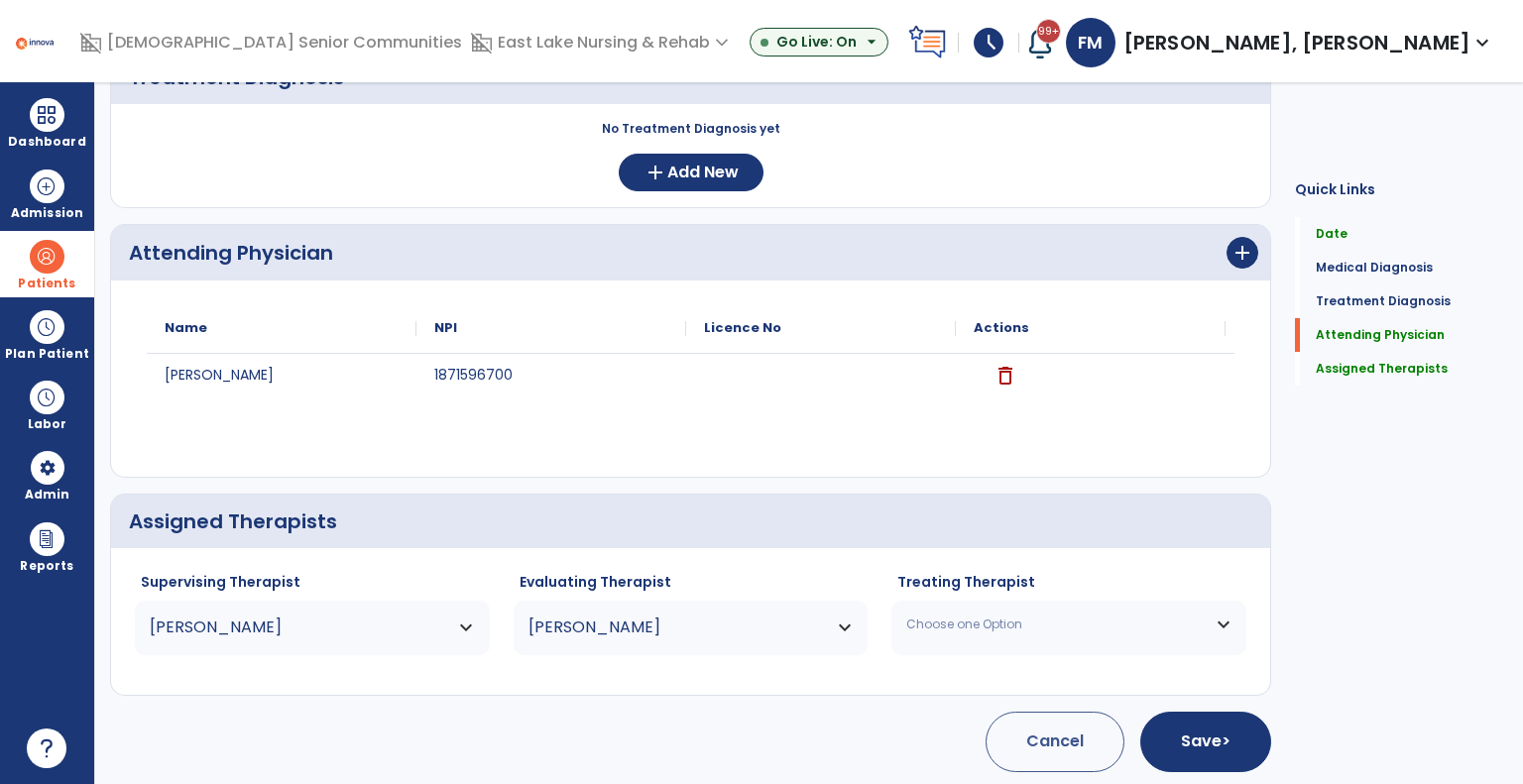 click on "Choose one Option" at bounding box center (1056, 624) 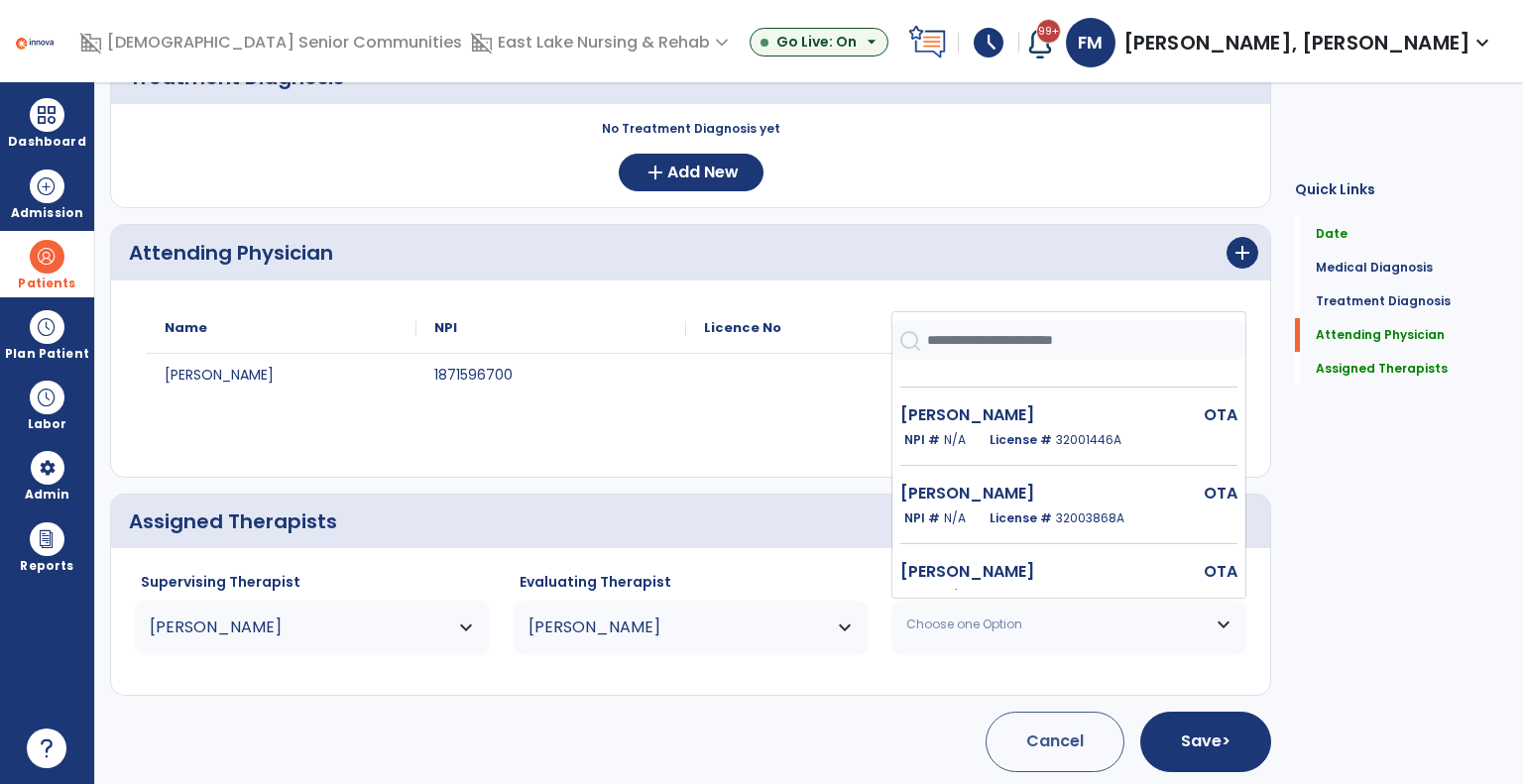 scroll, scrollTop: 297, scrollLeft: 0, axis: vertical 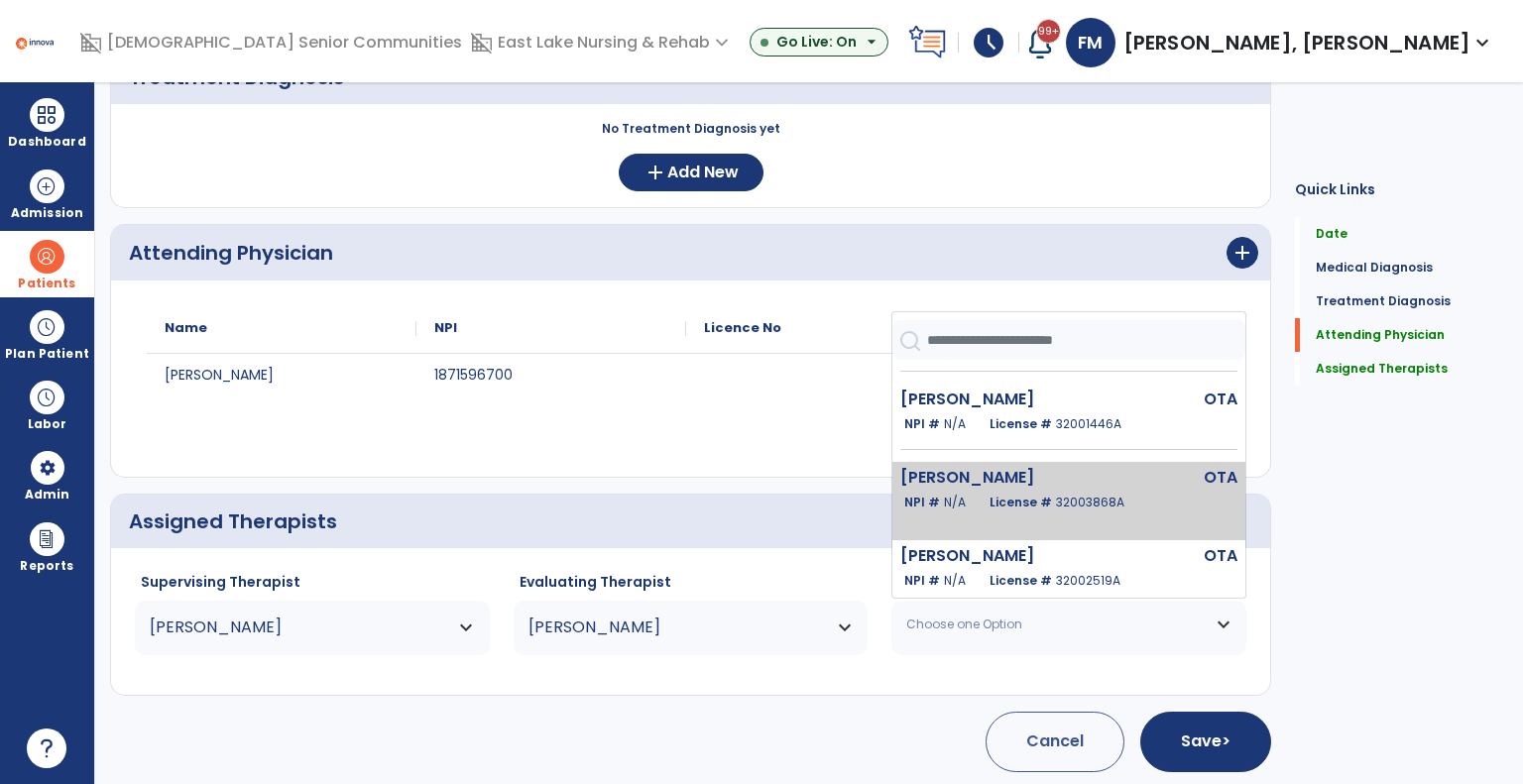 click on "License #  32003868A" 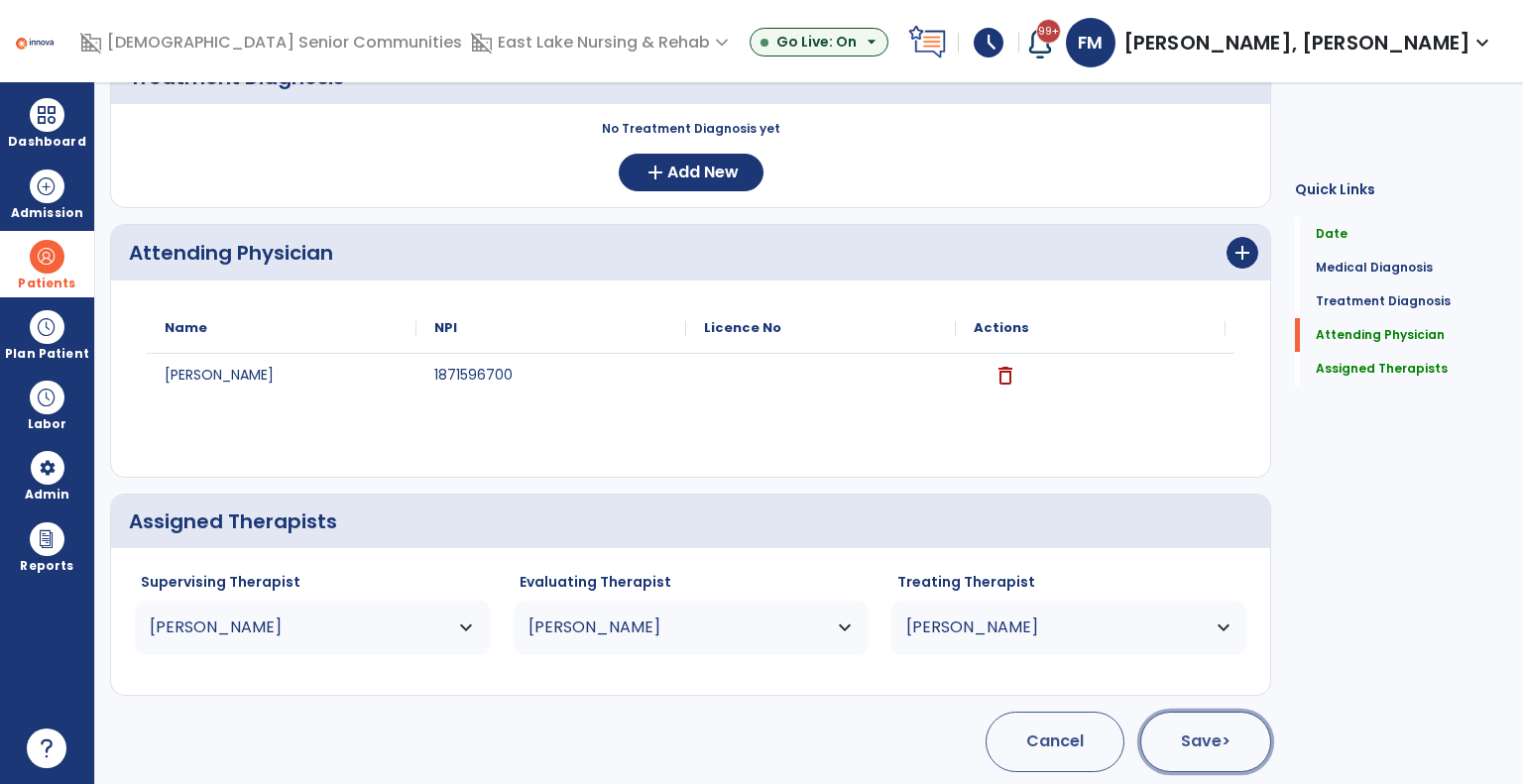 click on "Save  >" 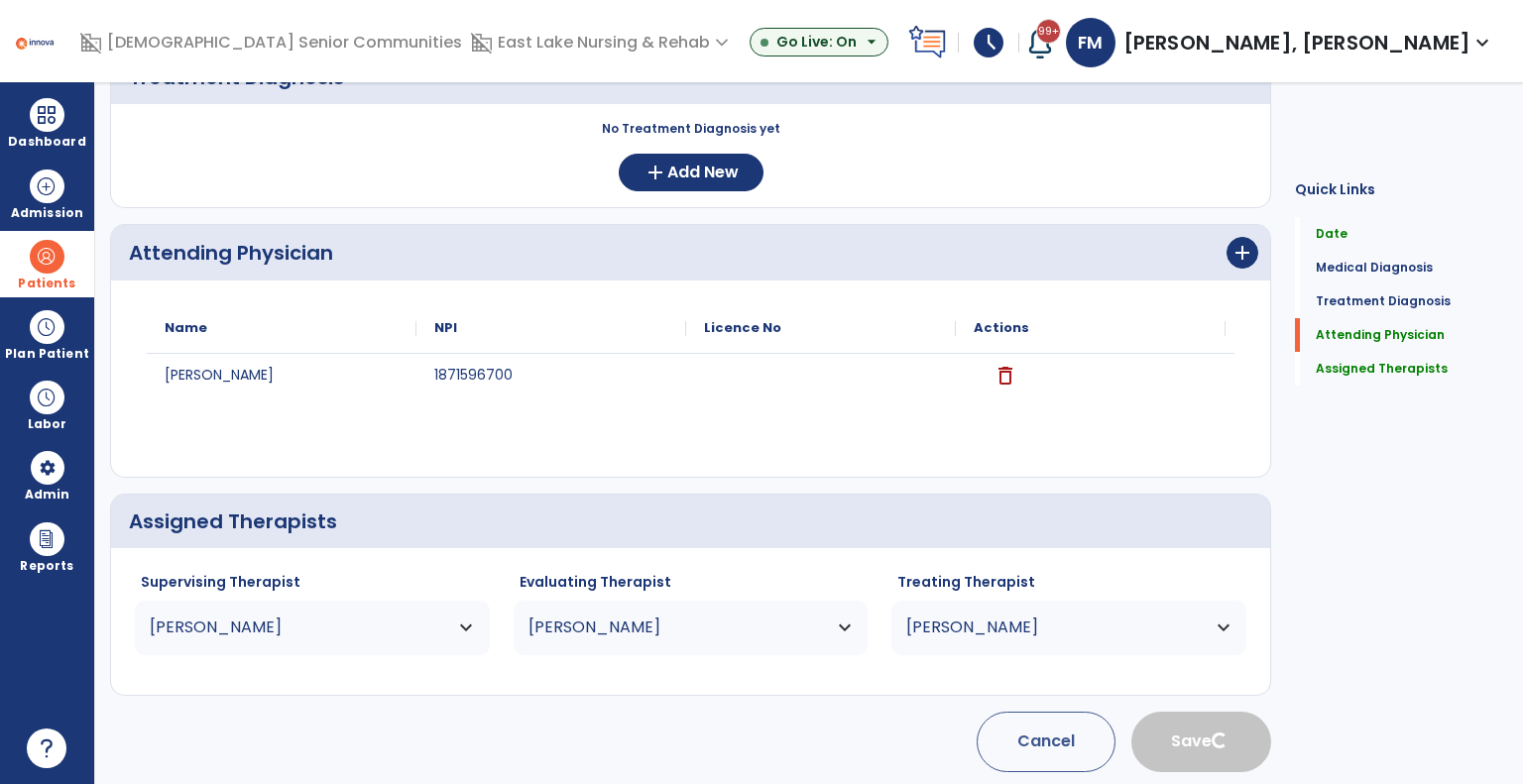 scroll, scrollTop: 16, scrollLeft: 0, axis: vertical 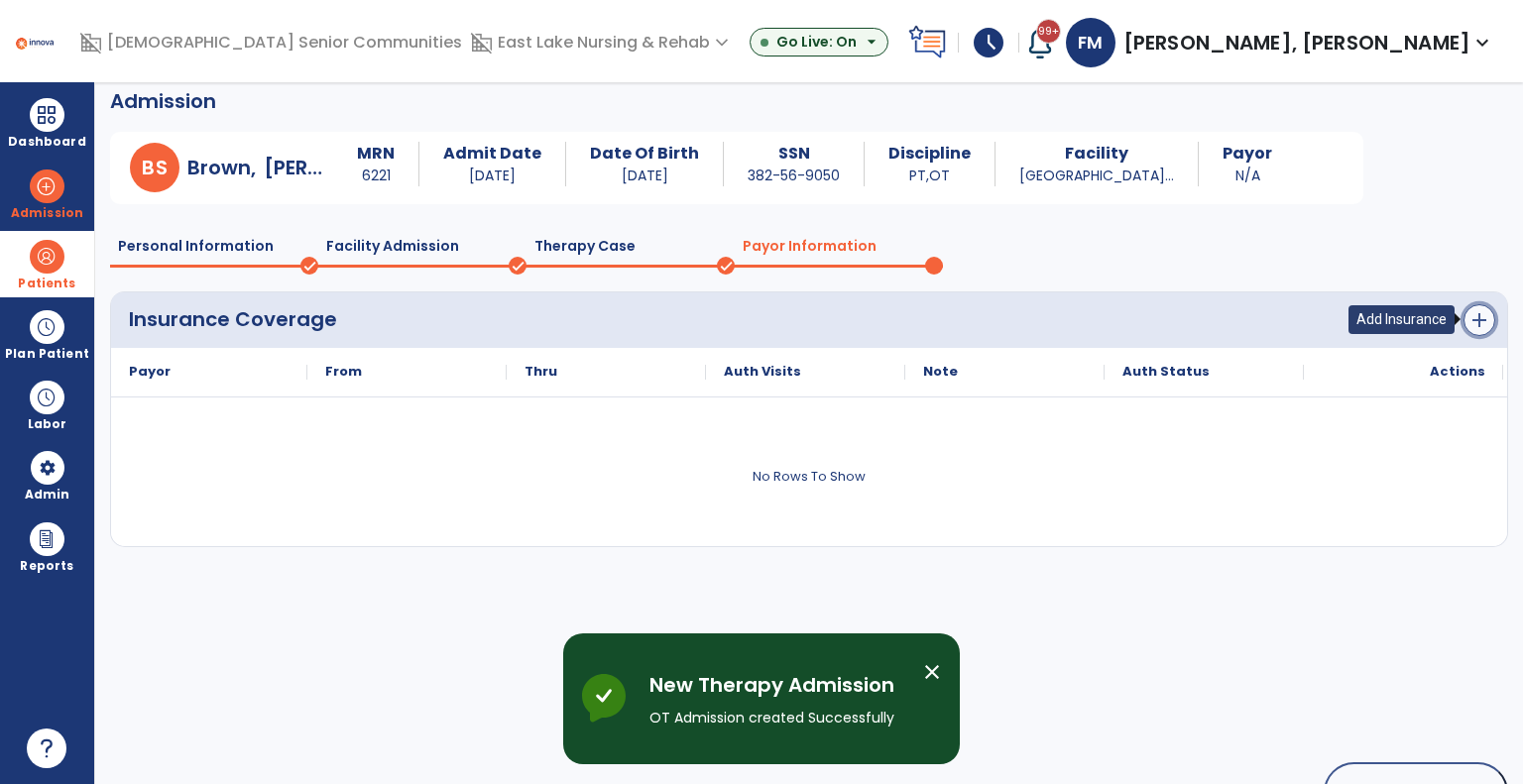 click on "add" 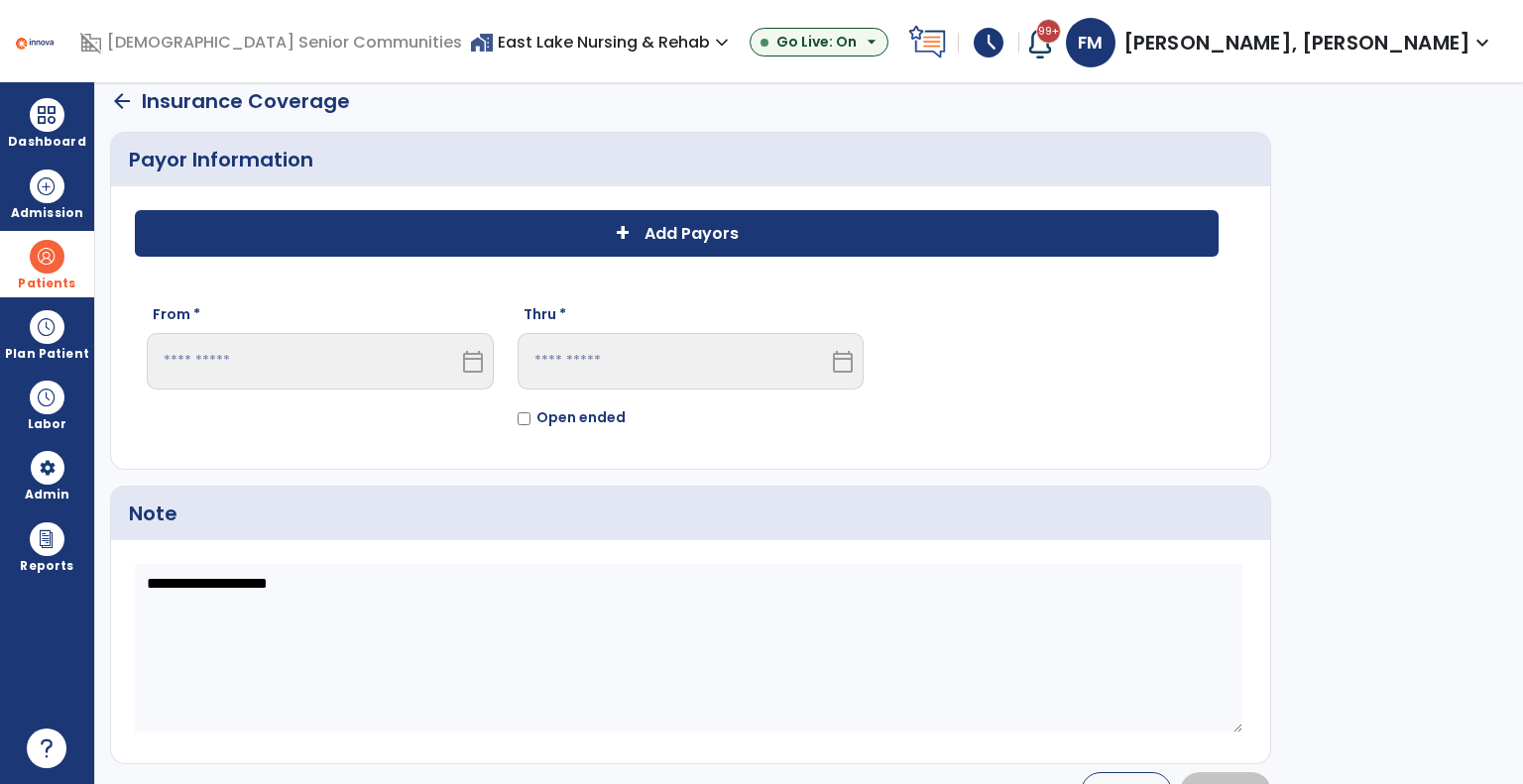 click on "+" 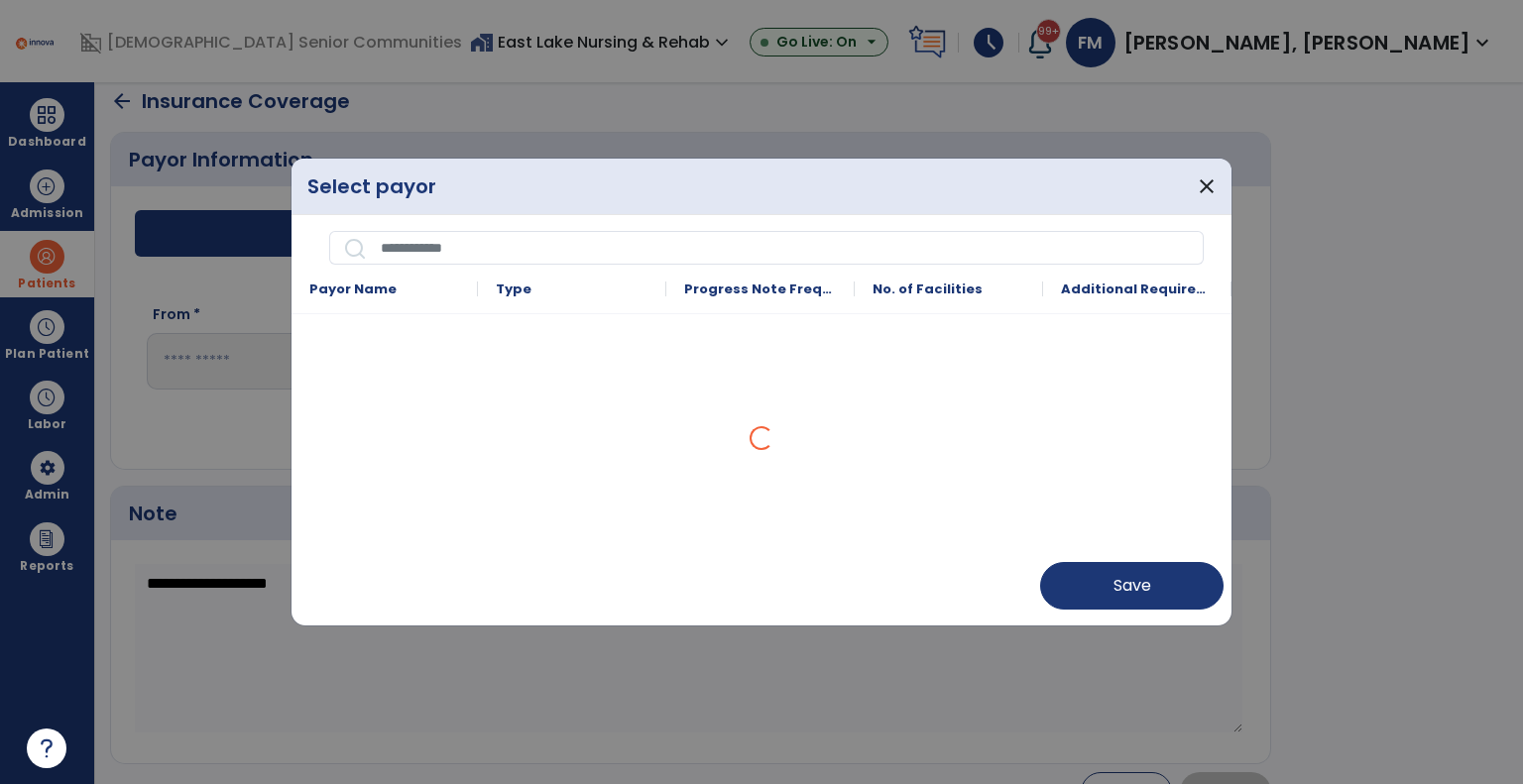 click at bounding box center [785, 248] 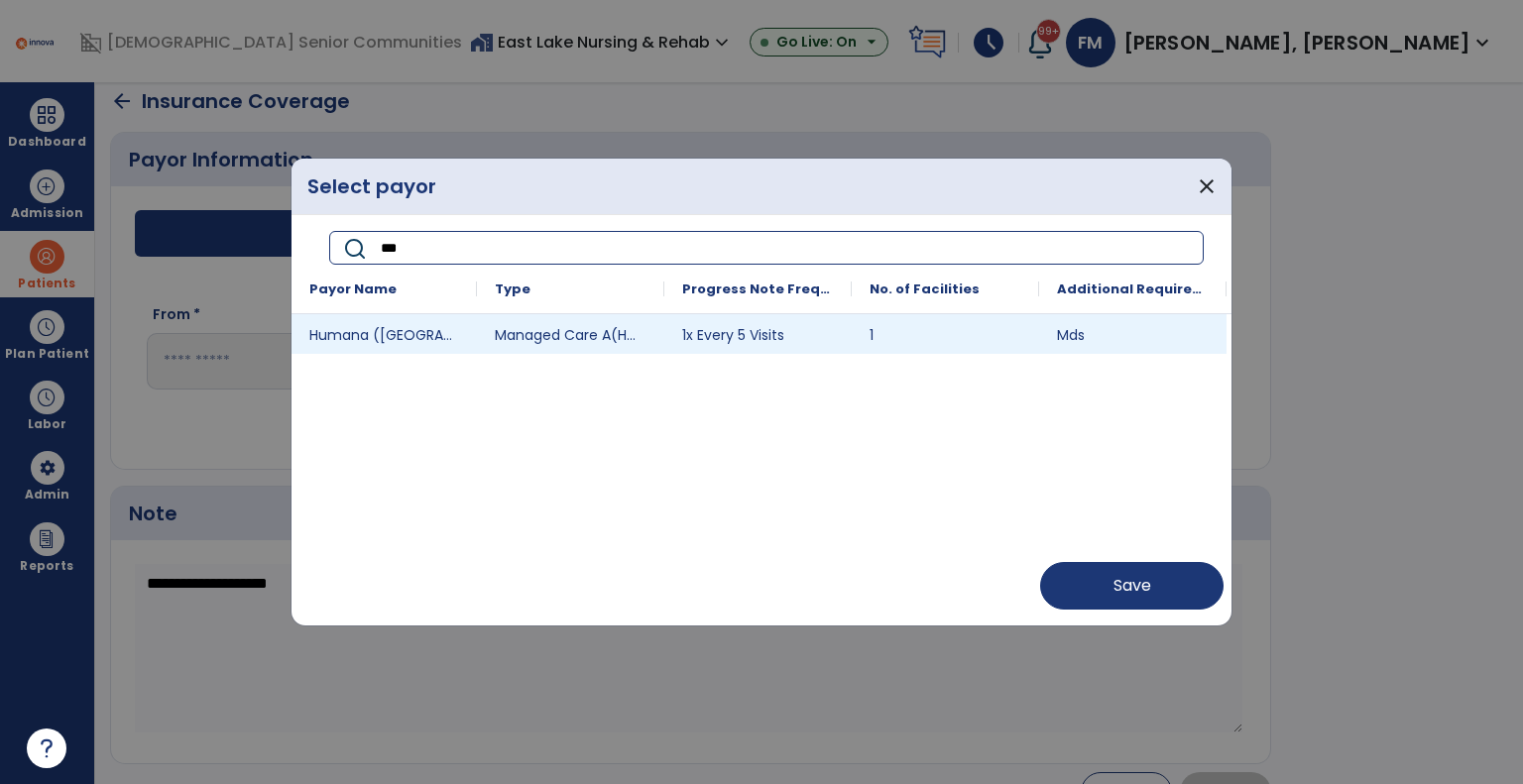 type on "***" 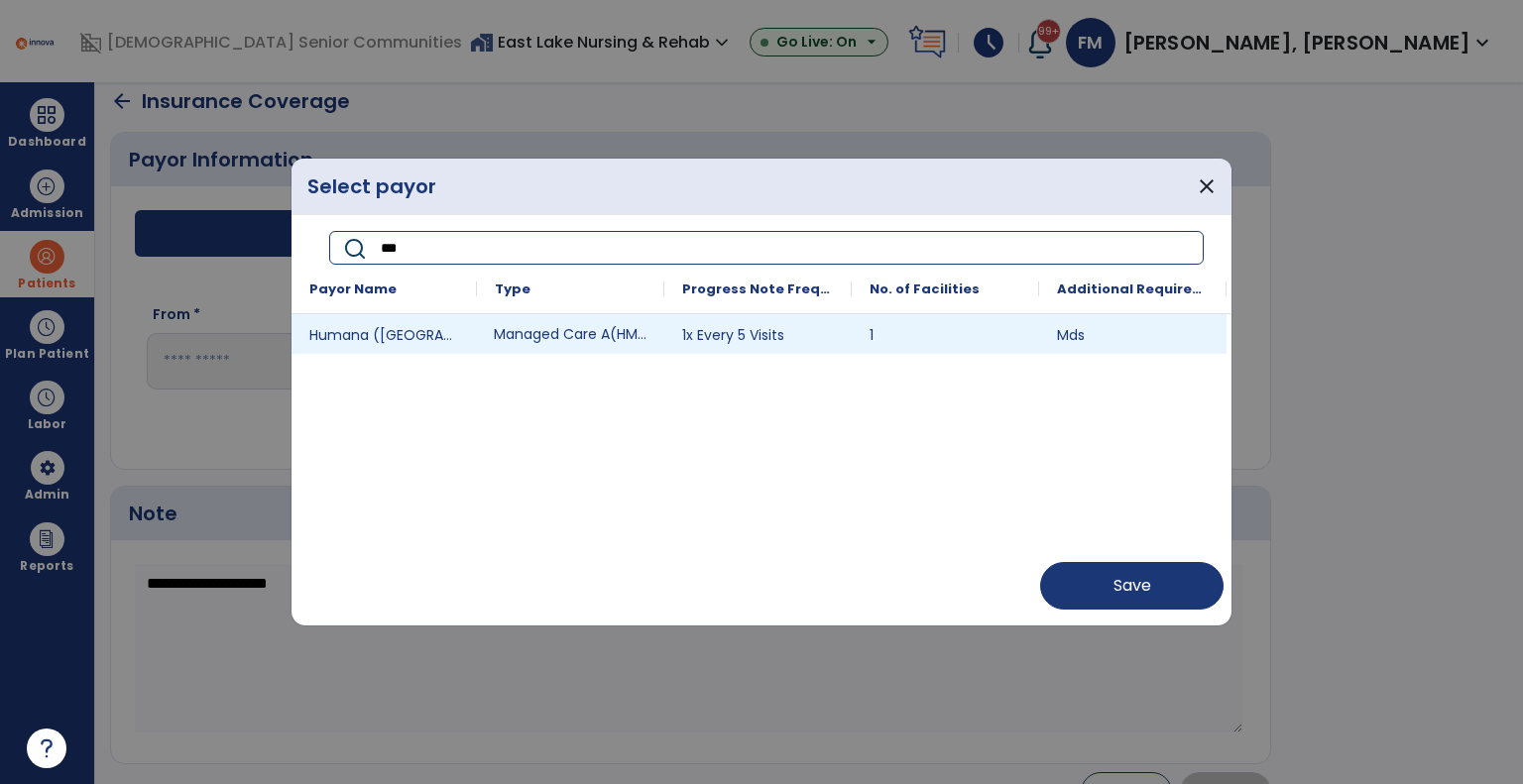 click on "Managed Care A(HMO/MCO)" at bounding box center [570, 334] 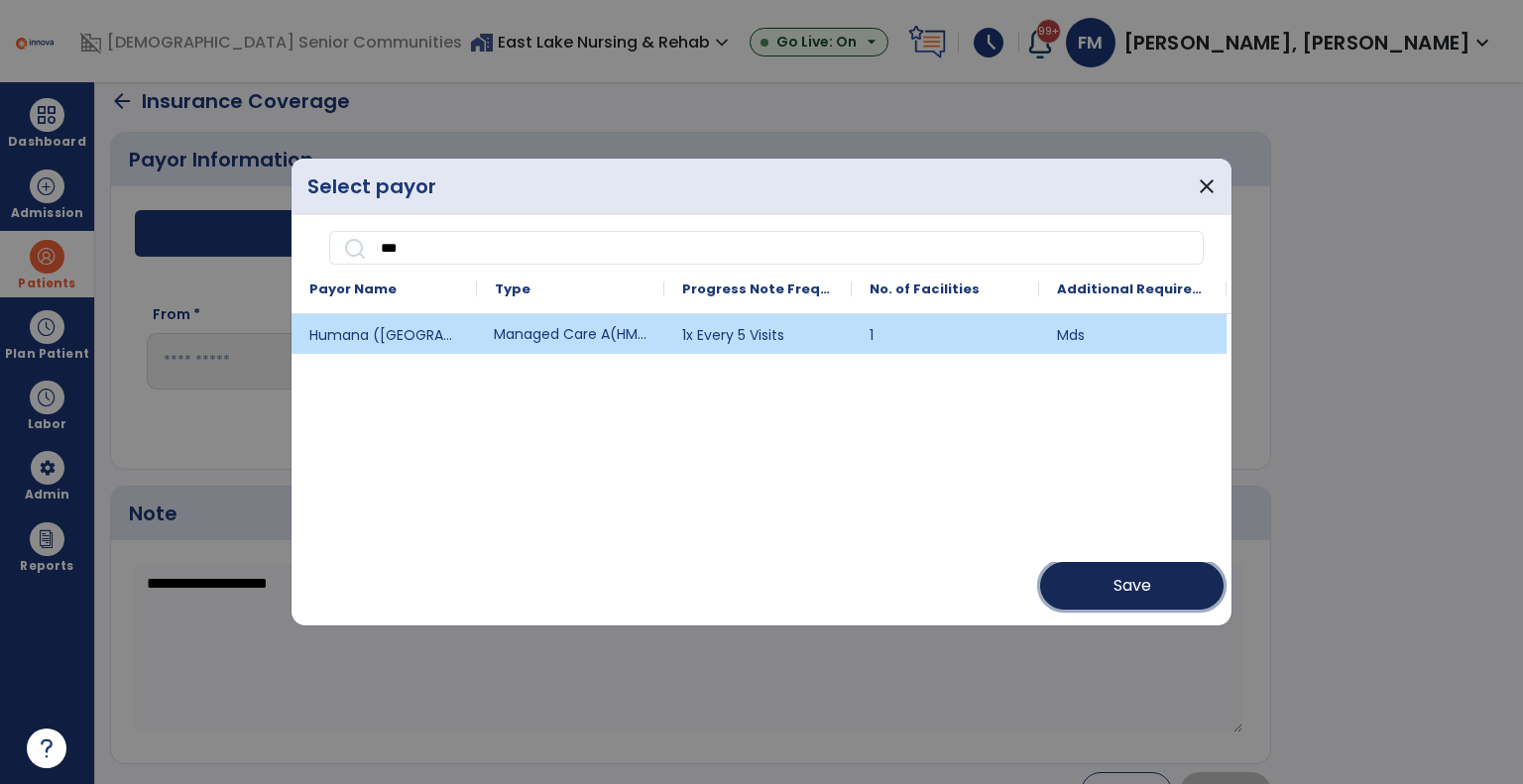 click on "Save" at bounding box center [1131, 586] 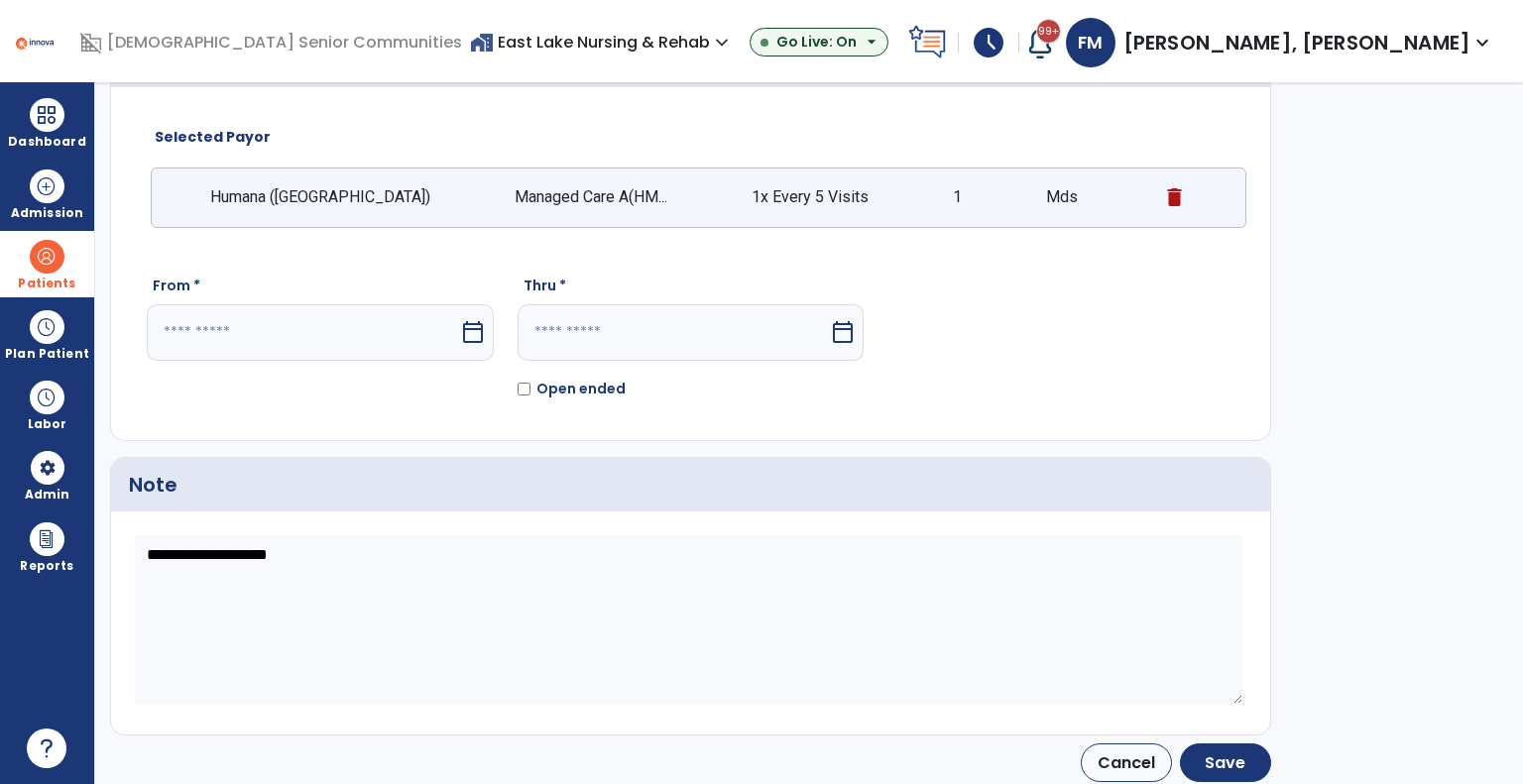 scroll, scrollTop: 118, scrollLeft: 0, axis: vertical 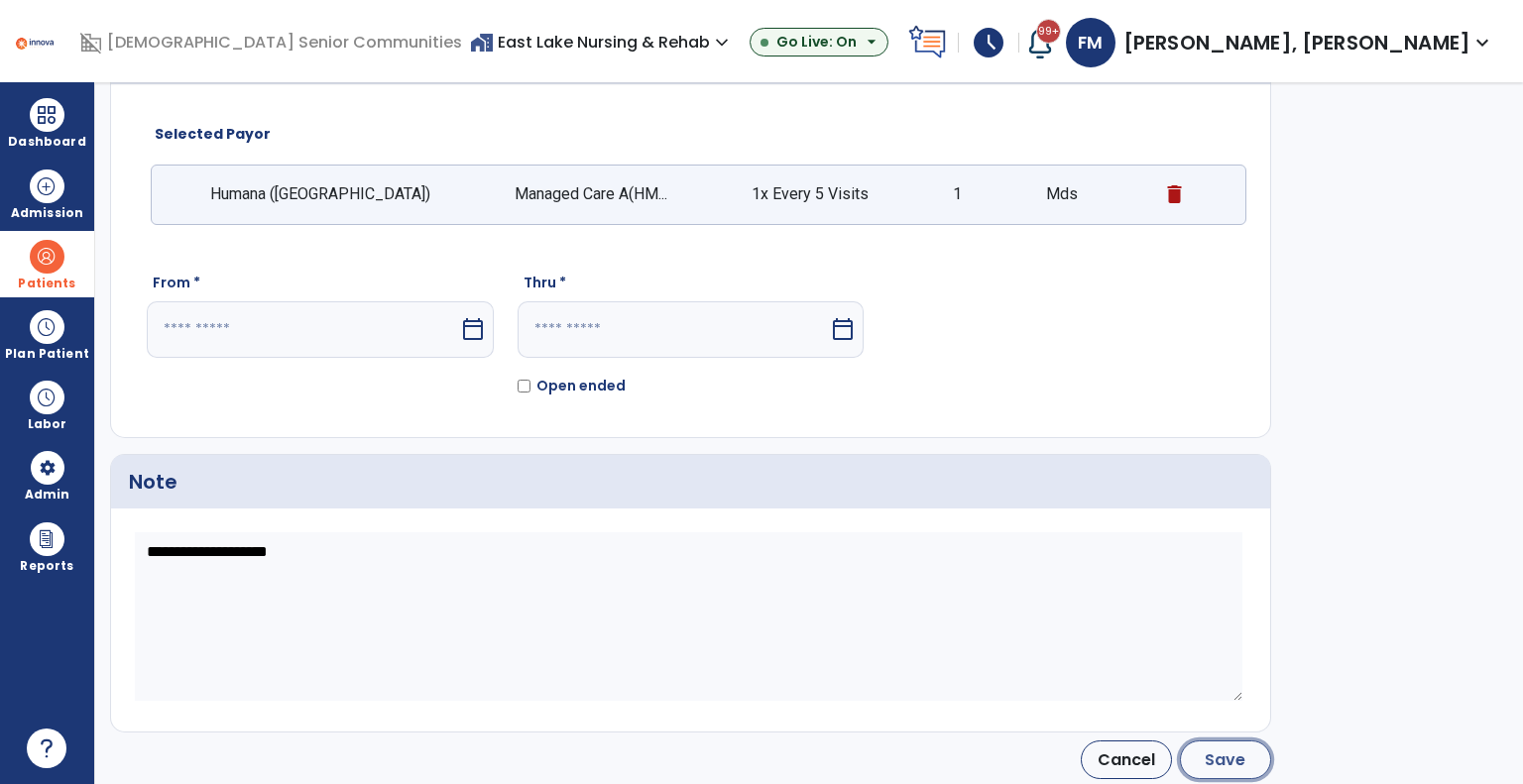 drag, startPoint x: 1223, startPoint y: 764, endPoint x: 1195, endPoint y: 762, distance: 28.071338 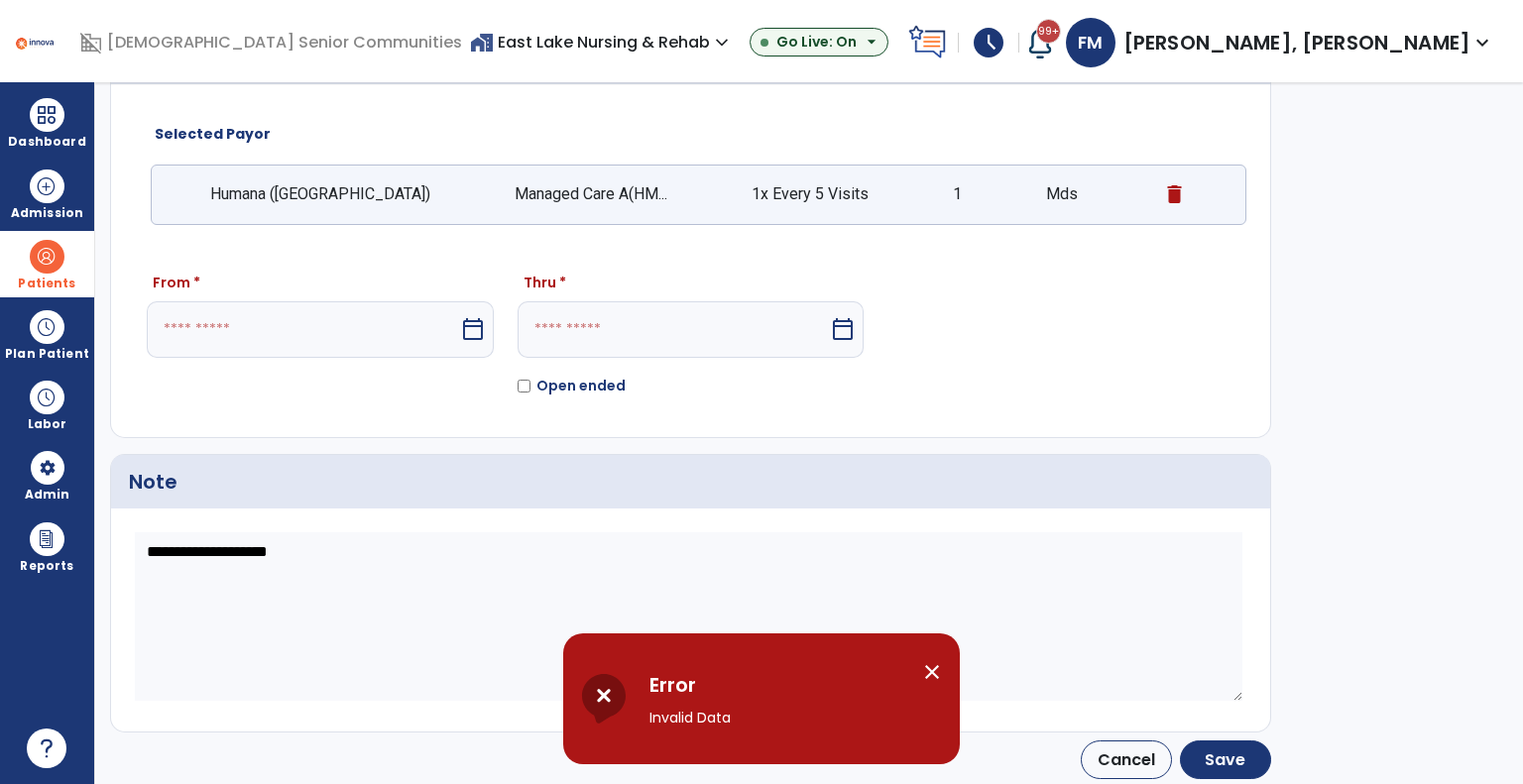 click at bounding box center (302, 329) 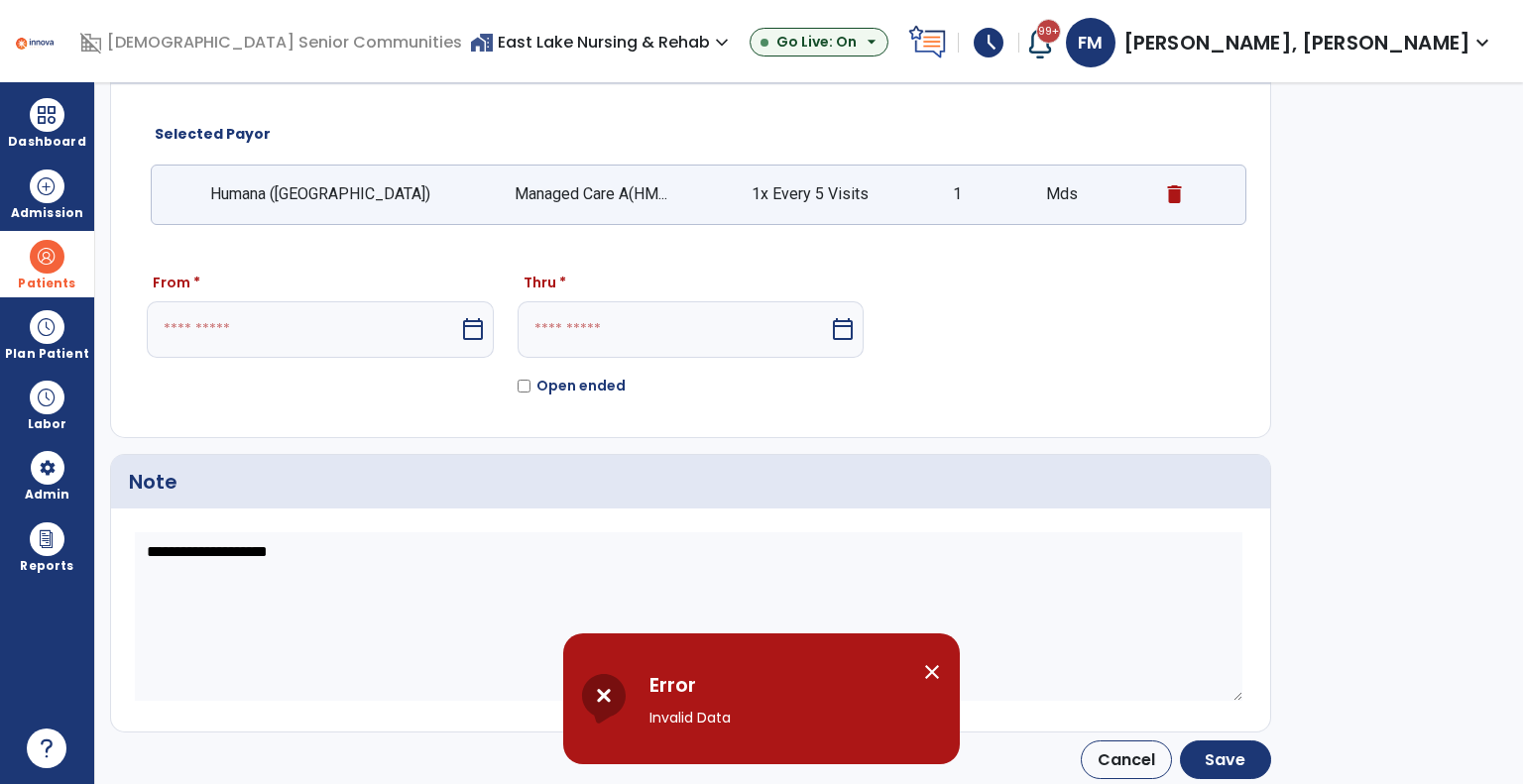 select on "*" 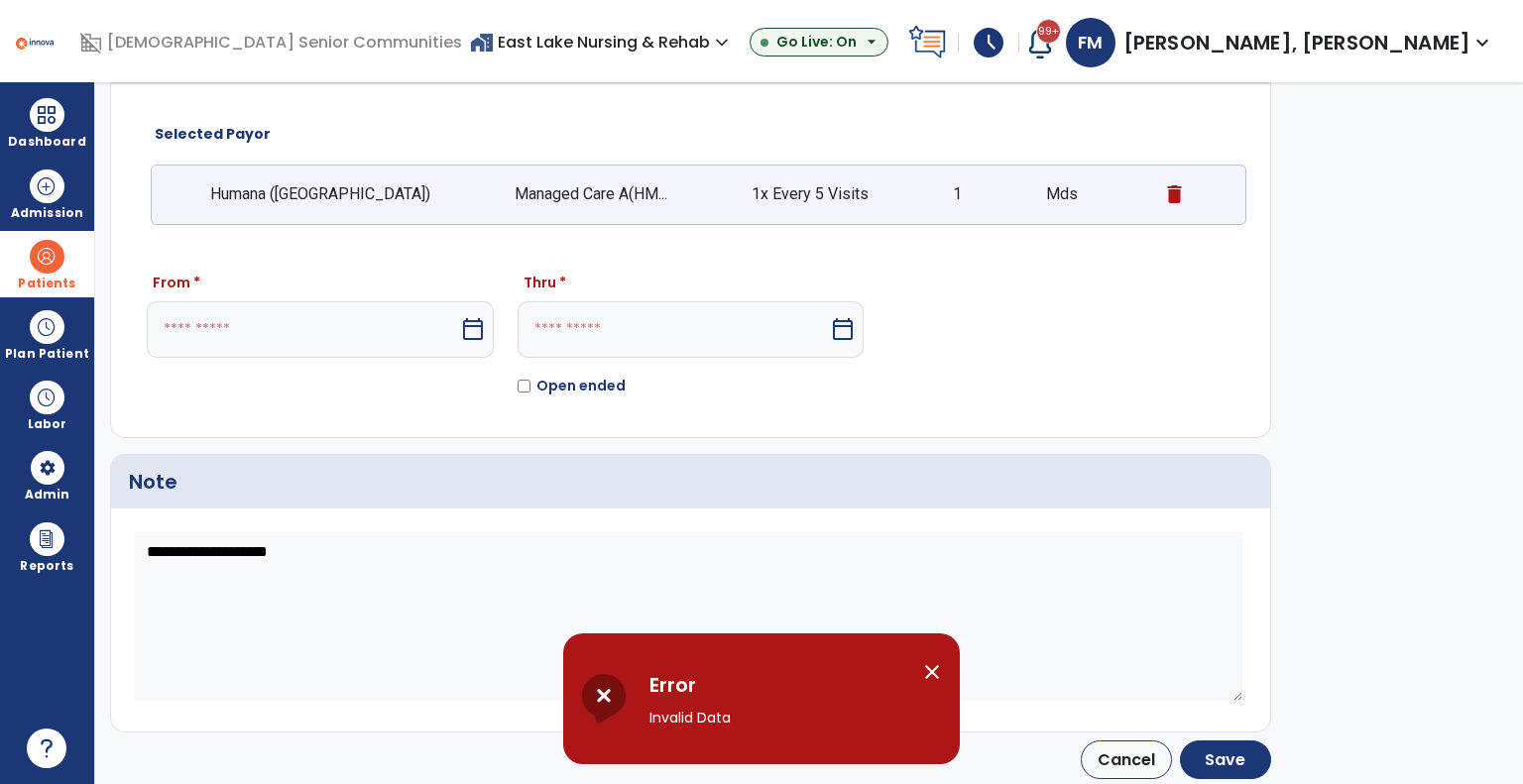 select on "****" 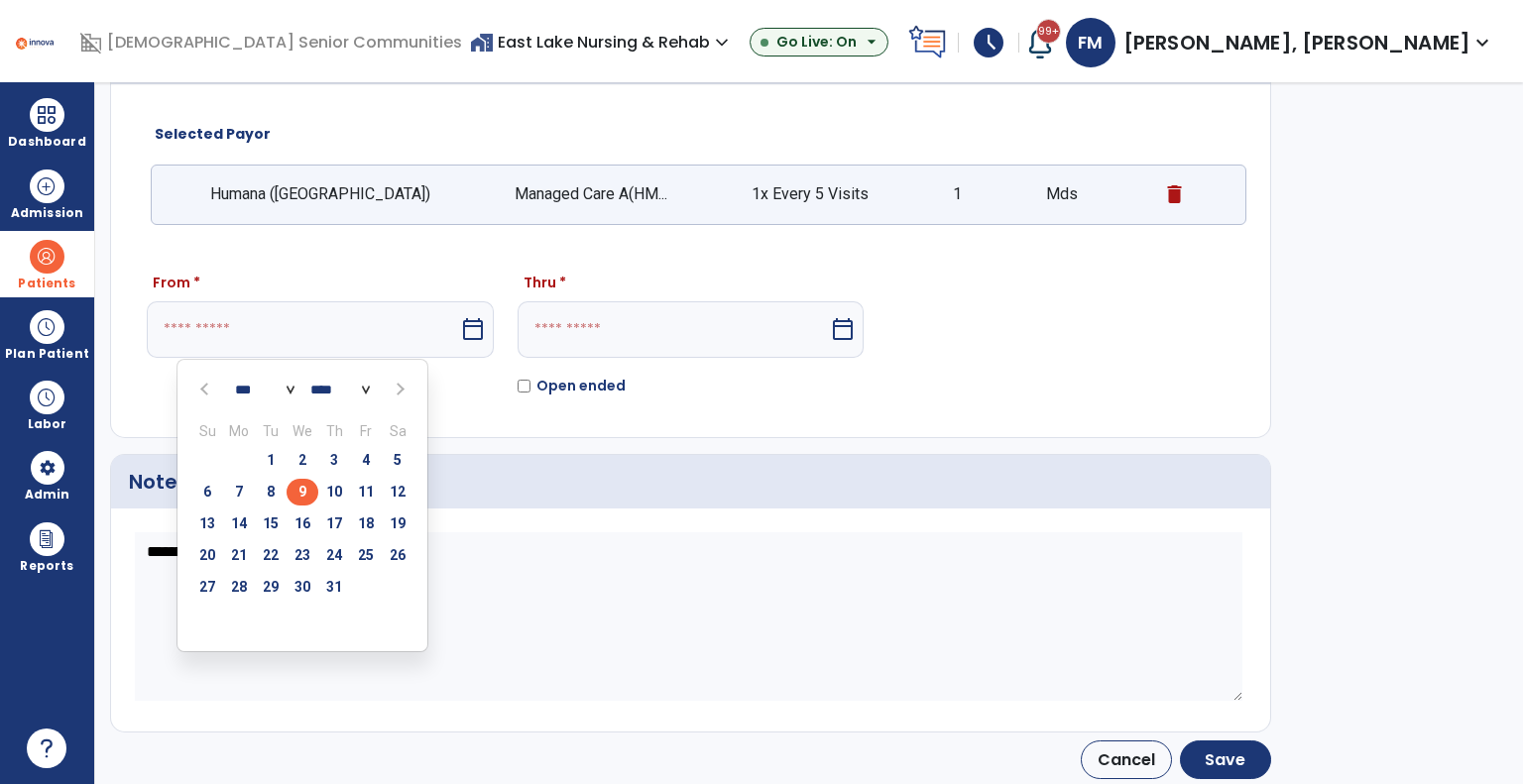 drag, startPoint x: 297, startPoint y: 494, endPoint x: 346, endPoint y: 479, distance: 51.24451 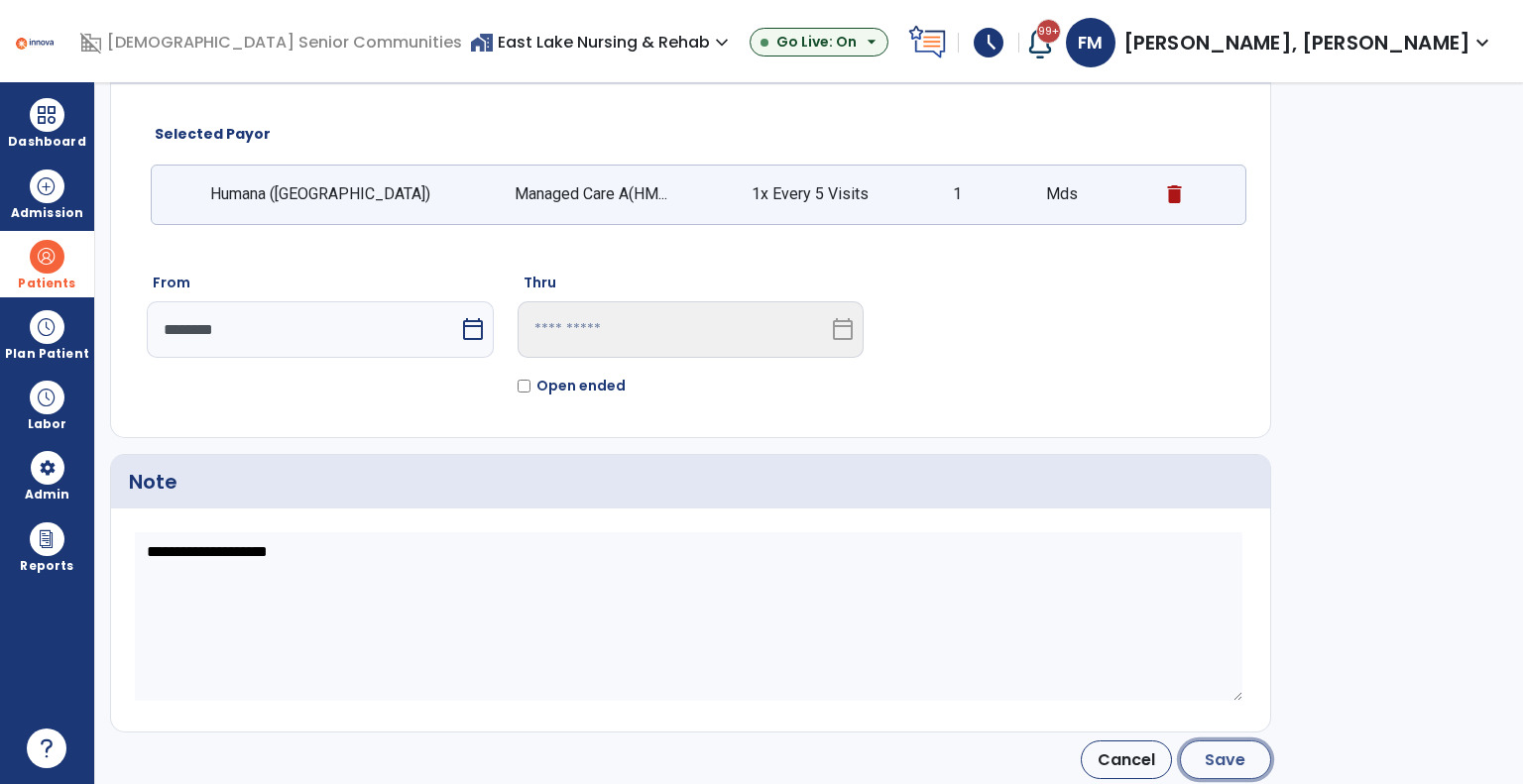 click on "Save" 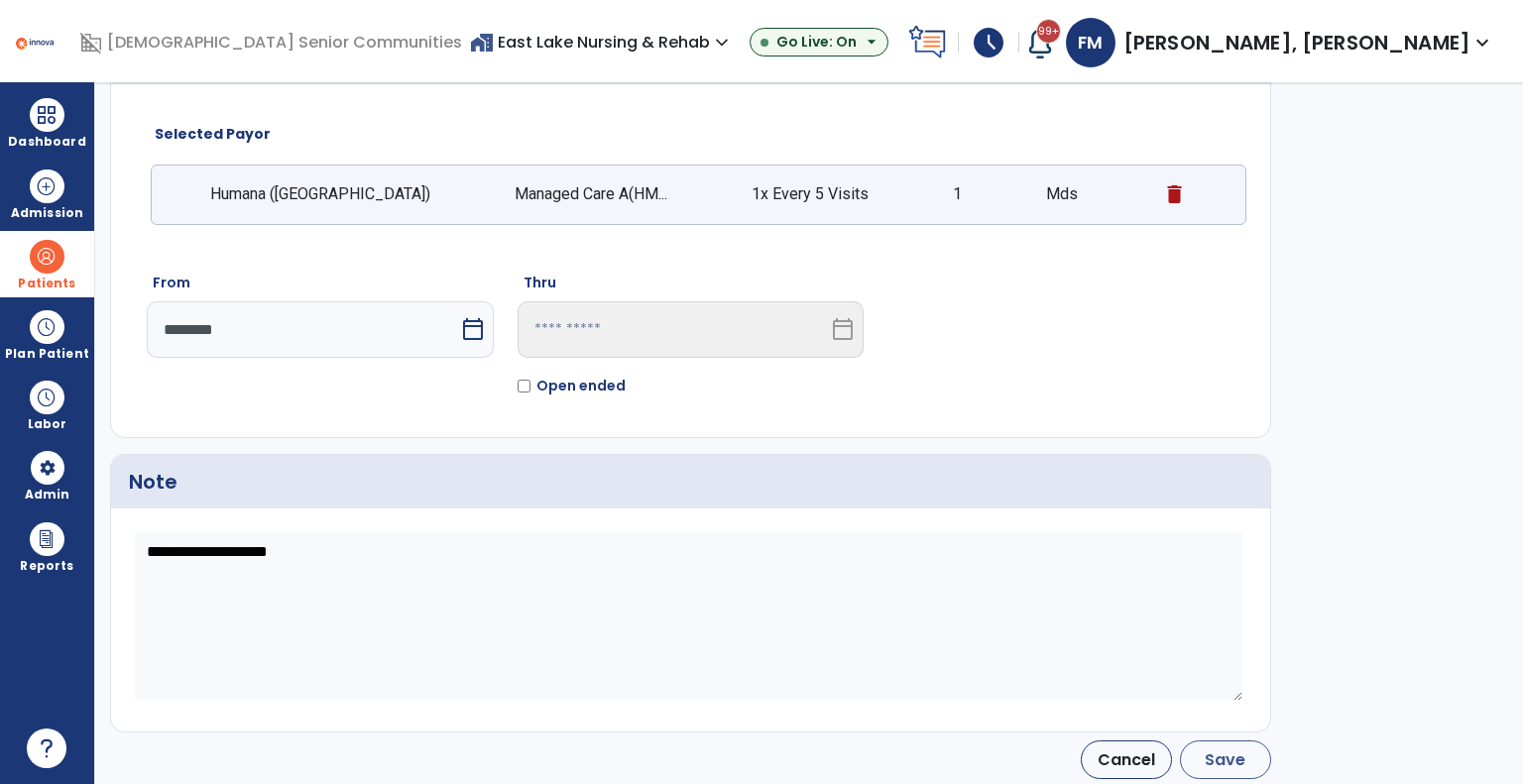 type on "********" 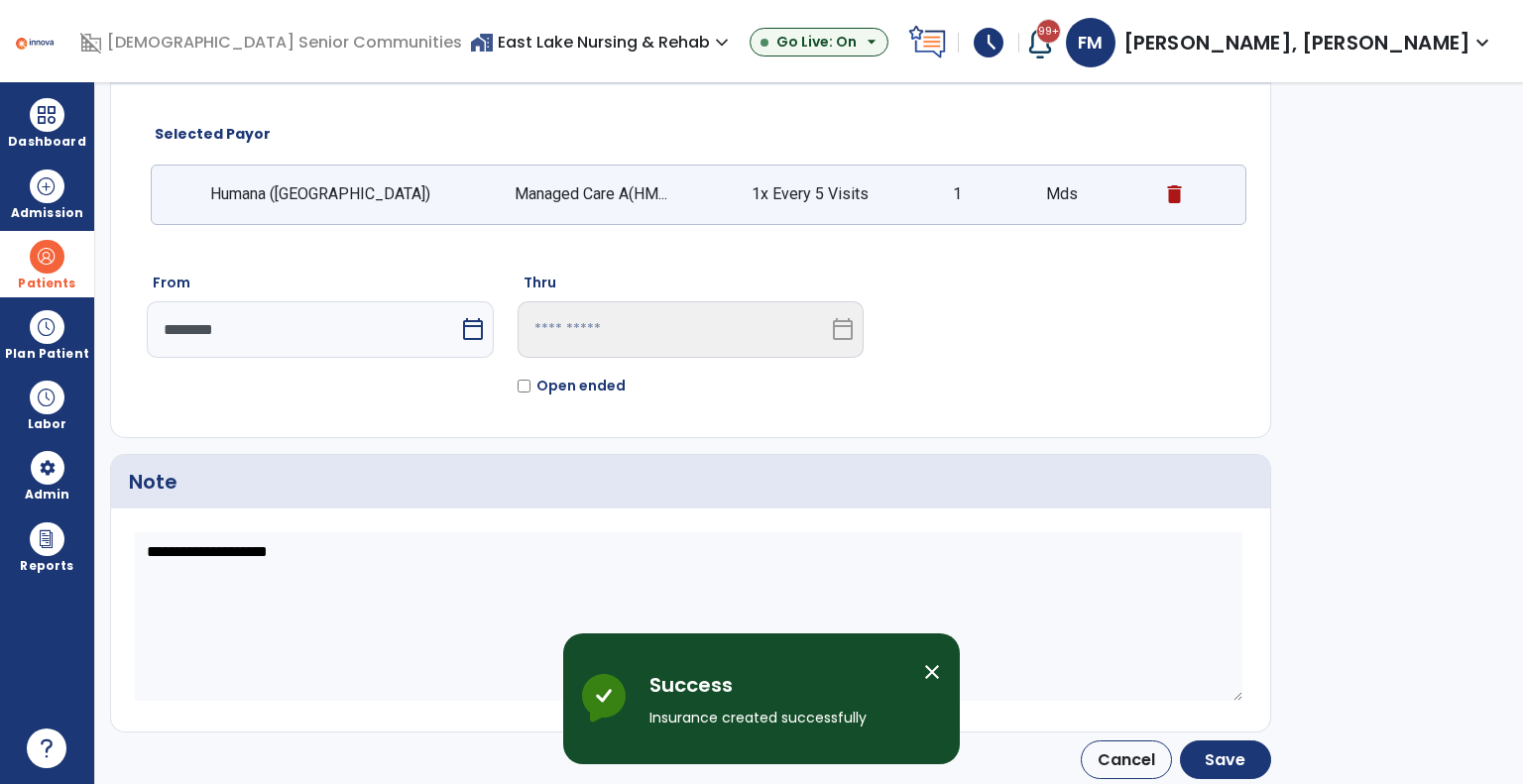 scroll, scrollTop: 16, scrollLeft: 0, axis: vertical 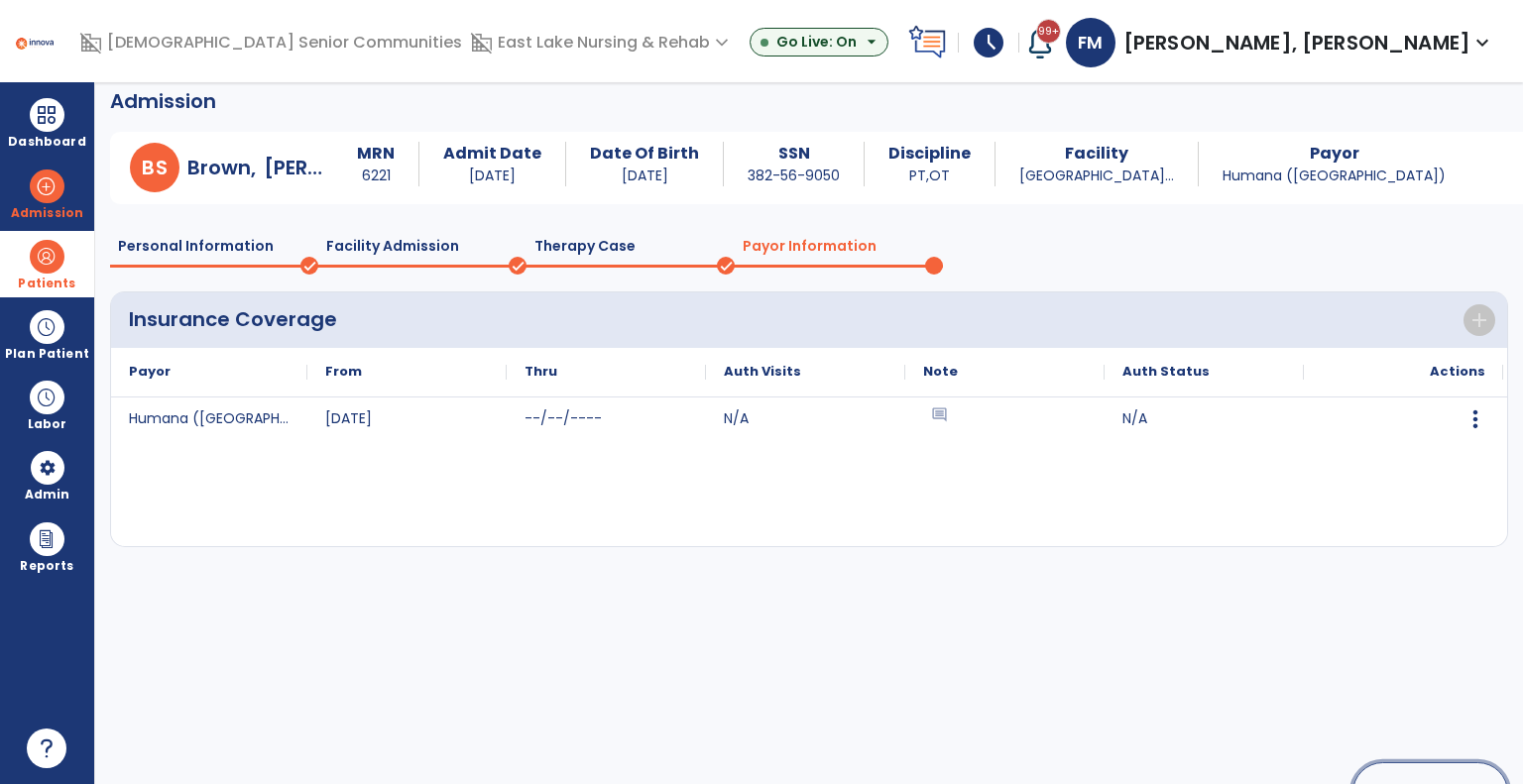 click on "Continue" 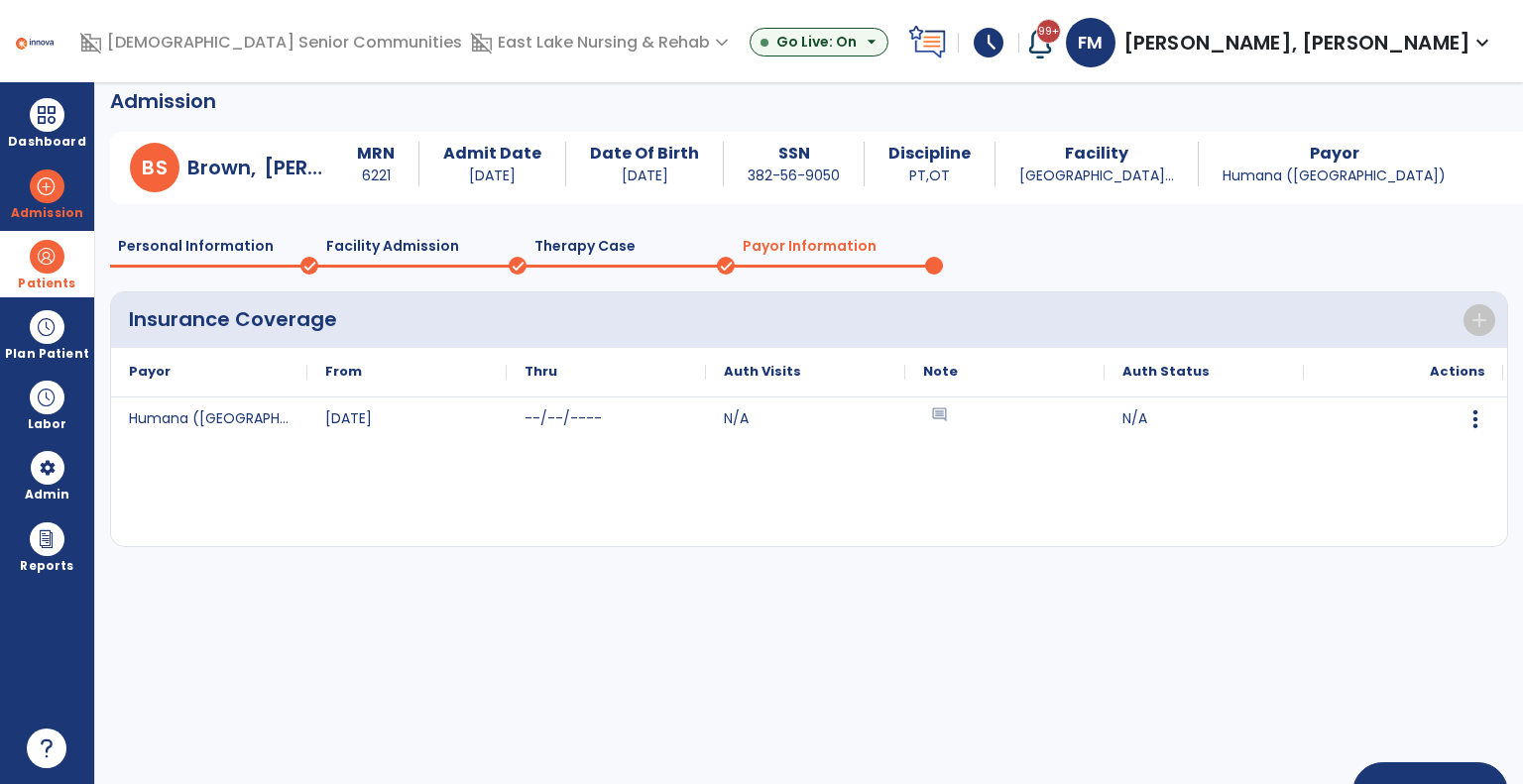 scroll, scrollTop: 0, scrollLeft: 0, axis: both 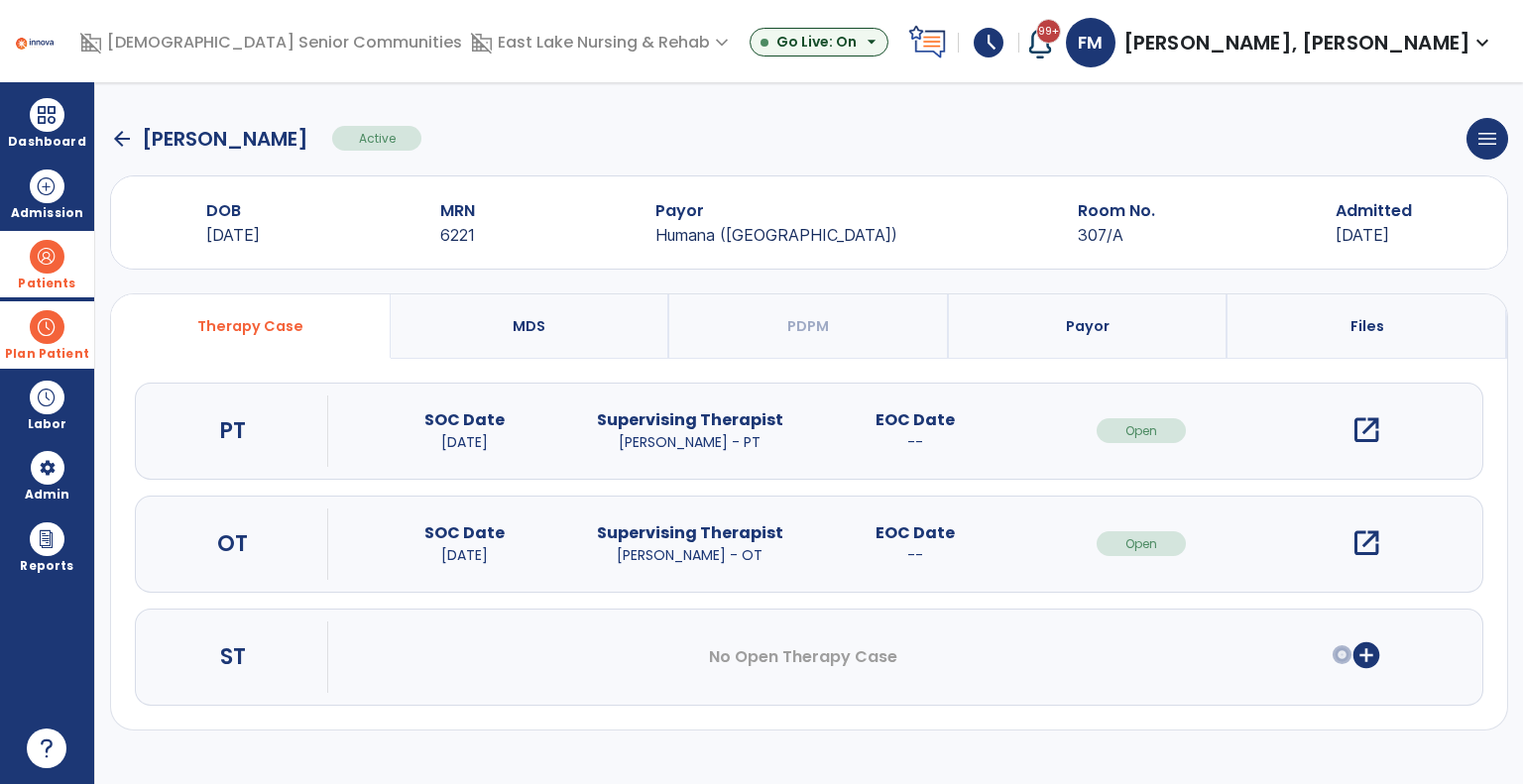 click at bounding box center [47, 327] 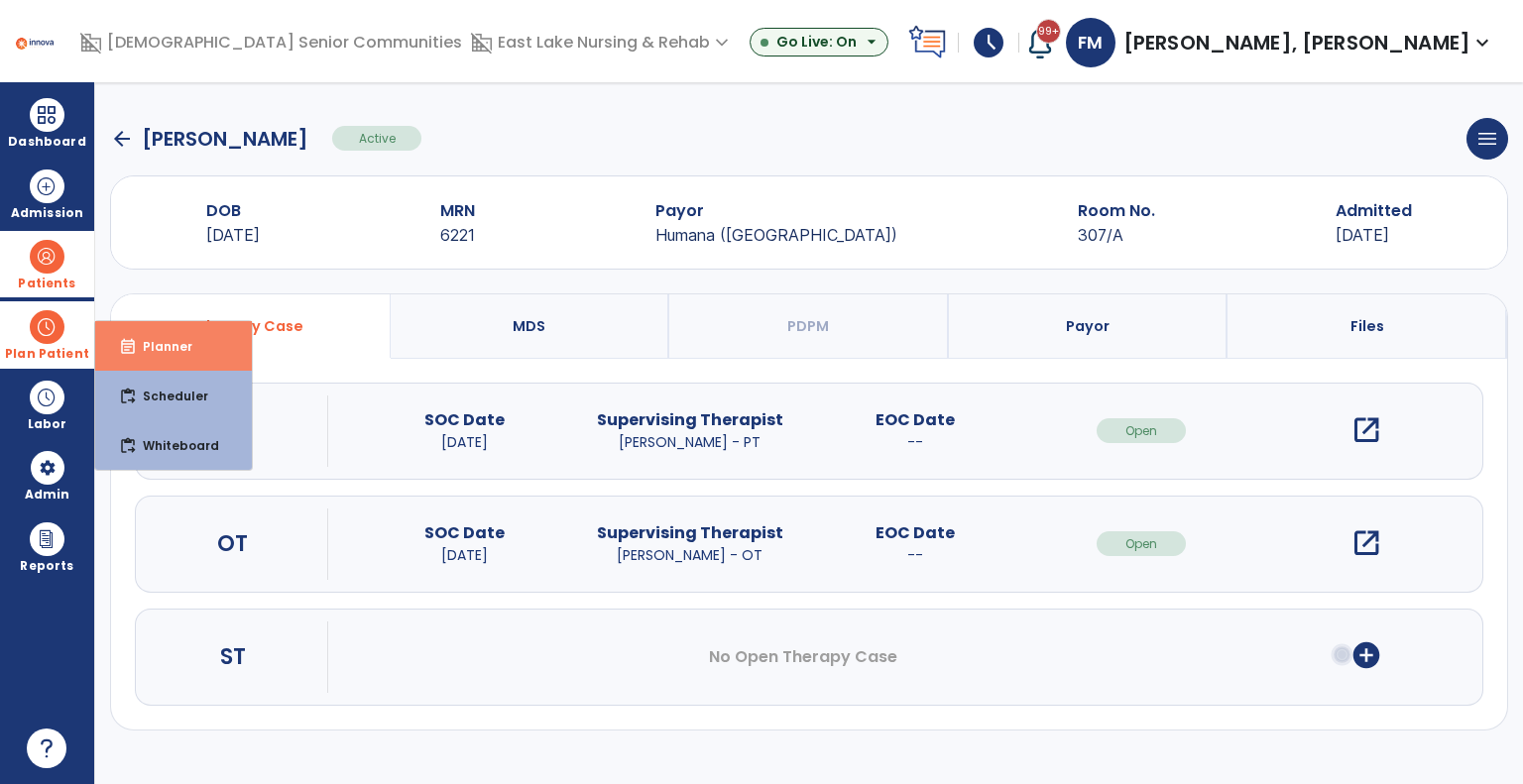 click on "event_note  Planner" at bounding box center [174, 346] 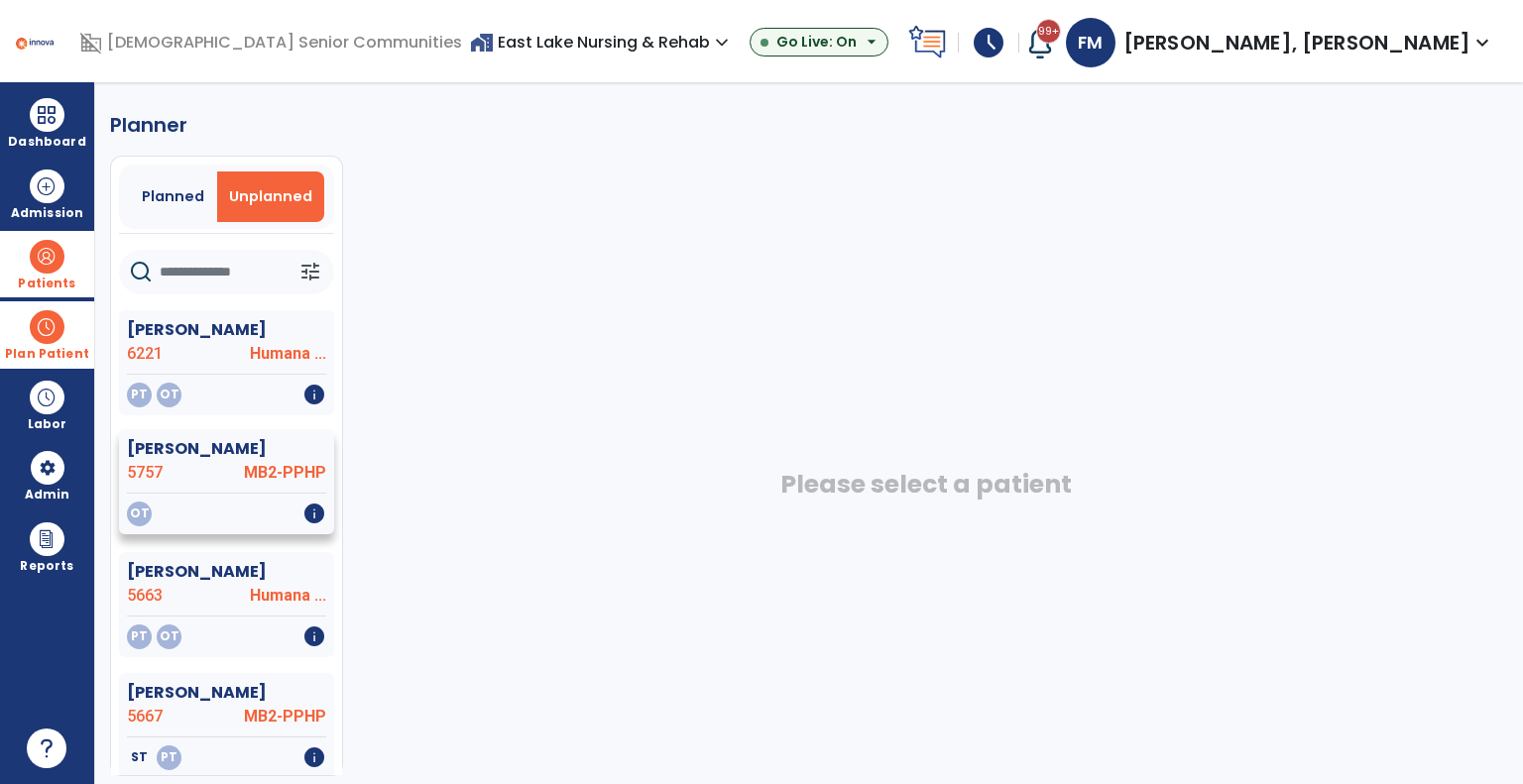 click on "OT   info" 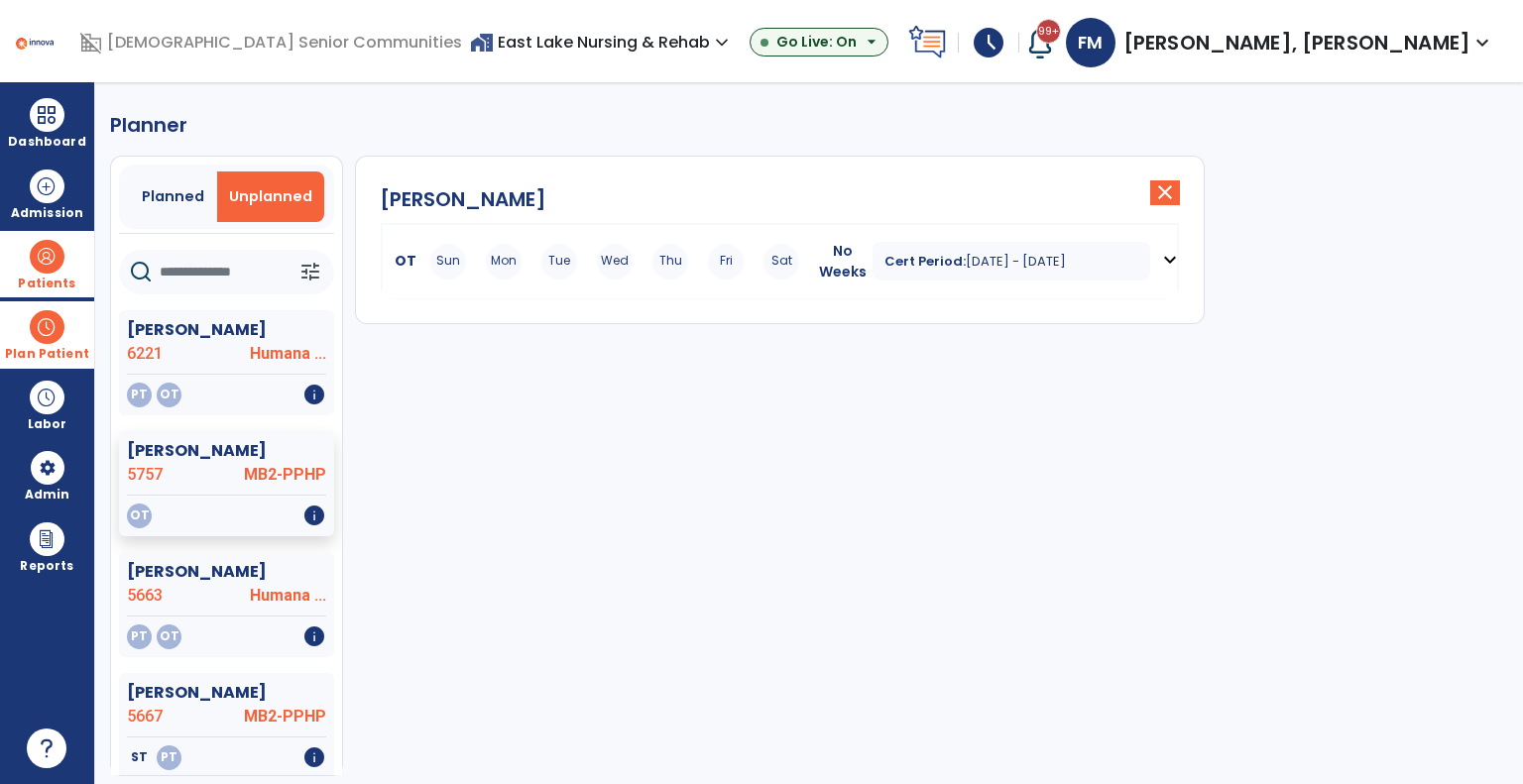 click on "OT" at bounding box center (402, 261) 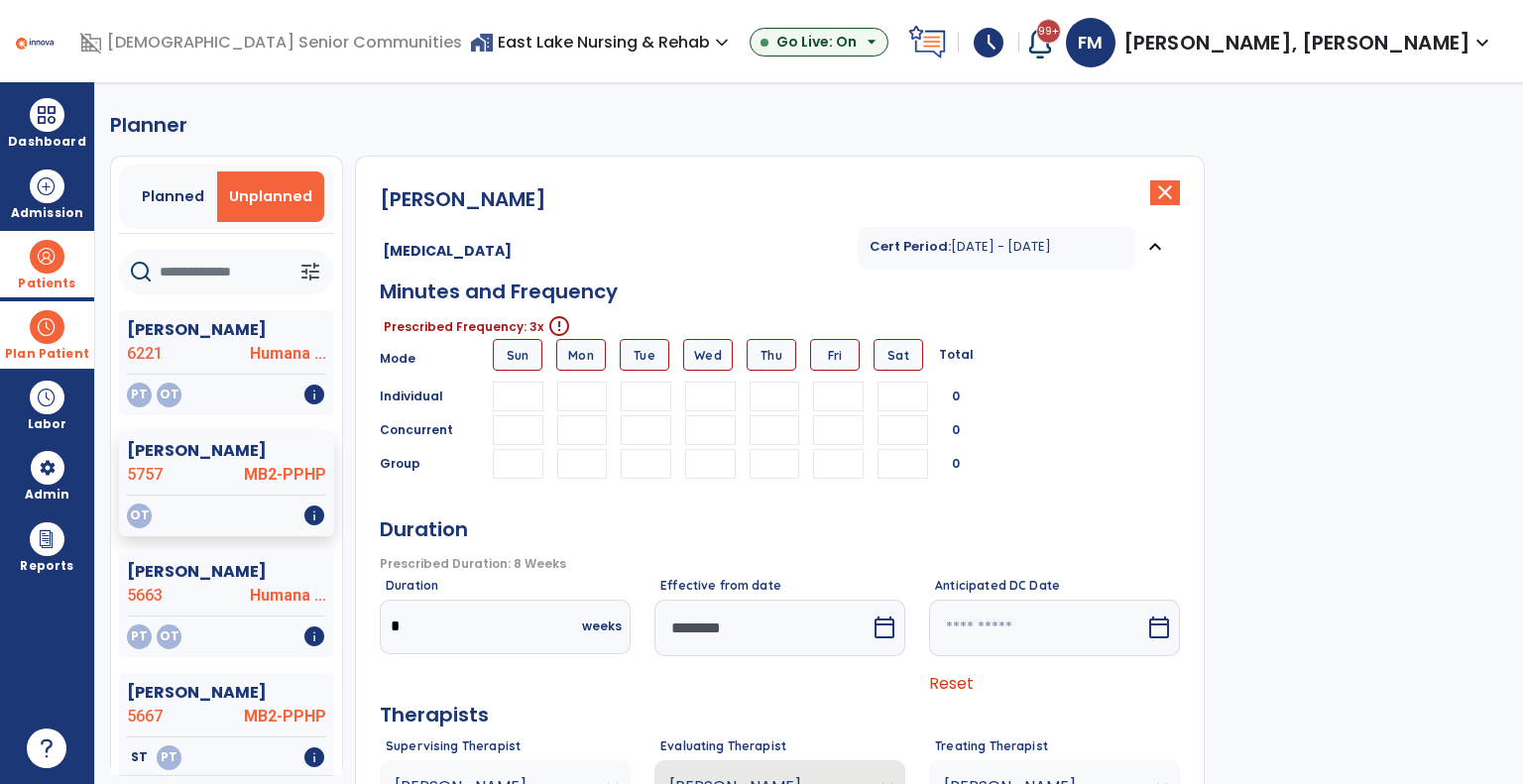 click at bounding box center (710, 396) 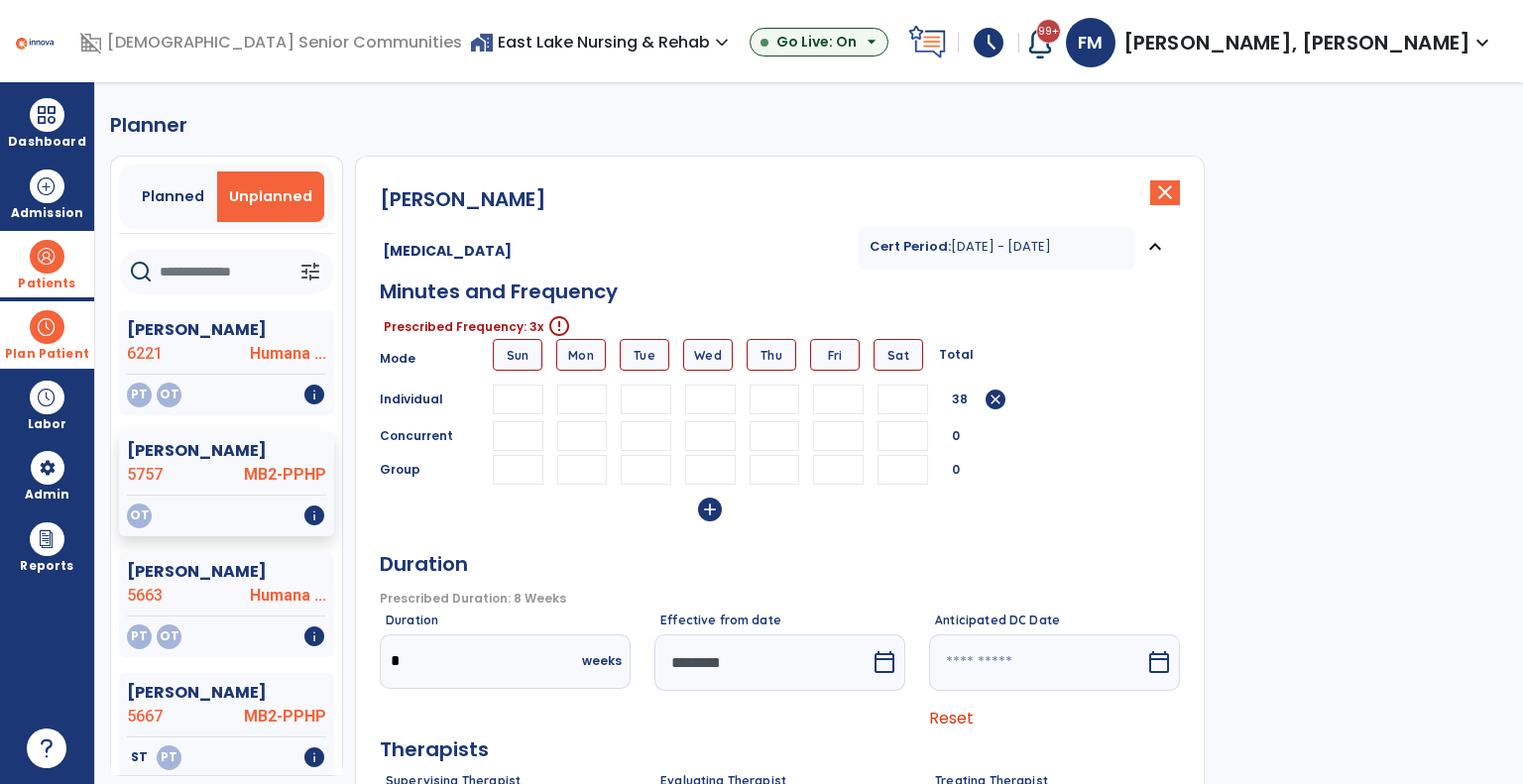 type on "**" 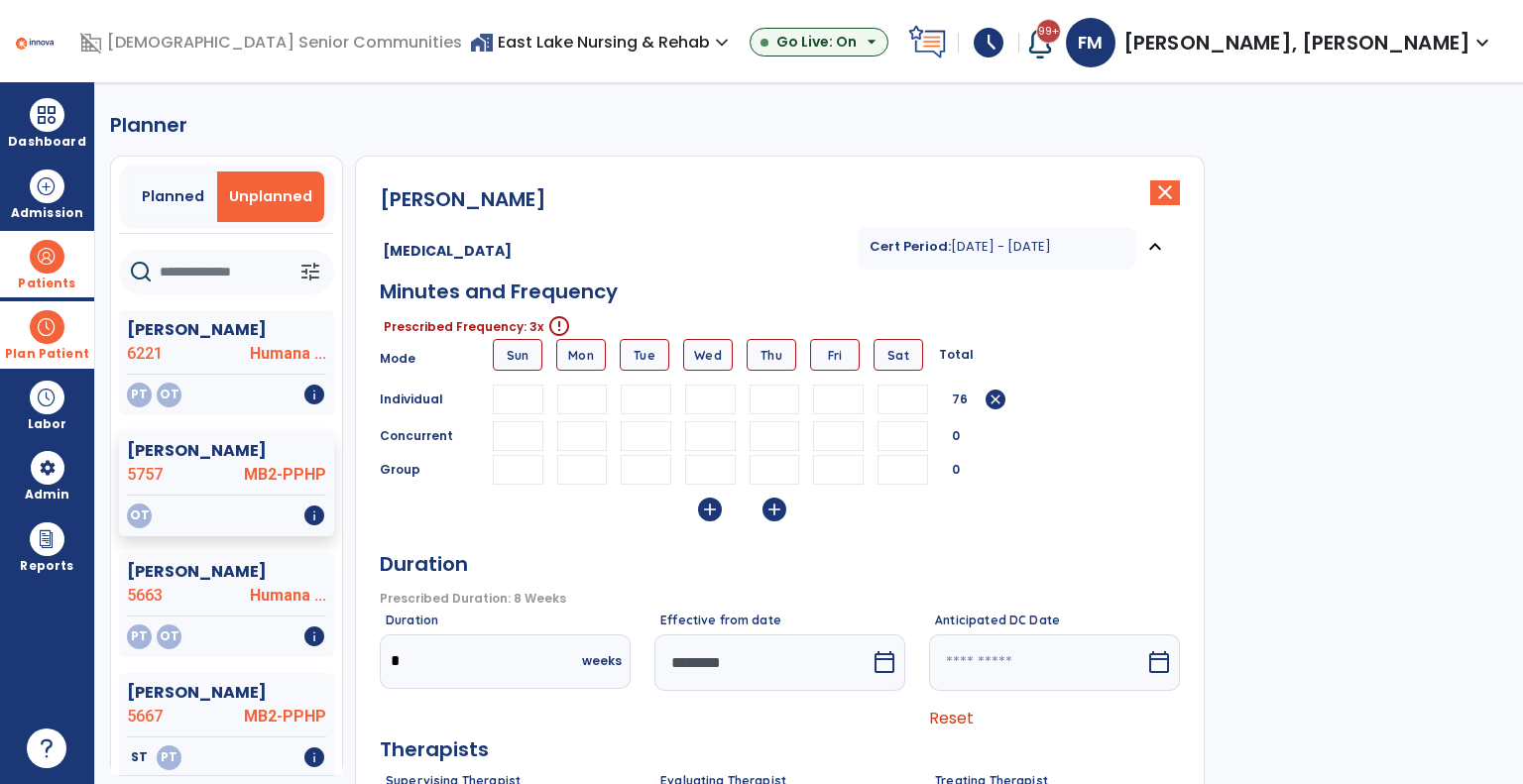 type on "**" 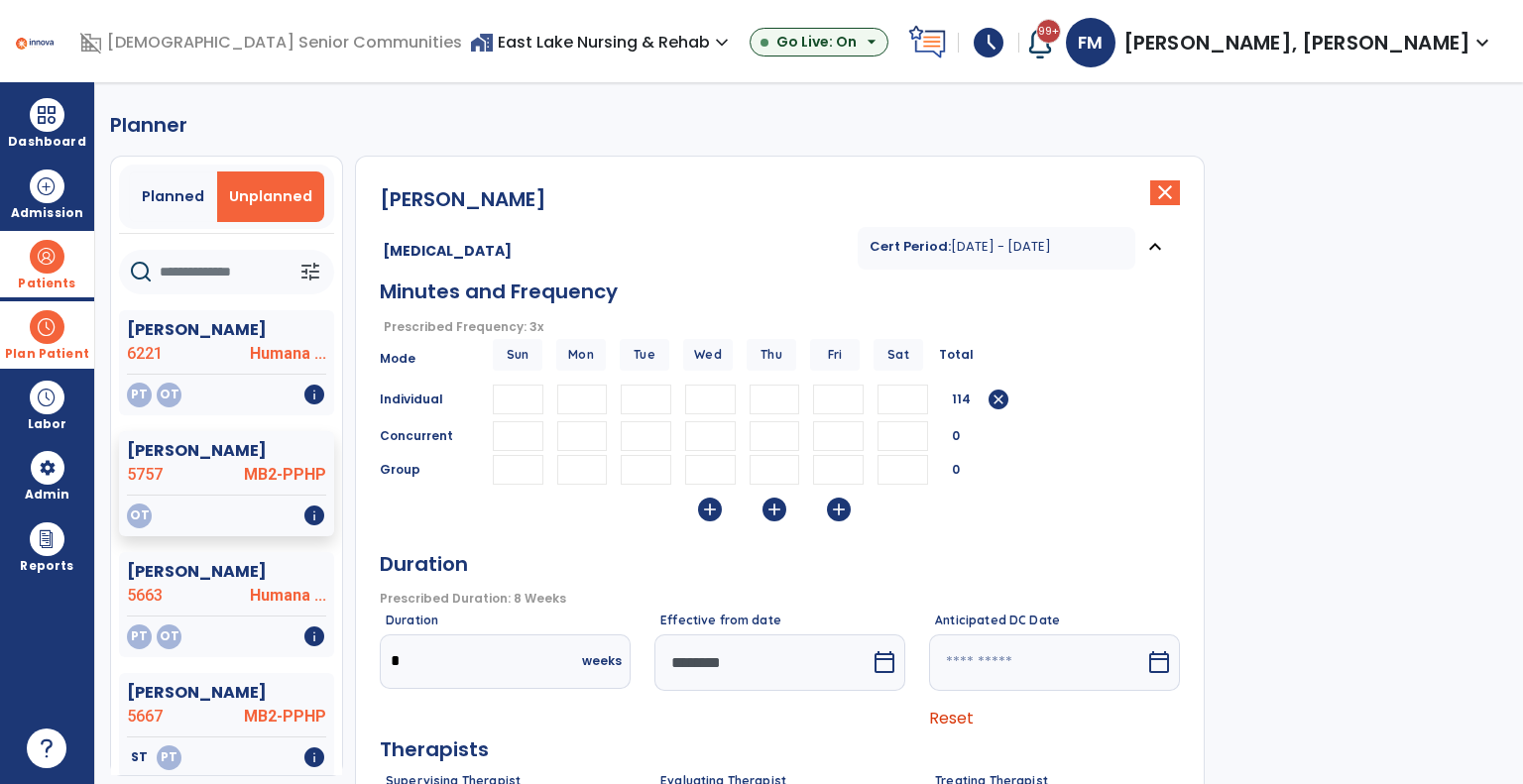 type on "**" 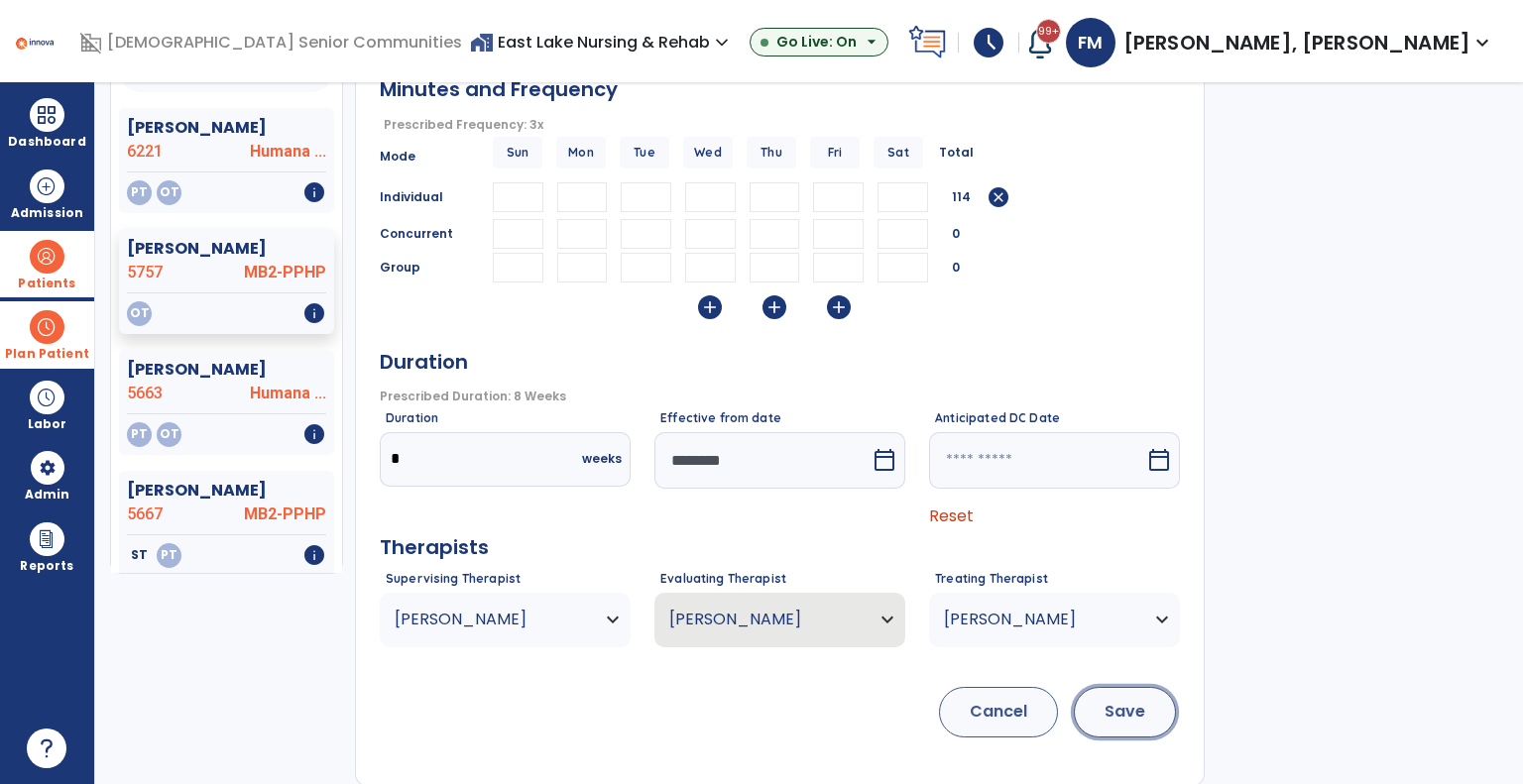 click on "Save" at bounding box center (1124, 712) 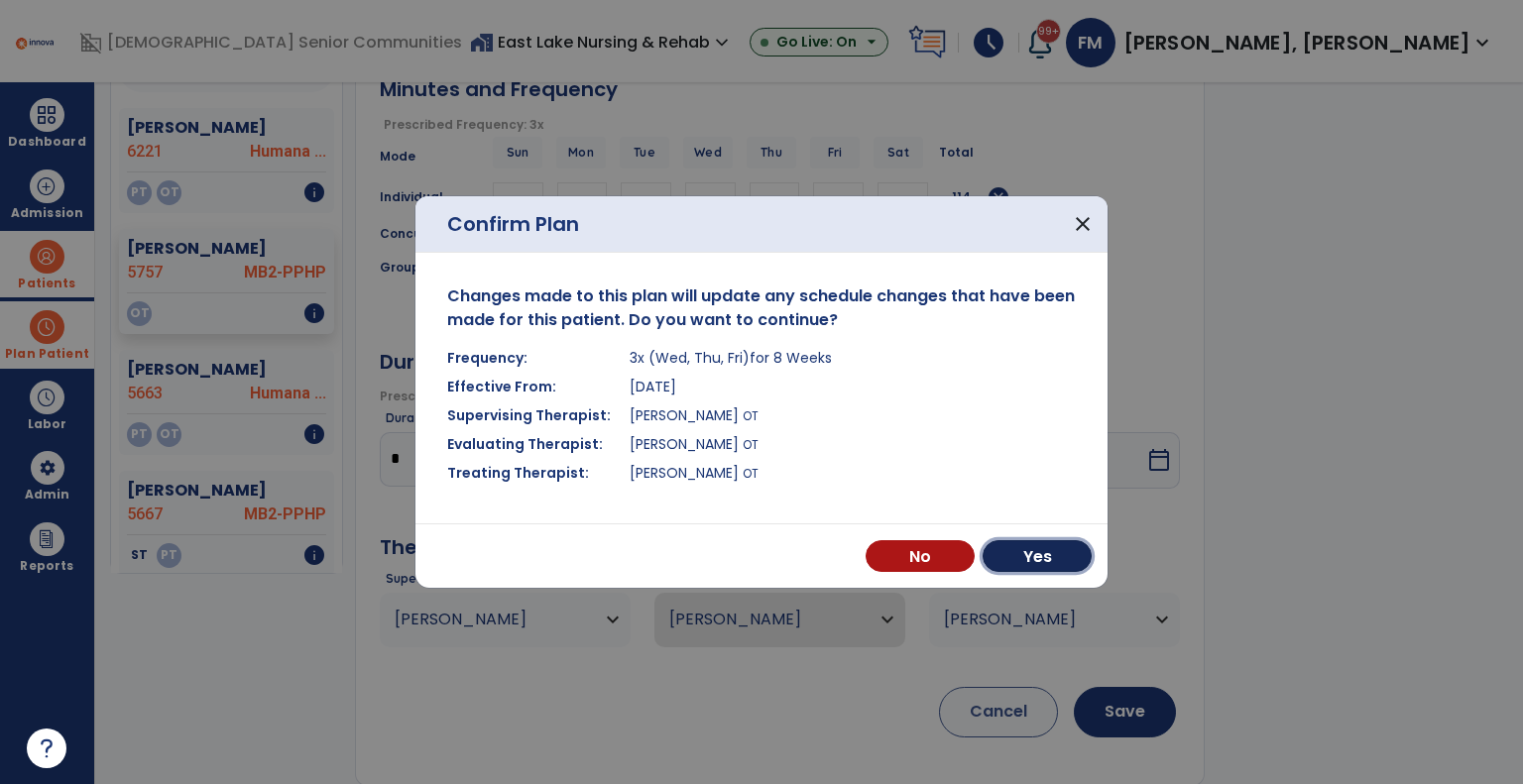 click on "Yes" at bounding box center [1037, 556] 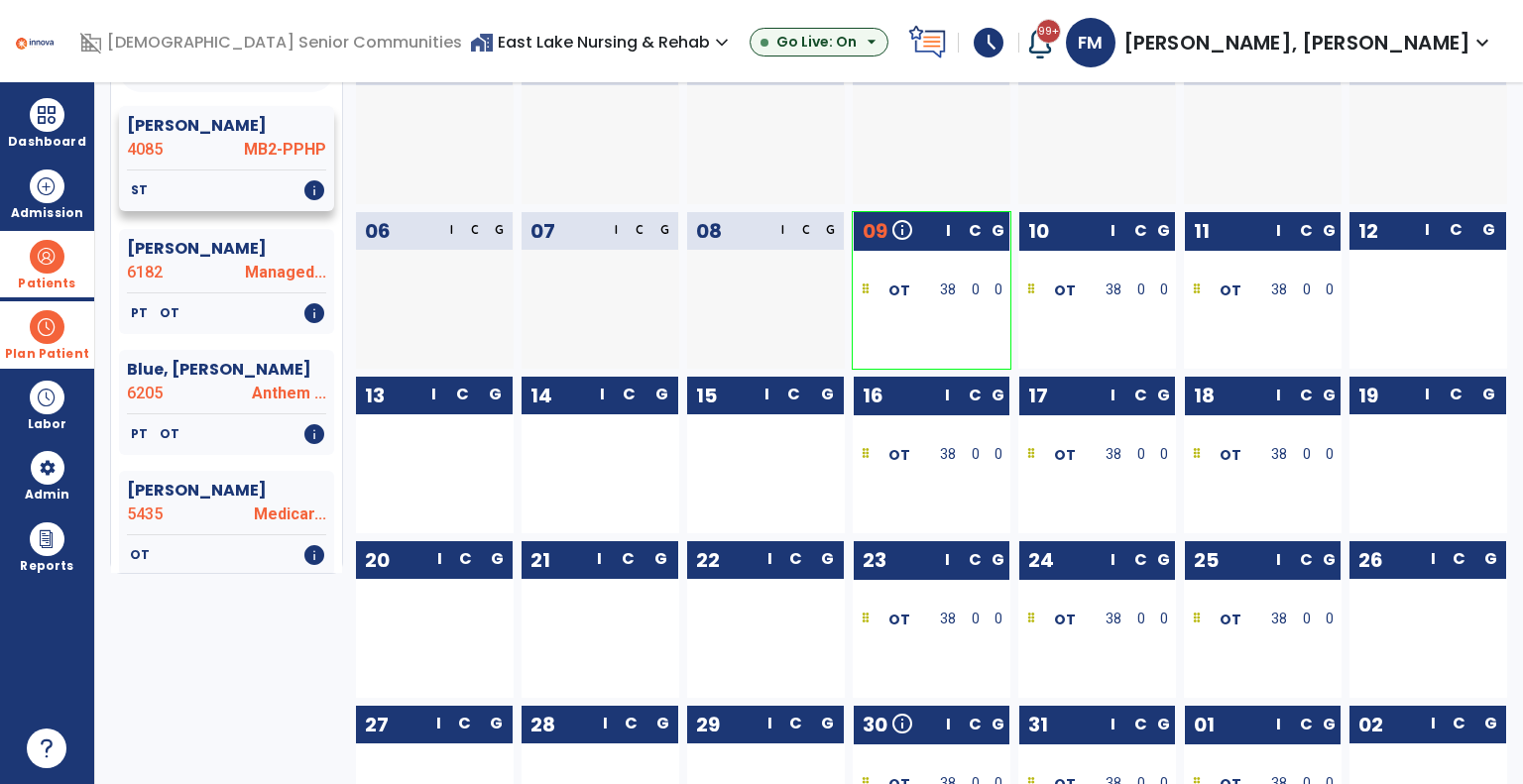 scroll, scrollTop: 0, scrollLeft: 0, axis: both 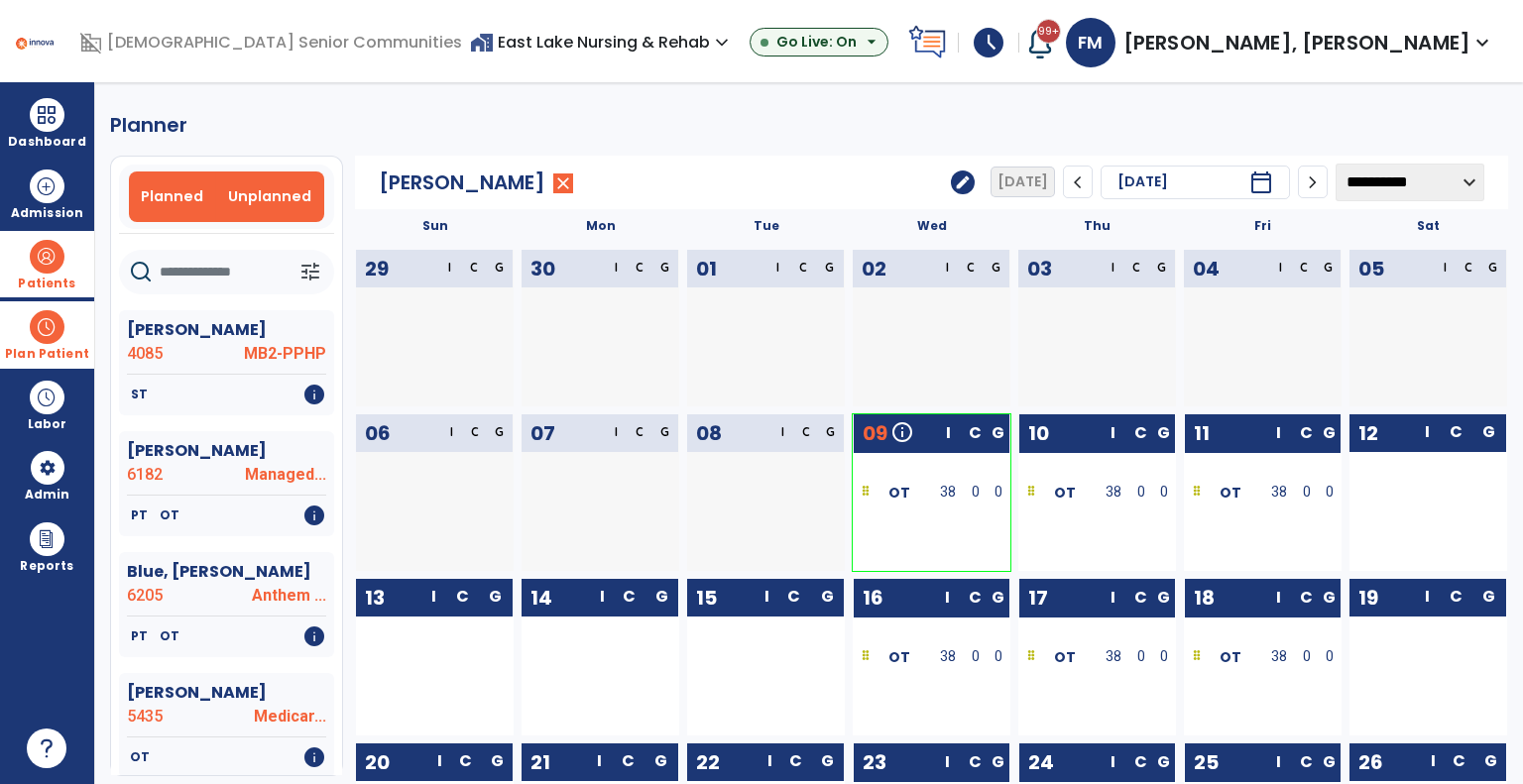 click on "Unplanned" at bounding box center (270, 196) 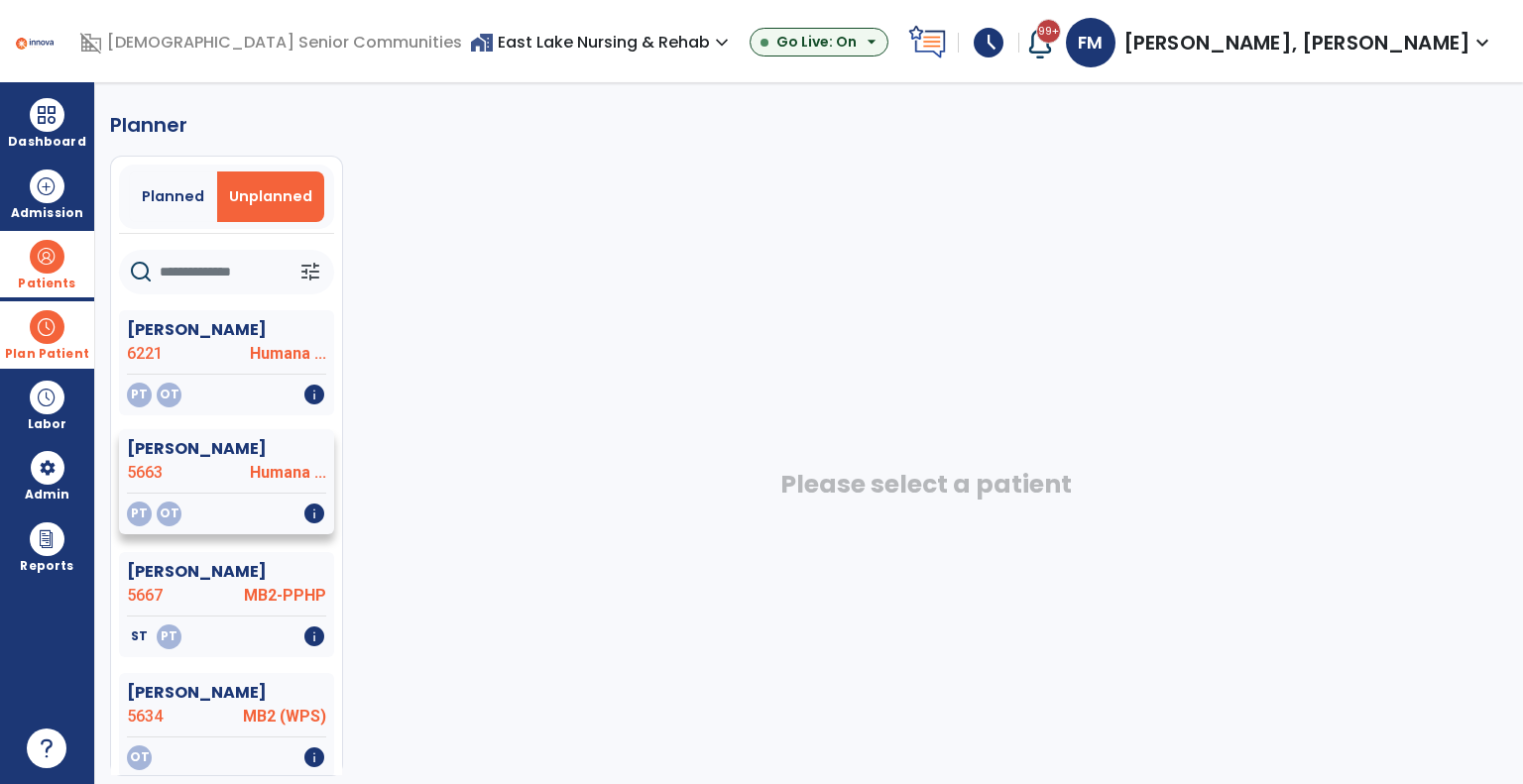 scroll, scrollTop: 13, scrollLeft: 0, axis: vertical 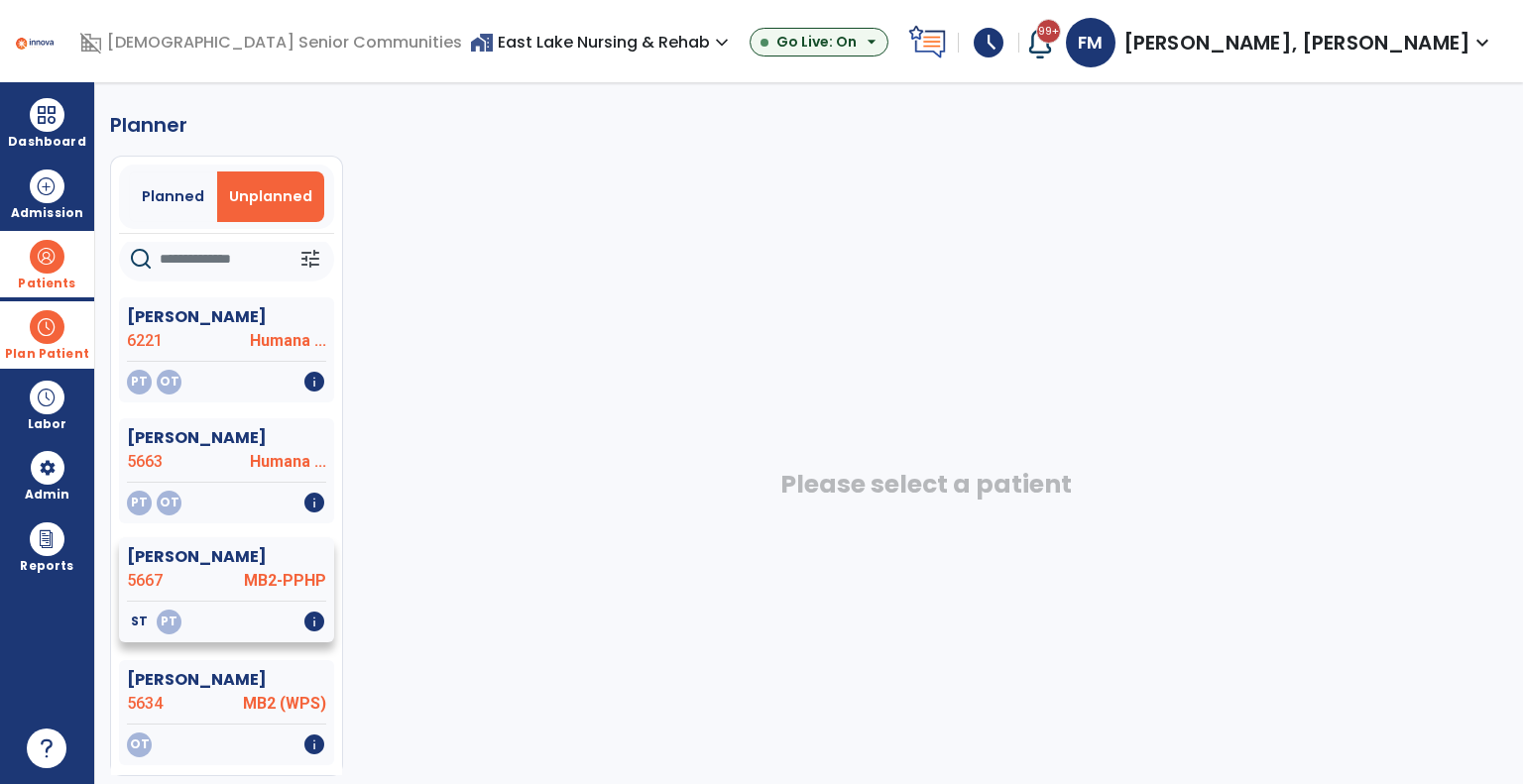 click on "MB2-PPHP" 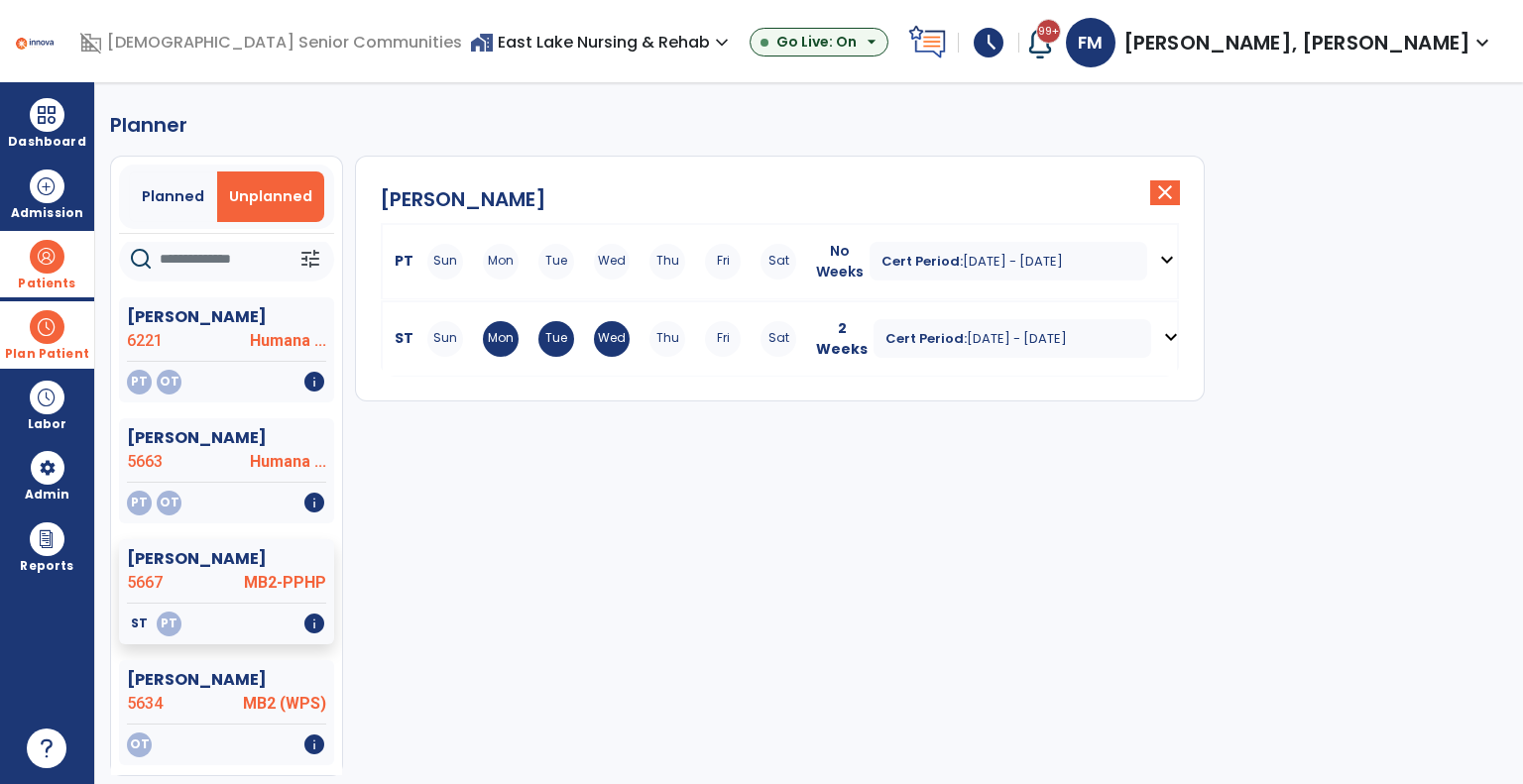 click on "PT" at bounding box center (400, 261) 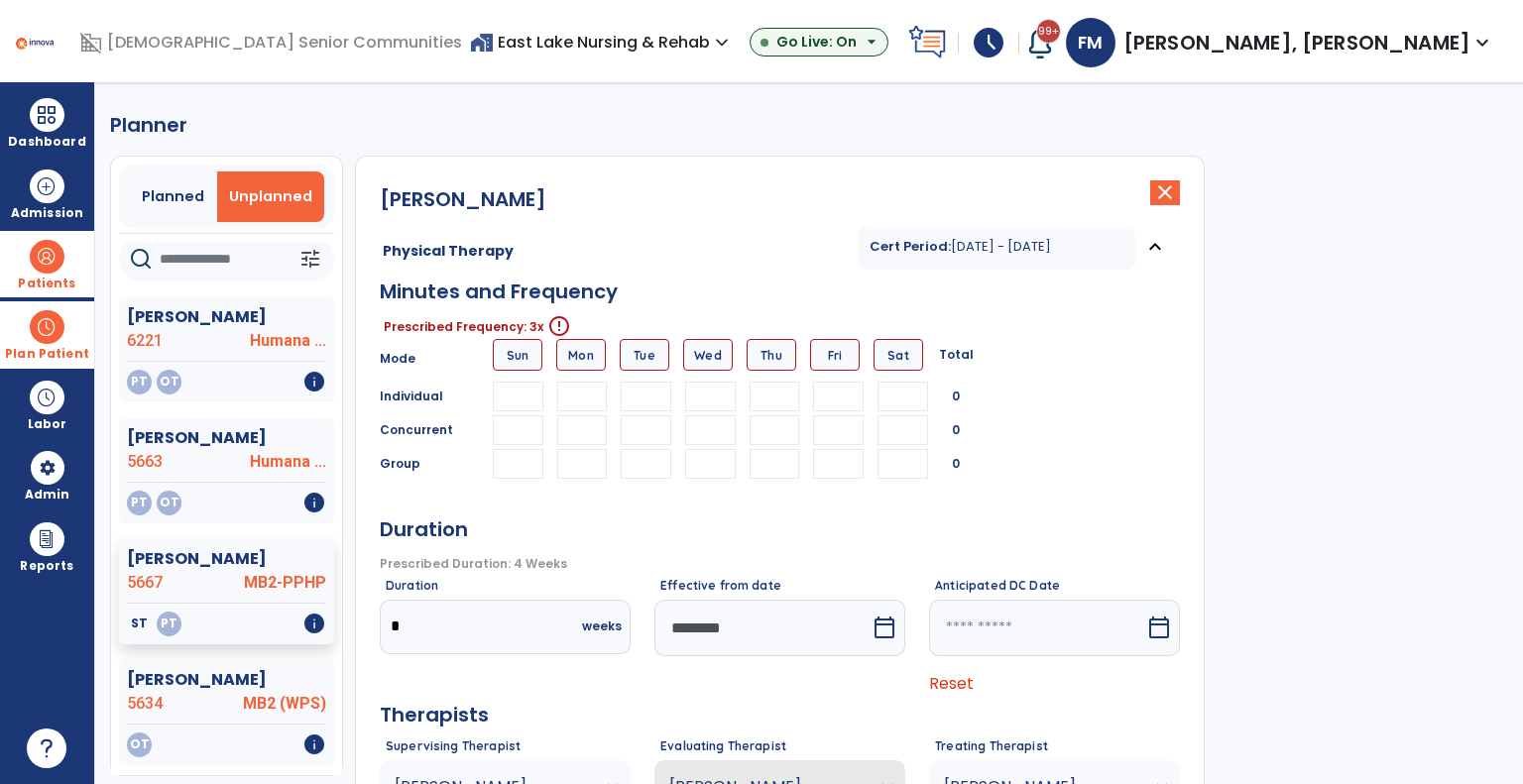 click at bounding box center (710, 396) 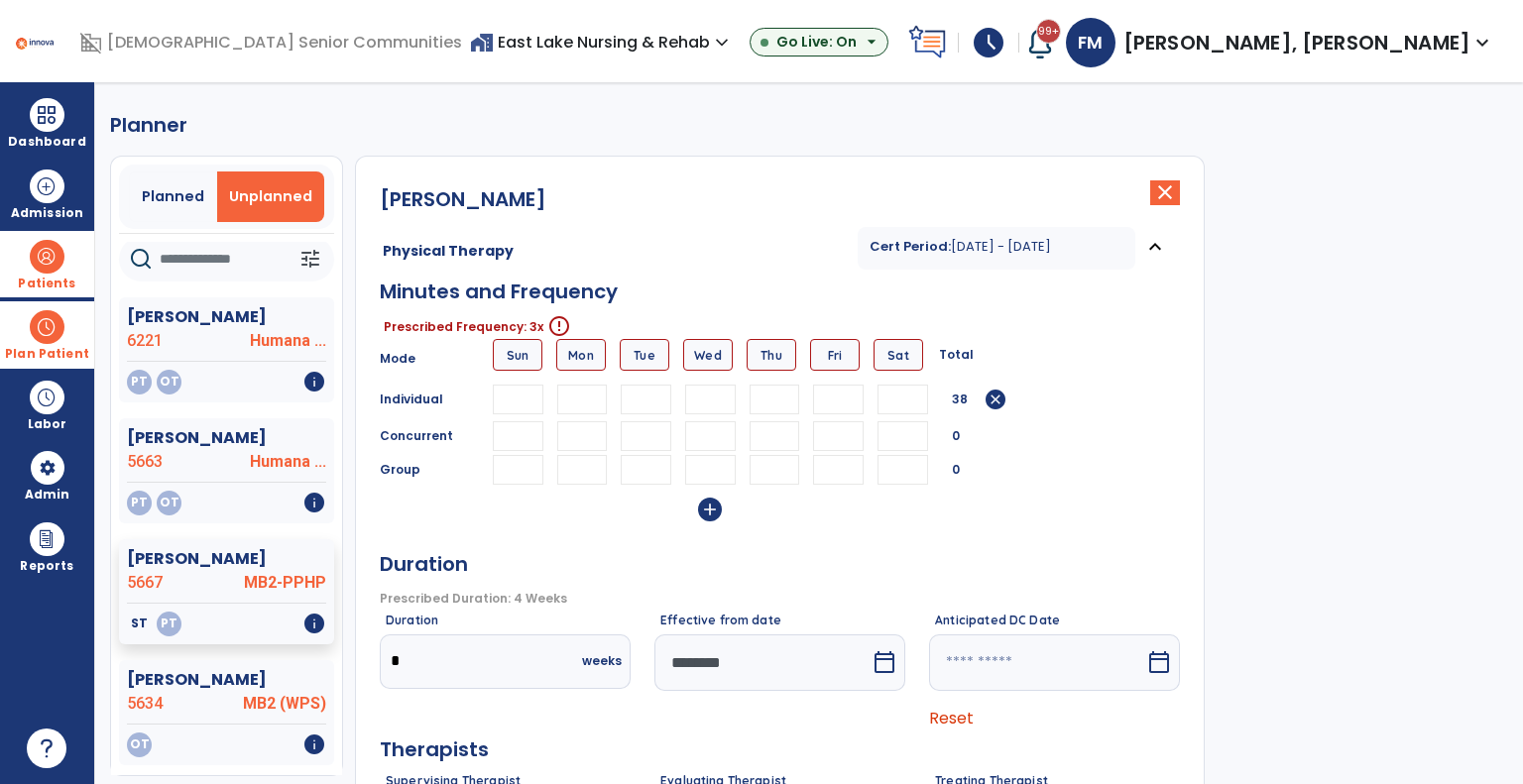 type on "**" 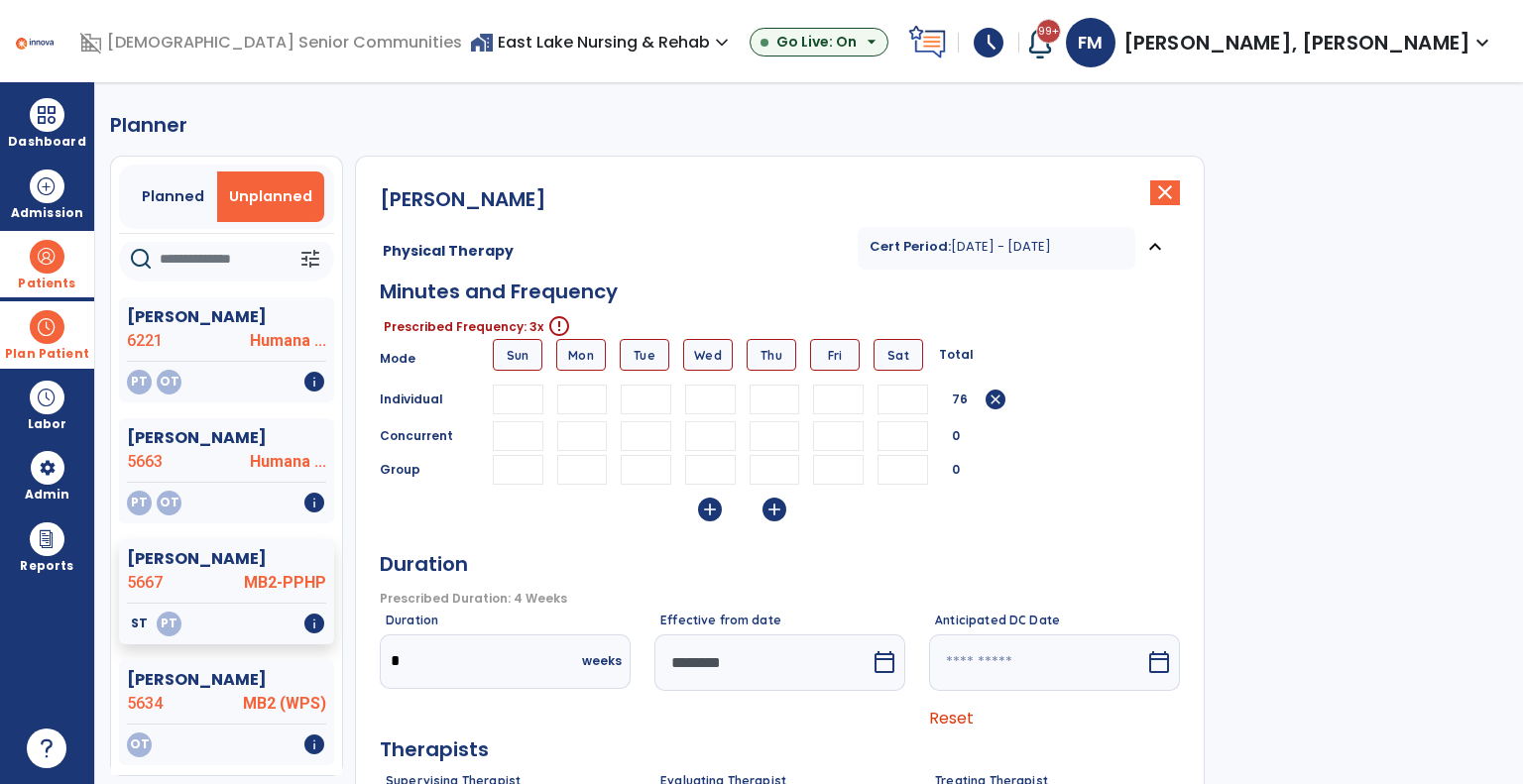 type on "**" 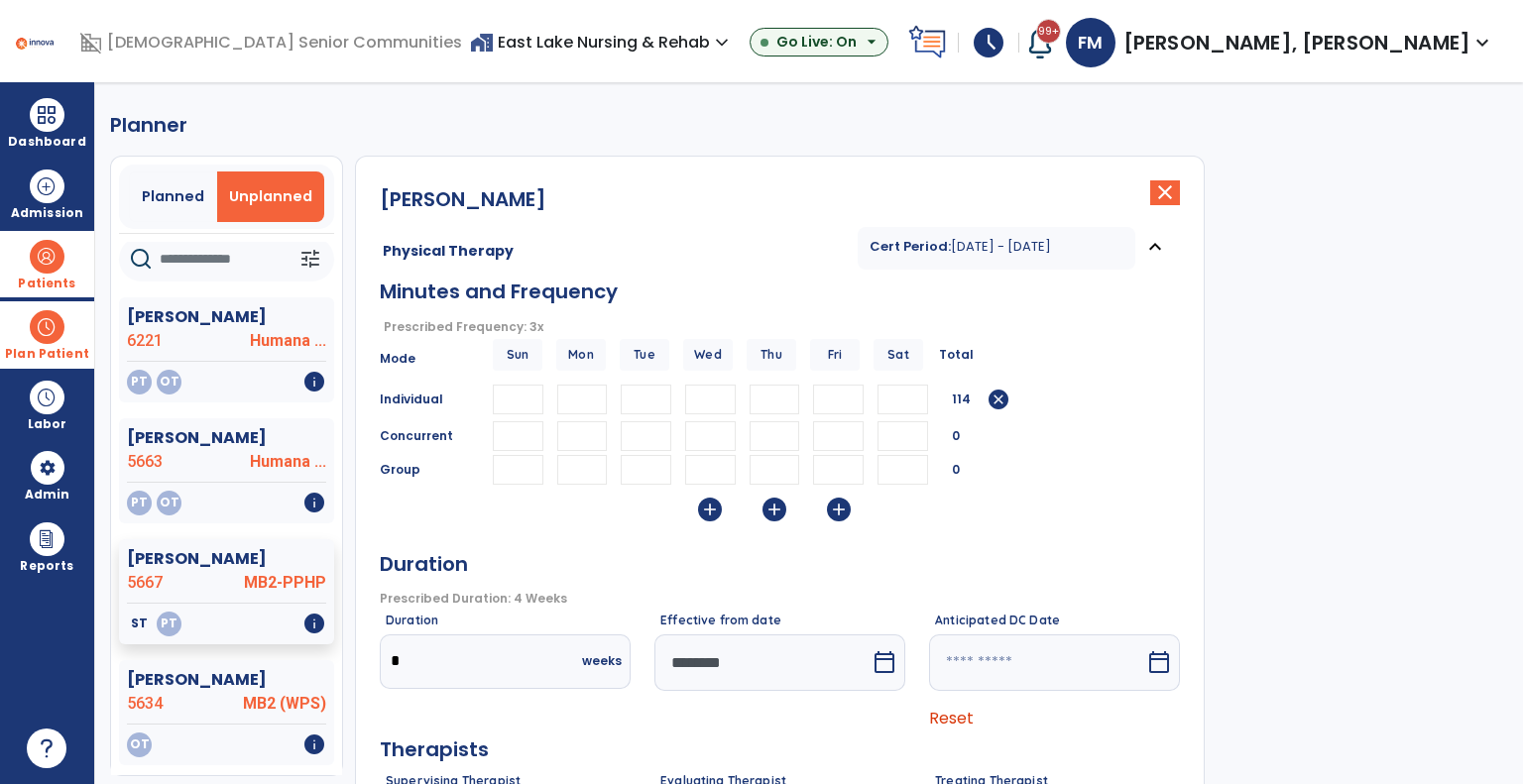 type on "**" 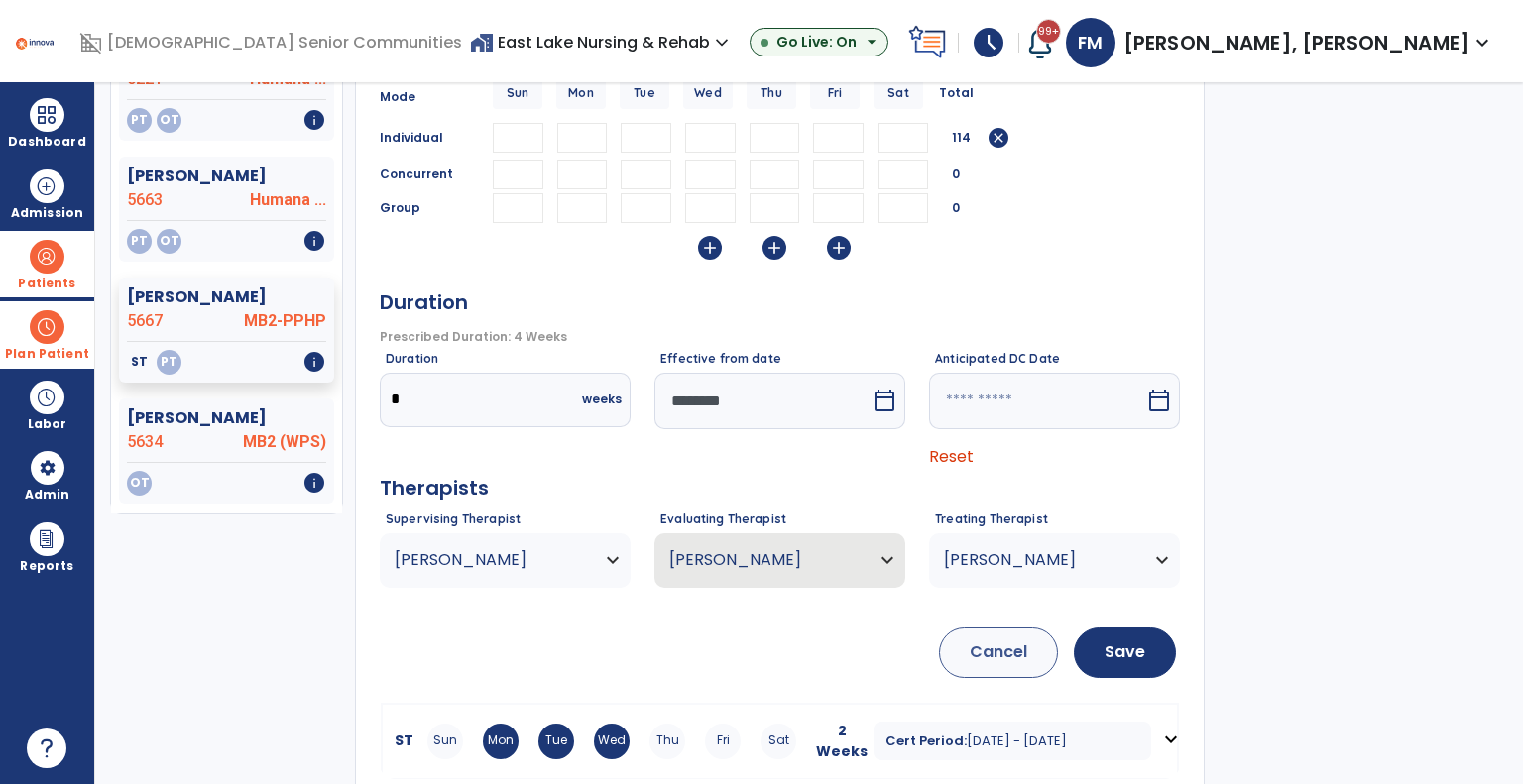 scroll, scrollTop: 278, scrollLeft: 0, axis: vertical 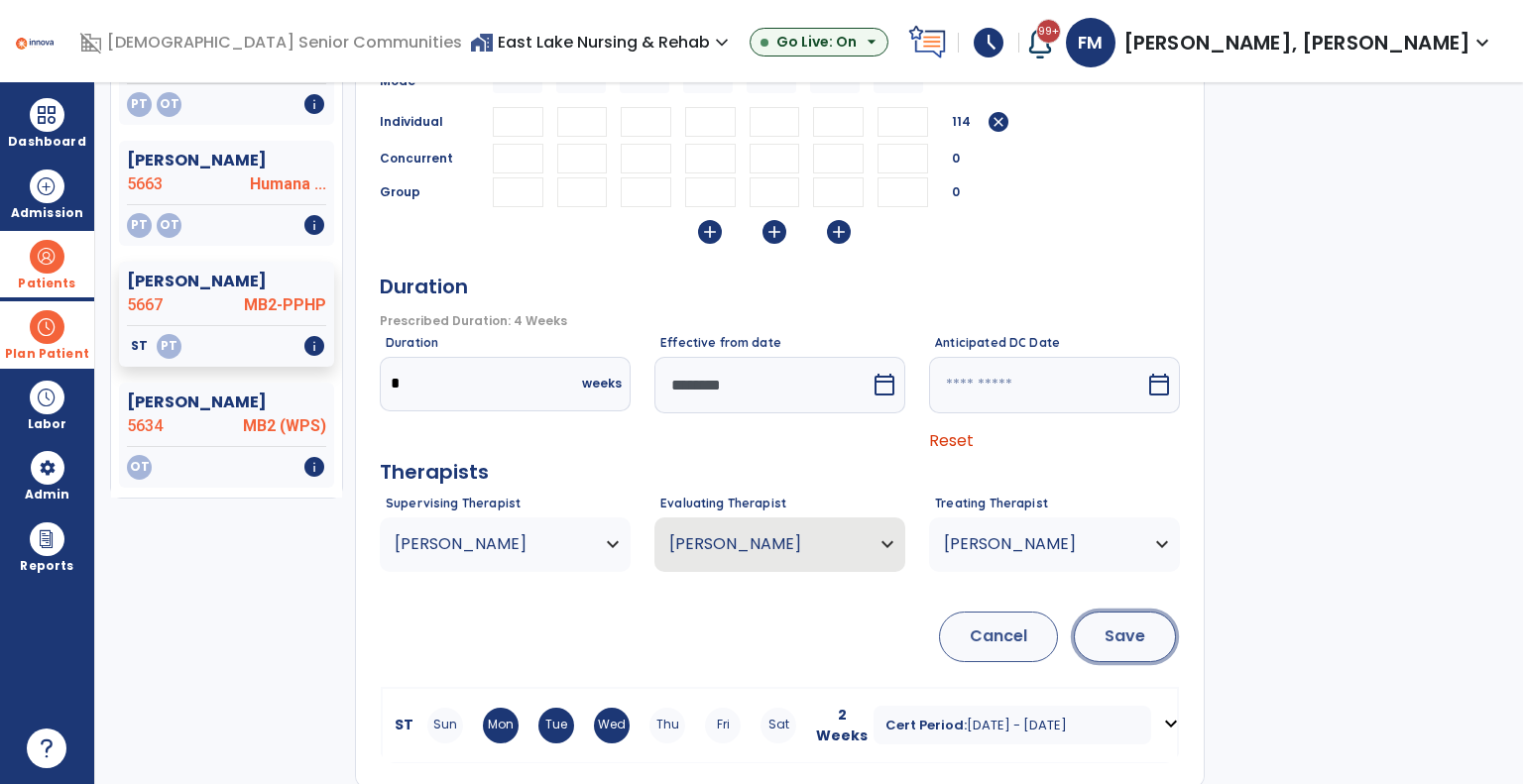 click on "Save" at bounding box center (1124, 636) 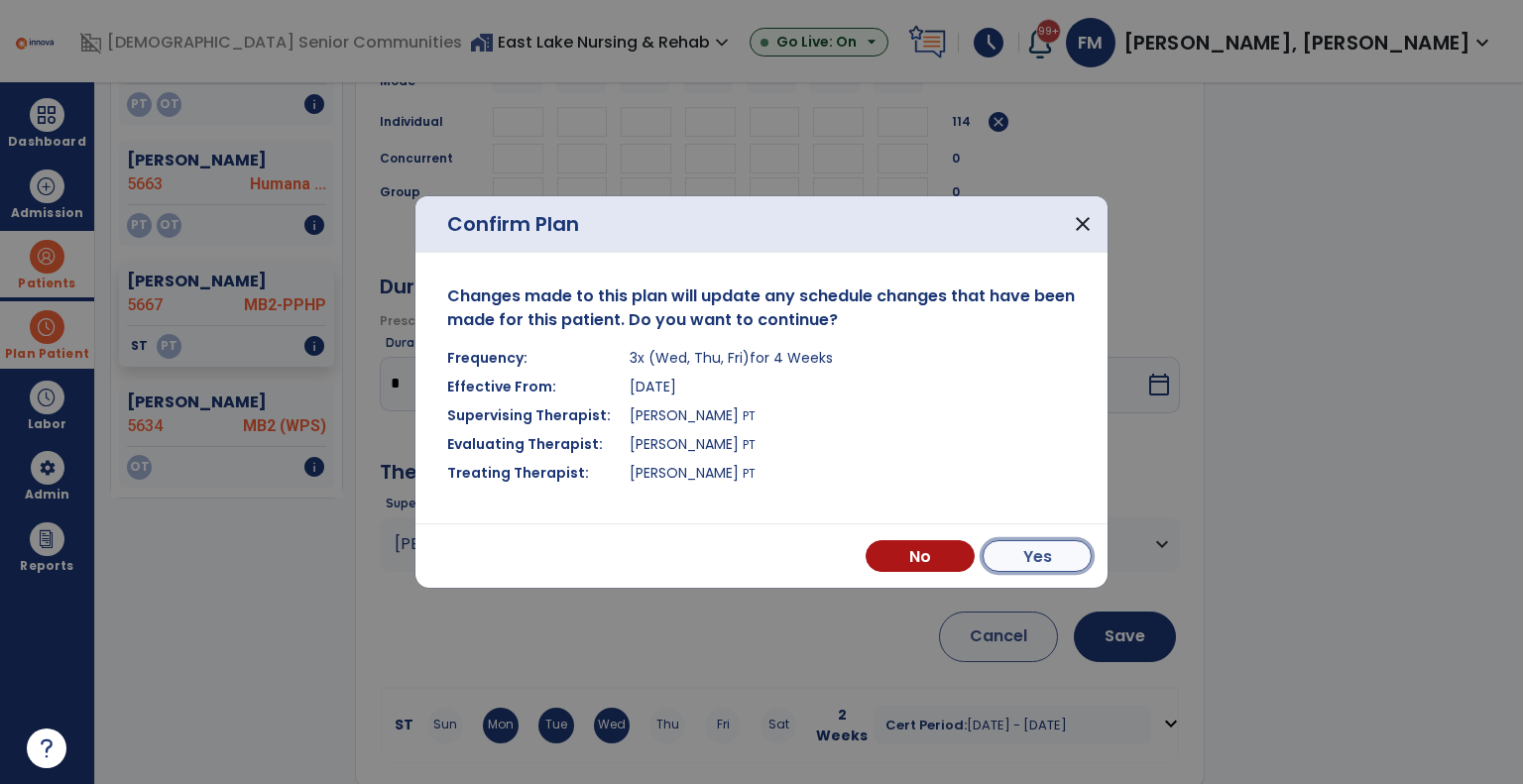 click on "Yes" at bounding box center [1037, 556] 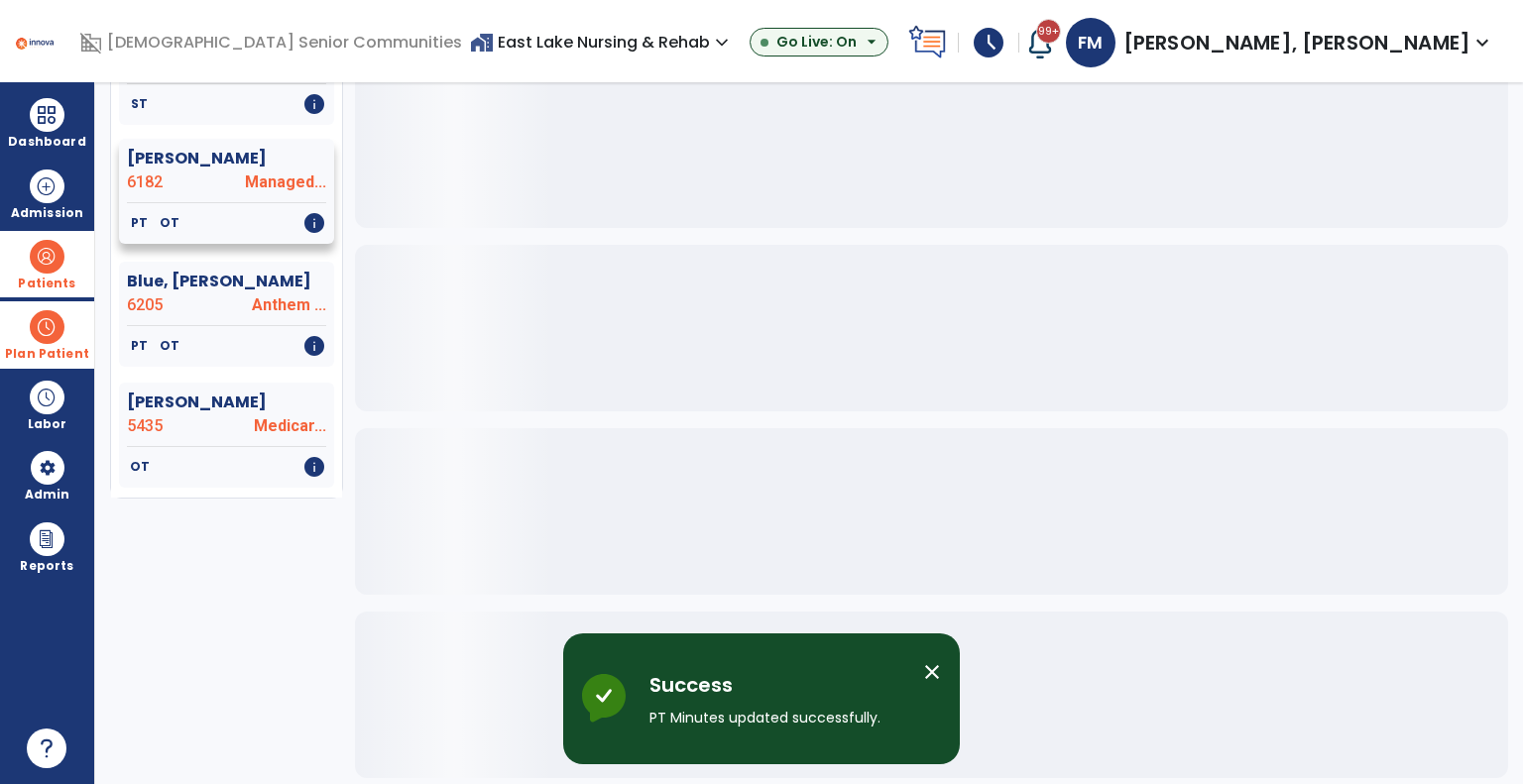 scroll, scrollTop: 0, scrollLeft: 0, axis: both 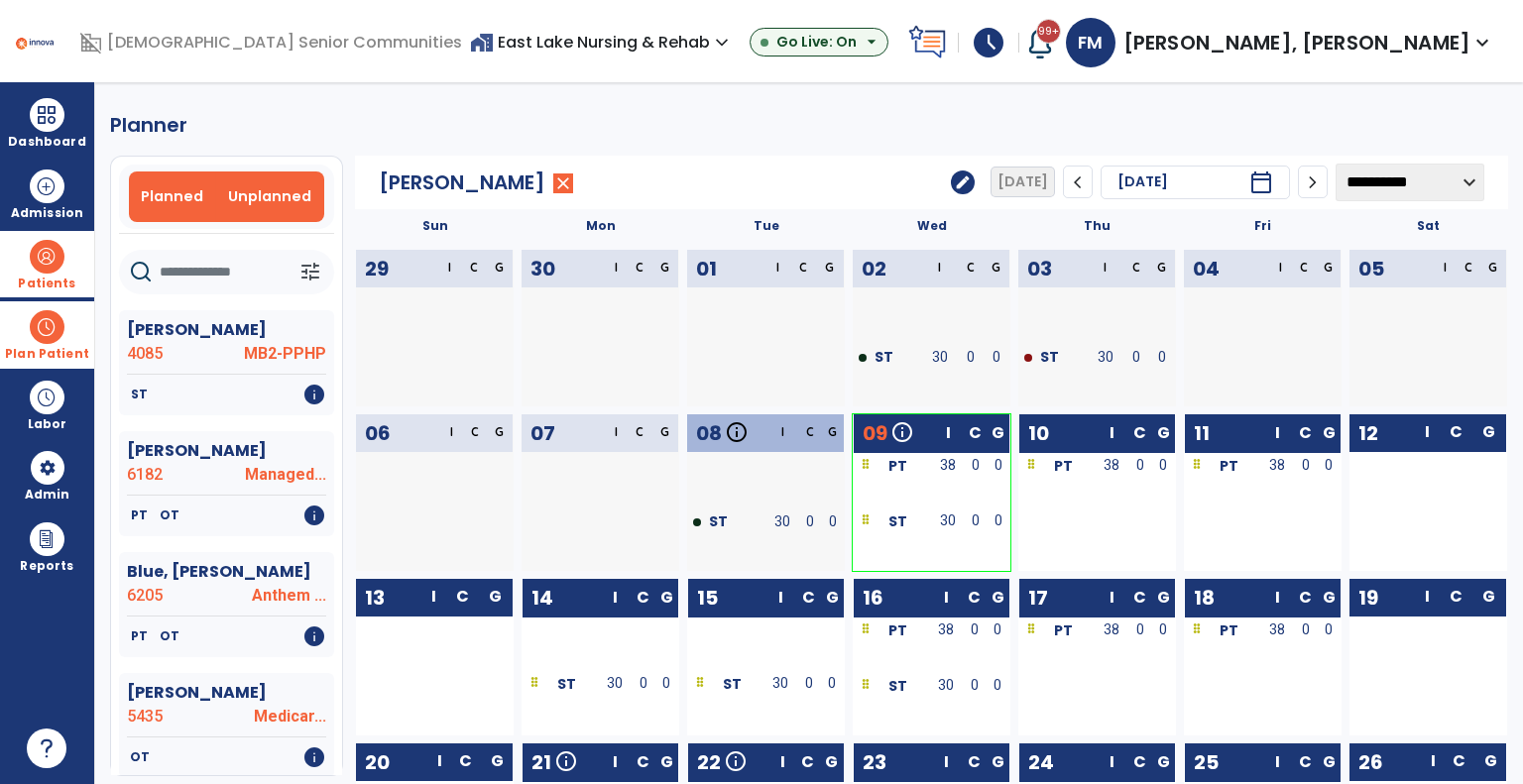 click on "Unplanned" at bounding box center [270, 196] 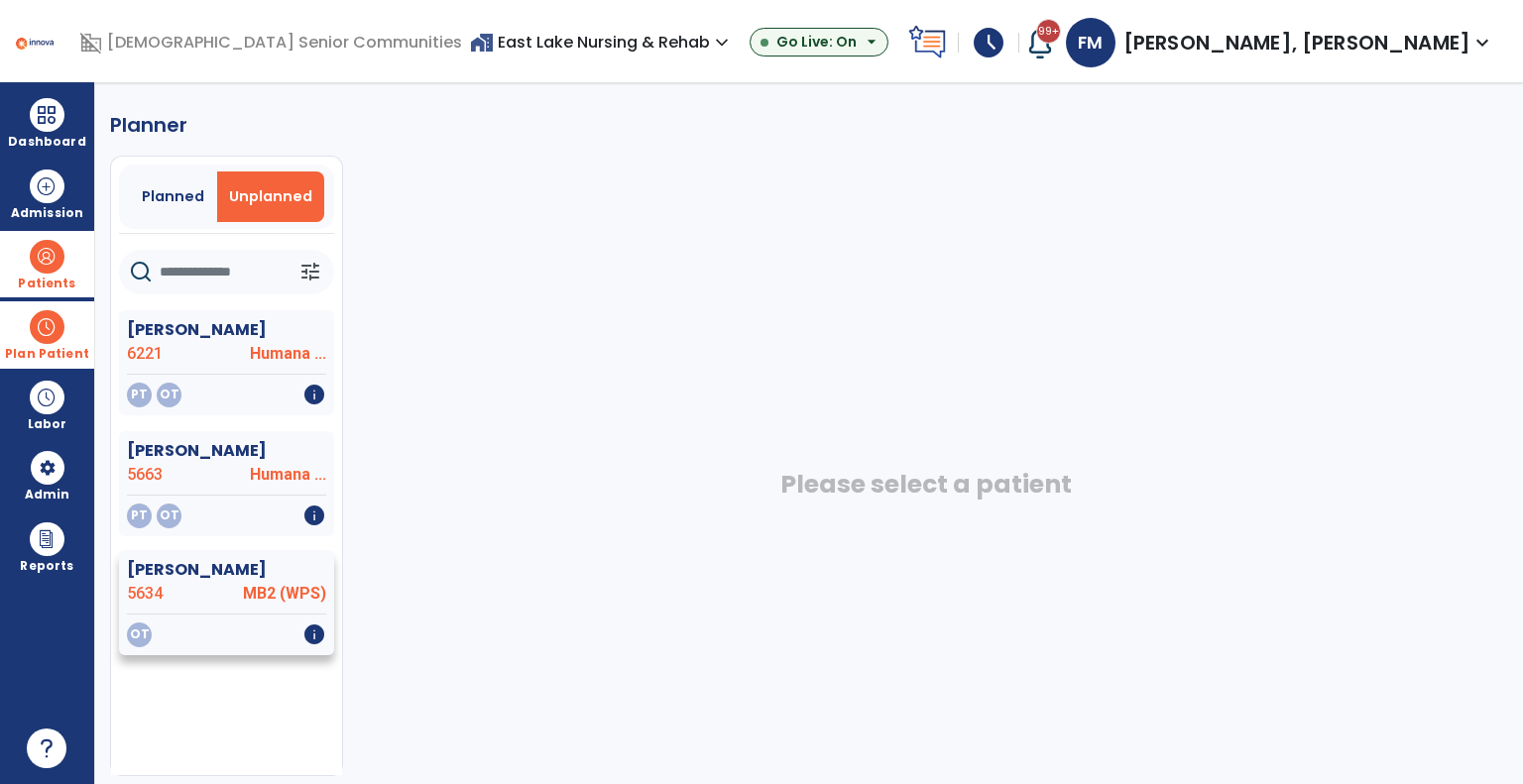 click on "MB2 (WPS)" 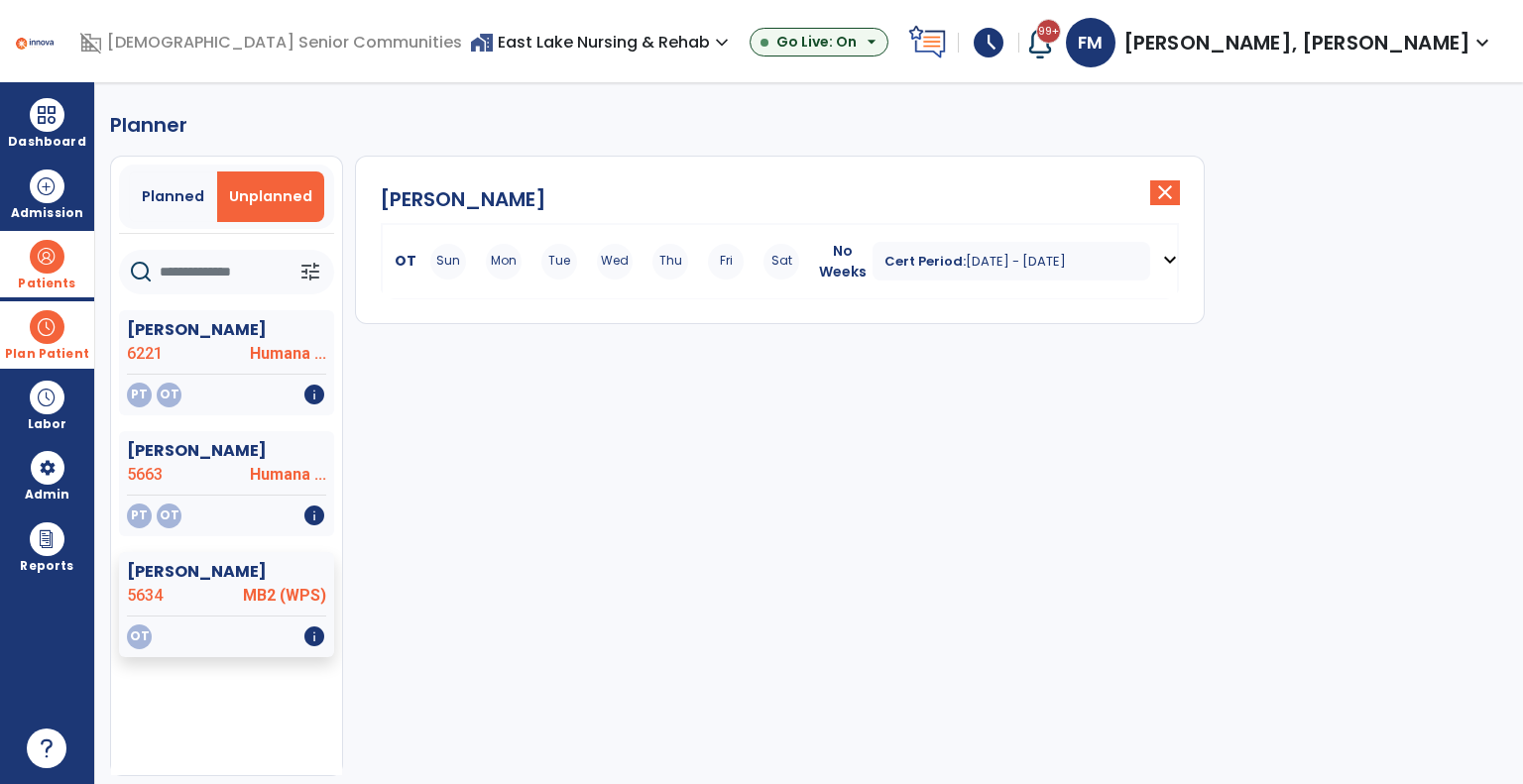 click on "Patients" at bounding box center [47, 283] 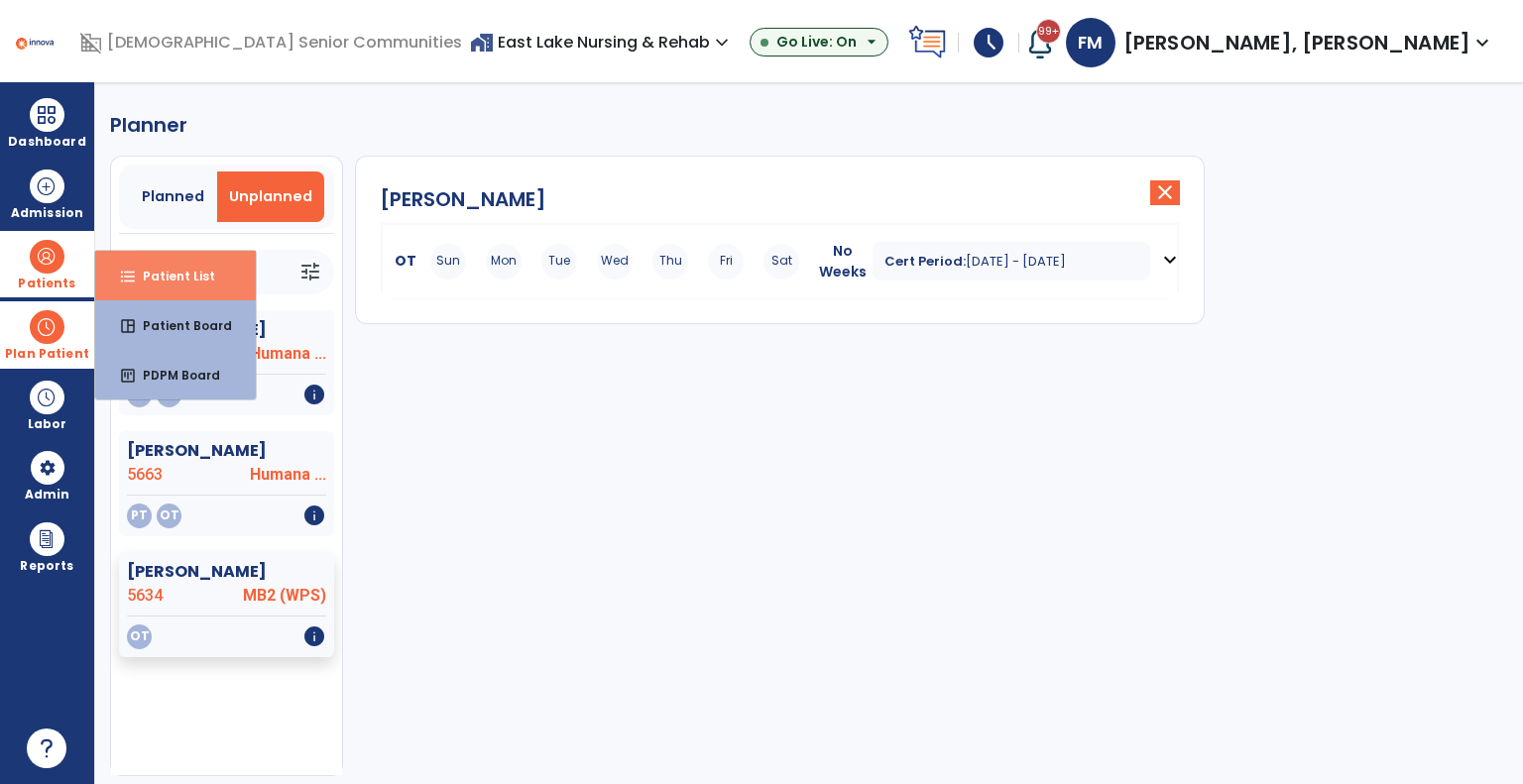 click on "Patient List" at bounding box center [171, 276] 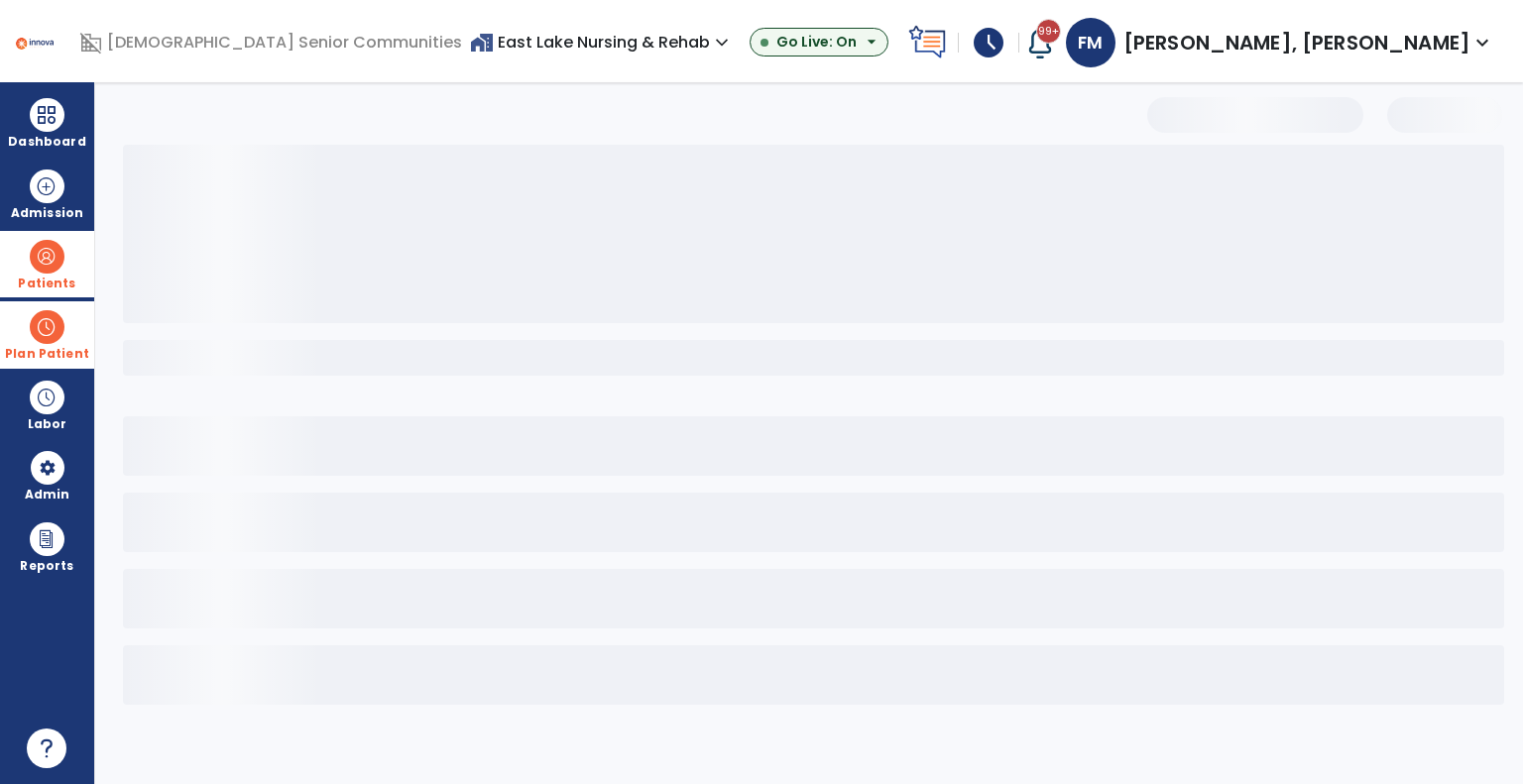 select on "***" 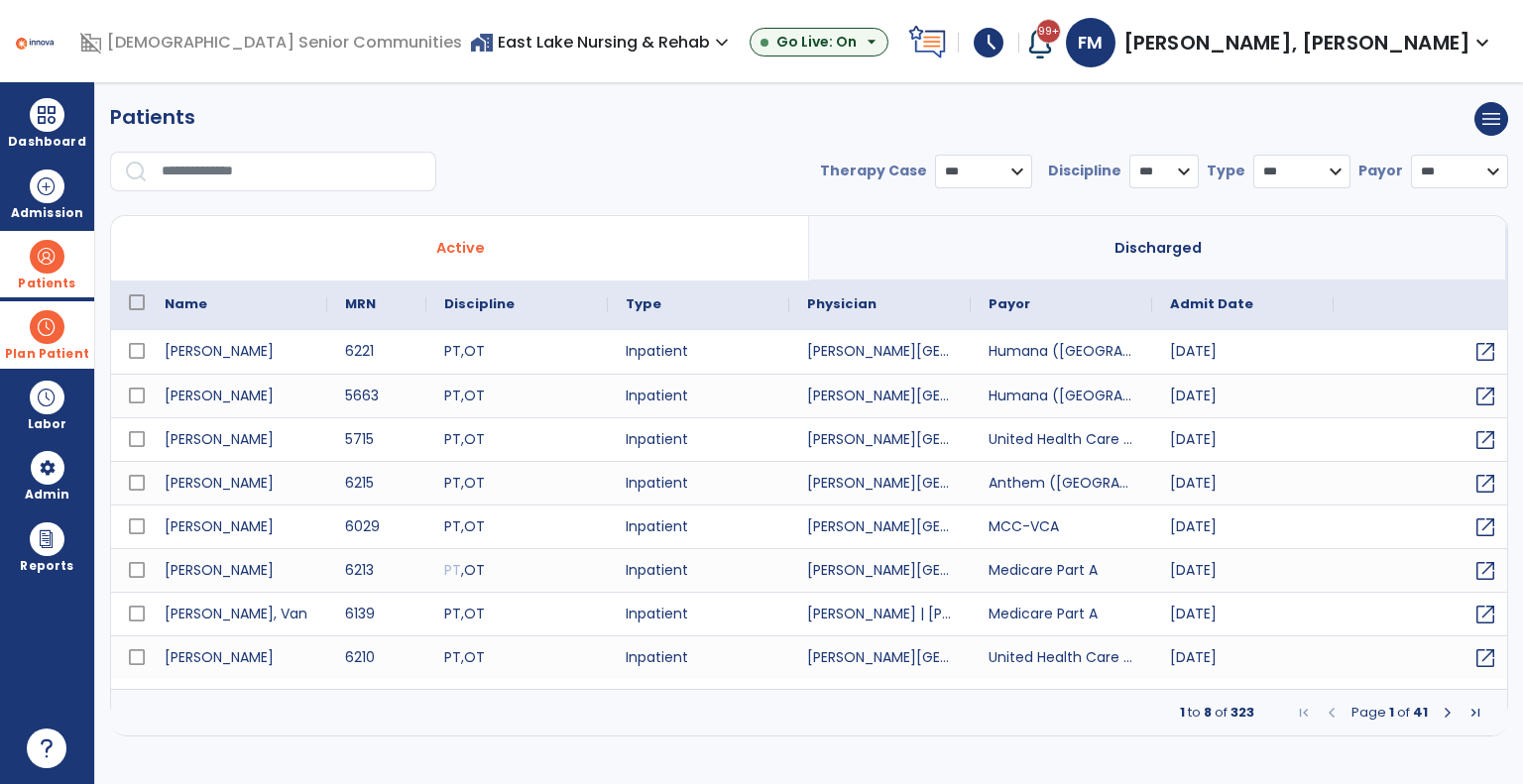 click at bounding box center [292, 171] 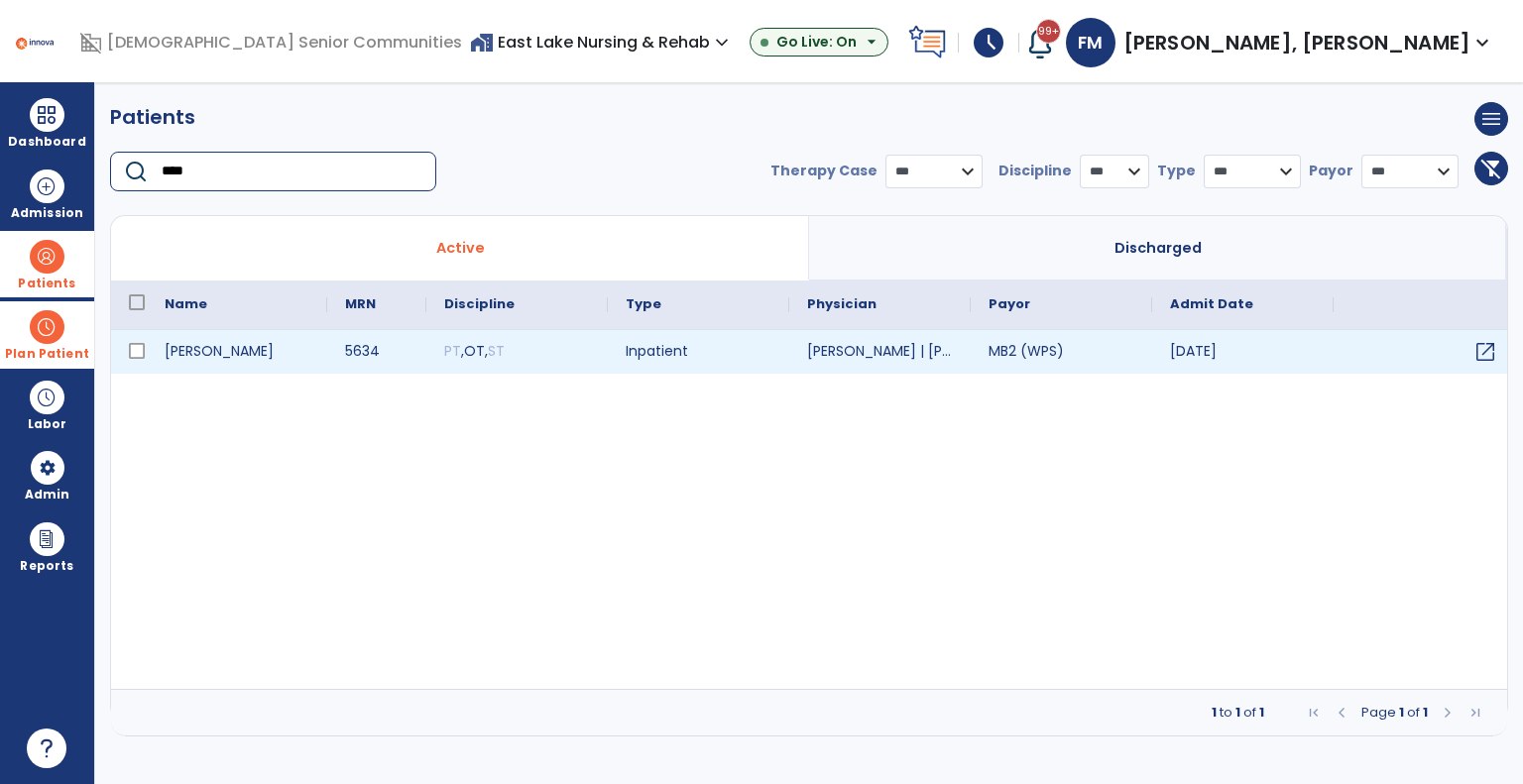 type on "****" 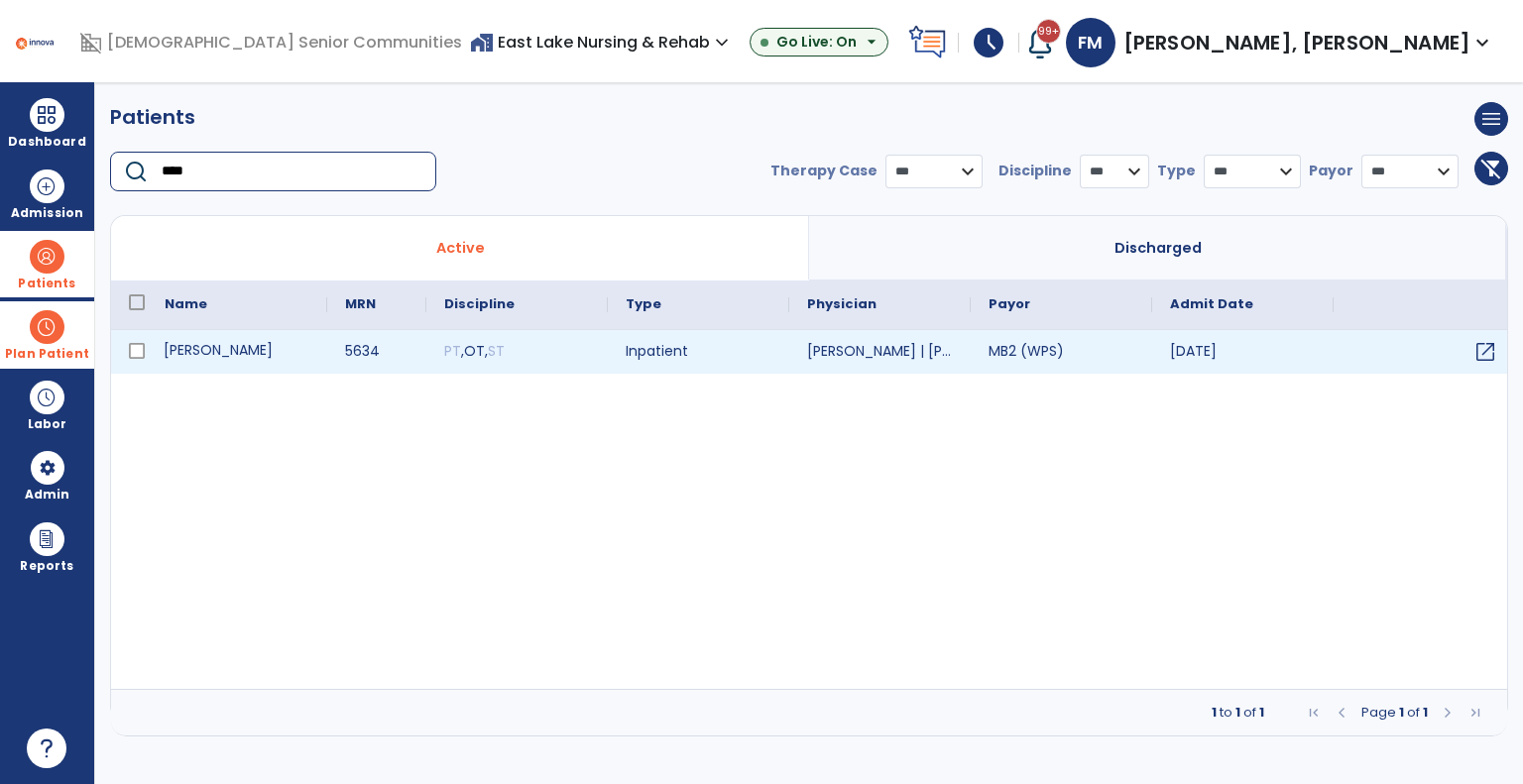 click on "[PERSON_NAME]" at bounding box center [237, 352] 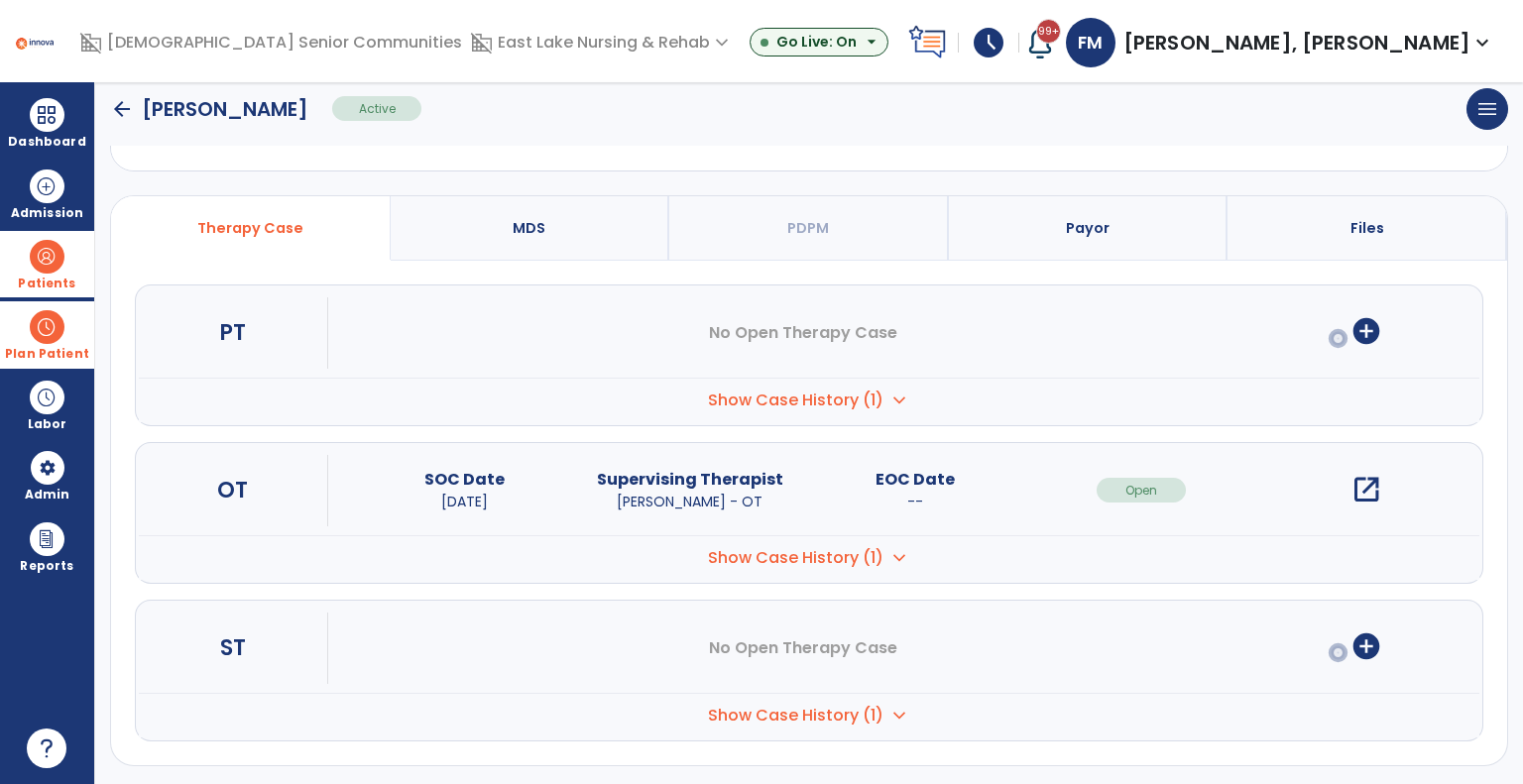 scroll, scrollTop: 99, scrollLeft: 0, axis: vertical 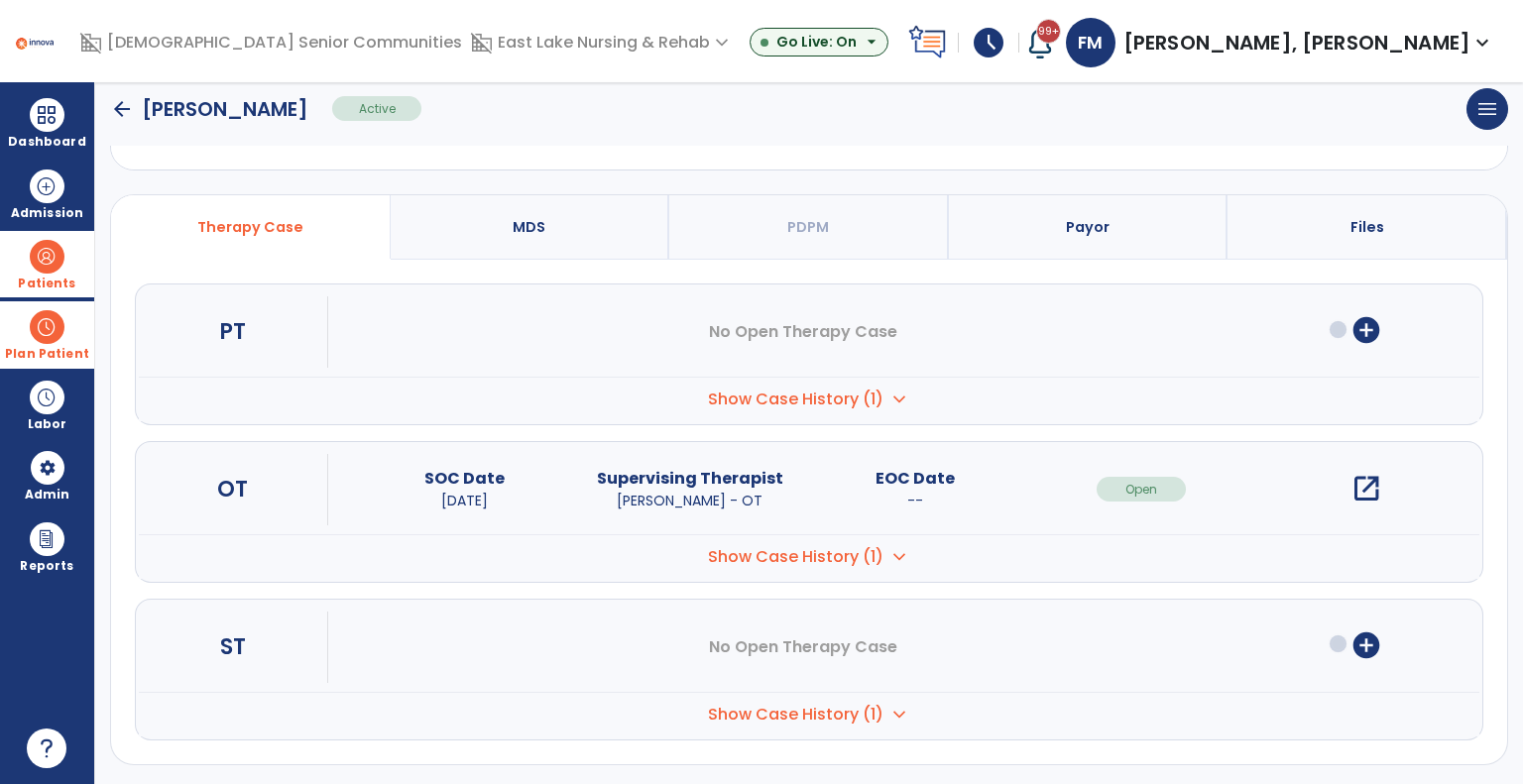 click on "Show Case History (1)     expand_more" at bounding box center (809, 398) 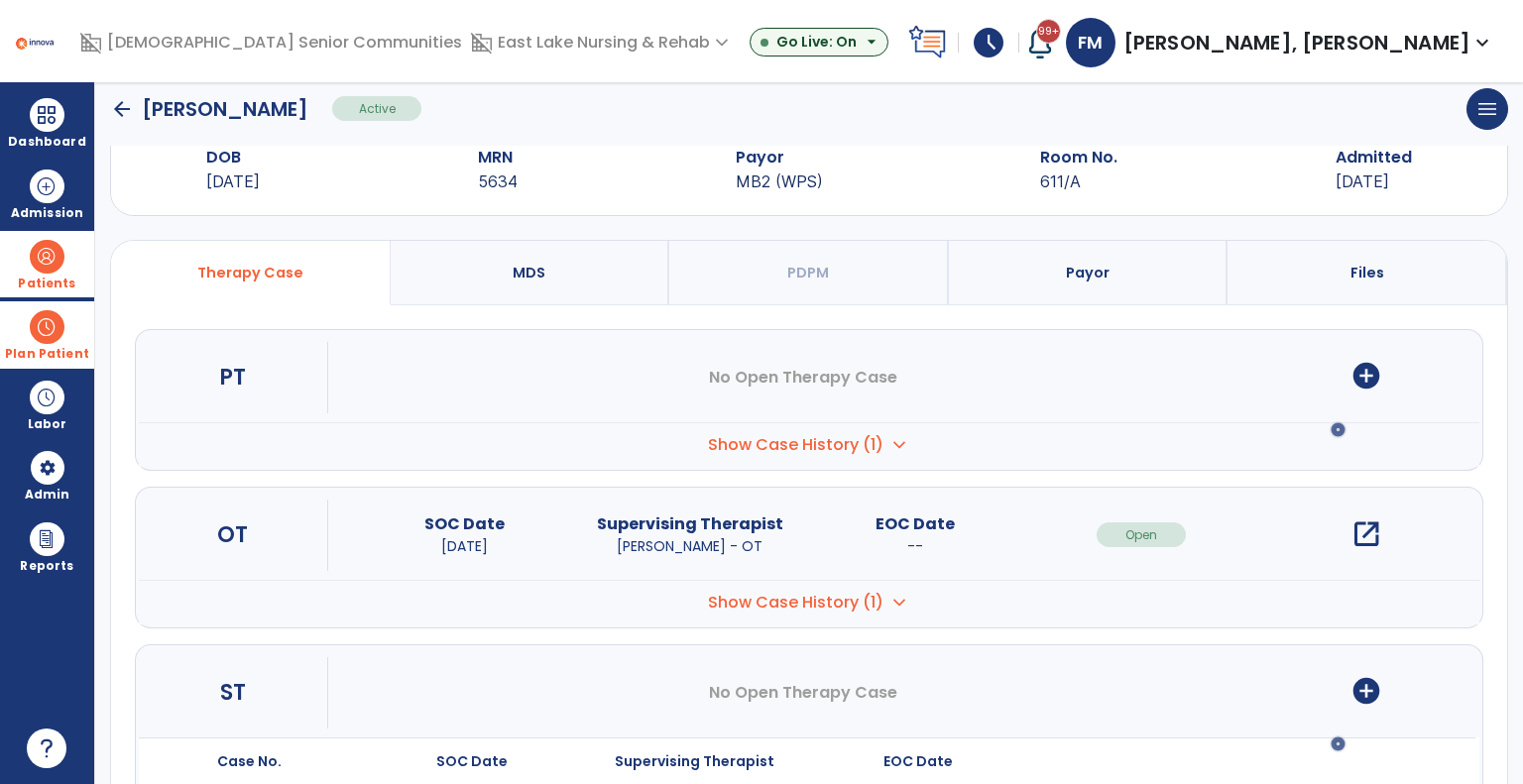 scroll, scrollTop: 0, scrollLeft: 0, axis: both 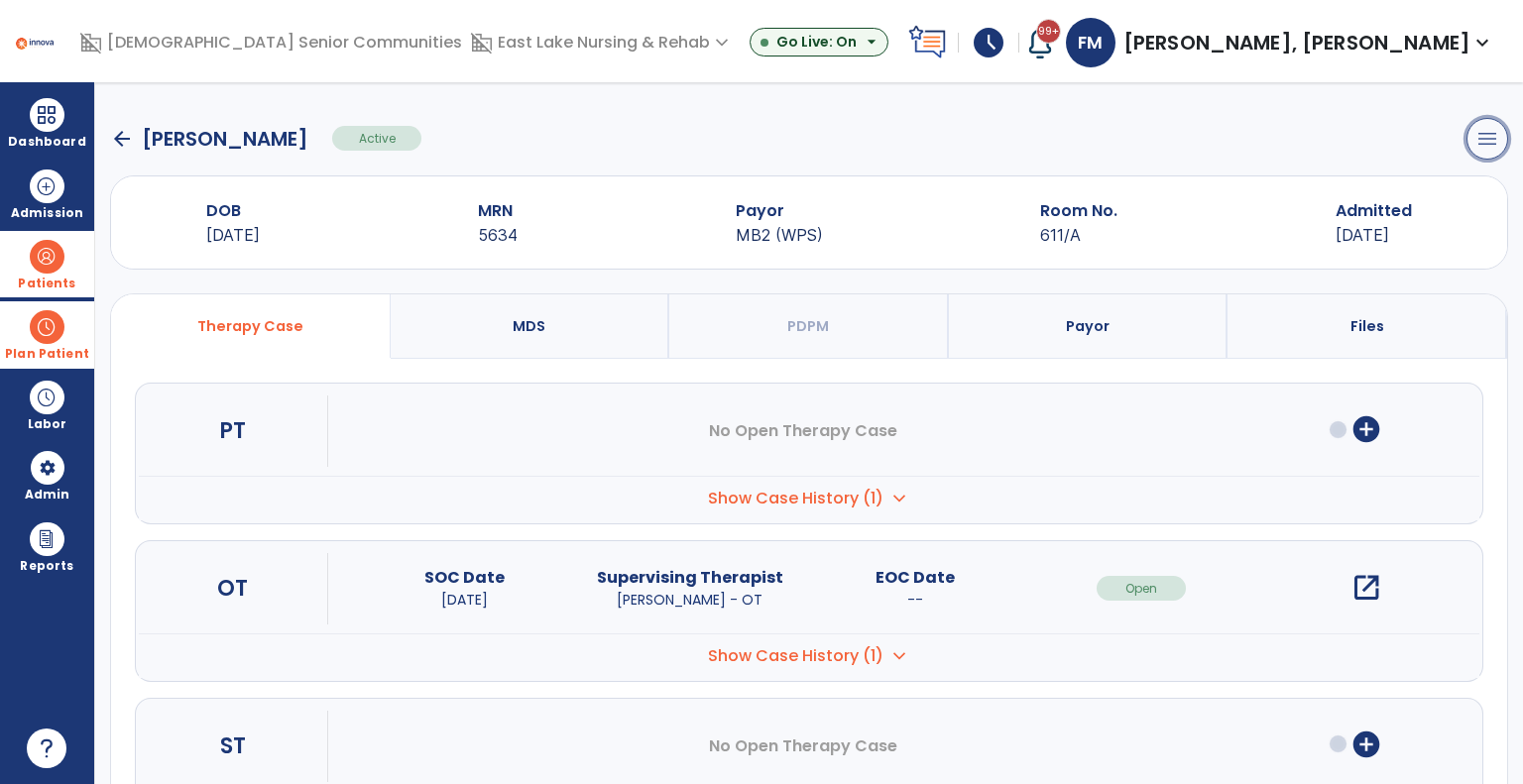 click on "menu" at bounding box center (1487, 139) 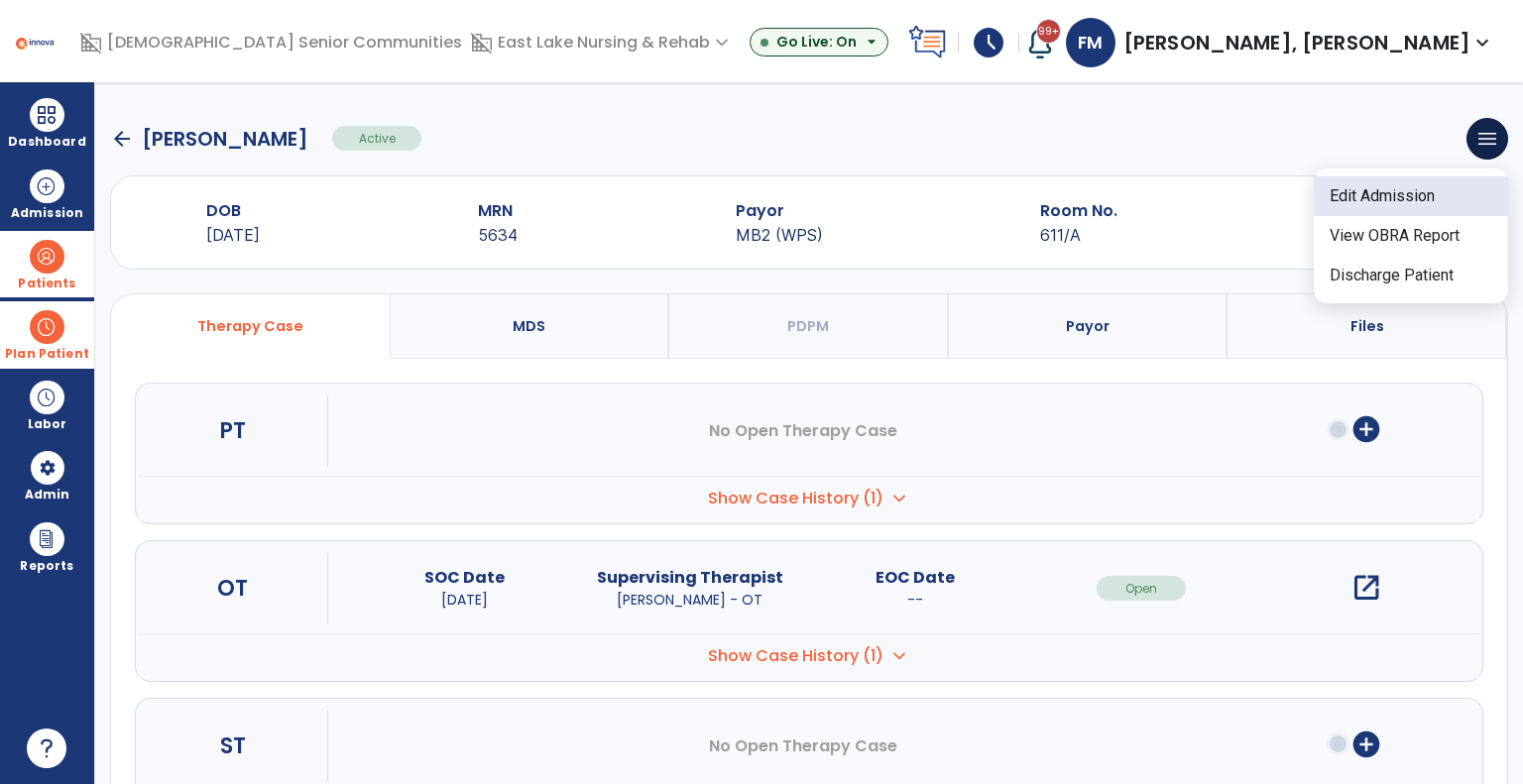 click on "Edit Admission" 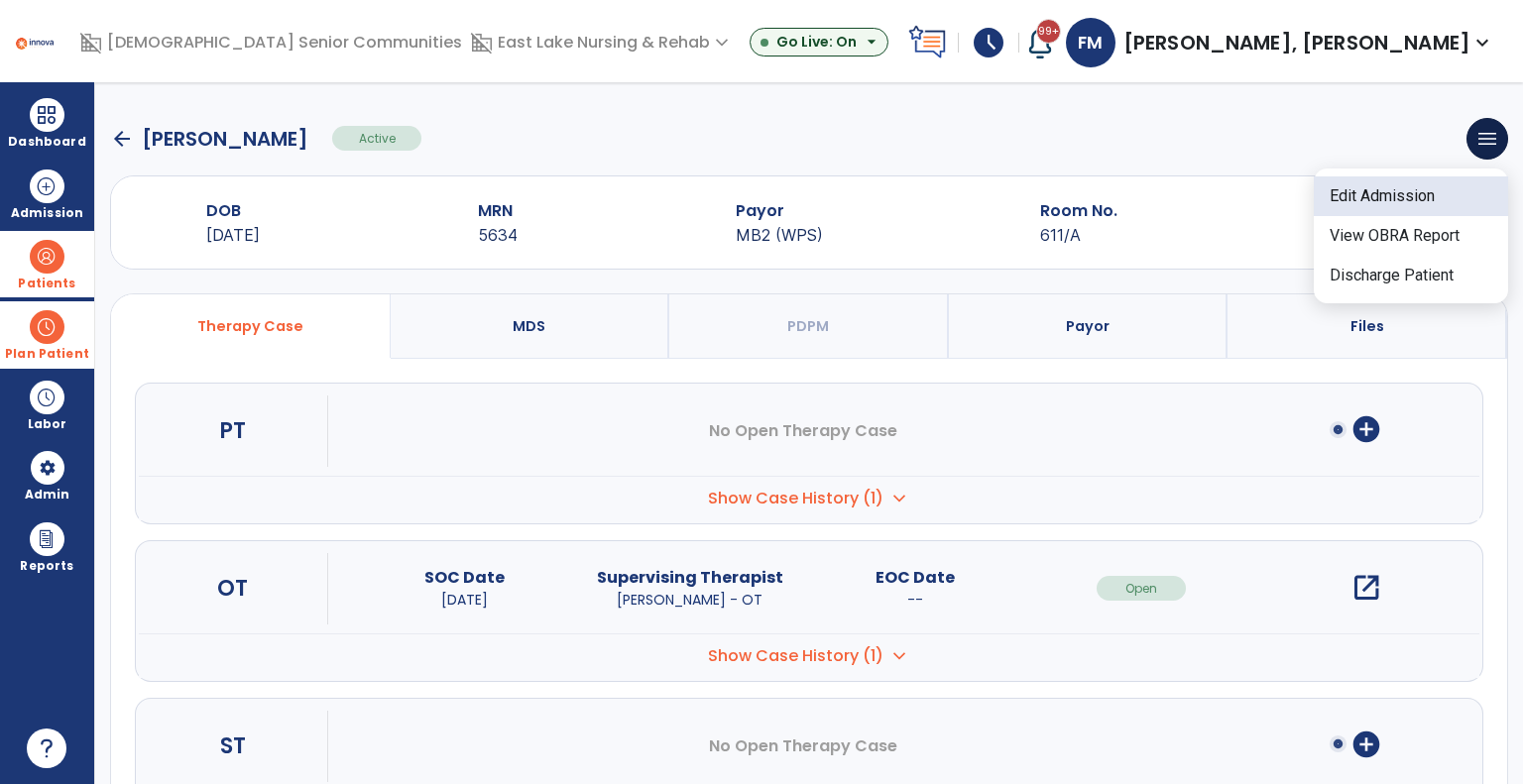 select on "******" 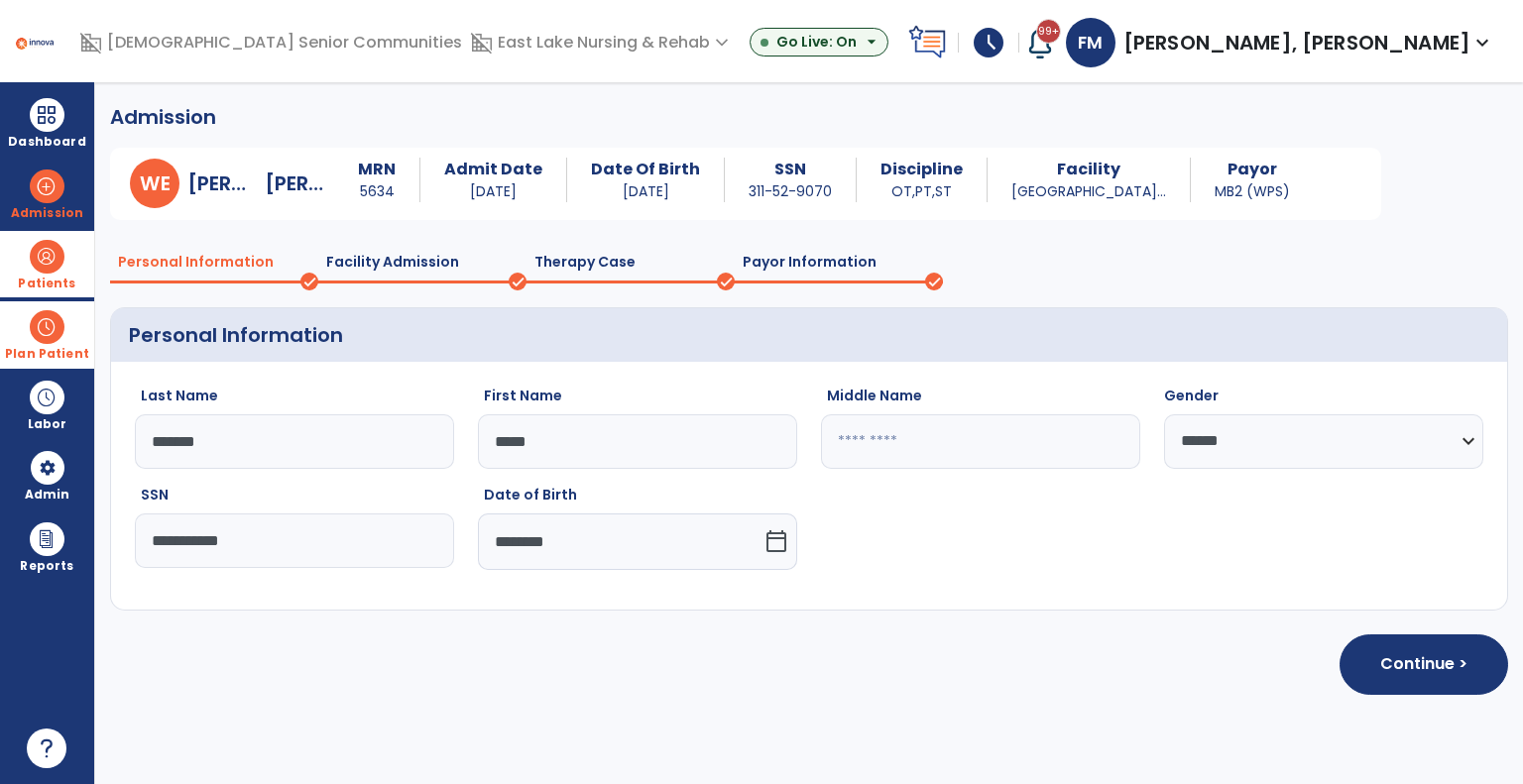 click on "Payor Information" 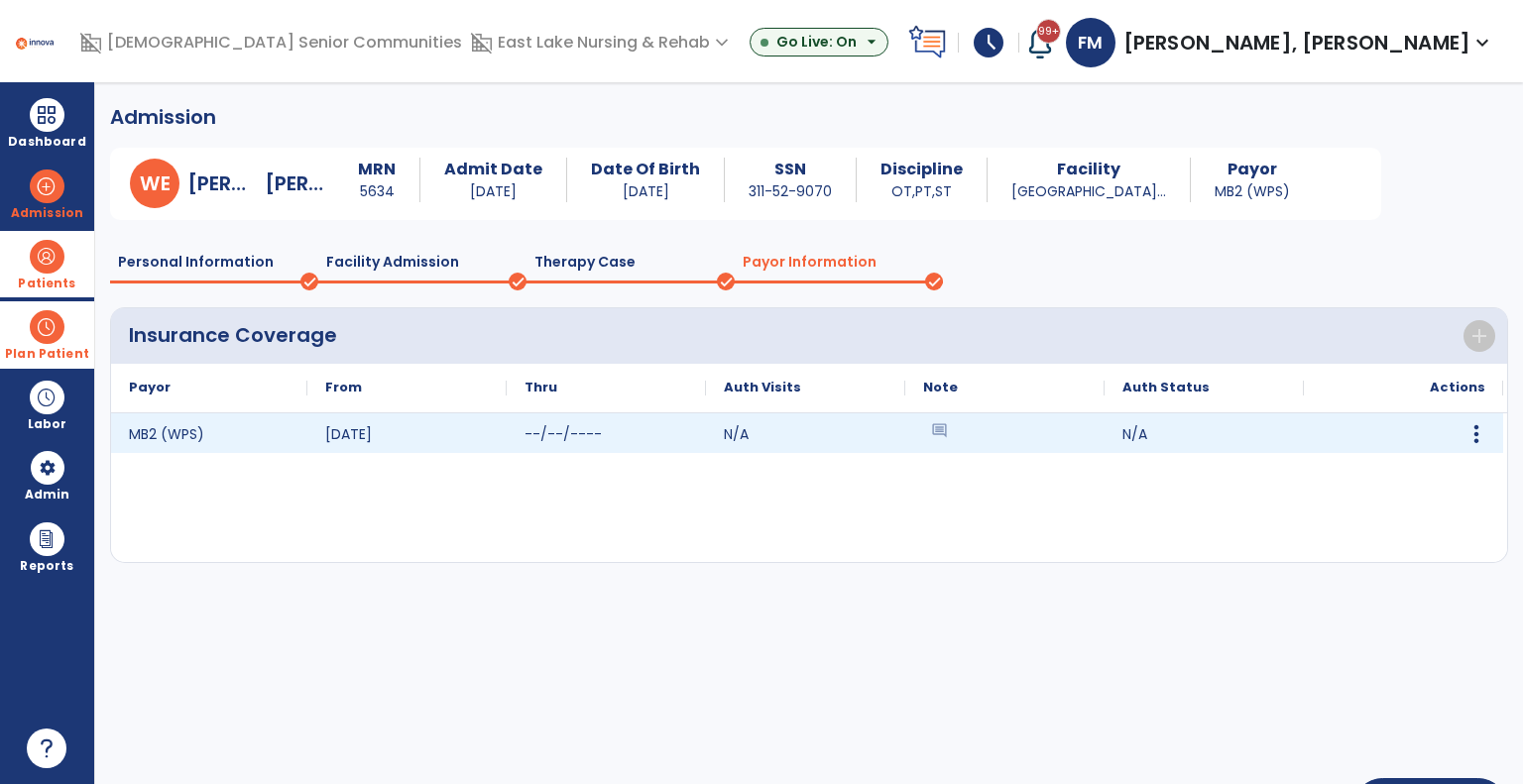 click 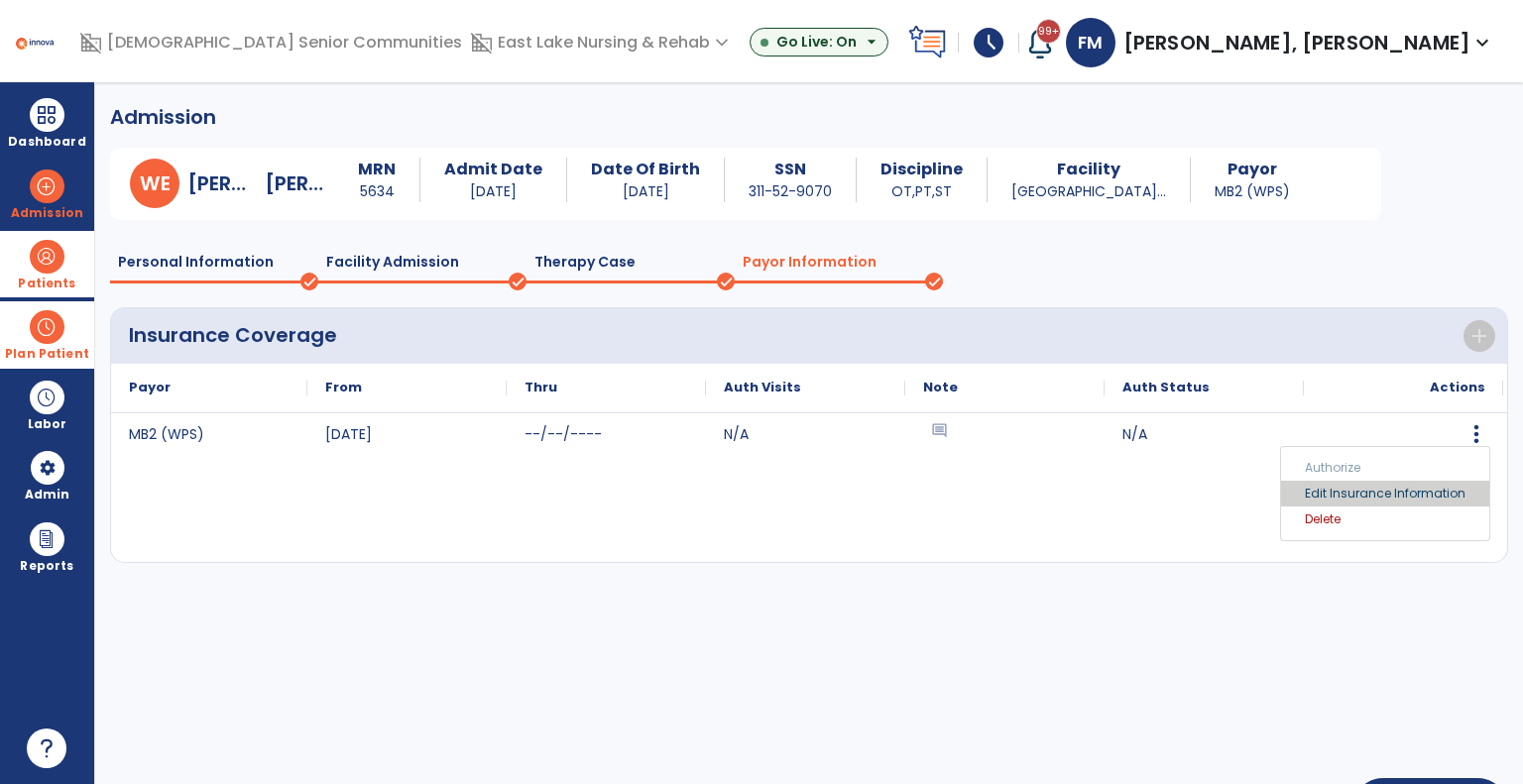 click on "Edit Insurance Information" at bounding box center (1385, 494) 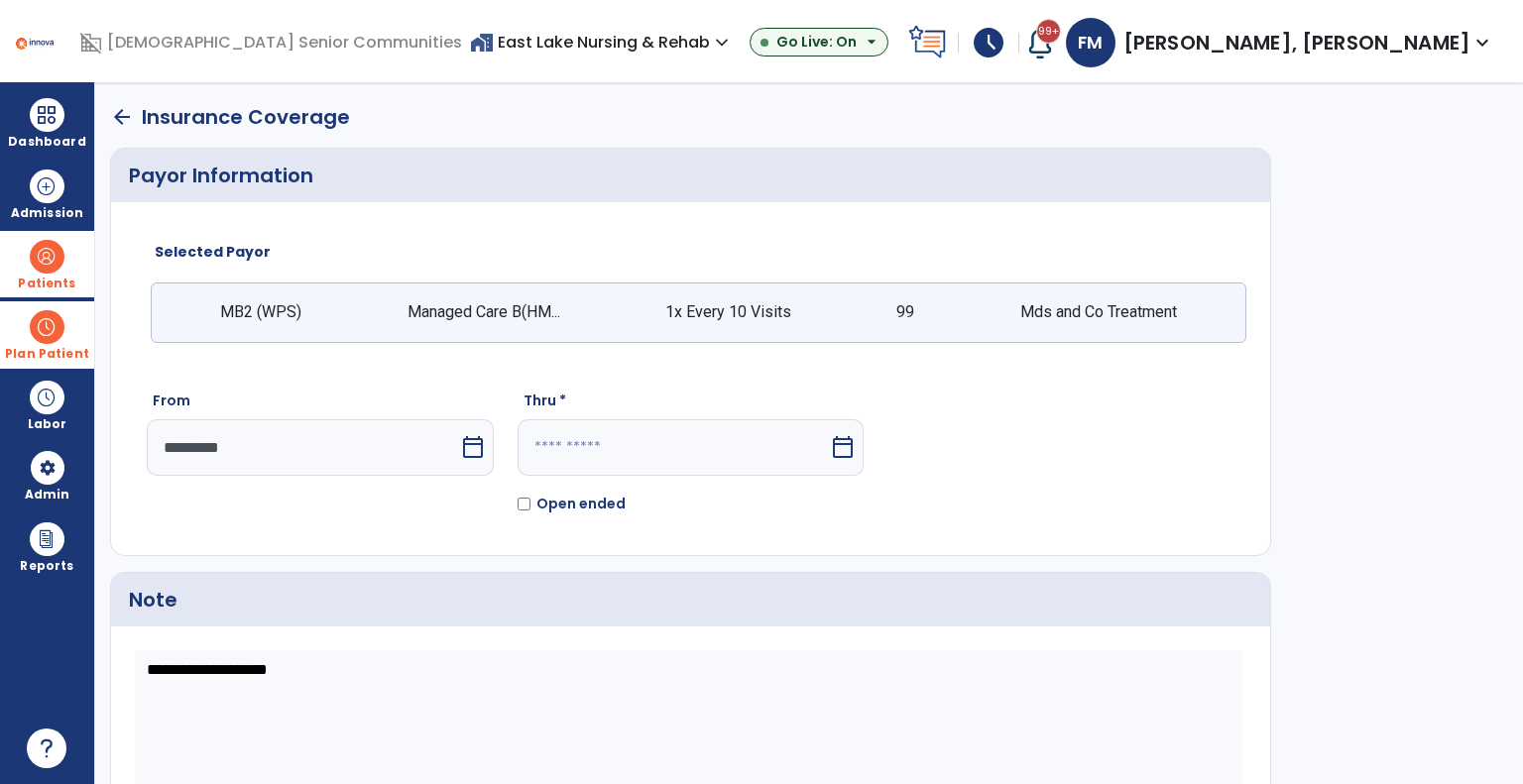 click at bounding box center [673, 447] 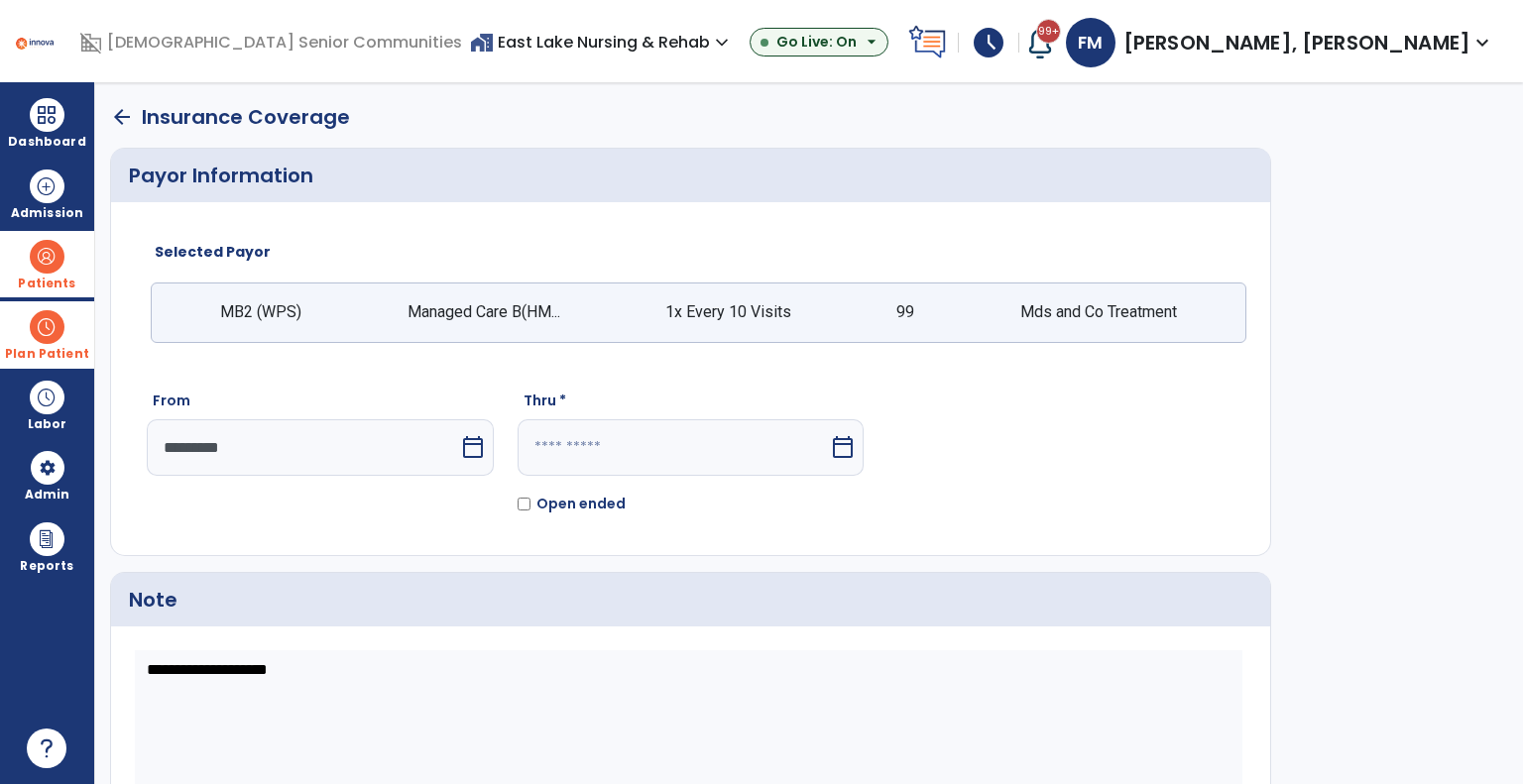 select on "*" 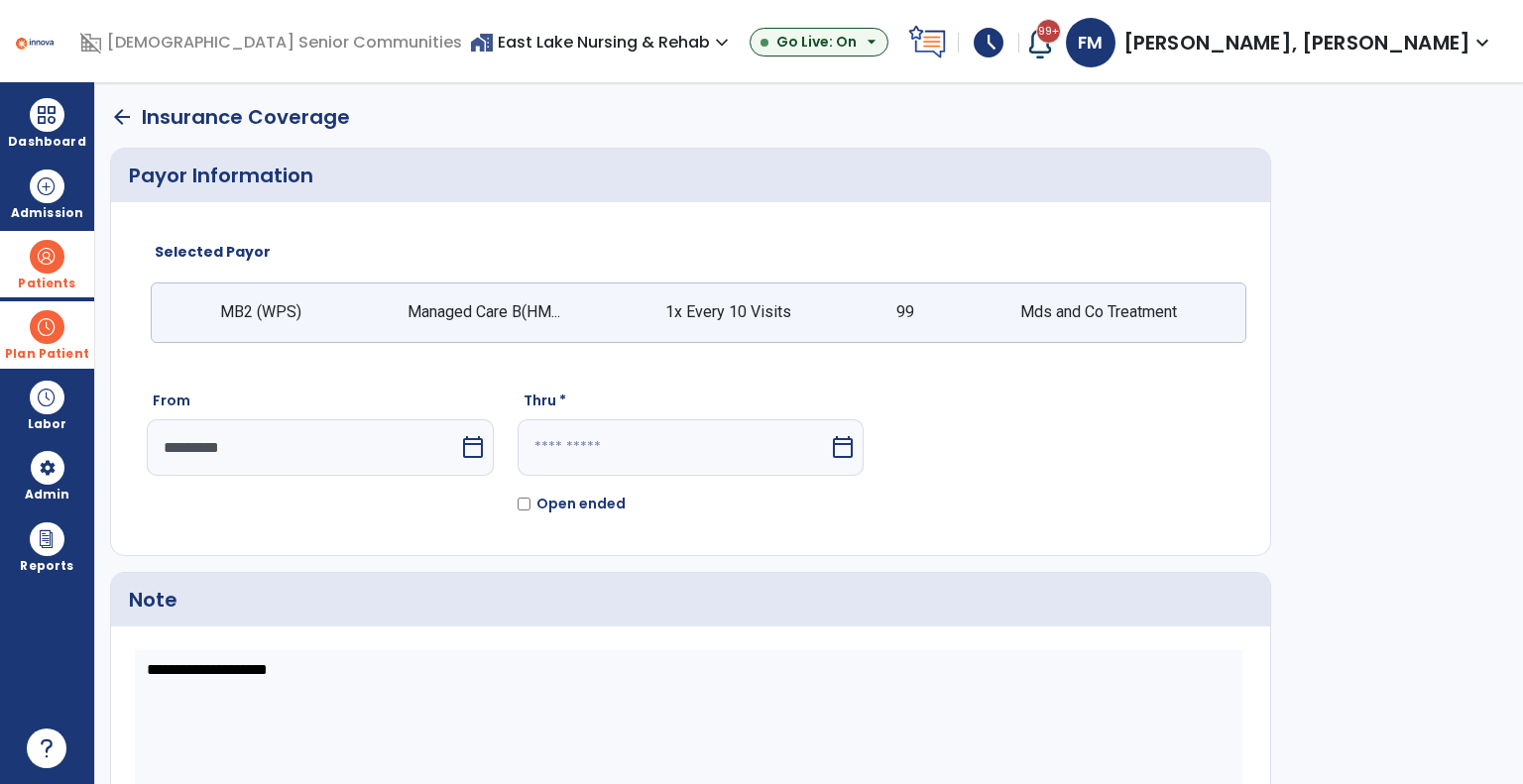 select on "****" 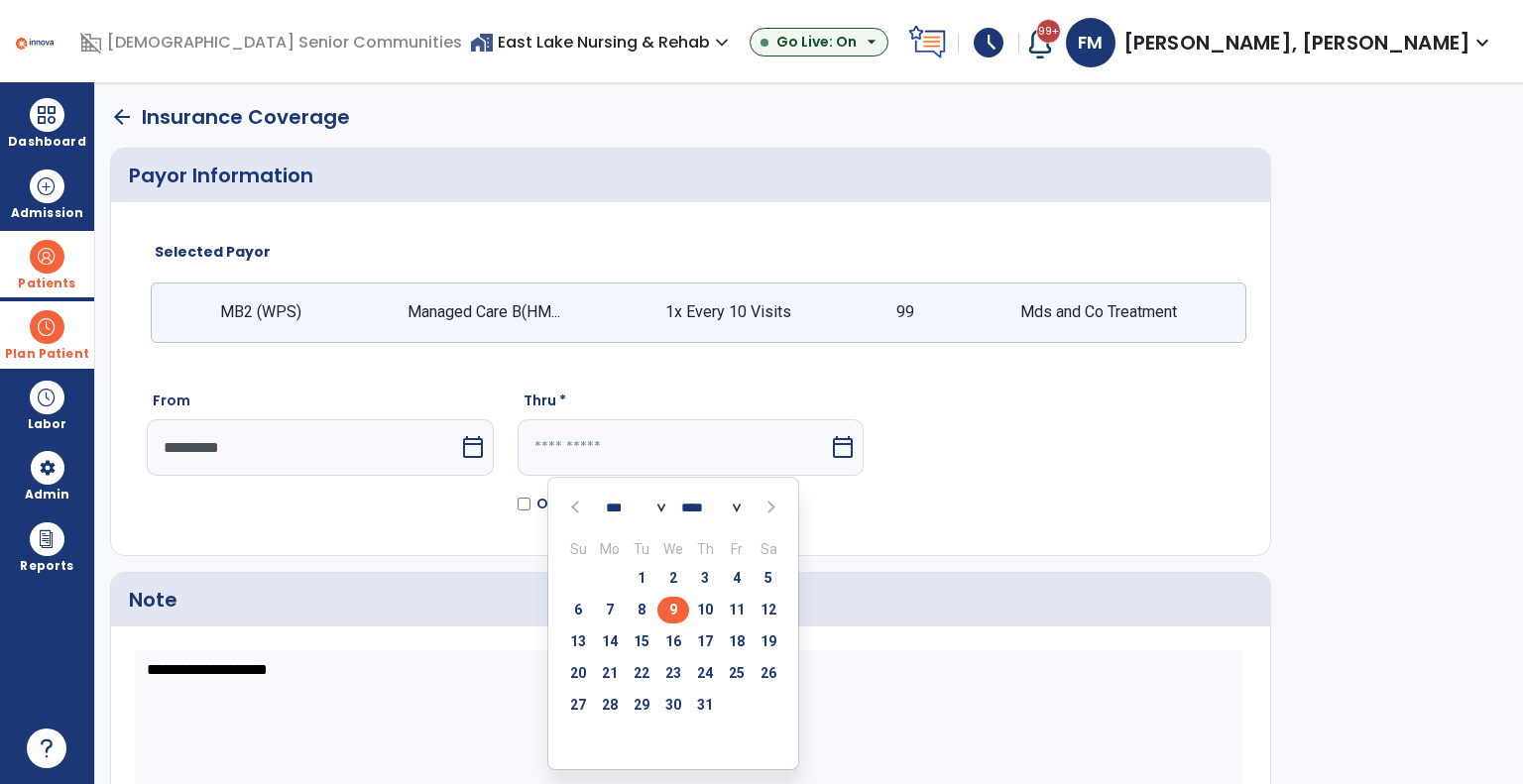 click at bounding box center (577, 507) 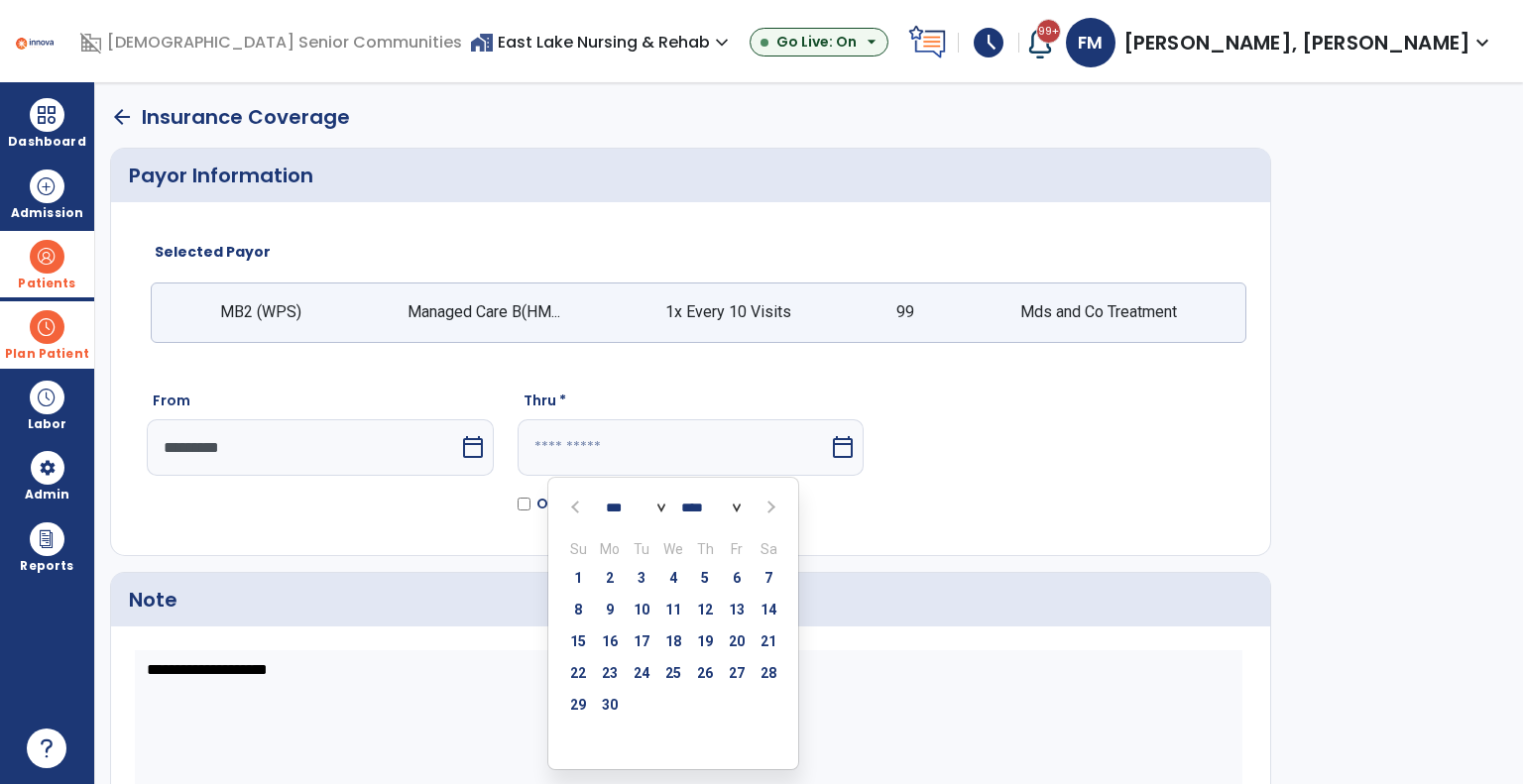 click at bounding box center [577, 507] 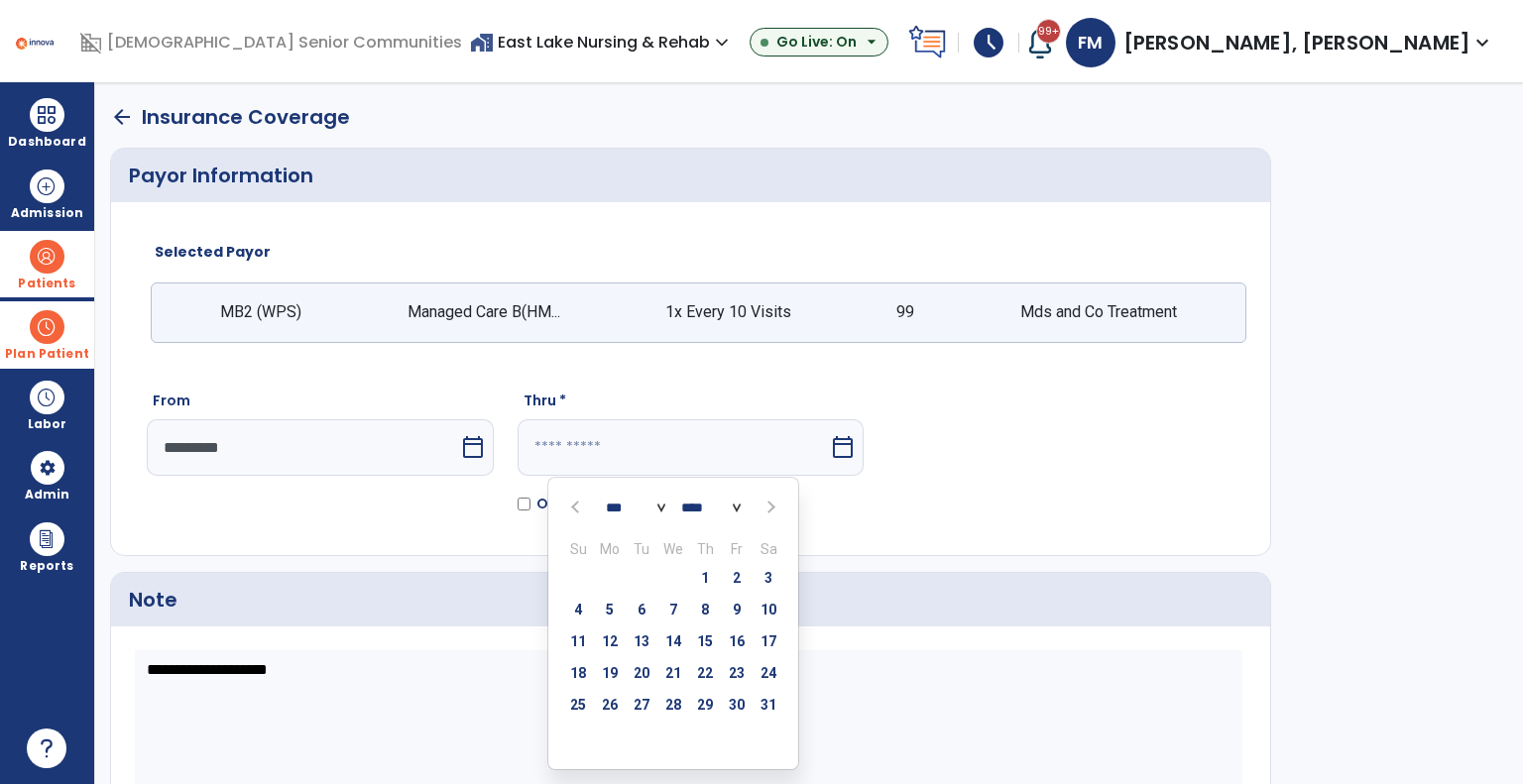 click at bounding box center [577, 506] 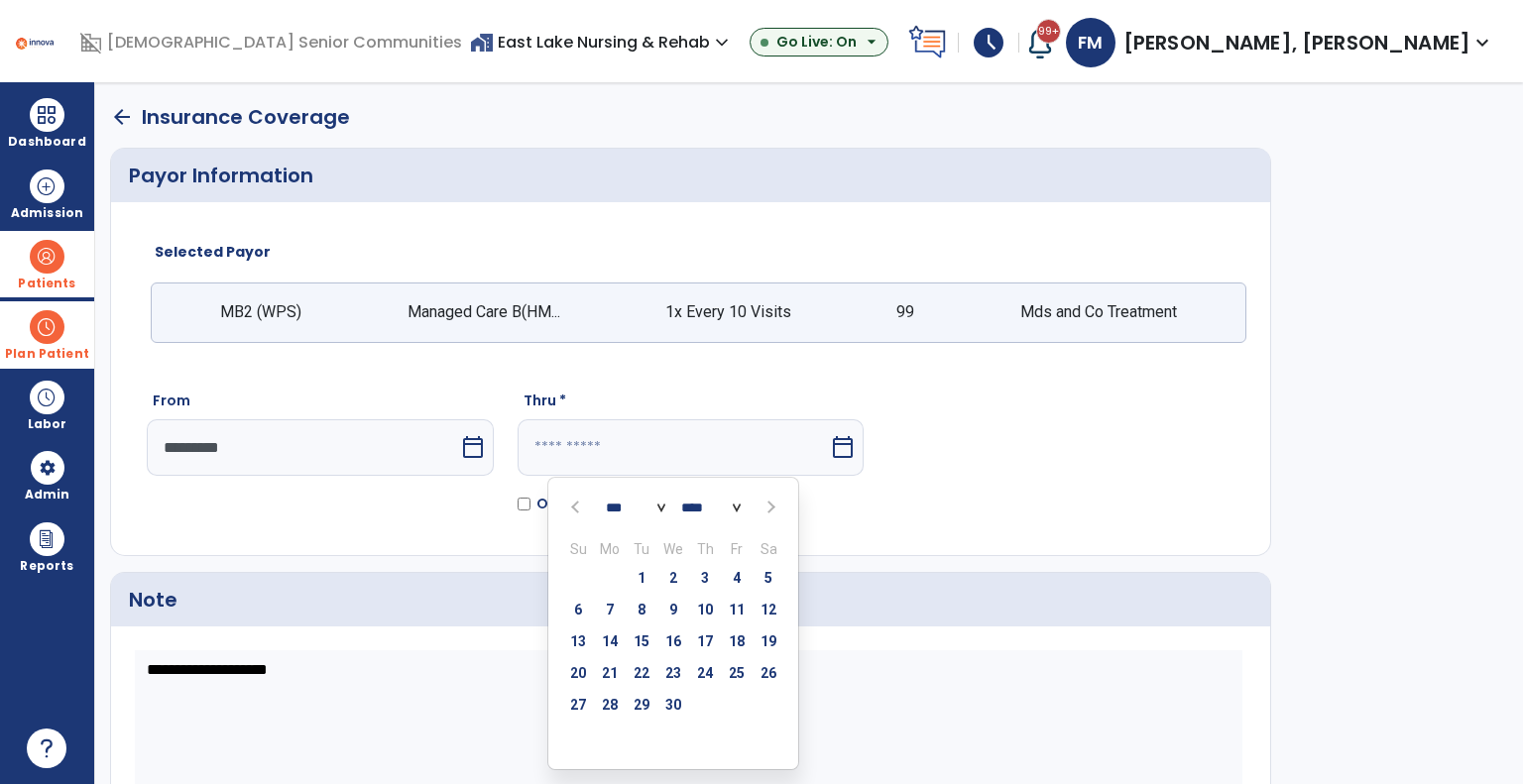 click on "30" at bounding box center (673, 705) 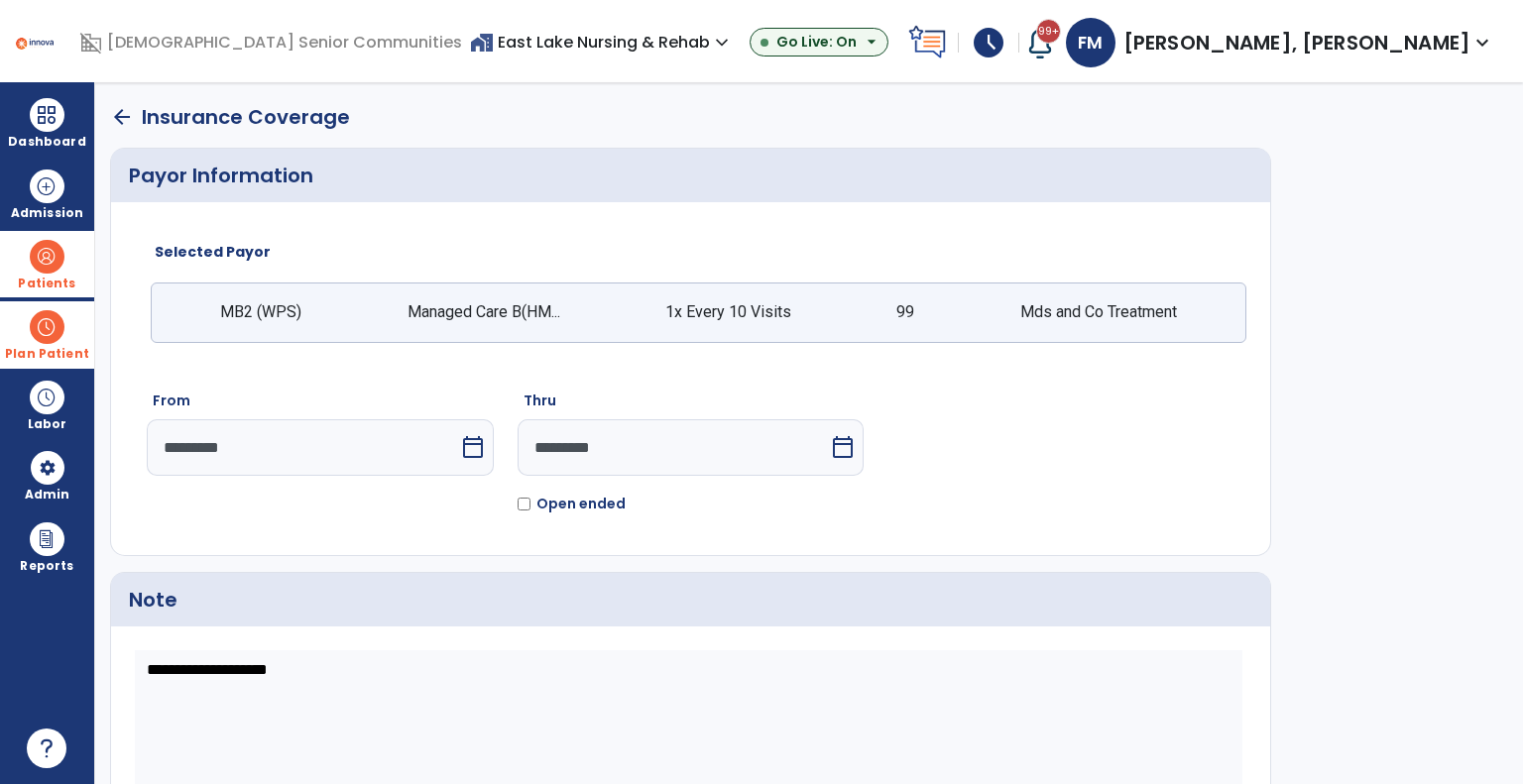 scroll, scrollTop: 118, scrollLeft: 0, axis: vertical 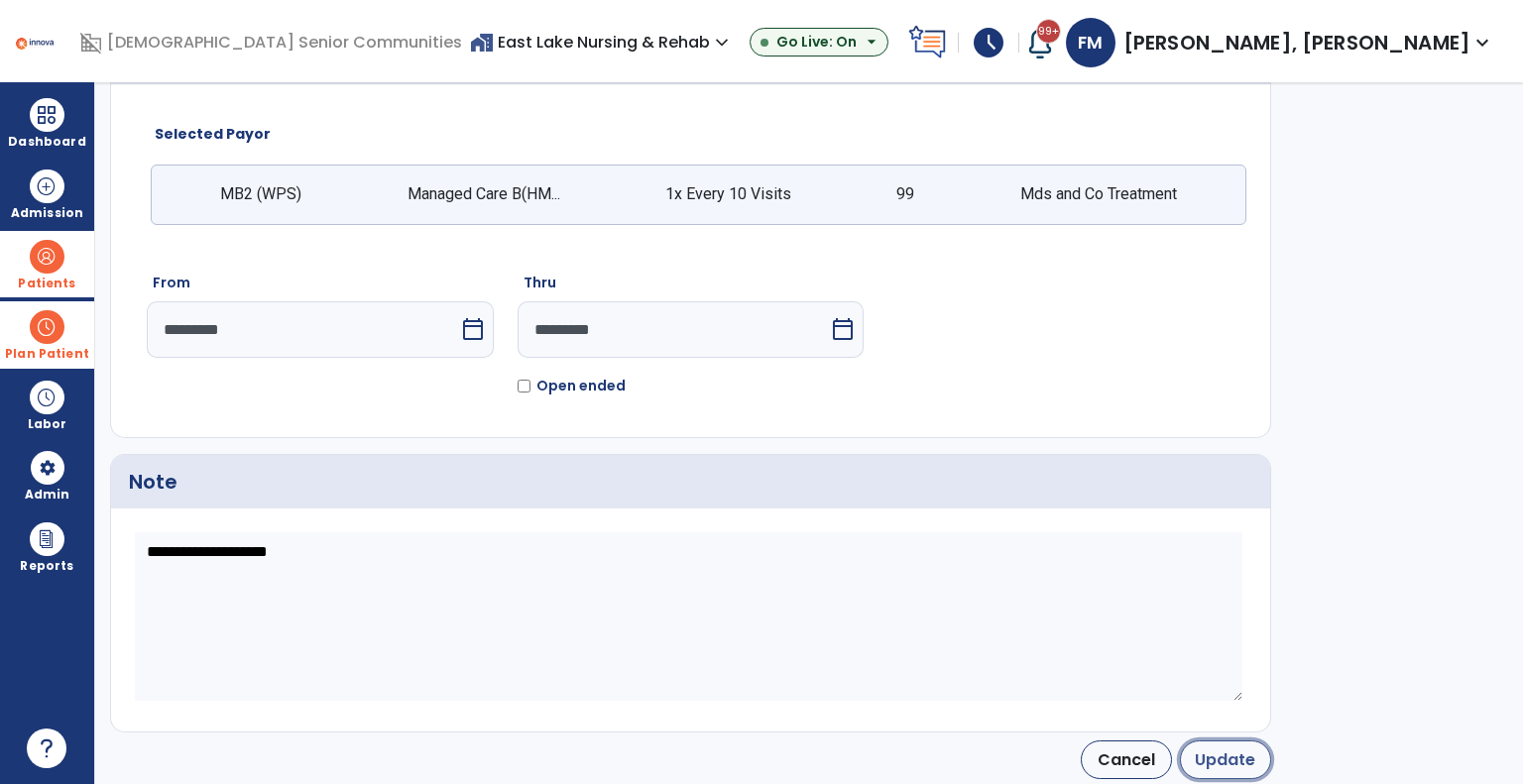 click on "Update" 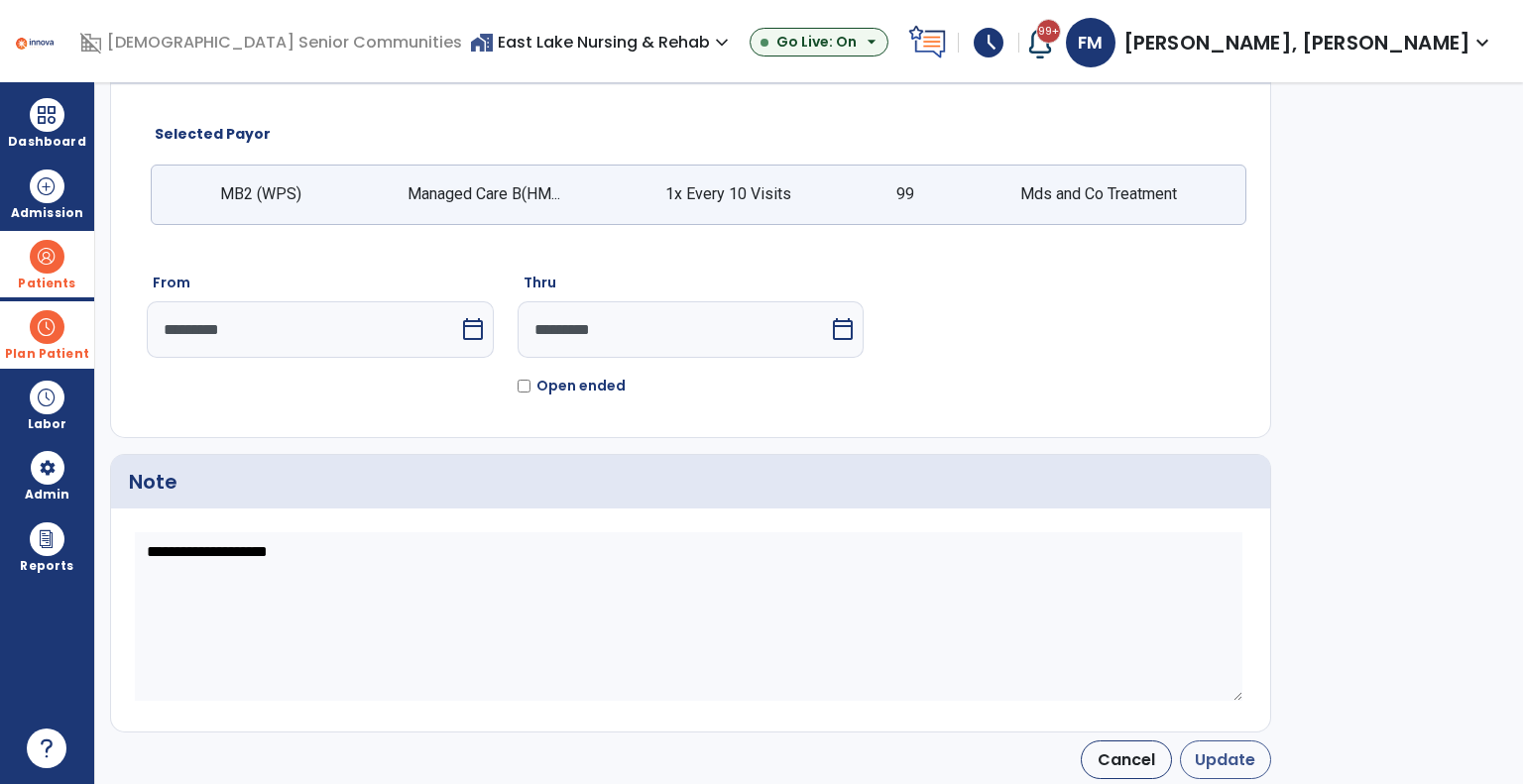 type on "*********" 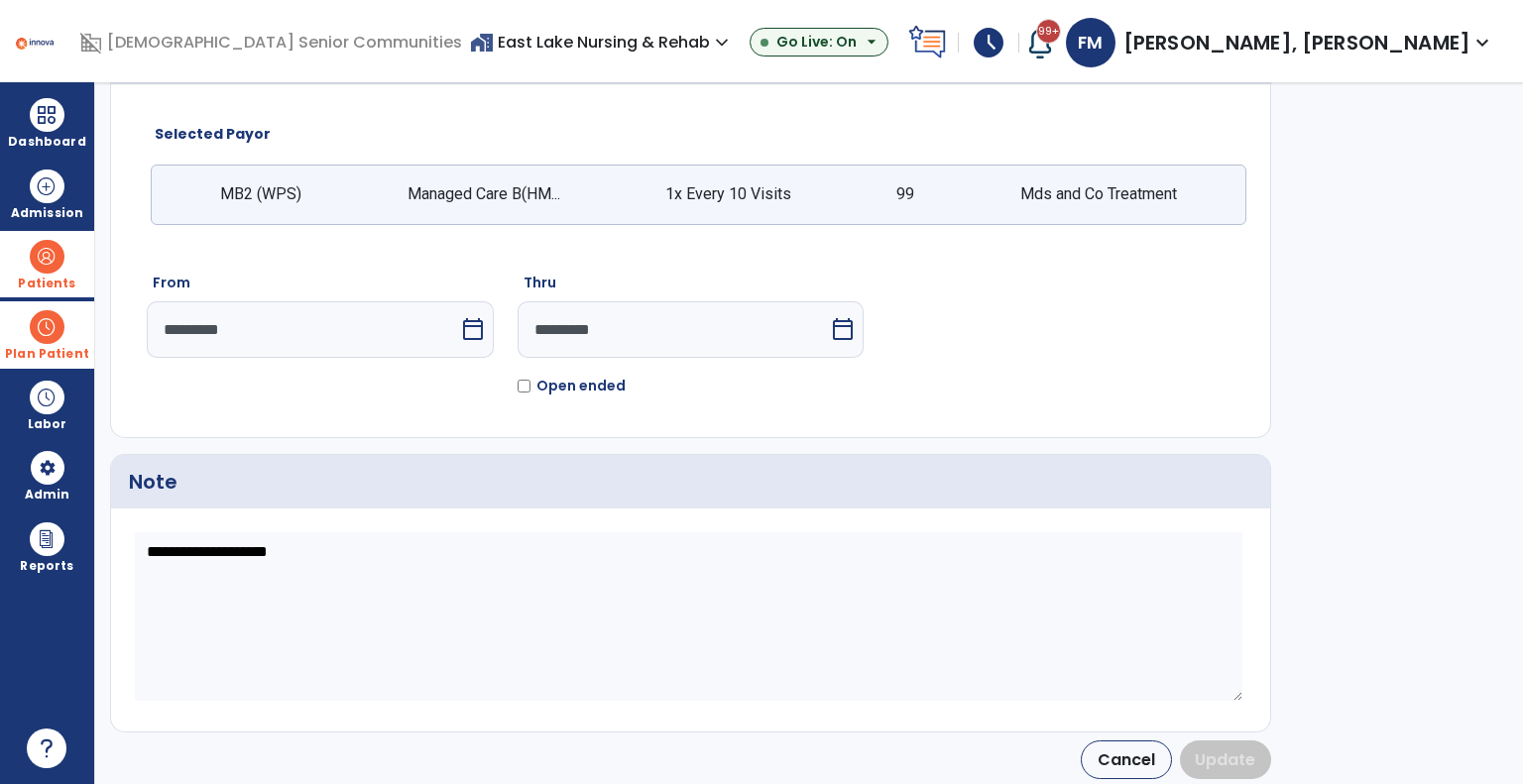 scroll, scrollTop: 16, scrollLeft: 0, axis: vertical 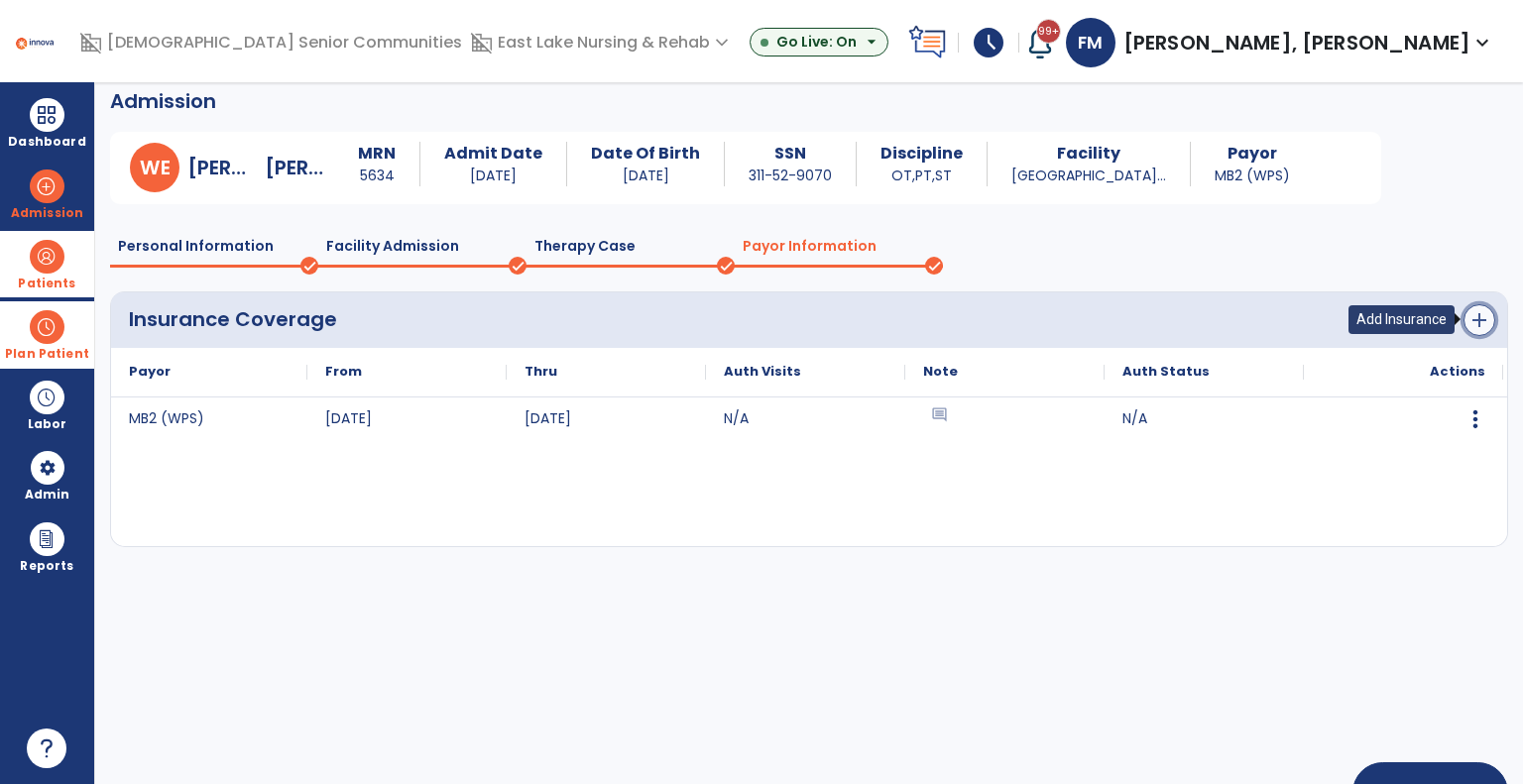 click on "add" 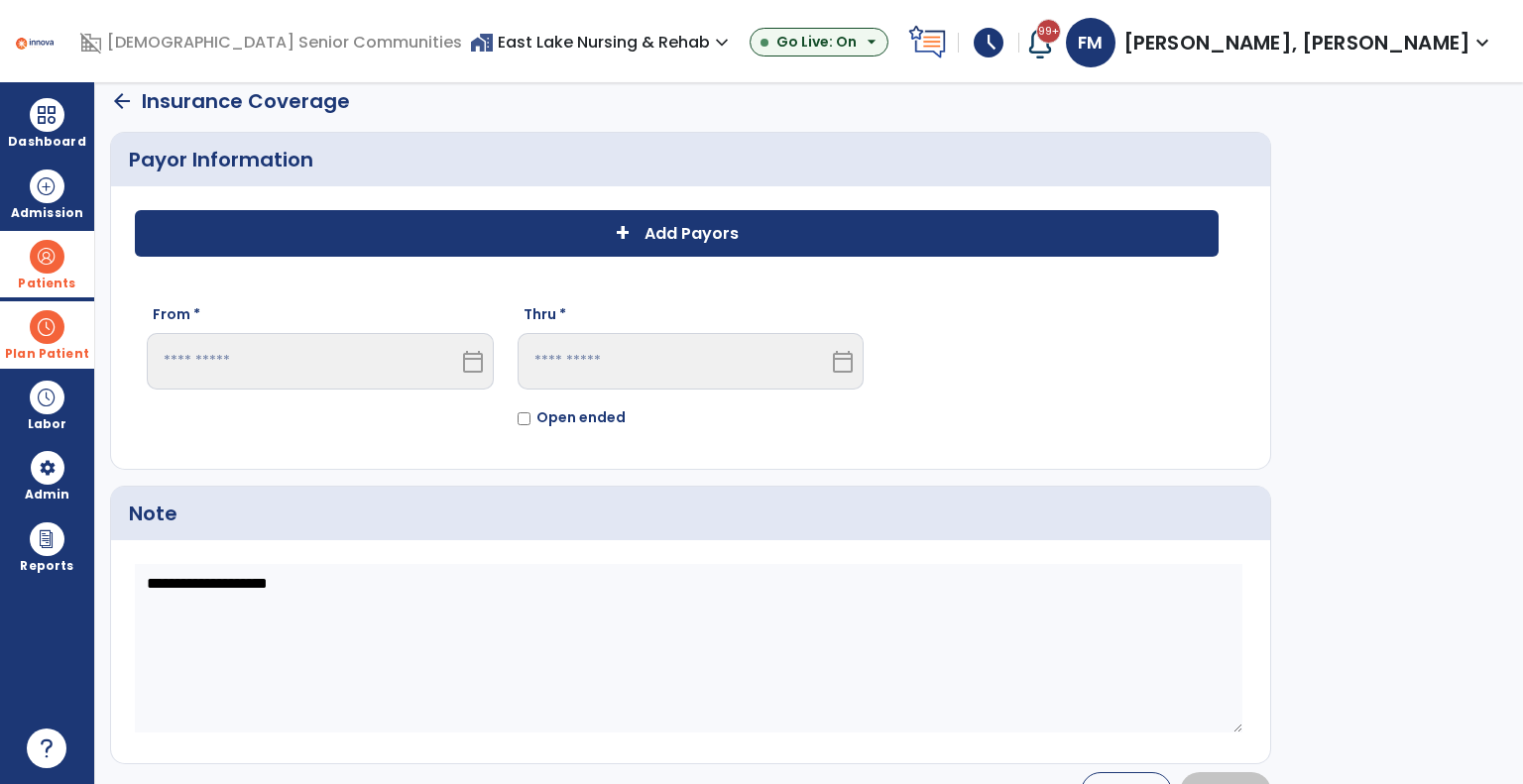 click on "+ Add Payors" 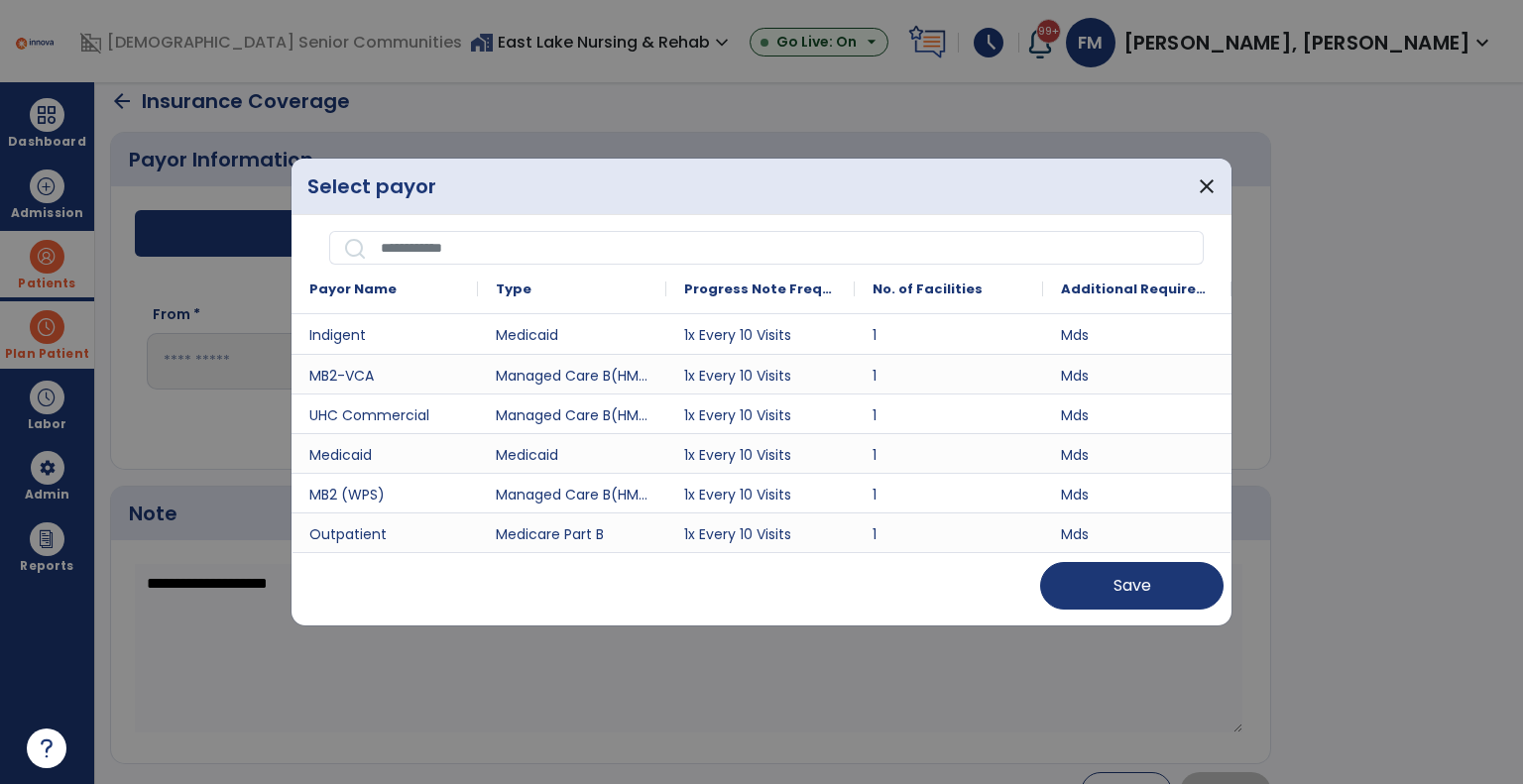 click at bounding box center (785, 248) 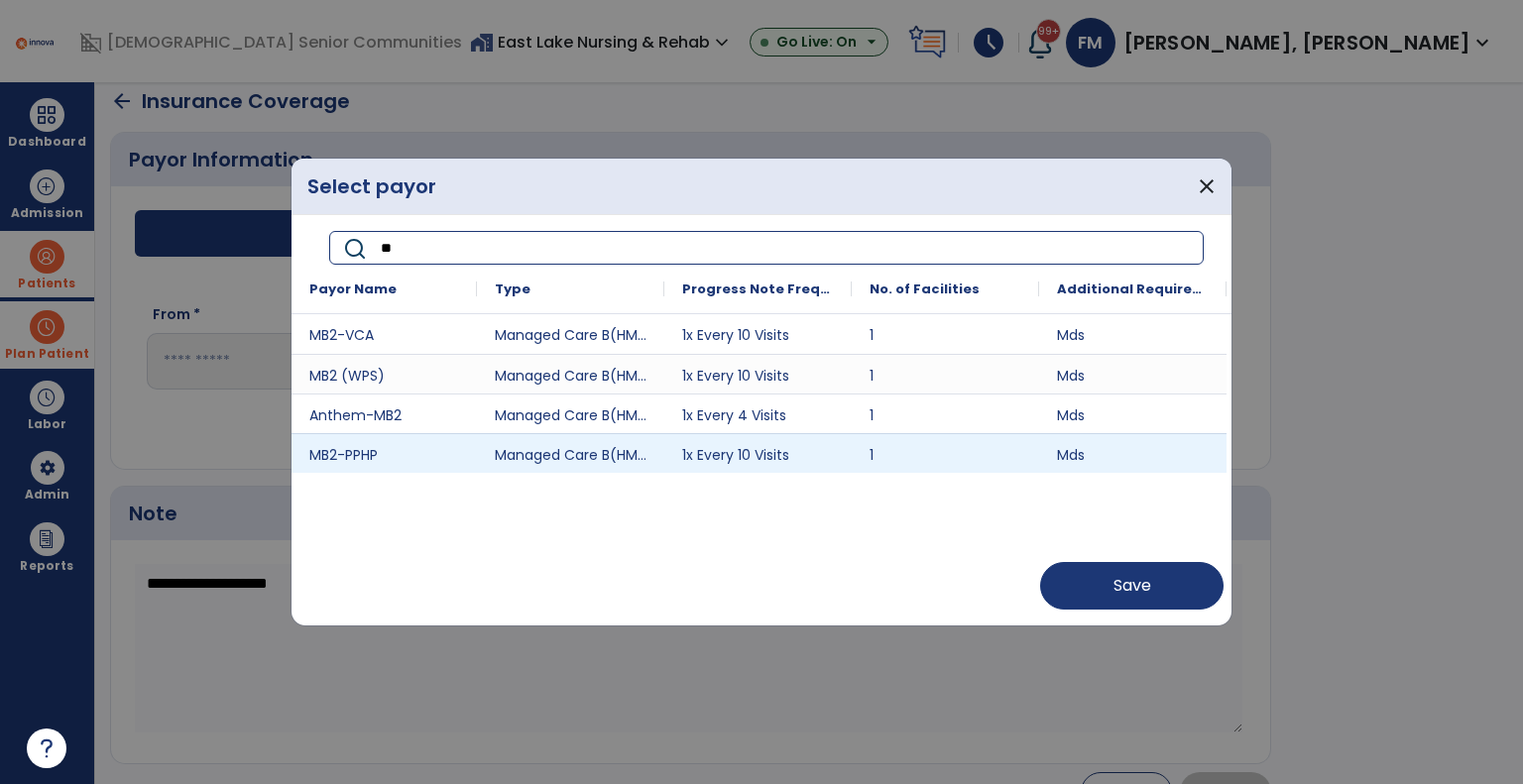 type on "**" 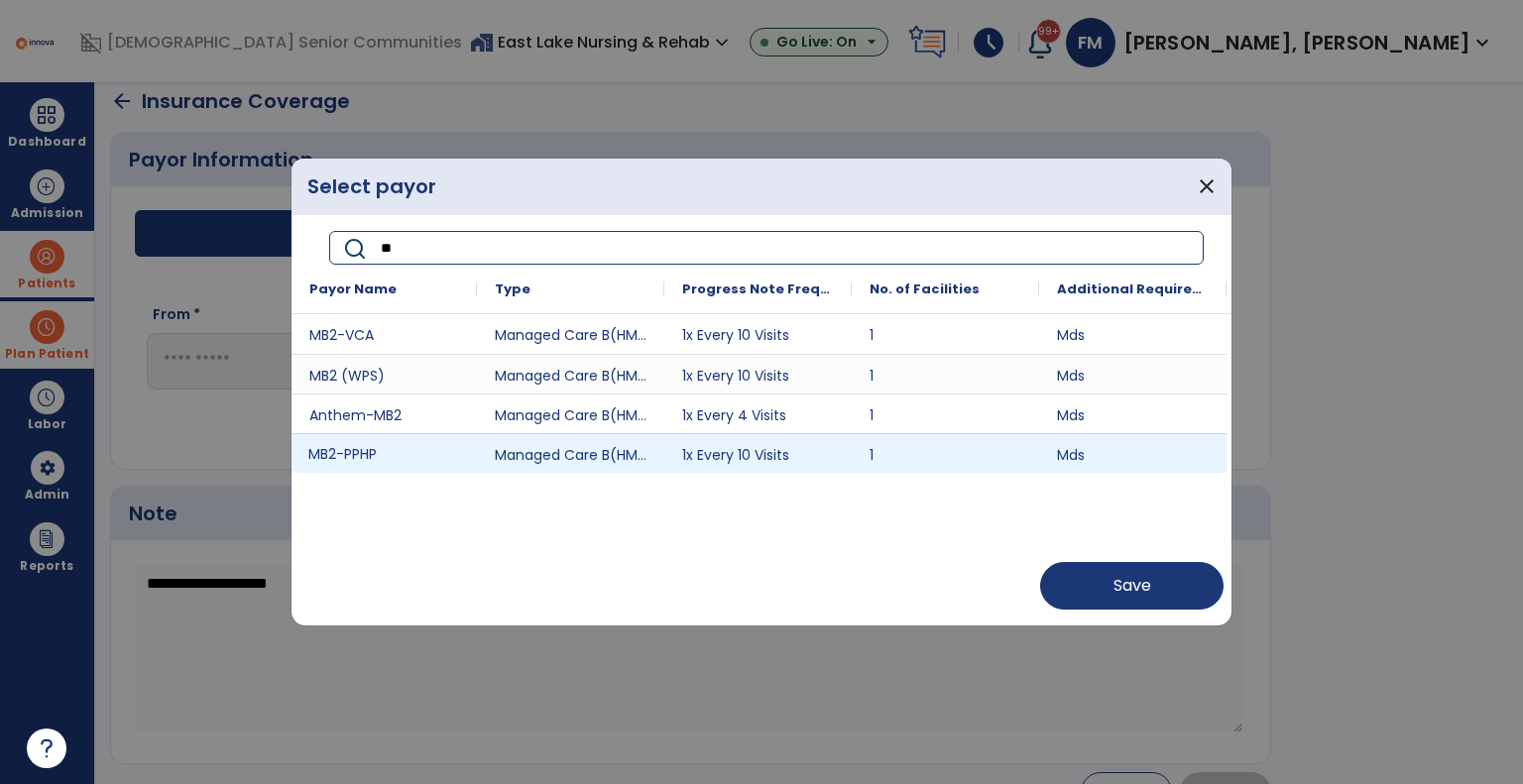 click on "MB2-PPHP" at bounding box center [384, 453] 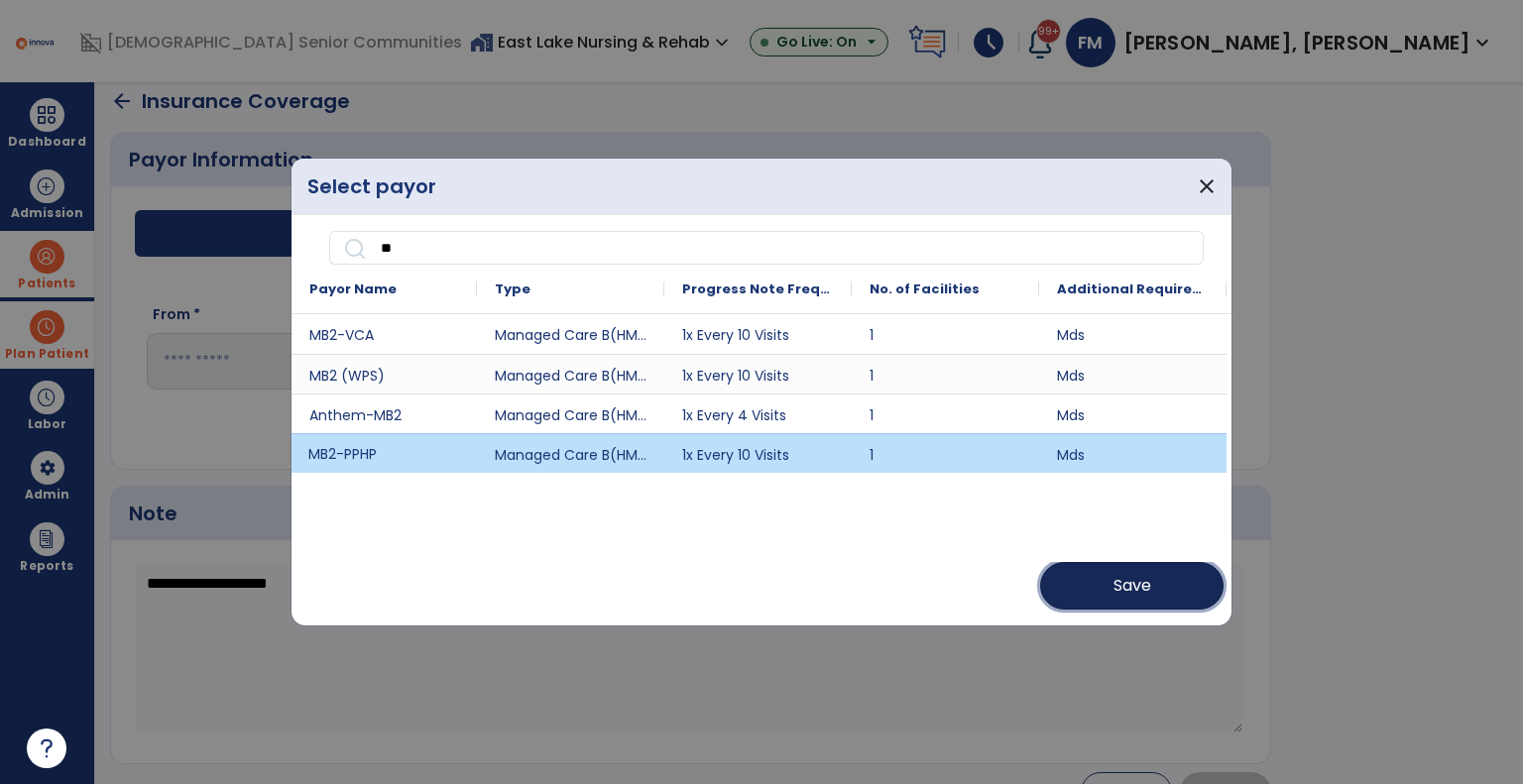 click on "Save" at bounding box center (1131, 586) 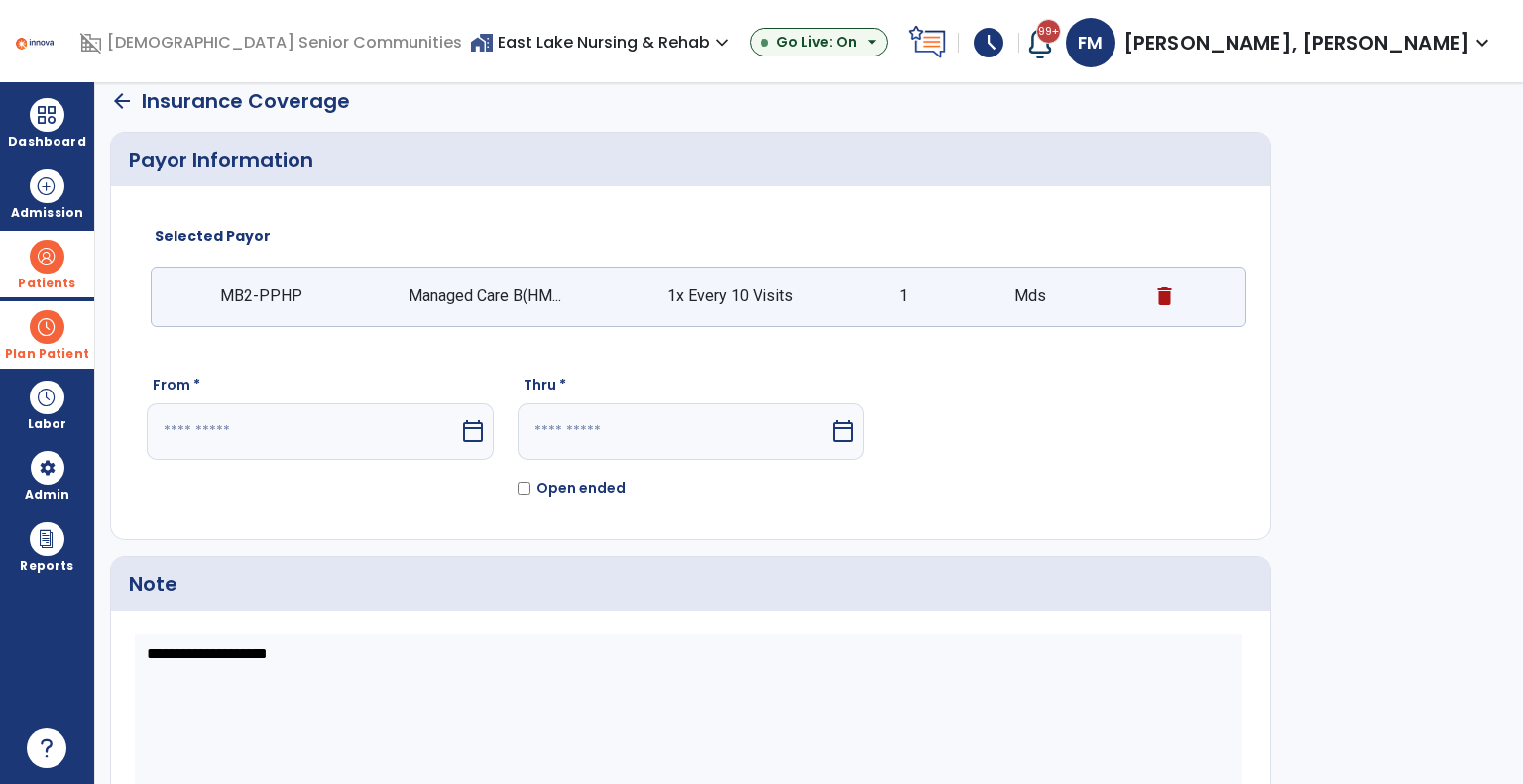 click at bounding box center [302, 431] 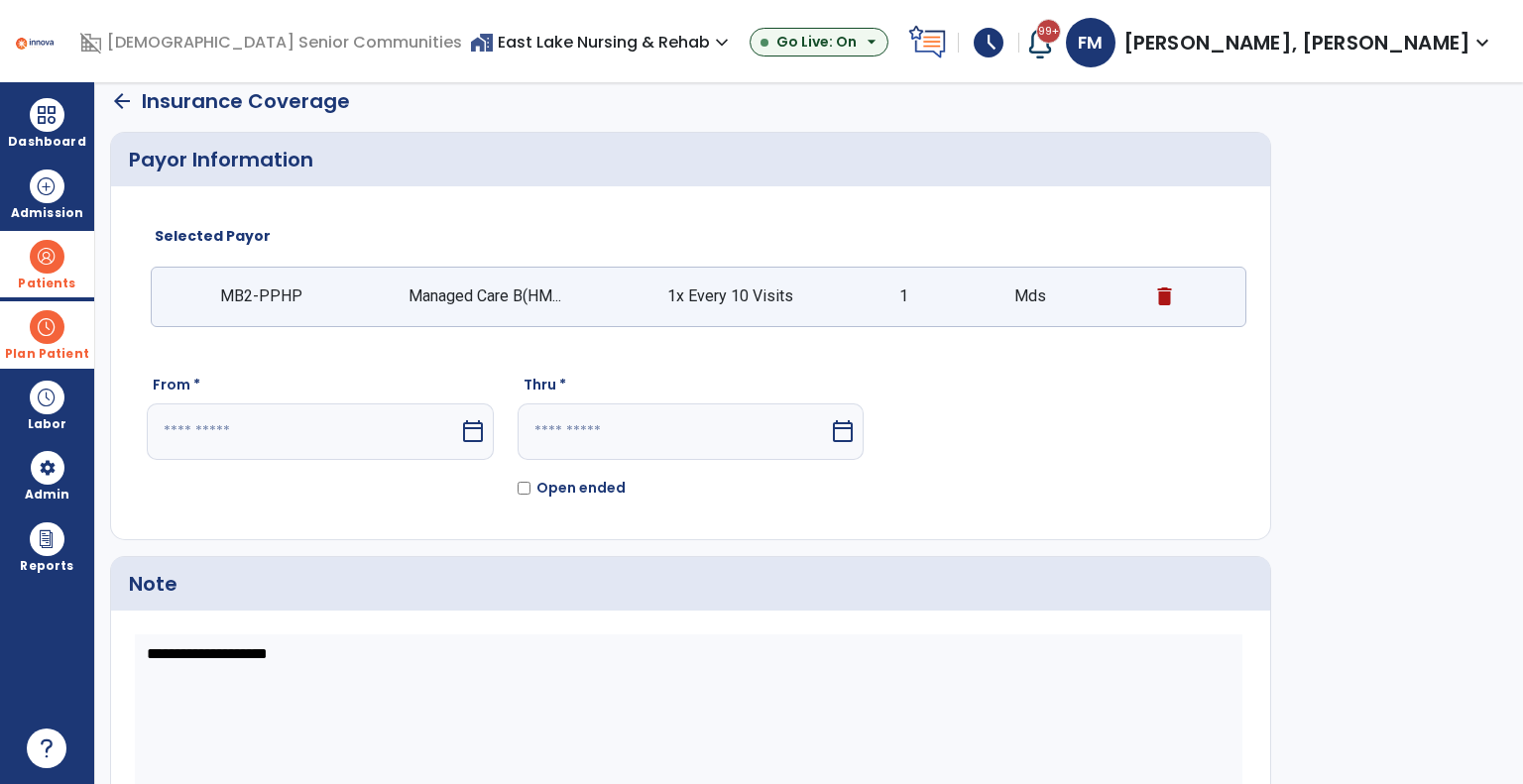 select on "*" 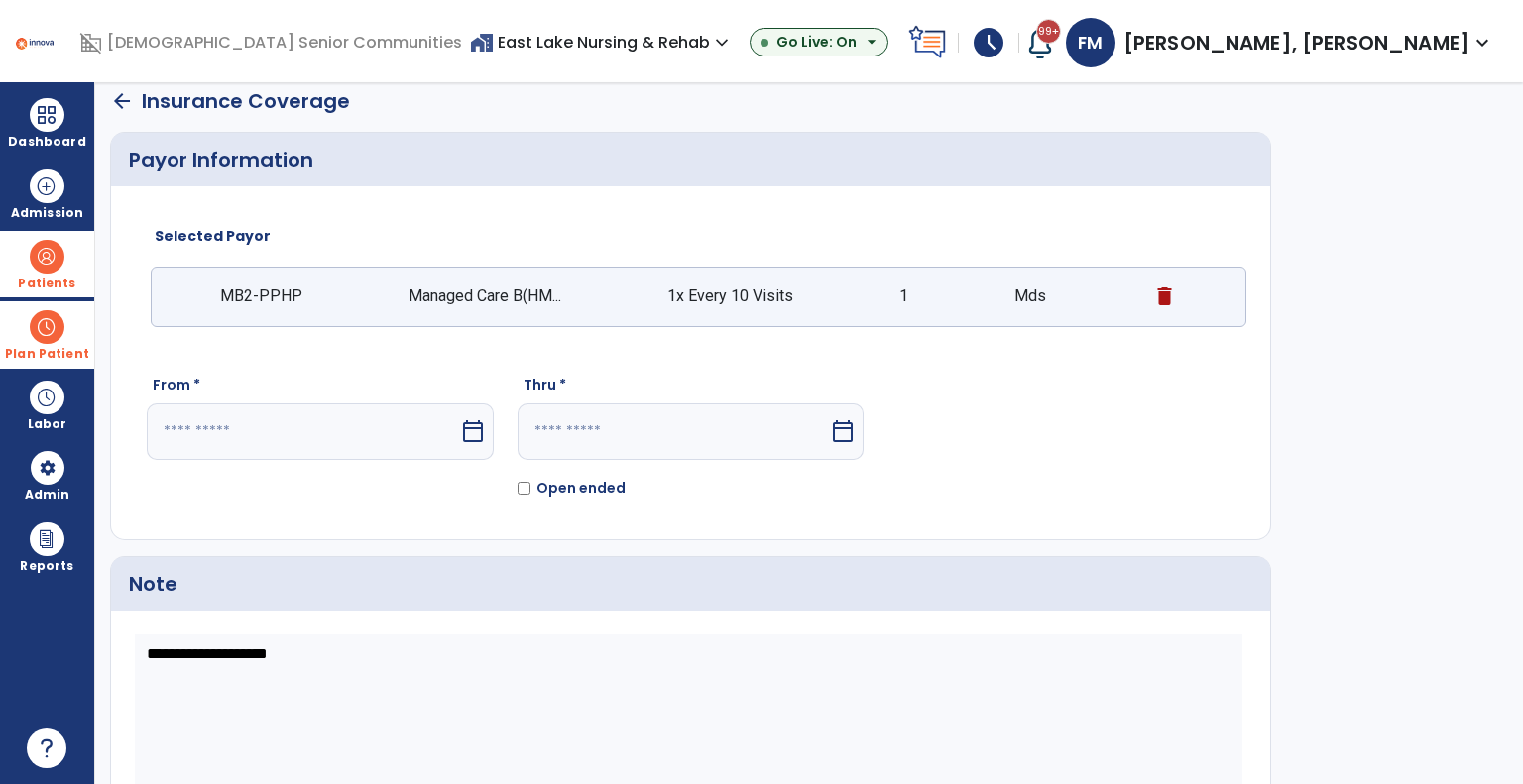 select on "****" 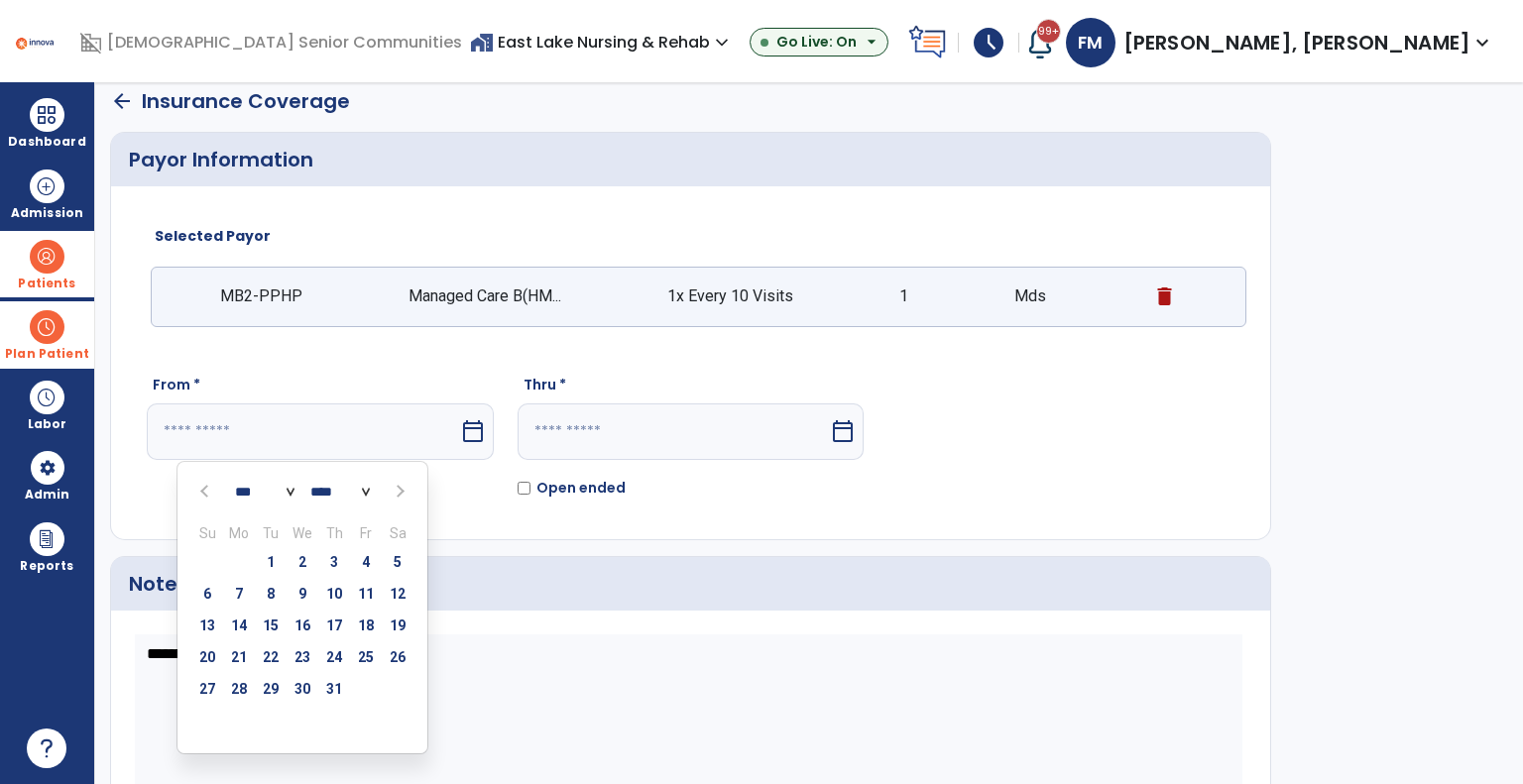 click at bounding box center [206, 491] 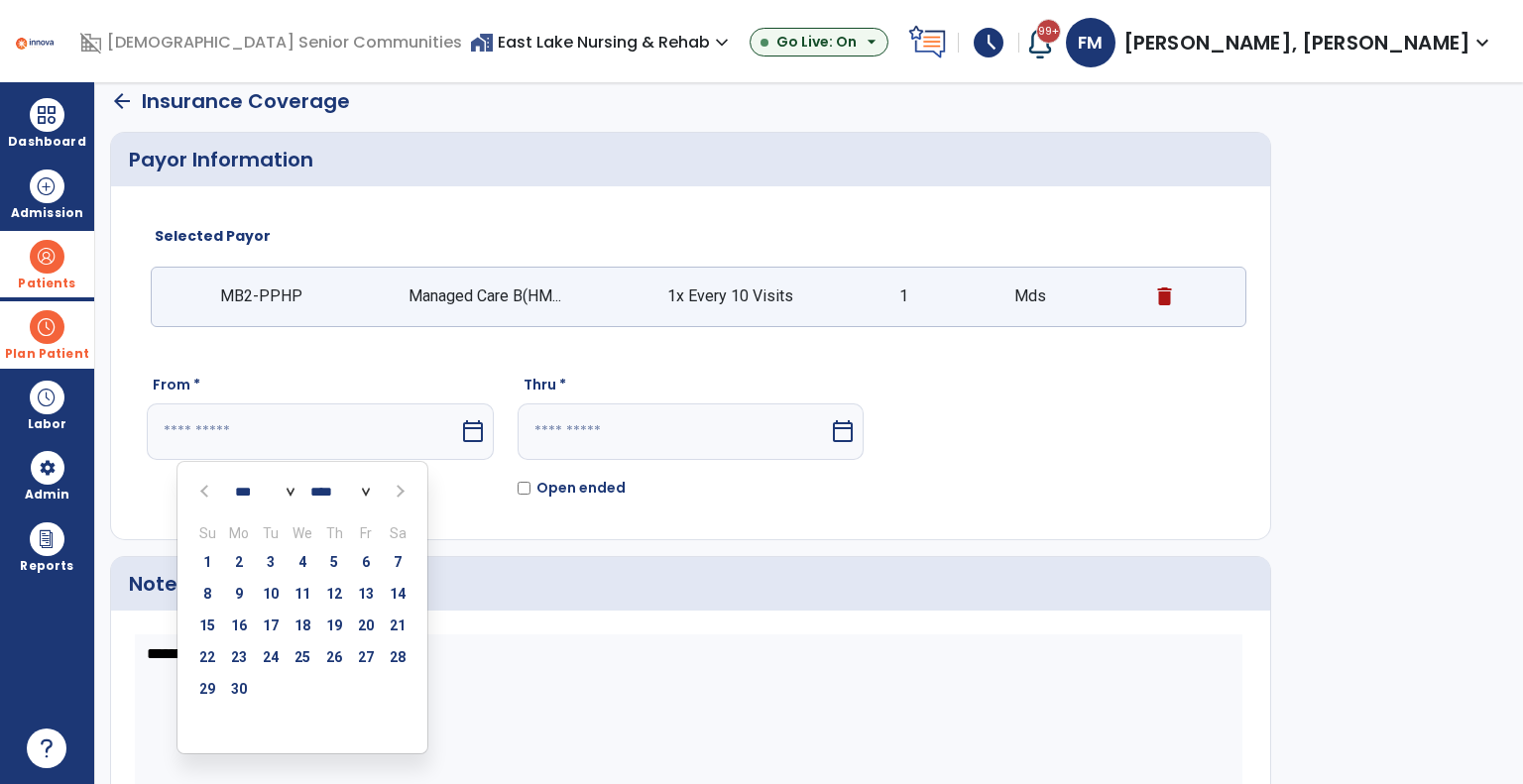 click at bounding box center [206, 491] 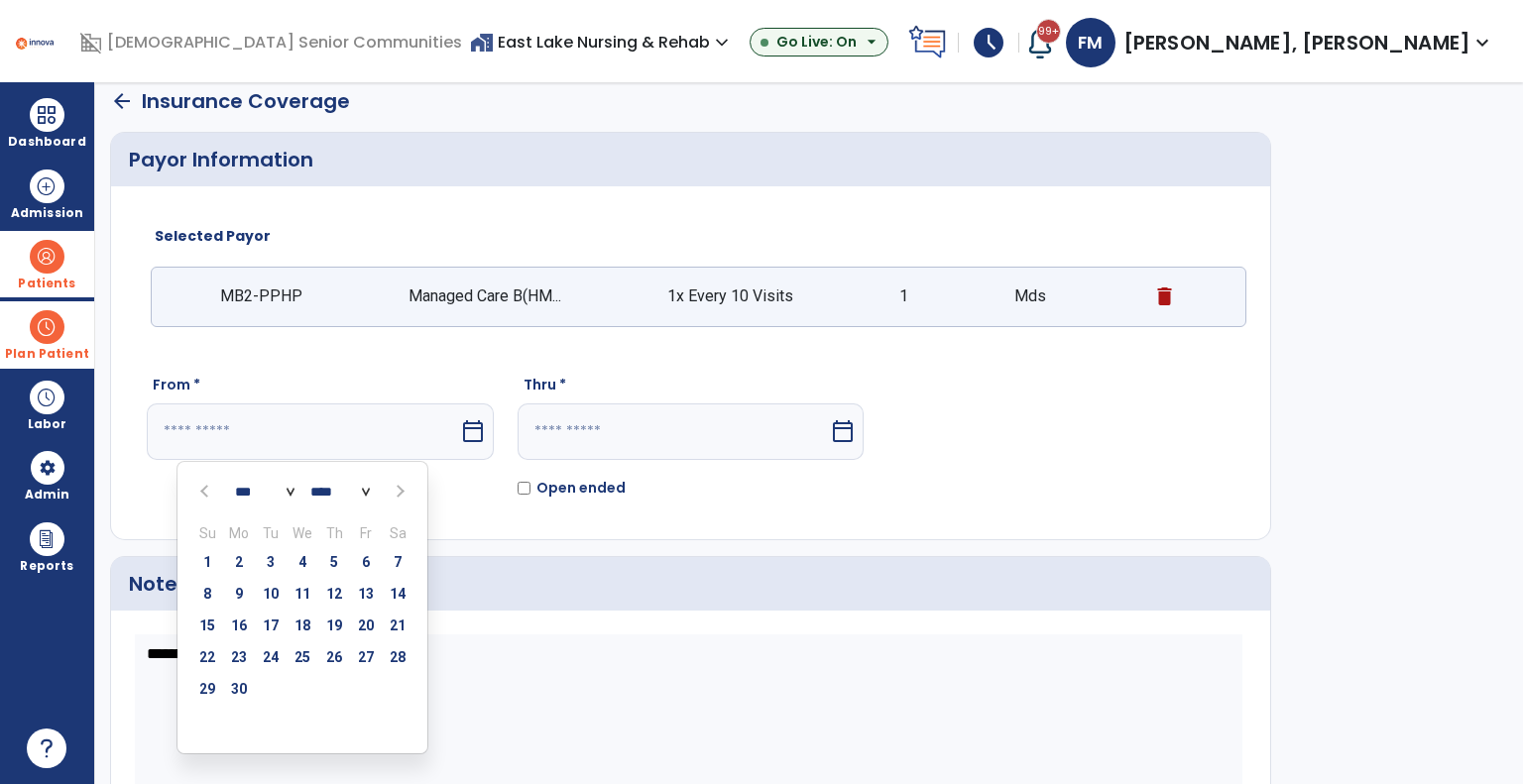 select on "*" 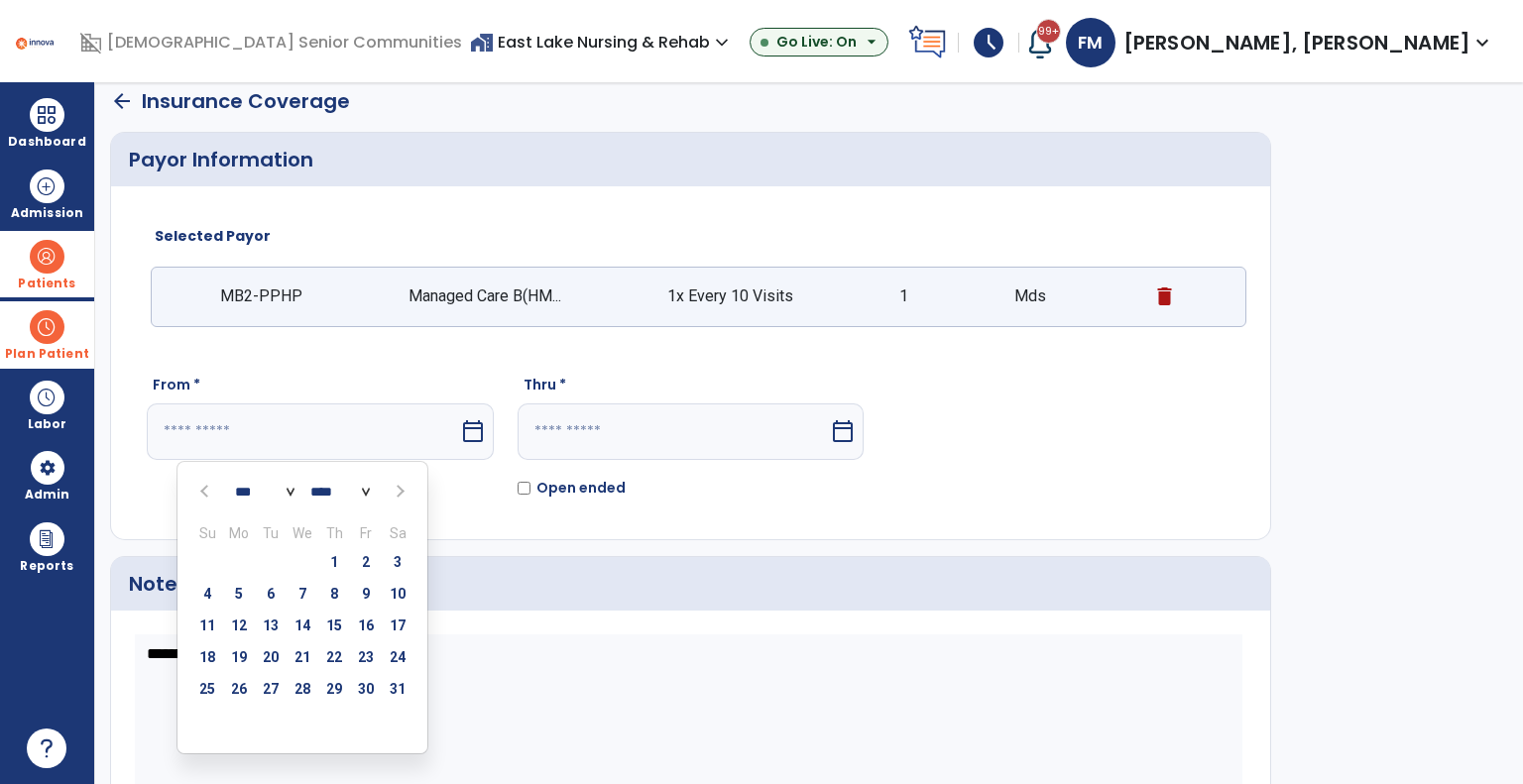 click on "1" at bounding box center [334, 562] 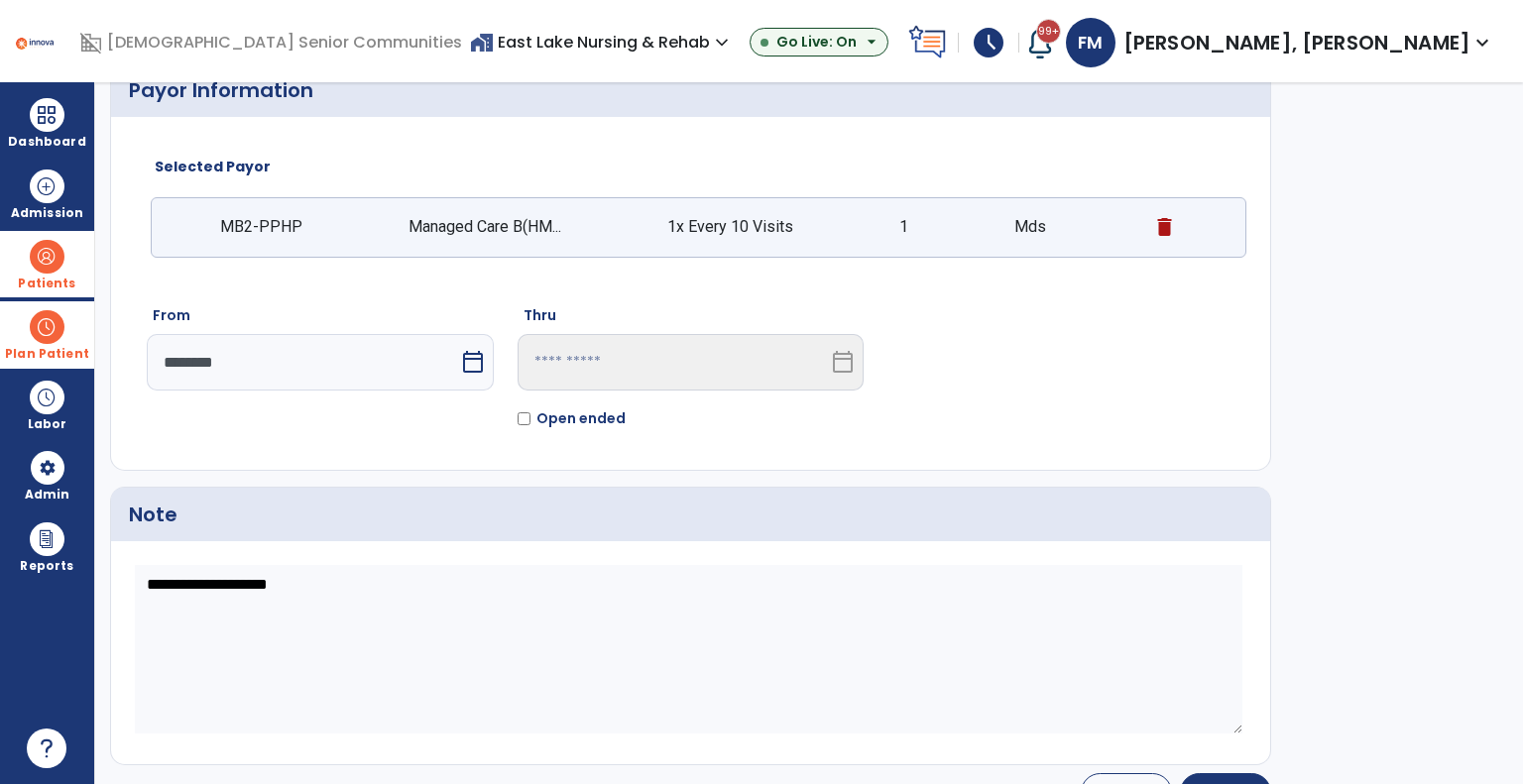 scroll, scrollTop: 118, scrollLeft: 0, axis: vertical 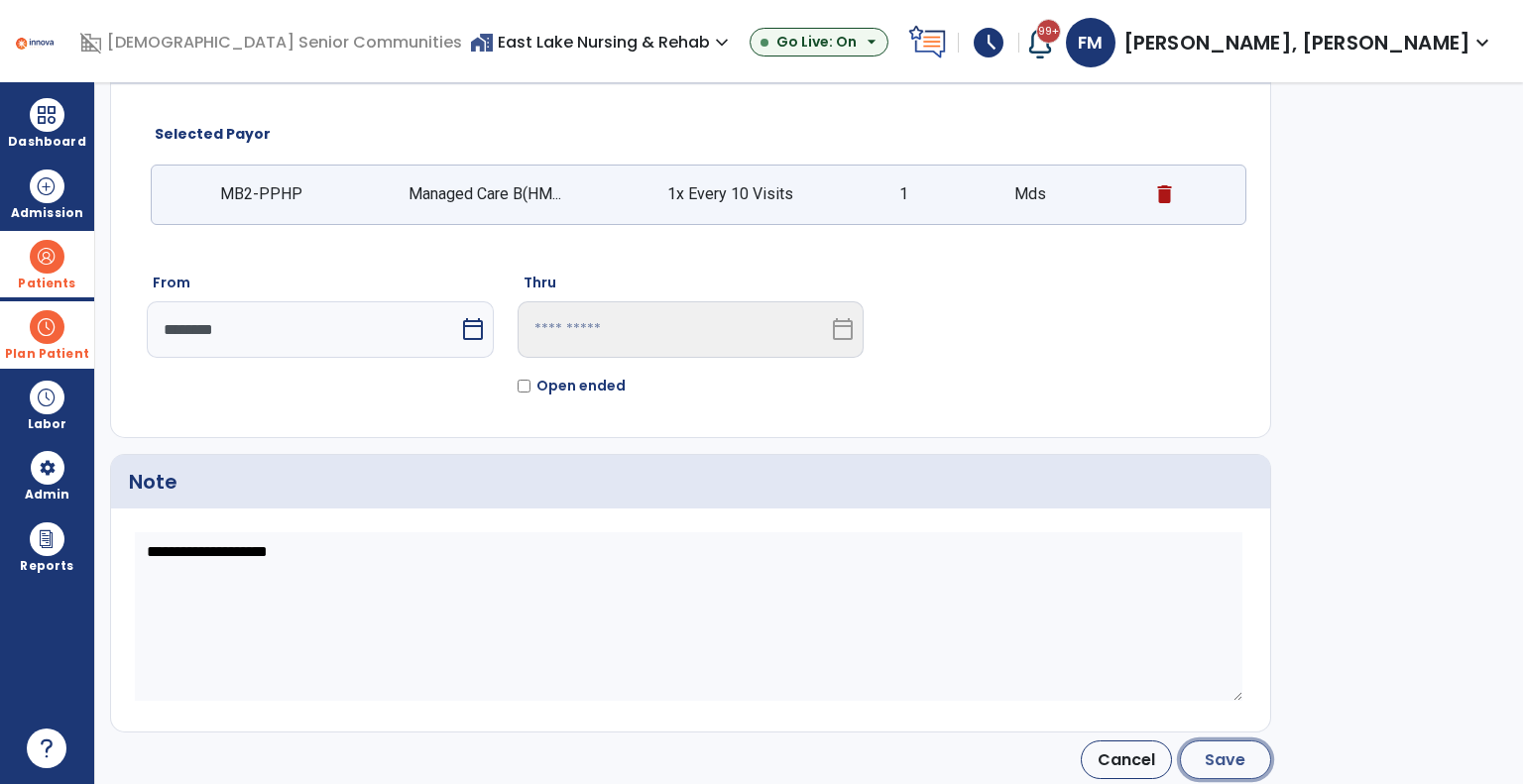 click on "Save" 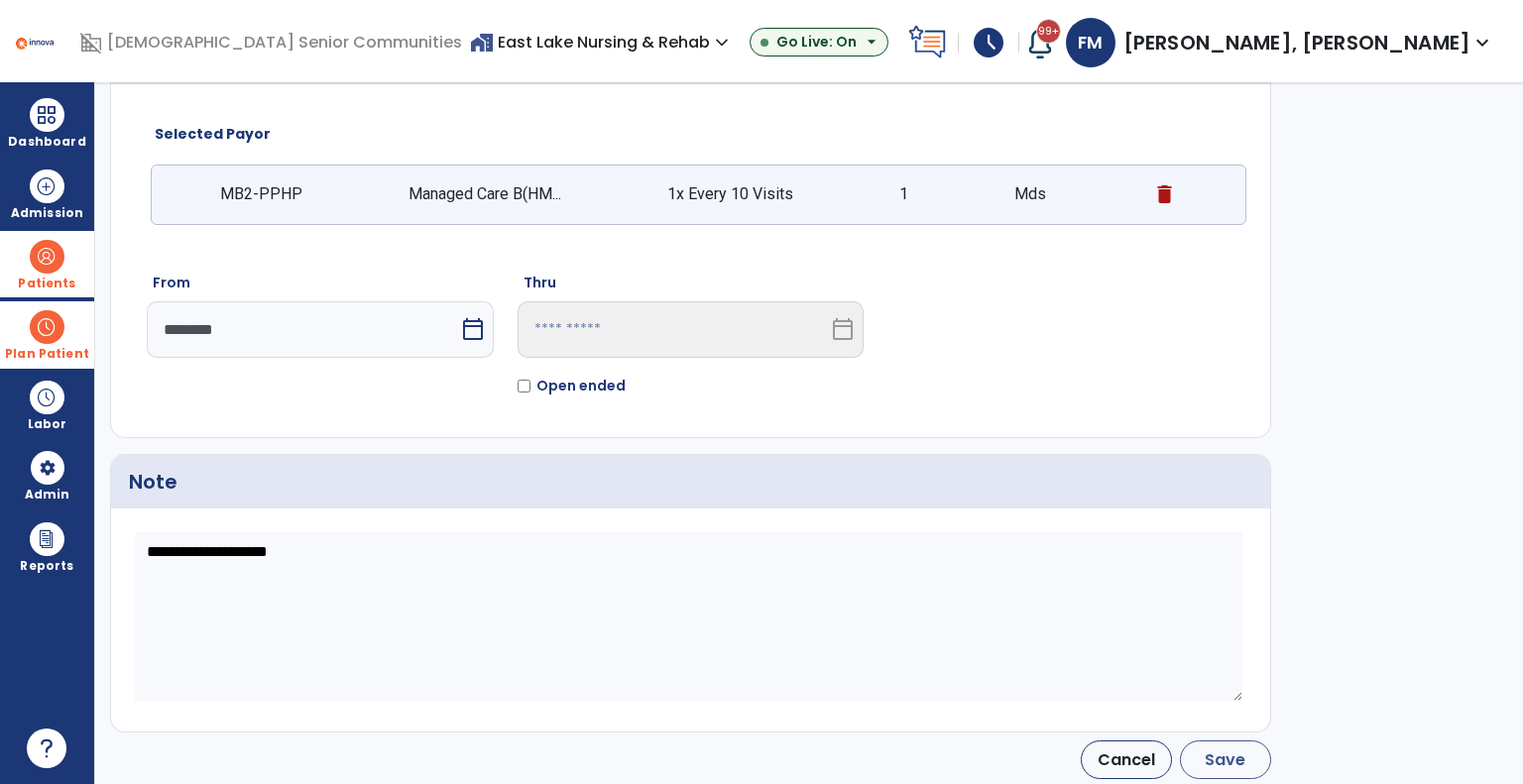 type on "********" 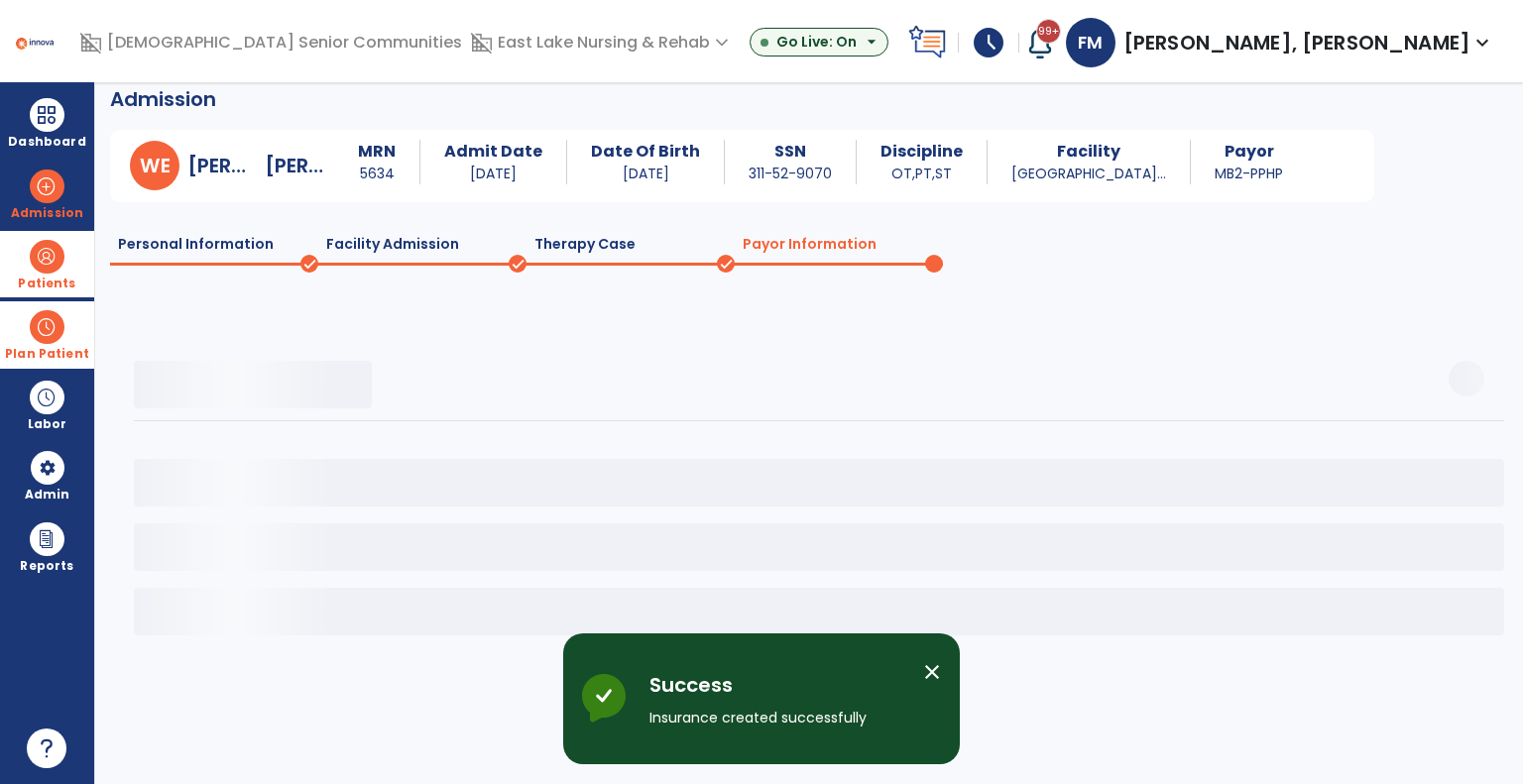 scroll, scrollTop: 16, scrollLeft: 0, axis: vertical 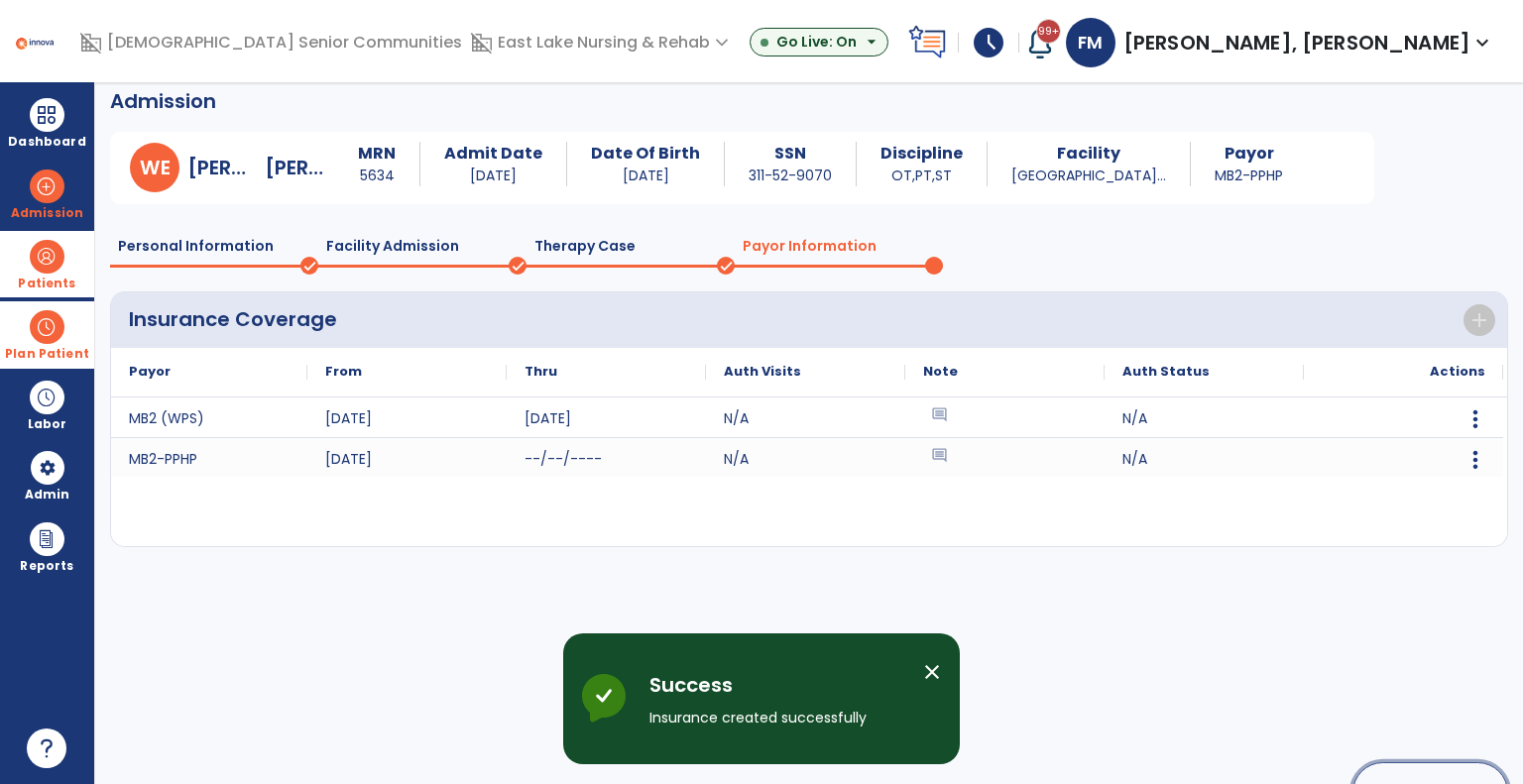 click on "Continue" 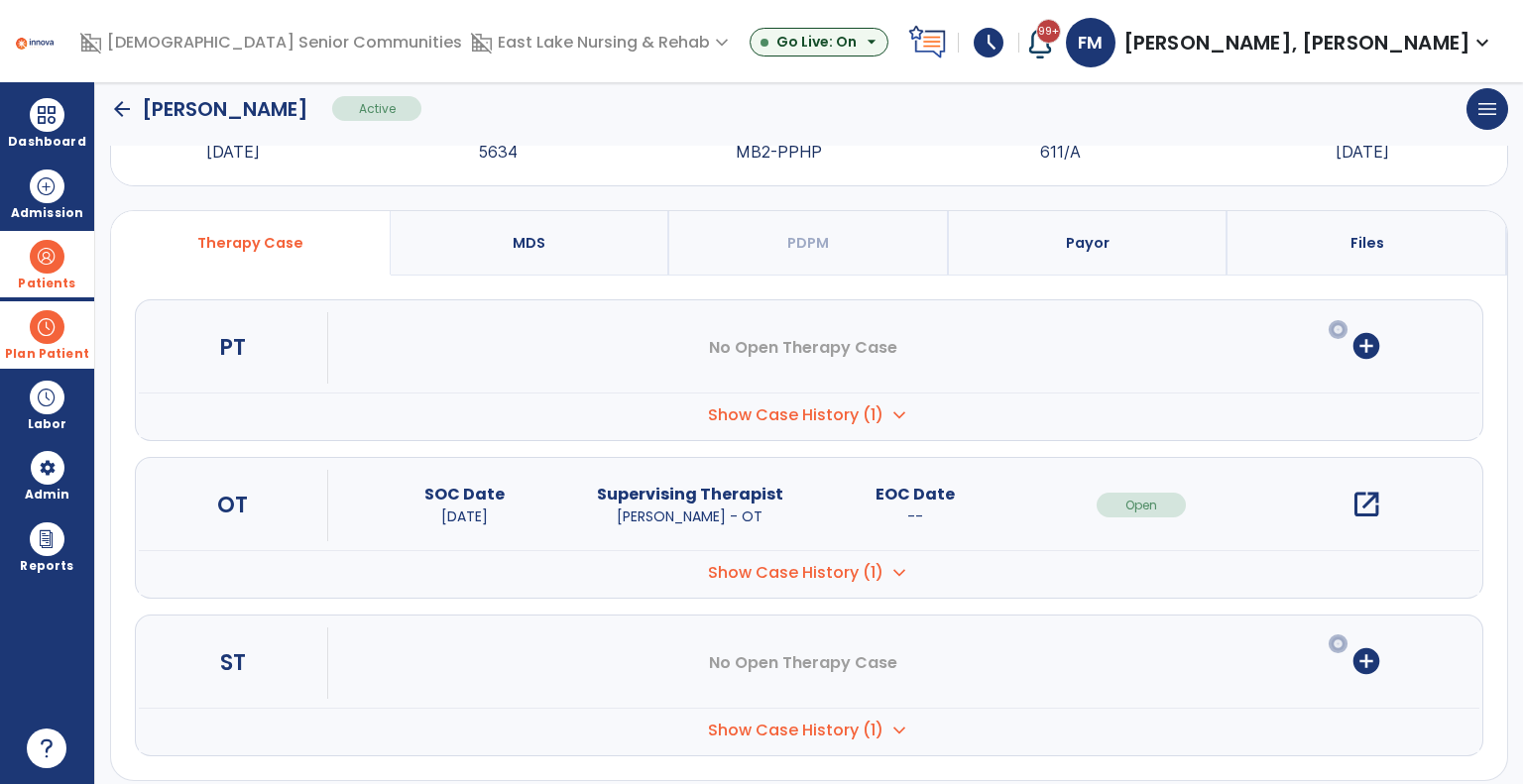 scroll, scrollTop: 99, scrollLeft: 0, axis: vertical 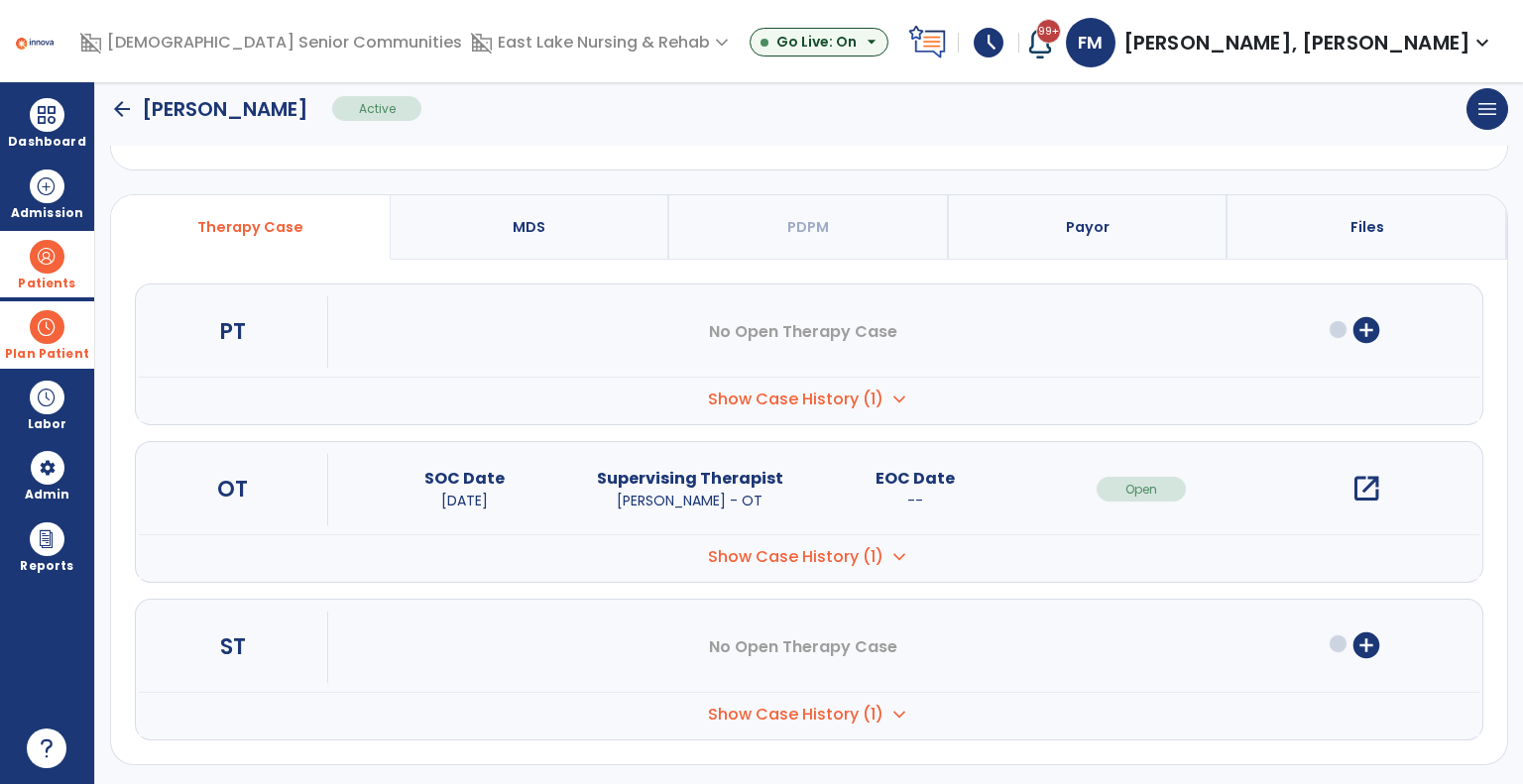 click at bounding box center [47, 327] 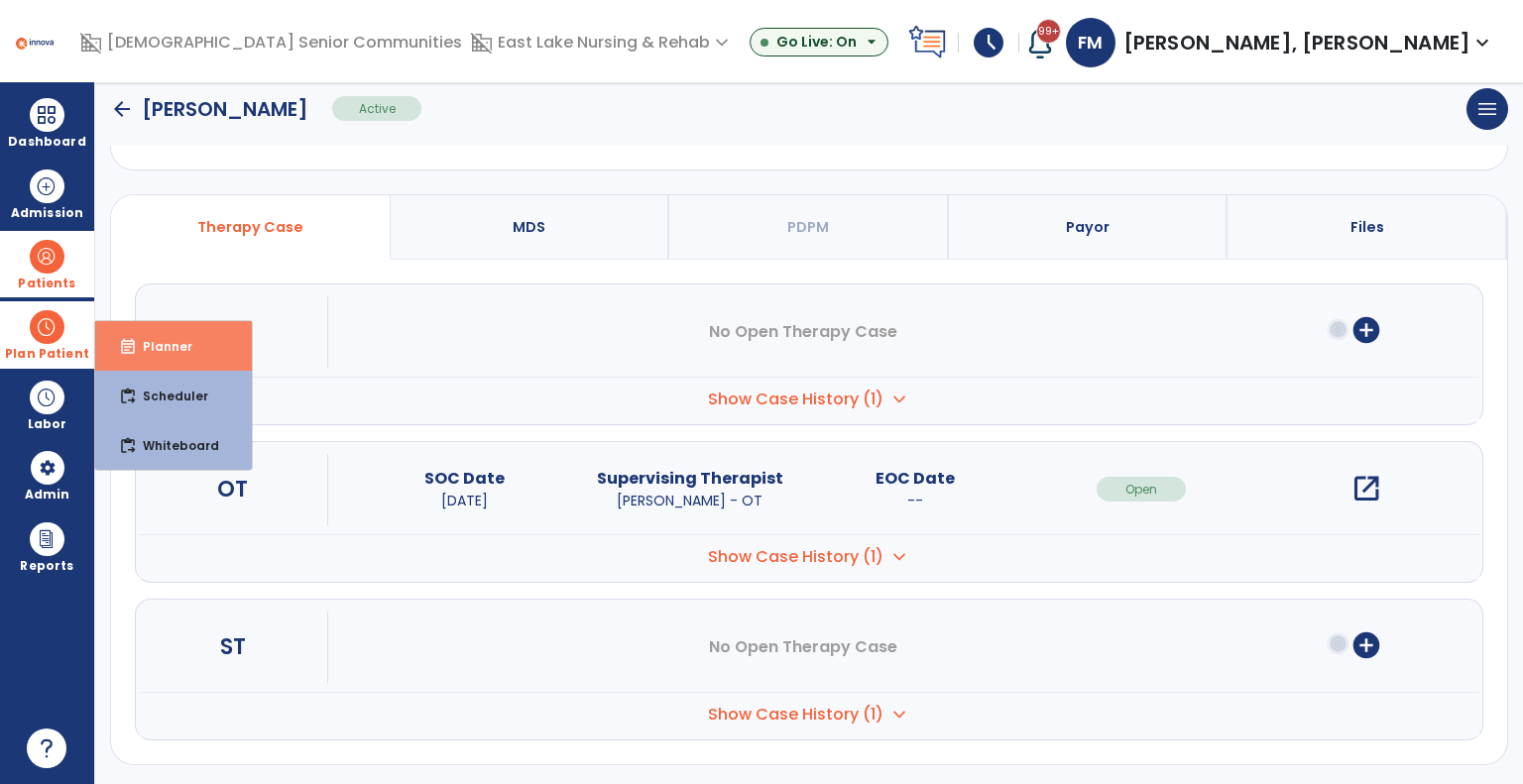 click on "event_note  Planner" at bounding box center [174, 346] 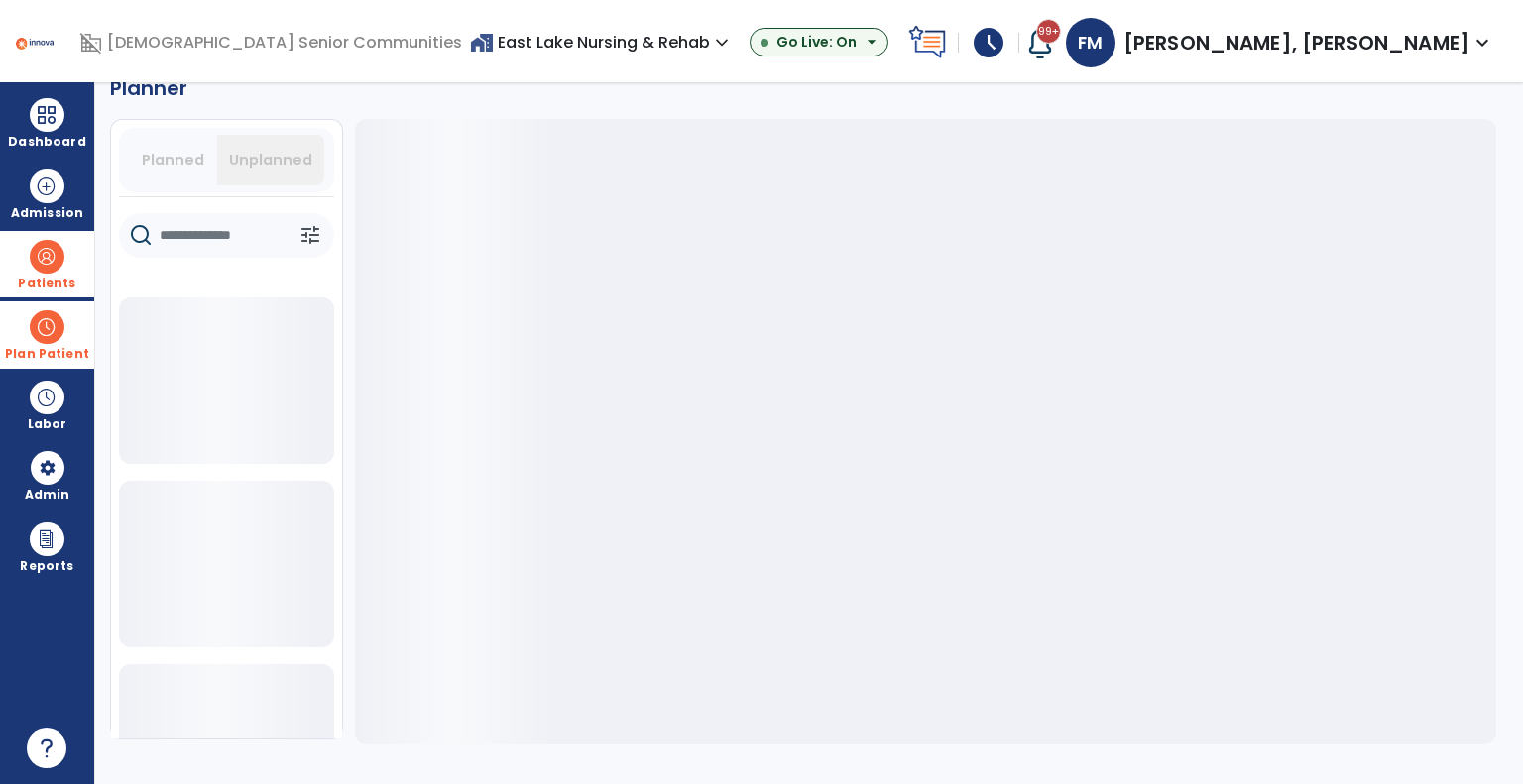 scroll, scrollTop: 36, scrollLeft: 0, axis: vertical 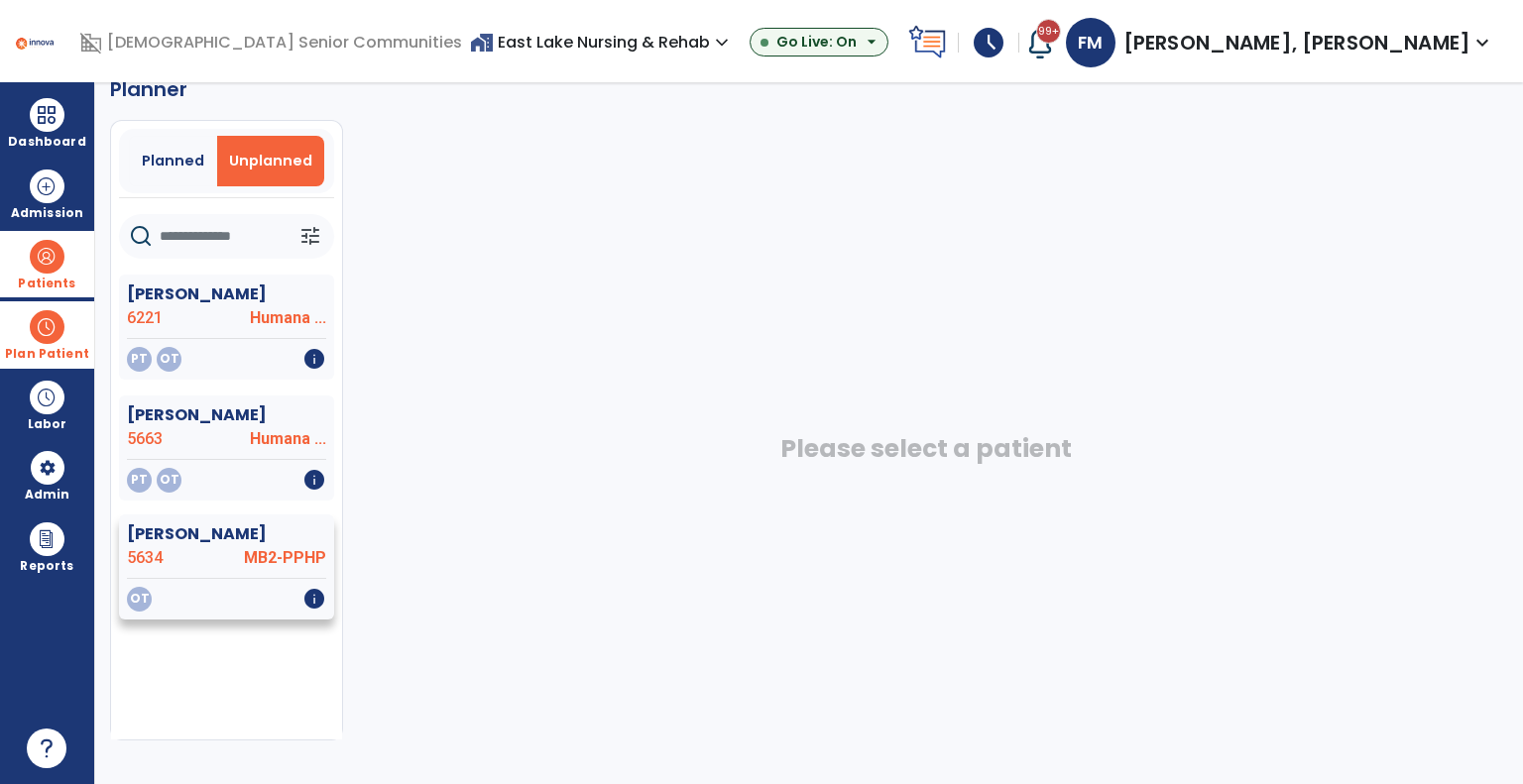 click on "[PERSON_NAME]  5634 MB2-PPHP" 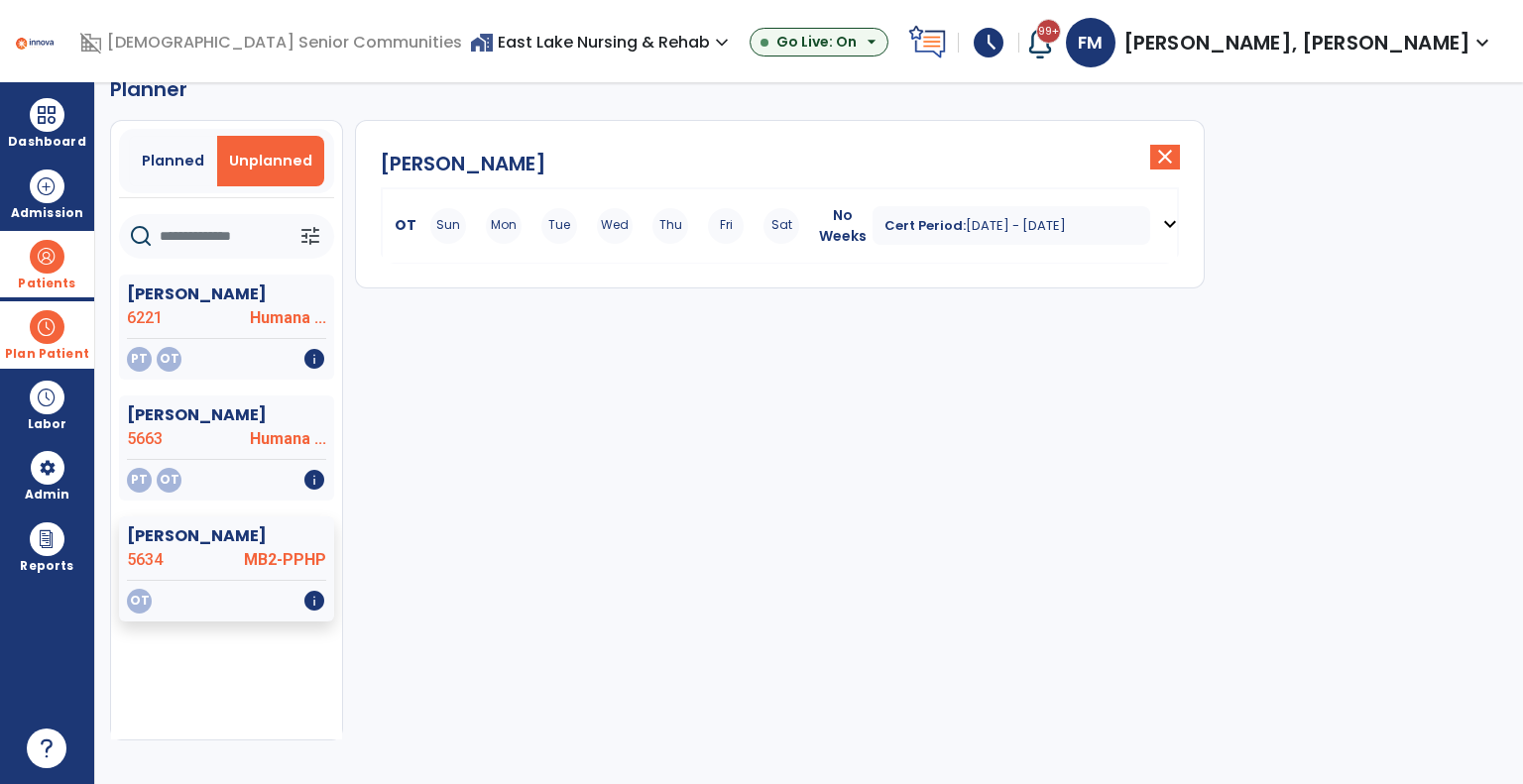 click on "OT" at bounding box center (402, 225) 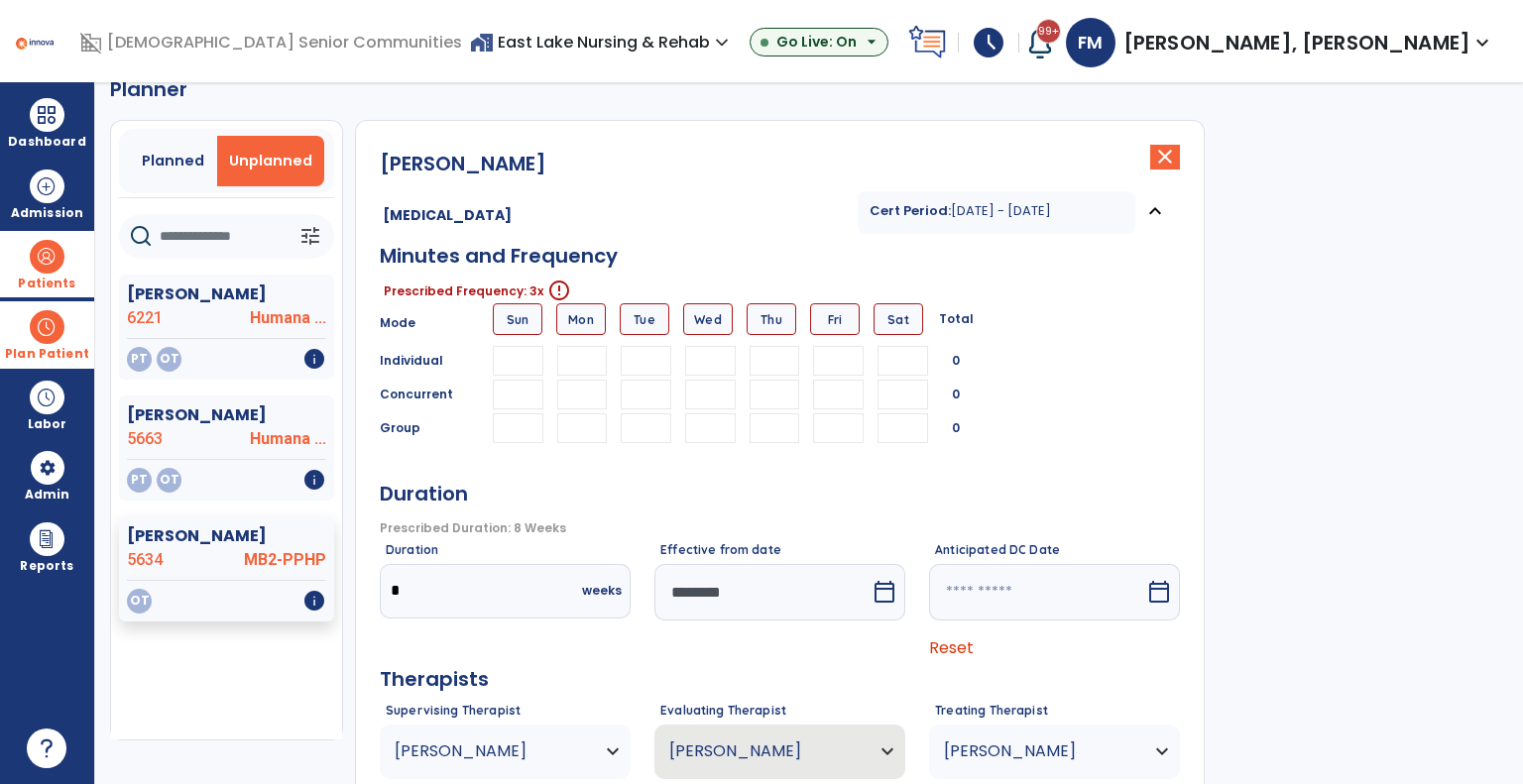 click at bounding box center (710, 361) 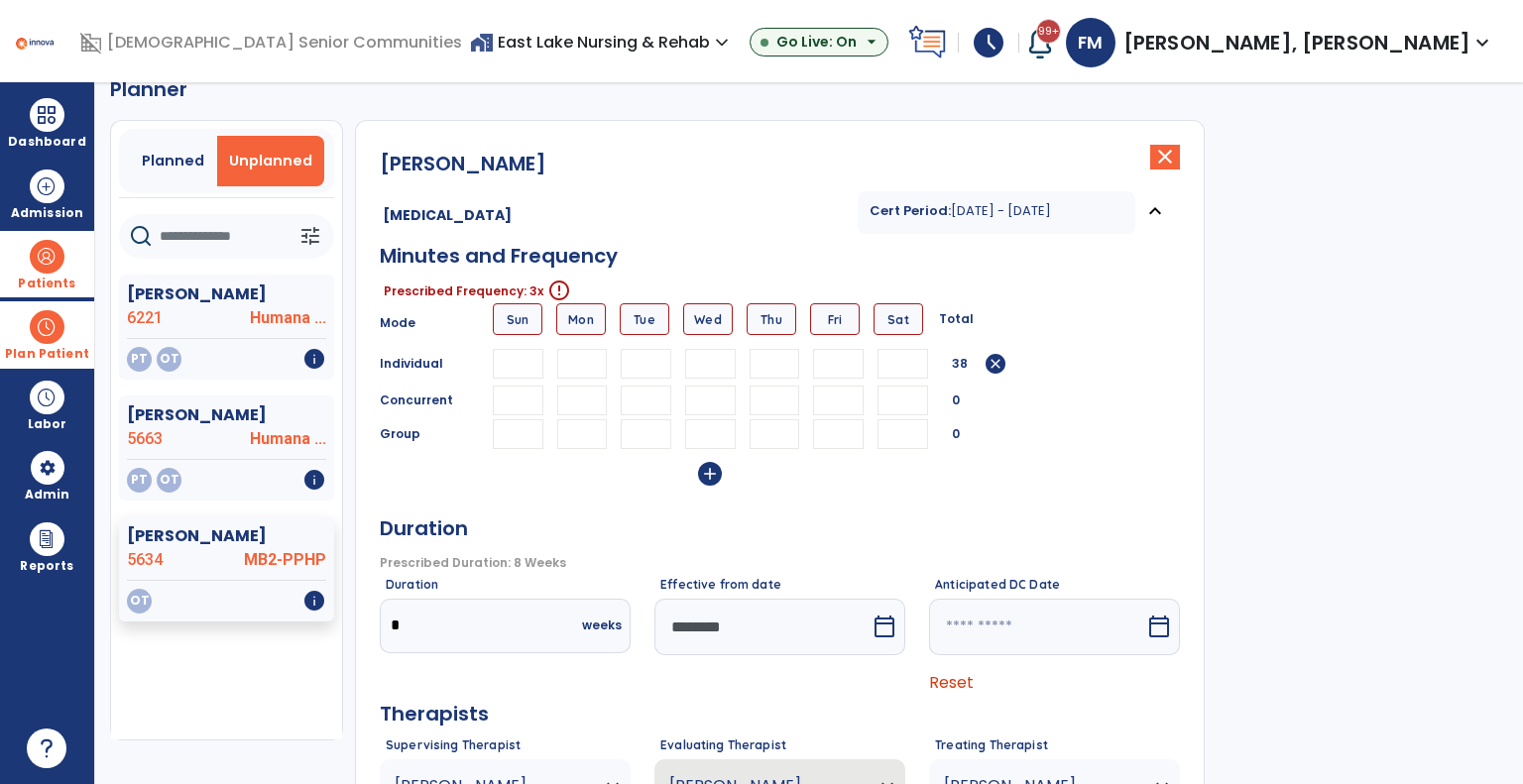 type on "**" 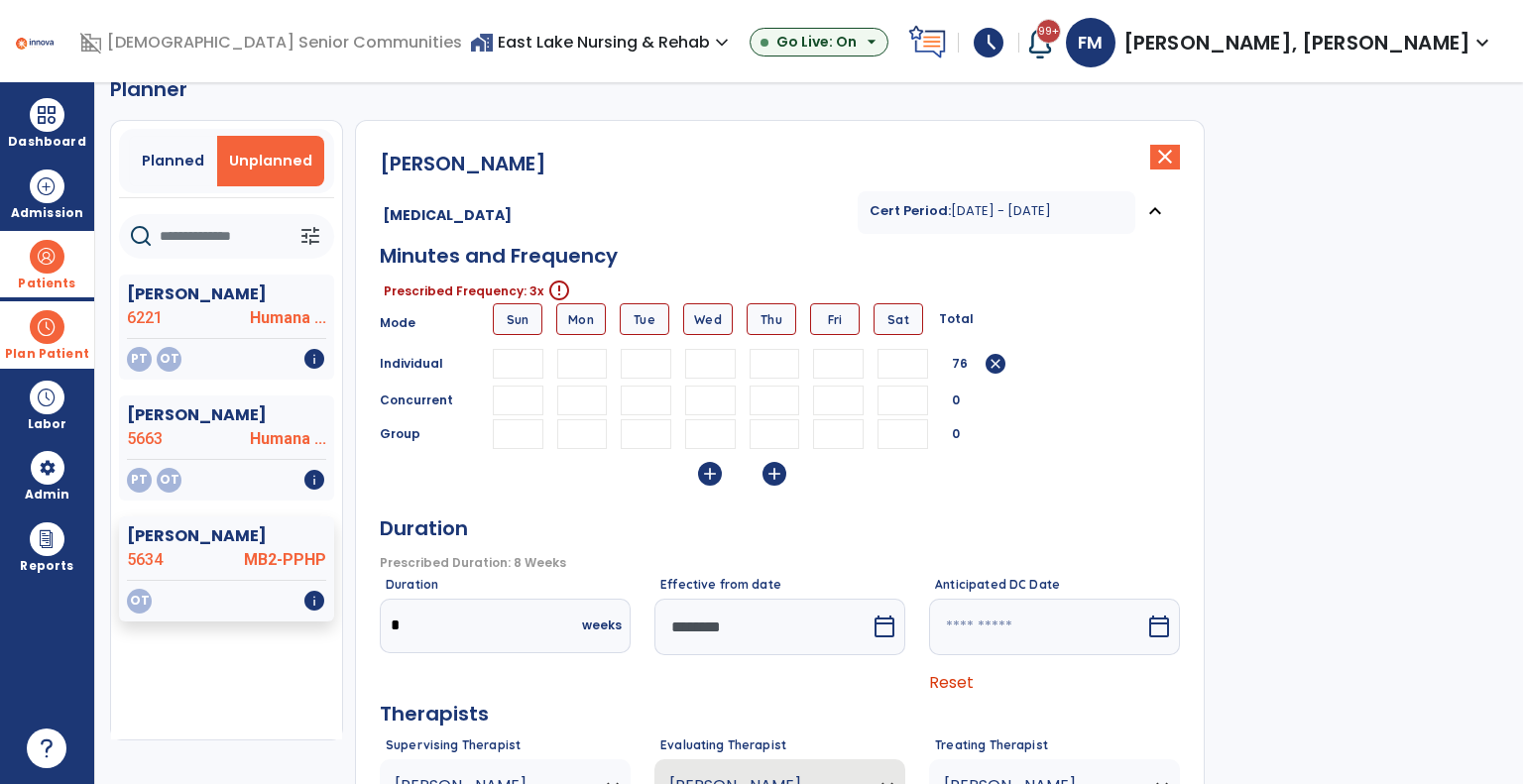 type on "**" 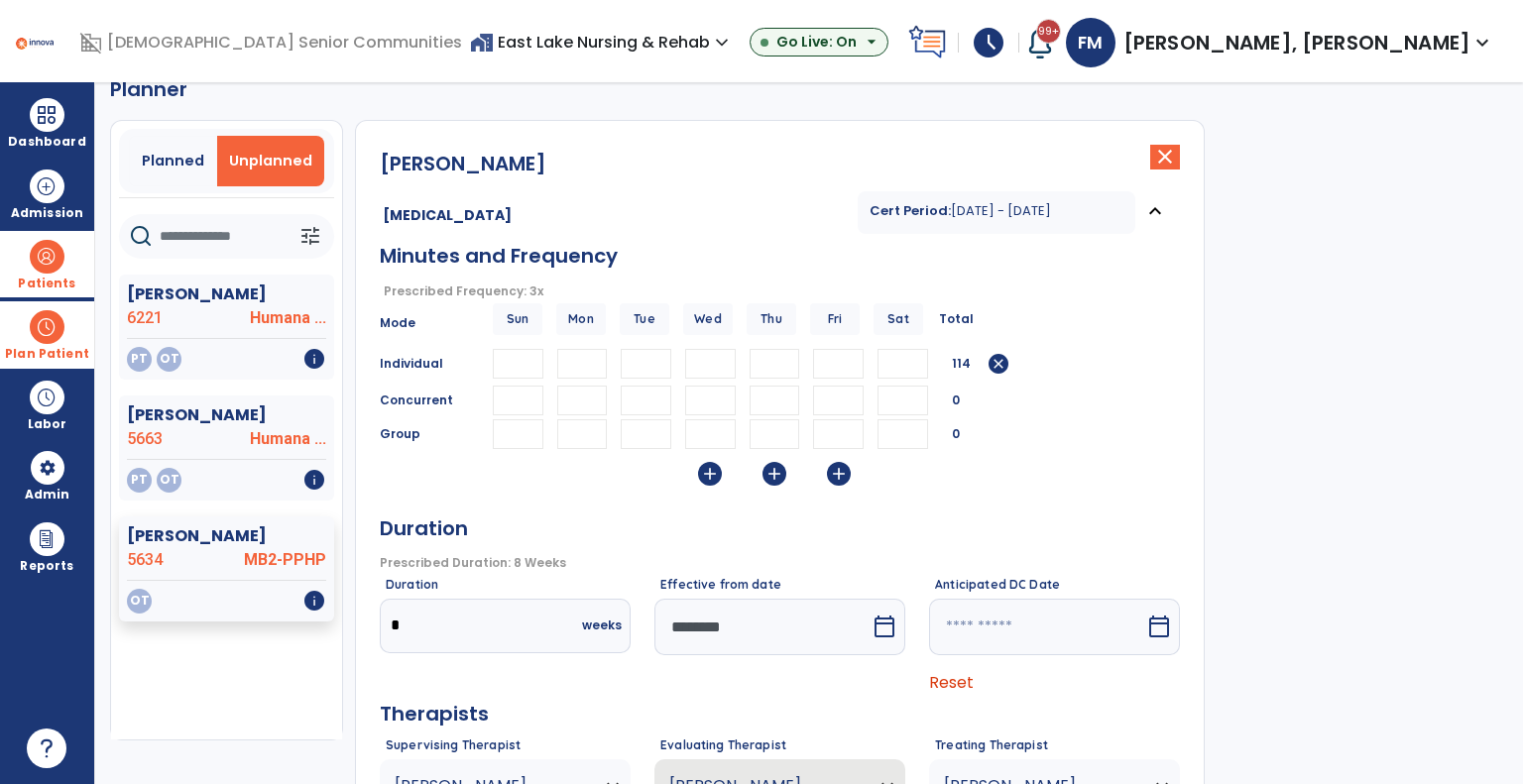 type on "**" 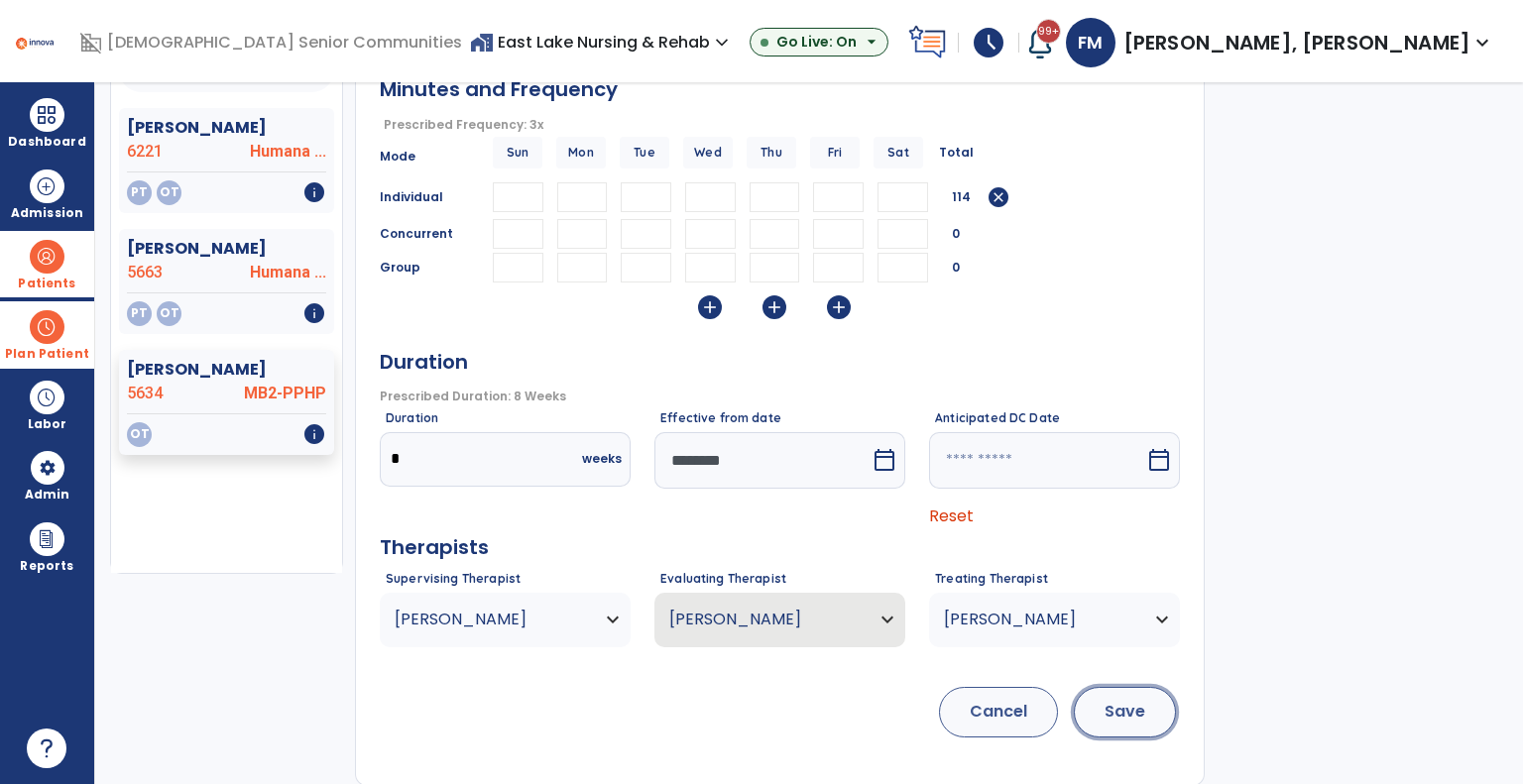 click on "Save" at bounding box center [1124, 712] 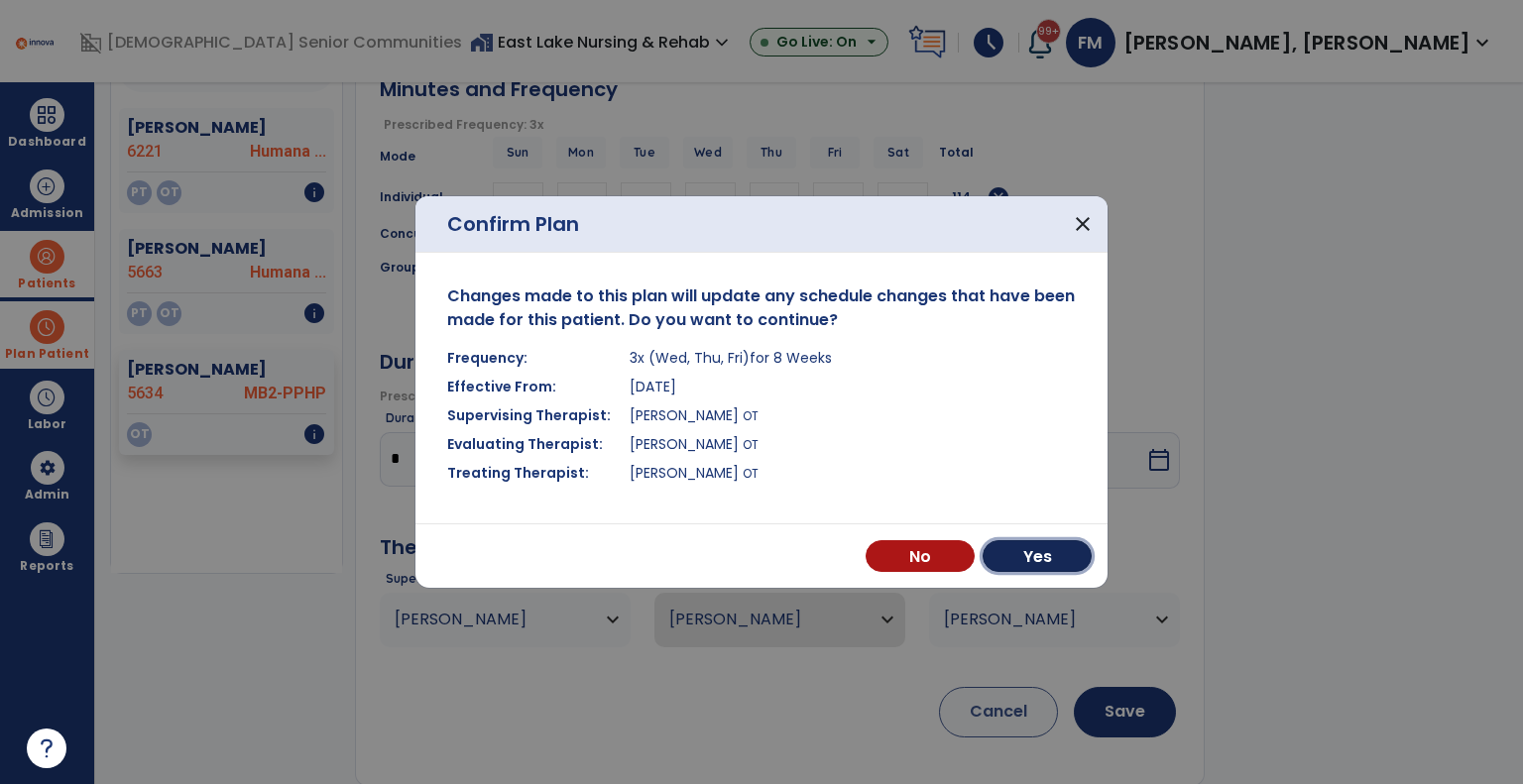 click on "Yes" at bounding box center [1037, 556] 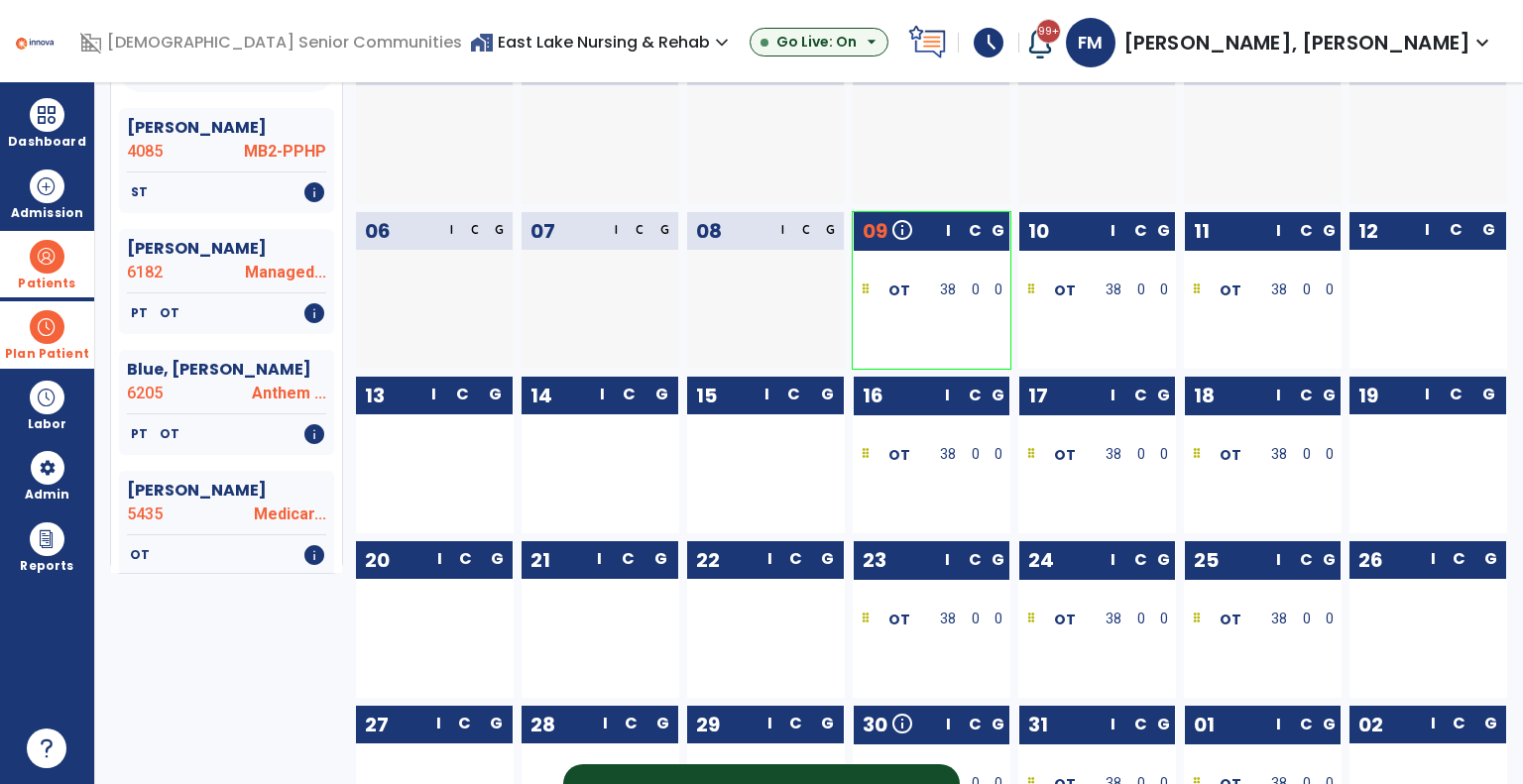 drag, startPoint x: 54, startPoint y: 337, endPoint x: 63, endPoint y: 340, distance: 9.486833 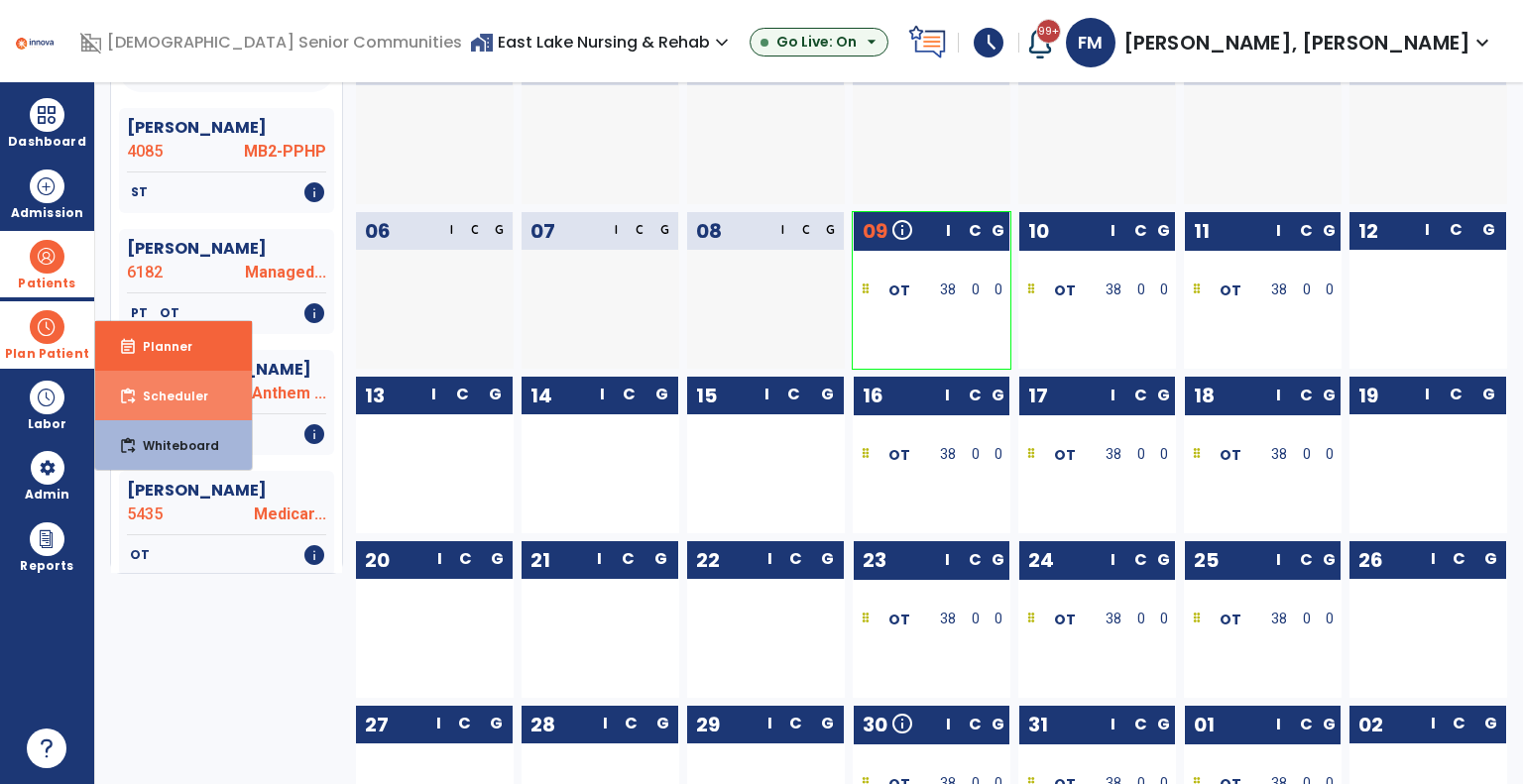 click on "content_paste_go  Scheduler" at bounding box center (174, 395) 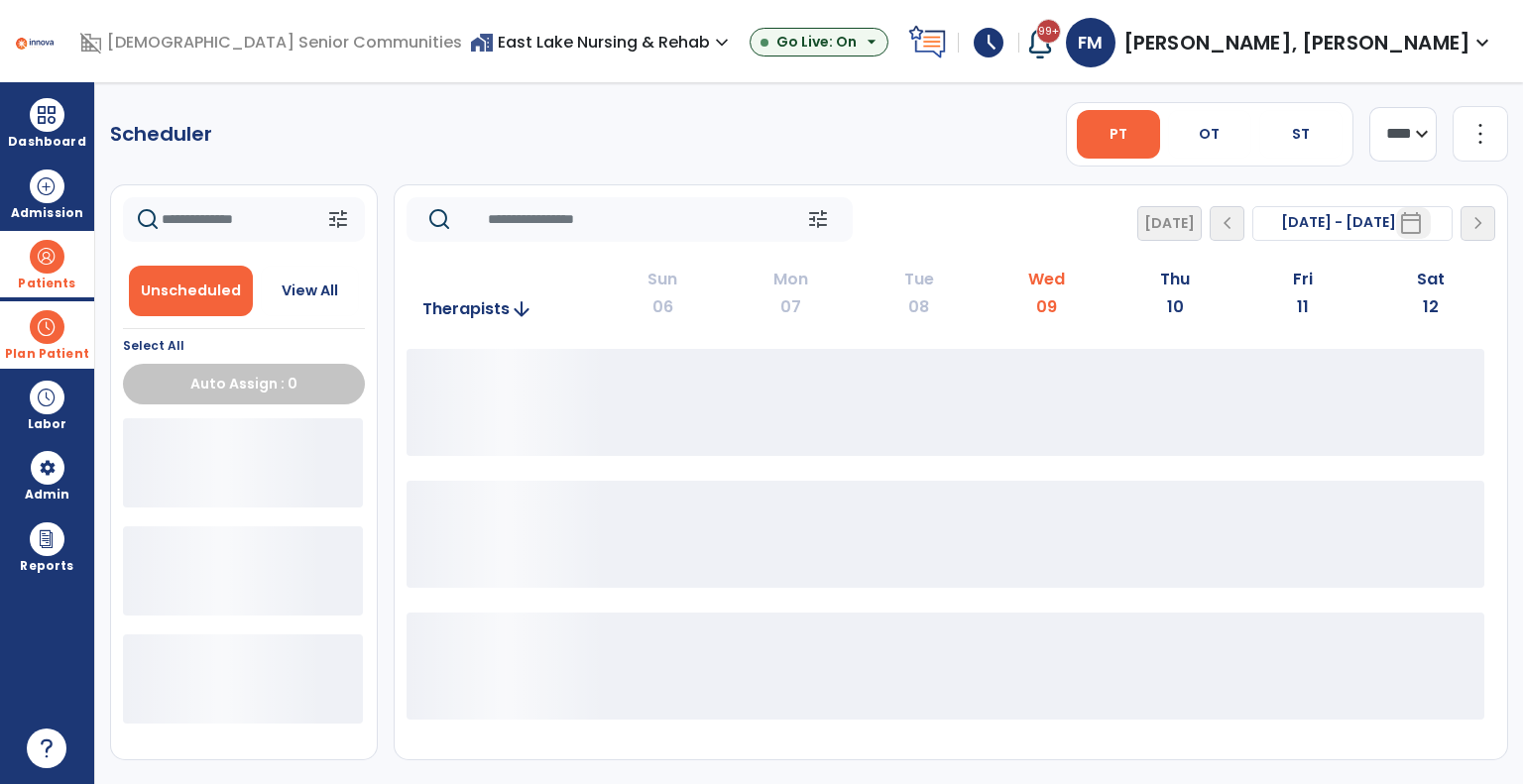 scroll, scrollTop: 0, scrollLeft: 0, axis: both 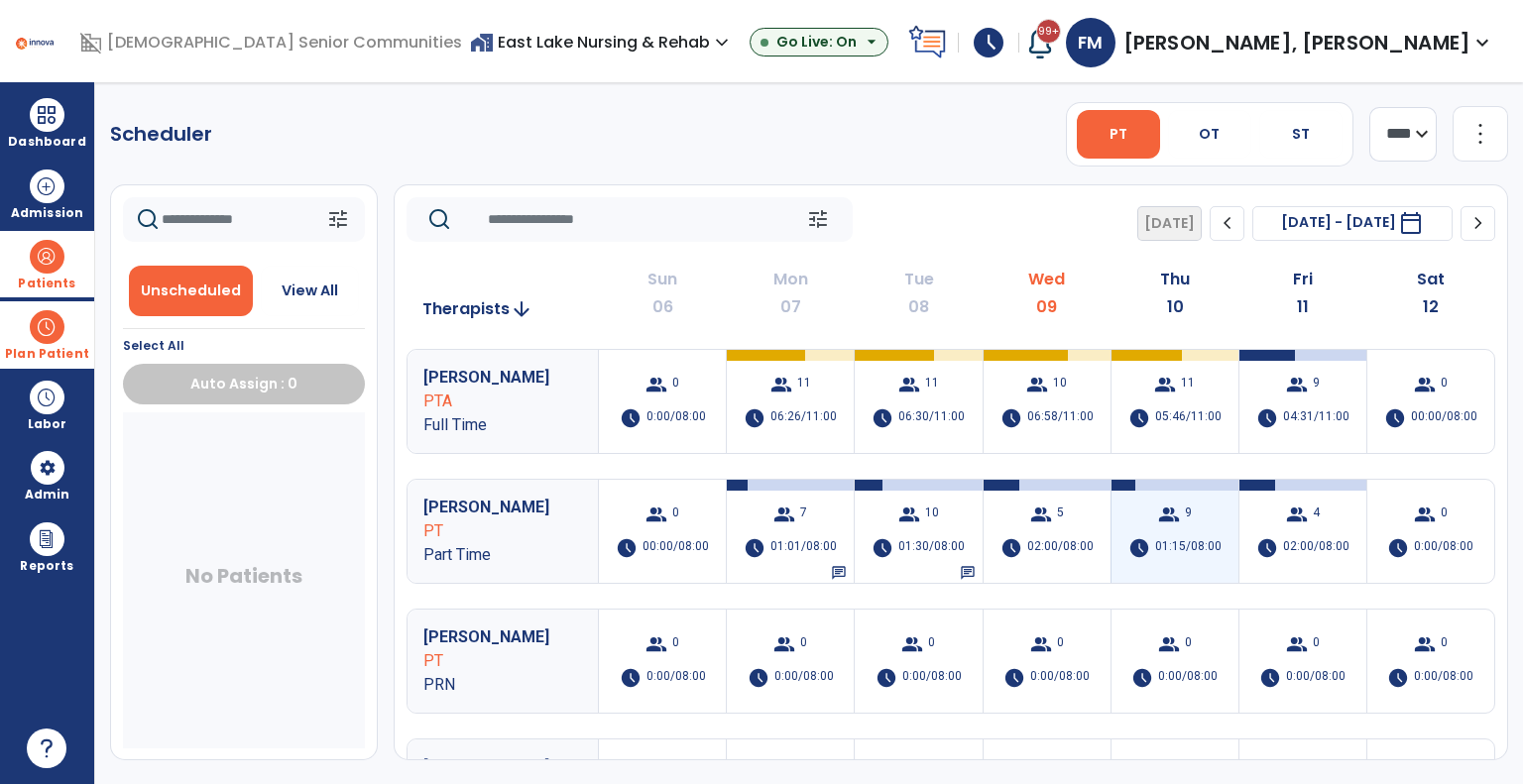 click on "schedule" at bounding box center (1139, 548) 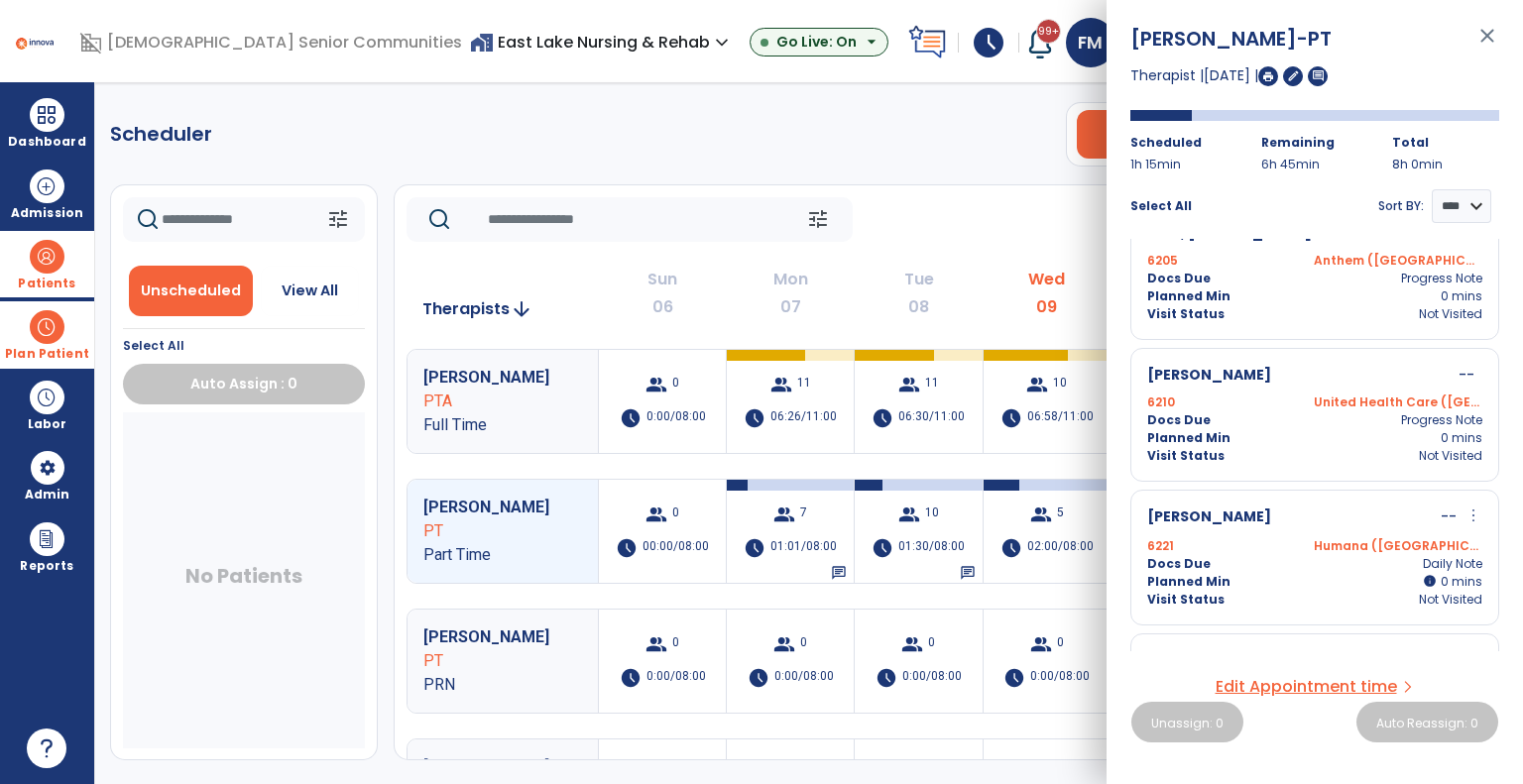 scroll, scrollTop: 373, scrollLeft: 0, axis: vertical 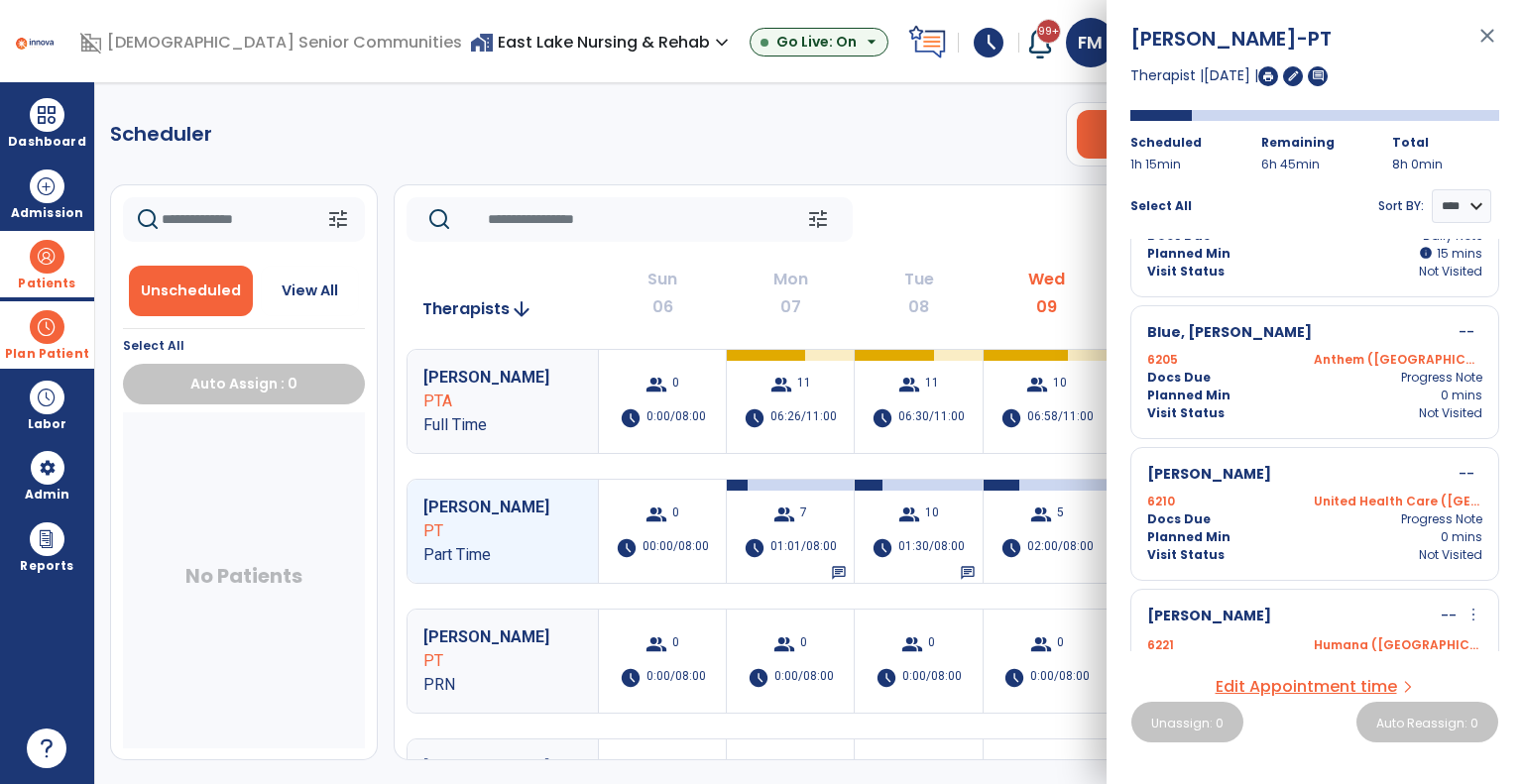 click on "Planned Min 0 mins" at bounding box center [1315, 395] 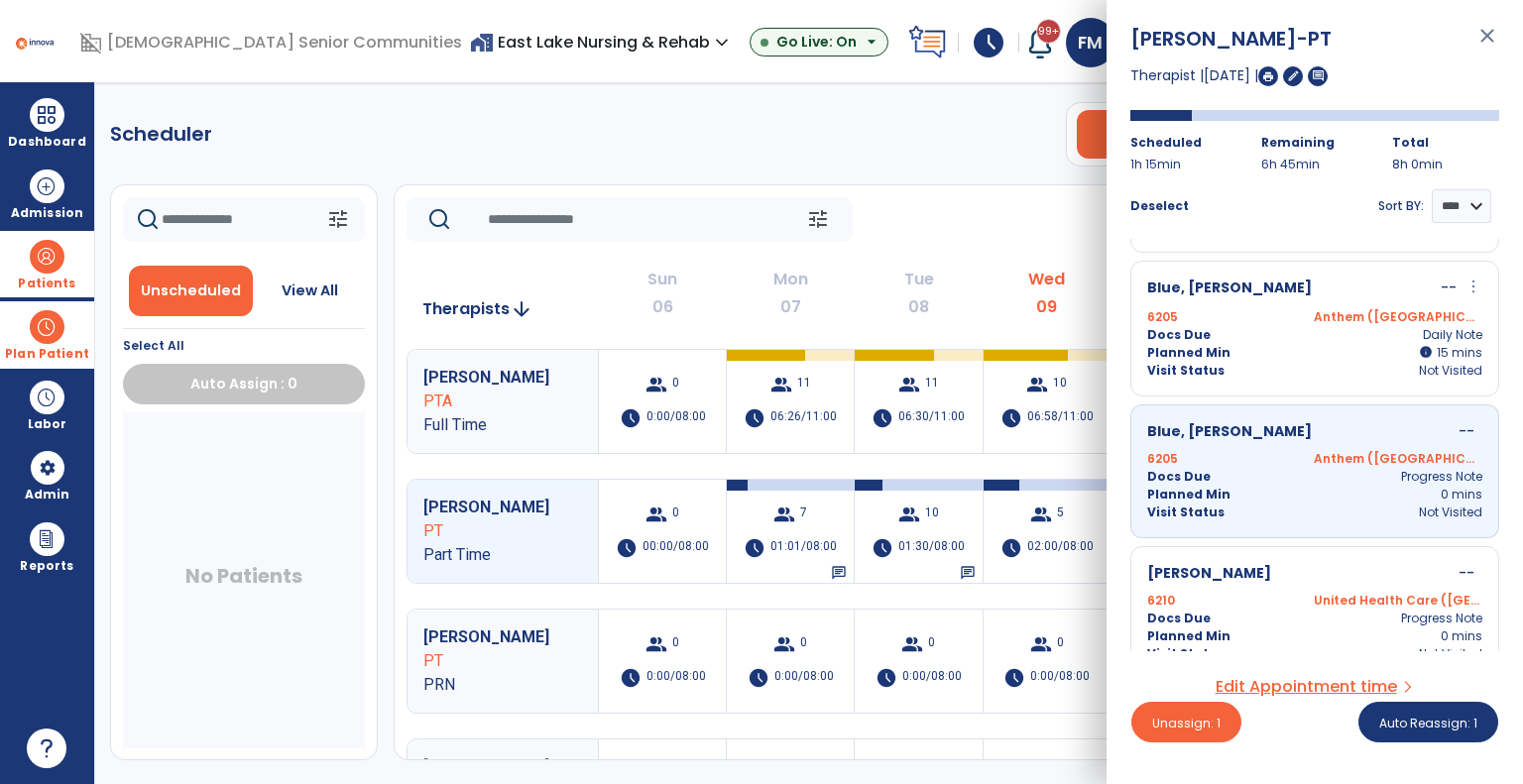 scroll, scrollTop: 174, scrollLeft: 0, axis: vertical 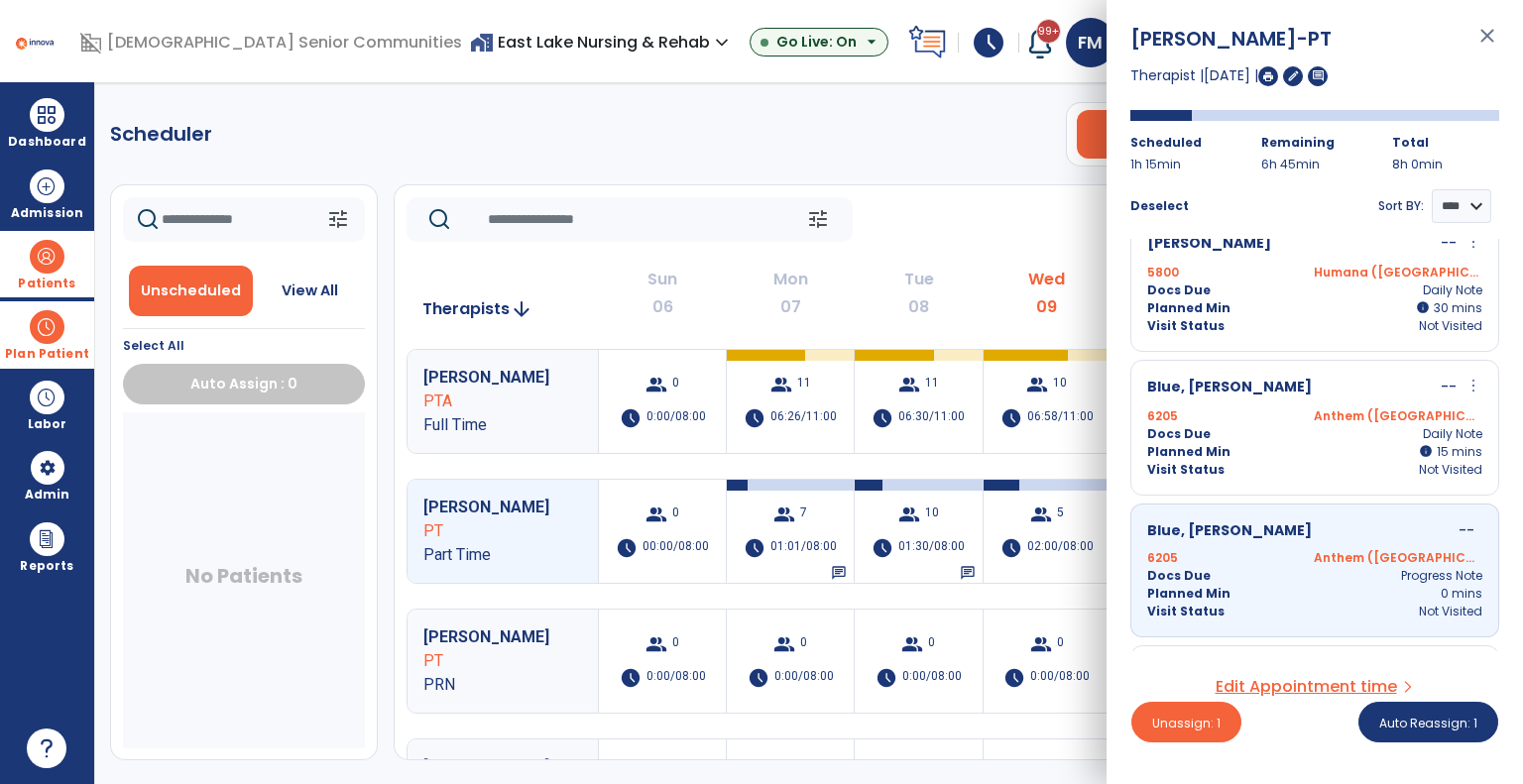 click on "Anthem ([GEOGRAPHIC_DATA])" at bounding box center (1398, 416) 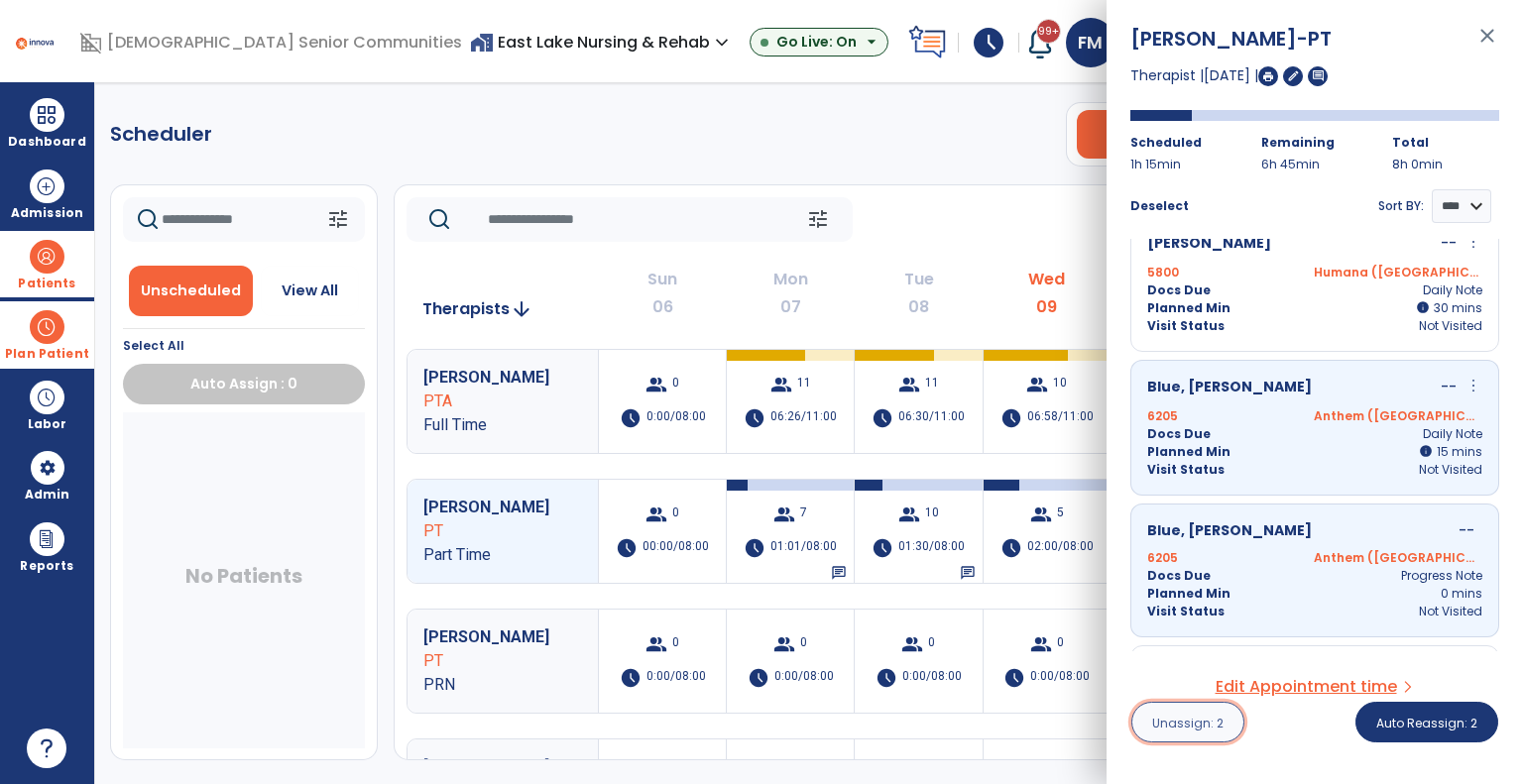 click on "Unassign: 2" at bounding box center [1188, 723] 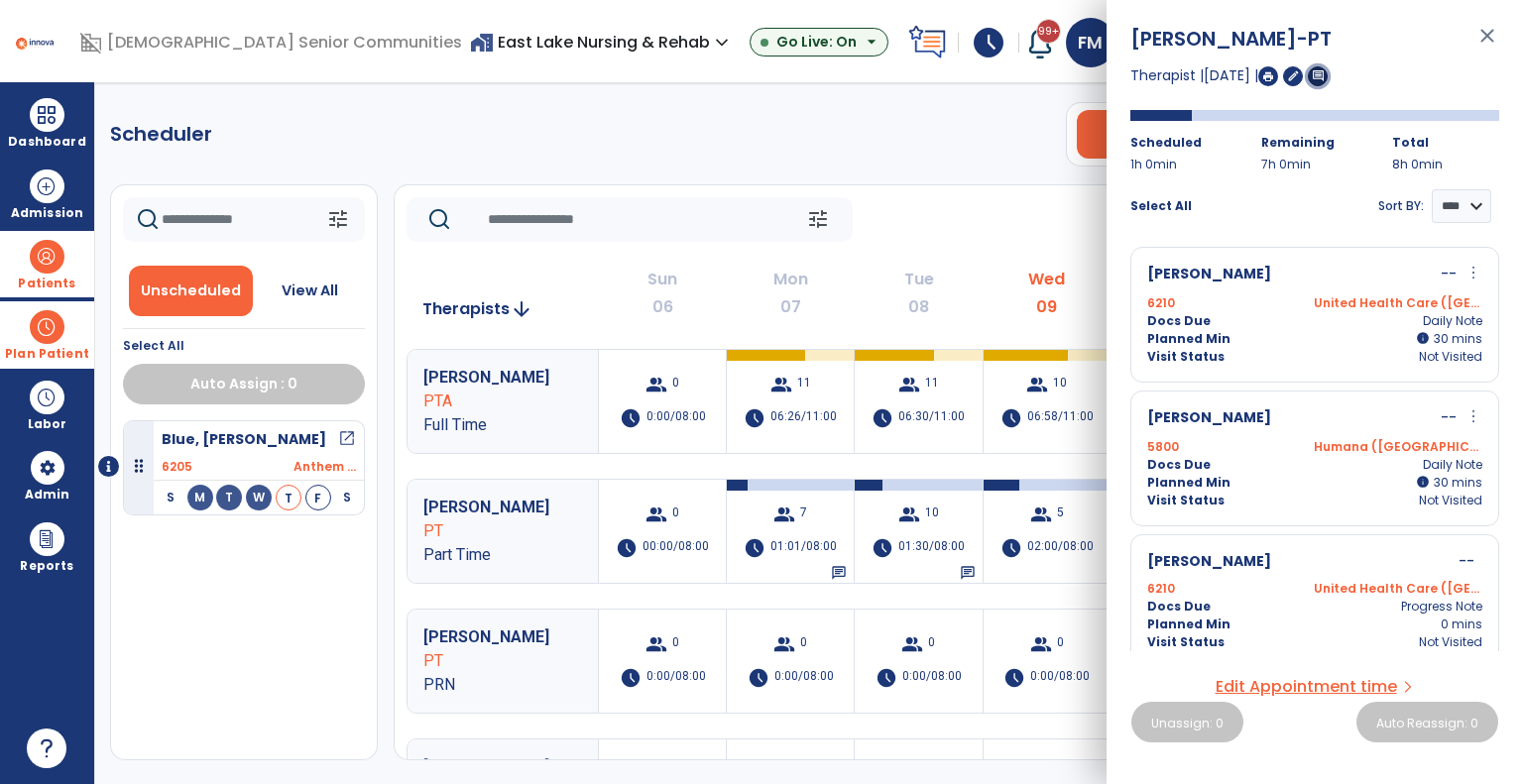 click on "comment" at bounding box center (1318, 75) 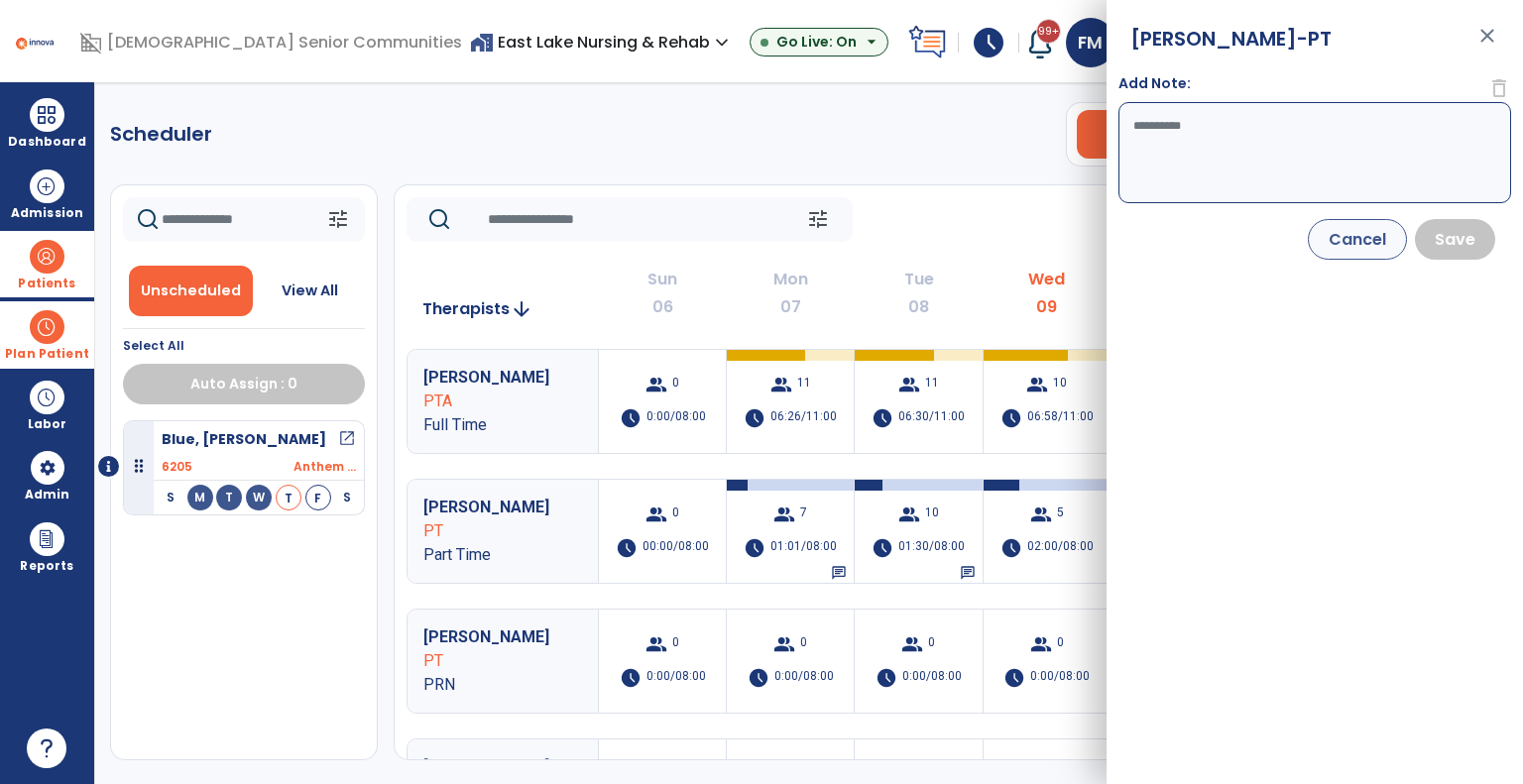 click on "Add Note:" at bounding box center (1315, 153) 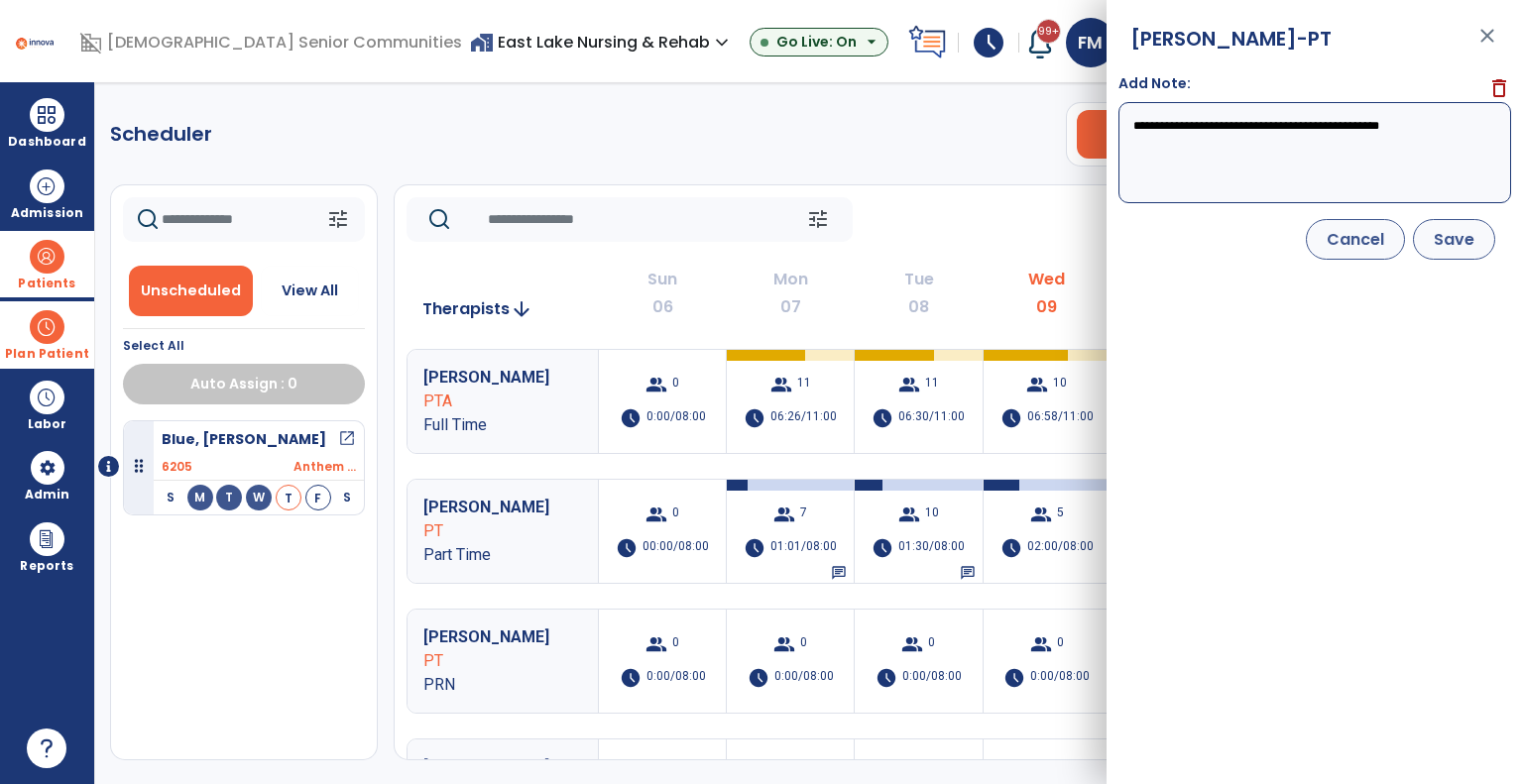 type on "**********" 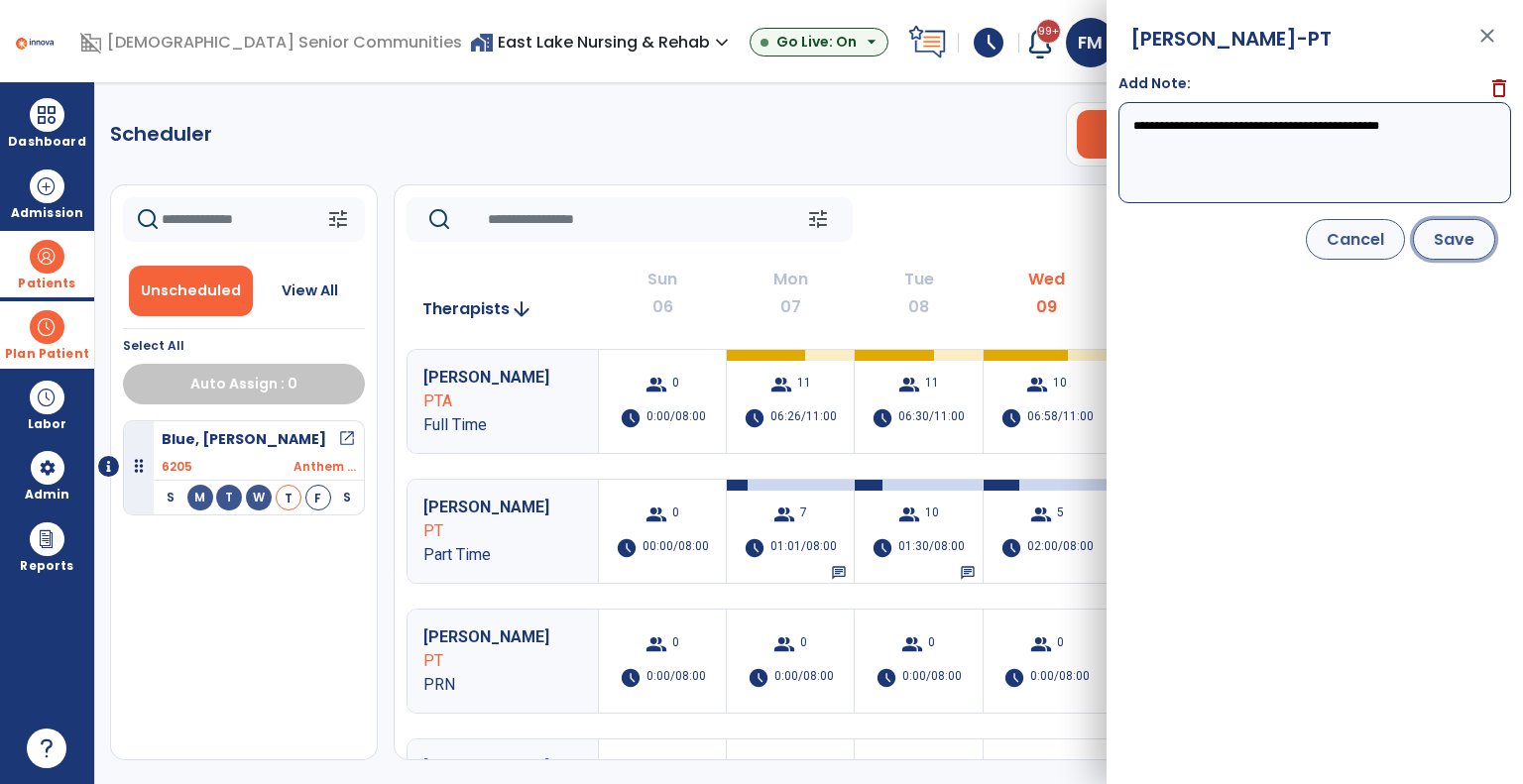 click on "Save" at bounding box center [1454, 239] 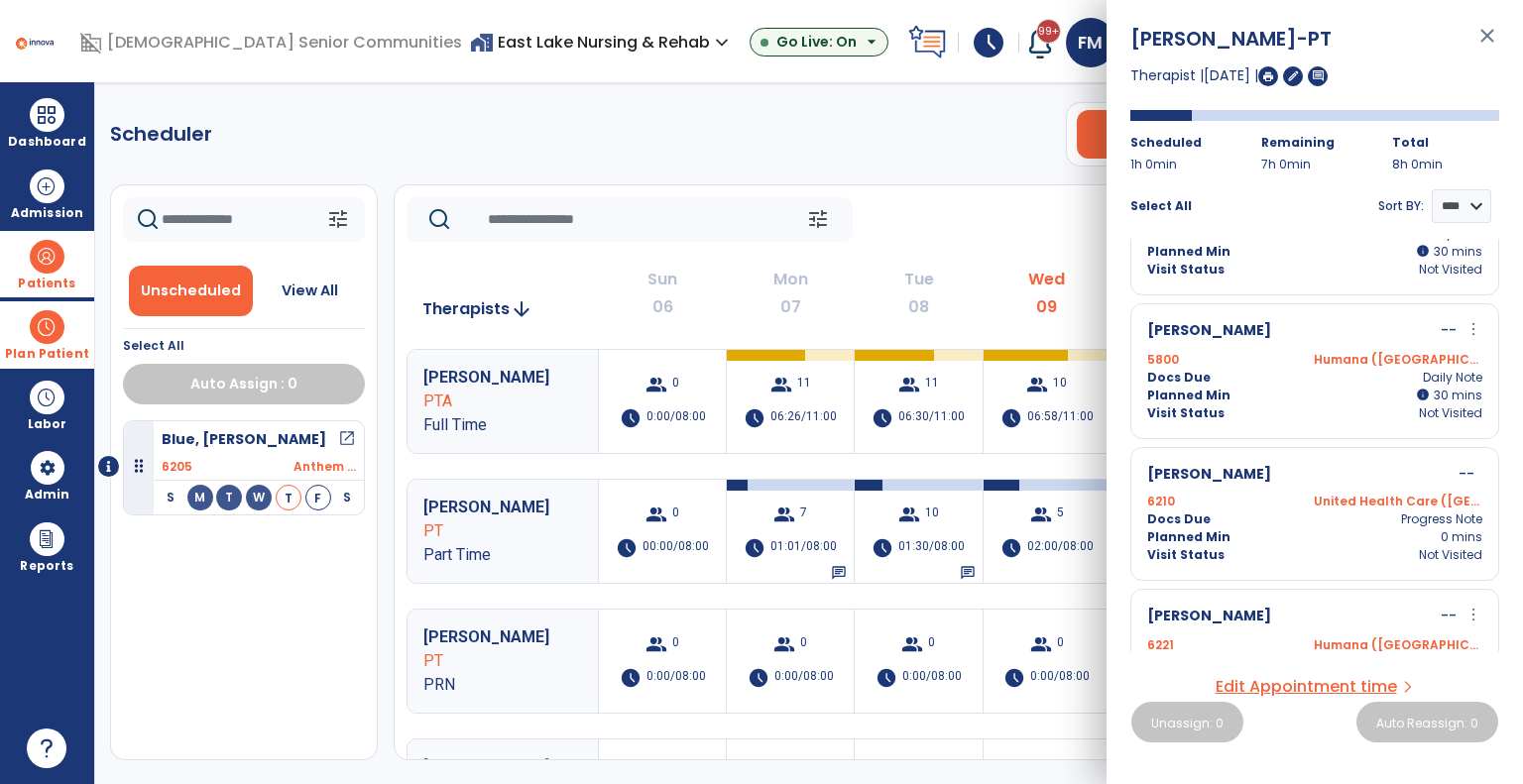 scroll, scrollTop: 0, scrollLeft: 0, axis: both 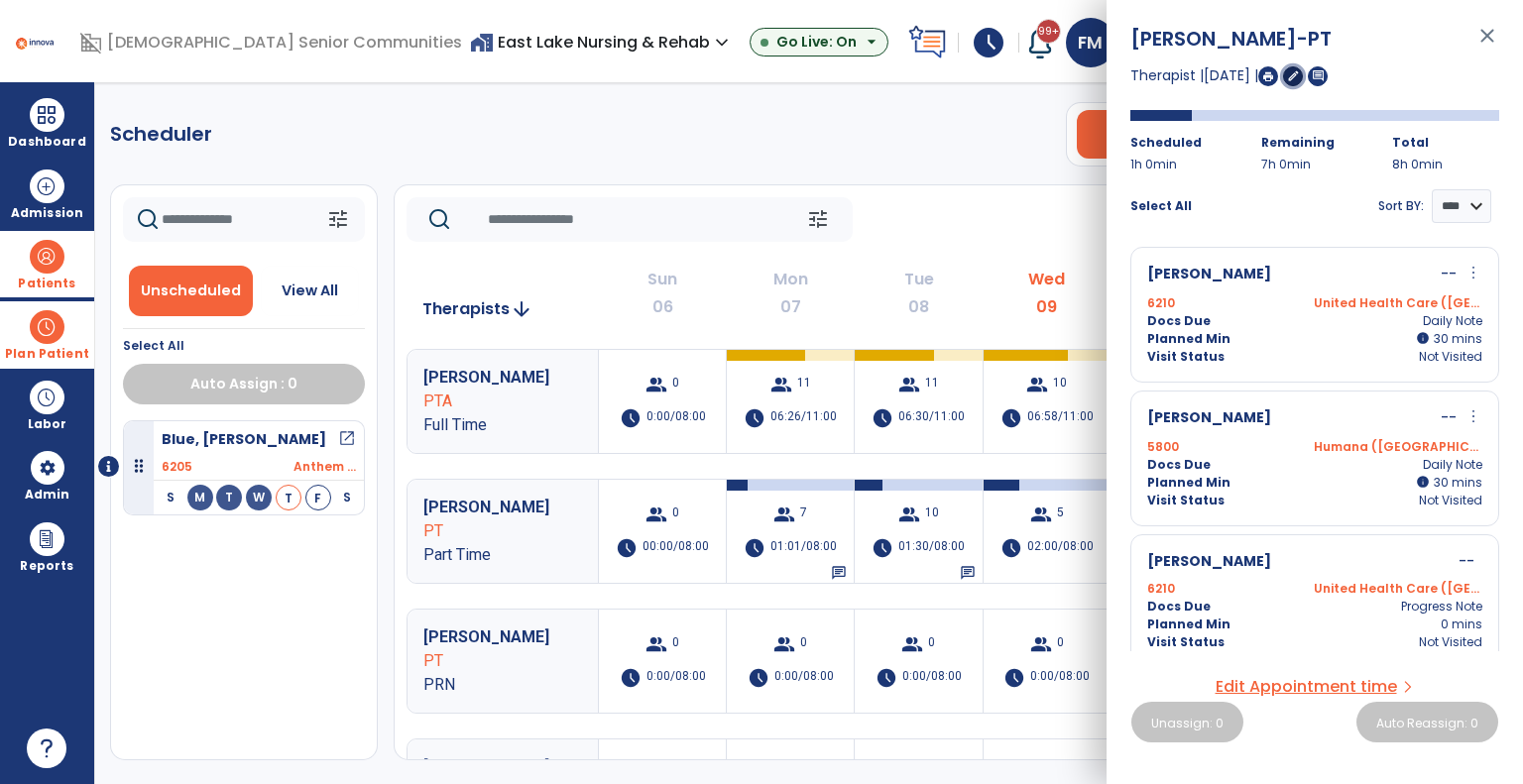 click on "edit" at bounding box center [1293, 75] 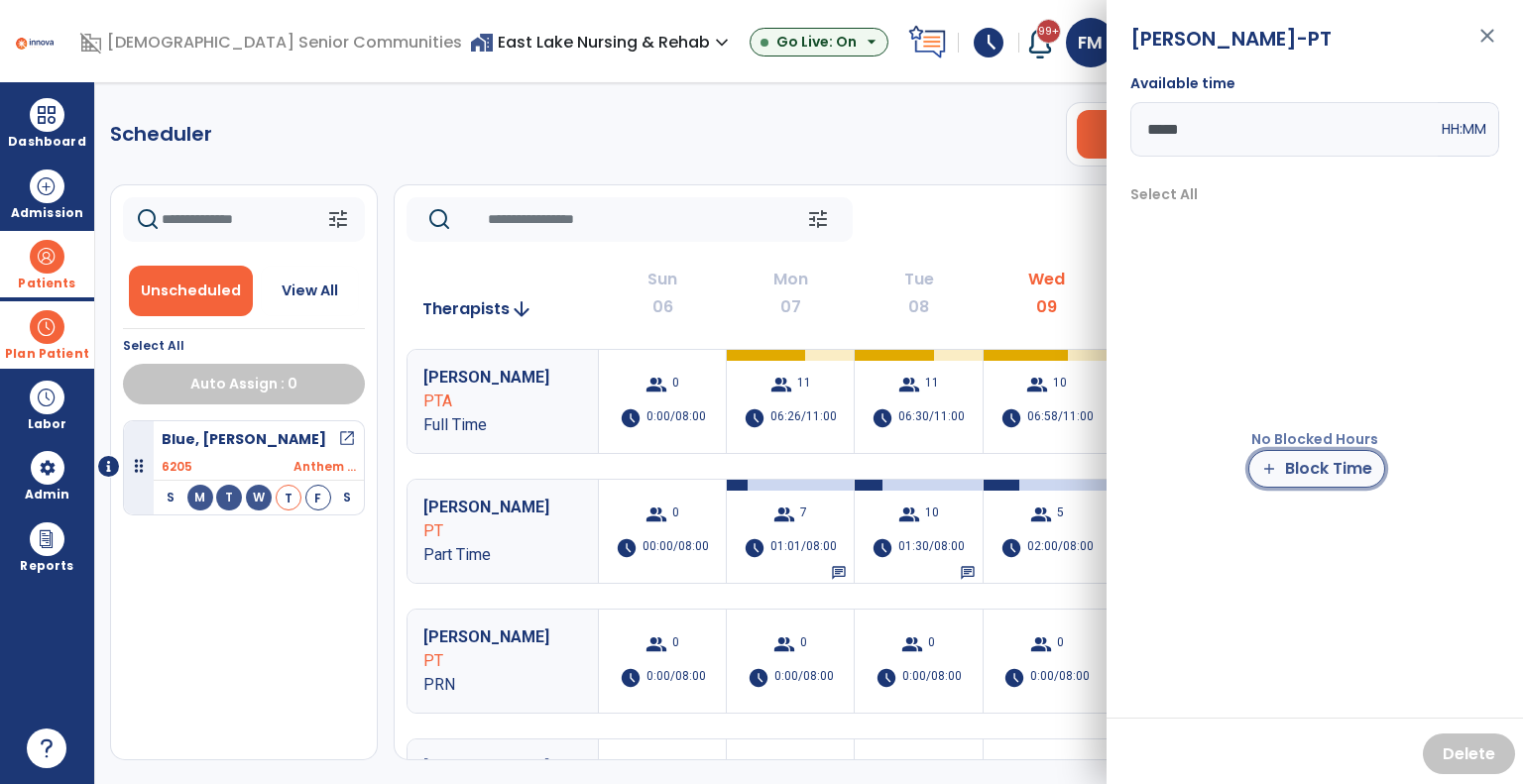 click on "add" at bounding box center [1269, 469] 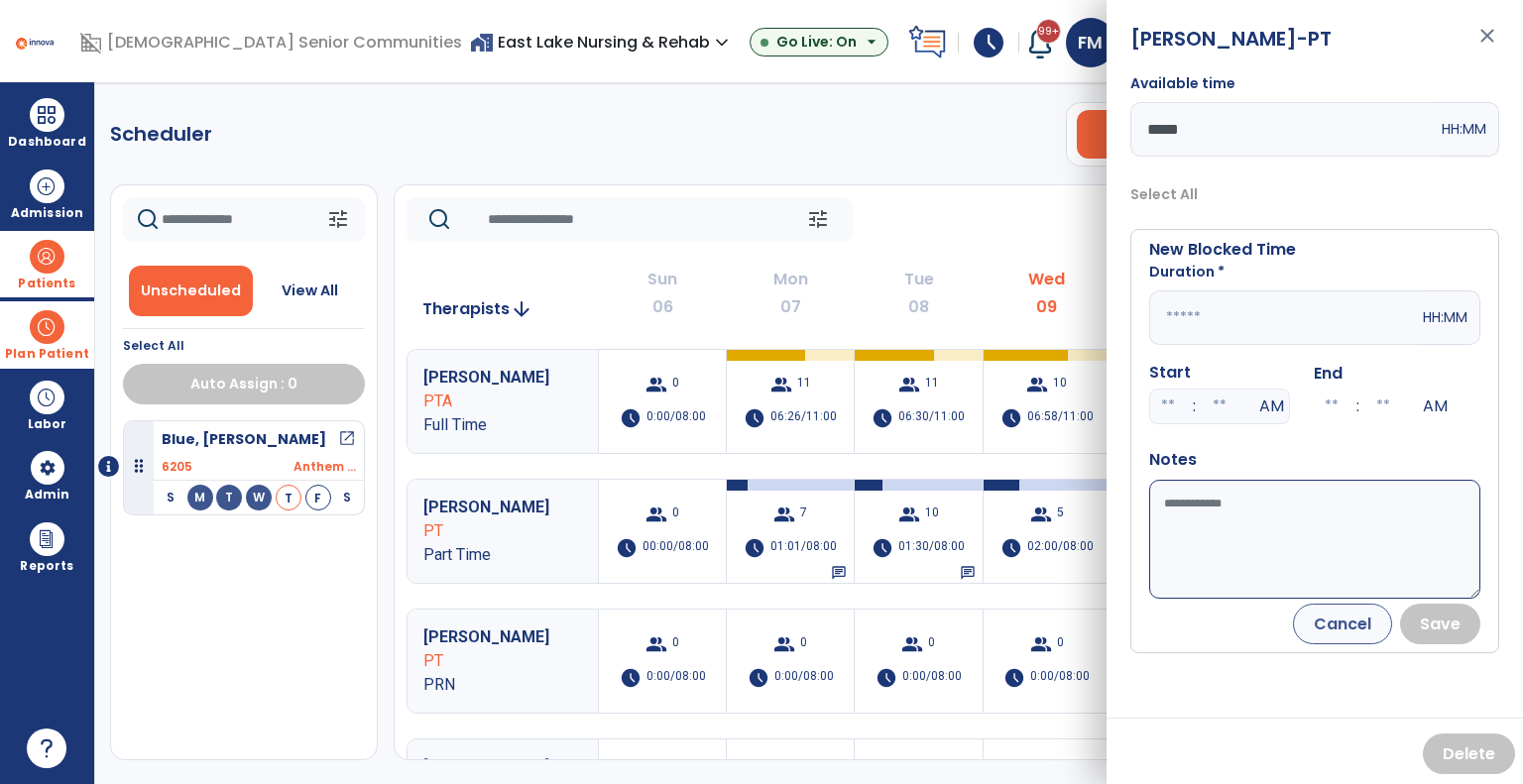 click at bounding box center (1284, 317) 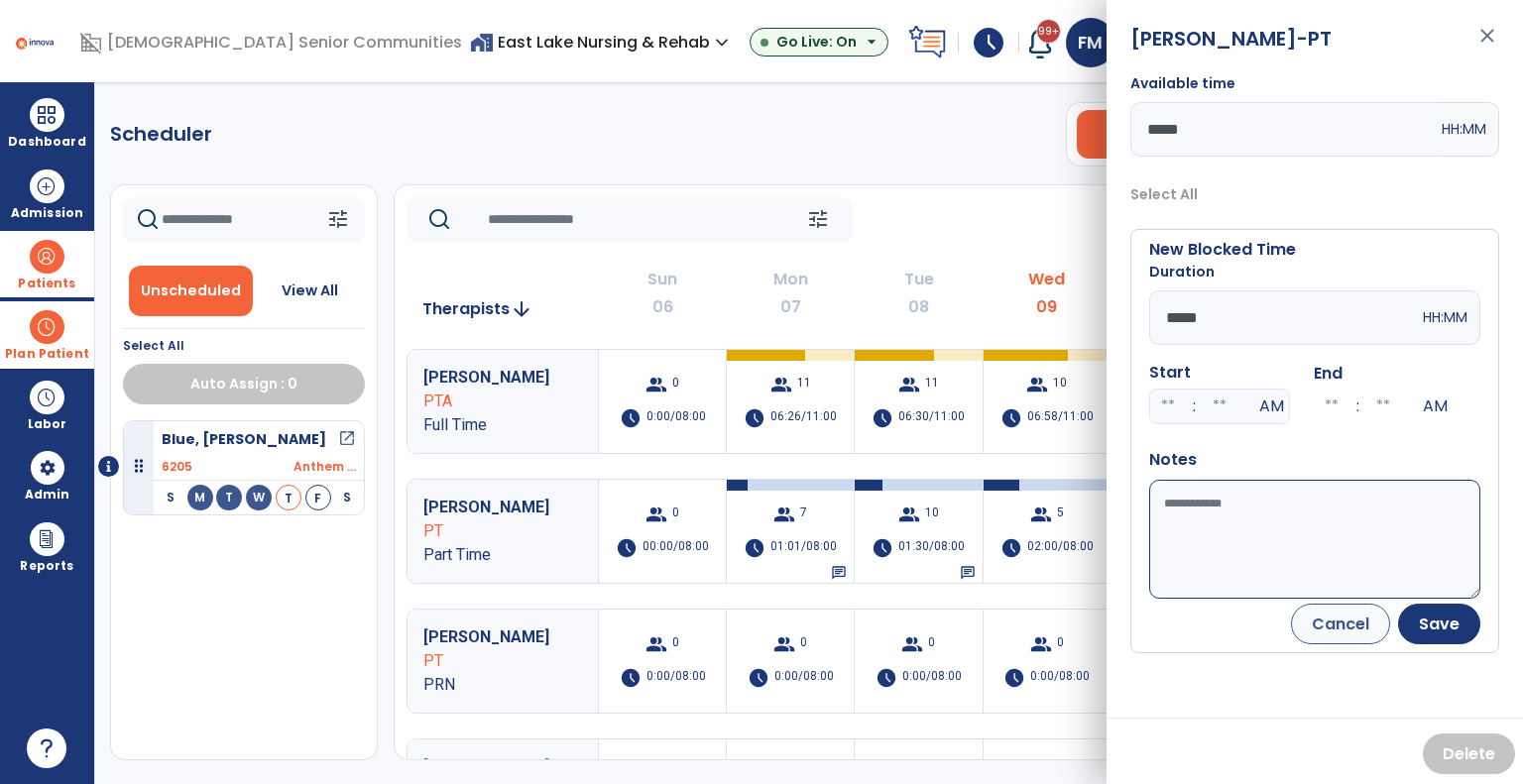 type on "*****" 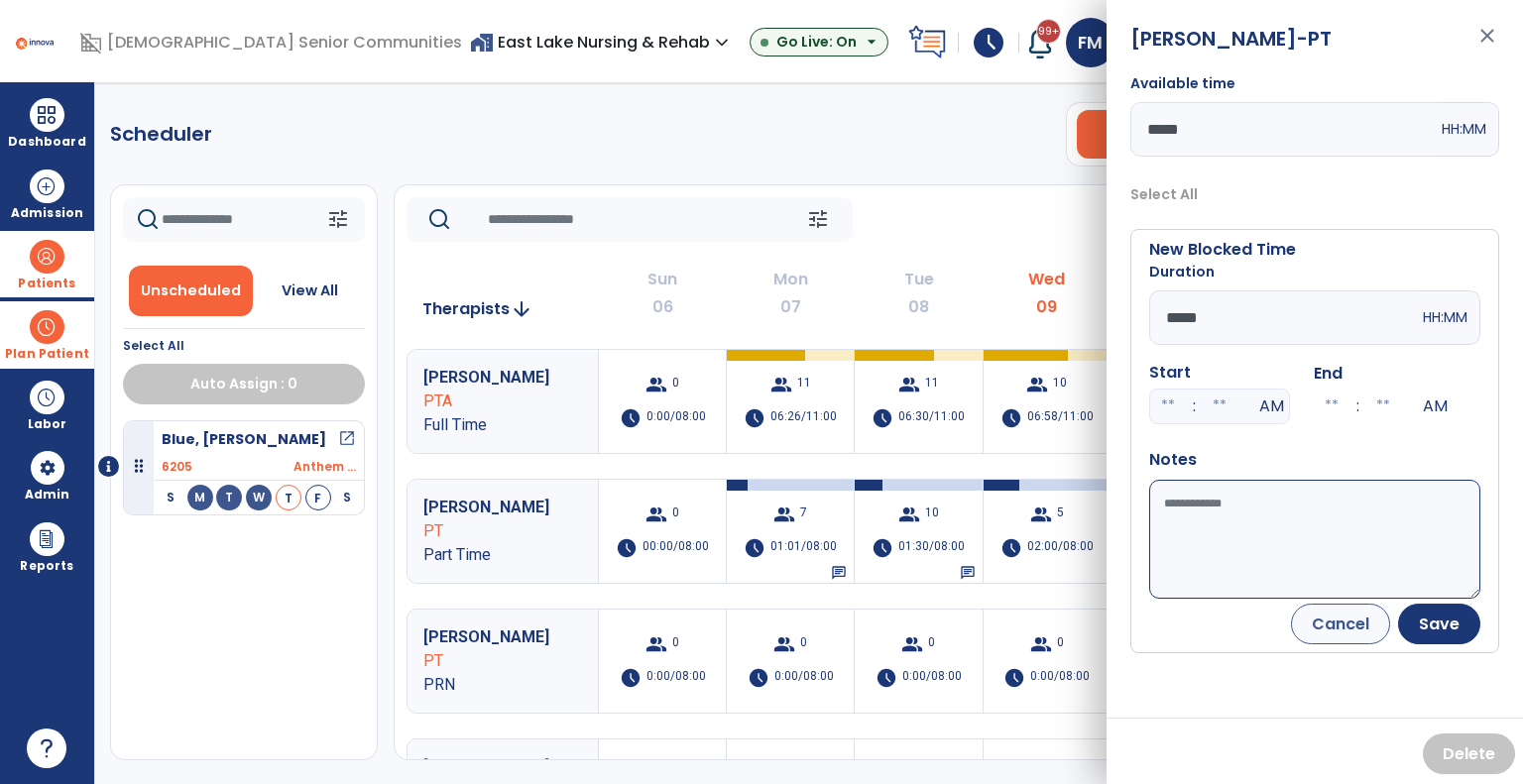 click on "Available time" at bounding box center [1315, 539] 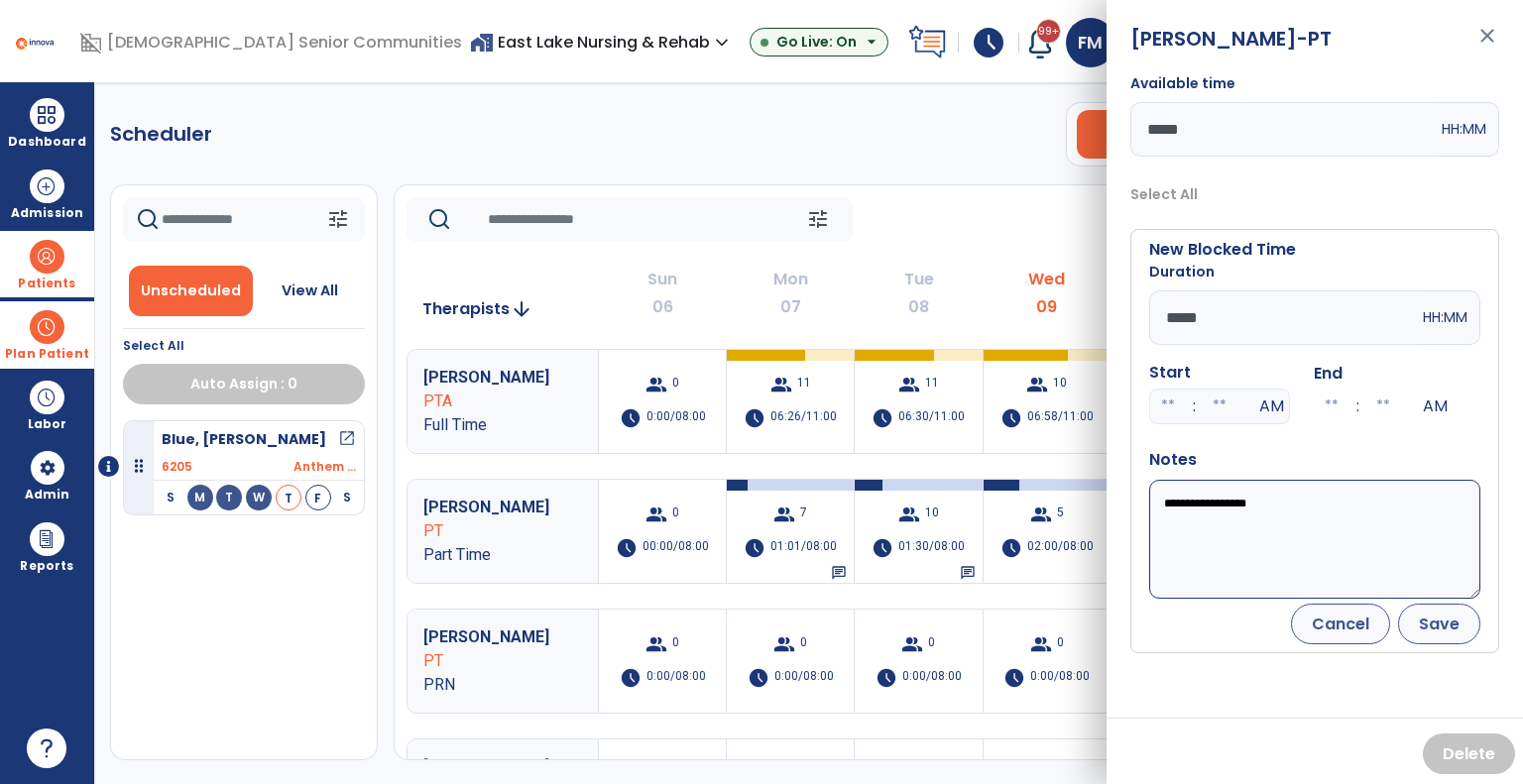 type on "**********" 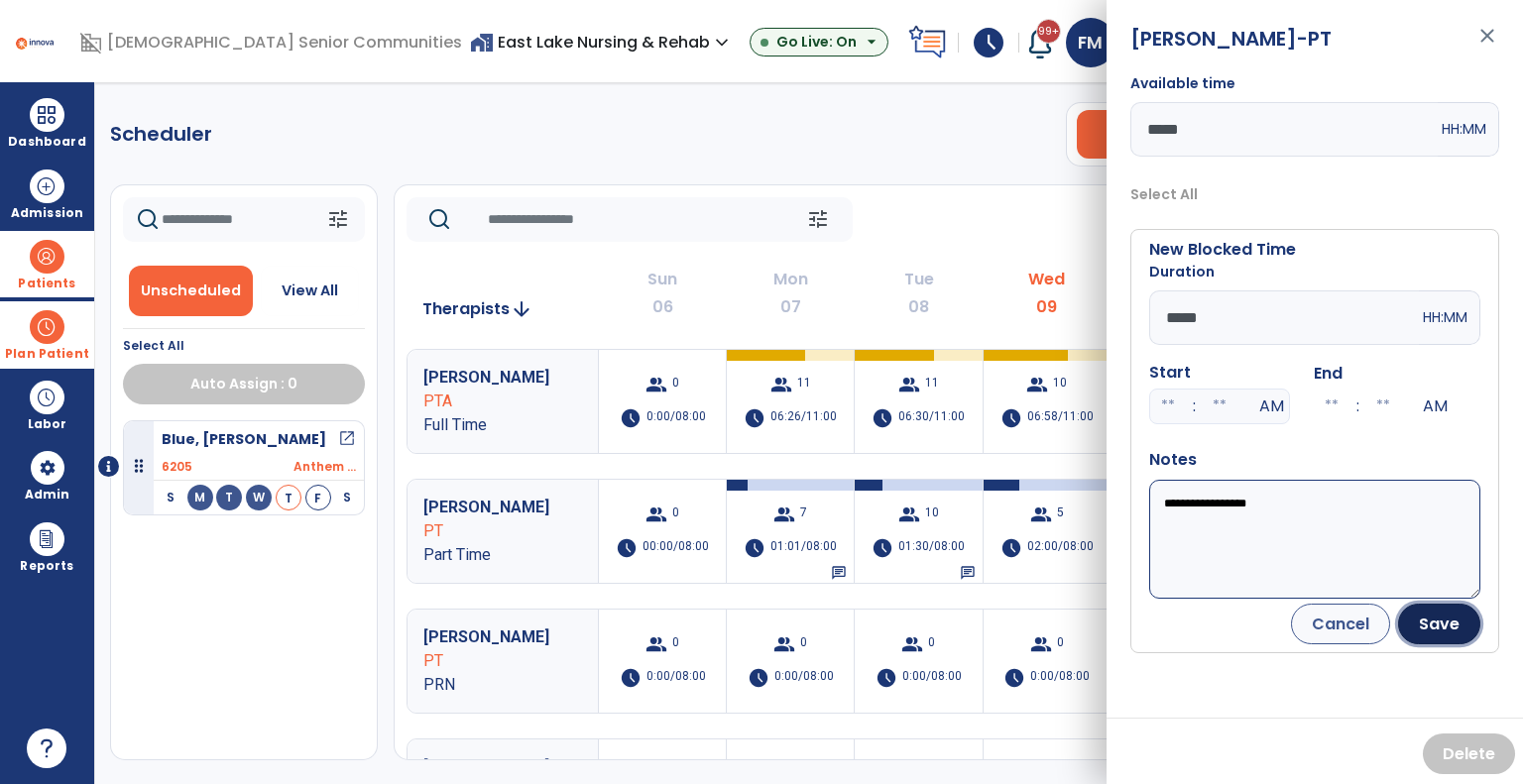 click on "Save" at bounding box center (1439, 623) 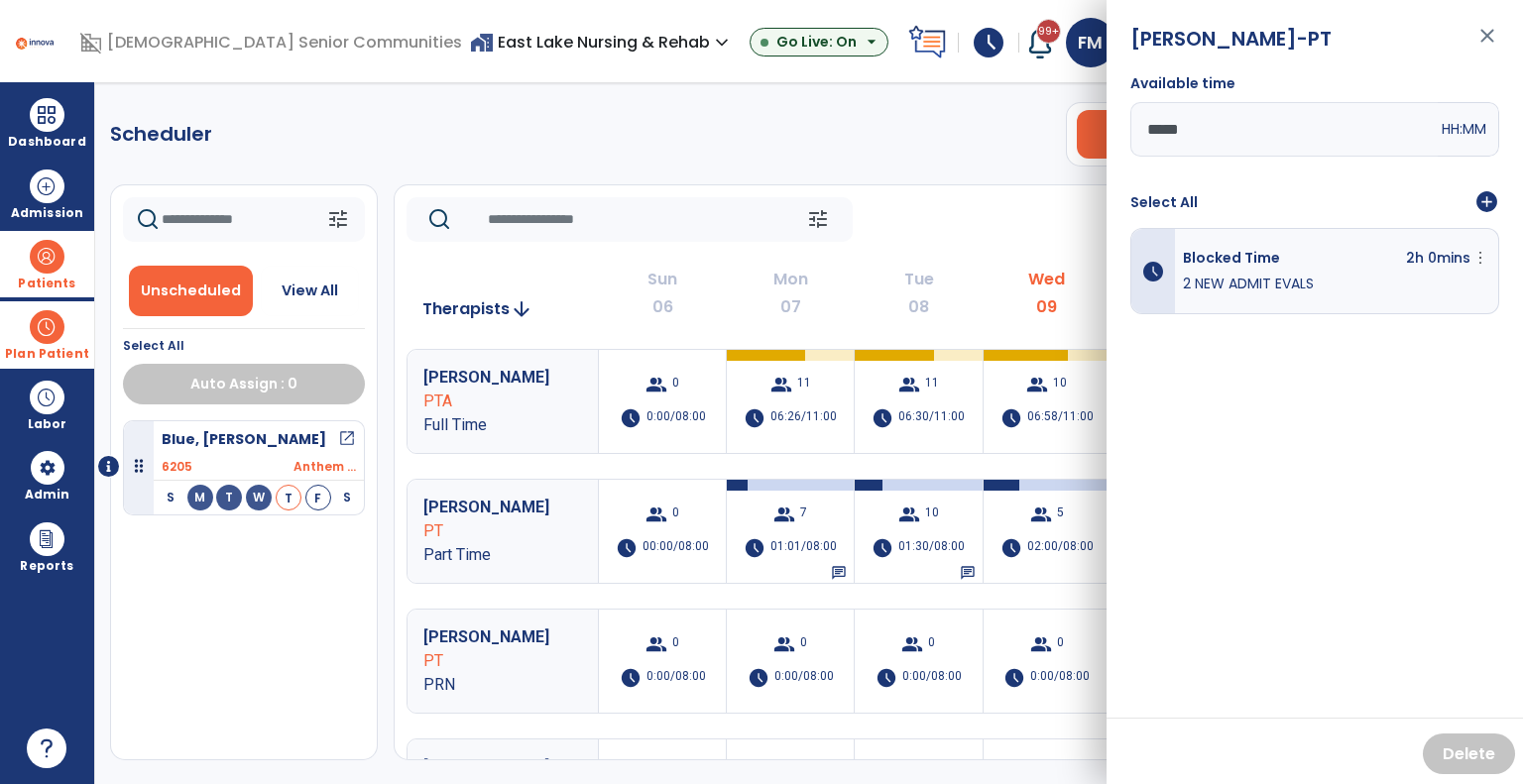click on "close" at bounding box center (1487, 45) 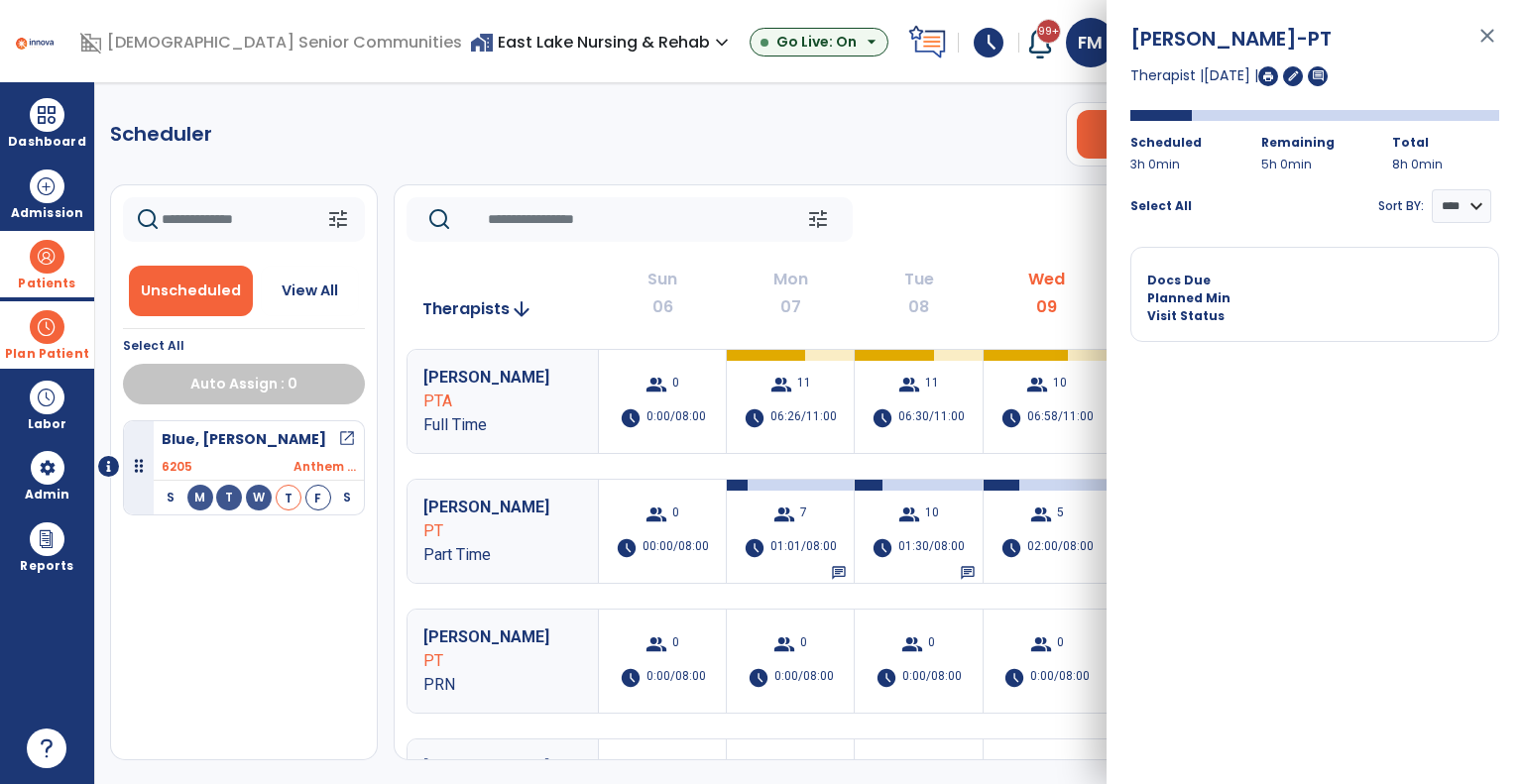 click on "tune   [DATE]  chevron_left [DATE] - [DATE]  ********  calendar_today  chevron_right" 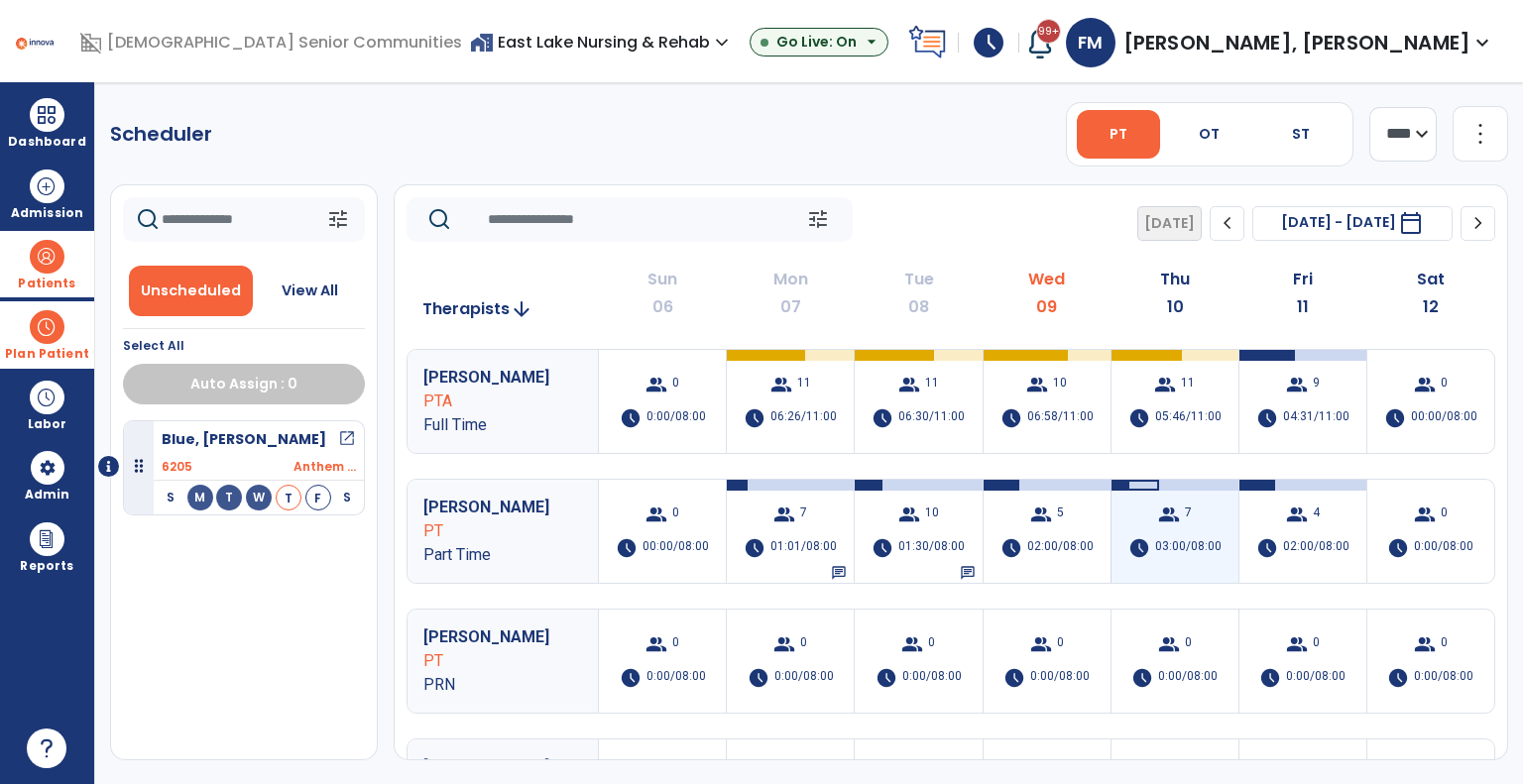 click on "group  7  schedule  03:00/08:00" at bounding box center (1175, 531) 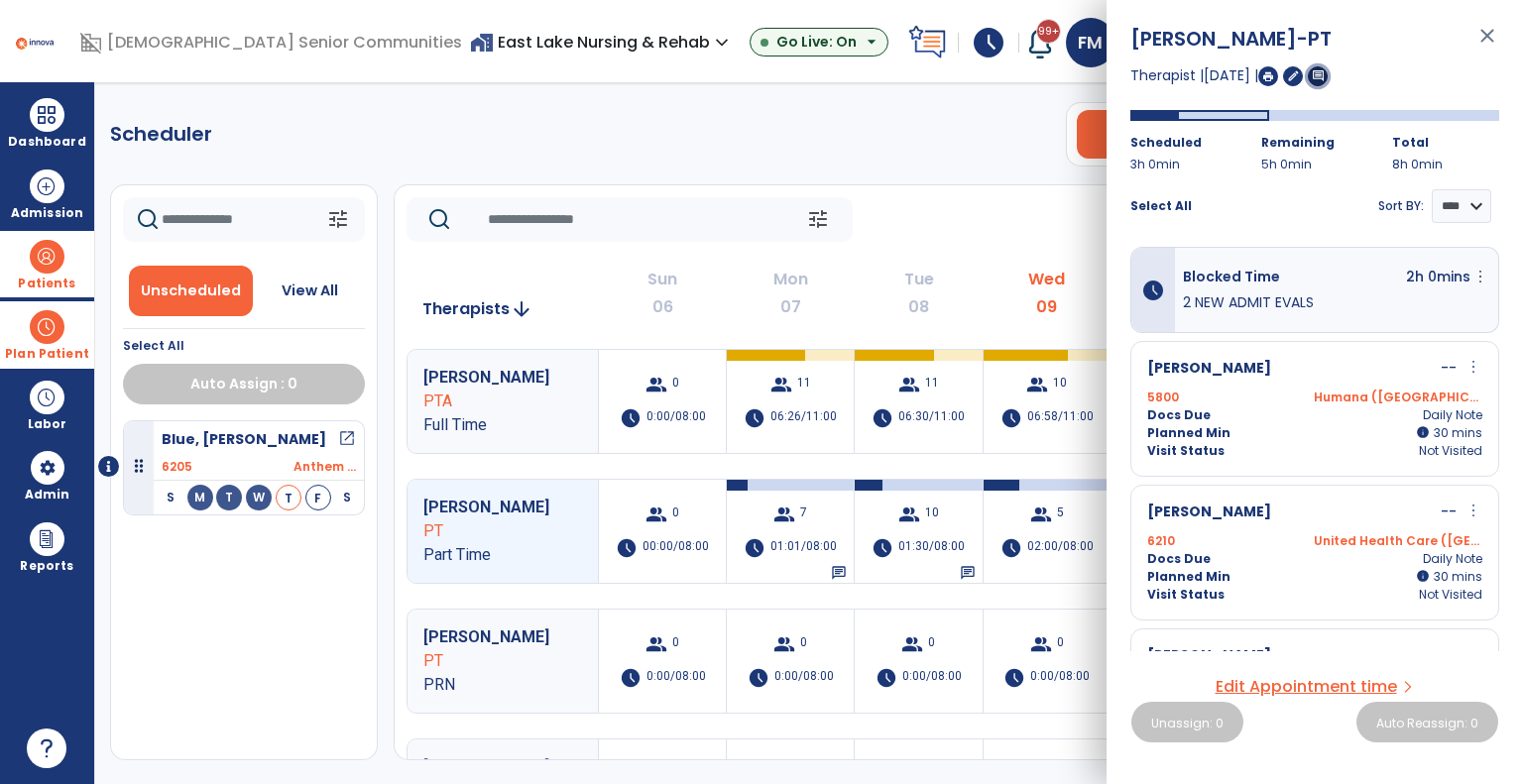 click on "comment" at bounding box center (1318, 75) 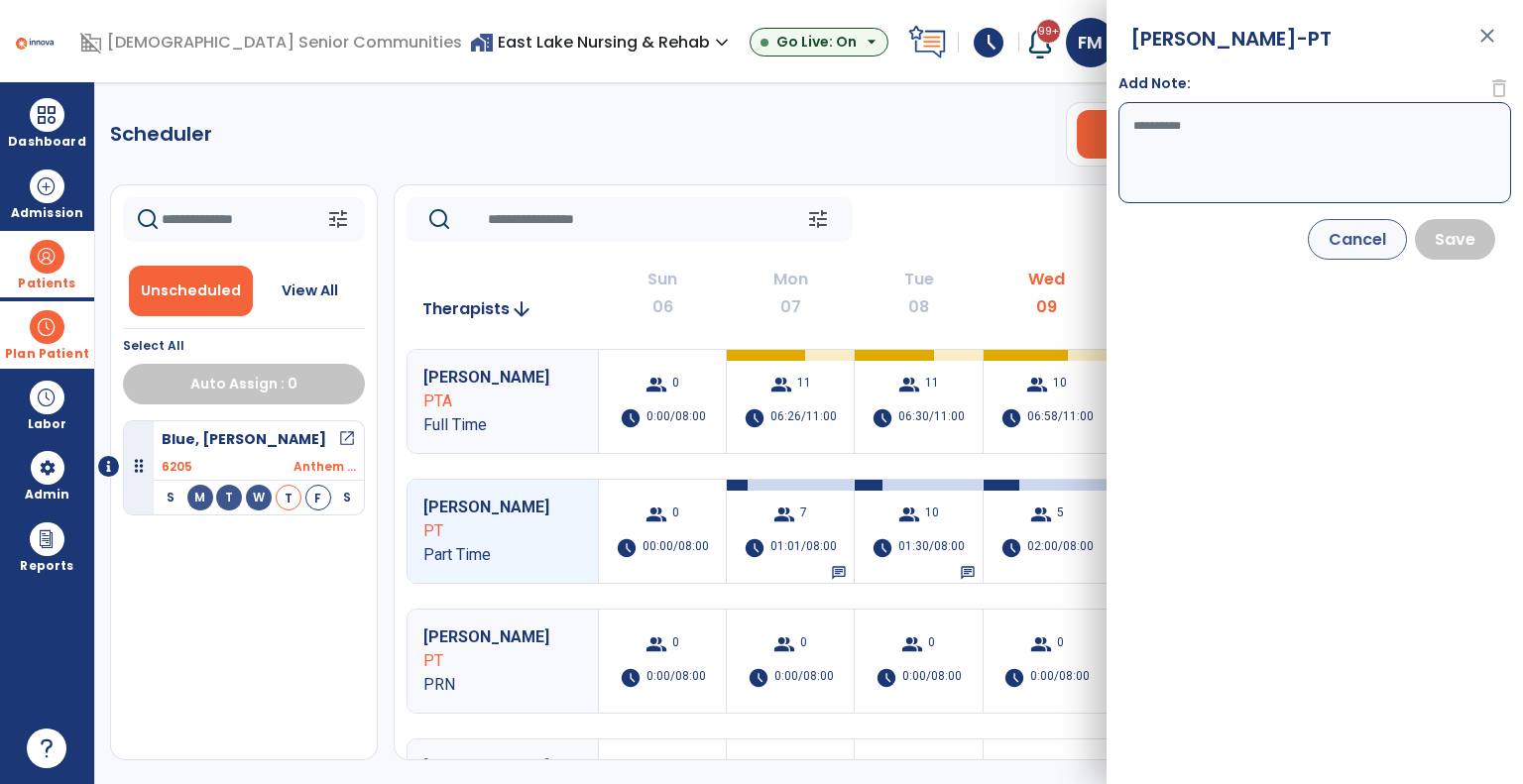click on "Add Note:" at bounding box center [1315, 153] 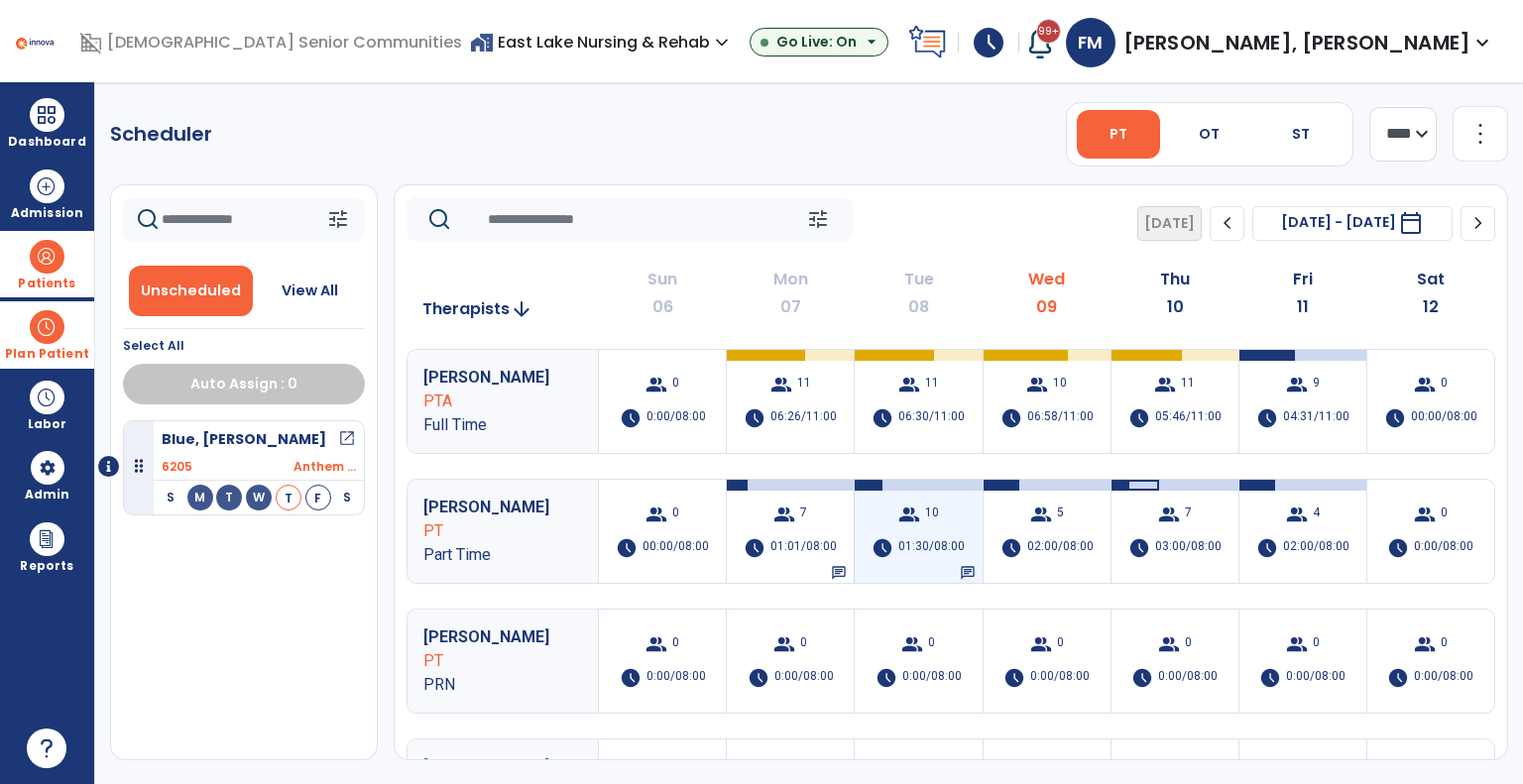 click on "group  10  schedule  01:30/08:00   chat" at bounding box center (918, 531) 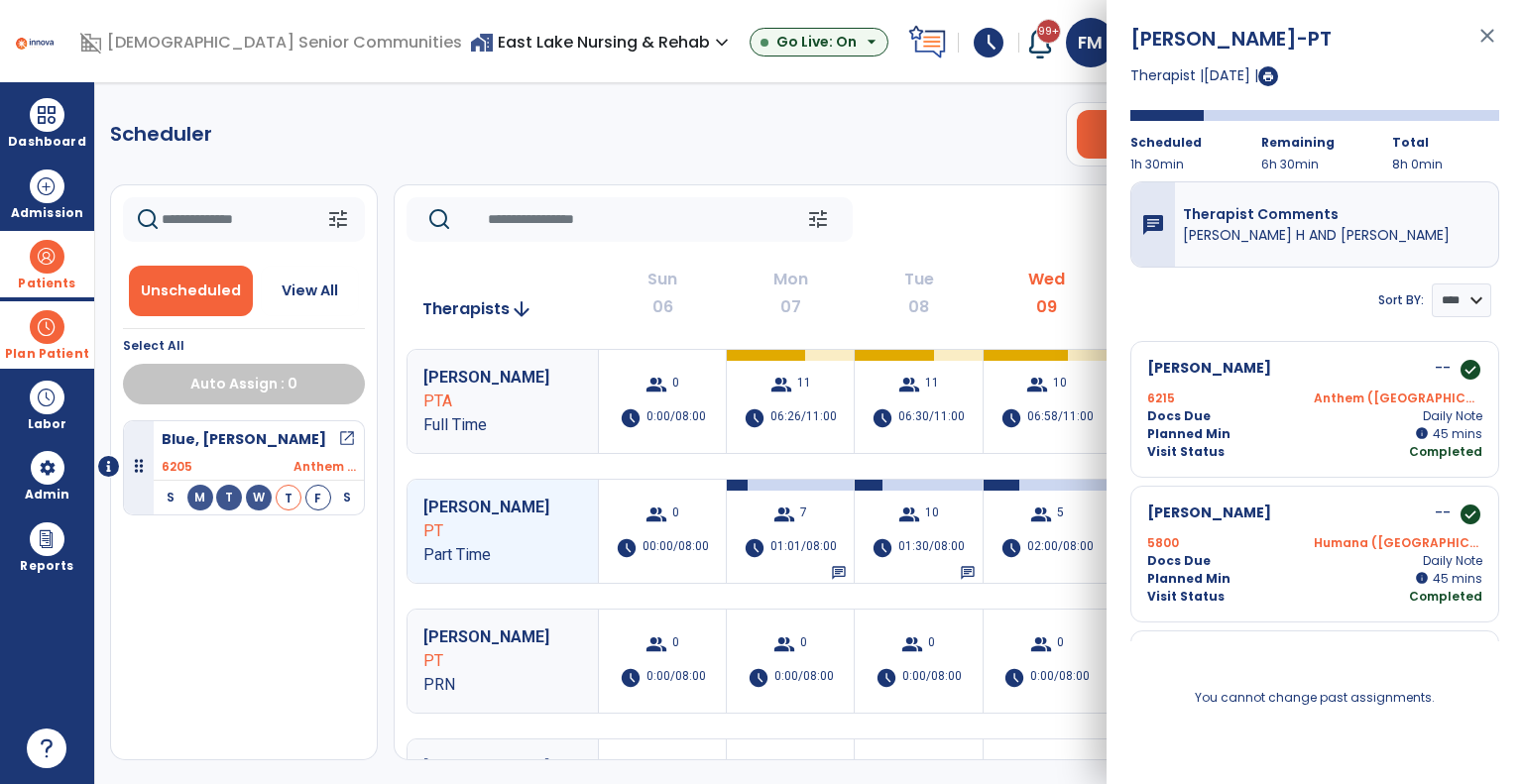 click on "tune   [DATE]  chevron_left [DATE] - [DATE]  ********  calendar_today  chevron_right" 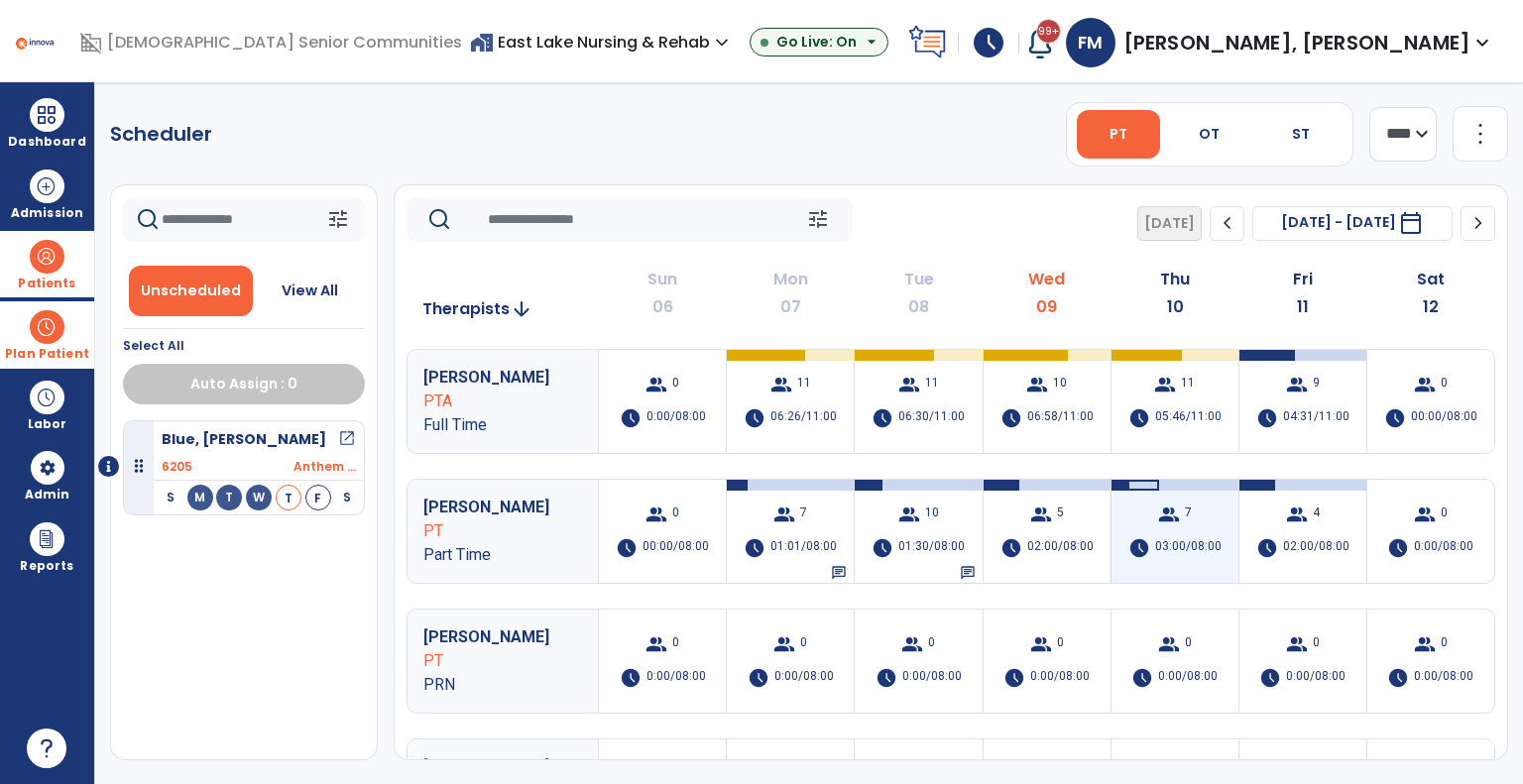click on "group  7  schedule  03:00/08:00" at bounding box center [1175, 531] 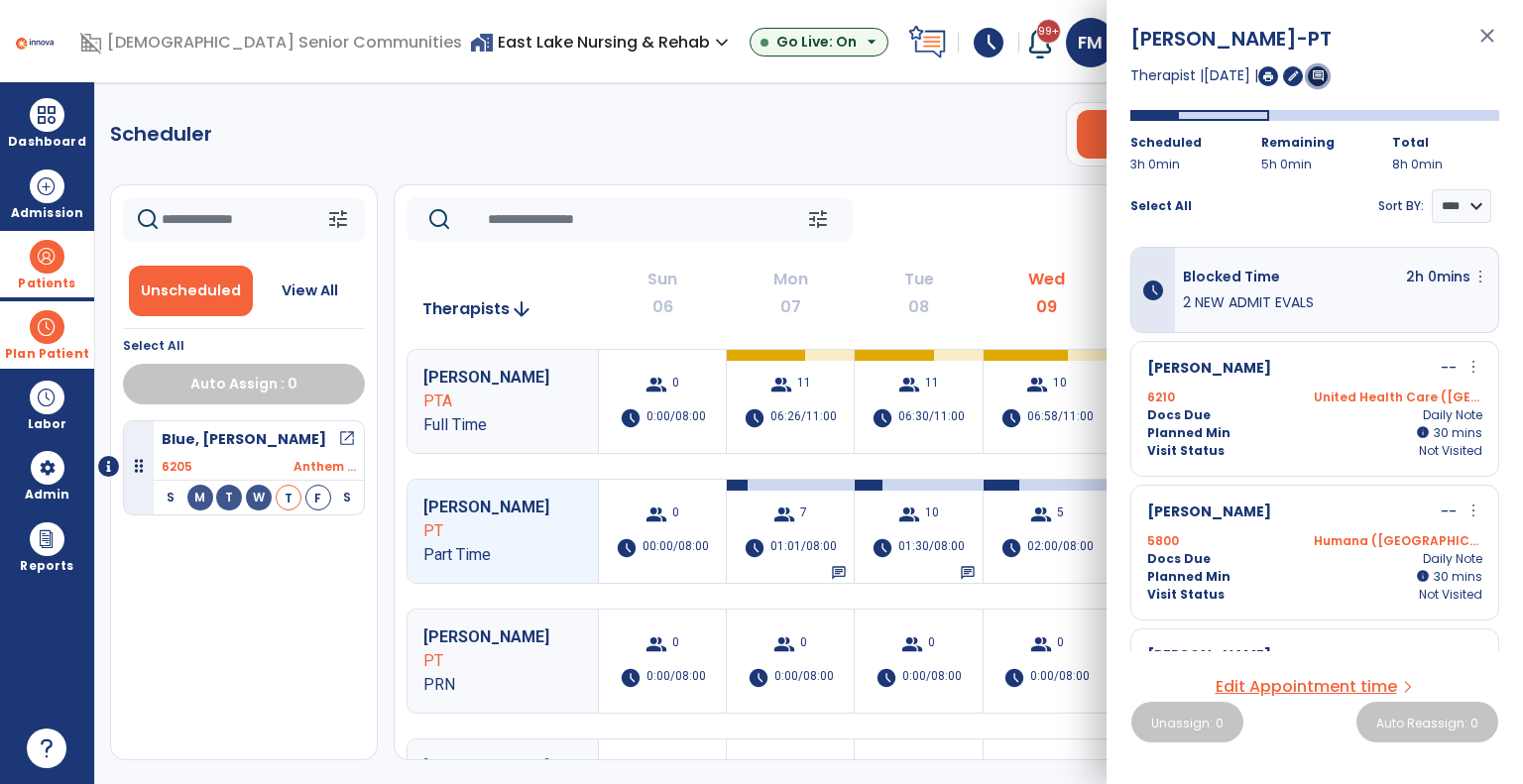 click on "comment" at bounding box center [1318, 75] 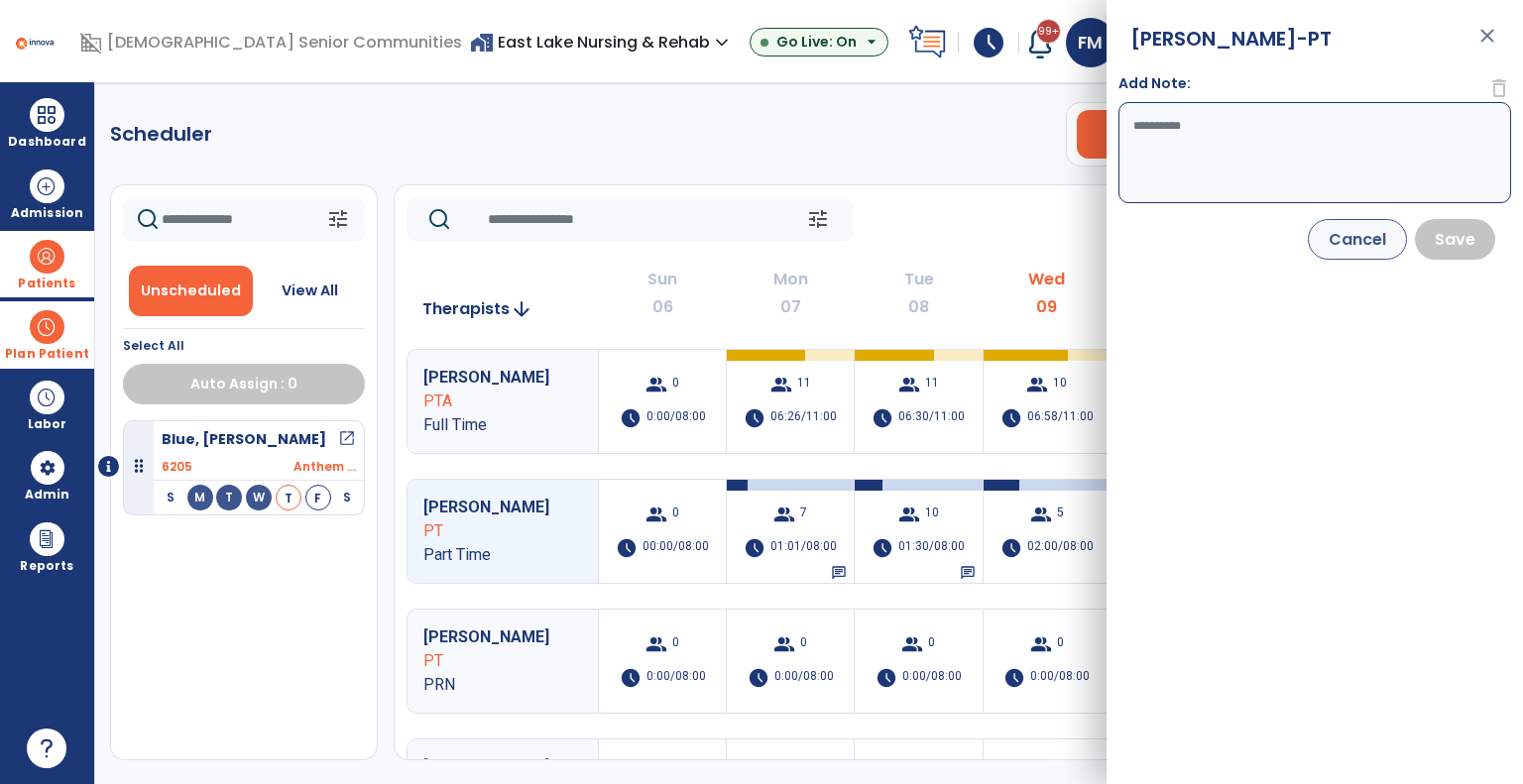 click on "Add Note:" at bounding box center (1315, 153) 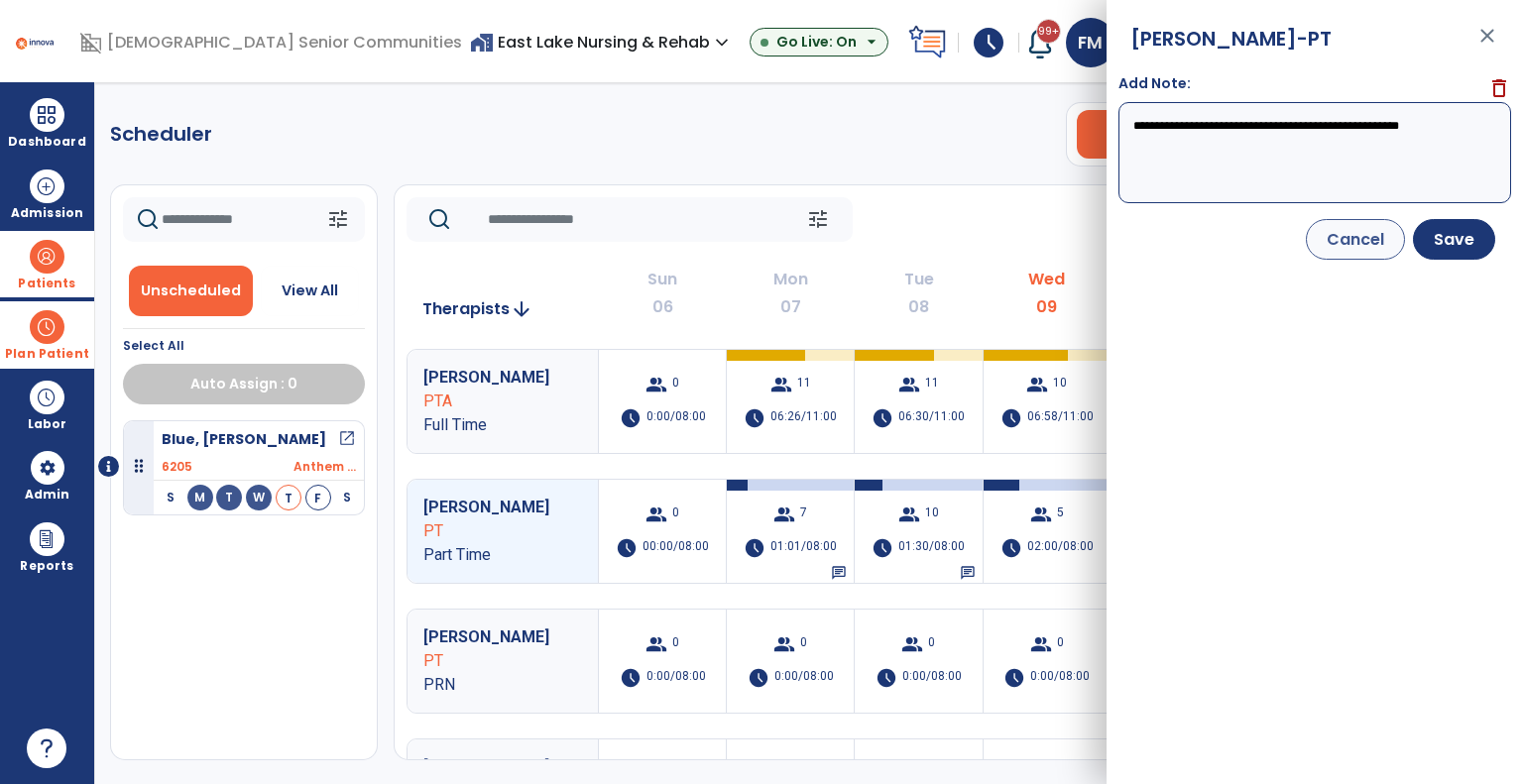 drag, startPoint x: 1482, startPoint y: 126, endPoint x: 1098, endPoint y: 143, distance: 384.37612 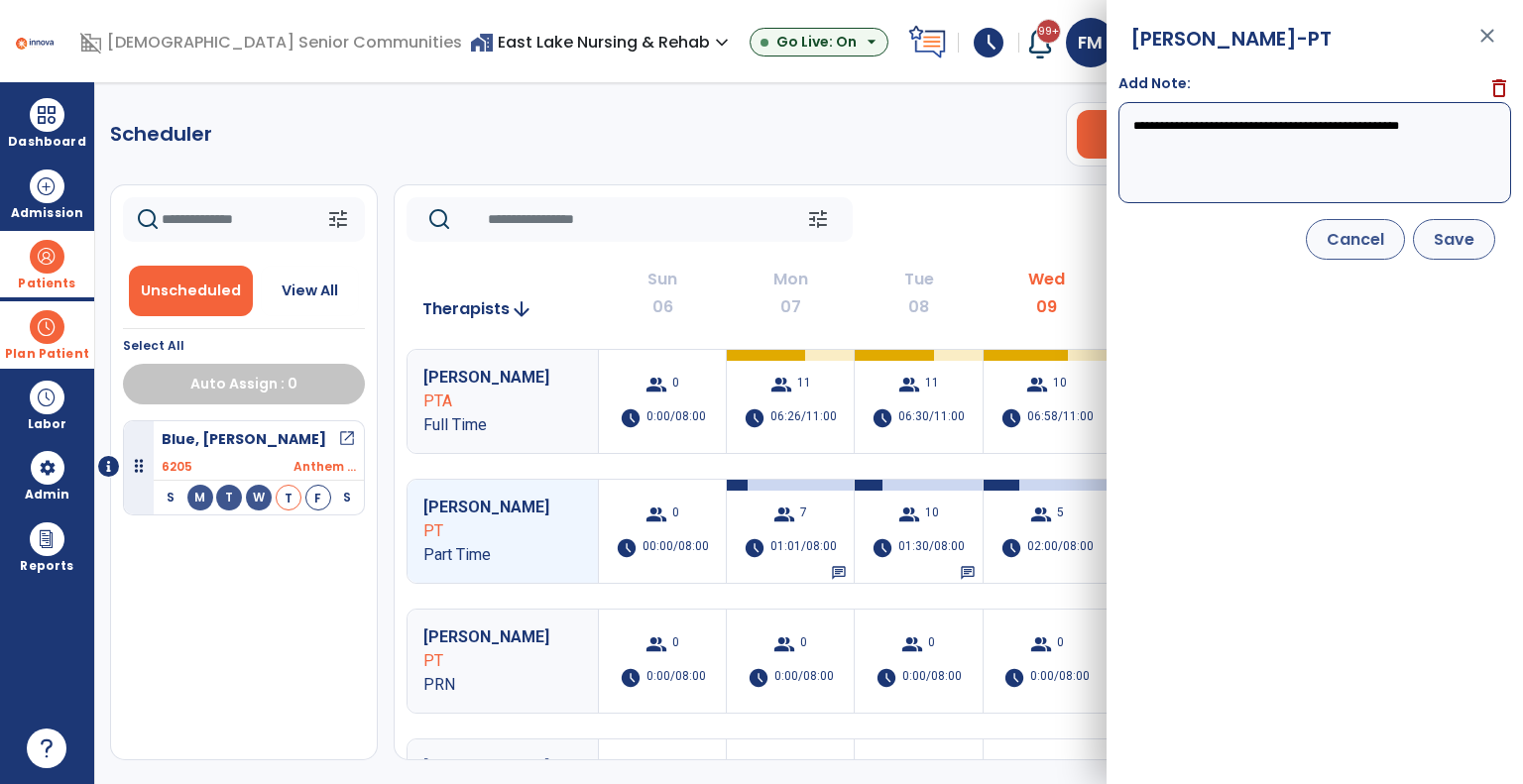 type on "**********" 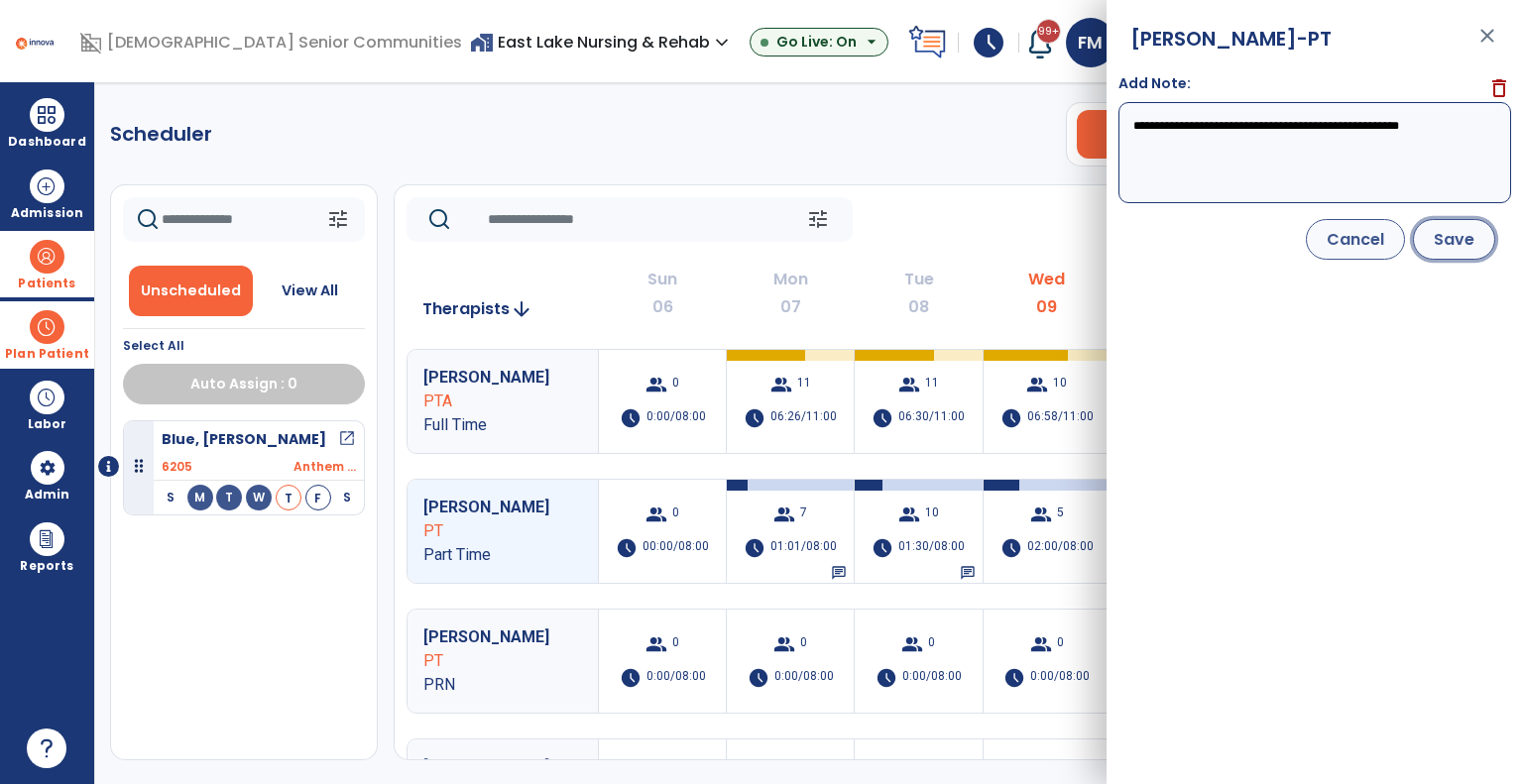 click on "Save" at bounding box center [1454, 239] 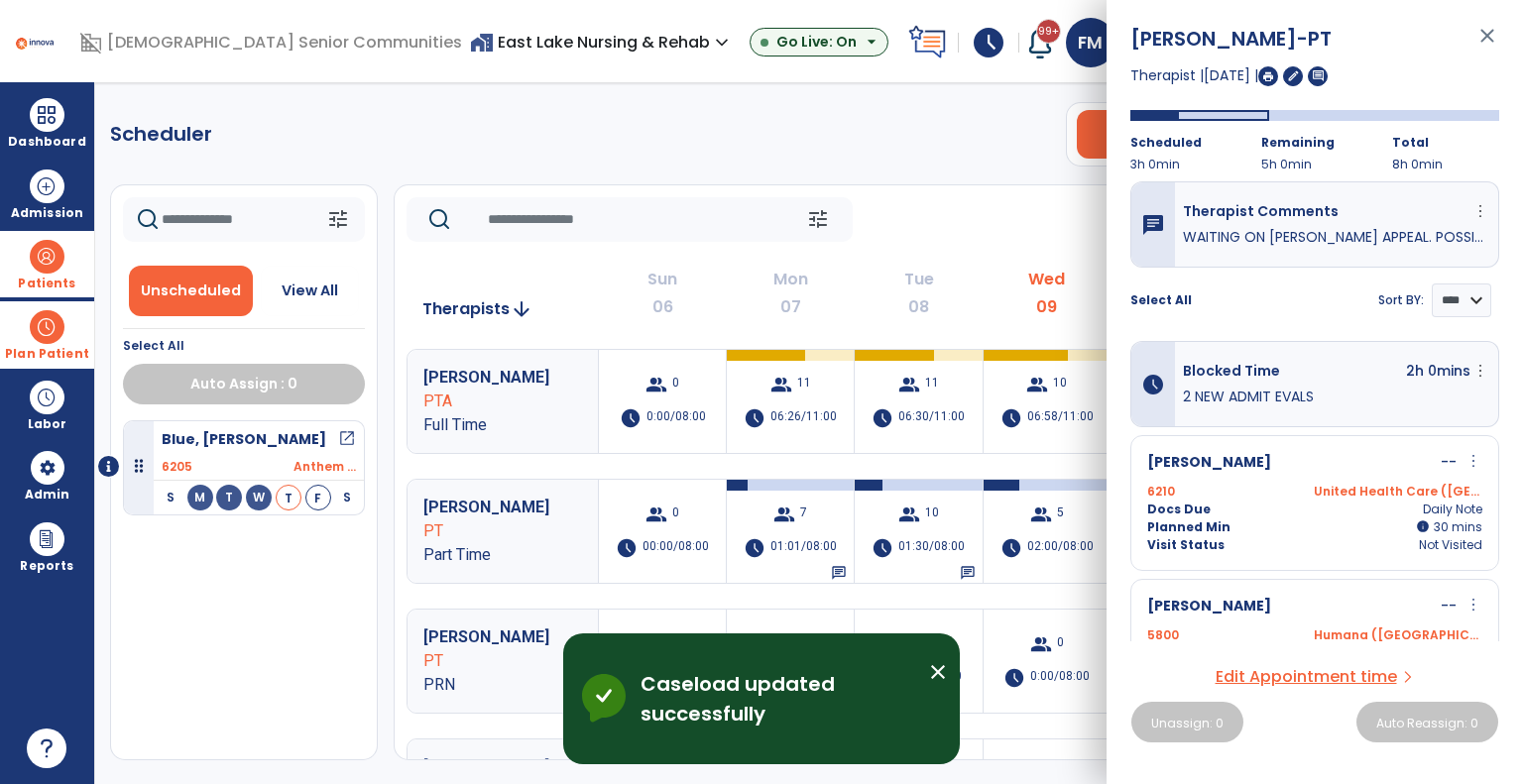 click on "tune   [DATE]  chevron_left [DATE] - [DATE]  *********  calendar_today  chevron_right" 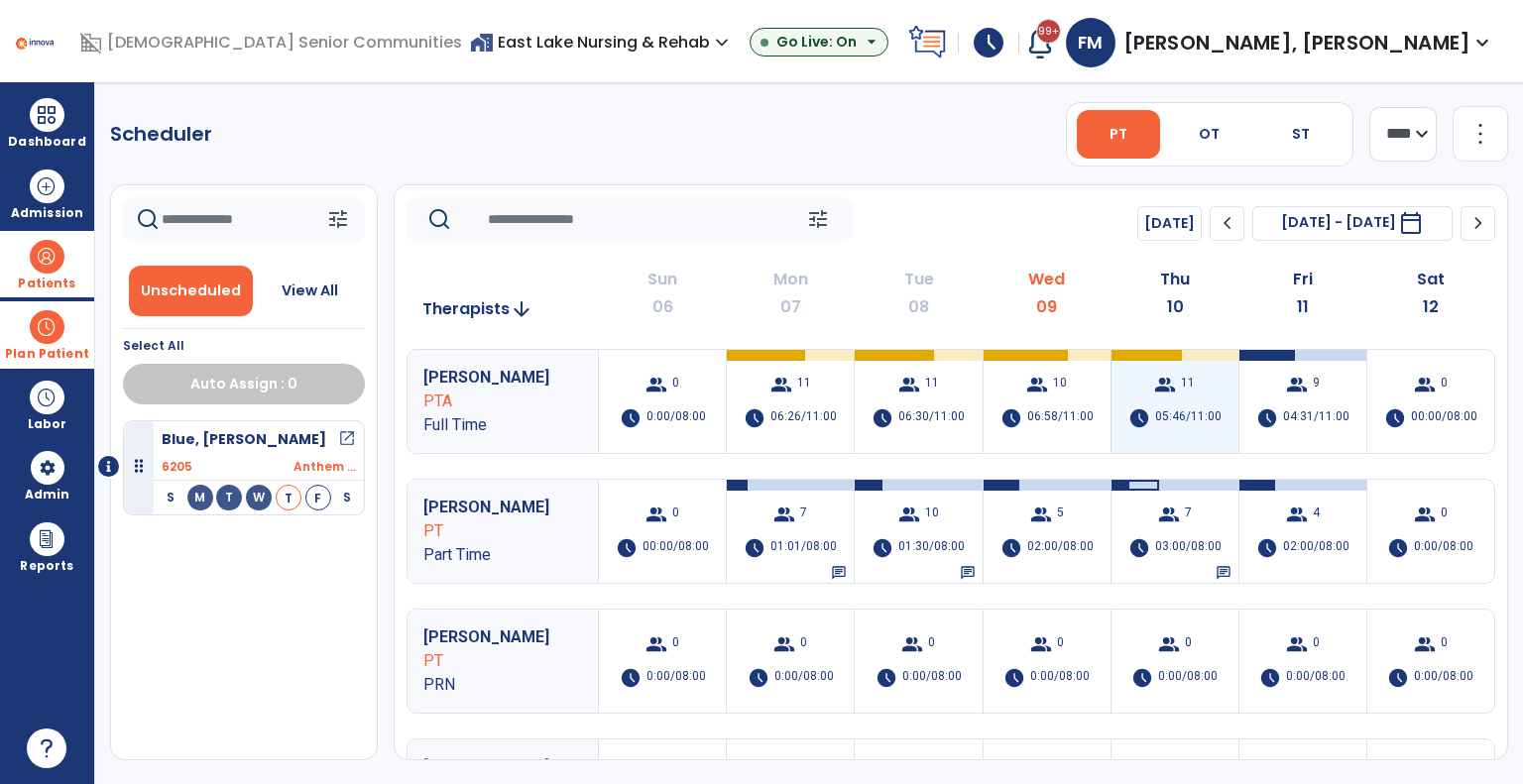 click on "group  11  schedule  05:46/11:00" at bounding box center (1175, 401) 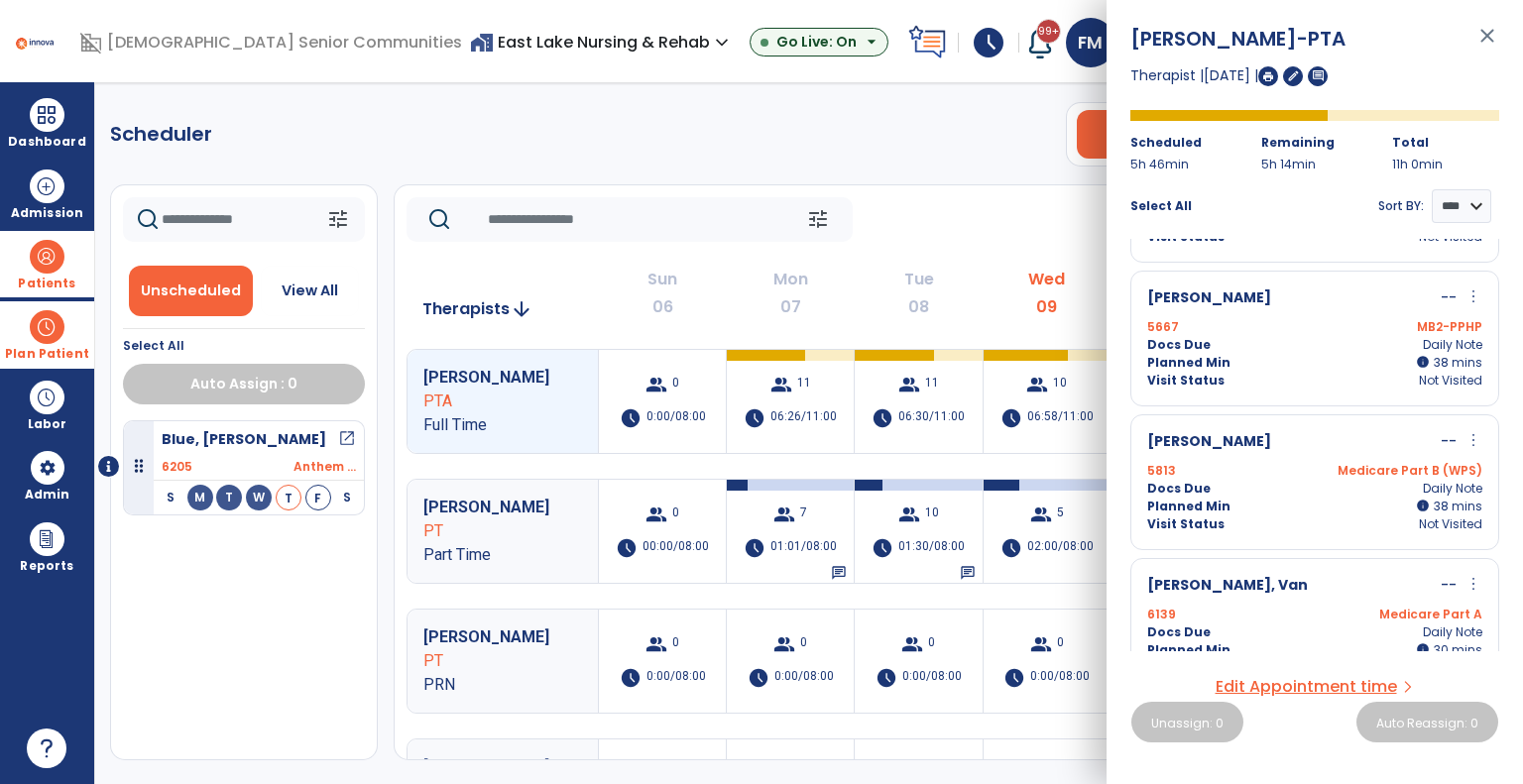 scroll, scrollTop: 198, scrollLeft: 0, axis: vertical 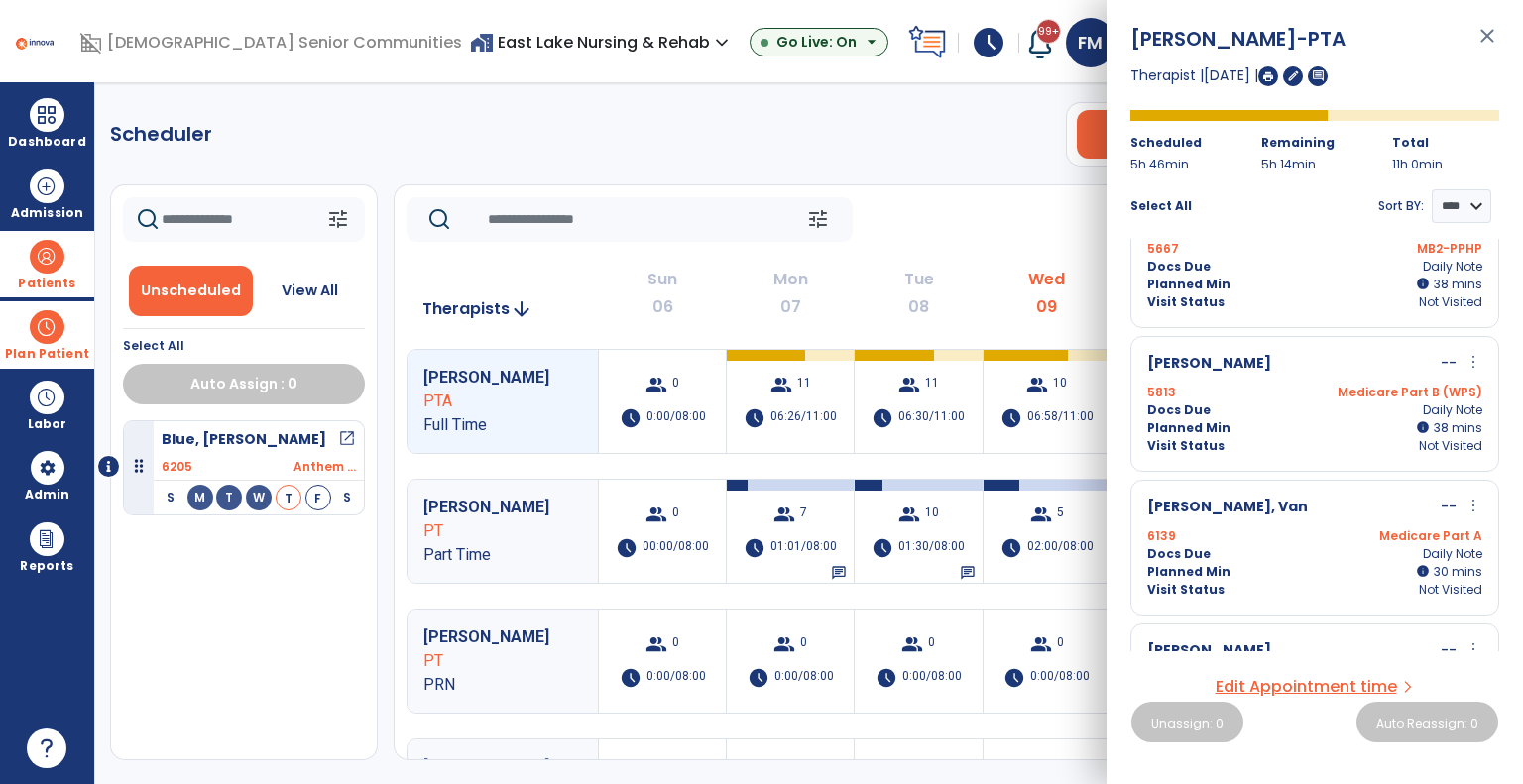 click on "more_vert" at bounding box center (1473, 505) 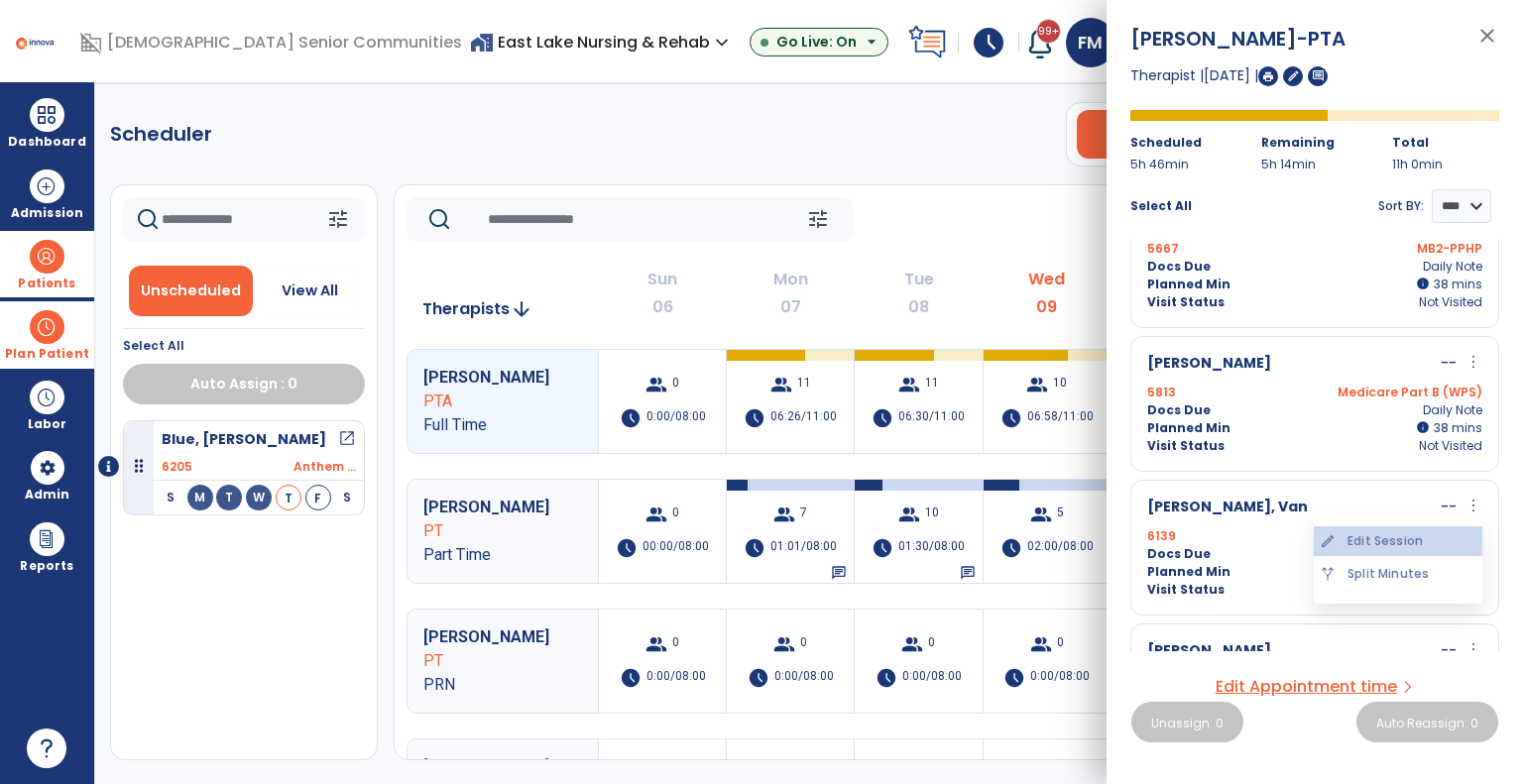 click on "edit   Edit Session" at bounding box center [1398, 541] 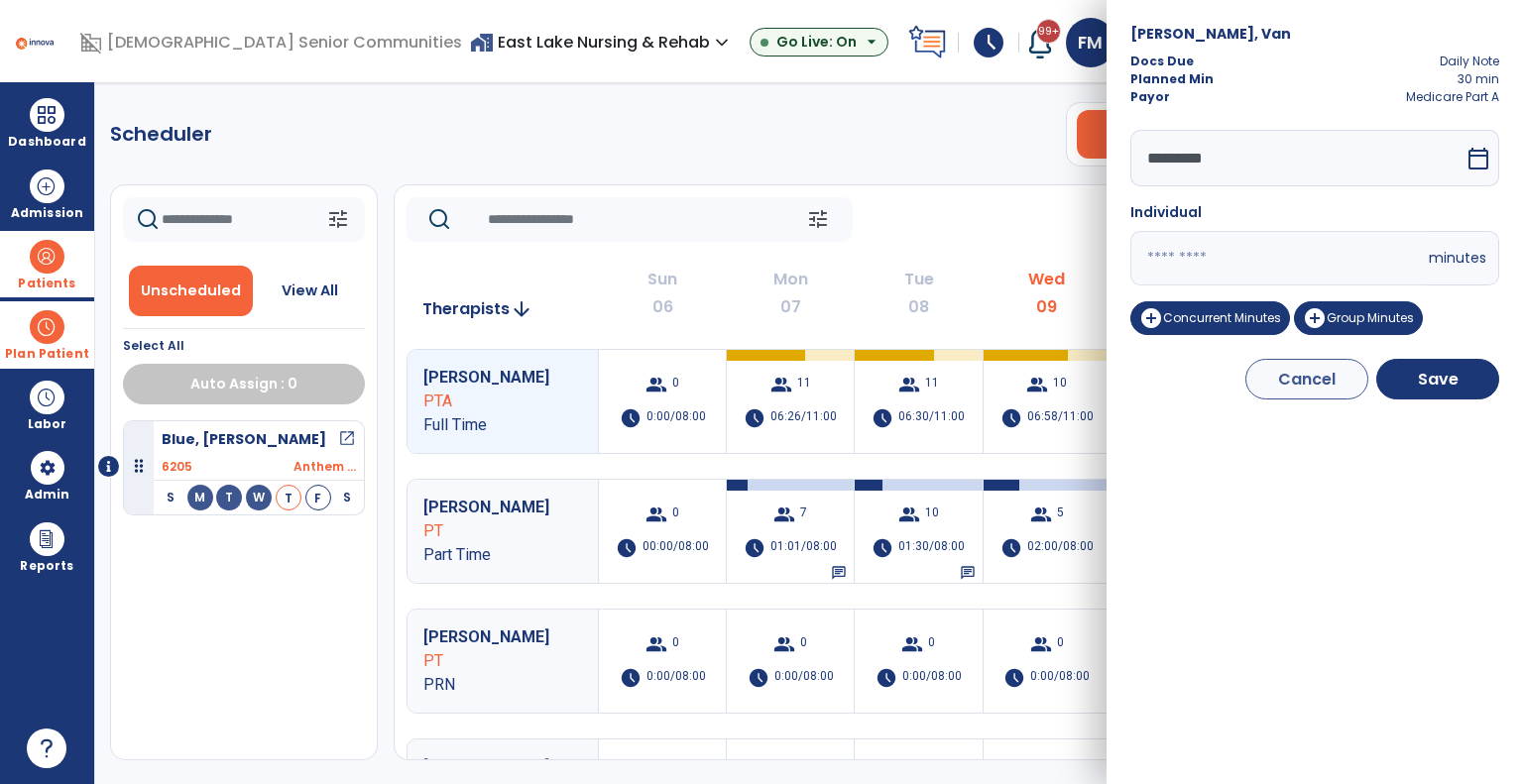 drag, startPoint x: 1164, startPoint y: 251, endPoint x: 1139, endPoint y: 264, distance: 28.178006 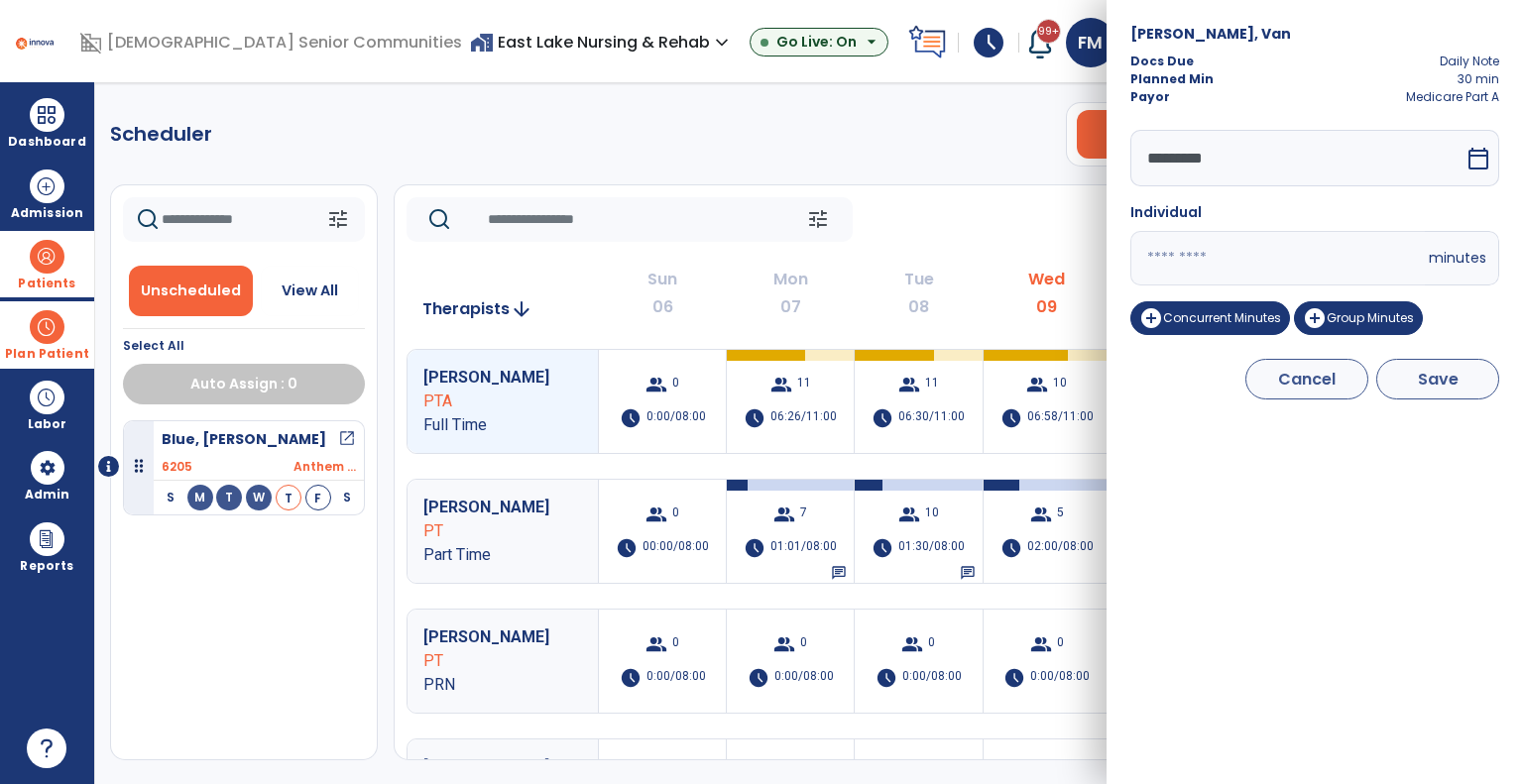 type on "**" 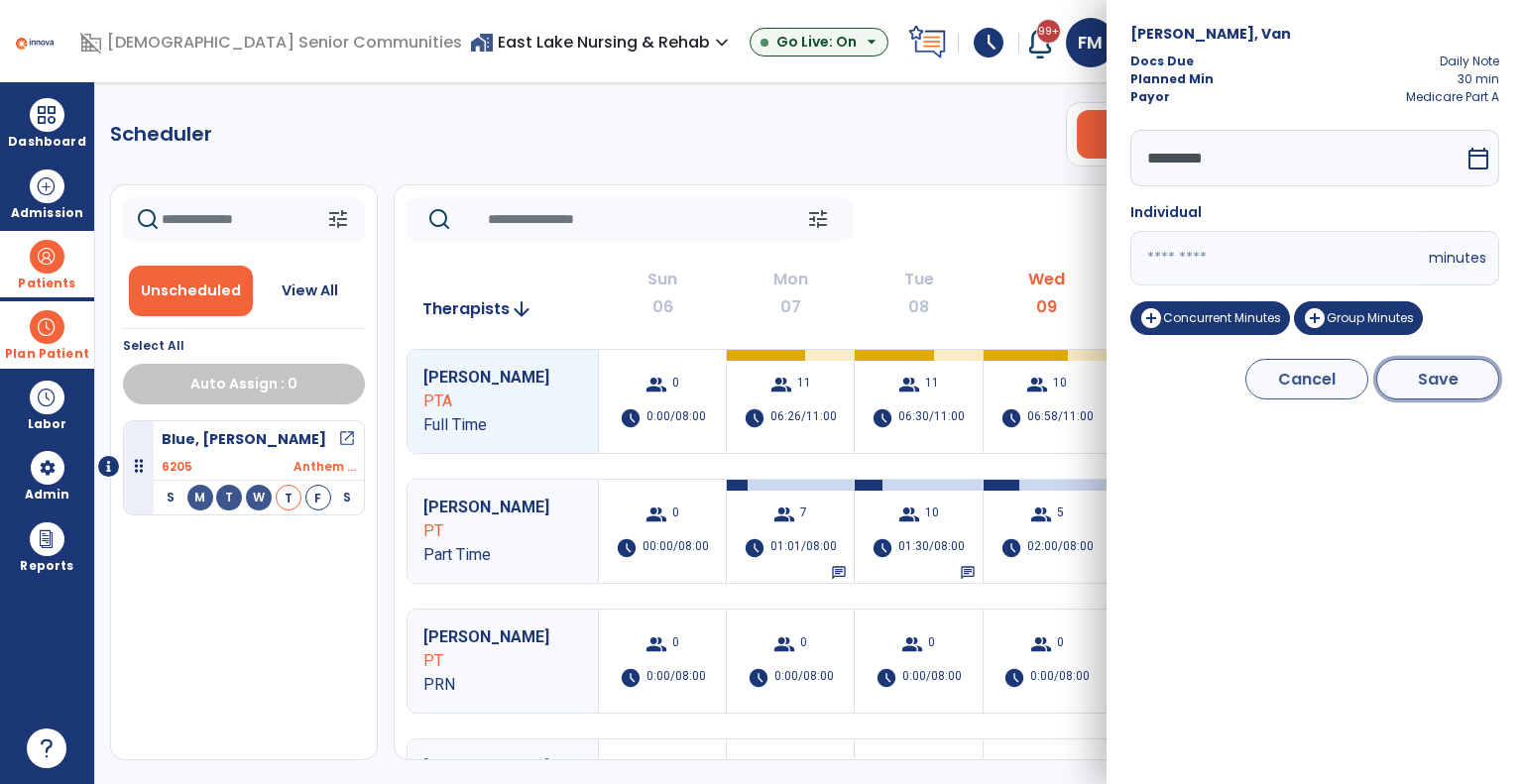 click on "Save" at bounding box center [1438, 379] 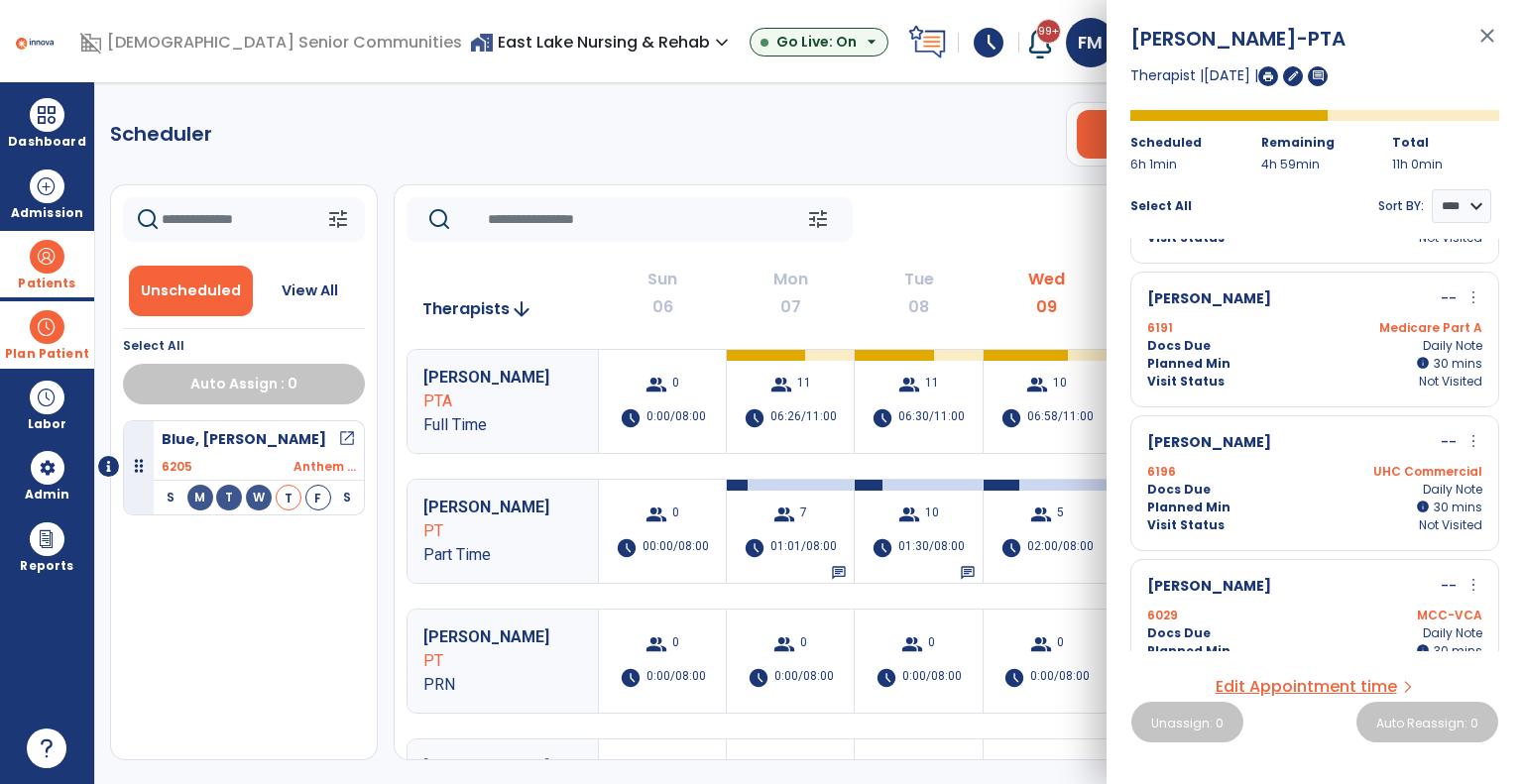 scroll, scrollTop: 793, scrollLeft: 0, axis: vertical 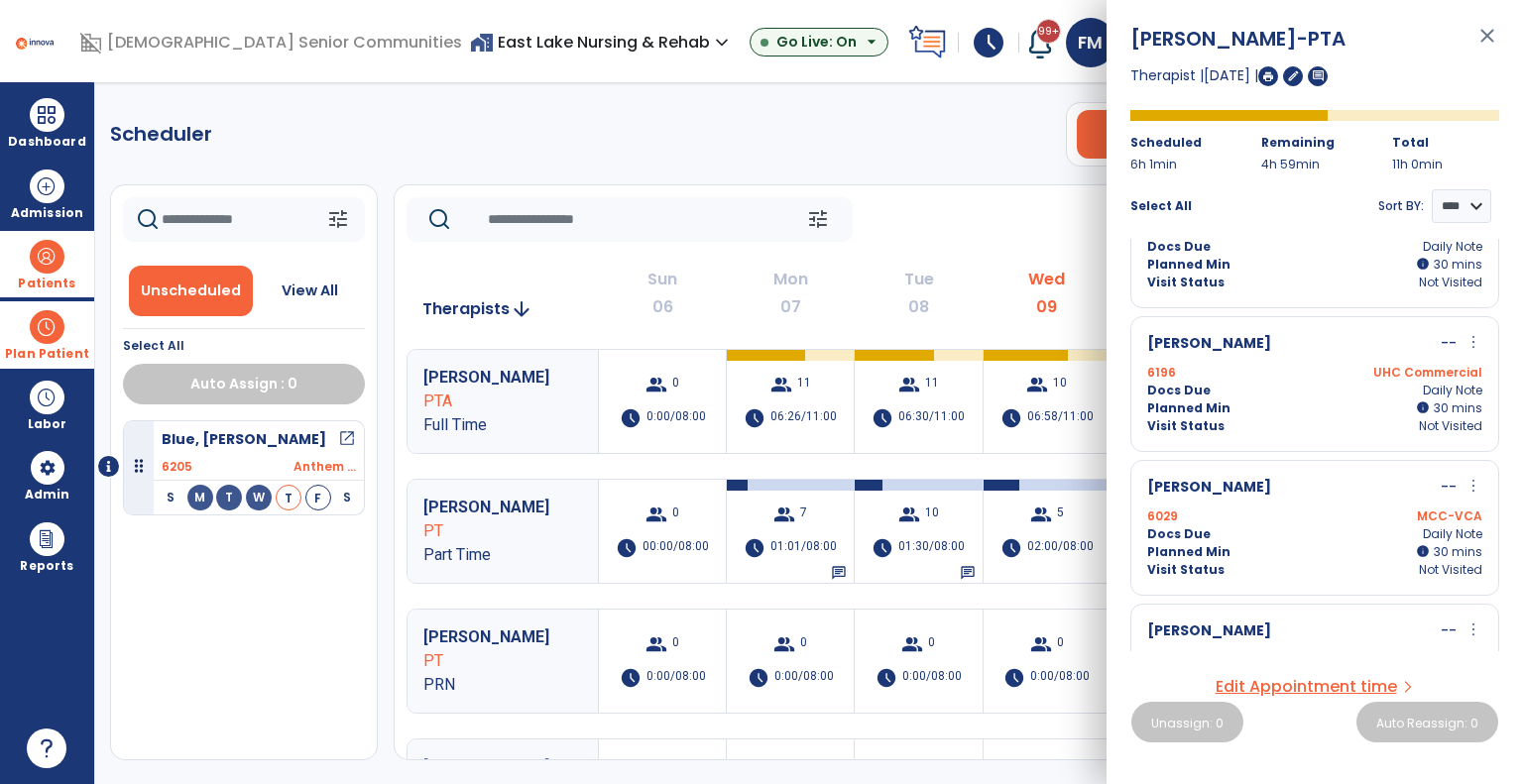 click on "more_vert" at bounding box center (1473, 486) 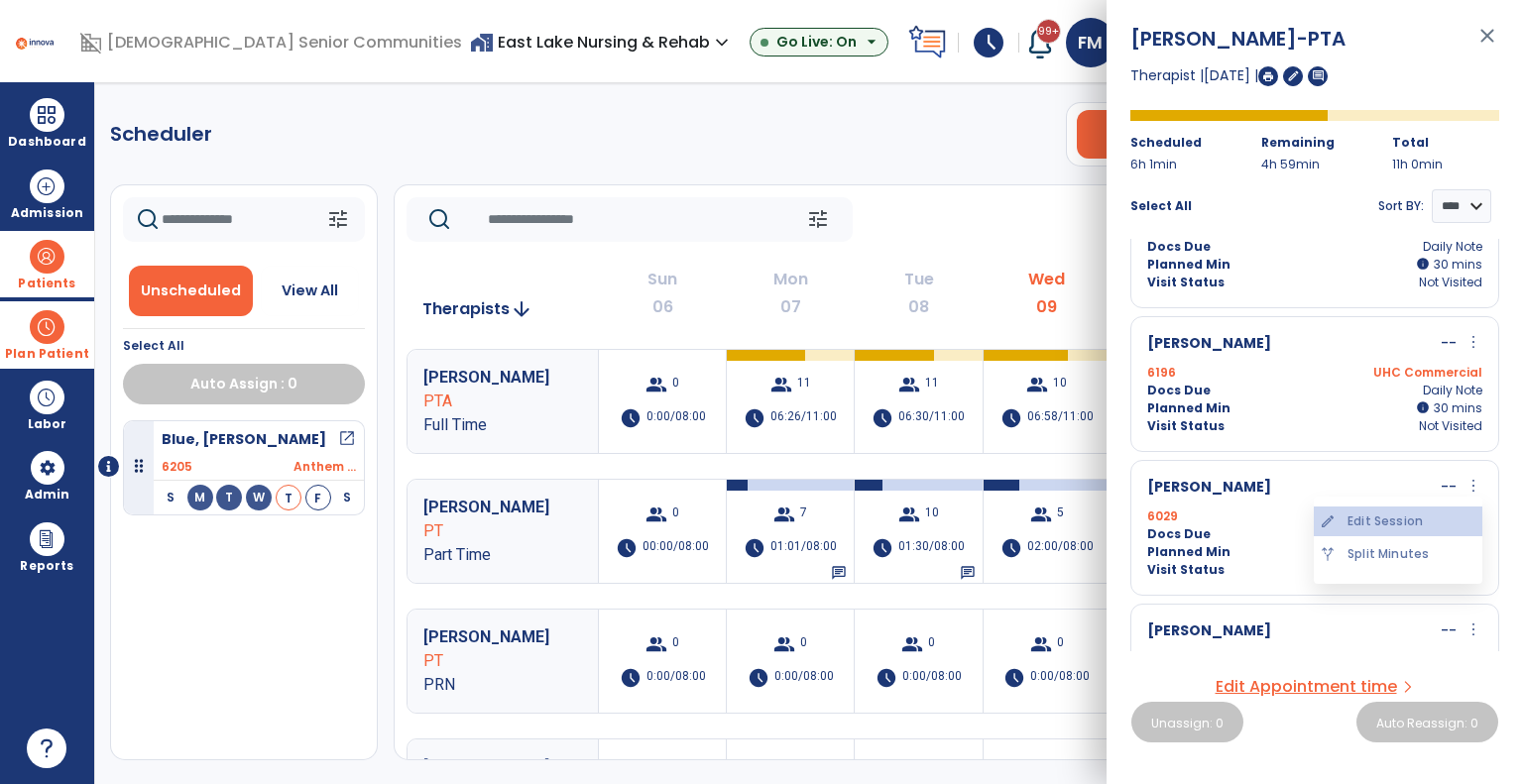 click on "edit   Edit Session" at bounding box center [1398, 521] 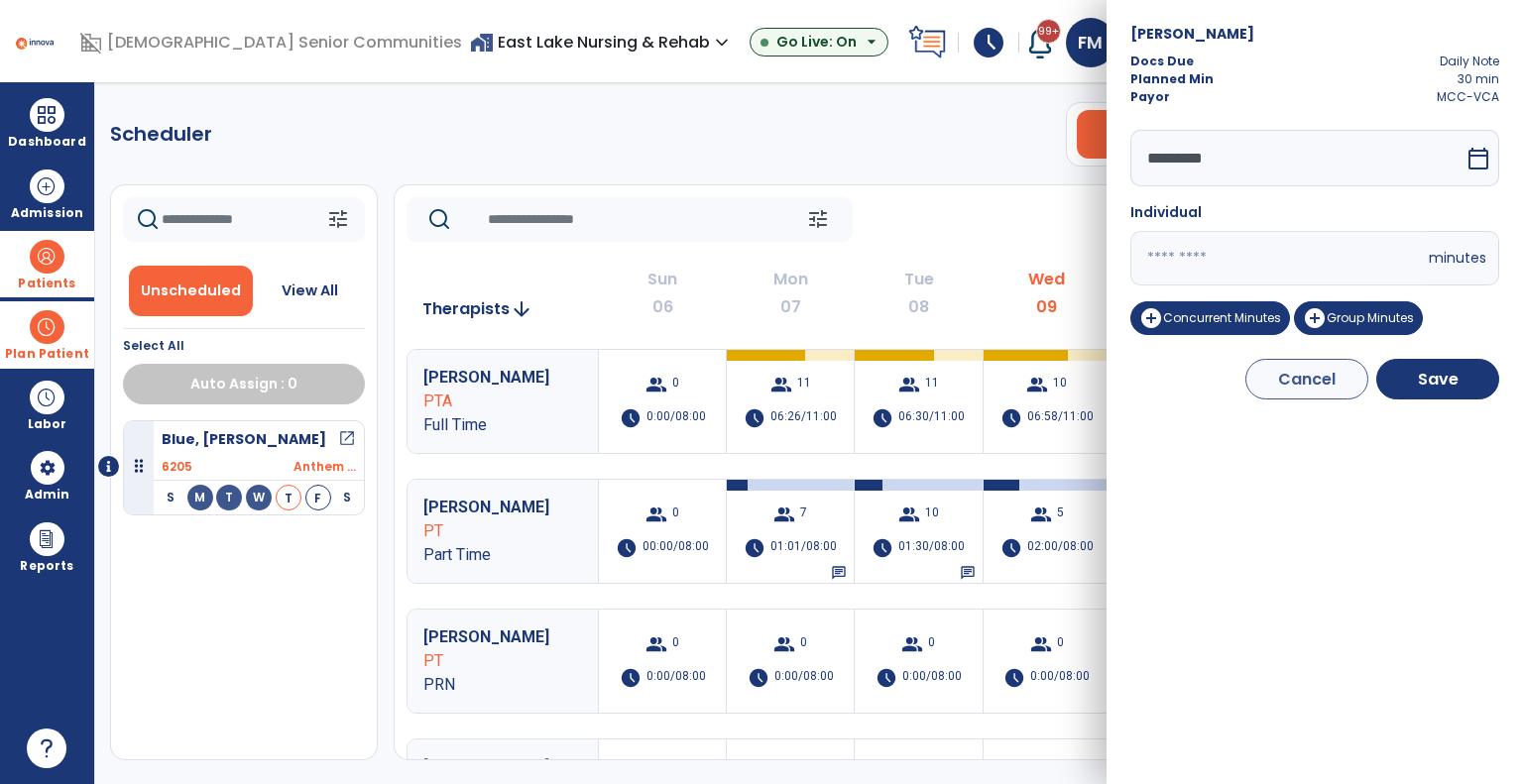 drag, startPoint x: 1170, startPoint y: 257, endPoint x: 1100, endPoint y: 260, distance: 70.064256 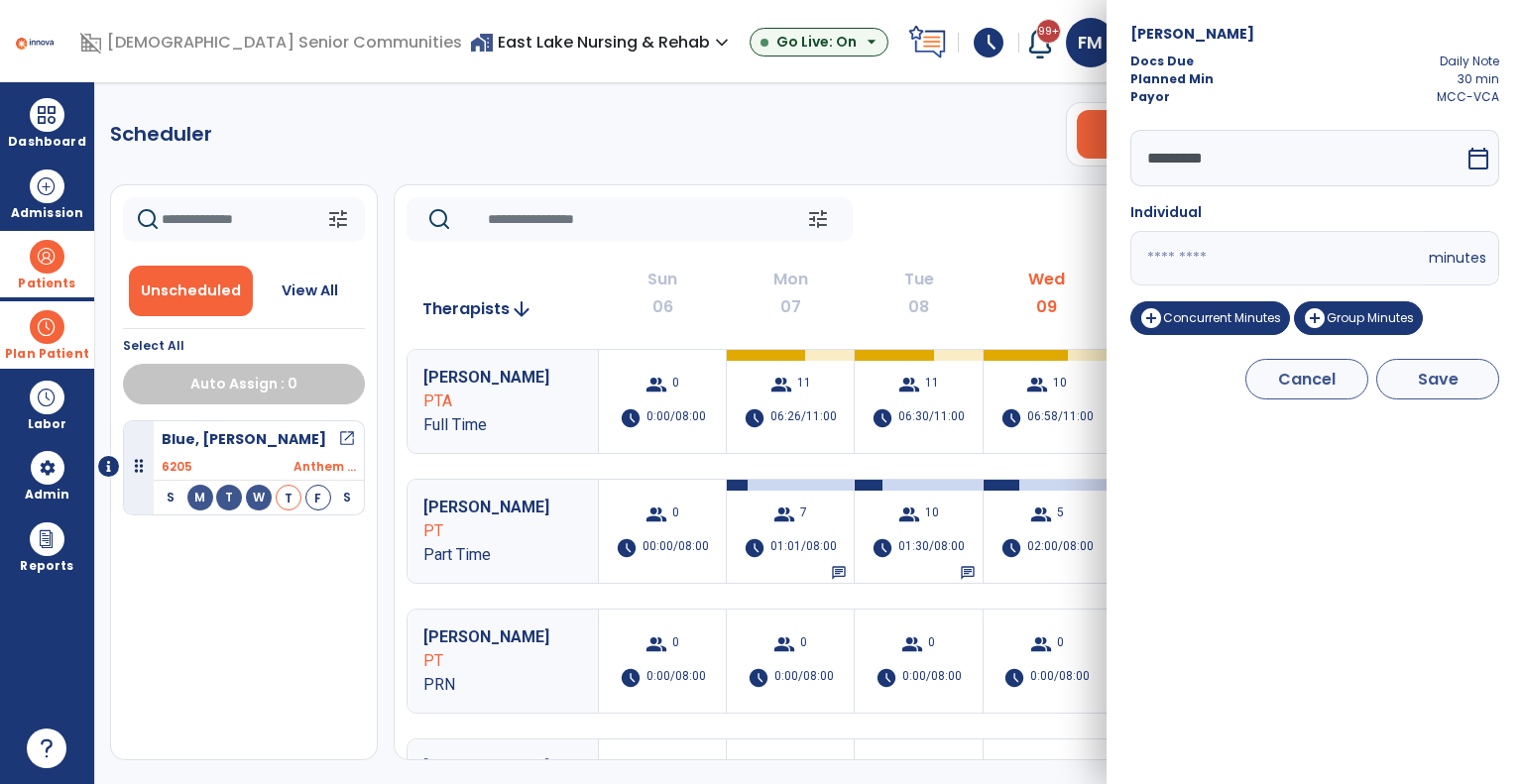 type on "**" 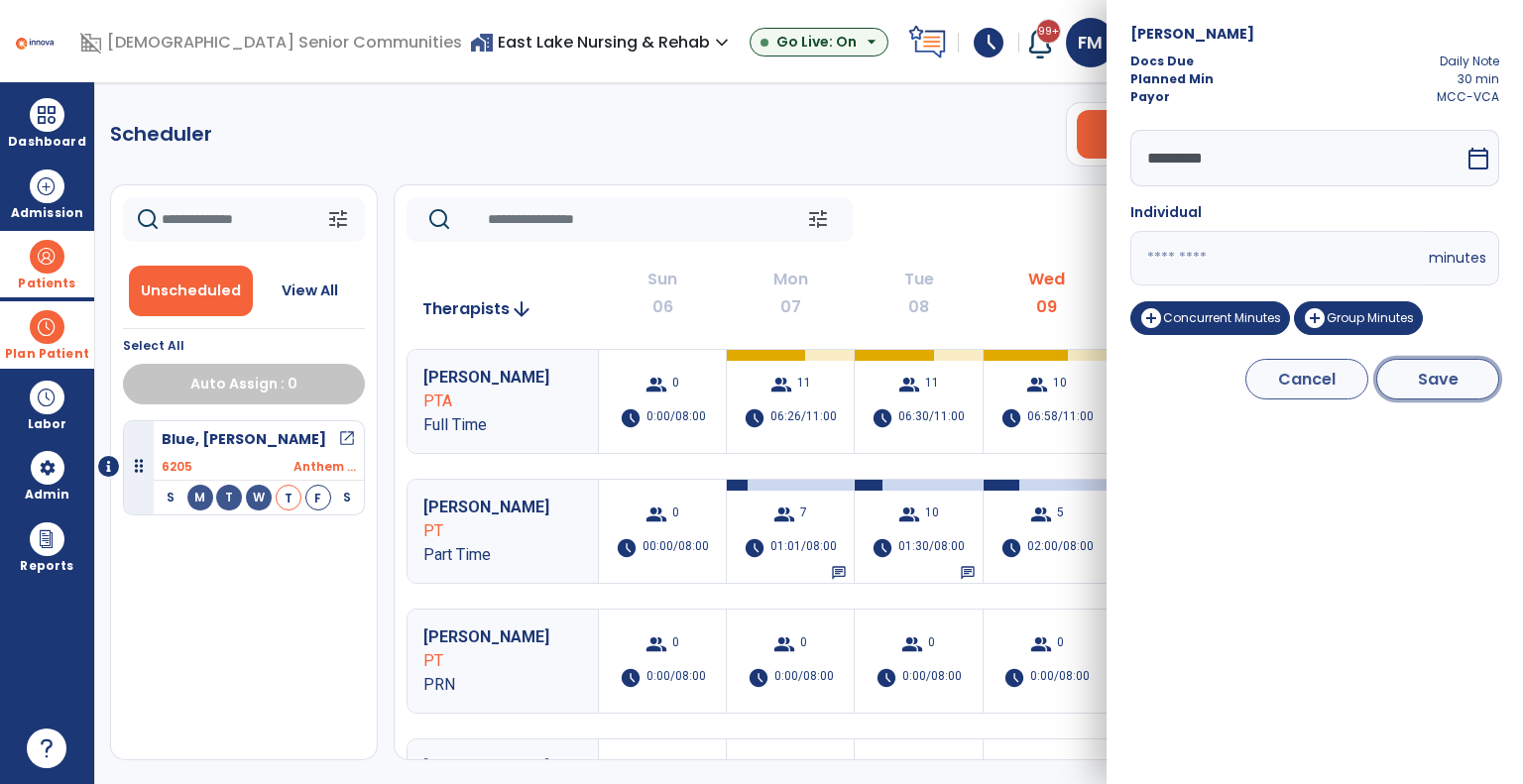 click on "Save" at bounding box center [1438, 379] 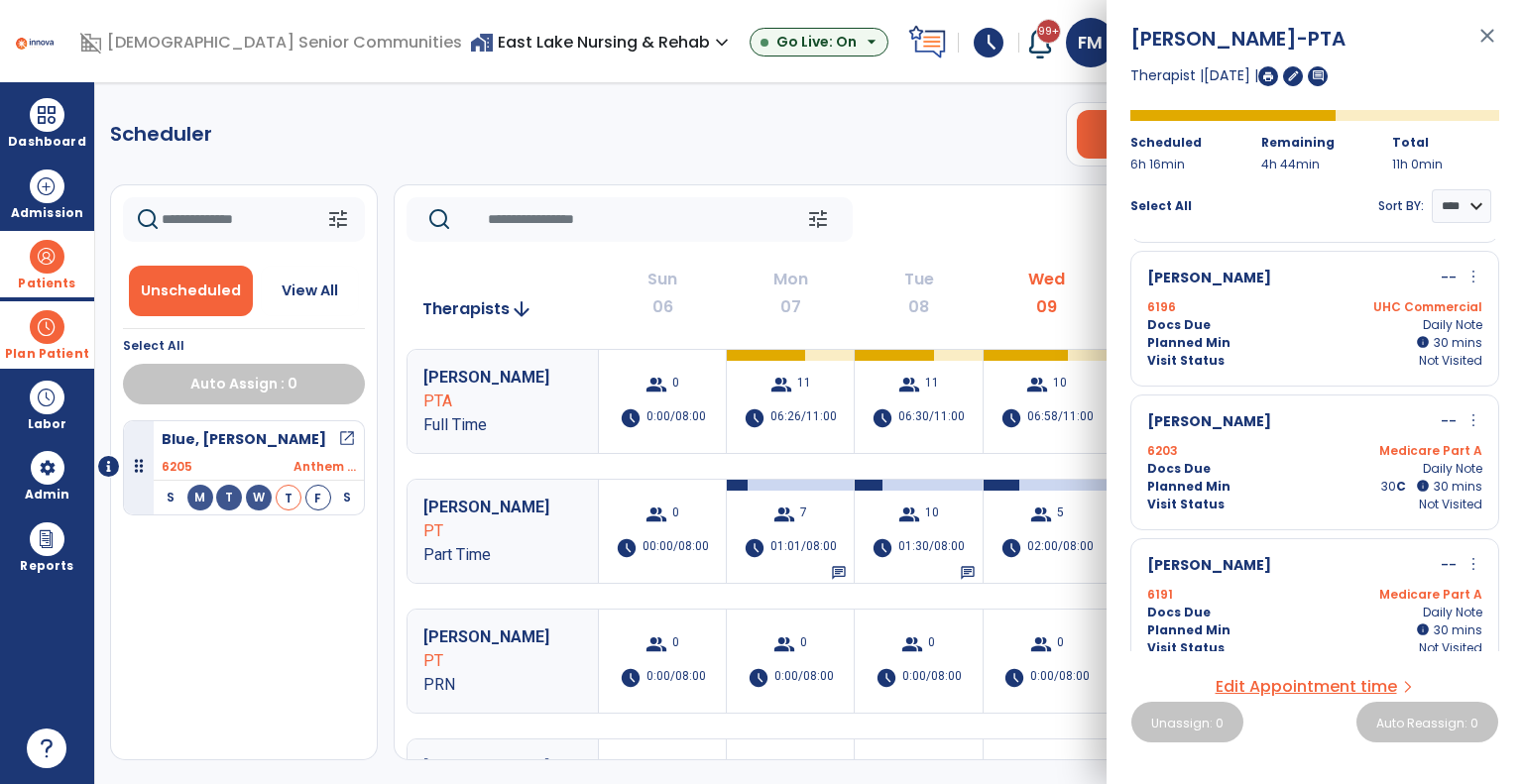 scroll, scrollTop: 892, scrollLeft: 0, axis: vertical 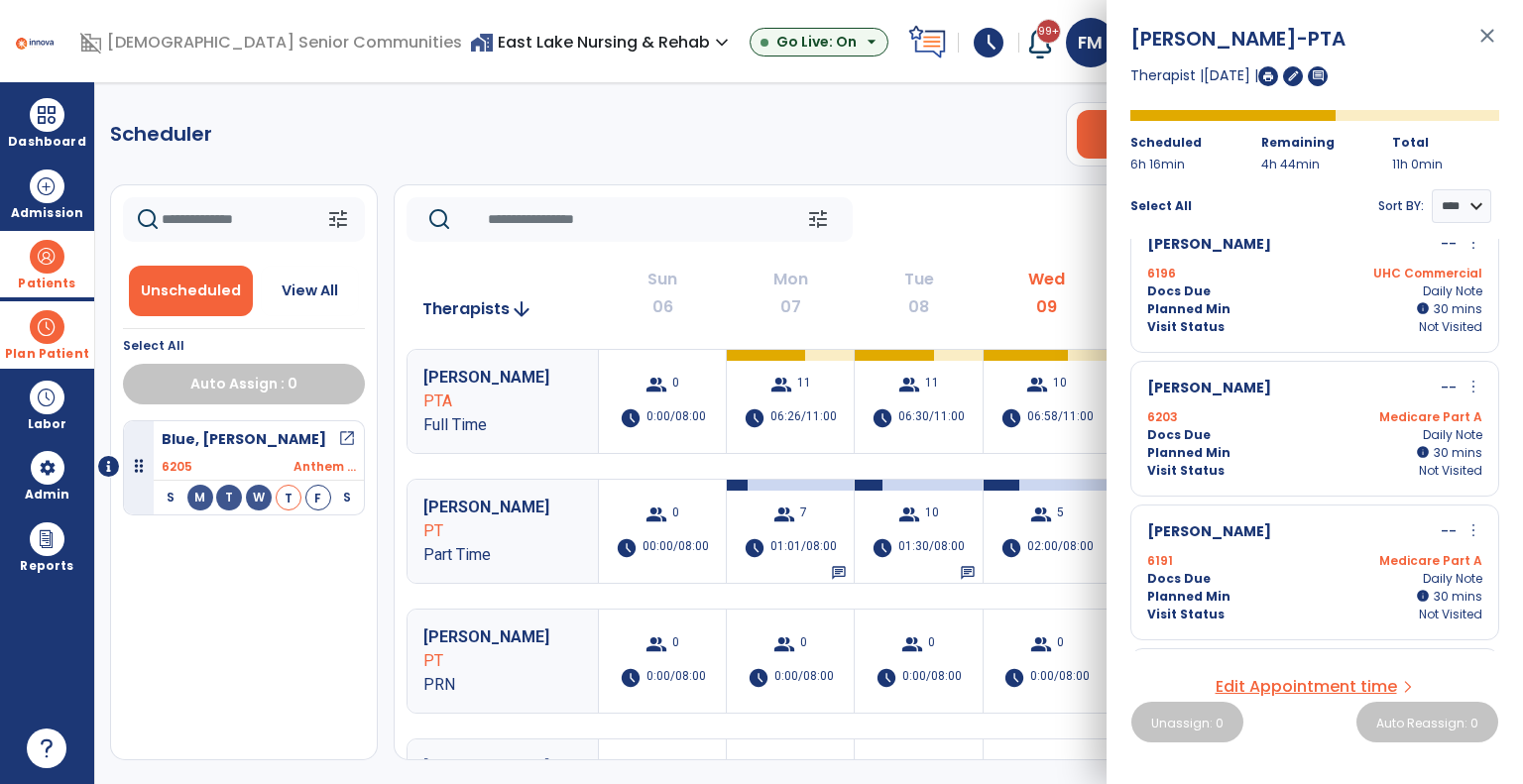 click on "more_vert" at bounding box center (1473, 387) 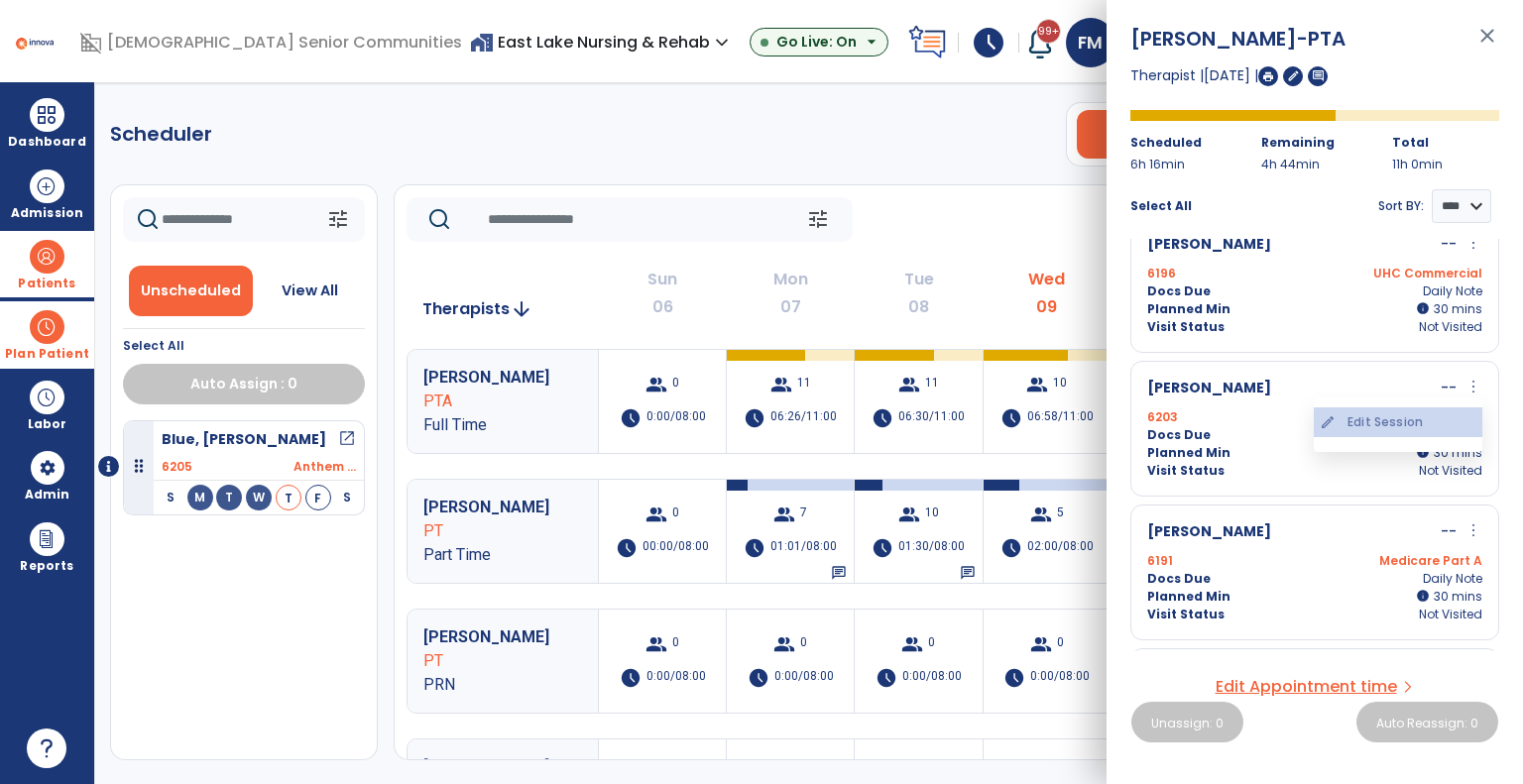 click on "edit   Edit Session" at bounding box center [1398, 422] 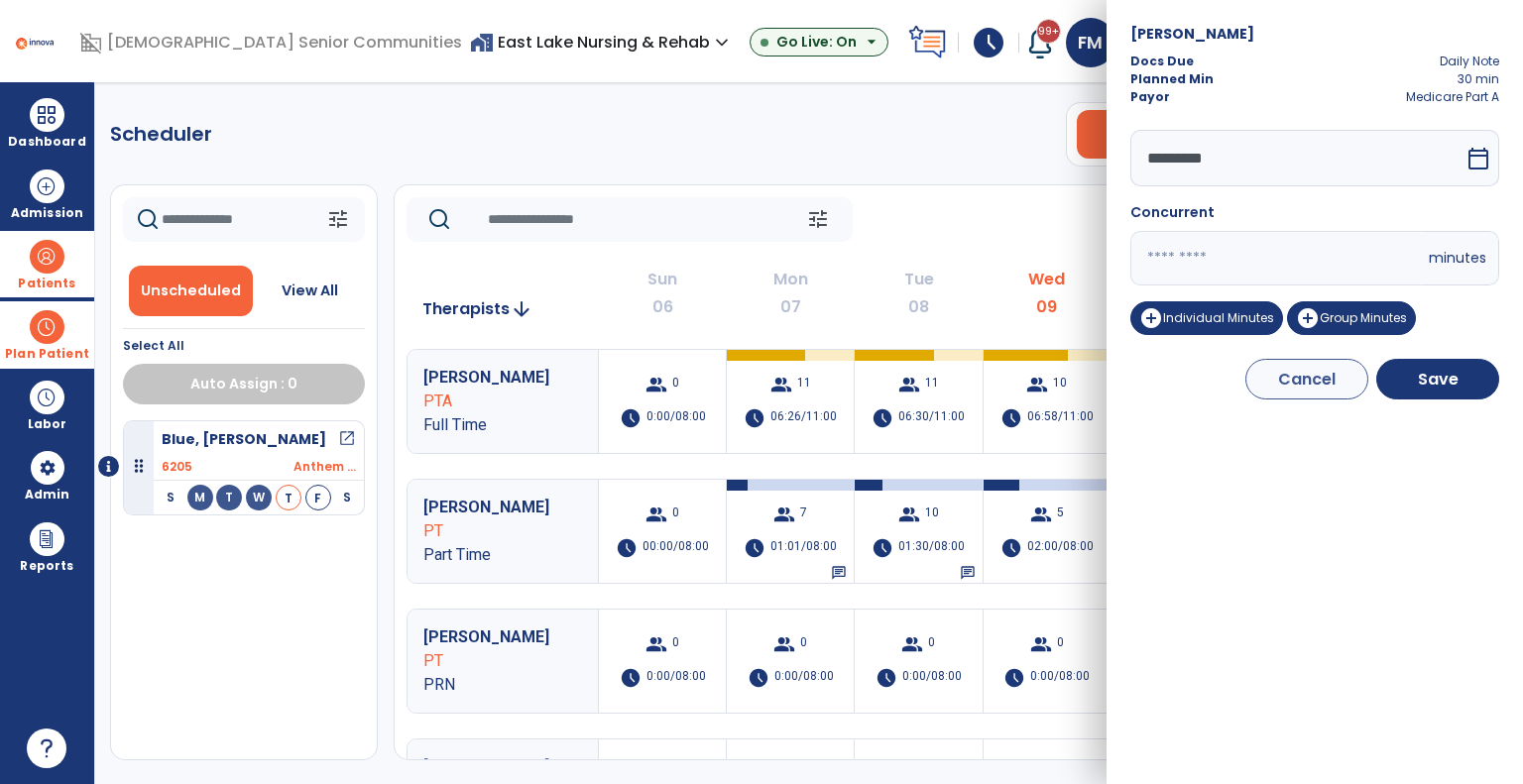 drag, startPoint x: 1172, startPoint y: 257, endPoint x: 1096, endPoint y: 259, distance: 76.02631 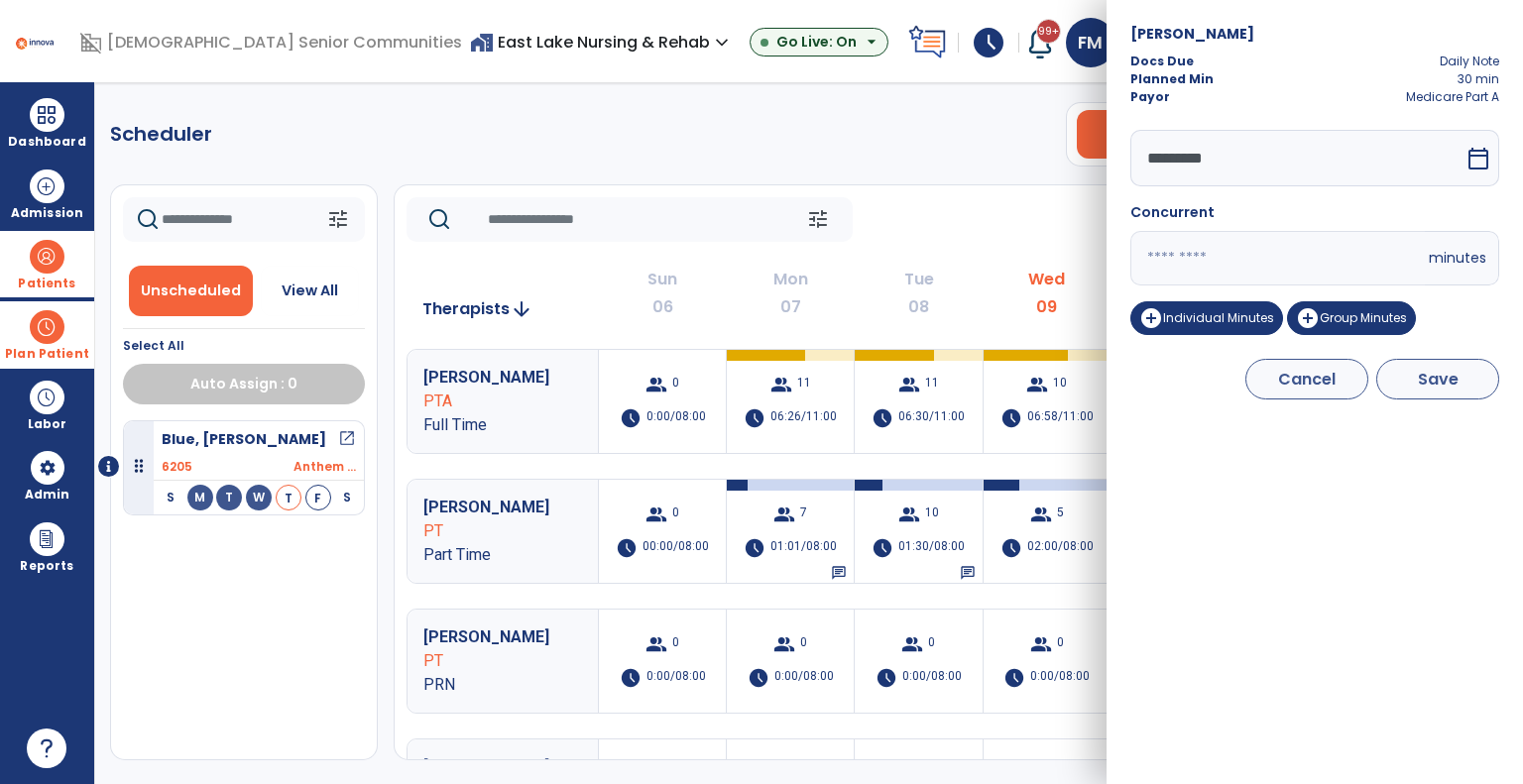 type on "**" 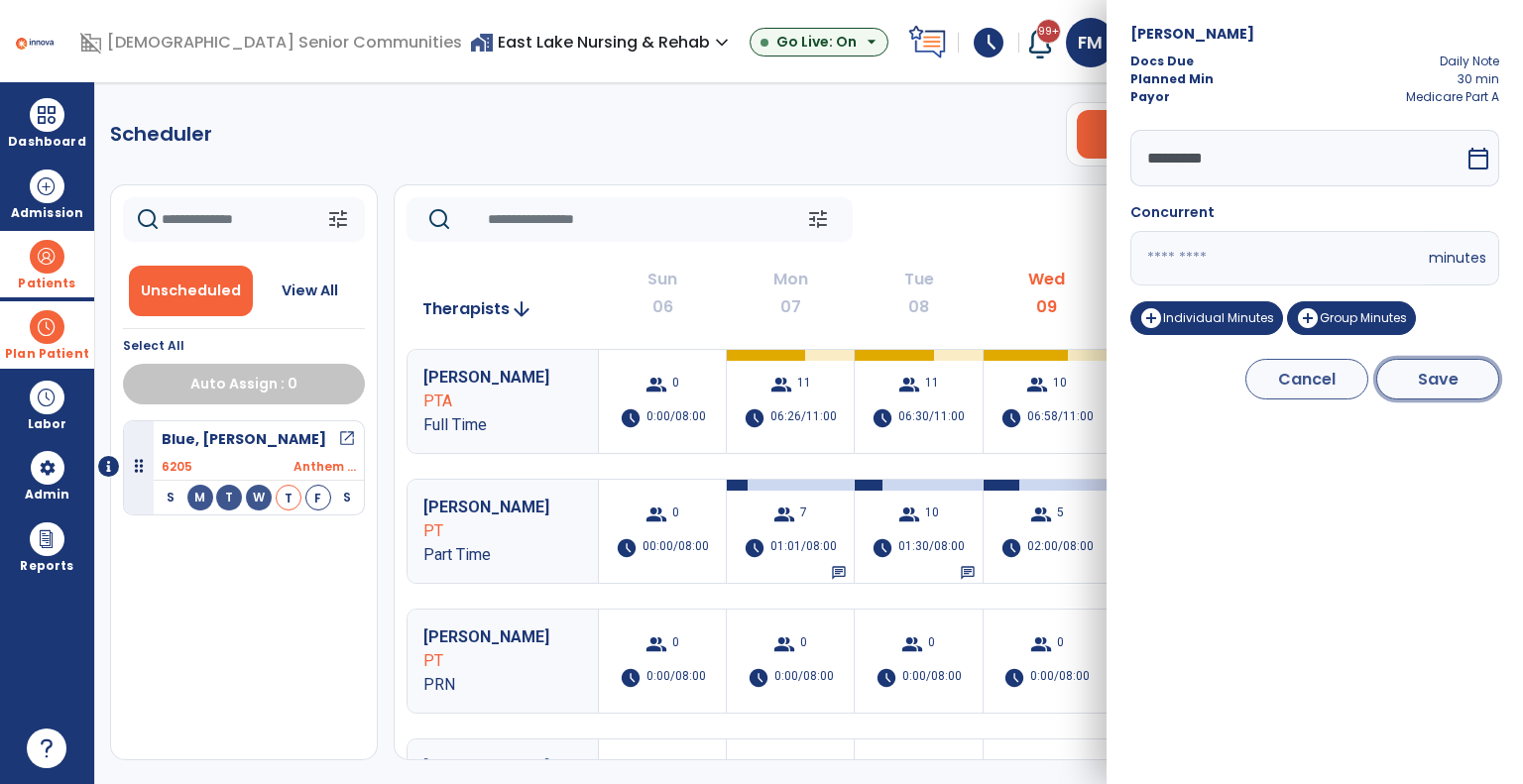 click on "Save" at bounding box center [1438, 379] 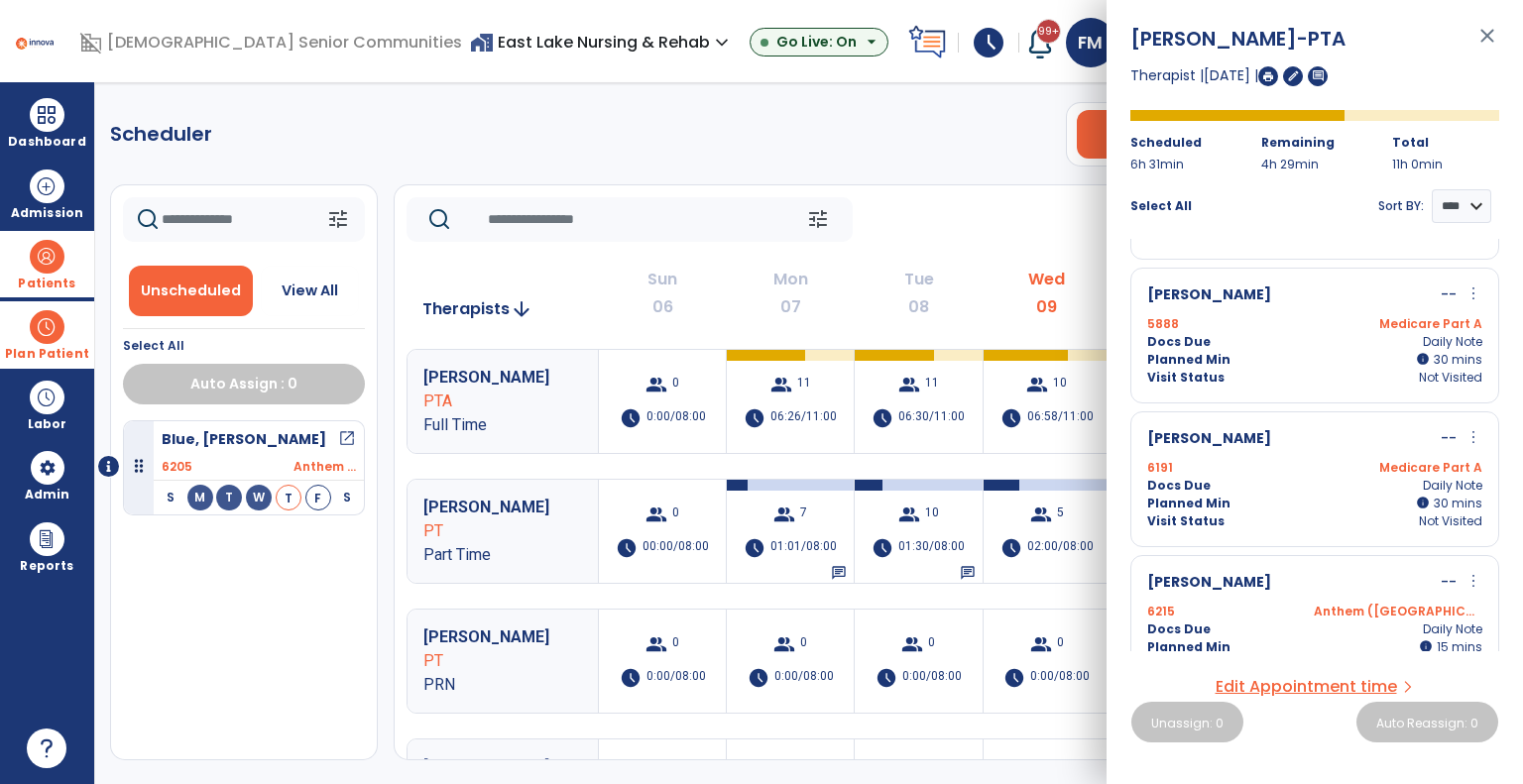 scroll, scrollTop: 1162, scrollLeft: 0, axis: vertical 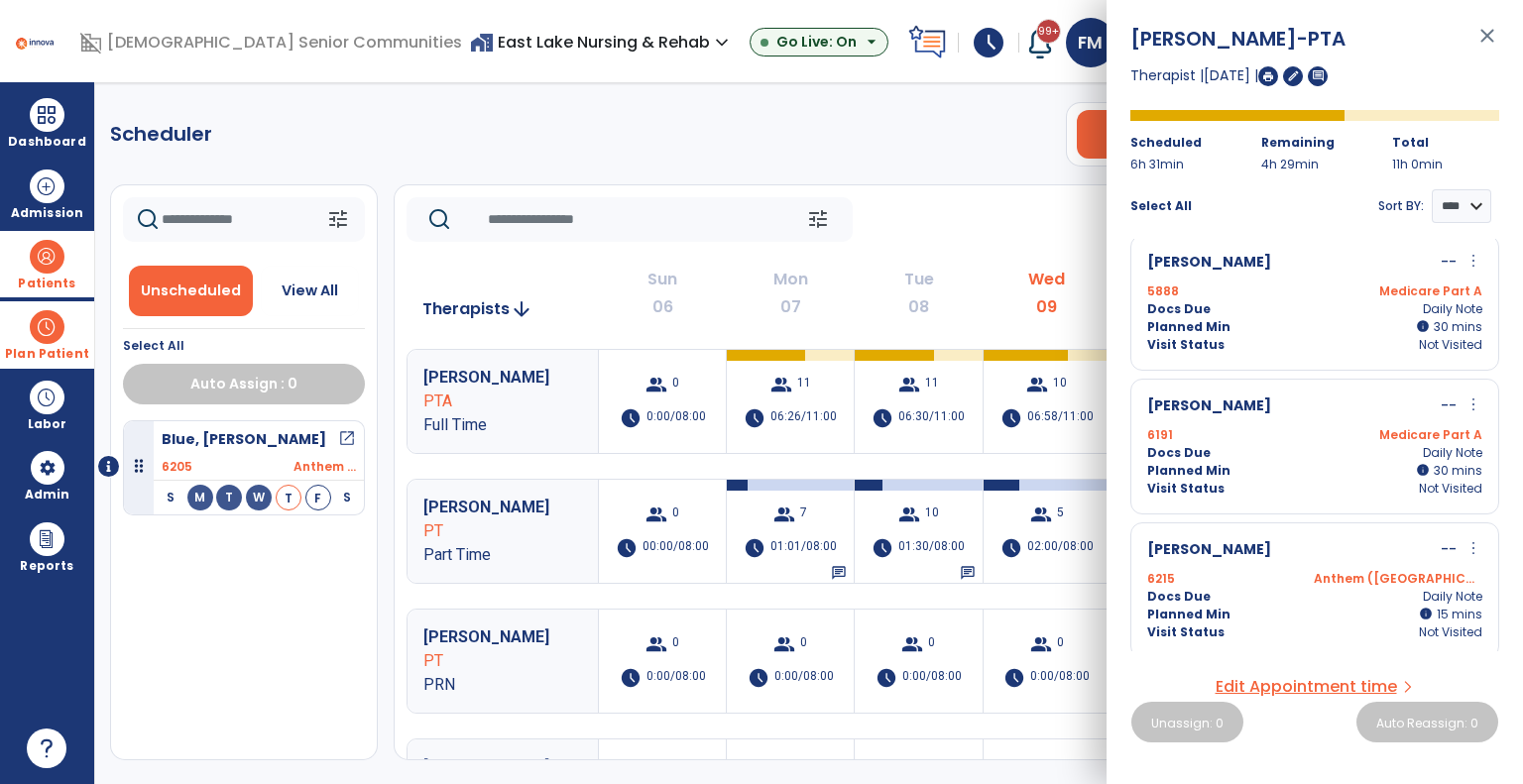 click on "Visit Status  Not Visited" at bounding box center (1315, 632) 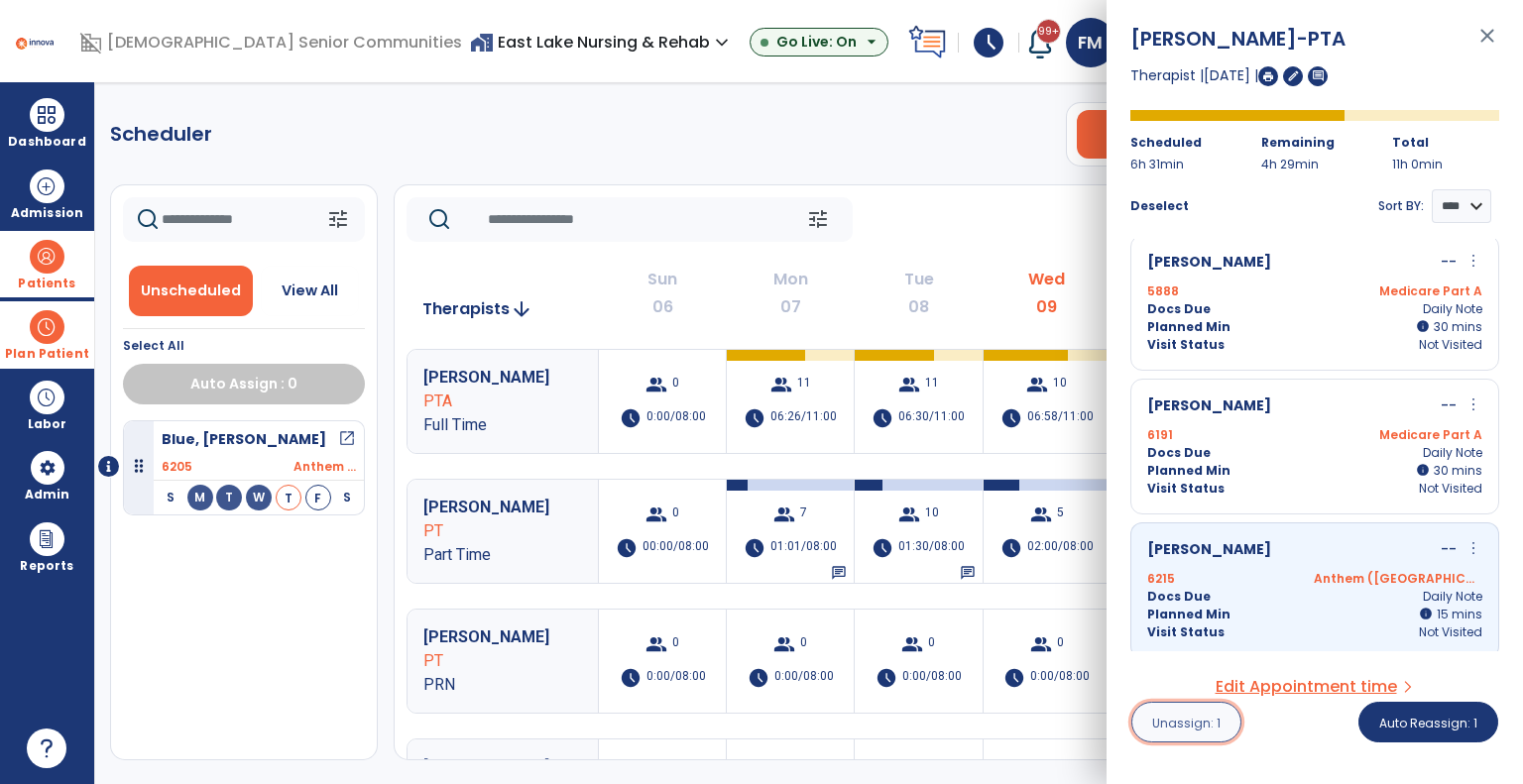 click on "Unassign: 1" at bounding box center (1186, 723) 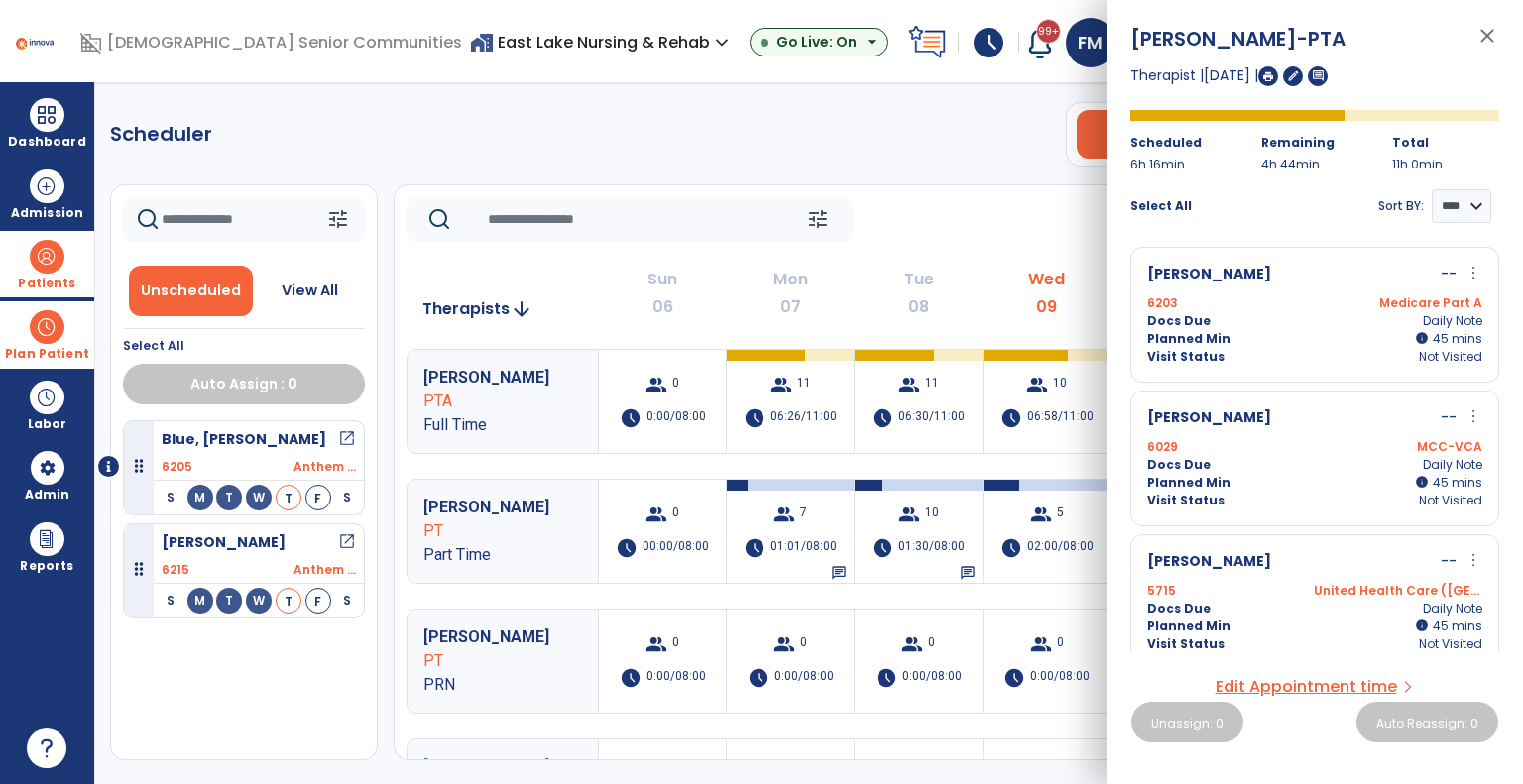 click on "tune   [DATE]  chevron_left [DATE] - [DATE]  *********  calendar_today  chevron_right" 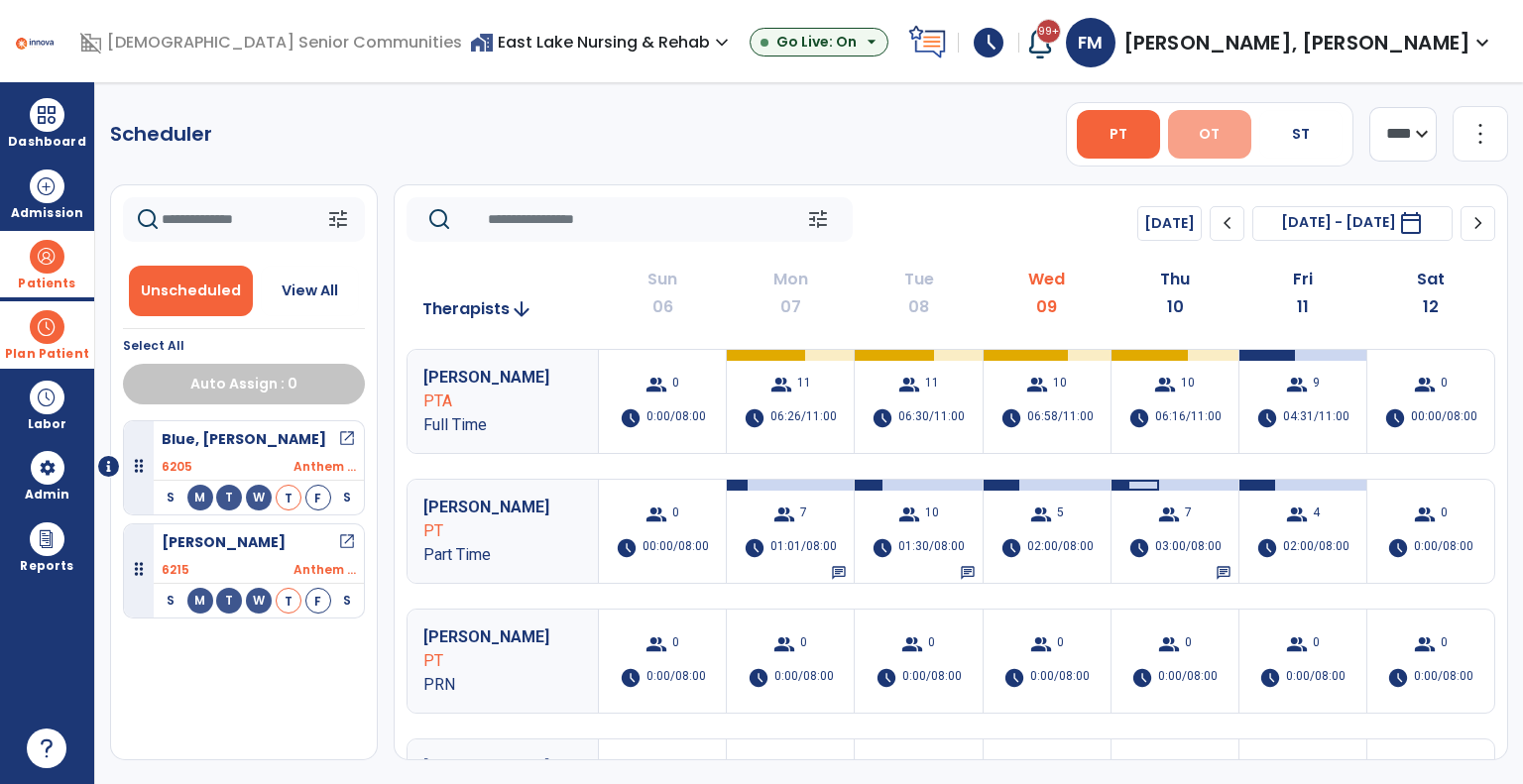 click on "OT" at bounding box center (1210, 134) 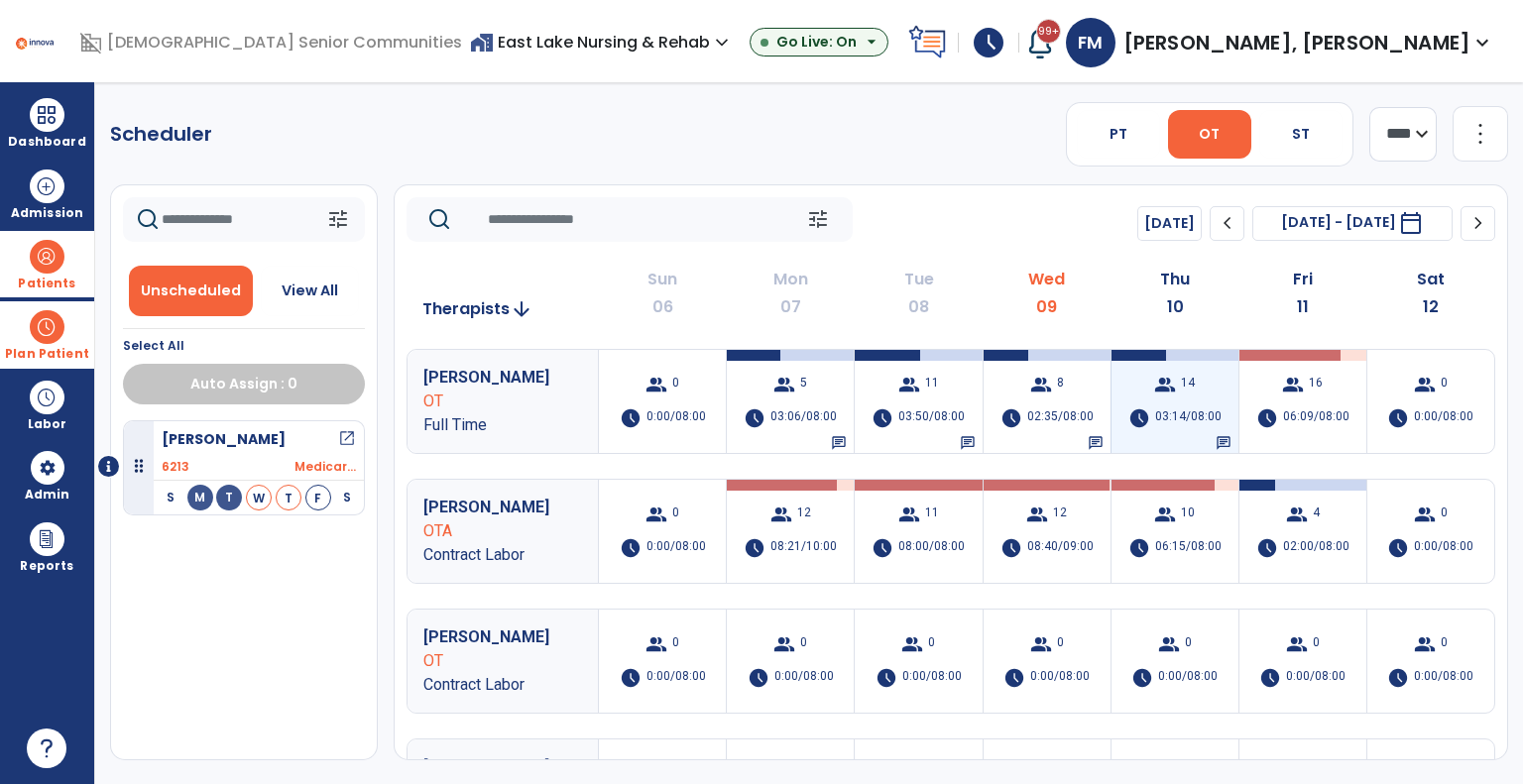 click on "03:14/08:00" at bounding box center [1188, 418] 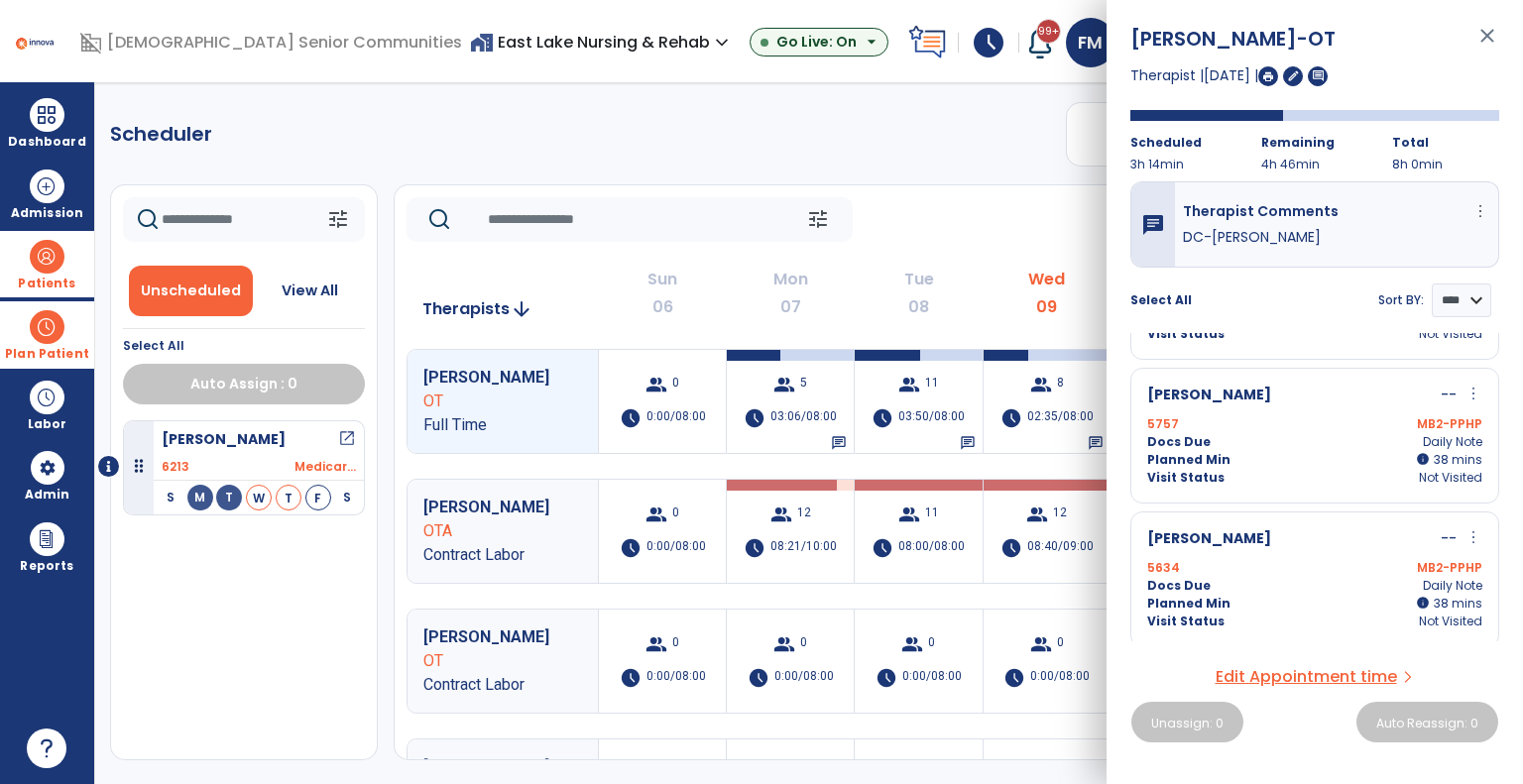scroll, scrollTop: 198, scrollLeft: 0, axis: vertical 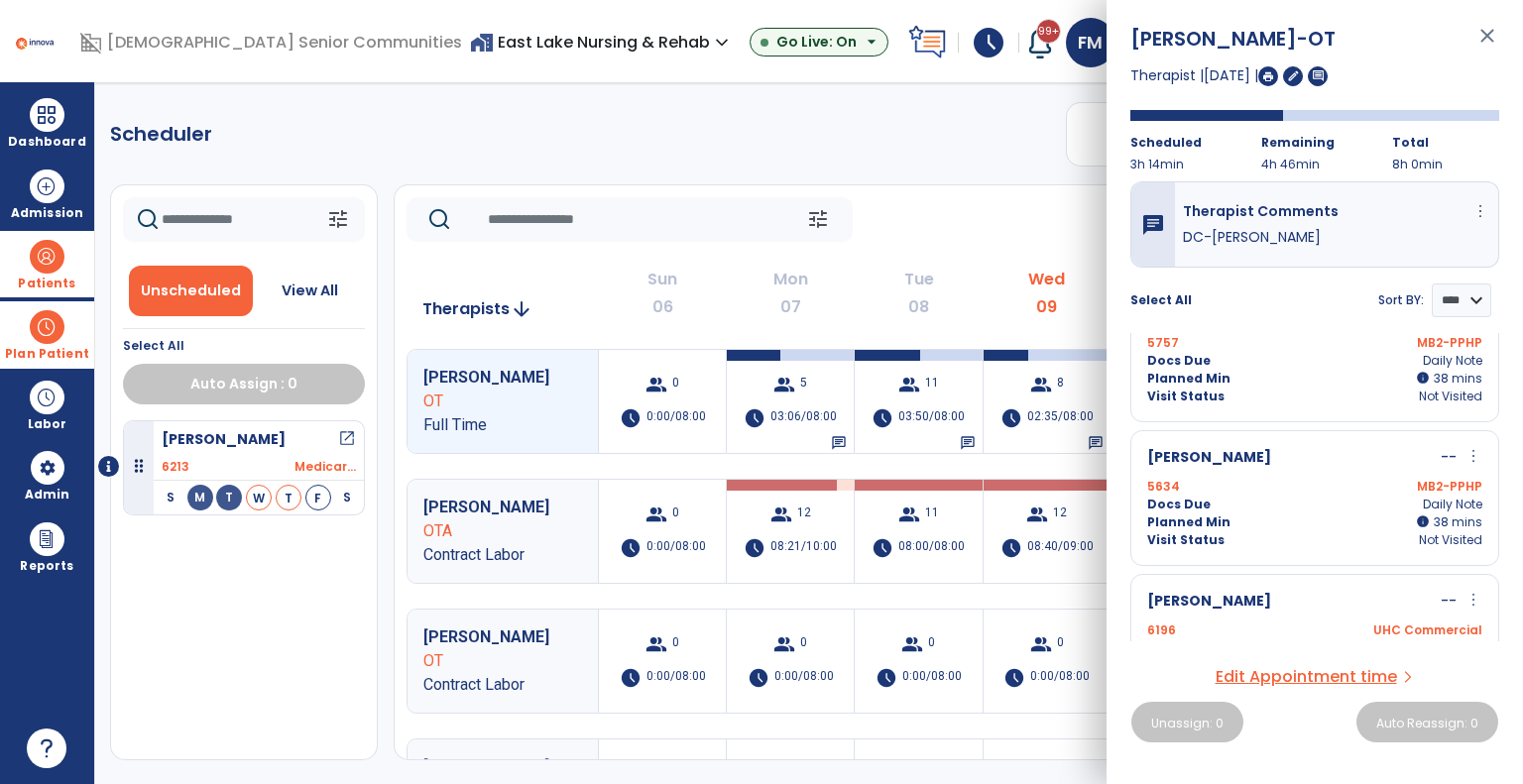 click on "more_vert" at bounding box center (1473, 456) 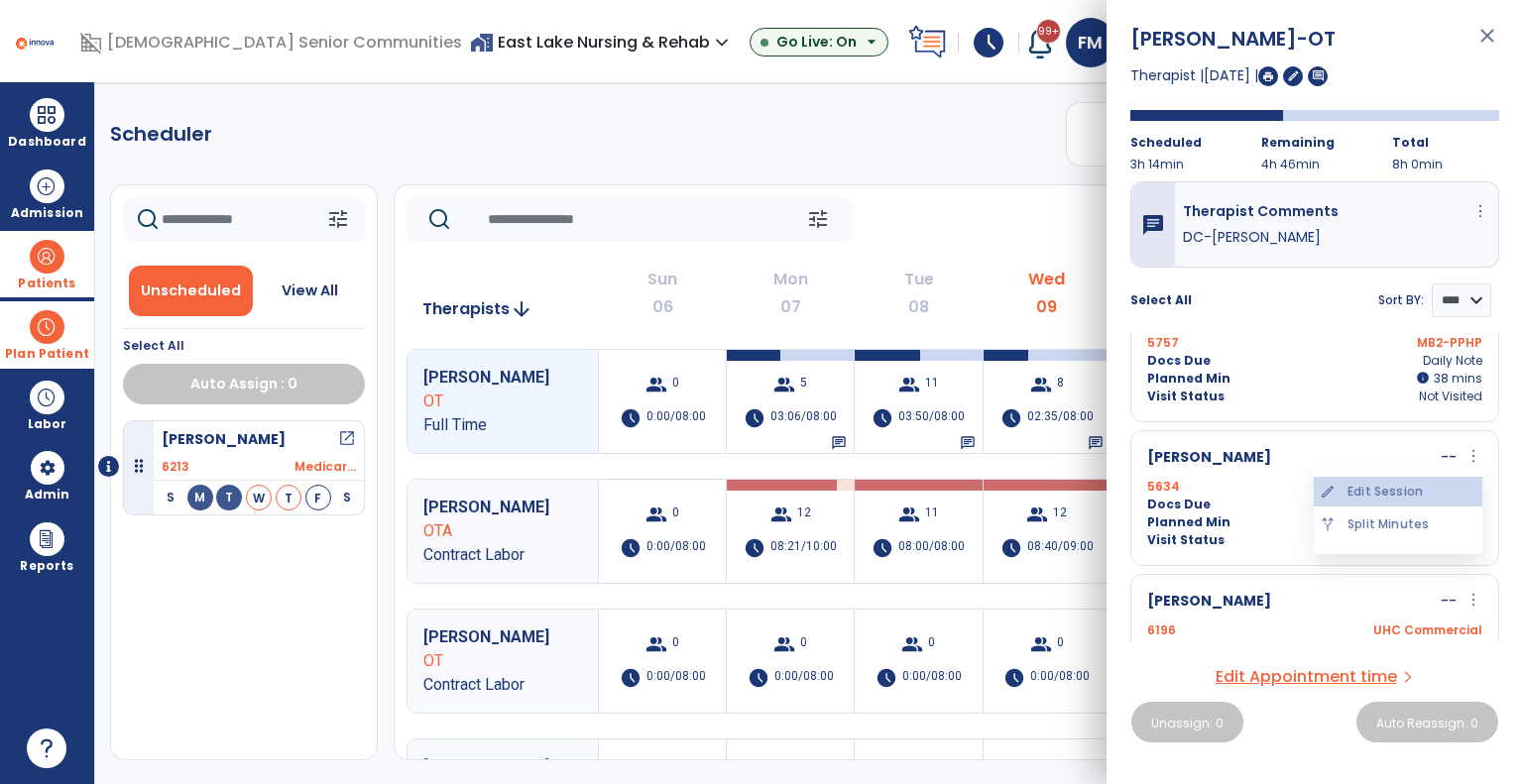 click on "edit   Edit Session" at bounding box center (1398, 492) 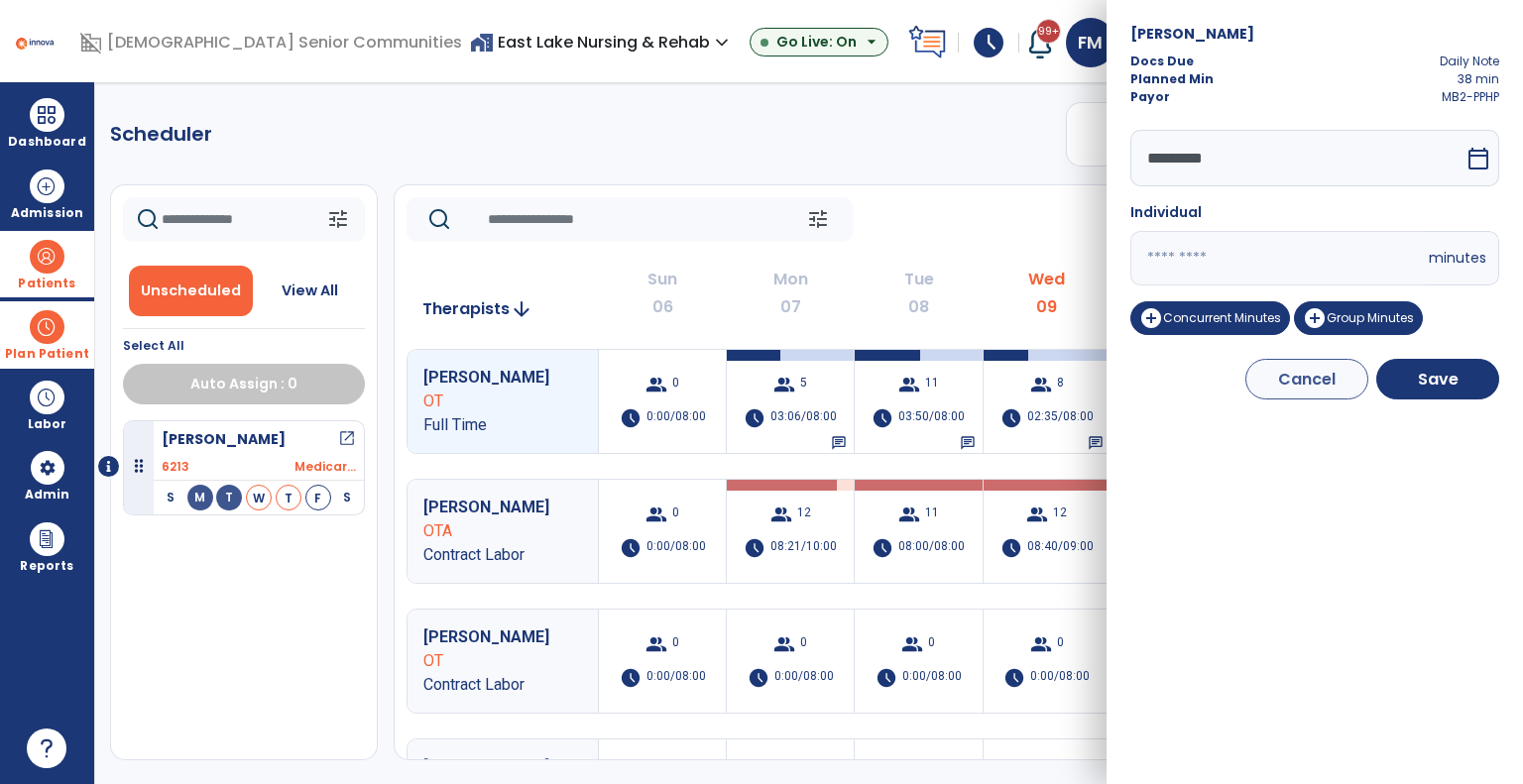 click on "**" at bounding box center [1277, 258] 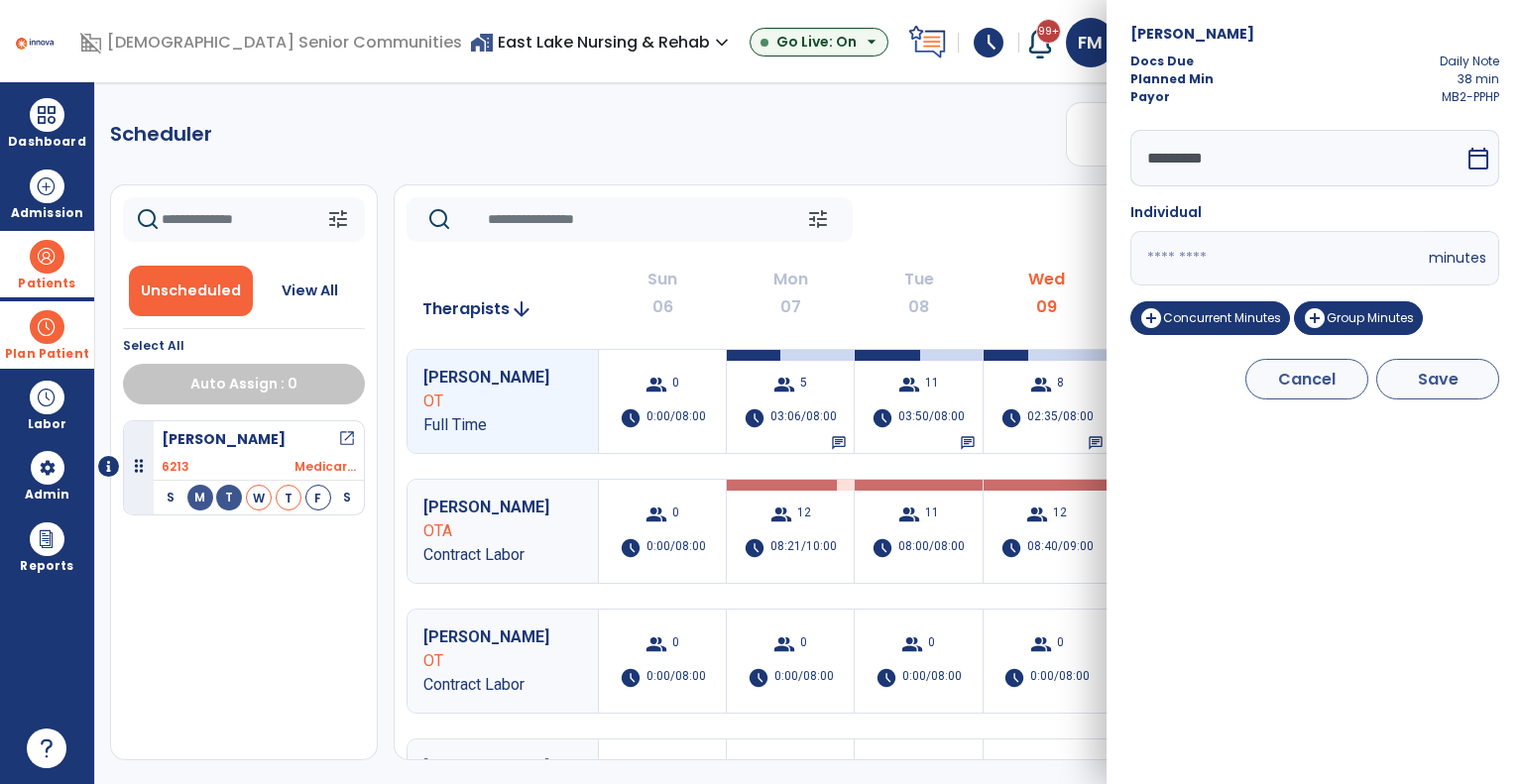 type on "**" 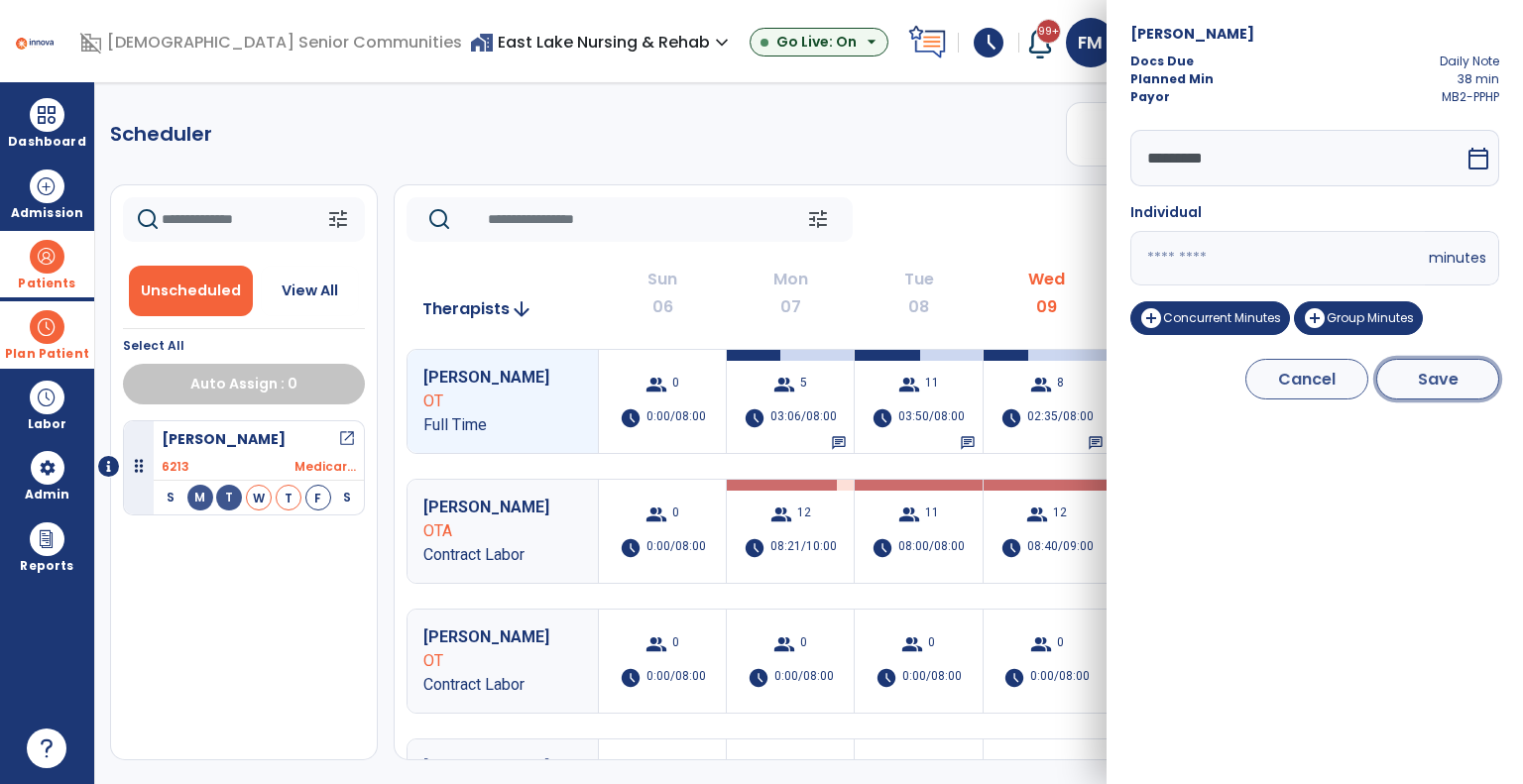 click on "Save" at bounding box center [1438, 379] 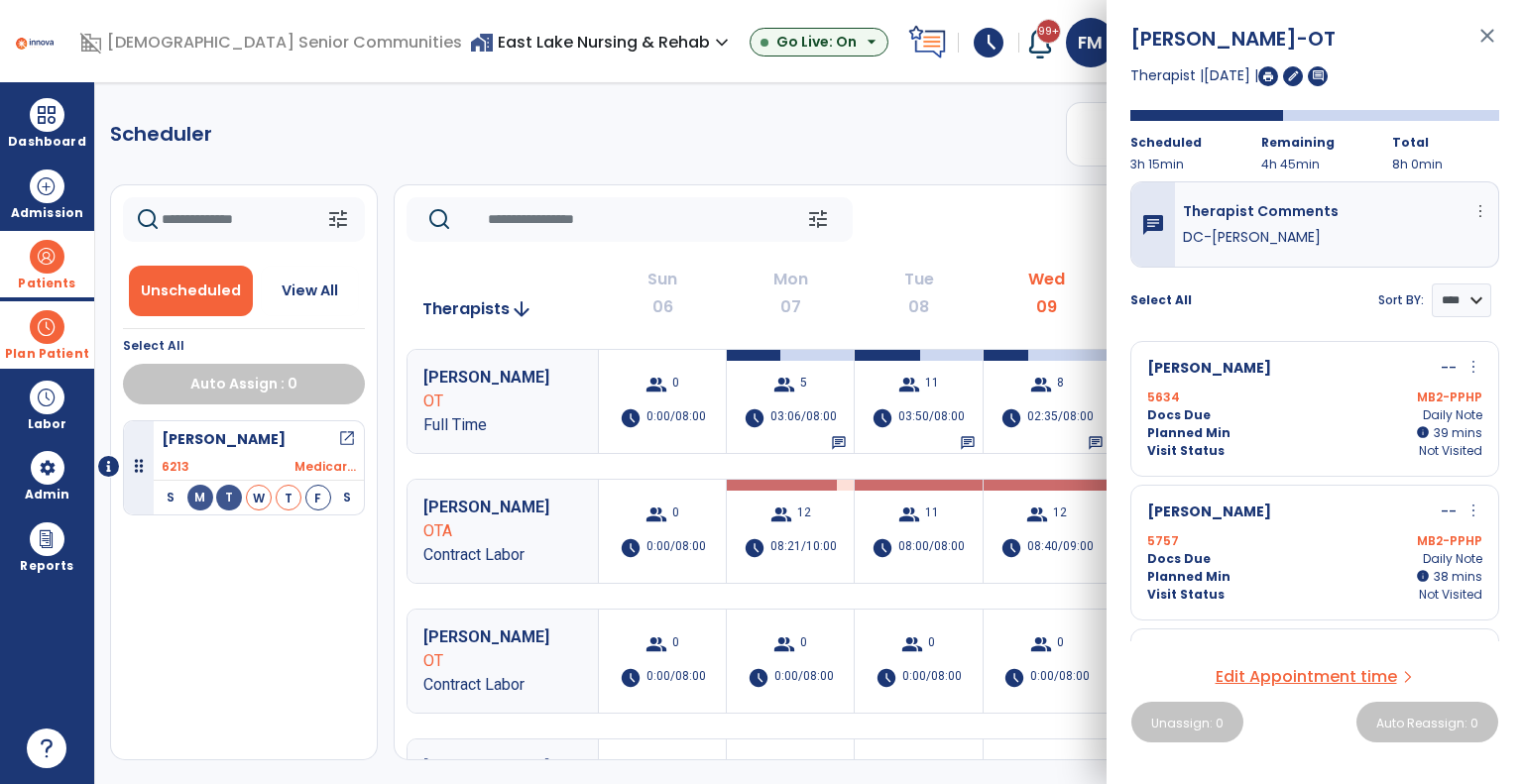 click on "more_vert" at bounding box center (1473, 510) 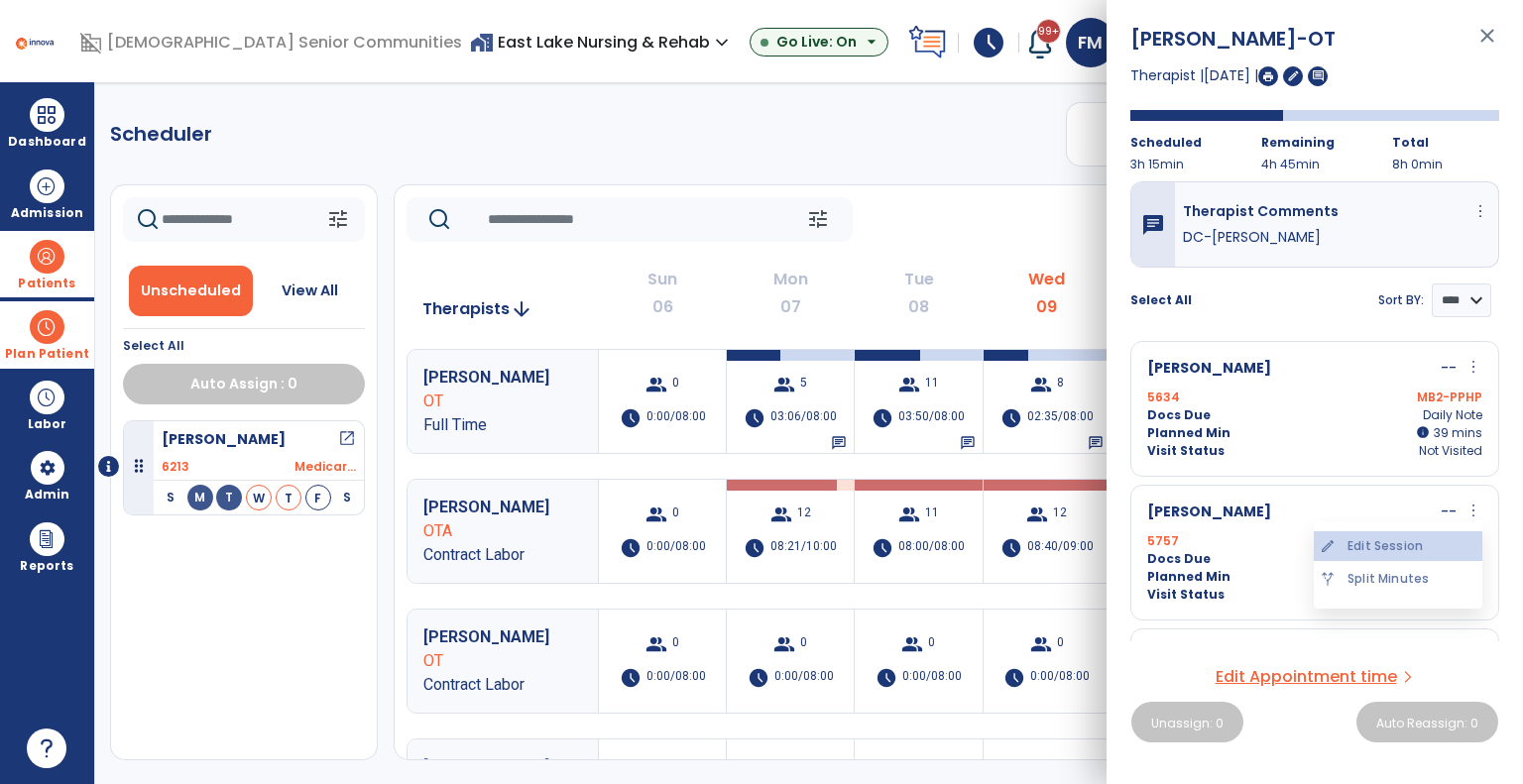click on "edit   Edit Session" at bounding box center (1398, 546) 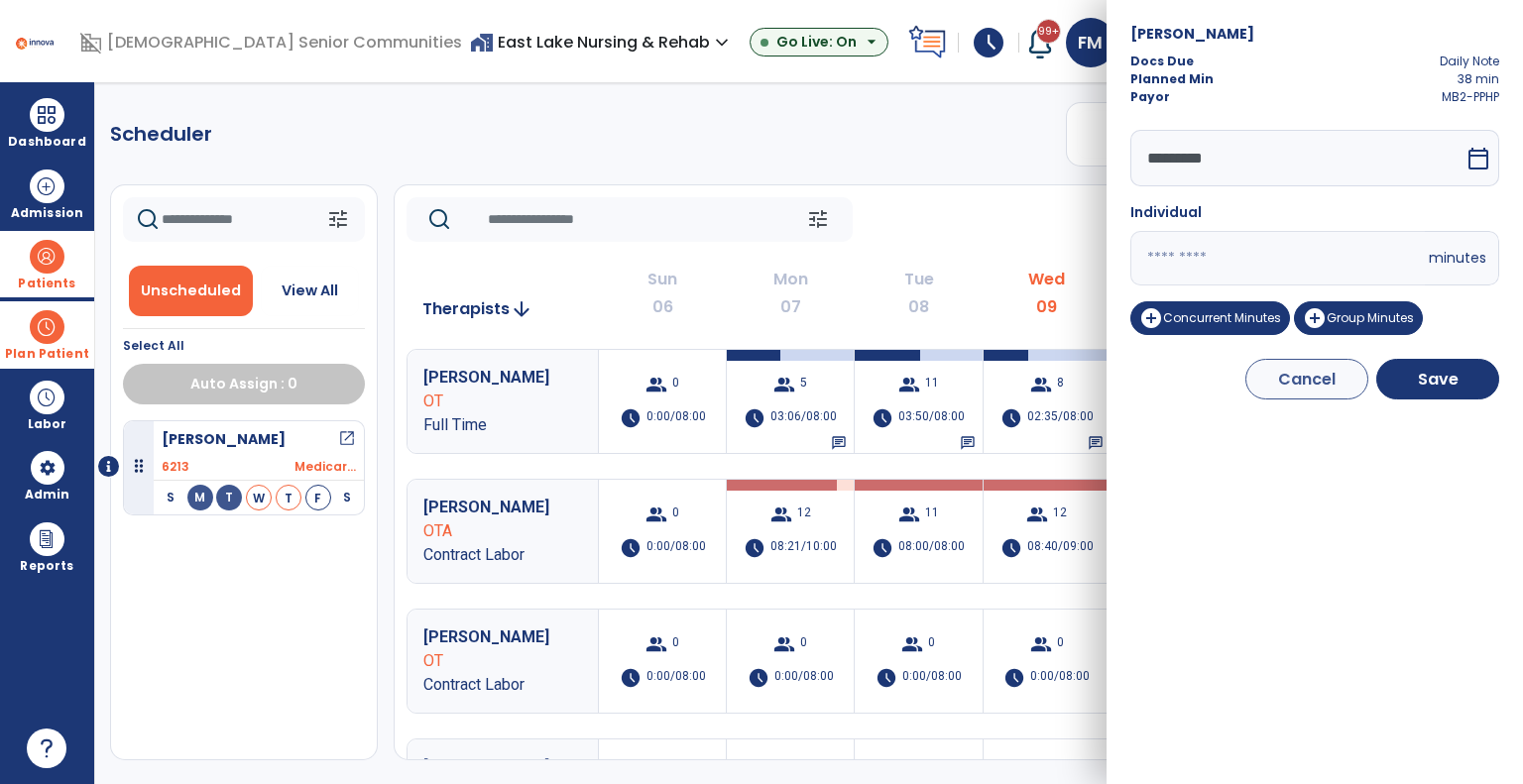 click on "**" at bounding box center (1277, 258) 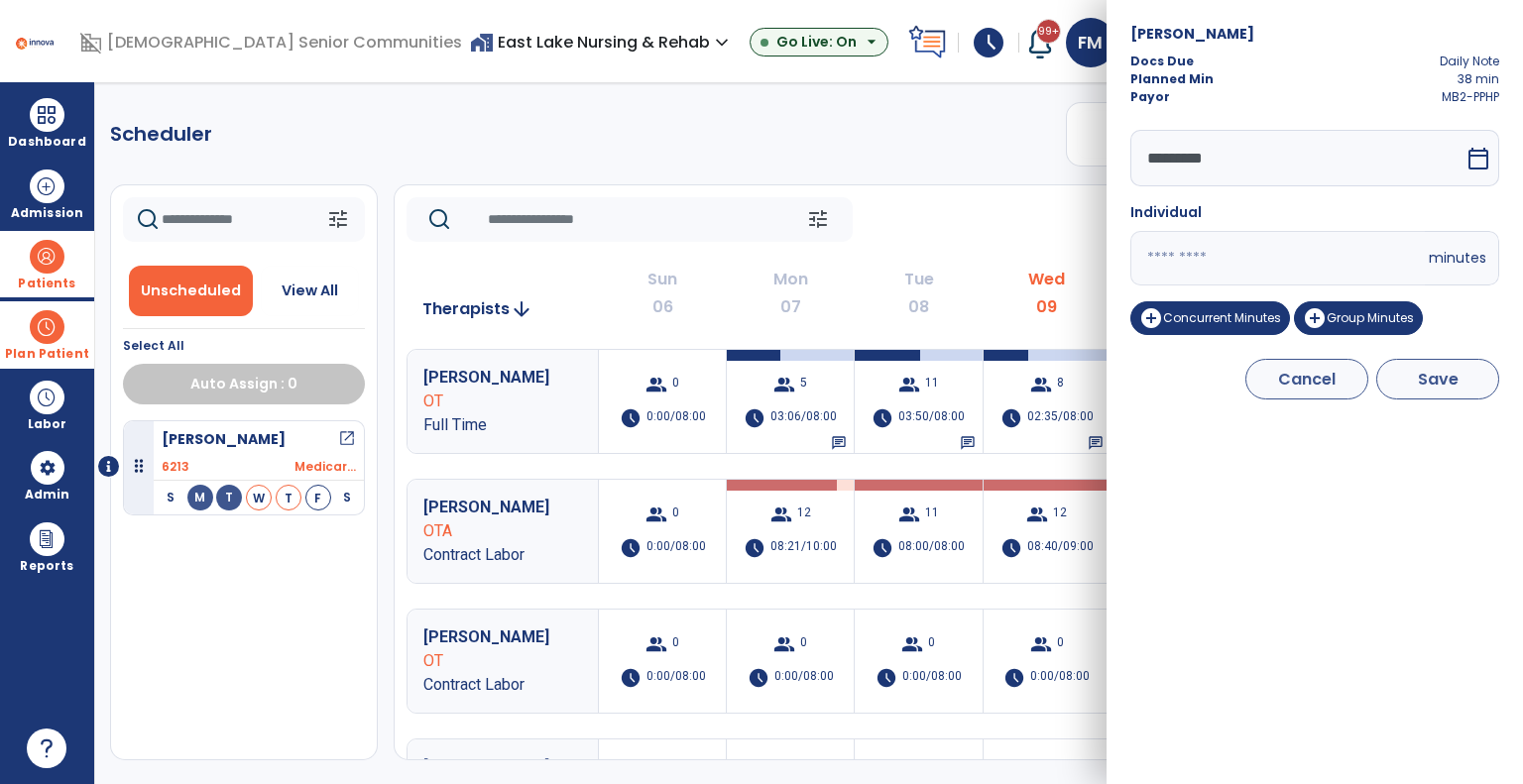 type on "**" 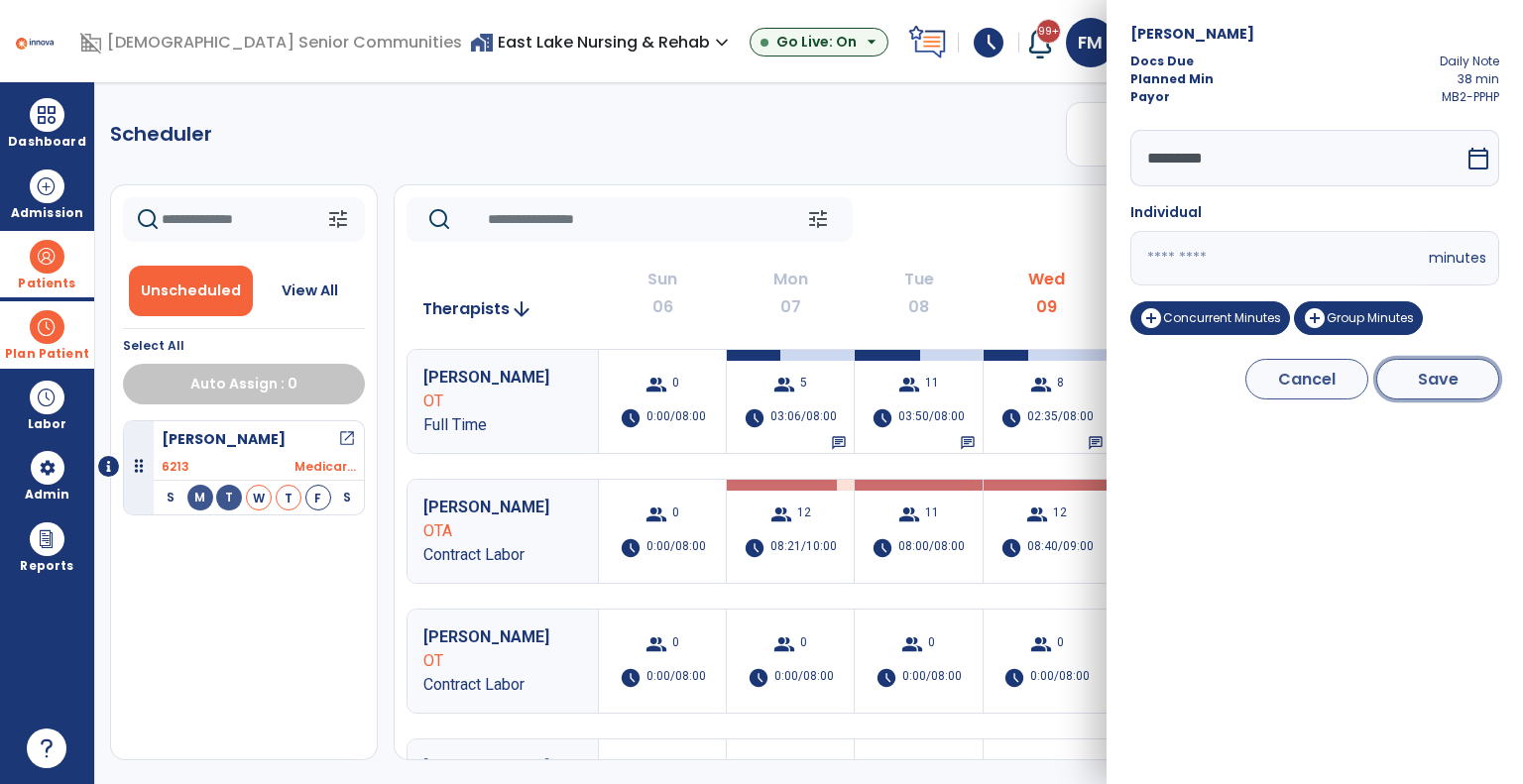 drag, startPoint x: 1417, startPoint y: 378, endPoint x: 1388, endPoint y: 368, distance: 30.675723 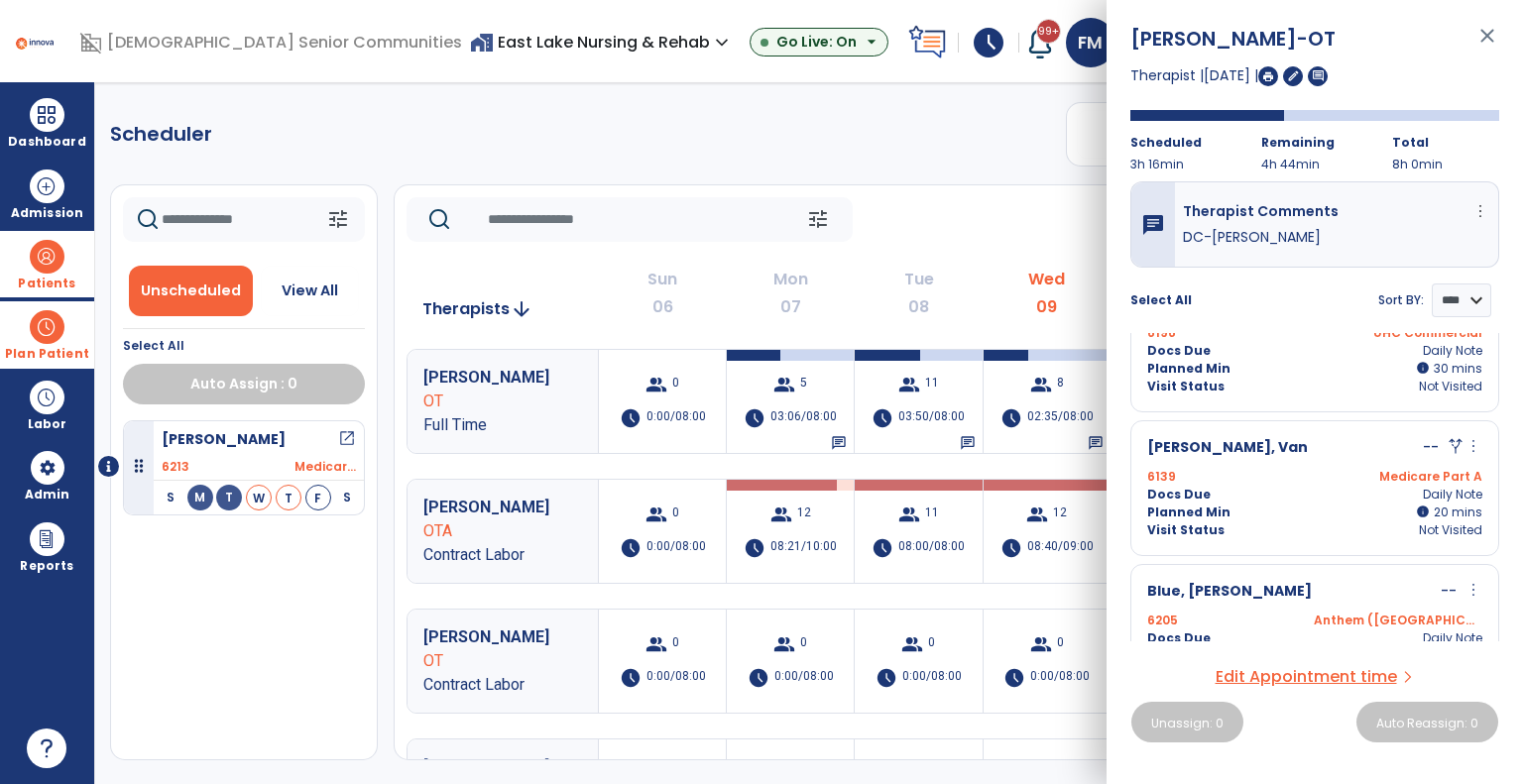 scroll, scrollTop: 396, scrollLeft: 0, axis: vertical 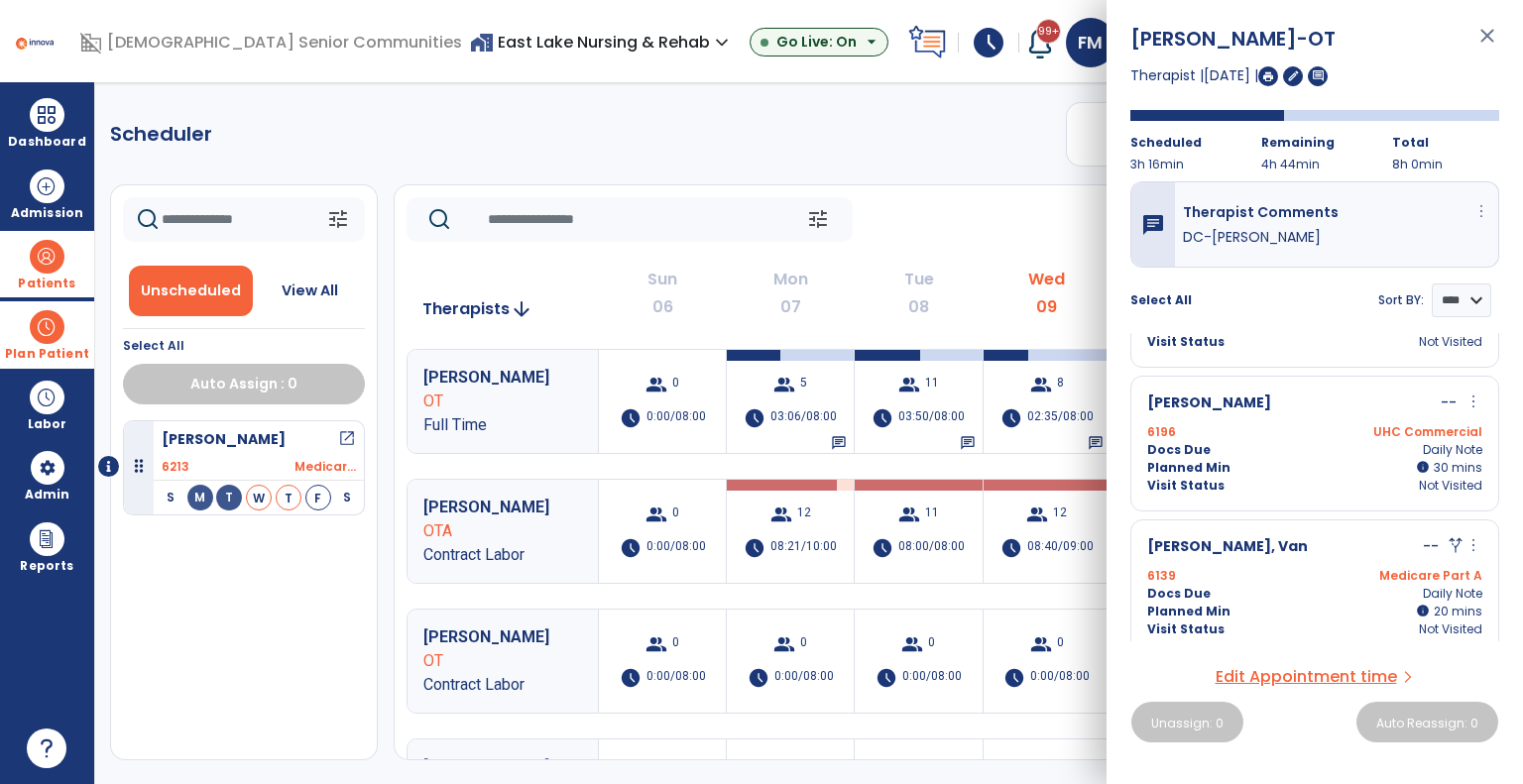 click on "more_vert" at bounding box center (1481, 211) 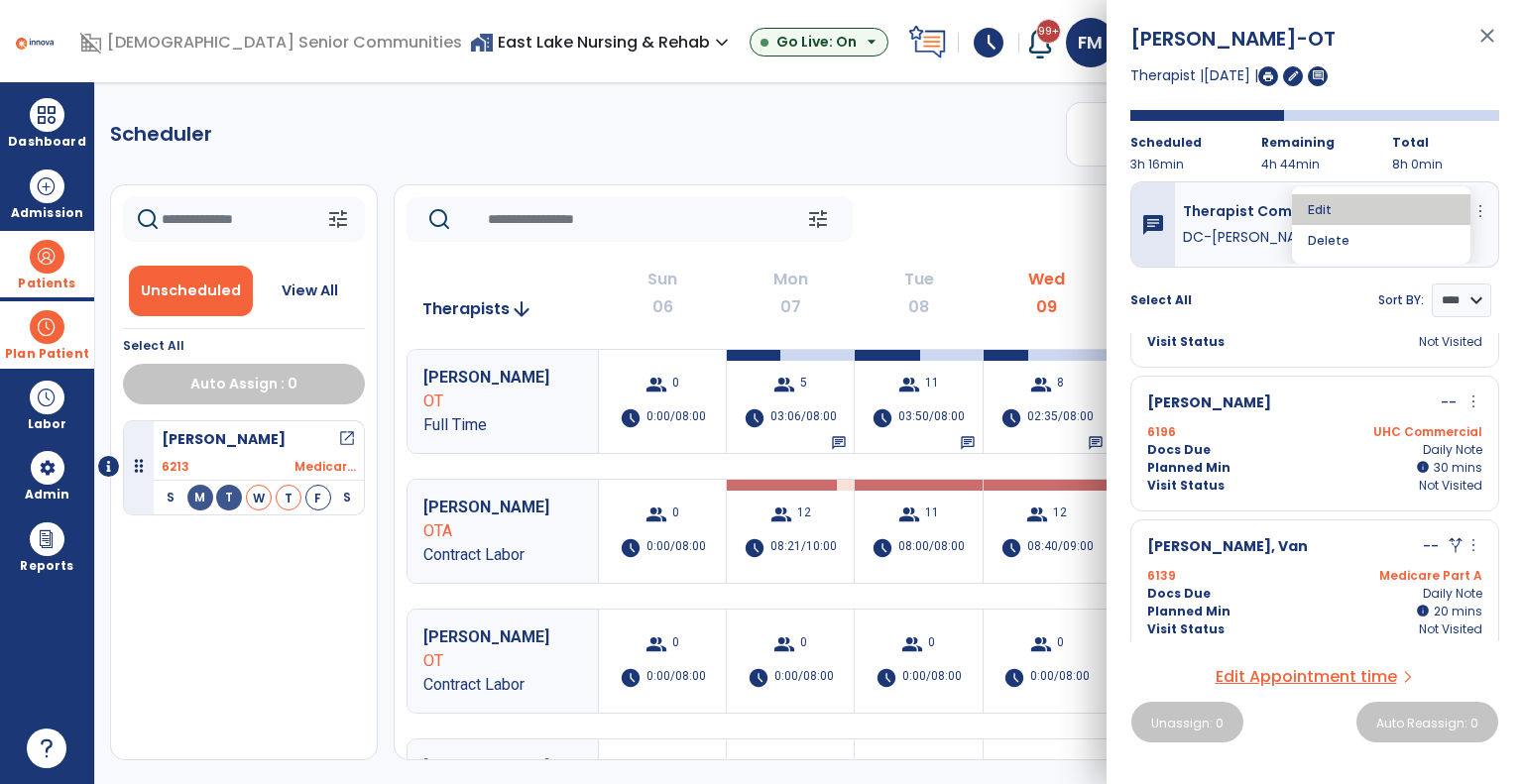 click on "Edit" at bounding box center (1381, 209) 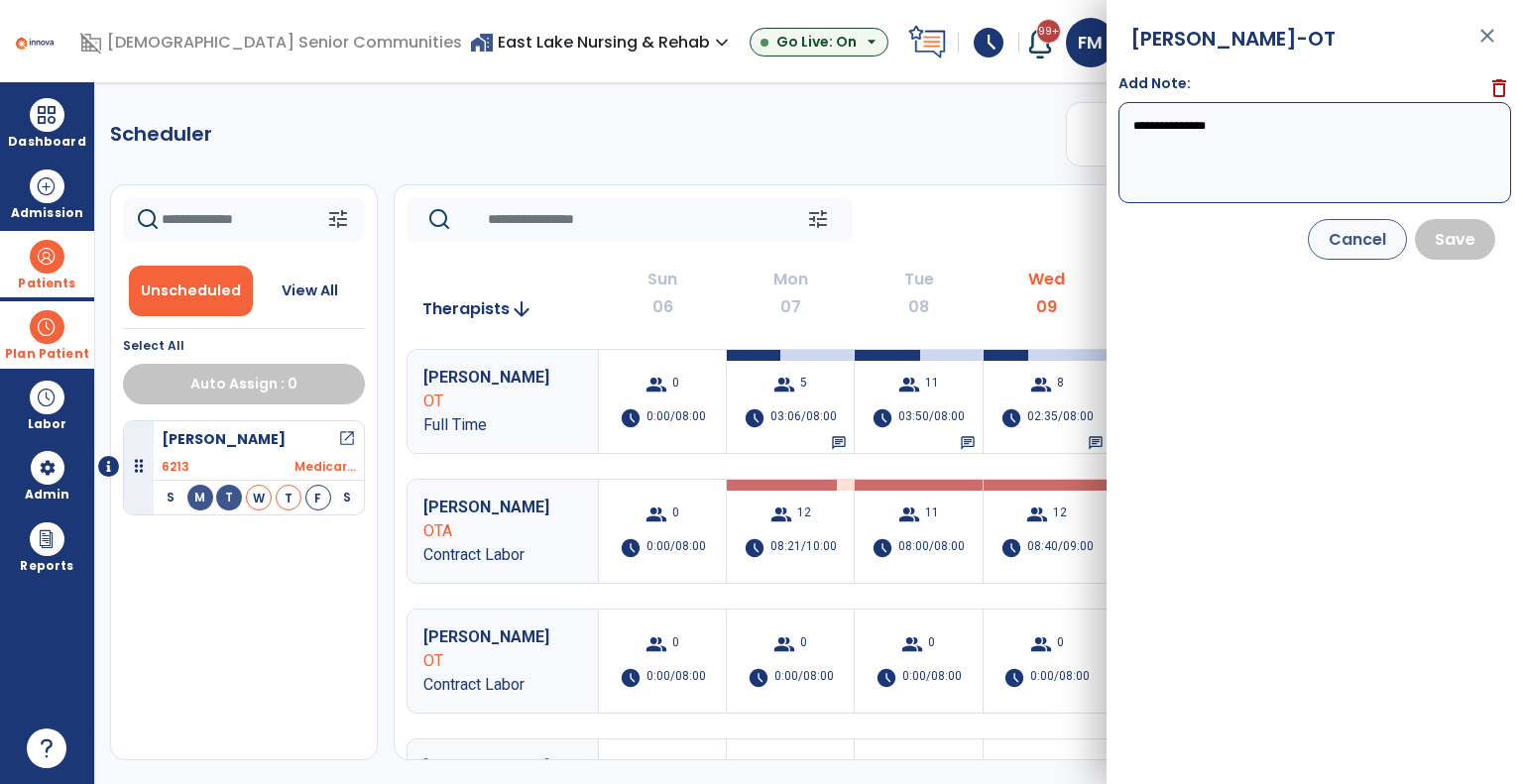 click on "**********" at bounding box center (1315, 153) 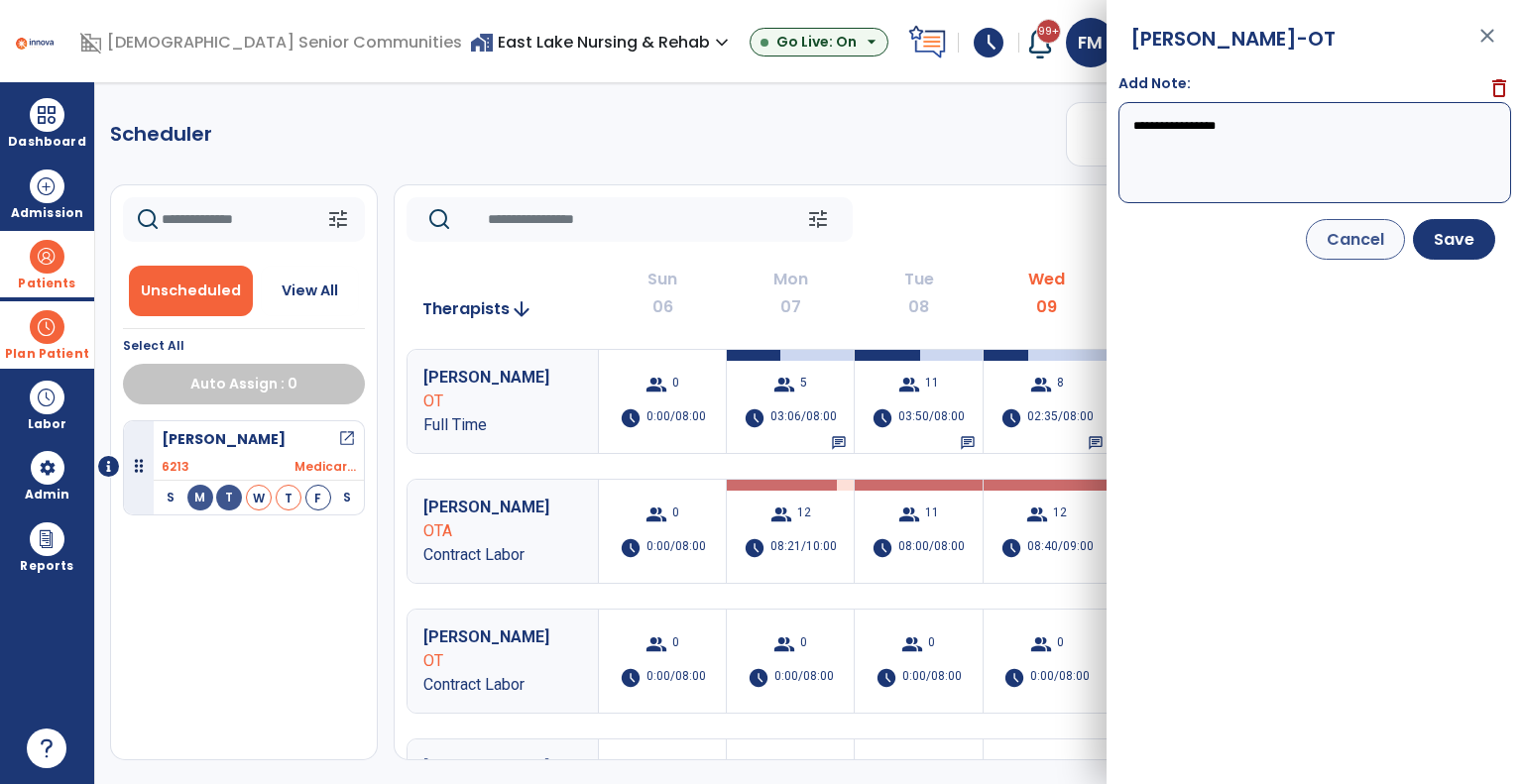 paste on "**********" 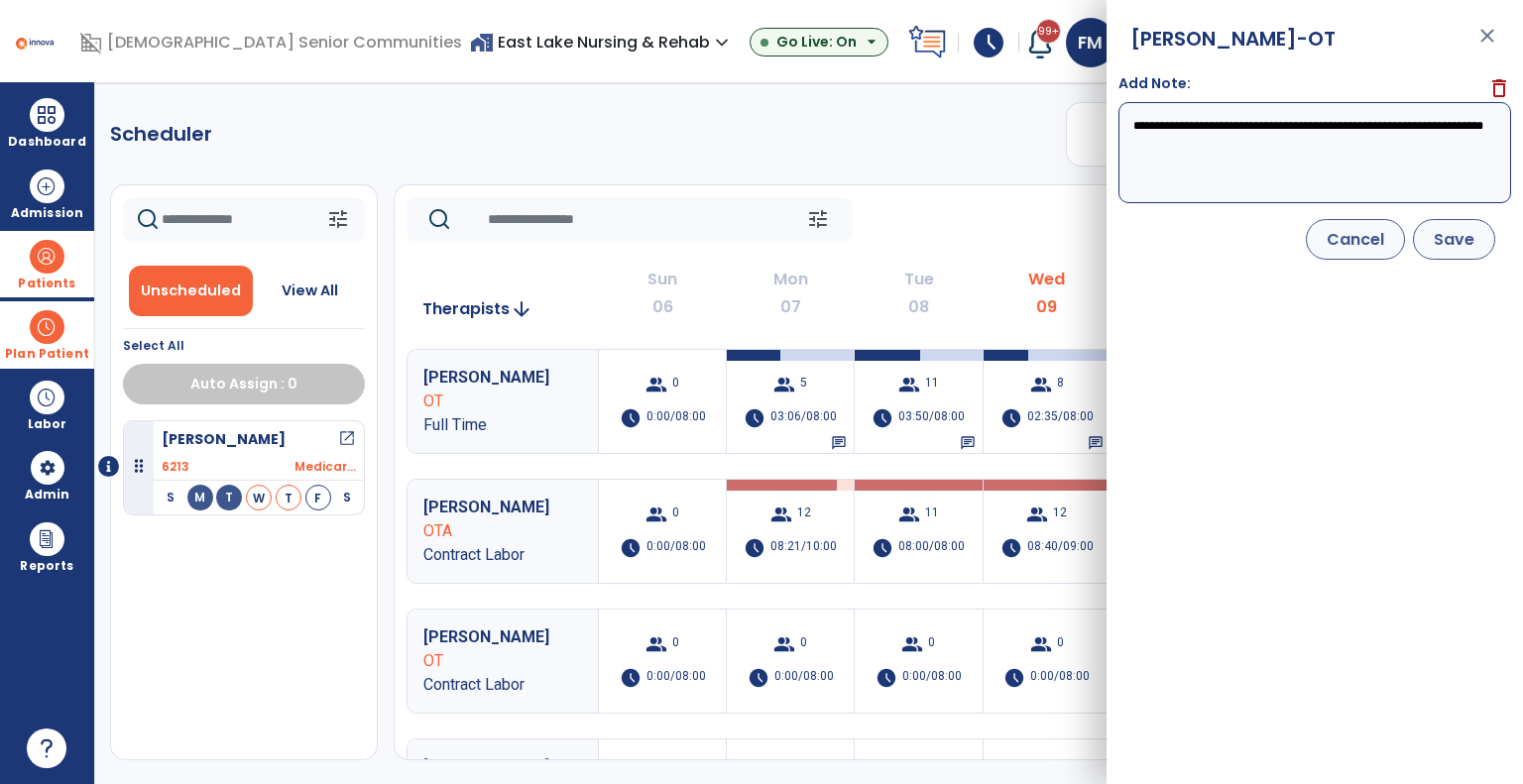 type on "**********" 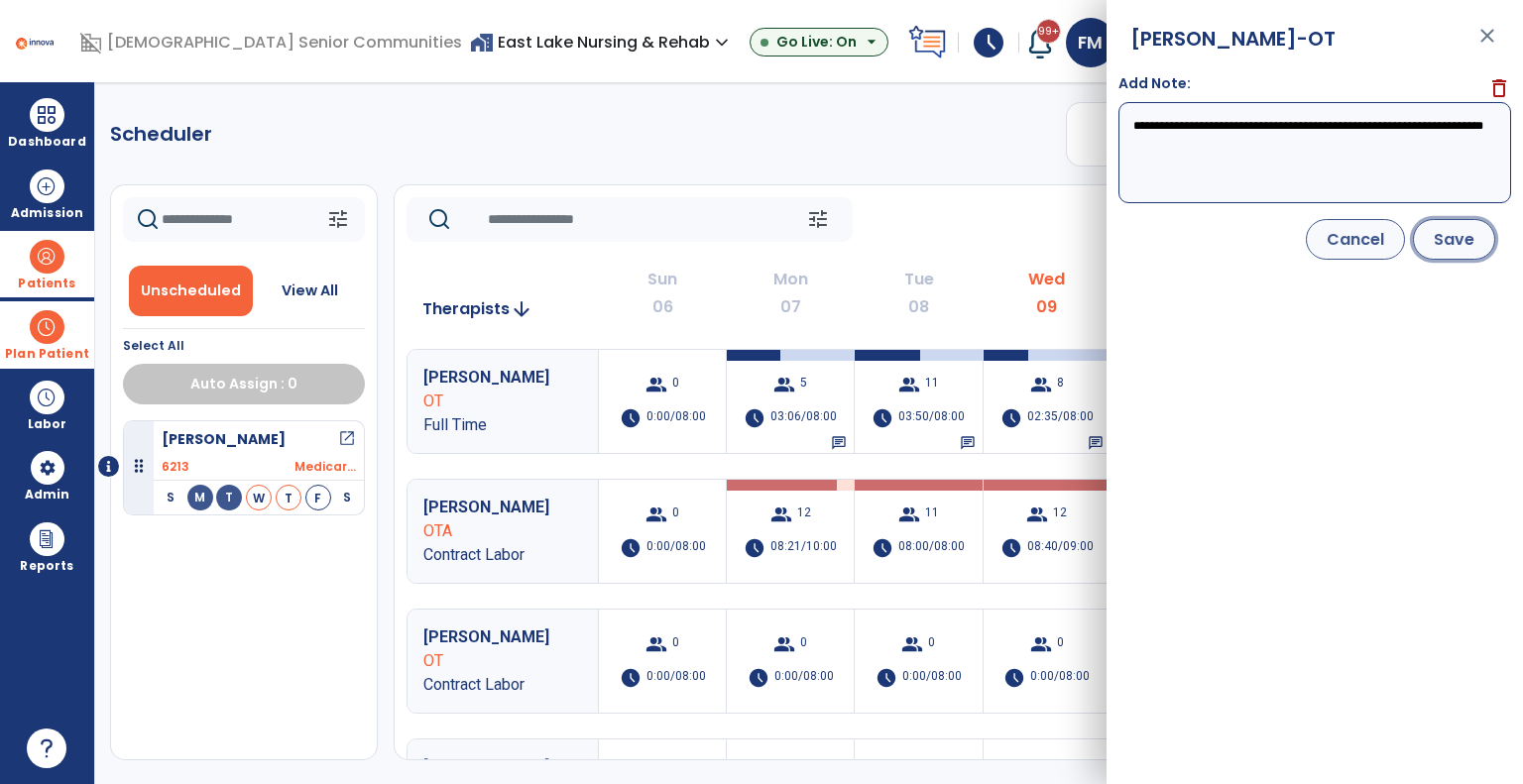click on "Save" at bounding box center [1454, 239] 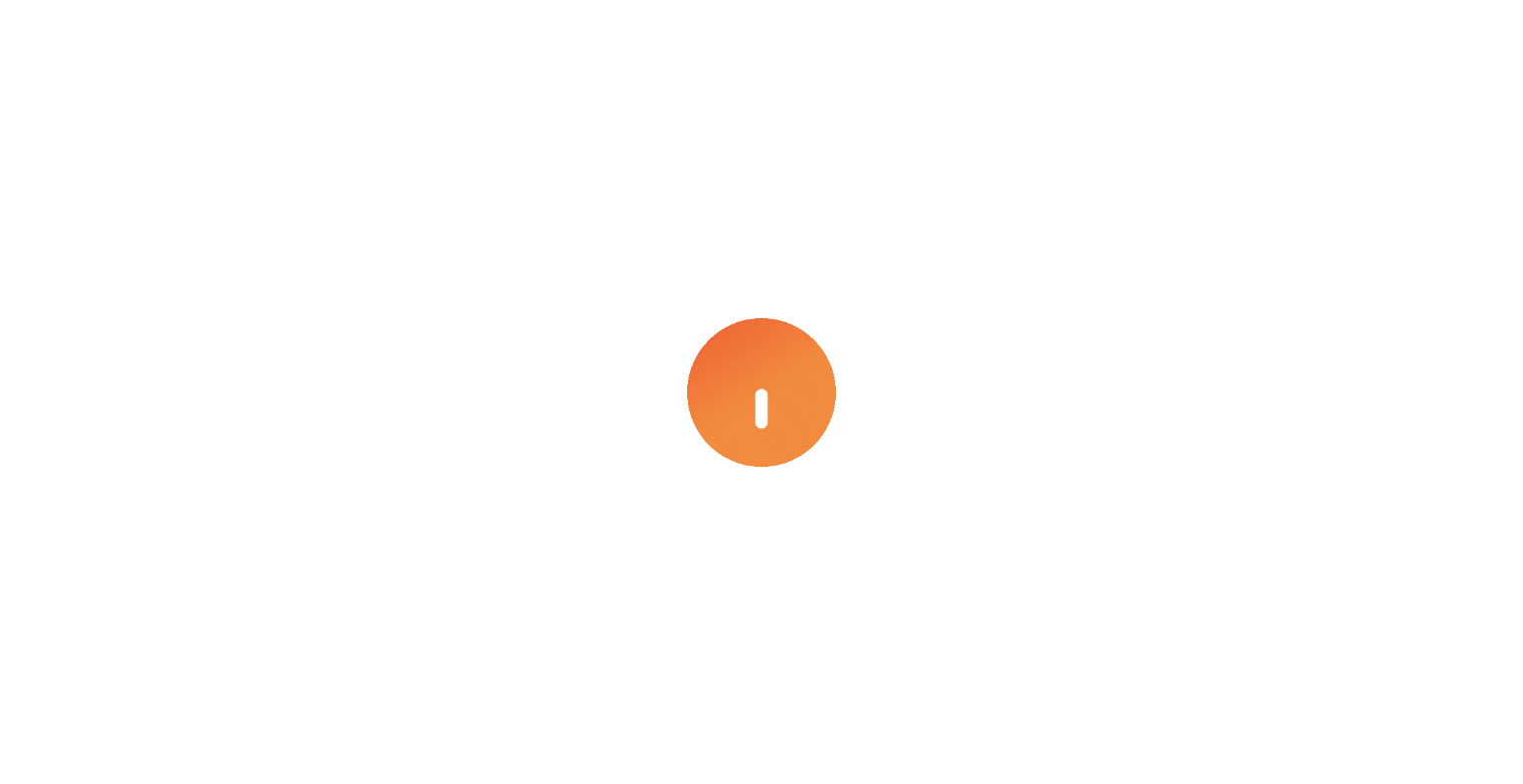 scroll, scrollTop: 0, scrollLeft: 0, axis: both 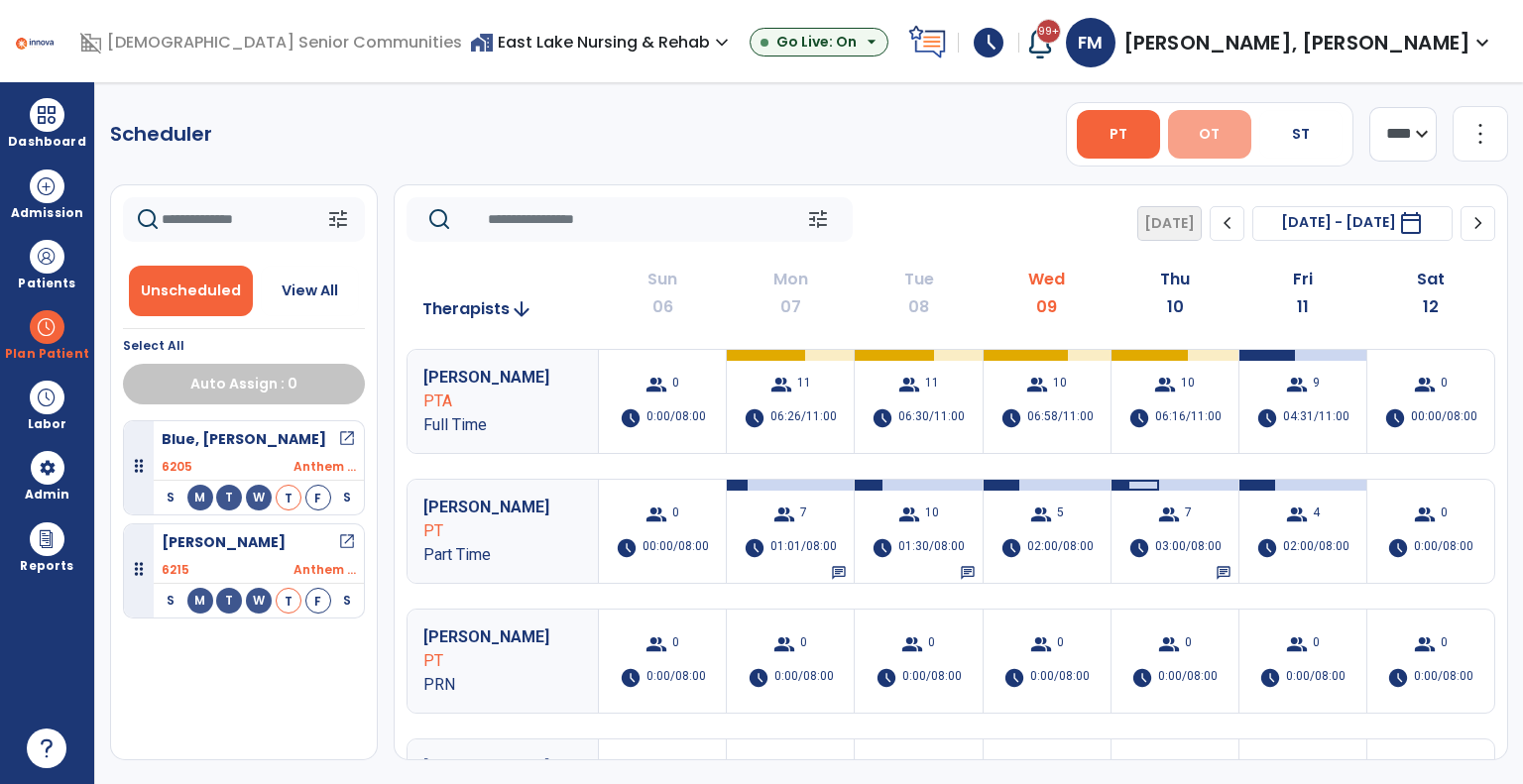 click on "OT" at bounding box center (1209, 134) 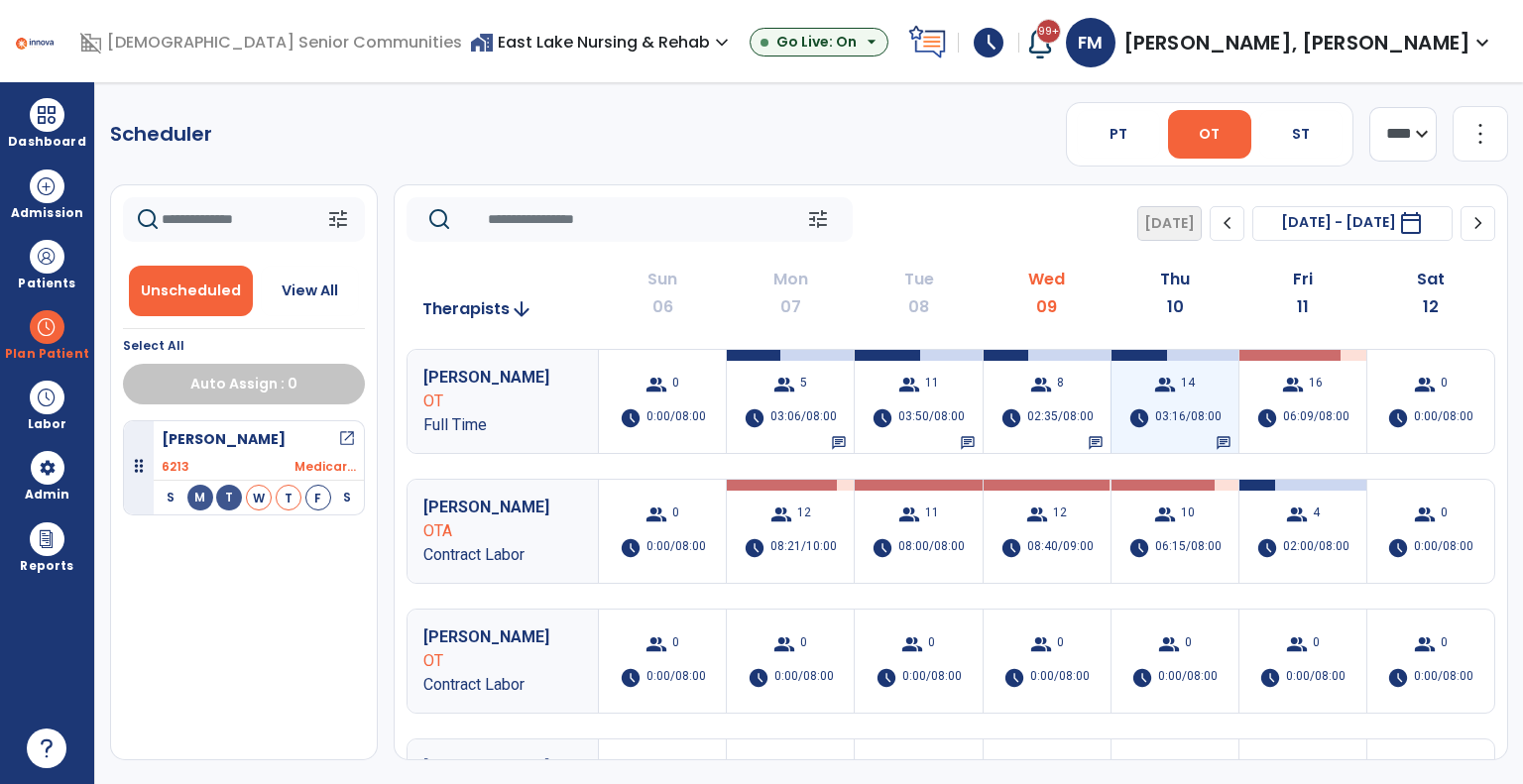 click on "group  14  schedule  03:16/08:00   chat" at bounding box center (1175, 401) 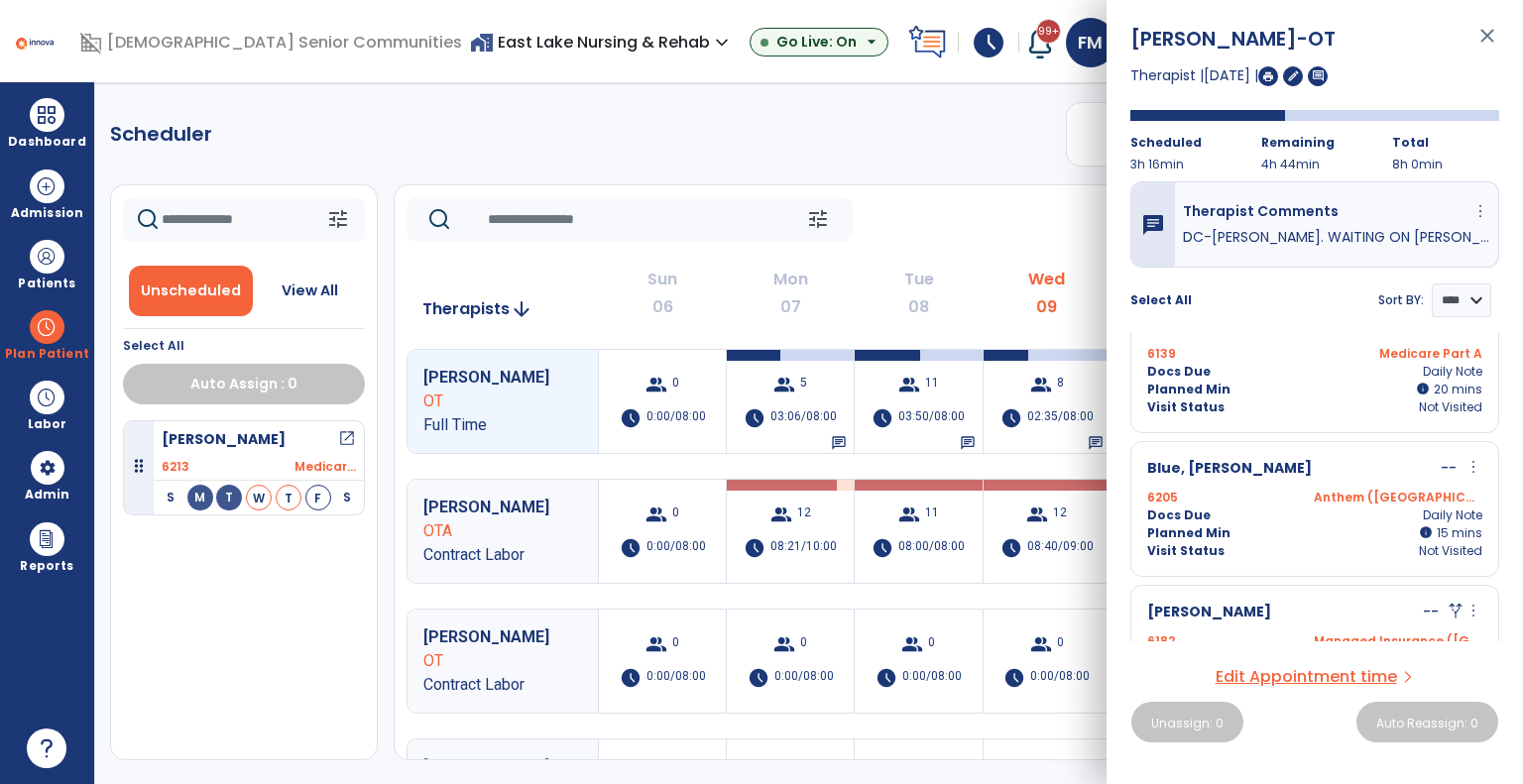 scroll, scrollTop: 596, scrollLeft: 0, axis: vertical 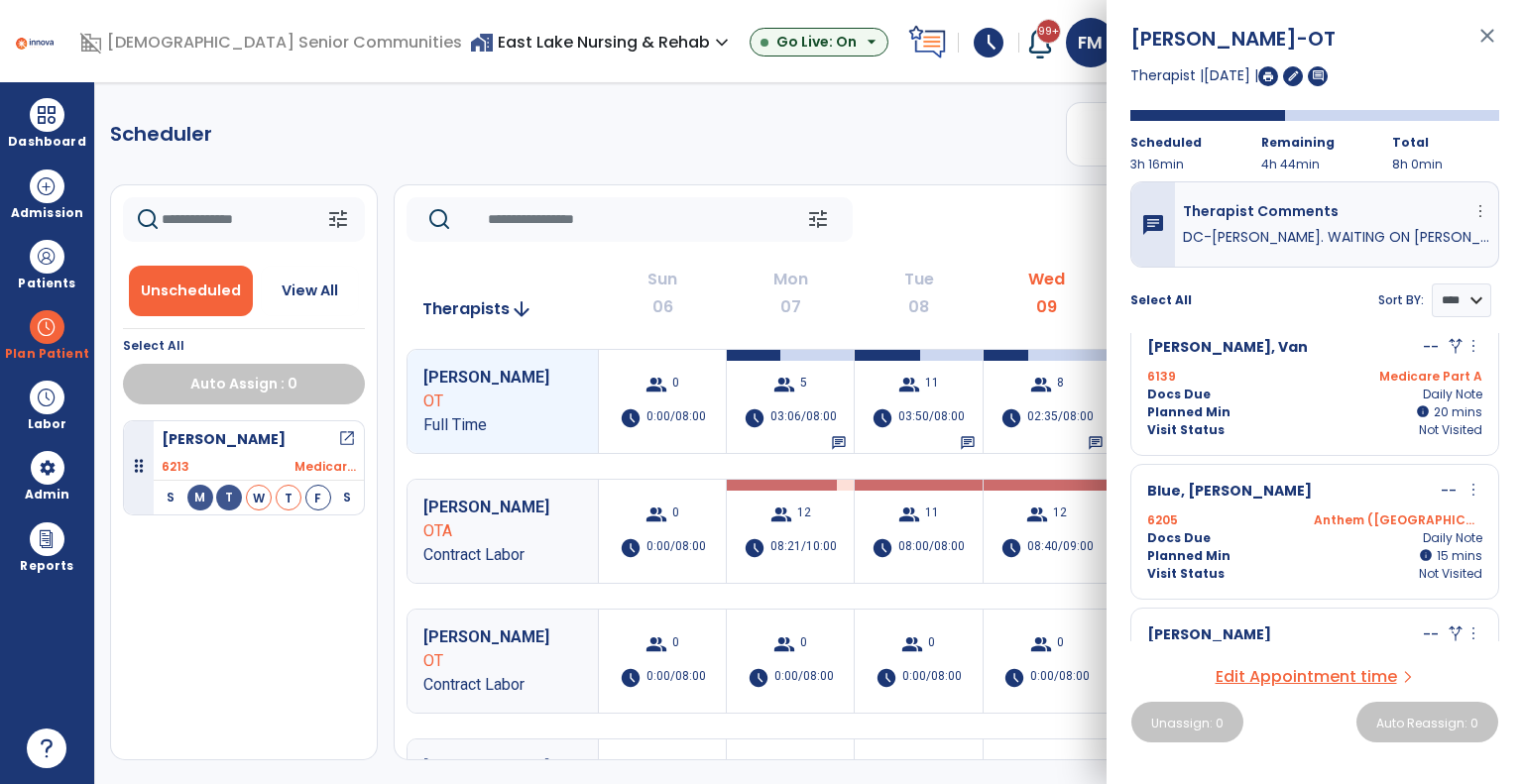 click on "6205 Anthem (MI)" at bounding box center [1315, 520] 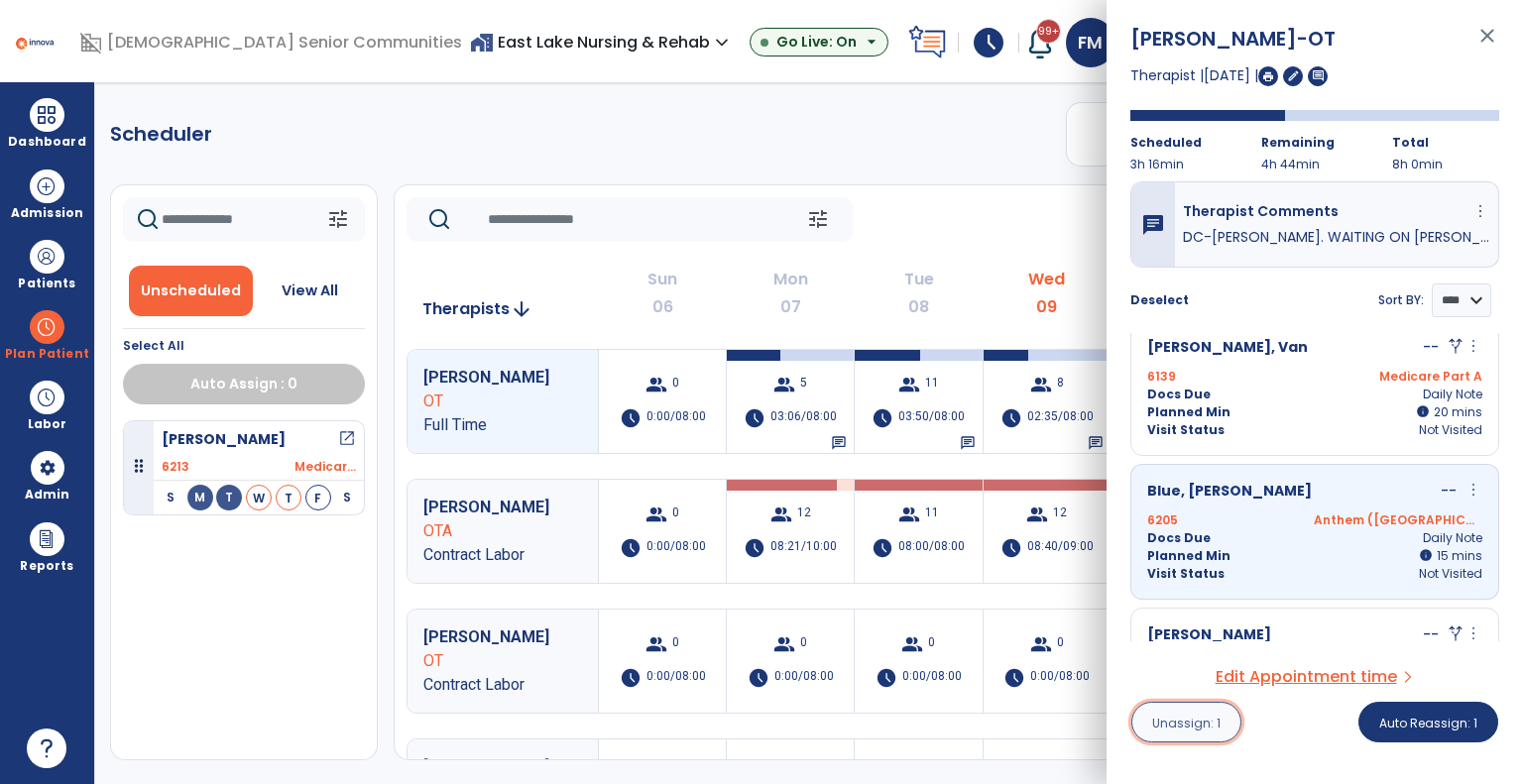 click on "Unassign: 1" at bounding box center (1186, 723) 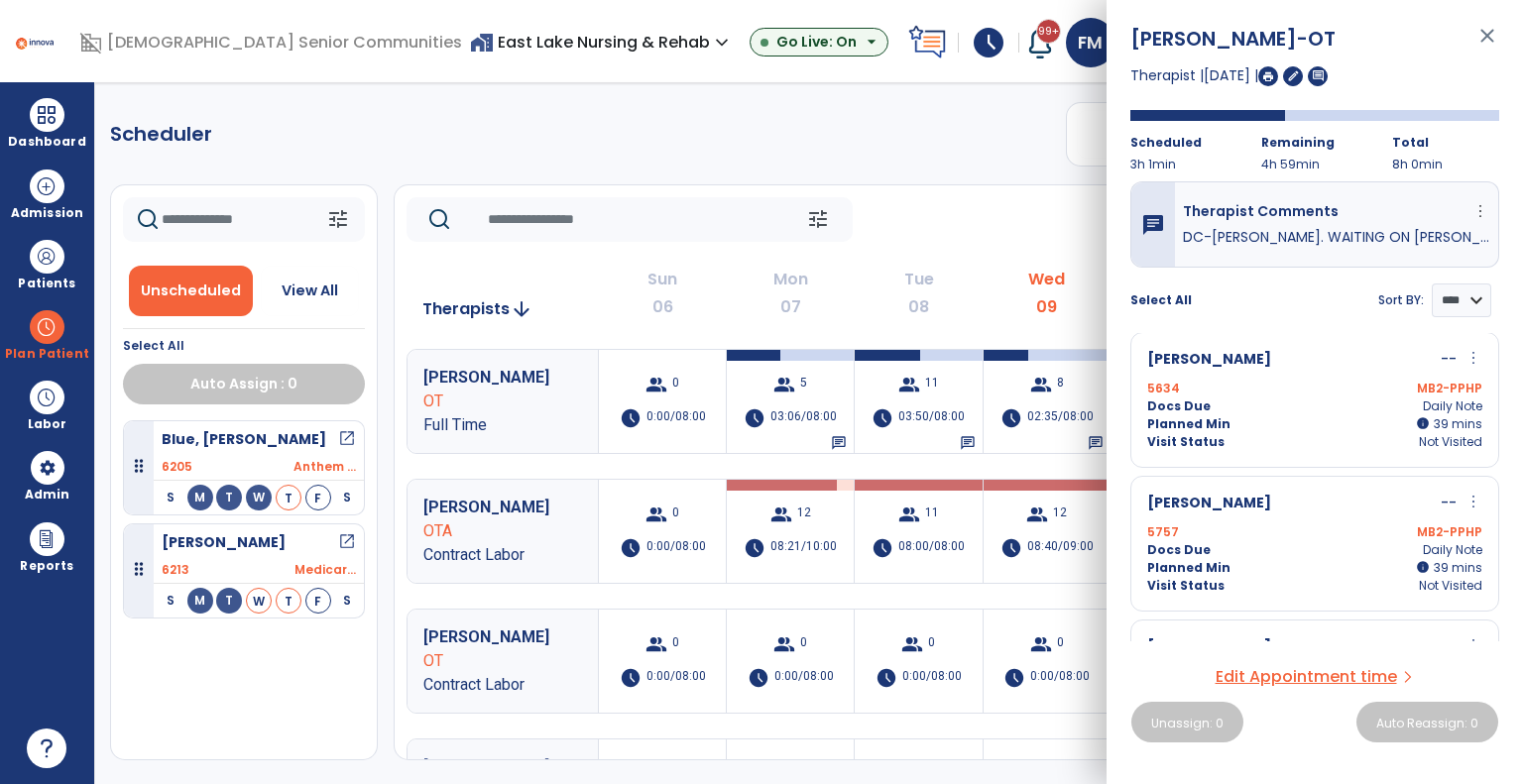 scroll, scrollTop: 0, scrollLeft: 0, axis: both 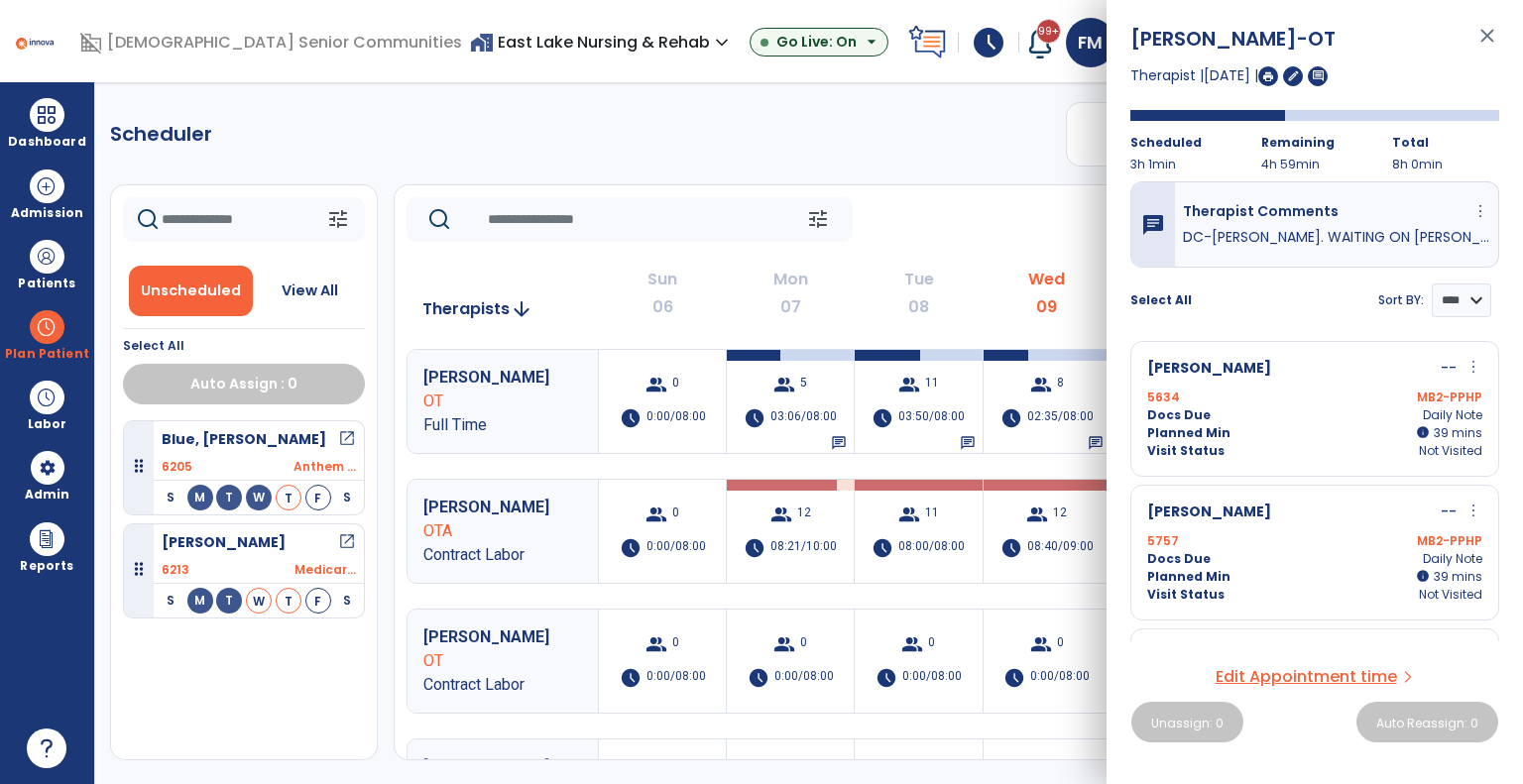 click on "tune   [DATE]  chevron_left [DATE] - [DATE]  ********  calendar_today  chevron_right" 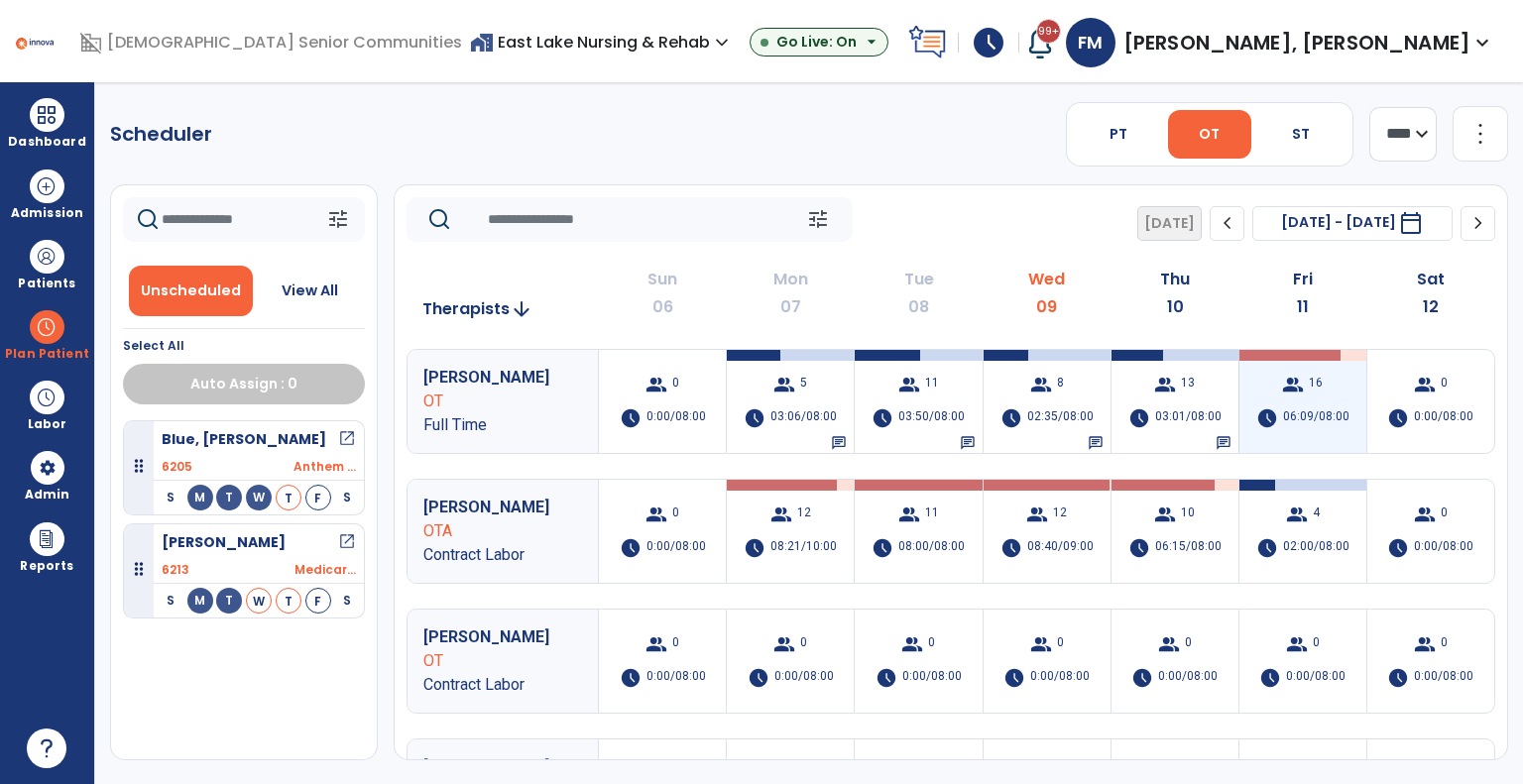 click on "06:09/08:00" at bounding box center [1316, 418] 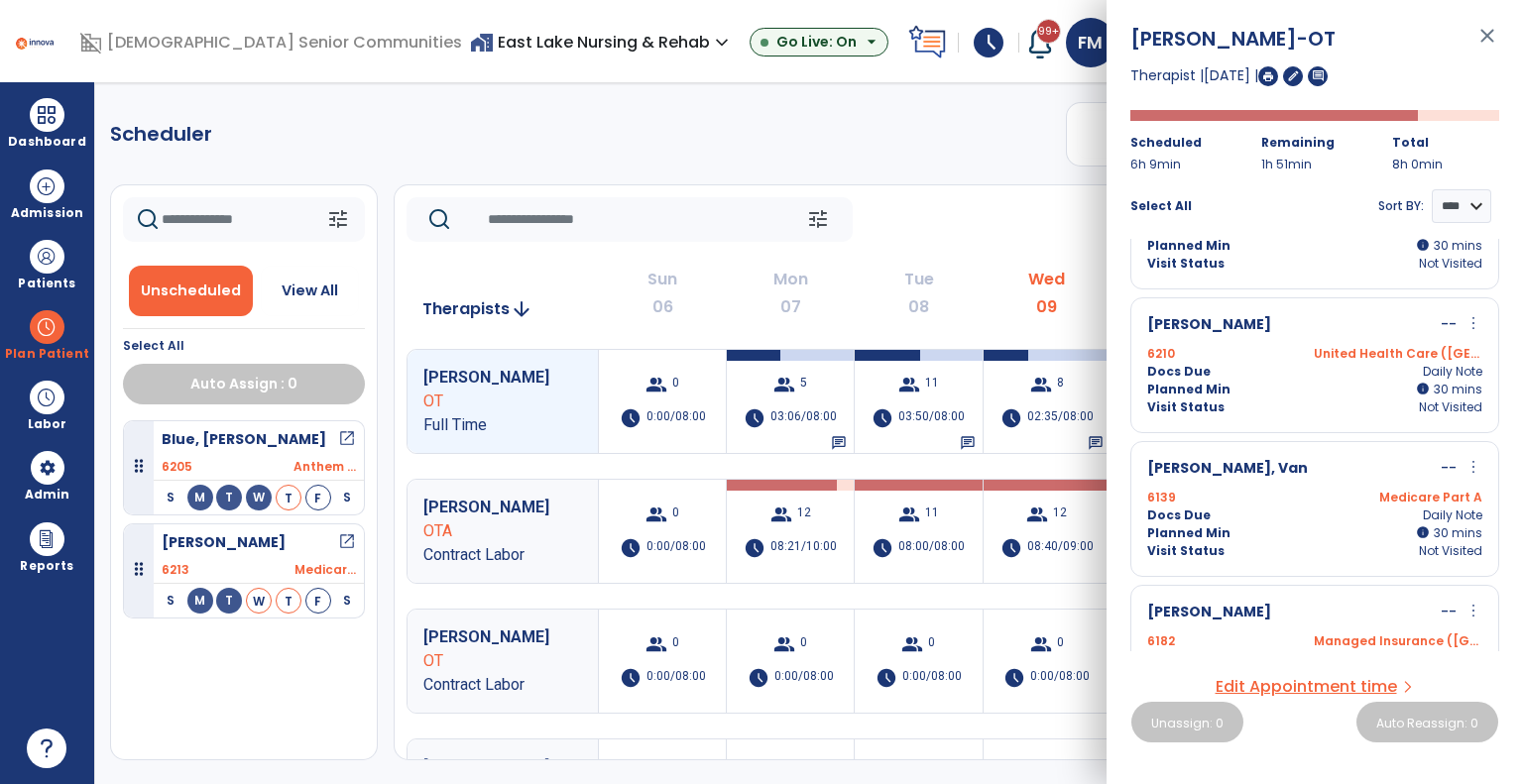 scroll, scrollTop: 780, scrollLeft: 0, axis: vertical 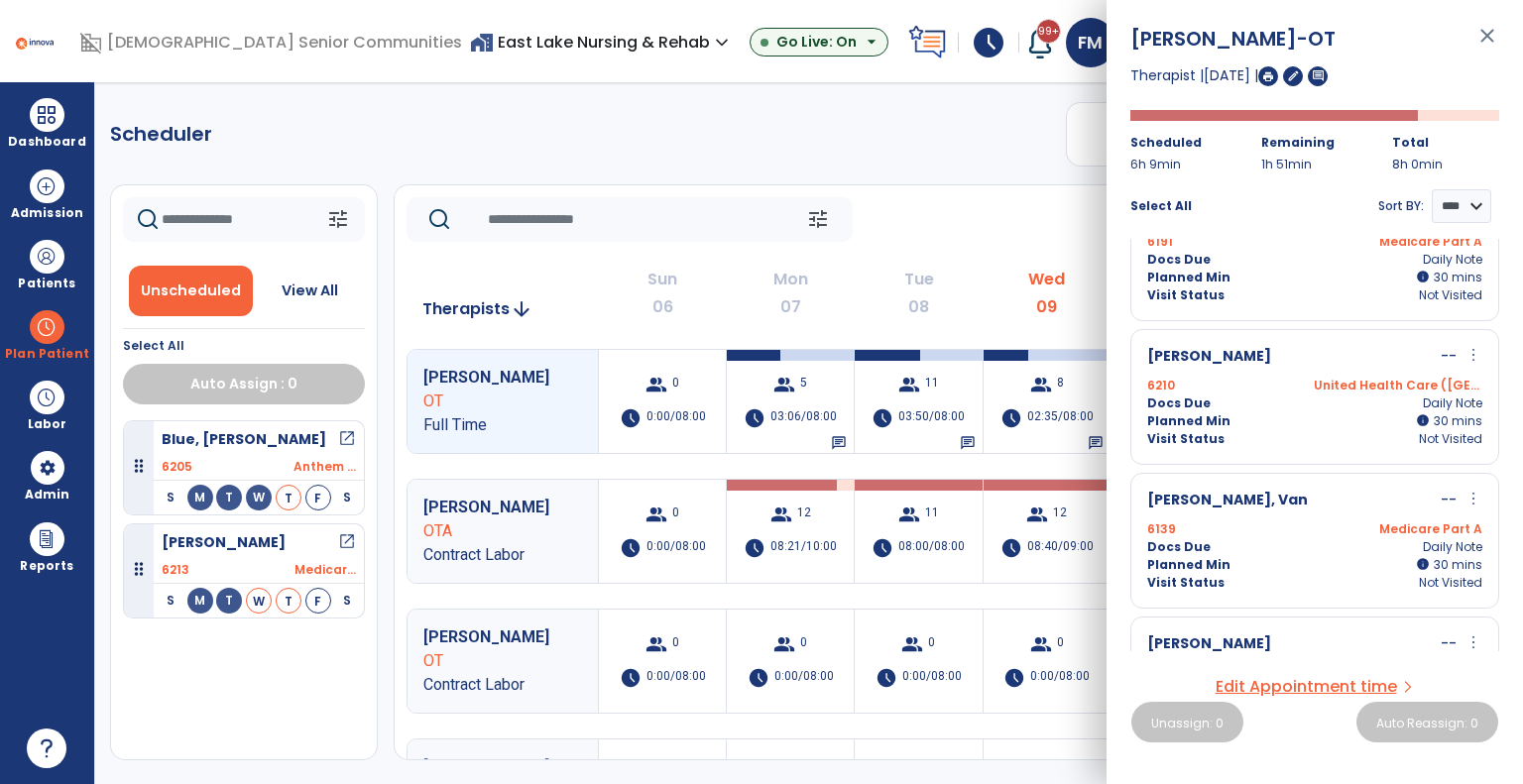 click on "6139 Medicare Part A" at bounding box center [1315, 529] 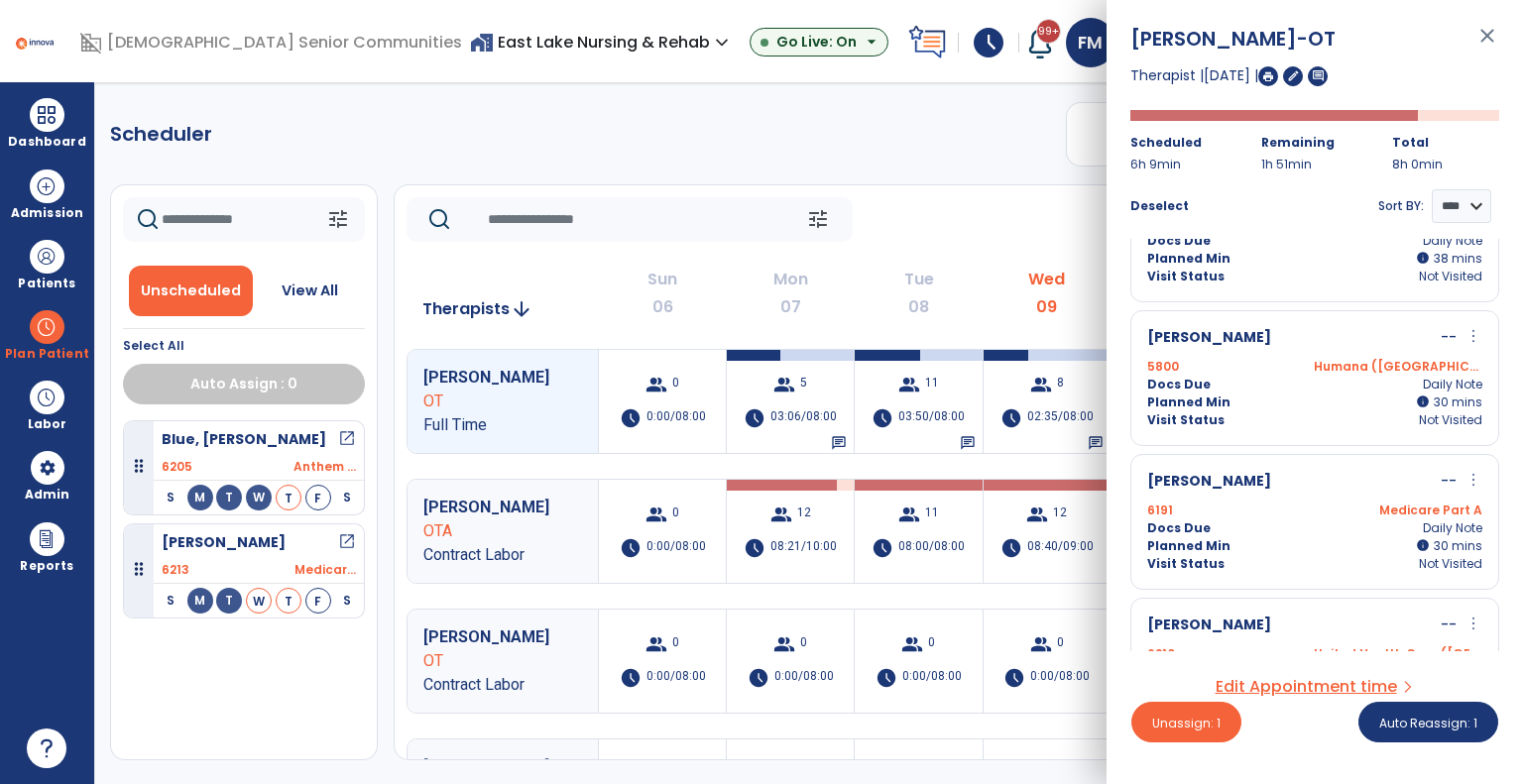 scroll, scrollTop: 483, scrollLeft: 0, axis: vertical 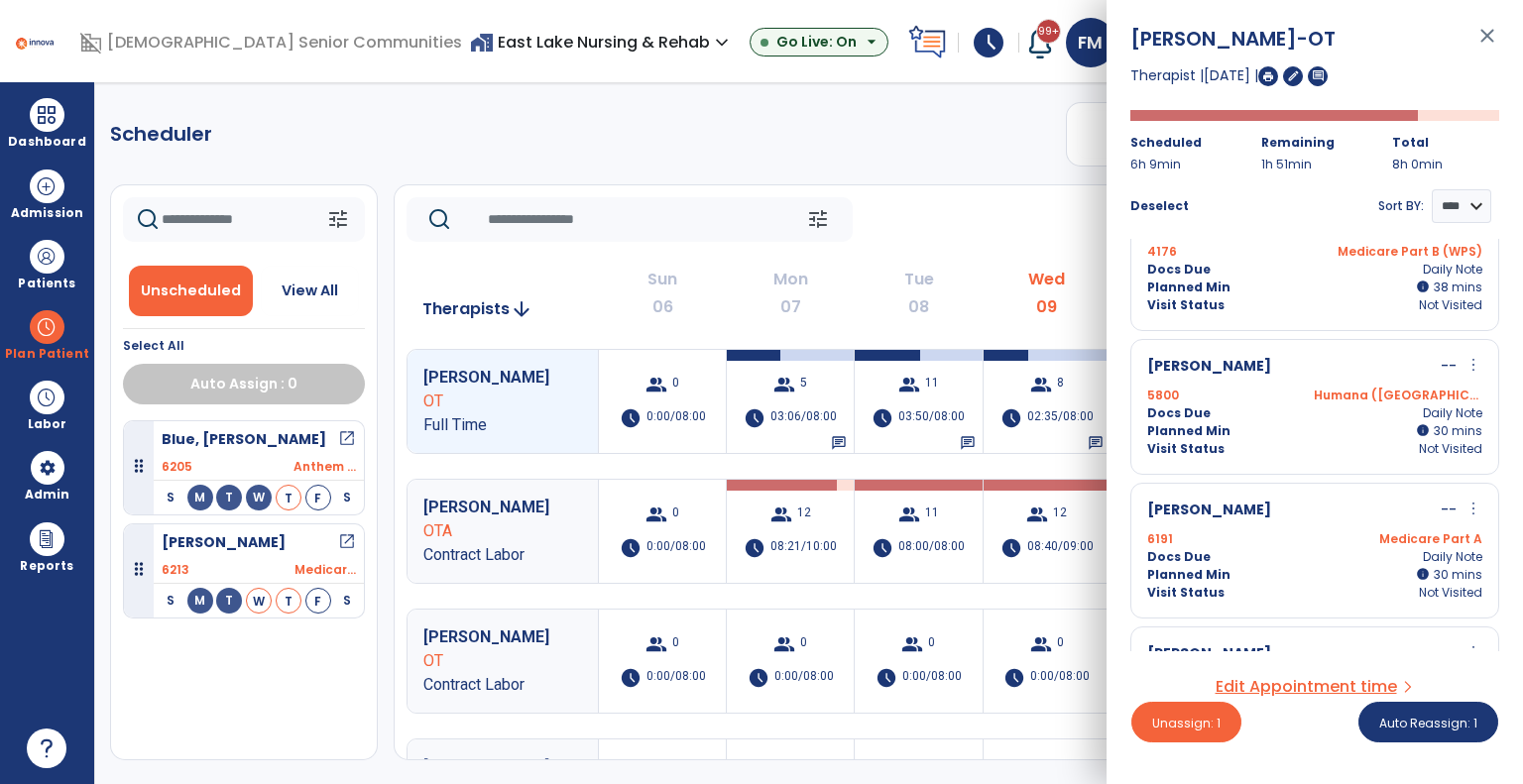 click on "Rhude, Gary   --  more_vert  edit   Edit Session" at bounding box center [1315, 510] 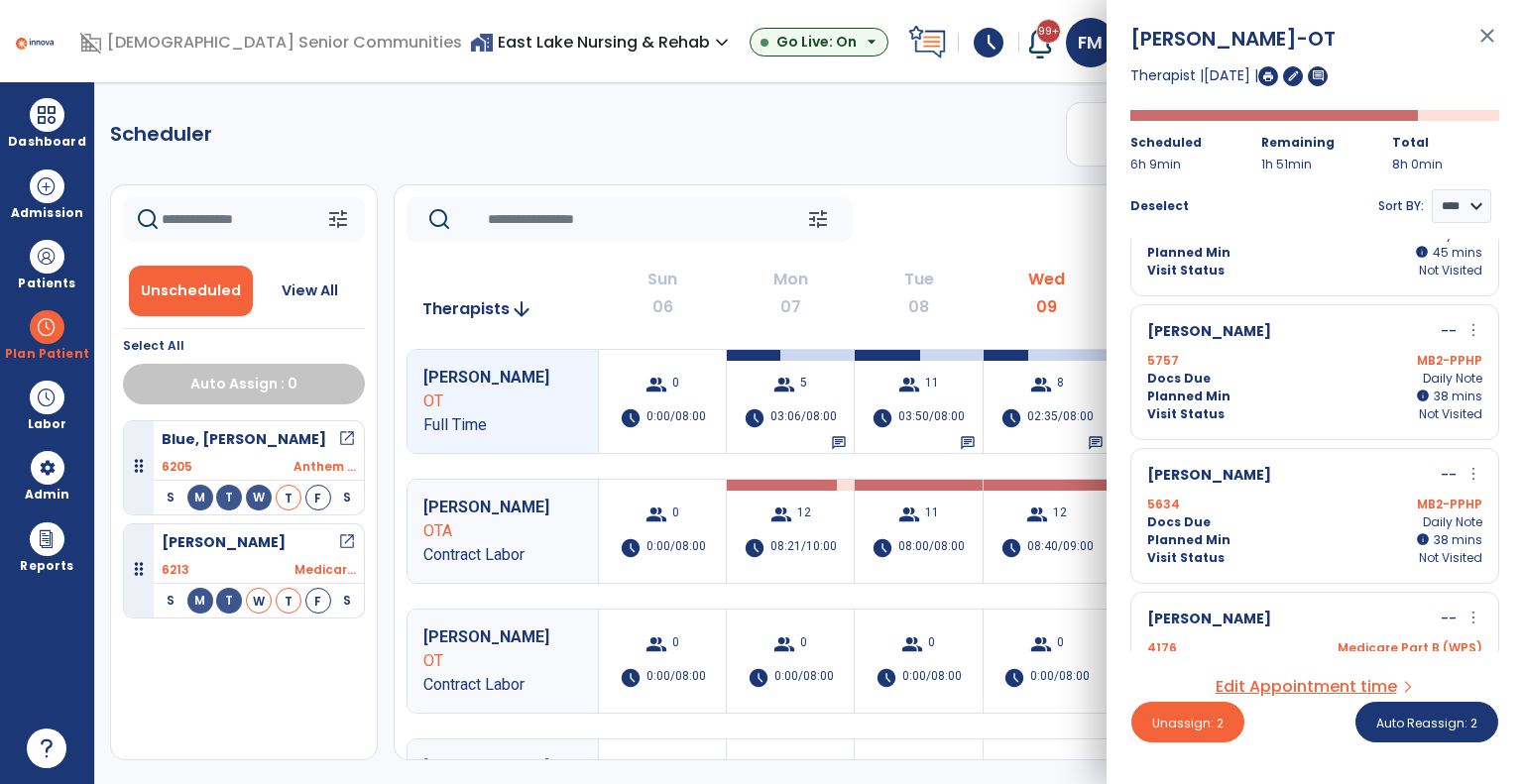 scroll, scrollTop: 0, scrollLeft: 0, axis: both 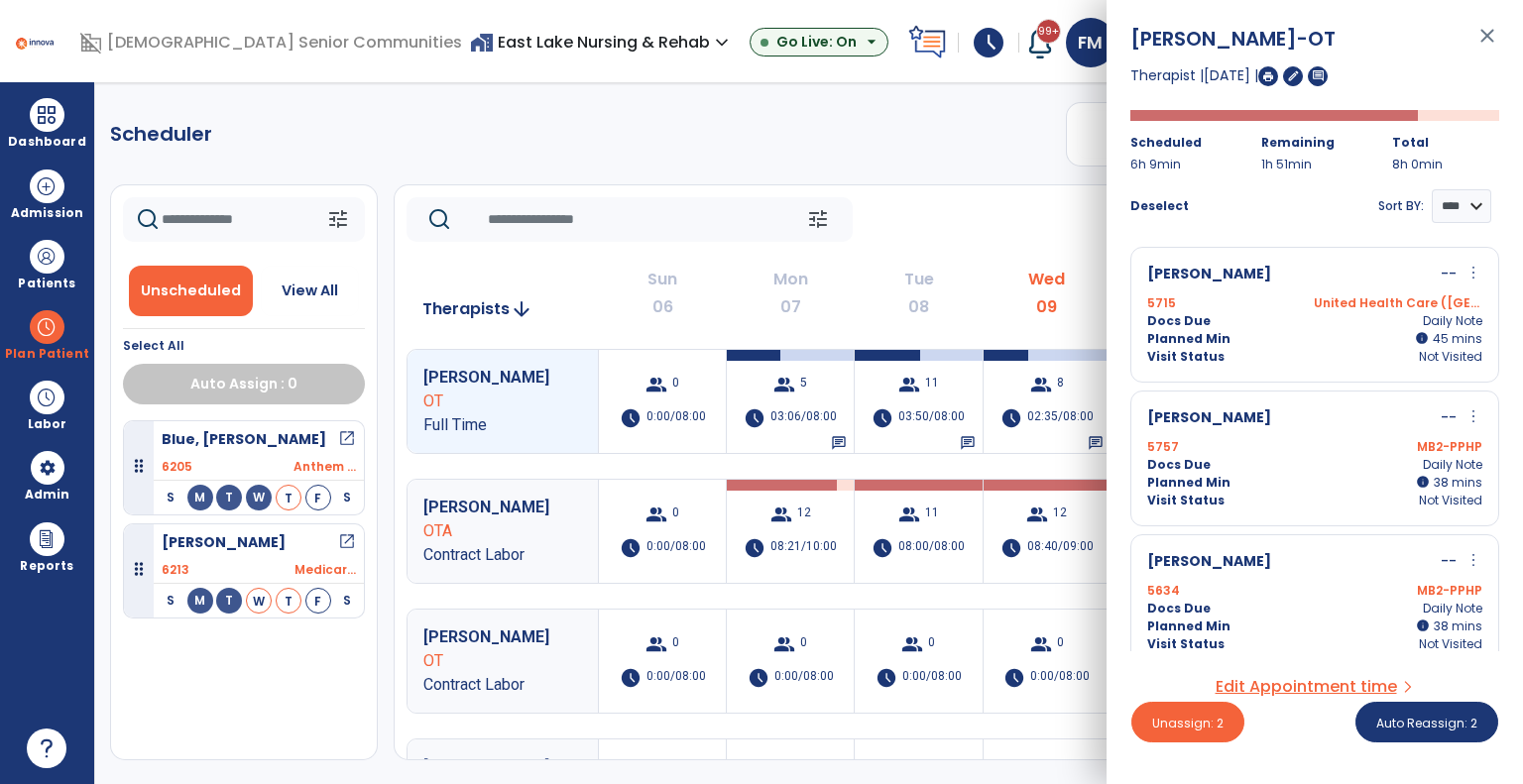 click on "Visit Status  Not Visited" at bounding box center (1315, 357) 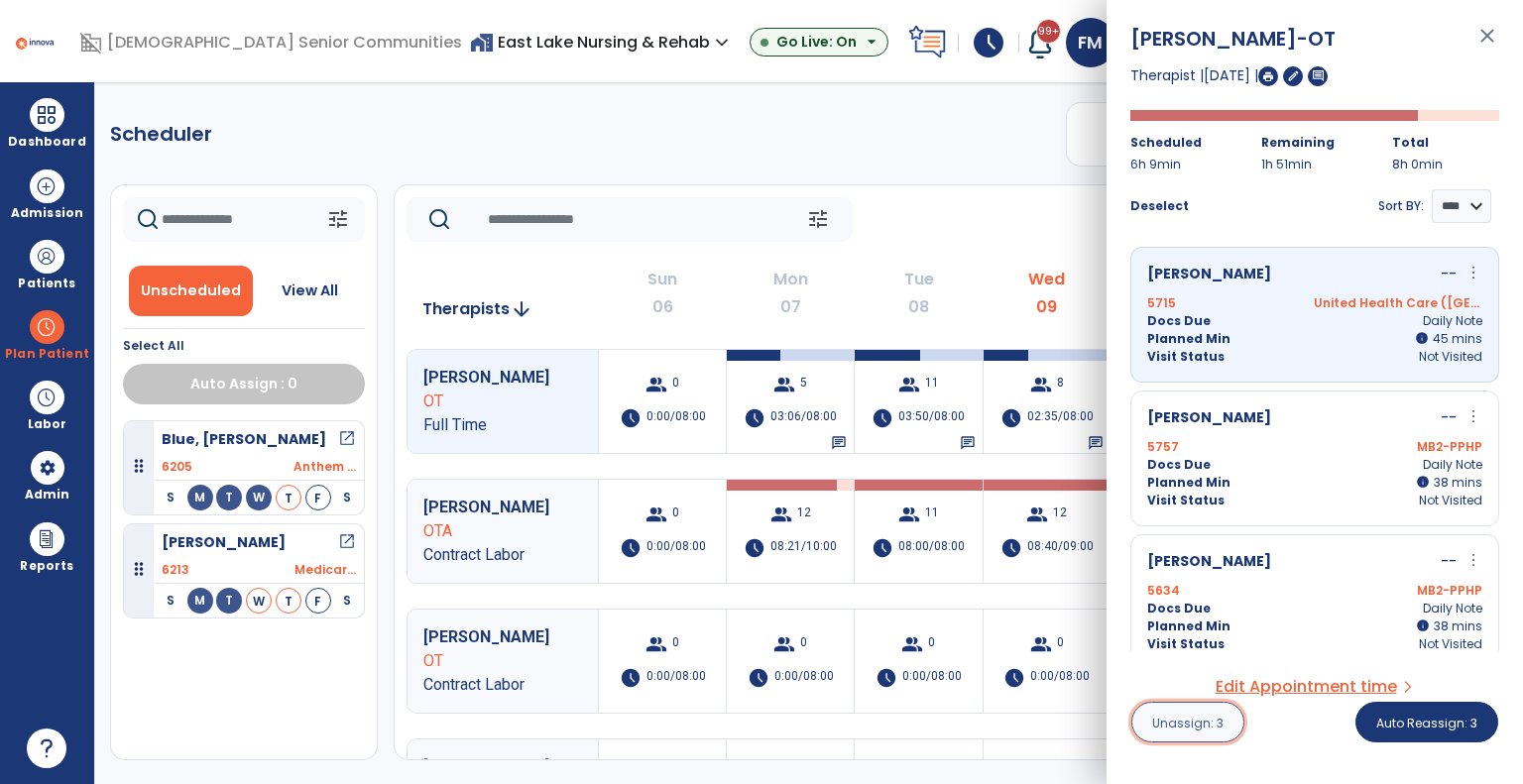 click on "Unassign: 3" at bounding box center (1188, 723) 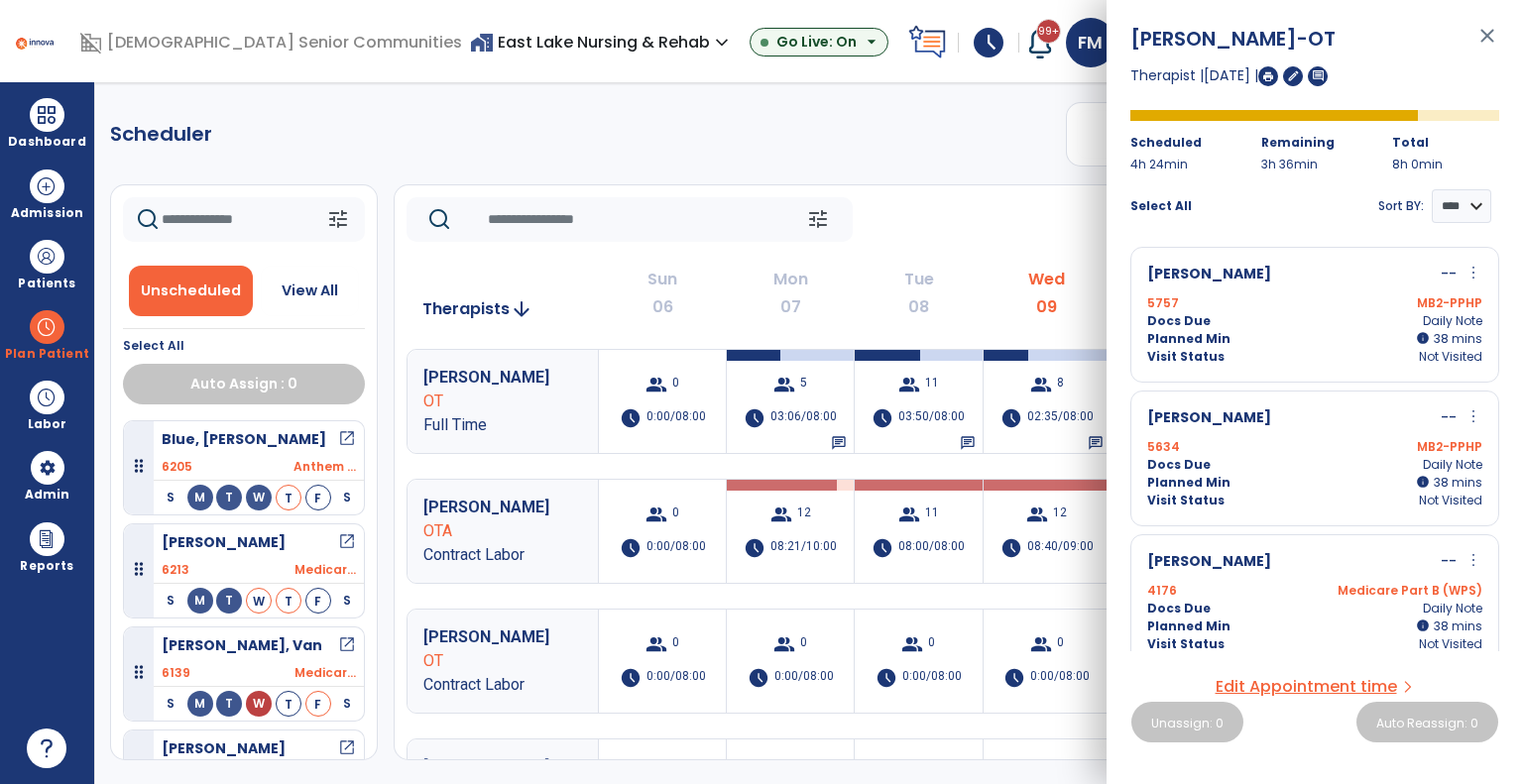 click on "tune   [DATE]  chevron_left [DATE] - [DATE]  ********  calendar_today  chevron_right" 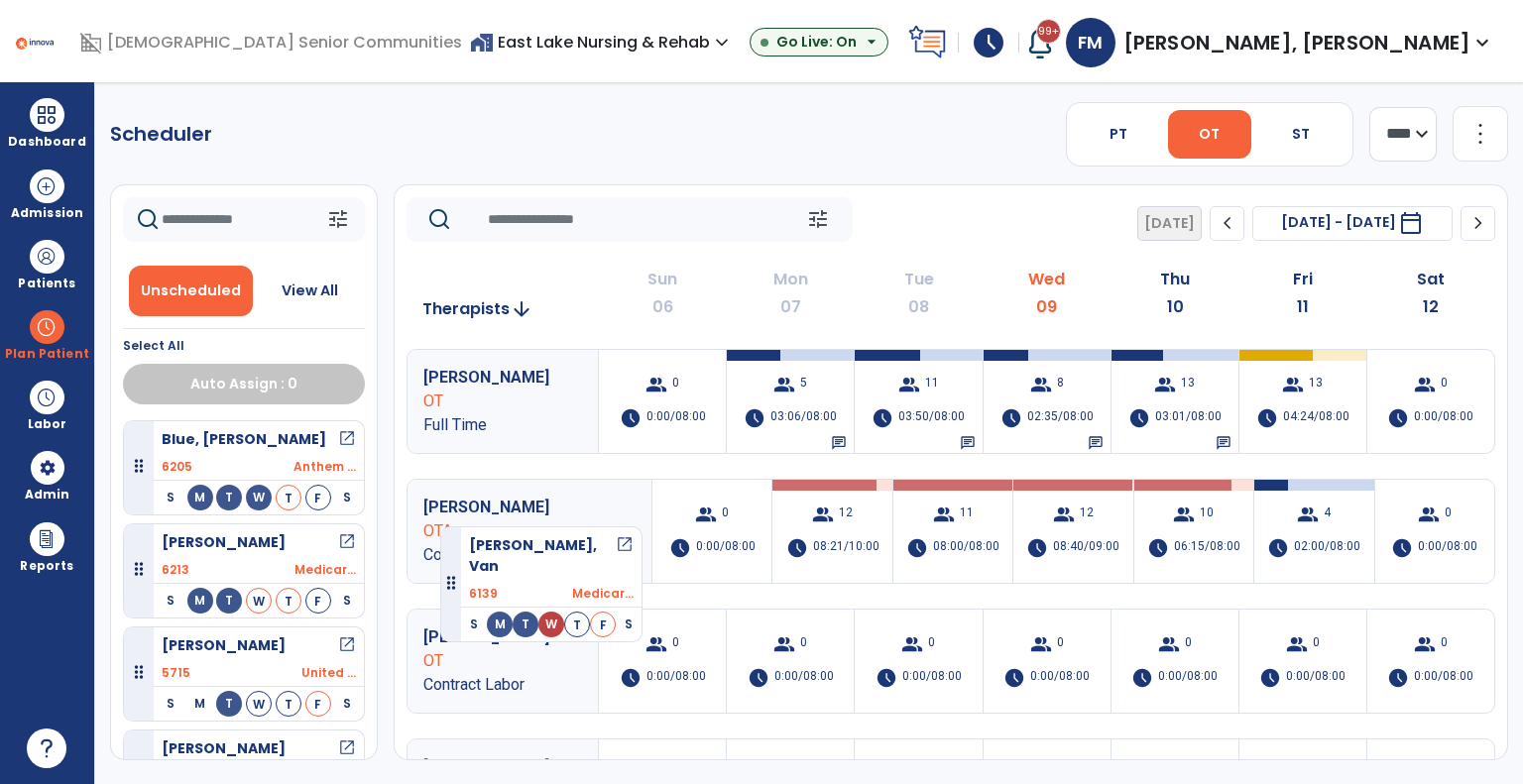 drag, startPoint x: 184, startPoint y: 670, endPoint x: 440, endPoint y: 518, distance: 297.725 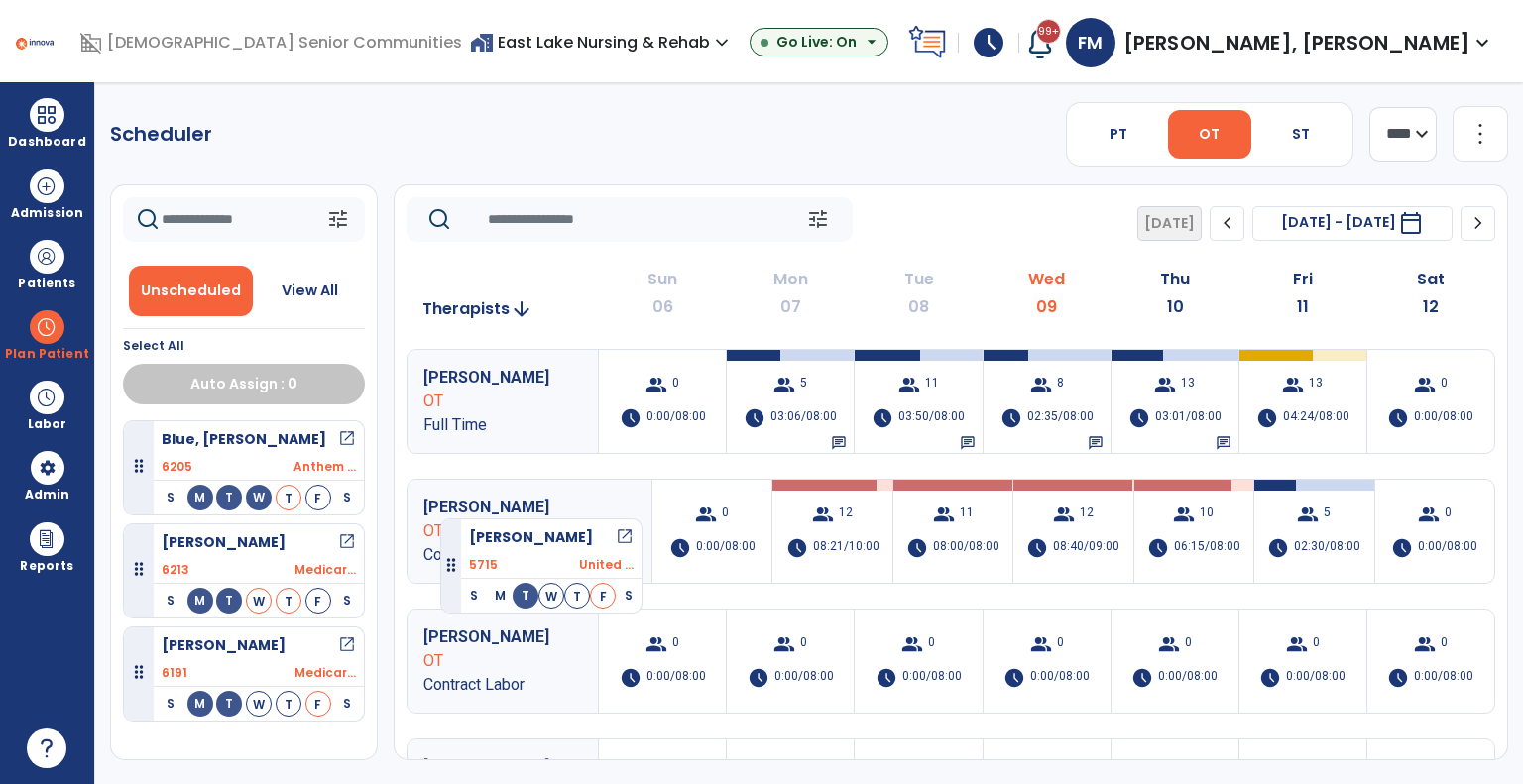 drag, startPoint x: 175, startPoint y: 653, endPoint x: 440, endPoint y: 510, distance: 301.12124 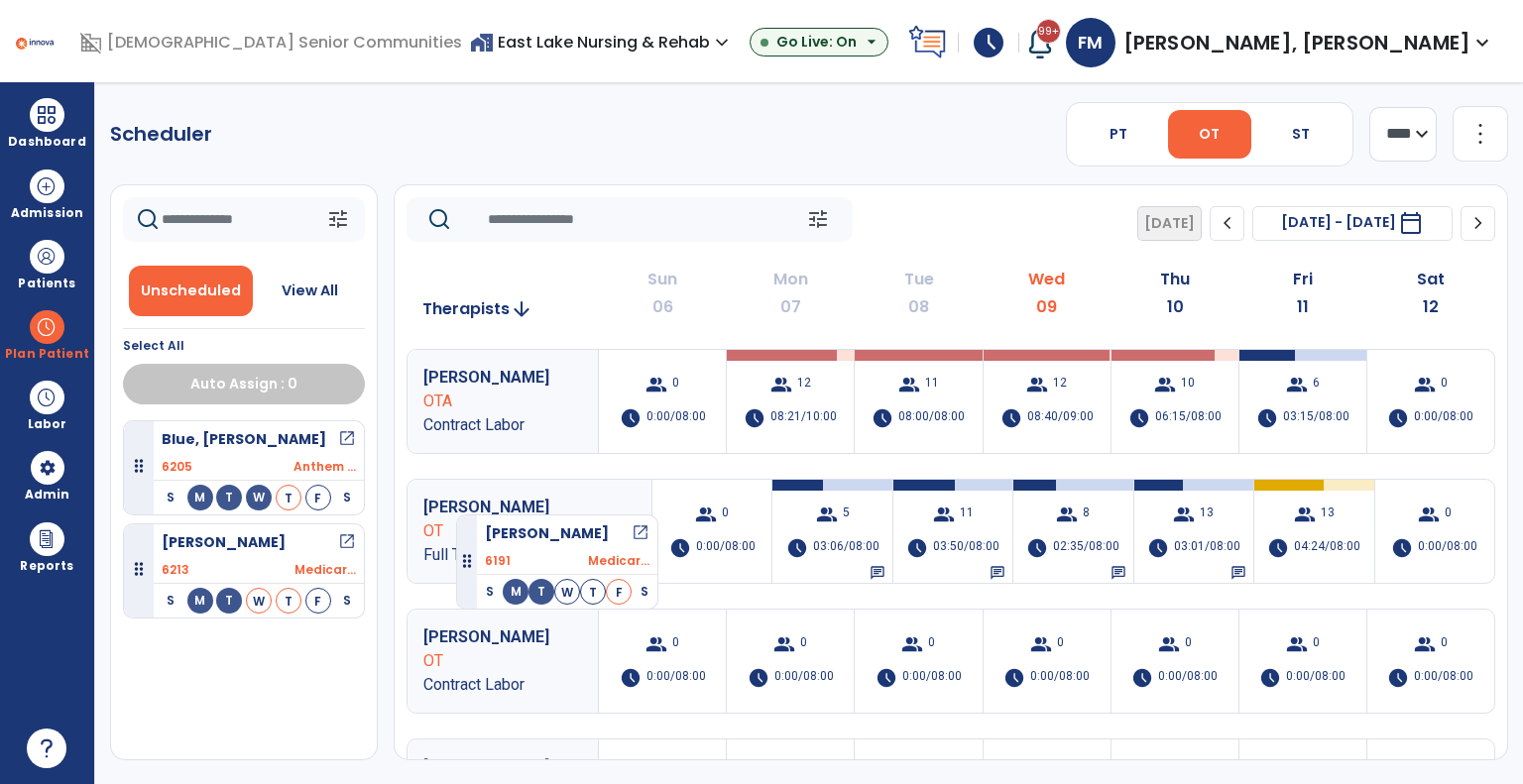 drag, startPoint x: 211, startPoint y: 661, endPoint x: 456, endPoint y: 506, distance: 289.91378 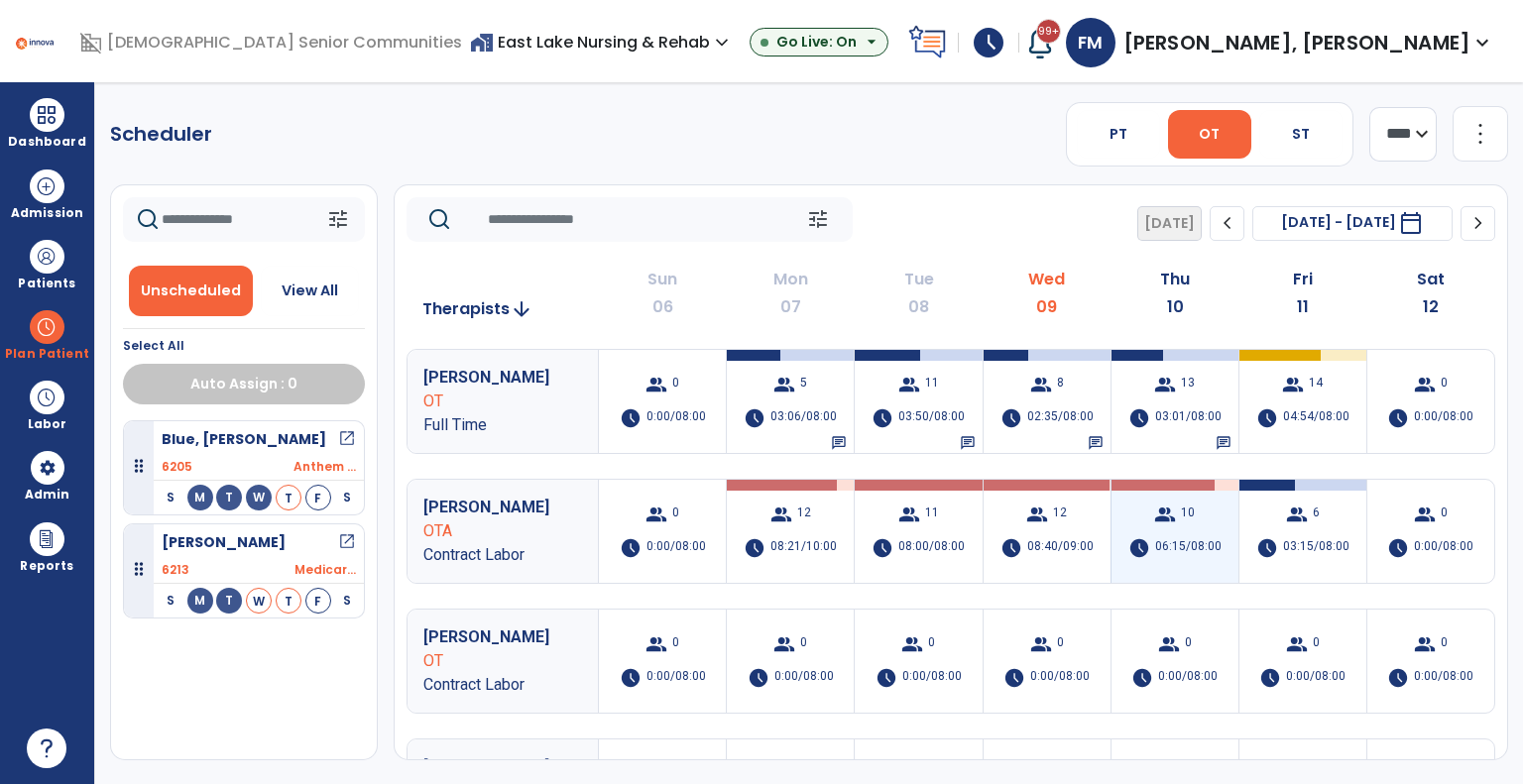 click on "06:15/08:00" at bounding box center [1188, 548] 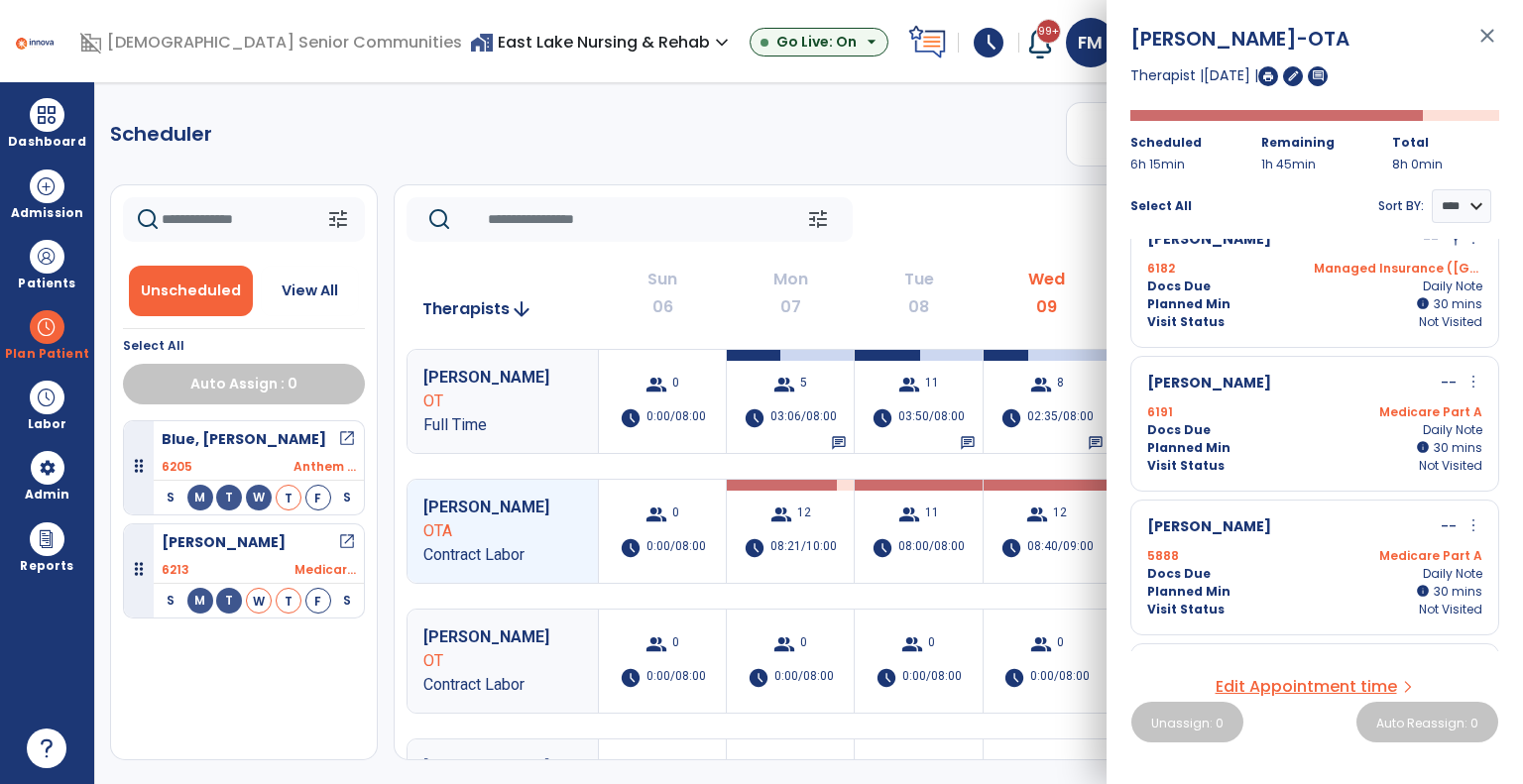 scroll, scrollTop: 991, scrollLeft: 0, axis: vertical 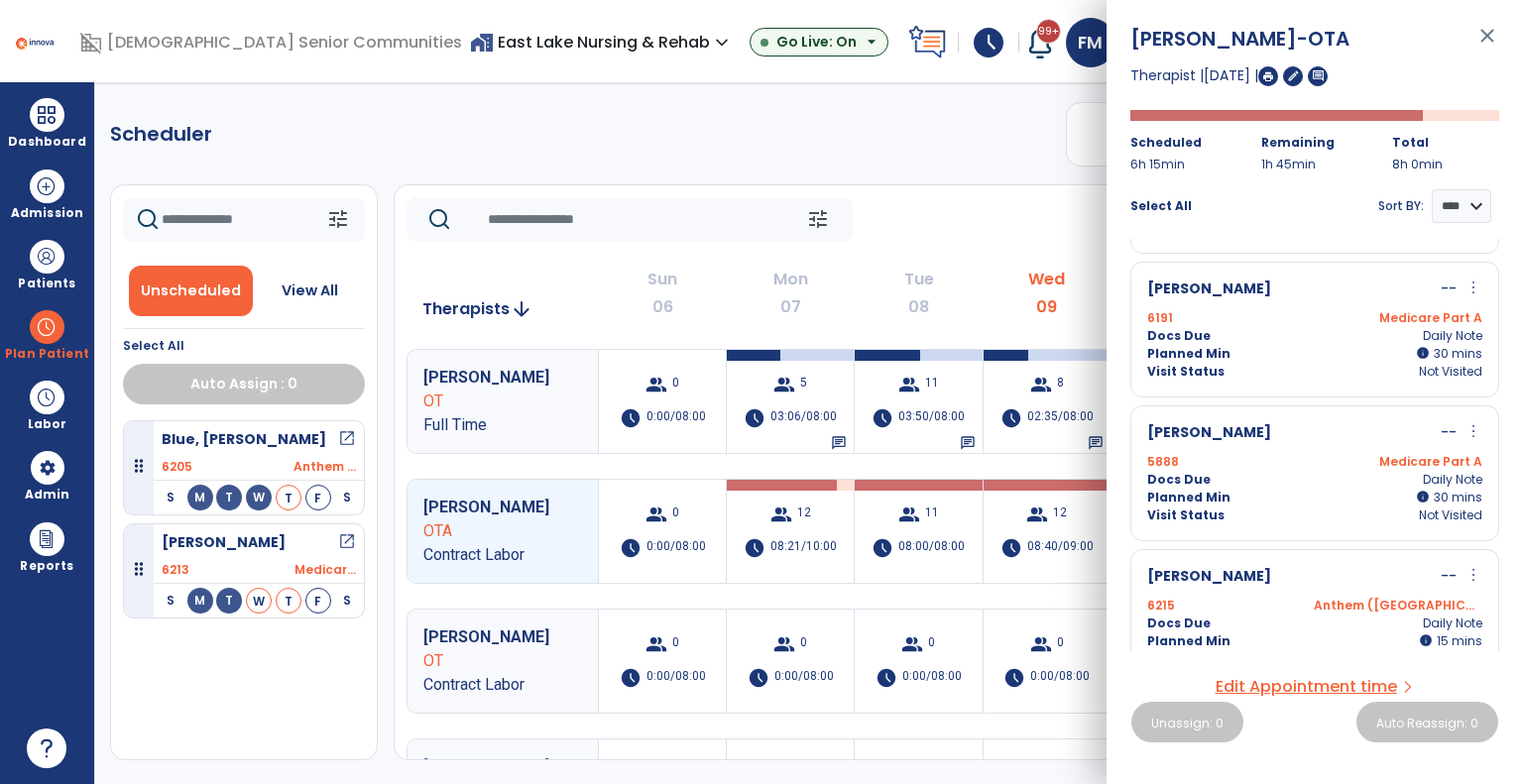 click on "[PERSON_NAME]" at bounding box center [1209, 577] 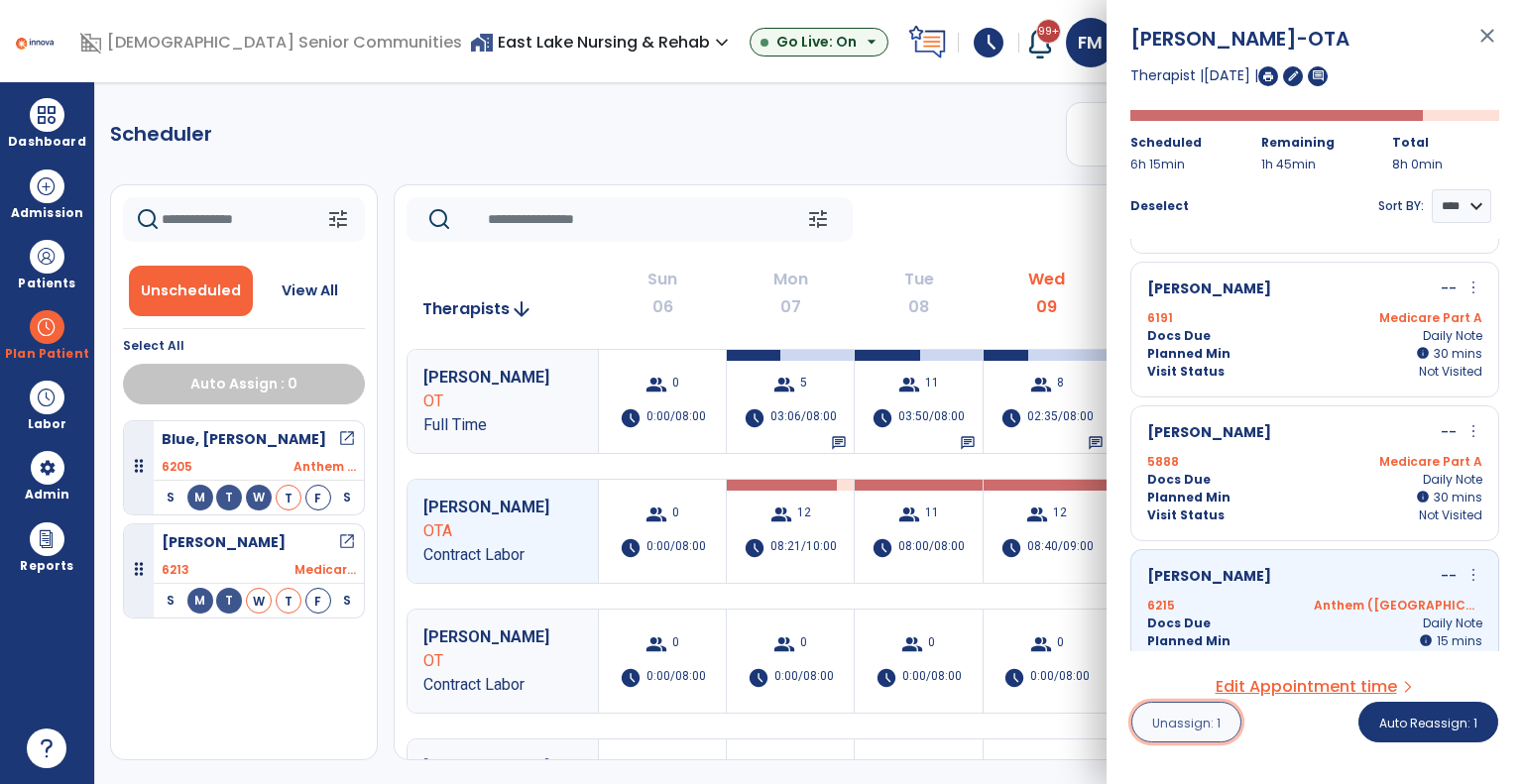 click on "Unassign: 1" at bounding box center [1186, 723] 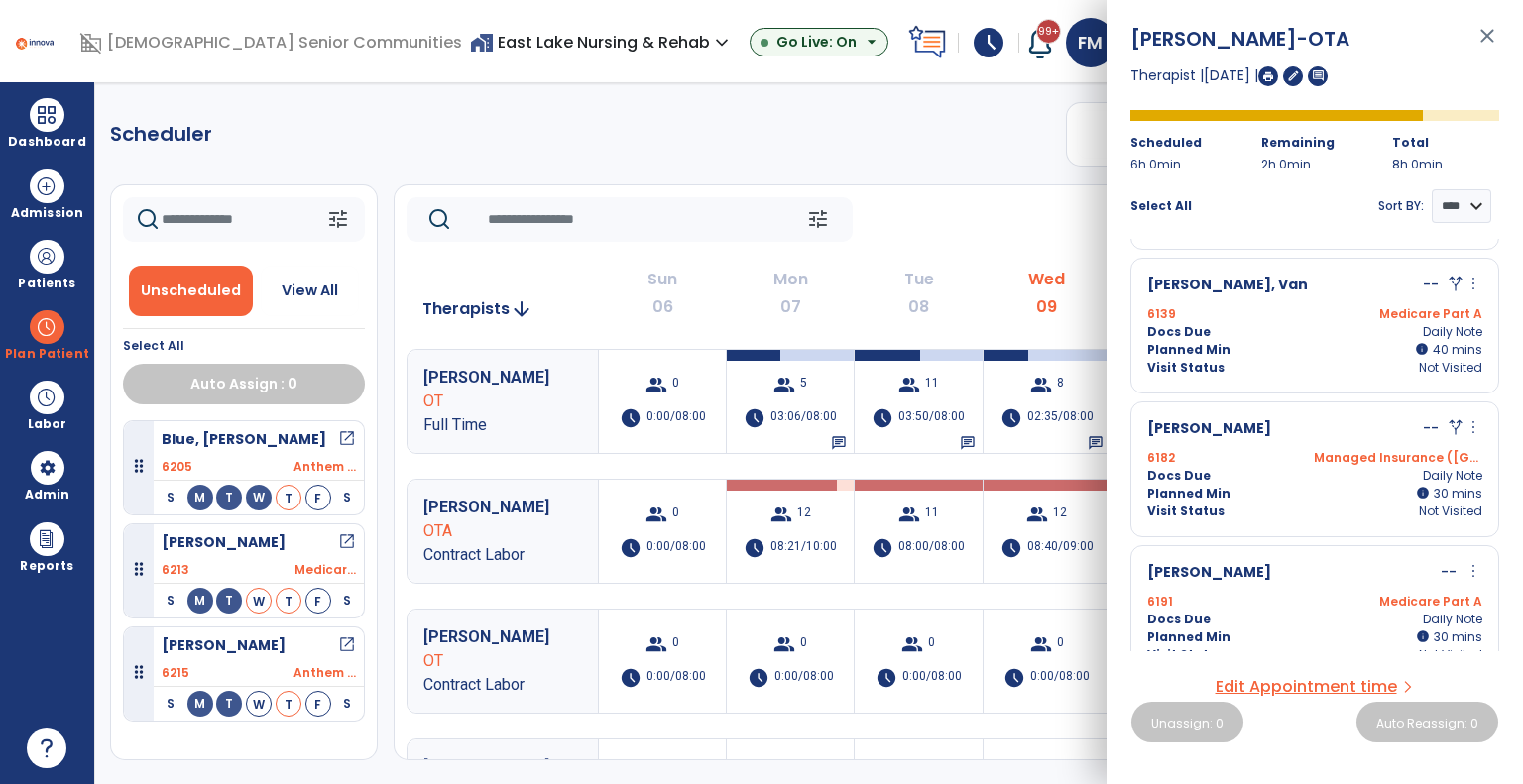 scroll, scrollTop: 875, scrollLeft: 0, axis: vertical 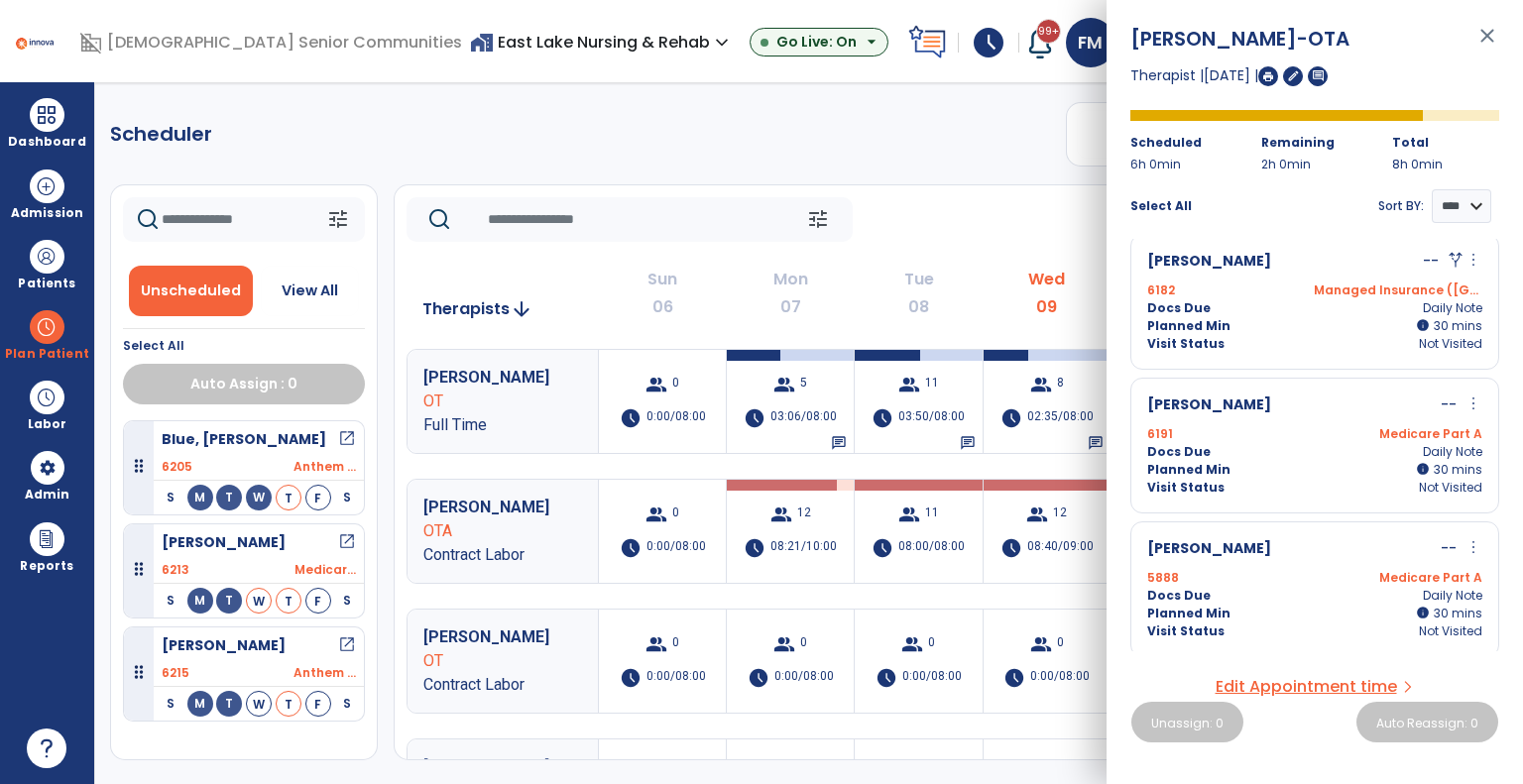 click on "tune   [DATE]  chevron_left [DATE] - [DATE]  ********  calendar_today  chevron_right" 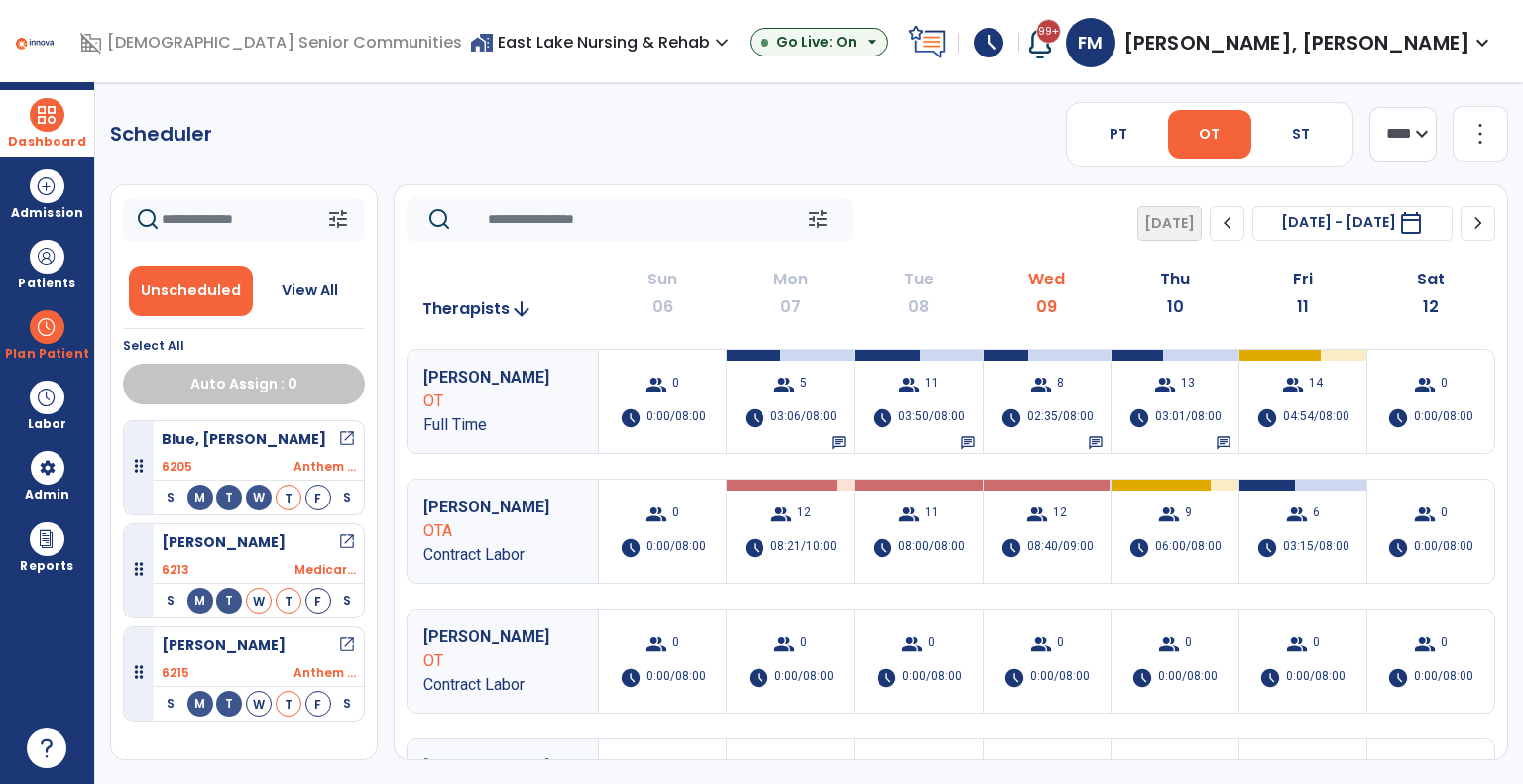 click at bounding box center (47, 115) 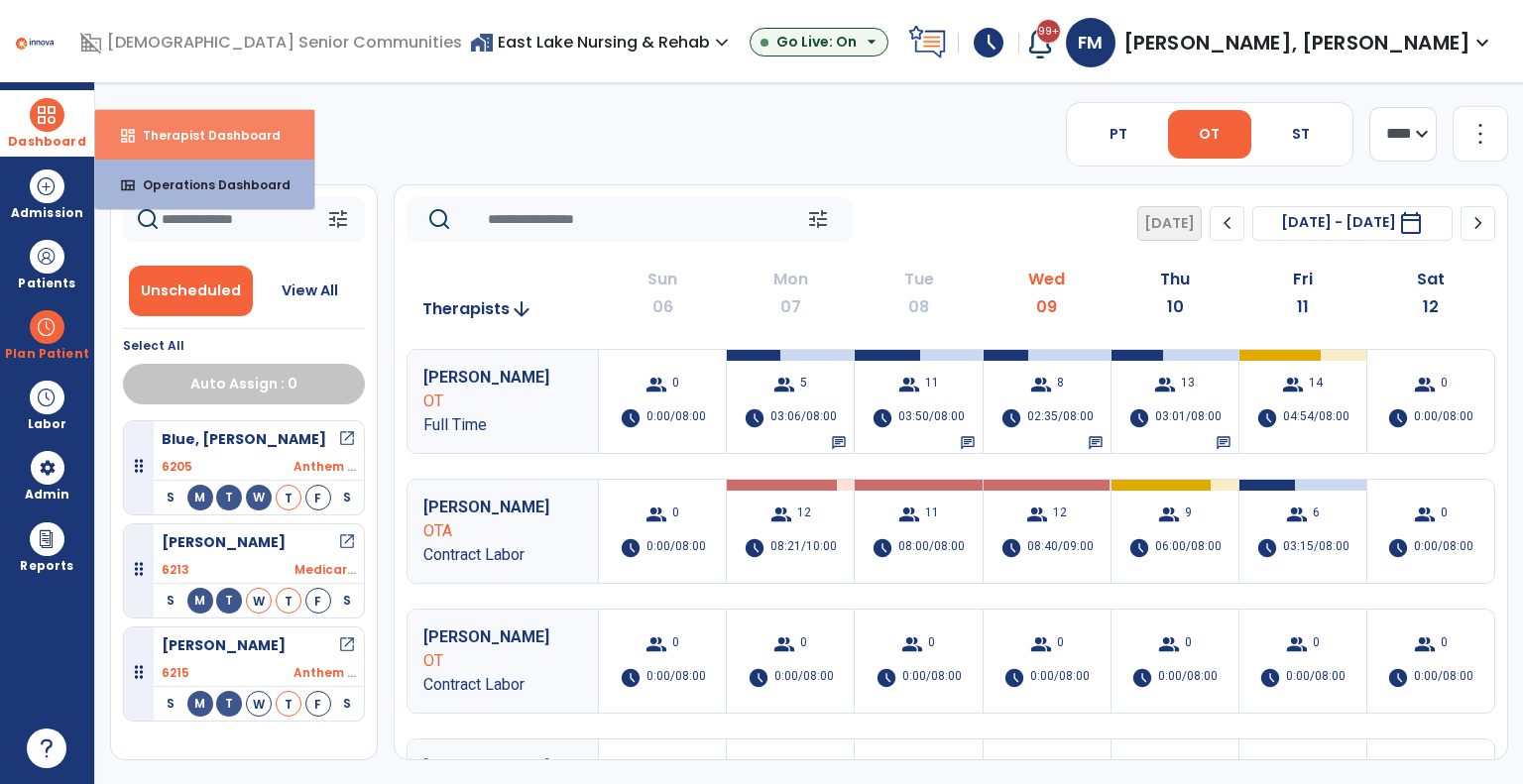 click on "Therapist Dashboard" at bounding box center (203, 135) 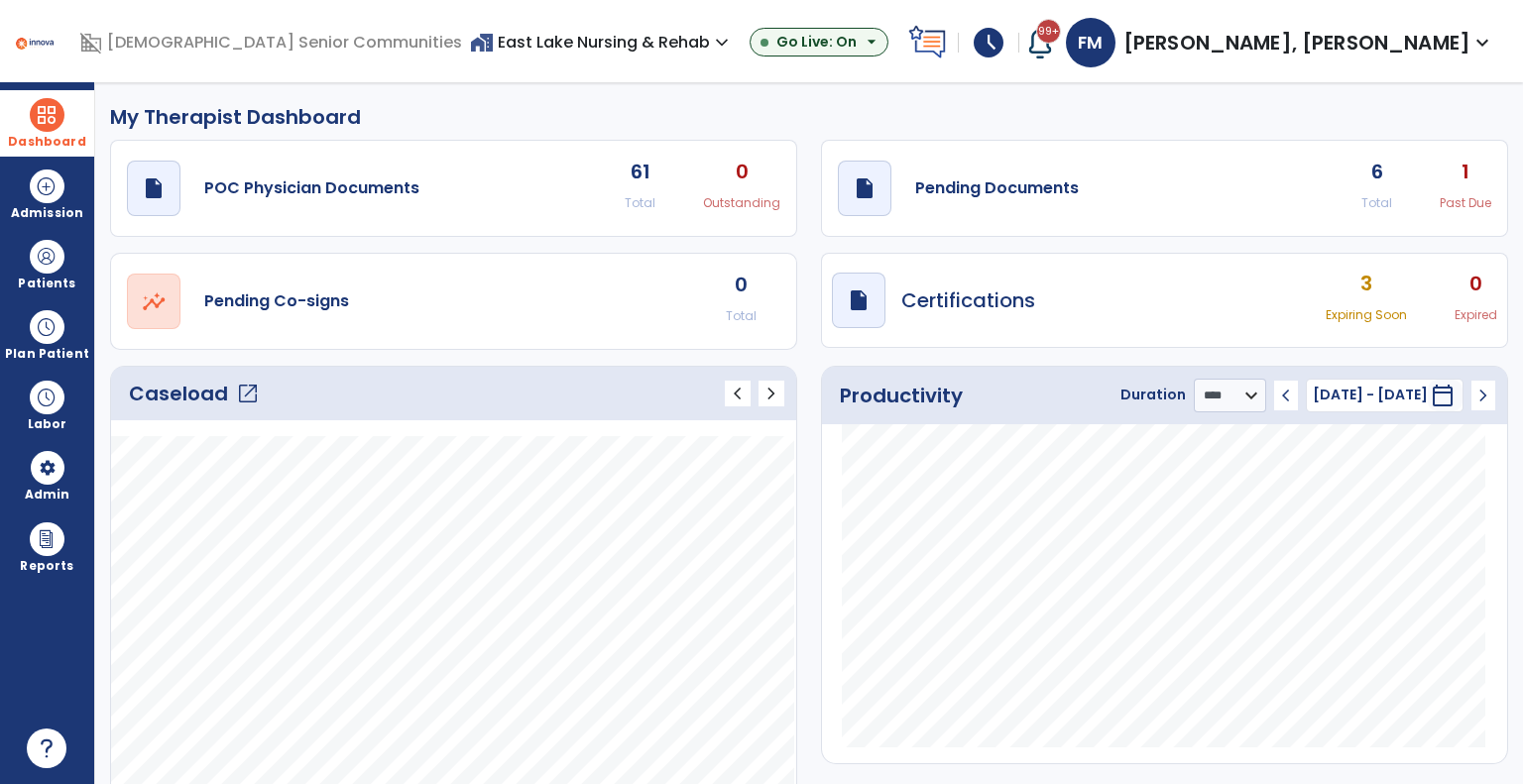 click on "open_in_new" 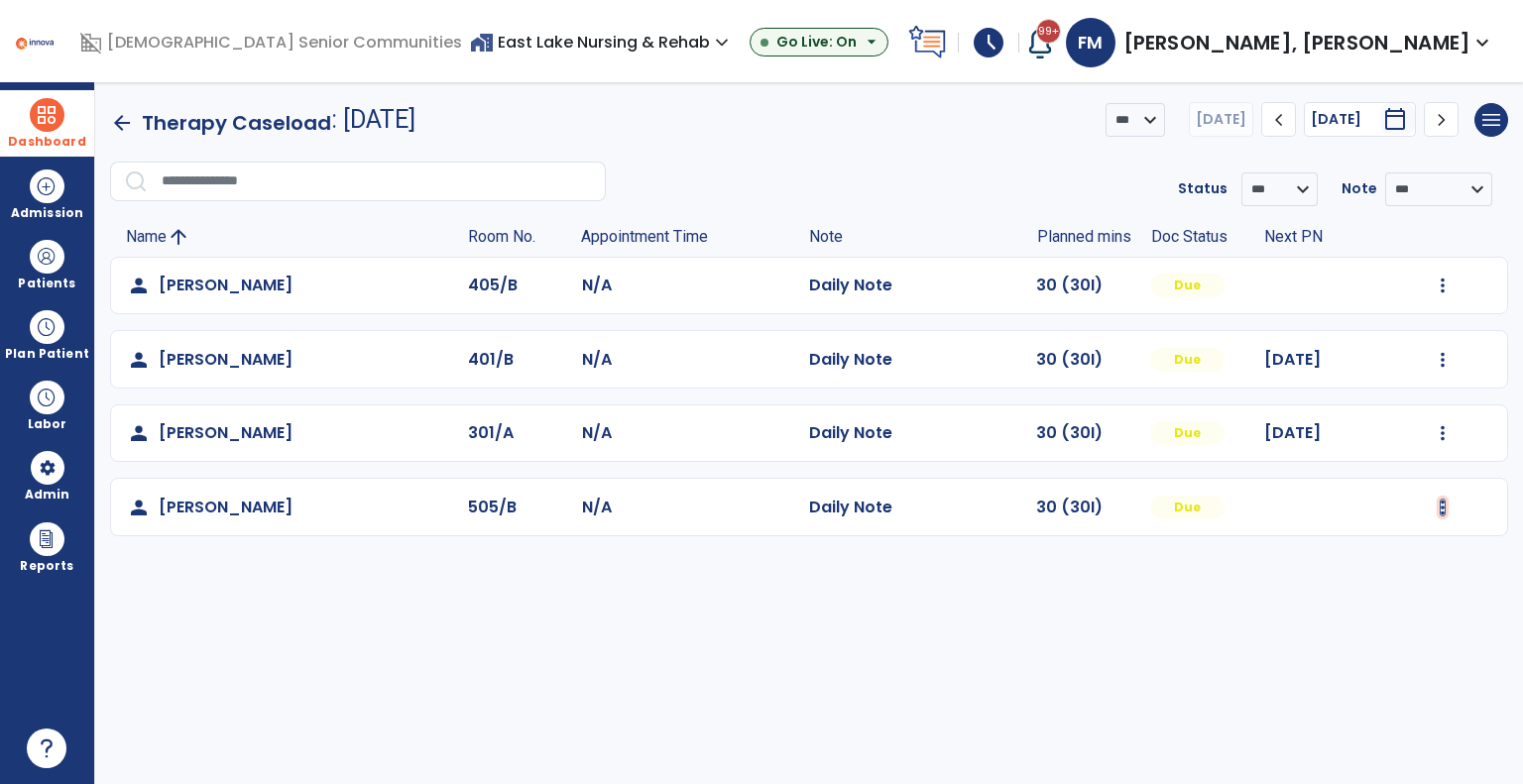 click at bounding box center (1443, 285) 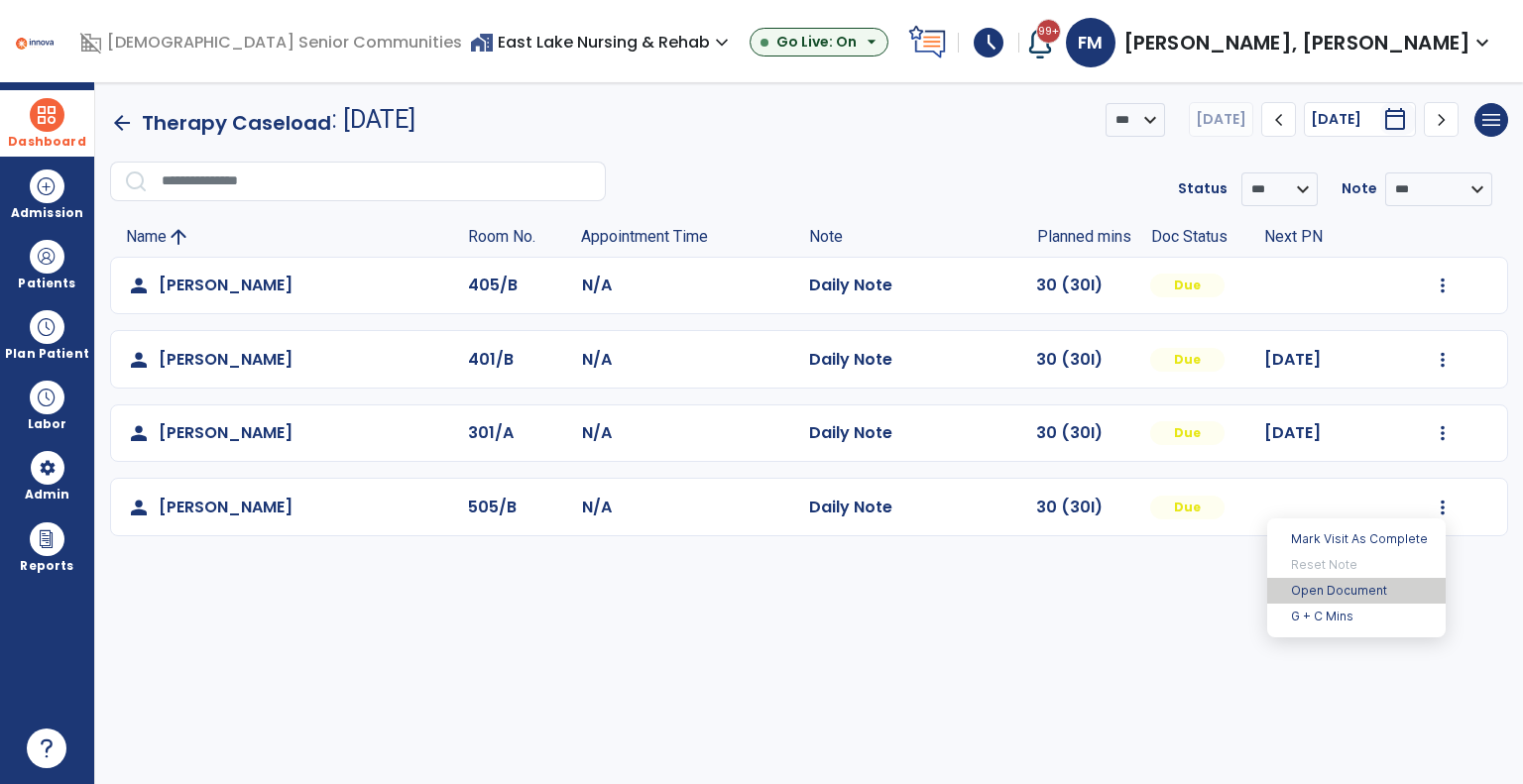 click on "Open Document" at bounding box center [1356, 591] 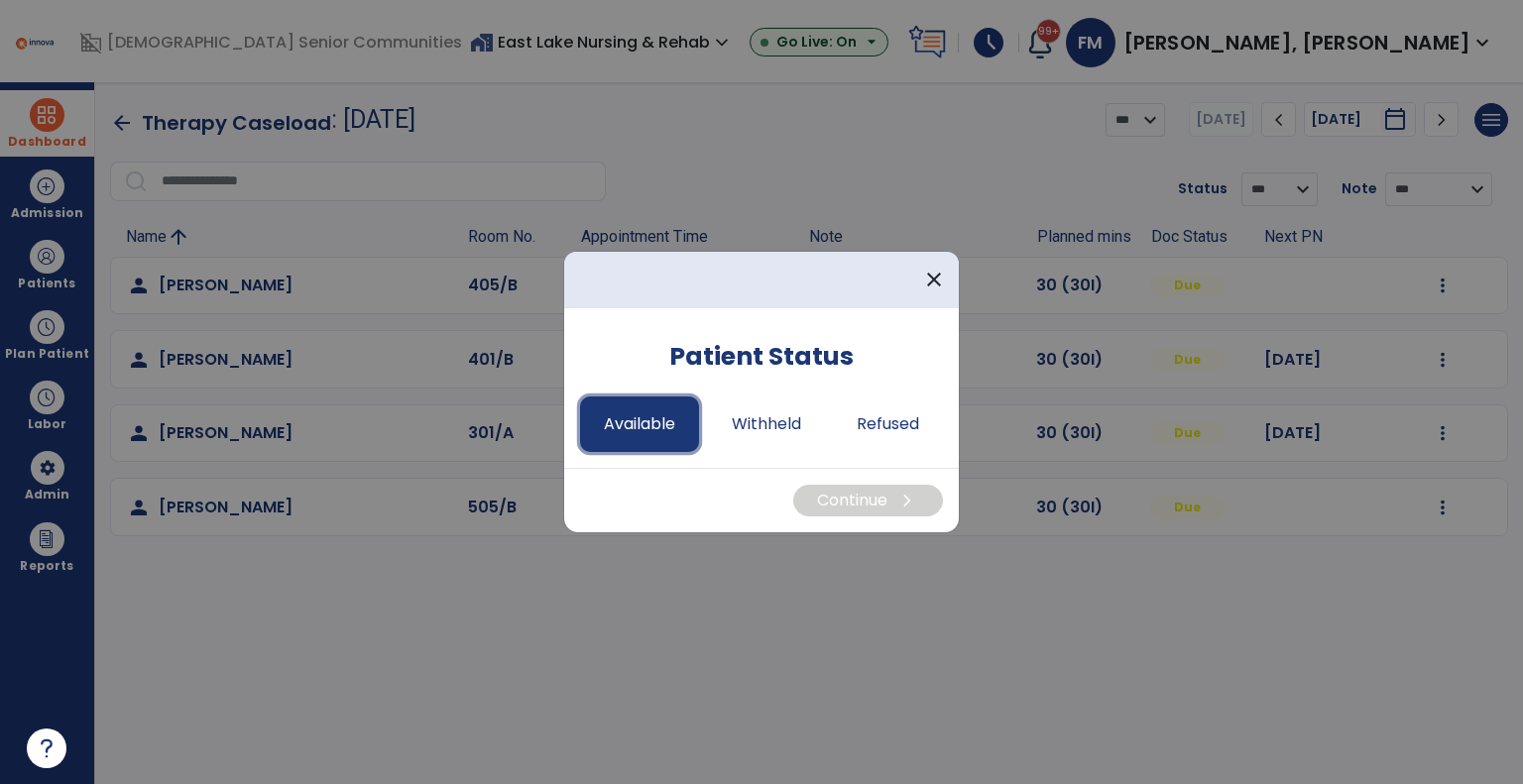 click on "Available" at bounding box center (640, 424) 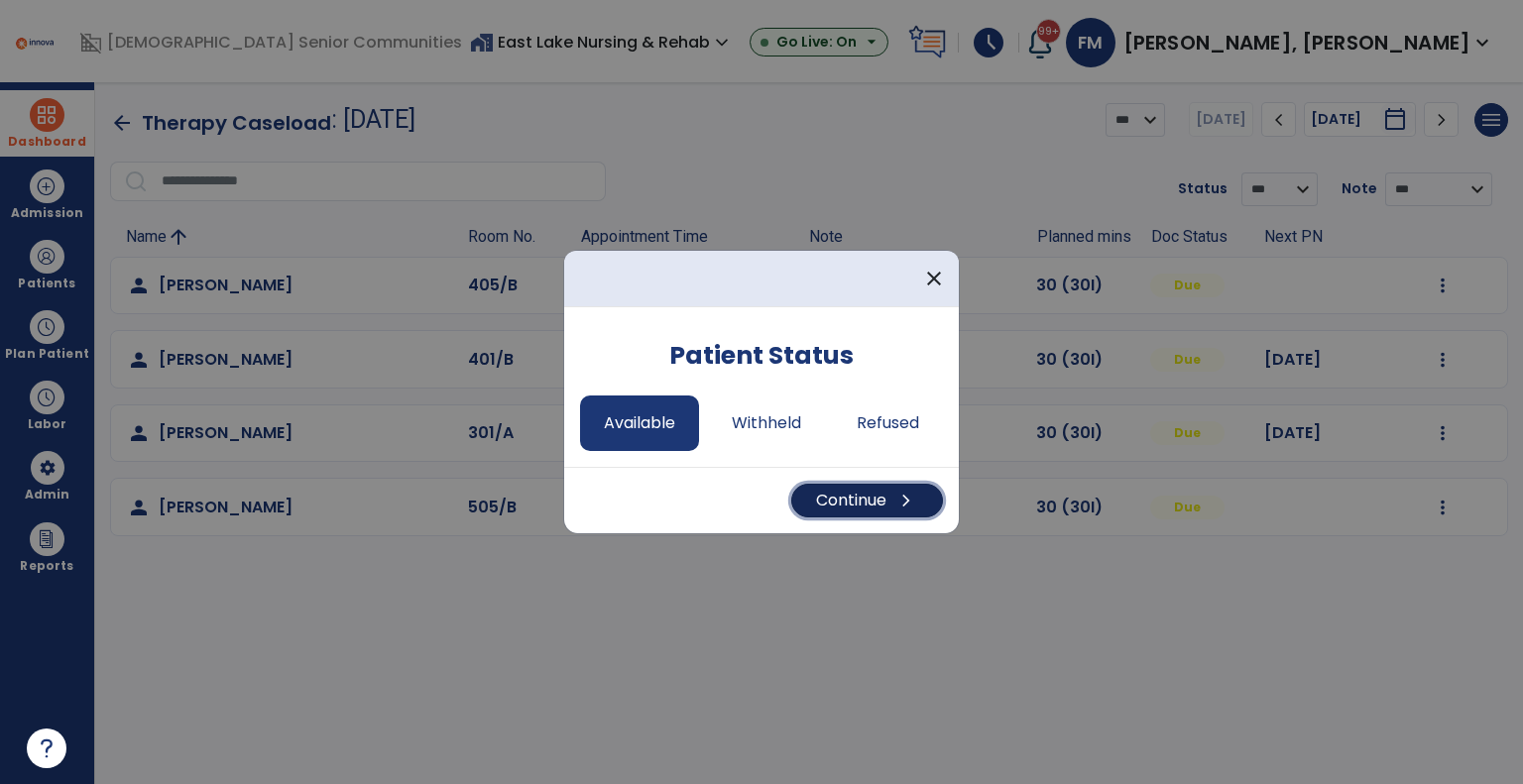 click on "Continue   chevron_right" at bounding box center [867, 501] 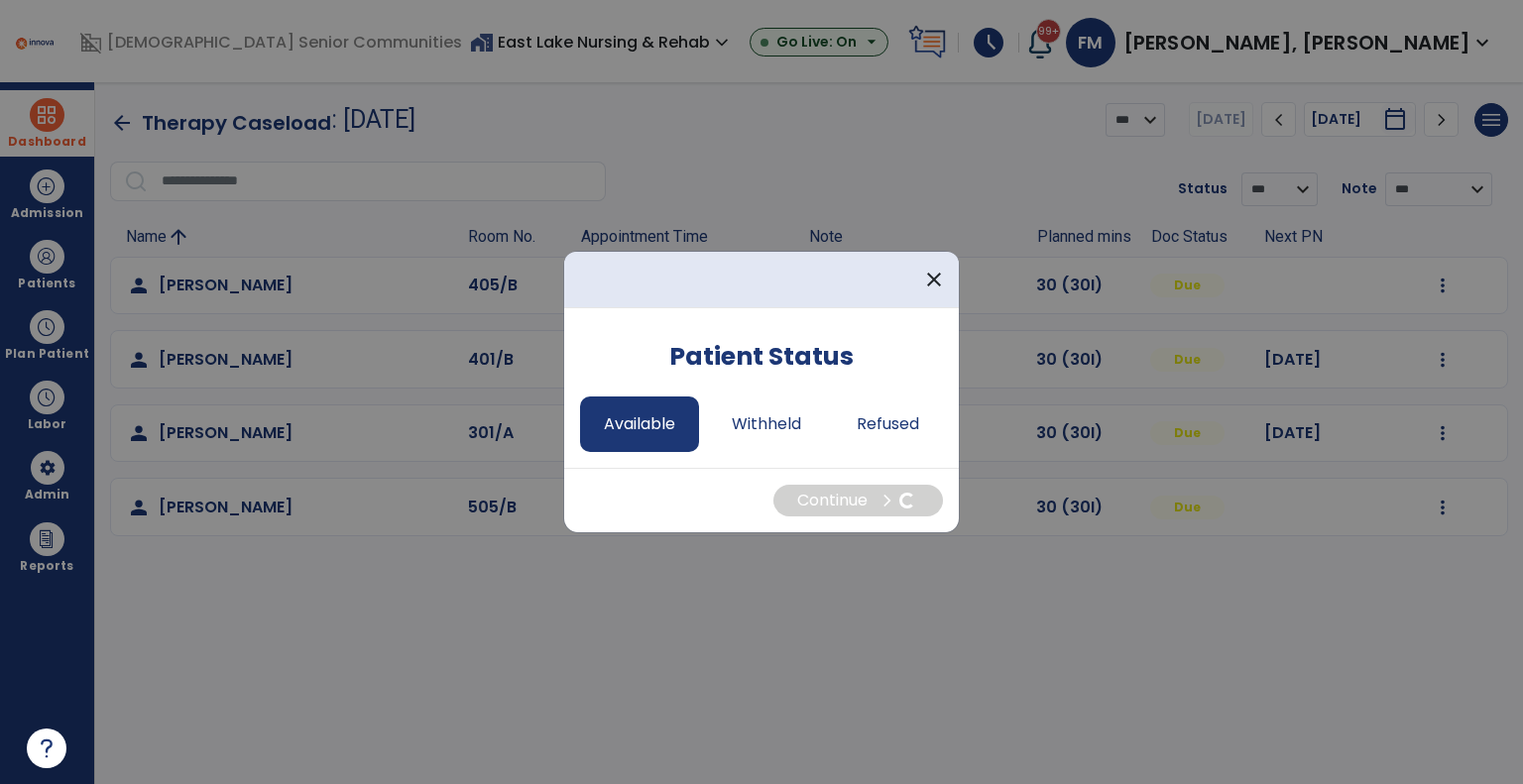 select on "*" 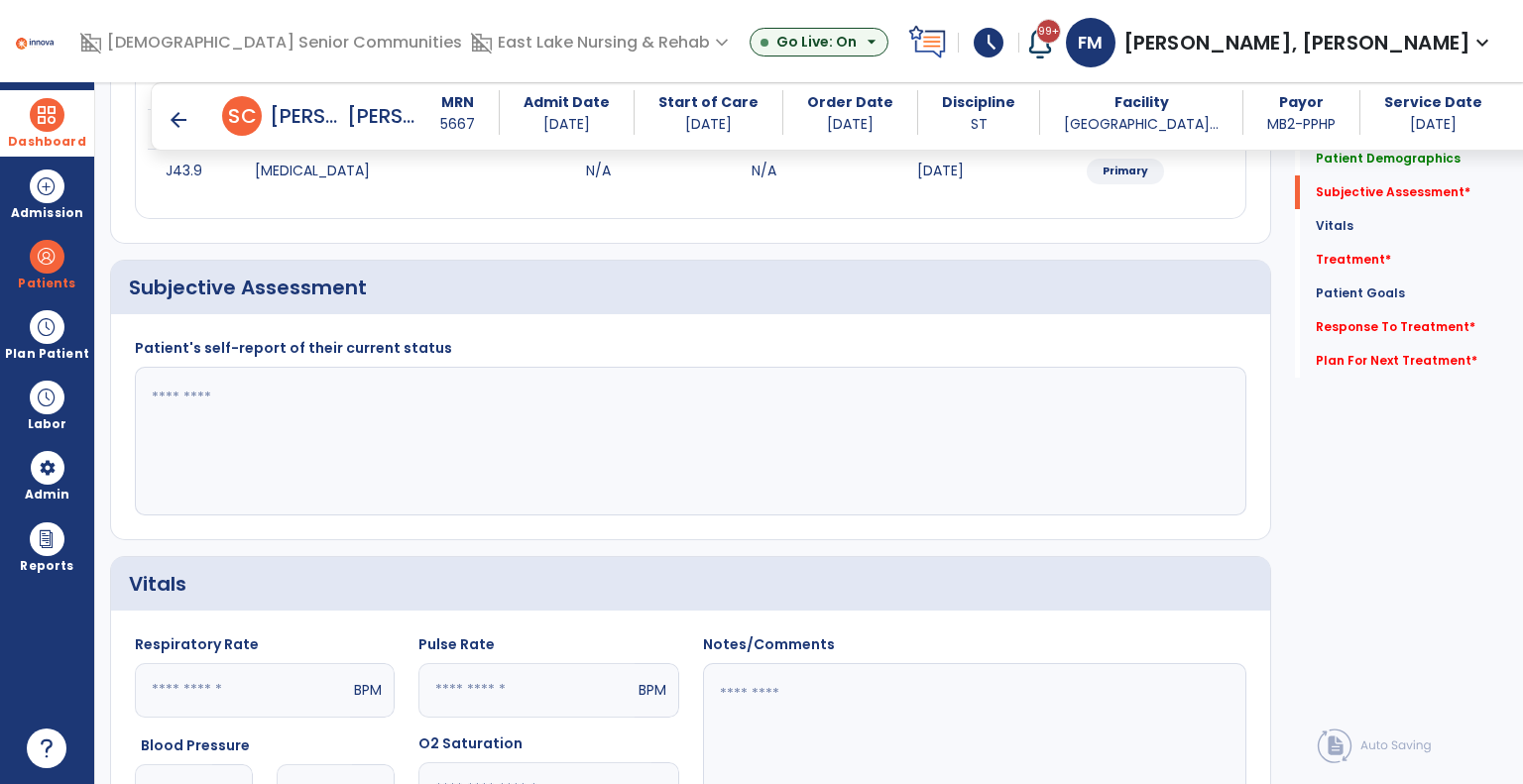 scroll, scrollTop: 496, scrollLeft: 0, axis: vertical 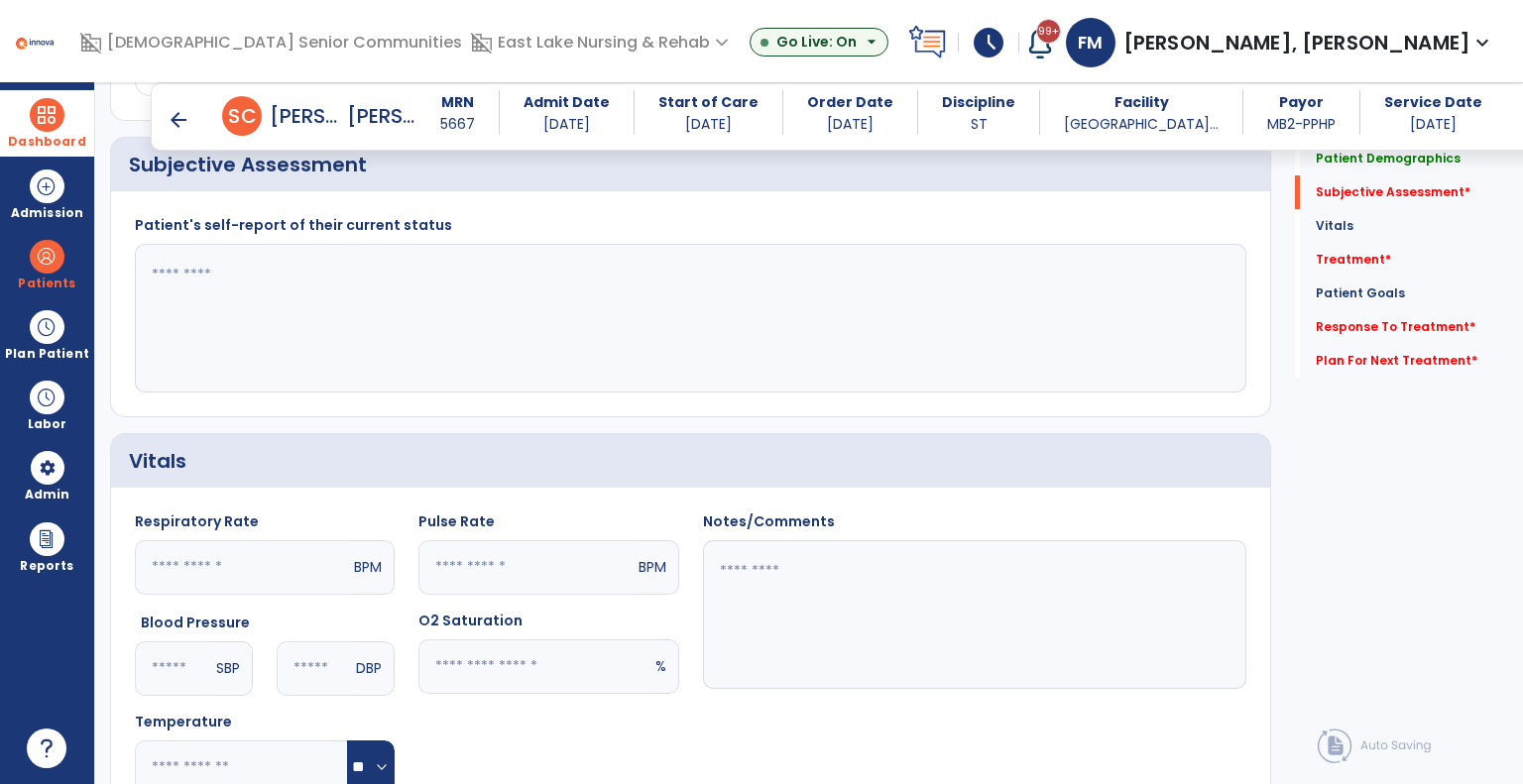 drag, startPoint x: 635, startPoint y: 348, endPoint x: 659, endPoint y: 372, distance: 33.941125 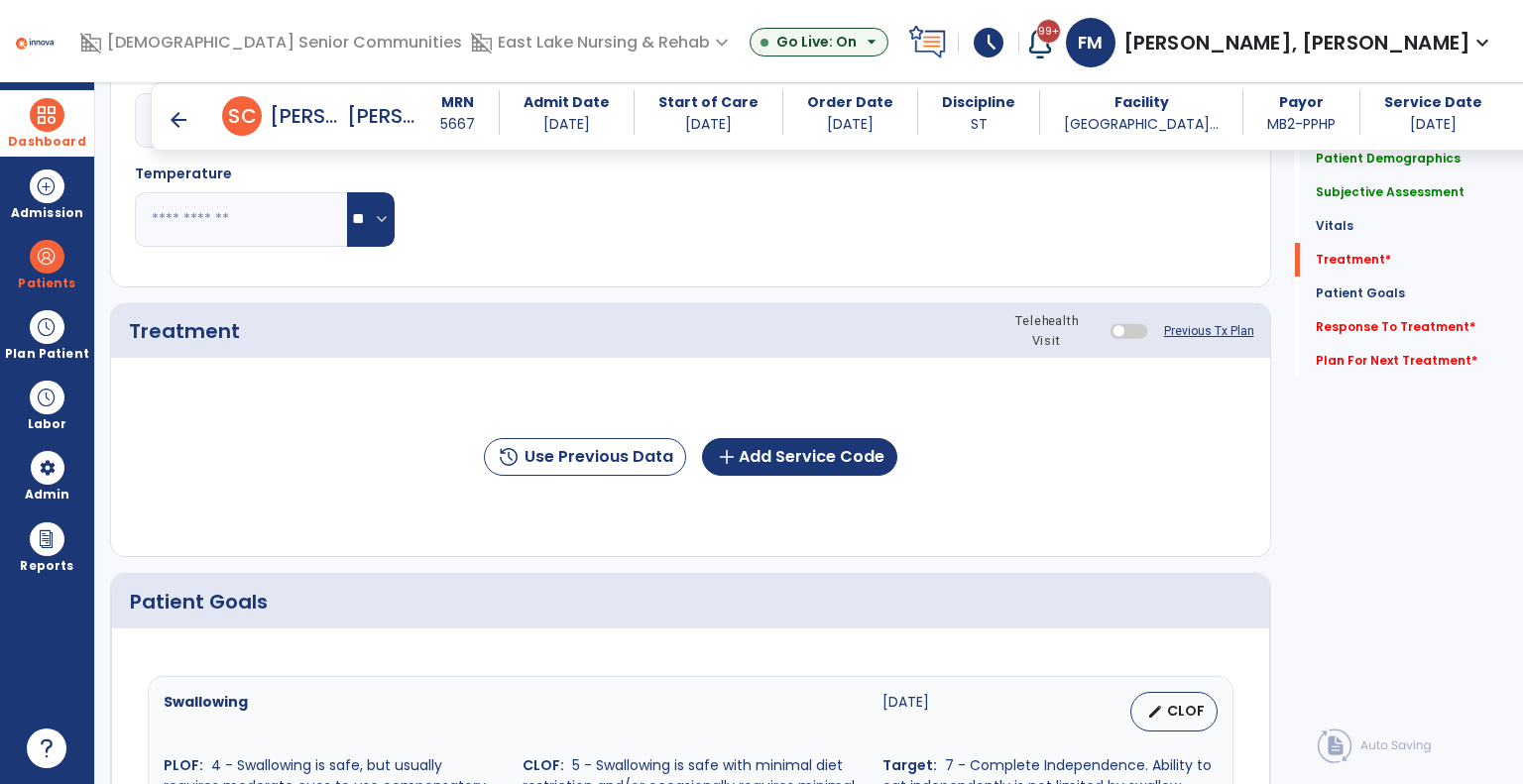 scroll, scrollTop: 1090, scrollLeft: 0, axis: vertical 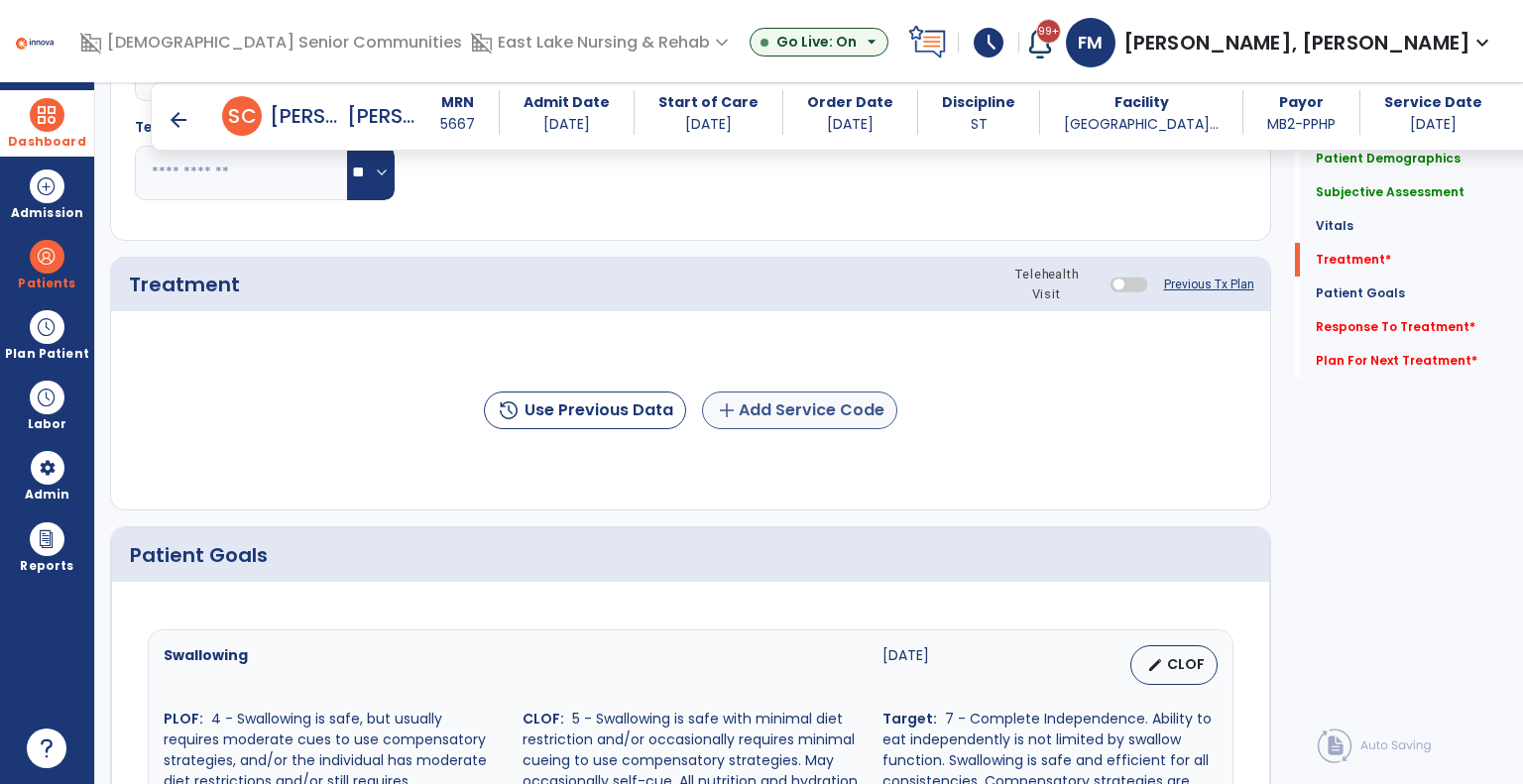 type on "**********" 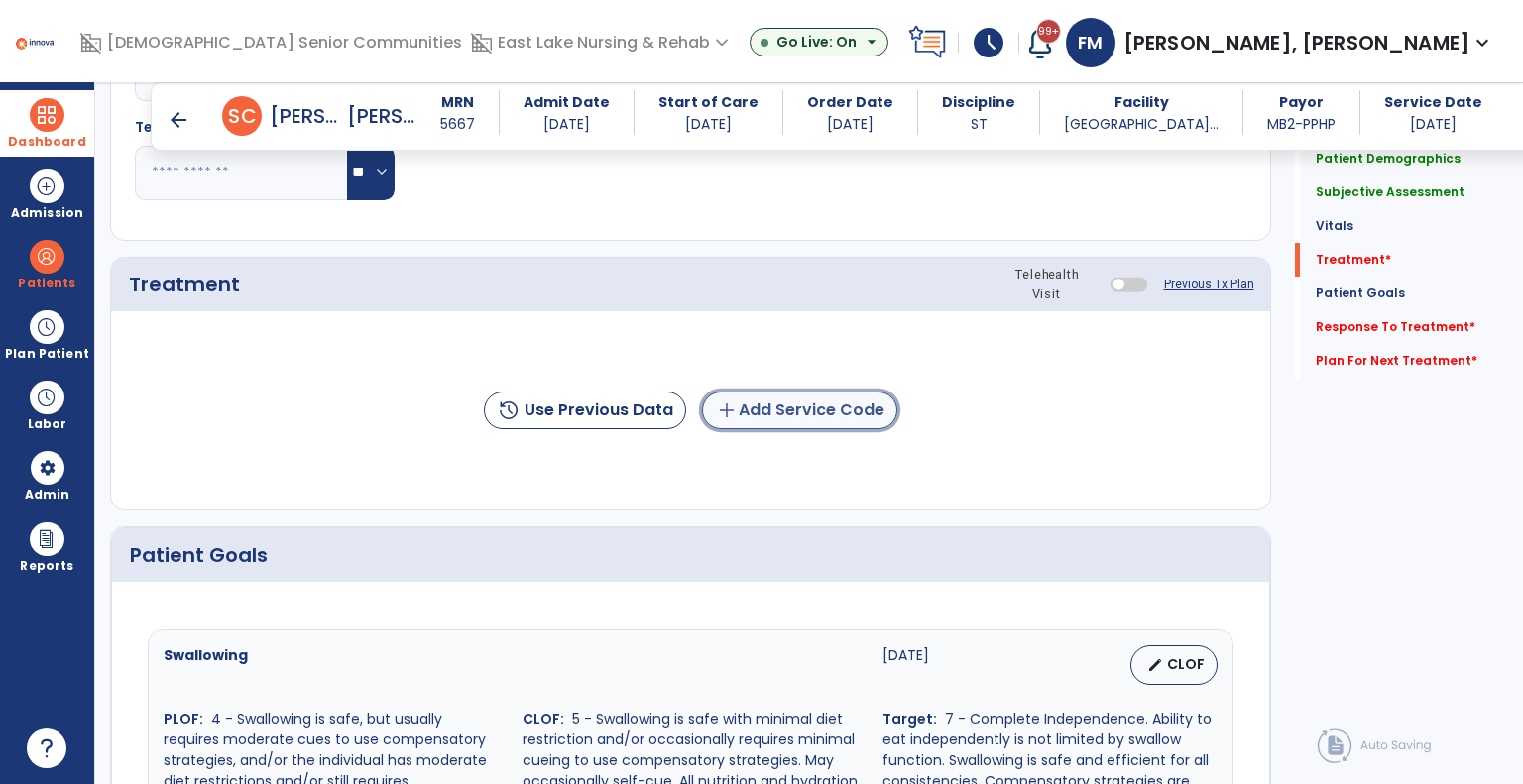 click on "add  Add Service Code" 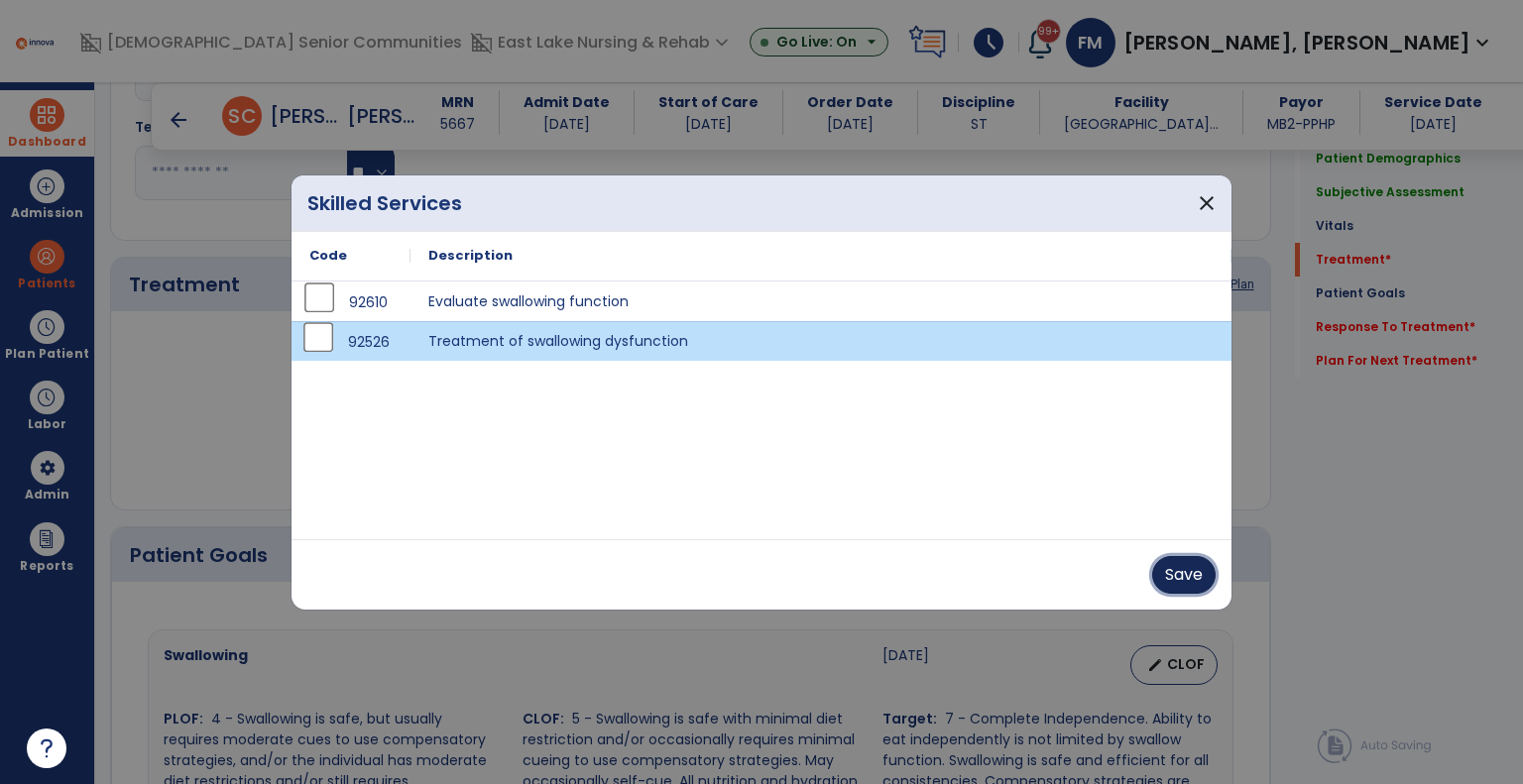 click on "Save" at bounding box center [1184, 575] 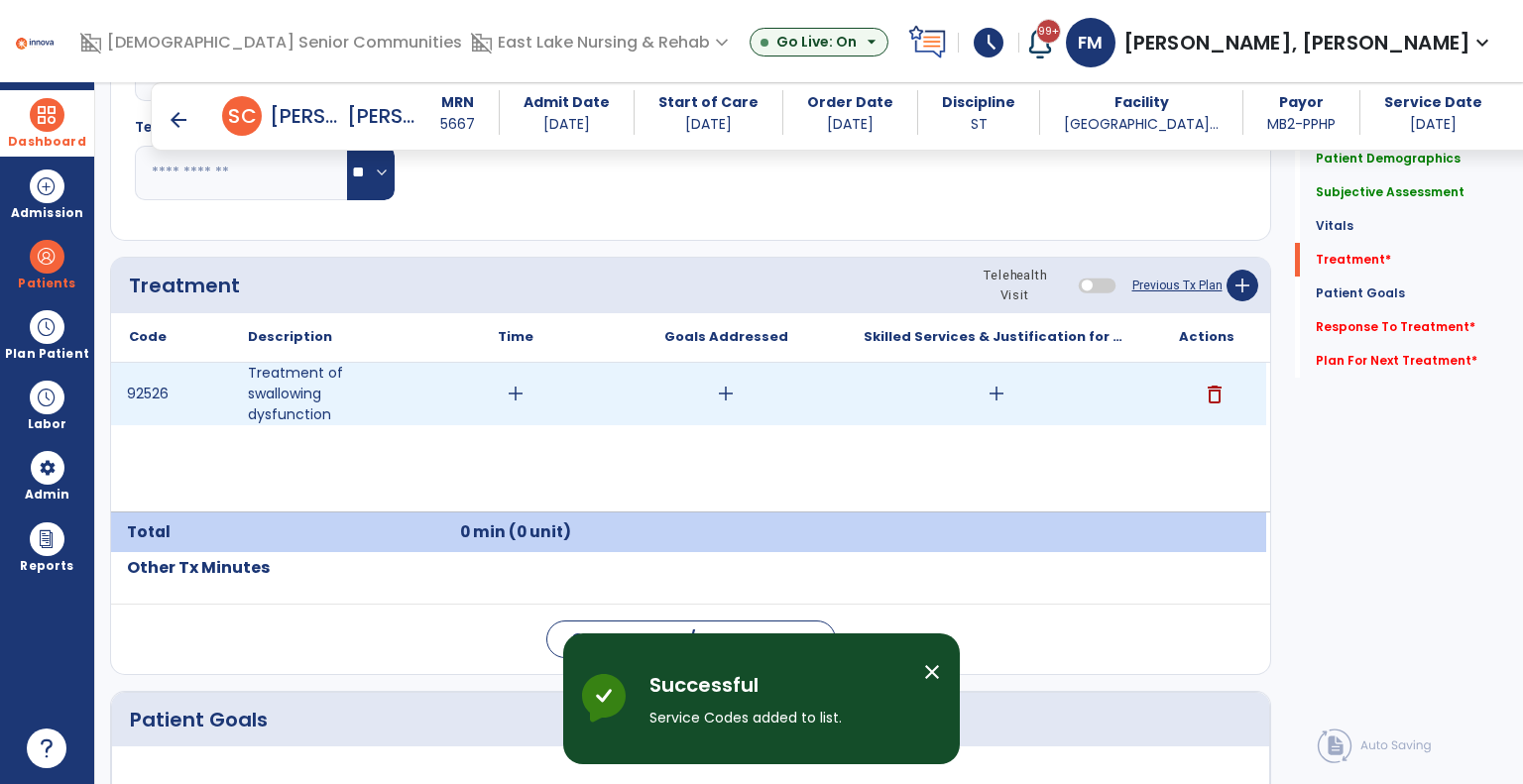 click on "add" at bounding box center [516, 393] 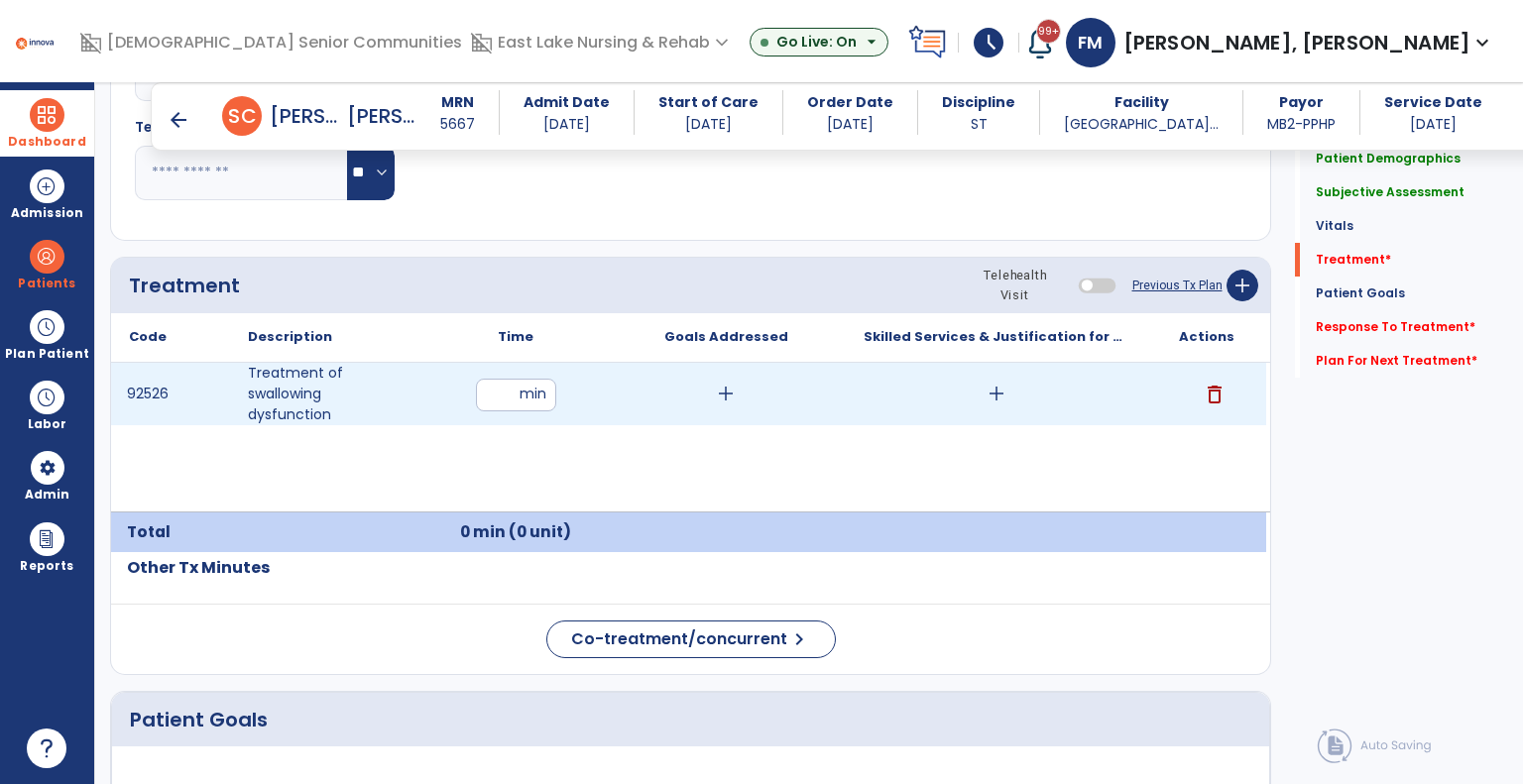 type on "**" 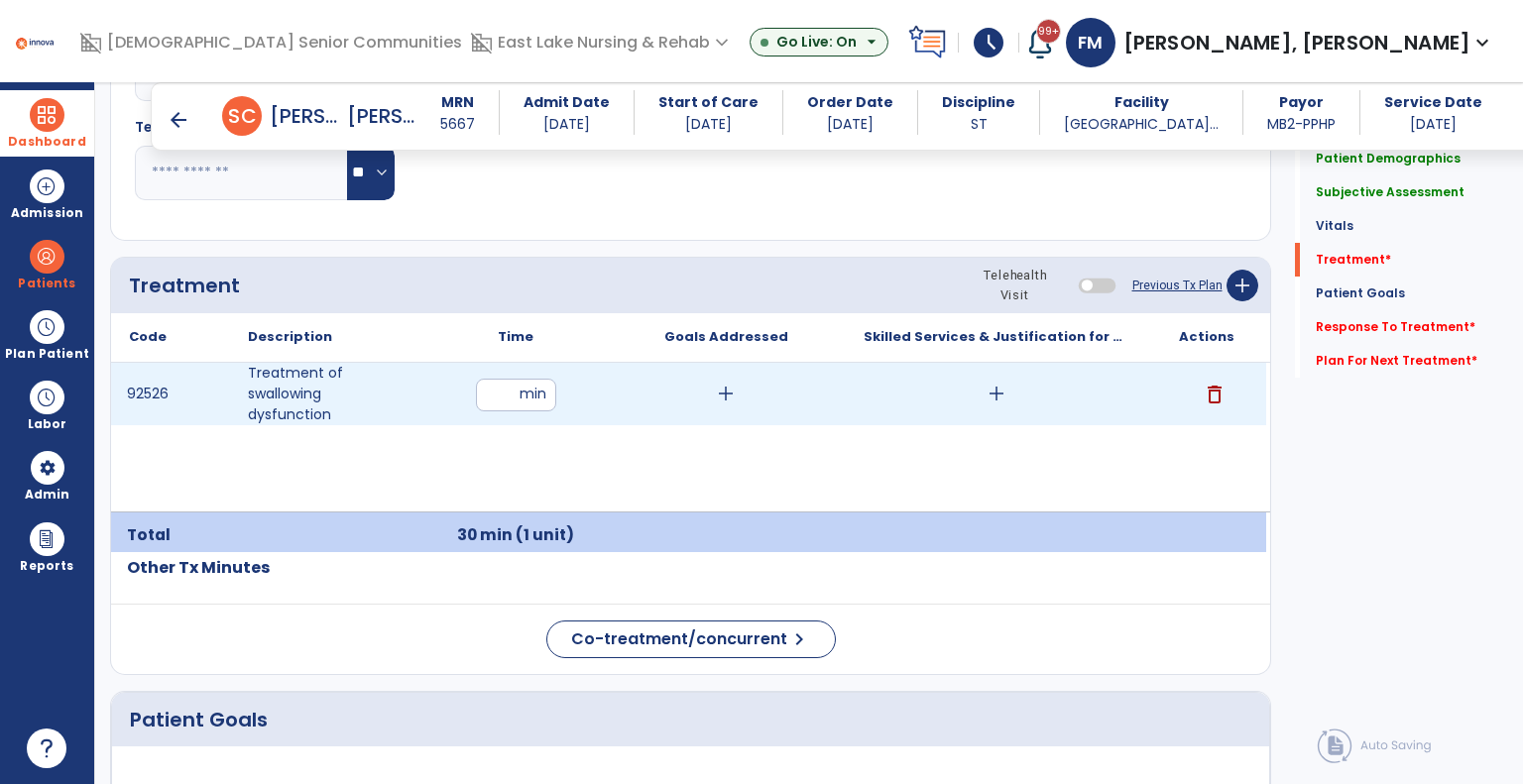 click on "add" at bounding box center [726, 393] 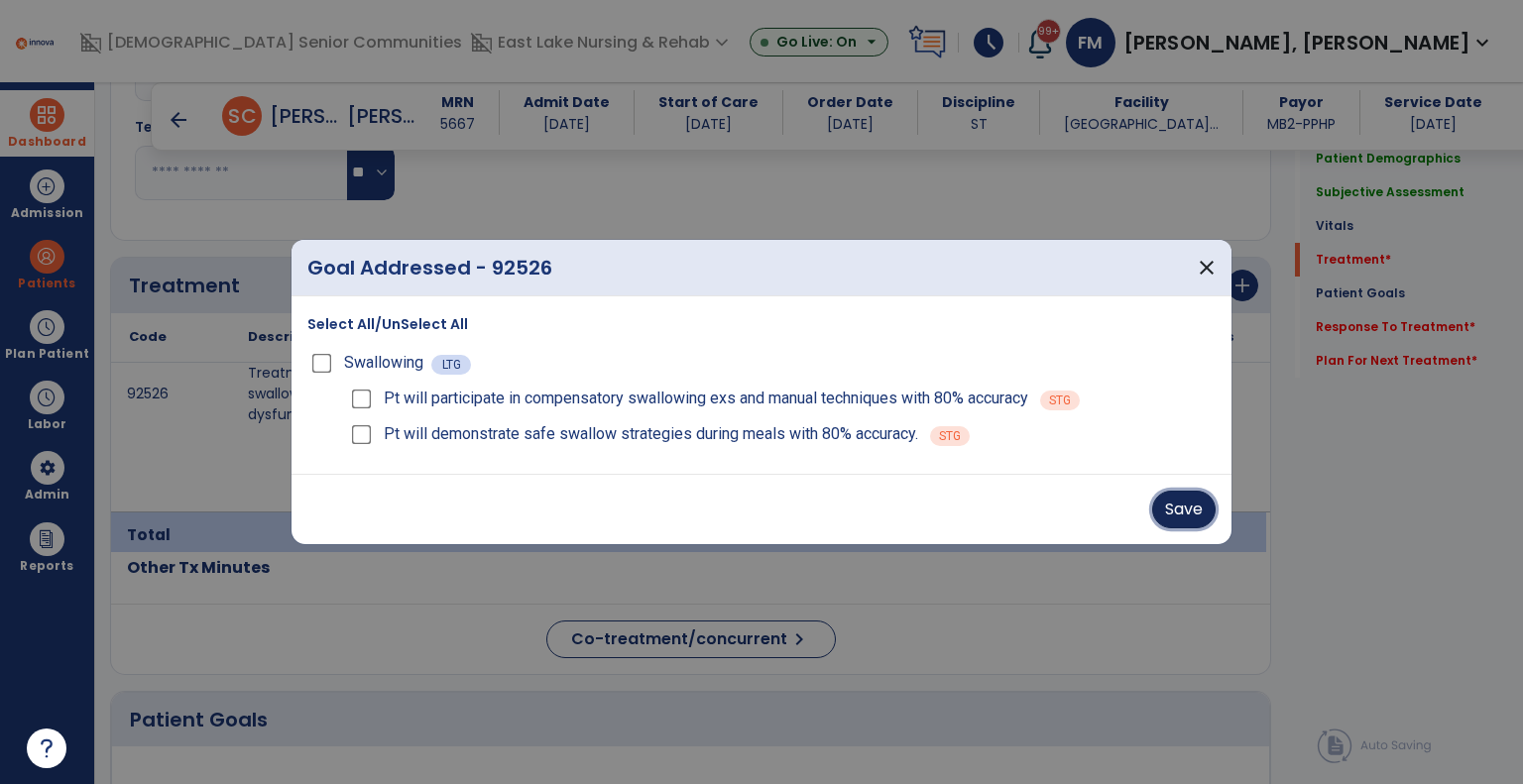 click on "Save" at bounding box center [1184, 509] 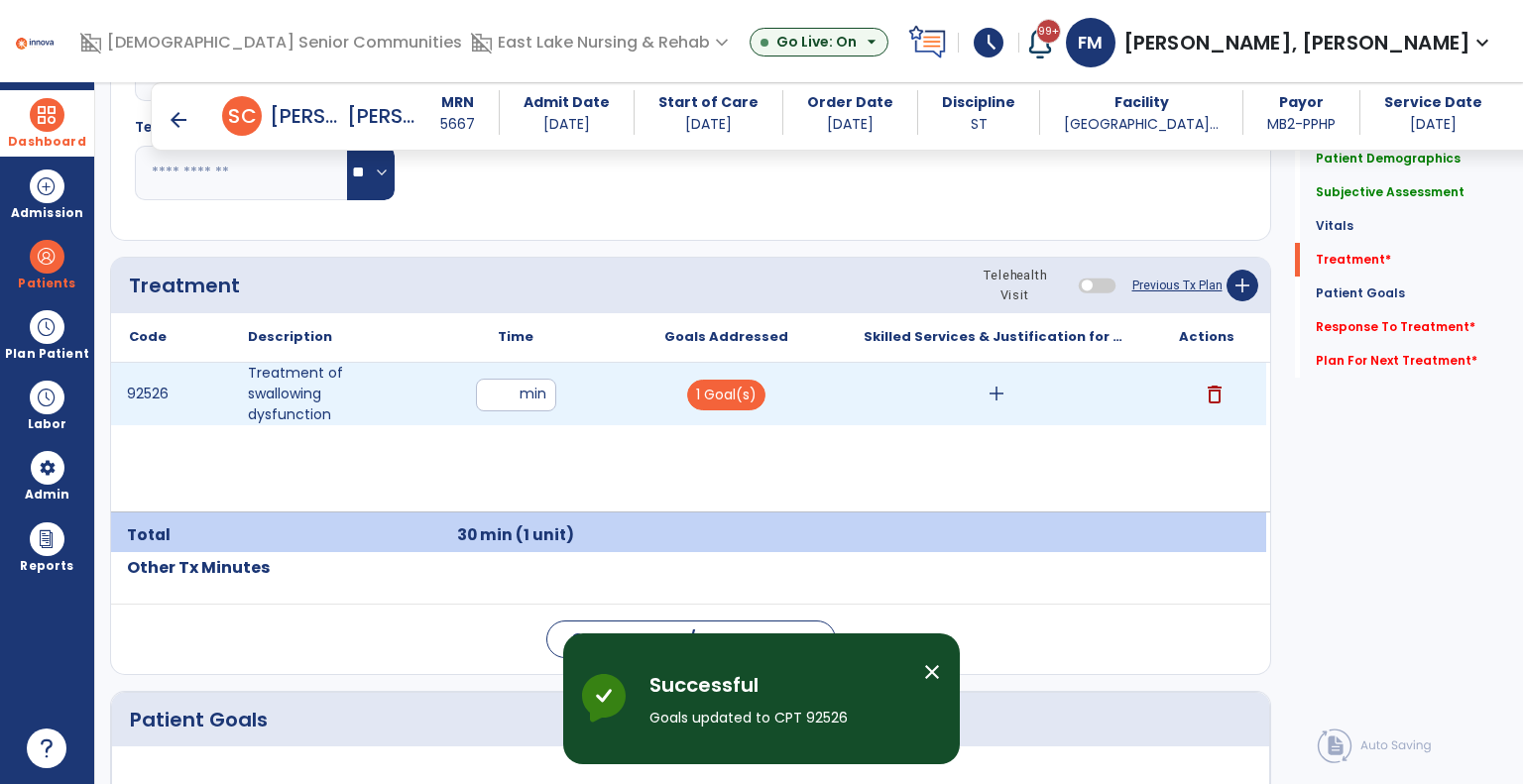 click on "add" at bounding box center (996, 393) 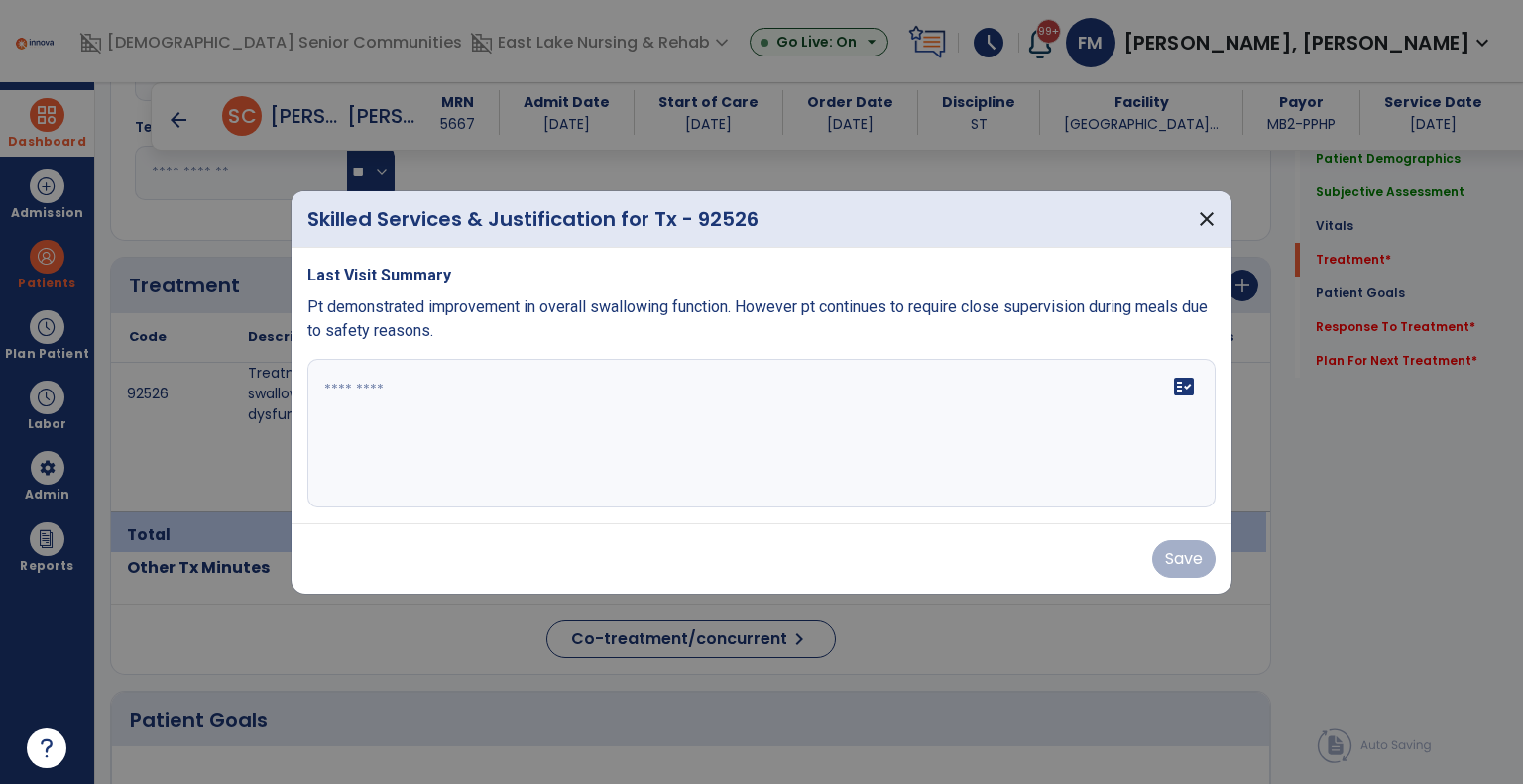 click on "fact_check" at bounding box center [762, 433] 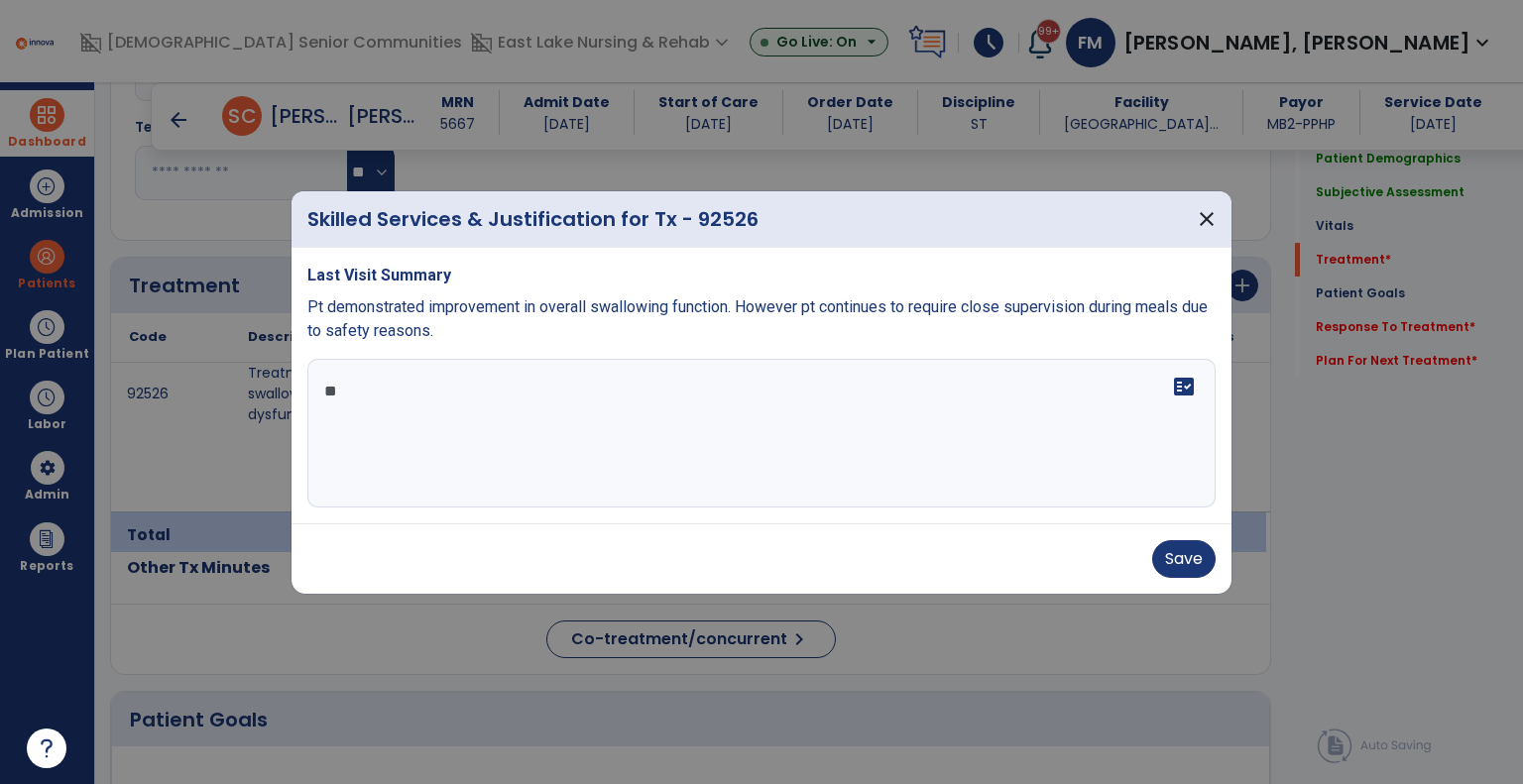 scroll, scrollTop: 0, scrollLeft: 0, axis: both 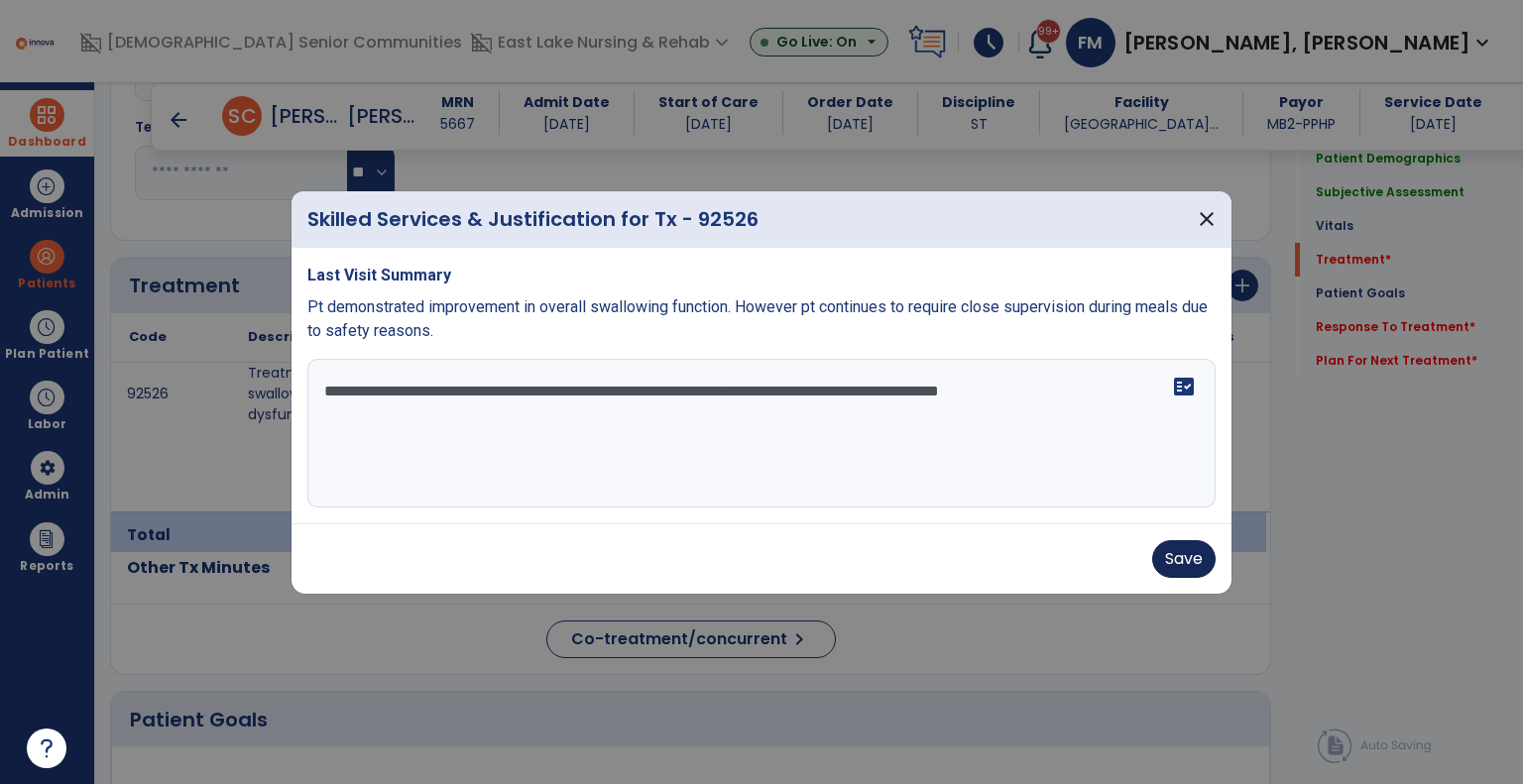 type on "**********" 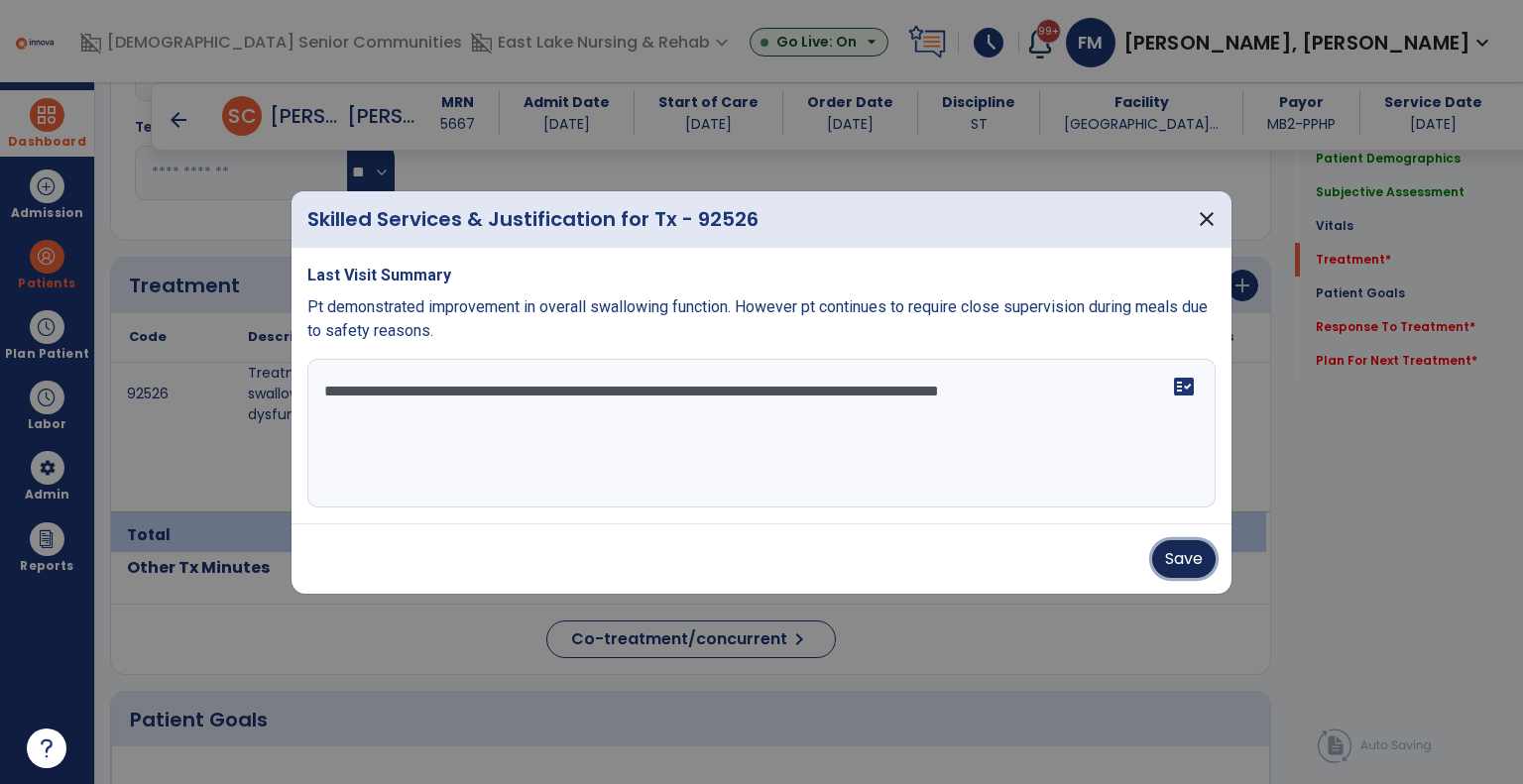click on "Save" at bounding box center [1184, 559] 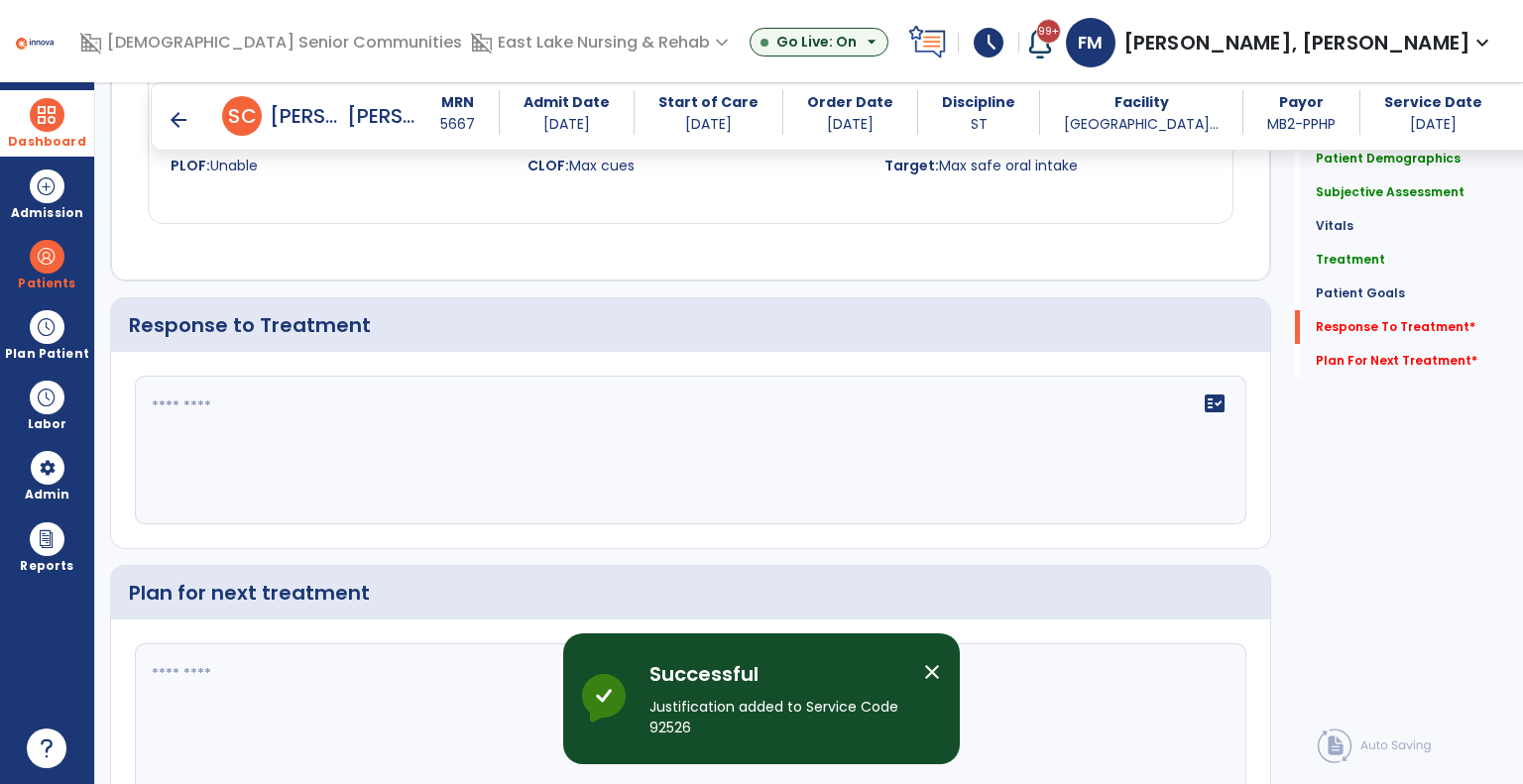 scroll, scrollTop: 2181, scrollLeft: 0, axis: vertical 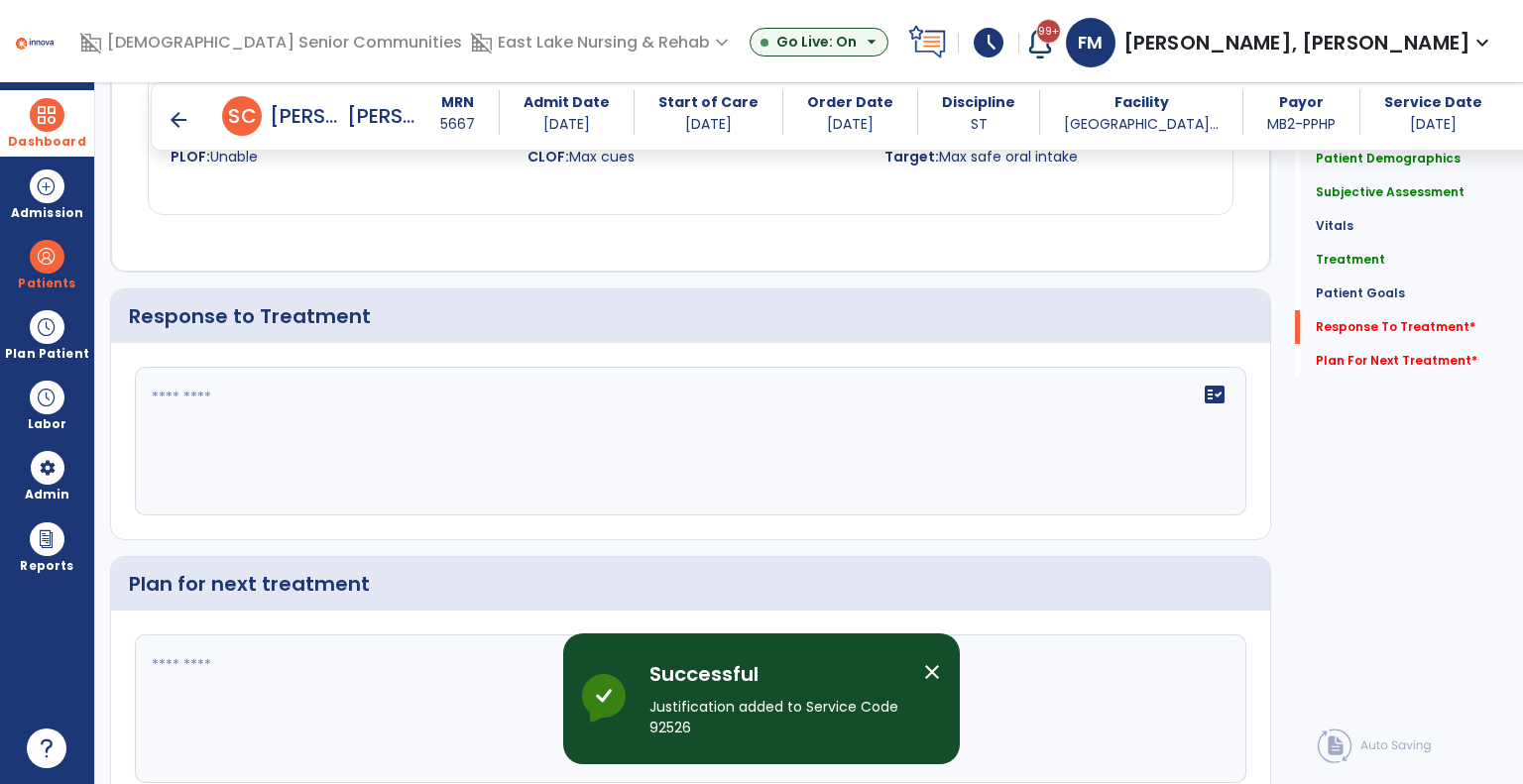 click on "fact_check" 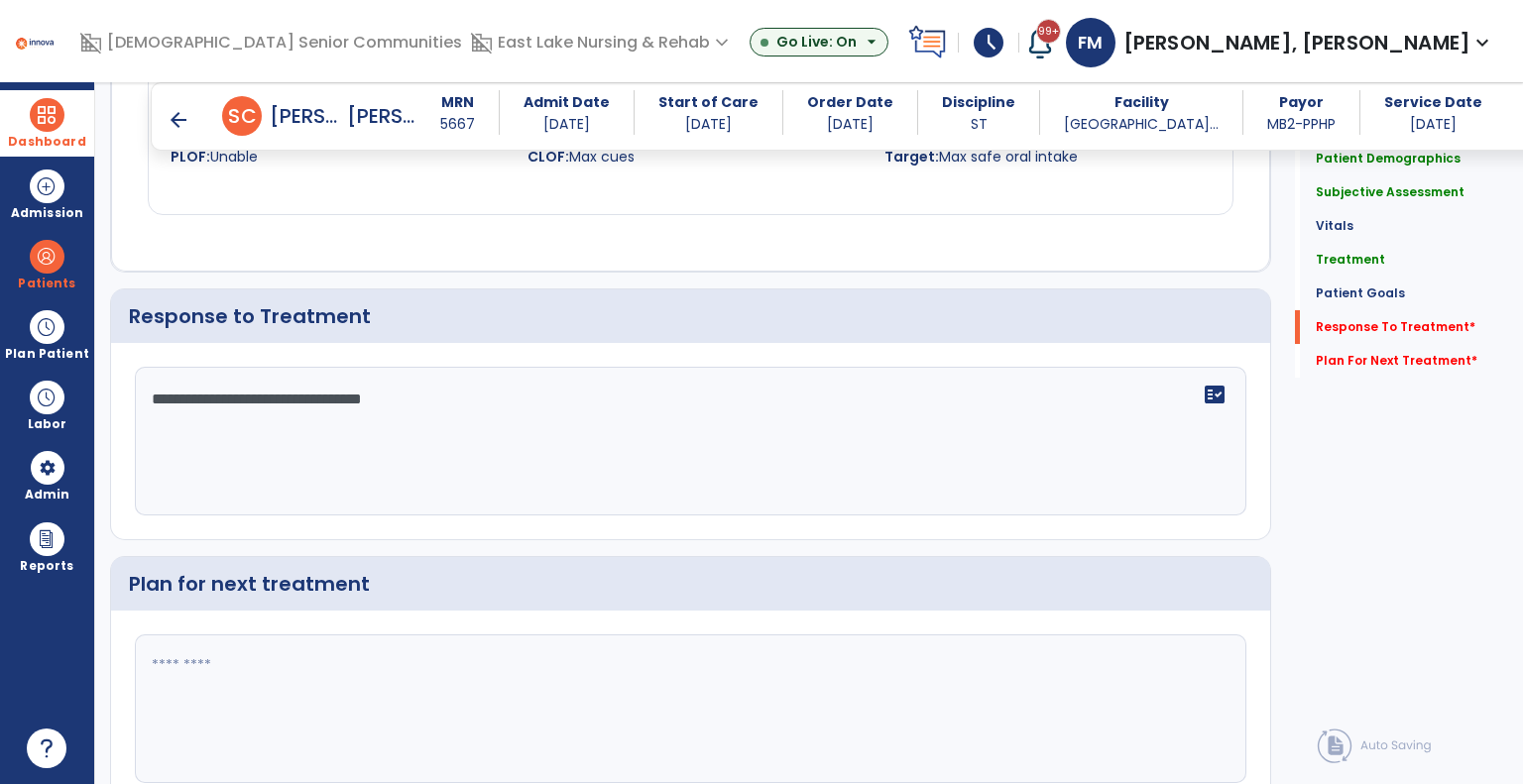 type on "**********" 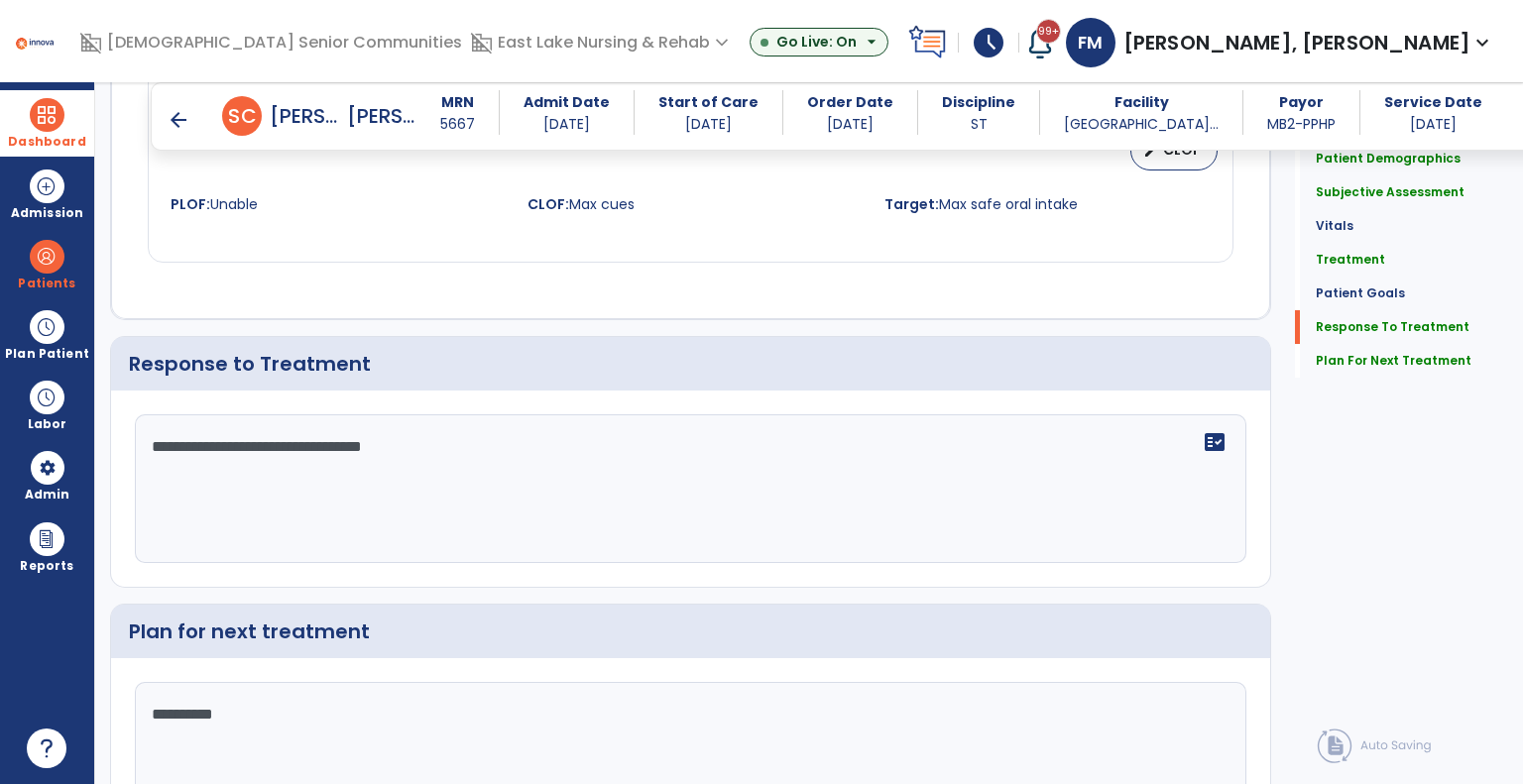 scroll, scrollTop: 2264, scrollLeft: 0, axis: vertical 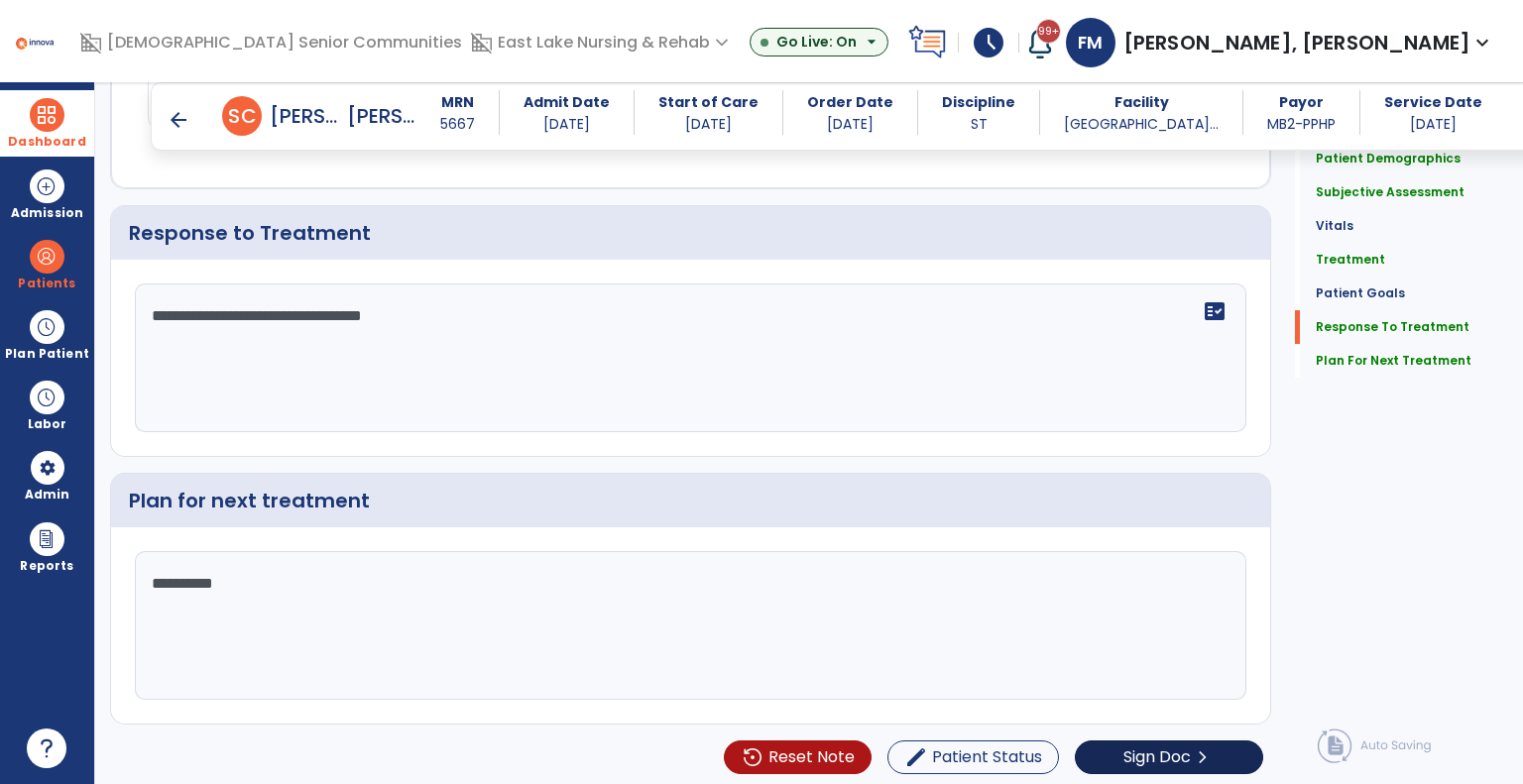 type on "**********" 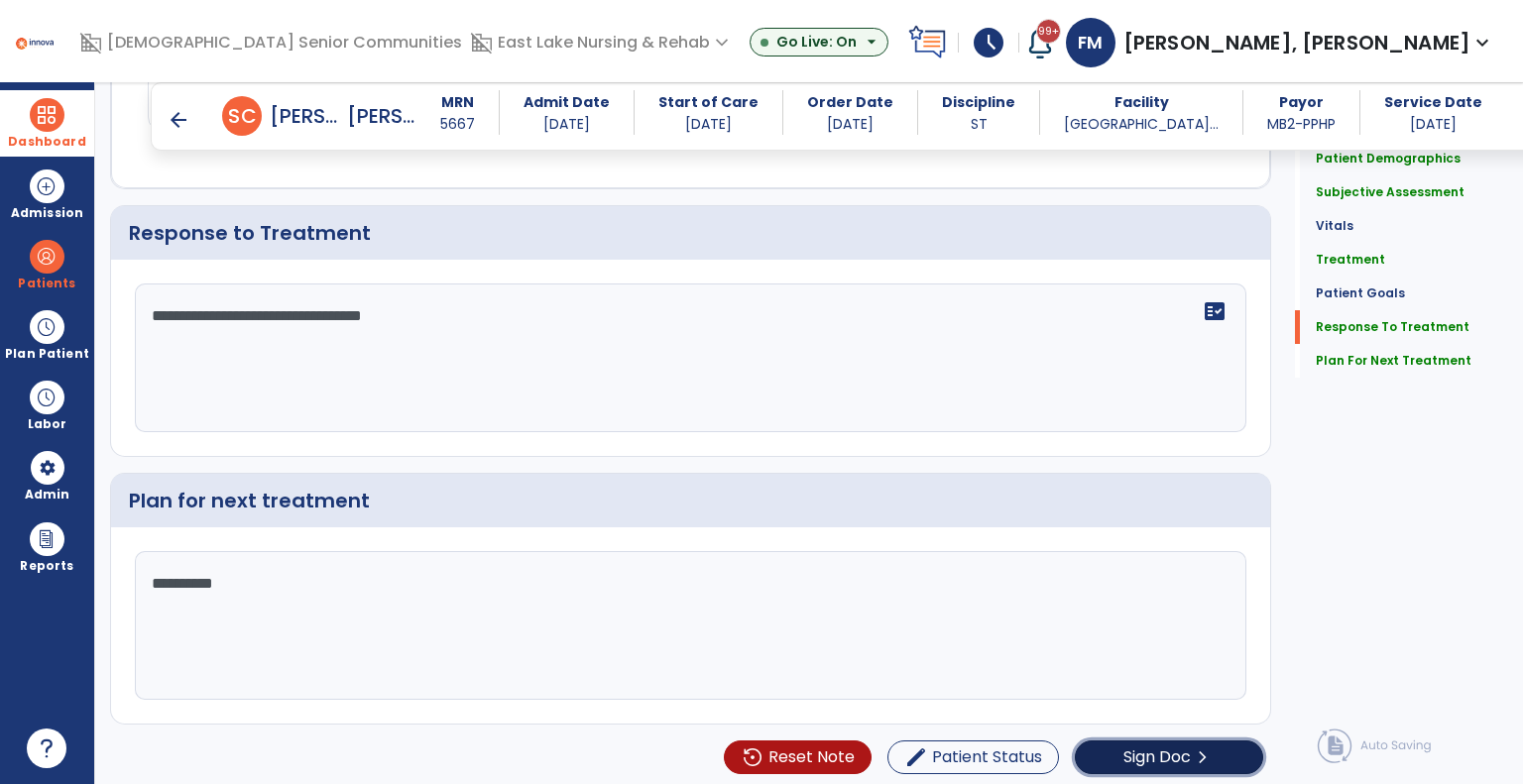 click on "Sign Doc  chevron_right" 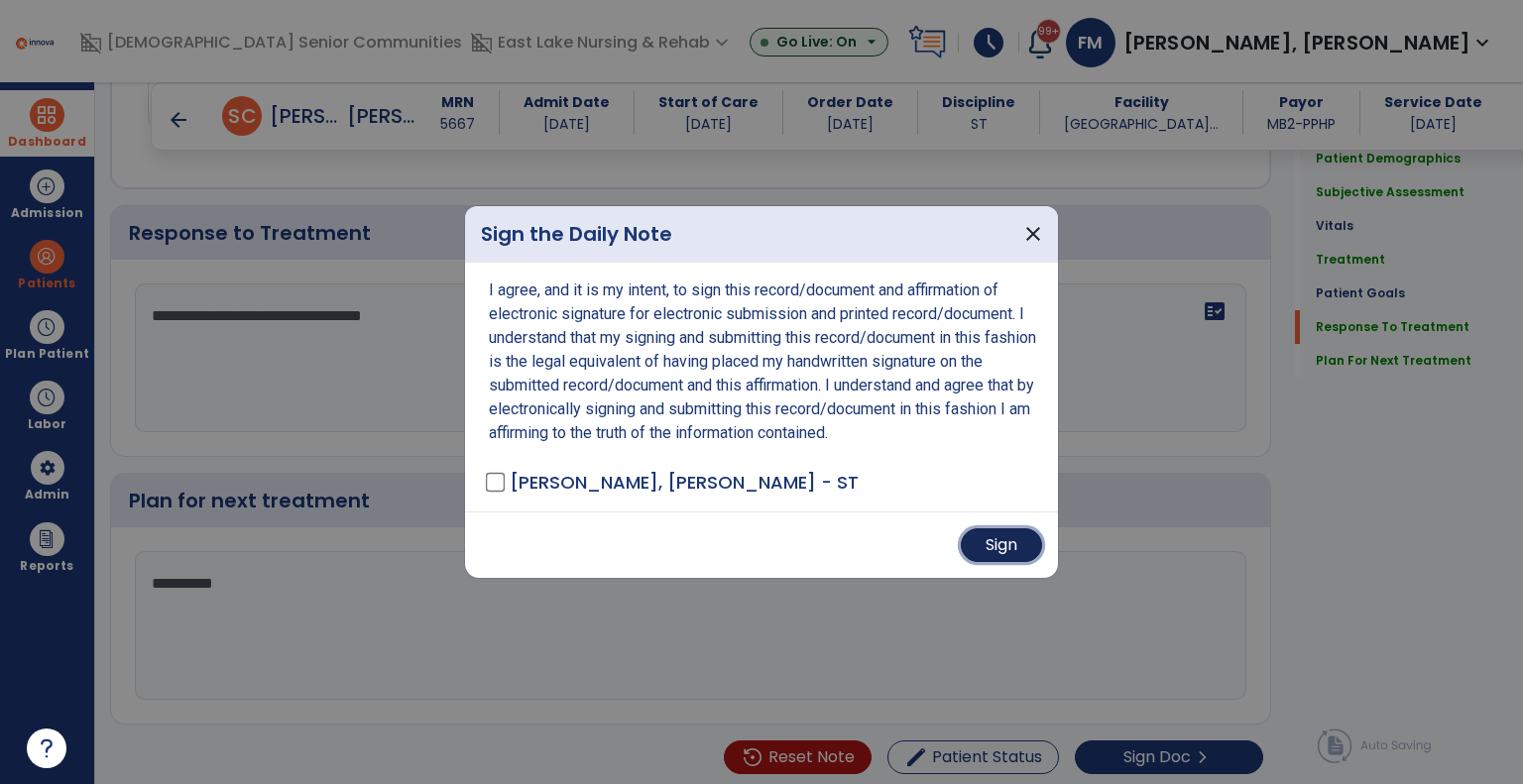click on "Sign" at bounding box center [1001, 545] 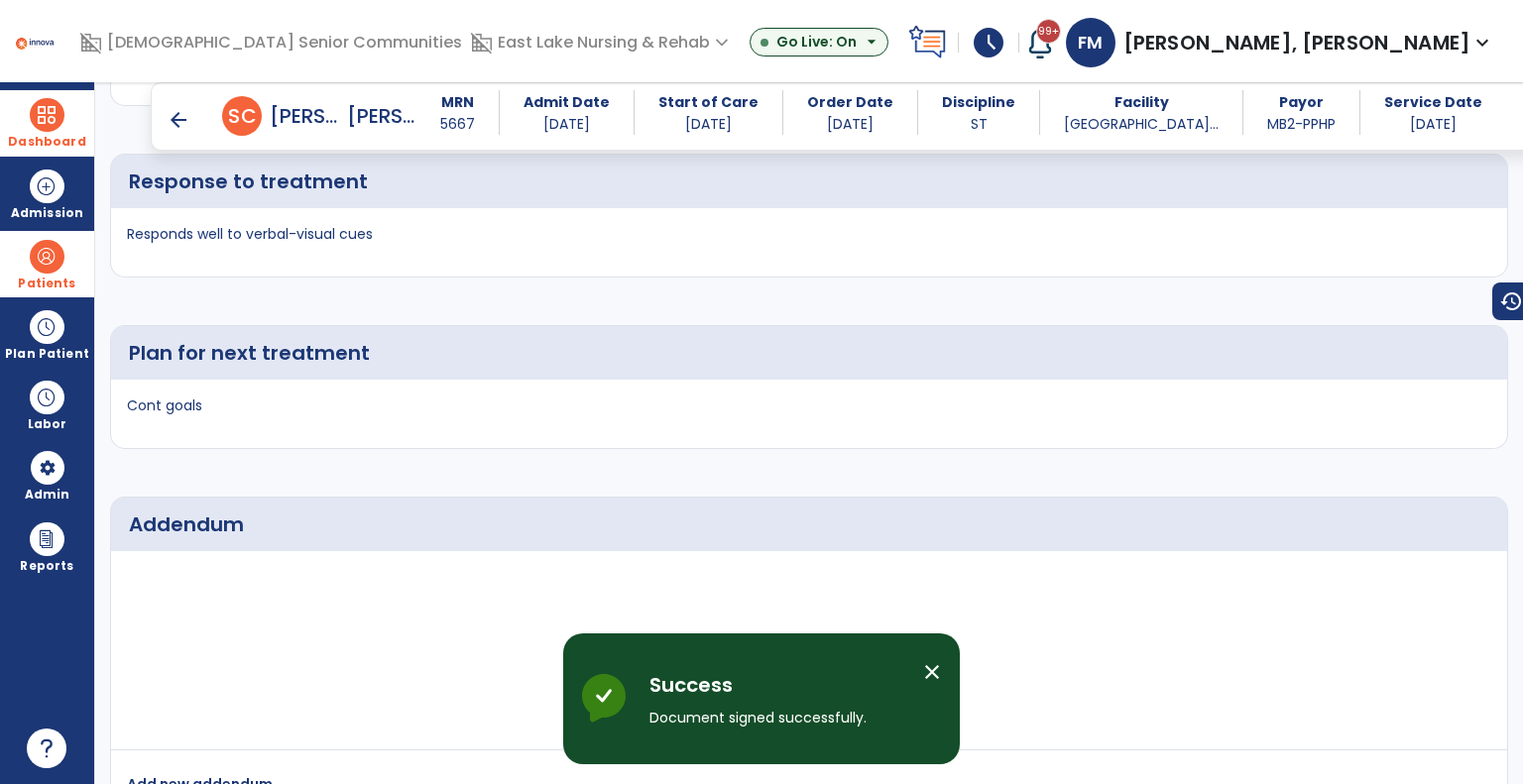 scroll, scrollTop: 2897, scrollLeft: 0, axis: vertical 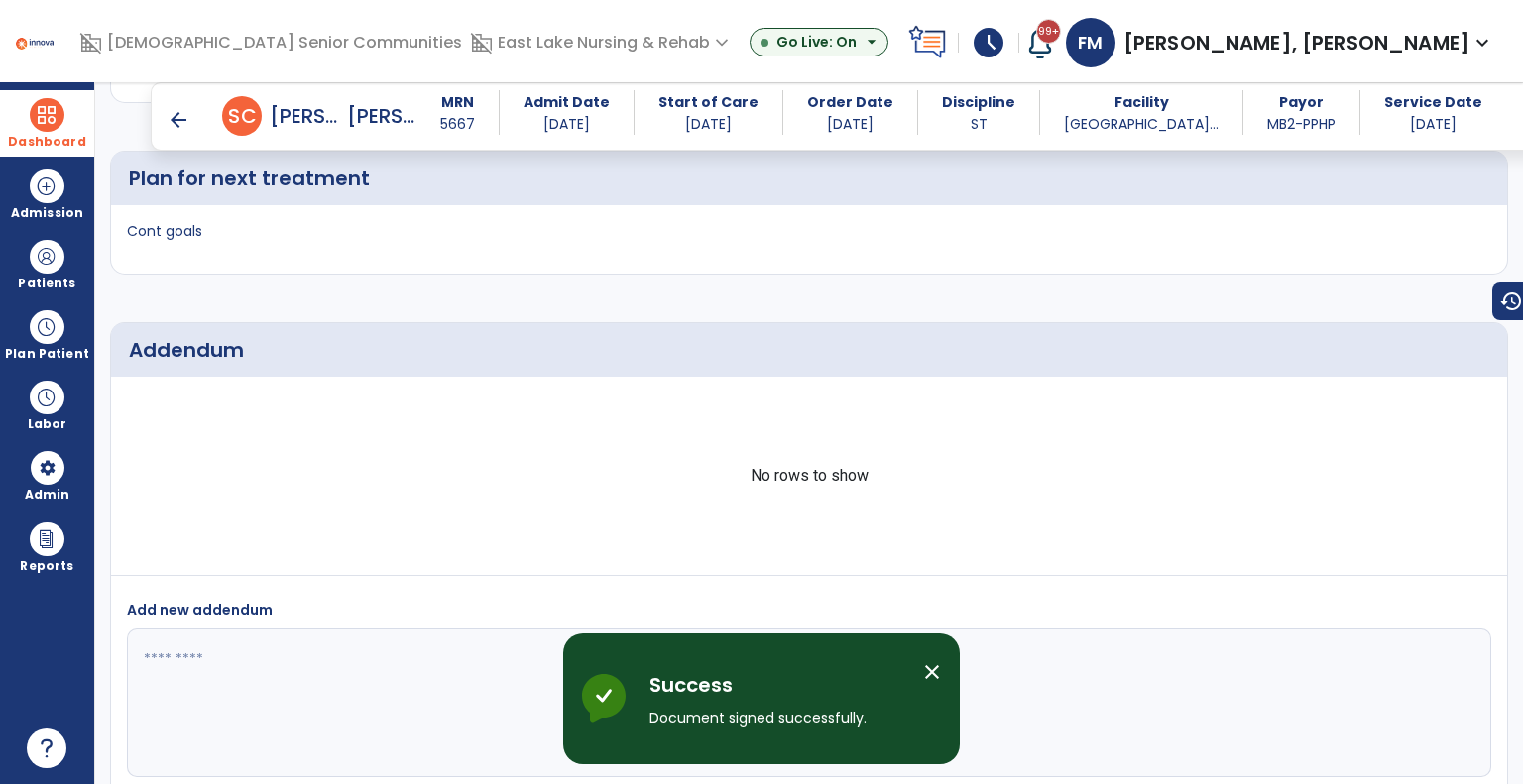 click on "arrow_back" at bounding box center (178, 120) 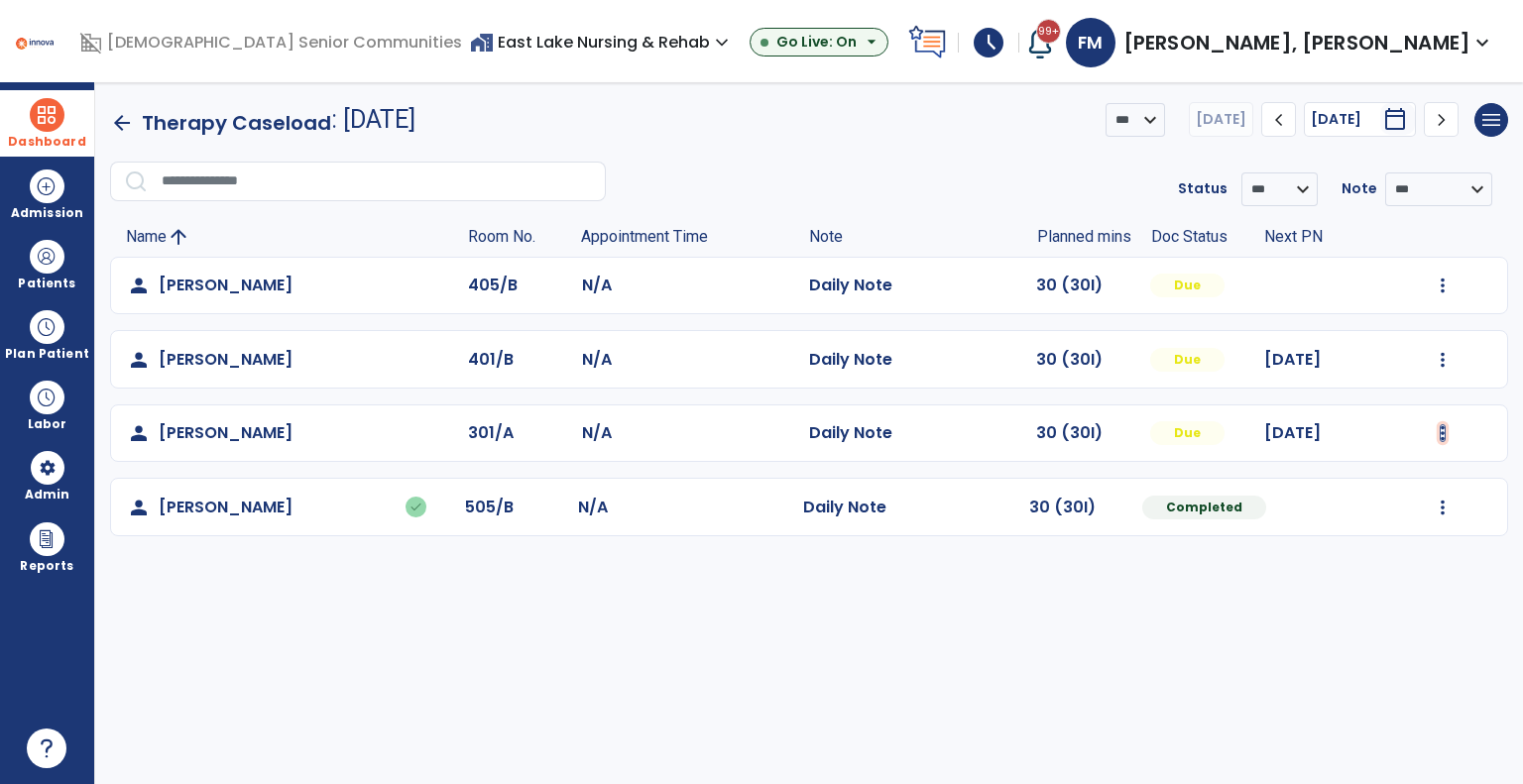 click at bounding box center (1443, 285) 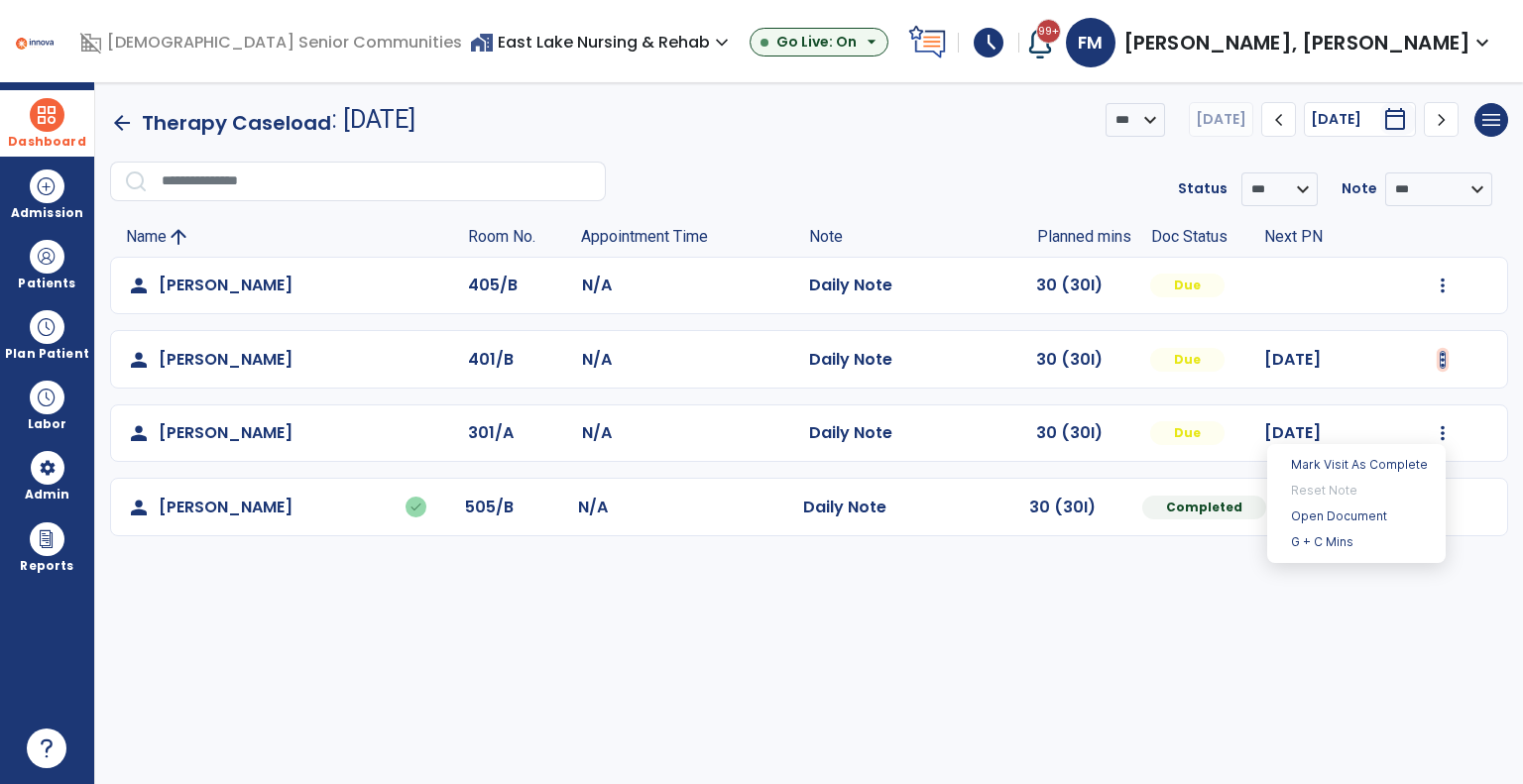 click at bounding box center [1443, 285] 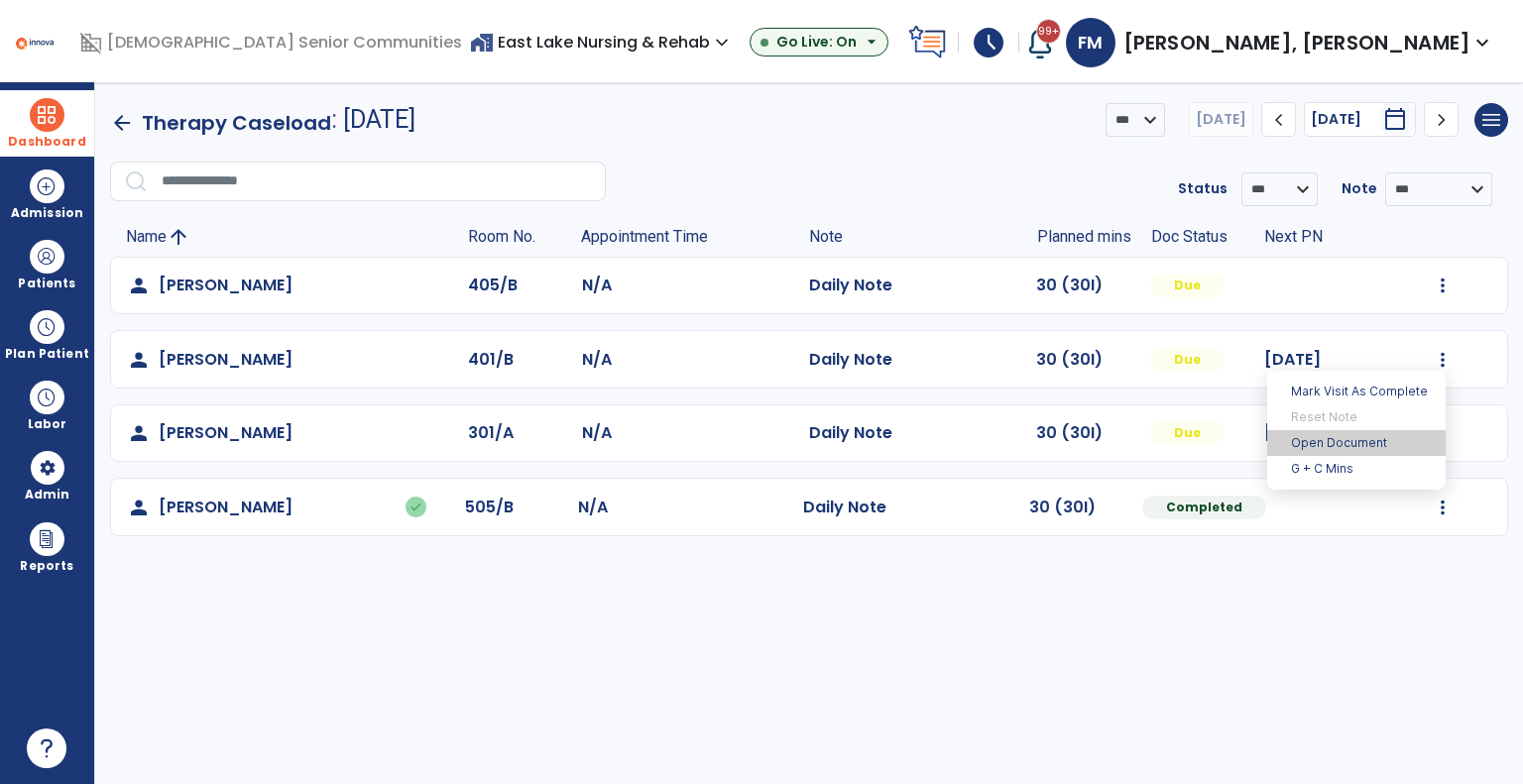 click on "Open Document" at bounding box center [1356, 443] 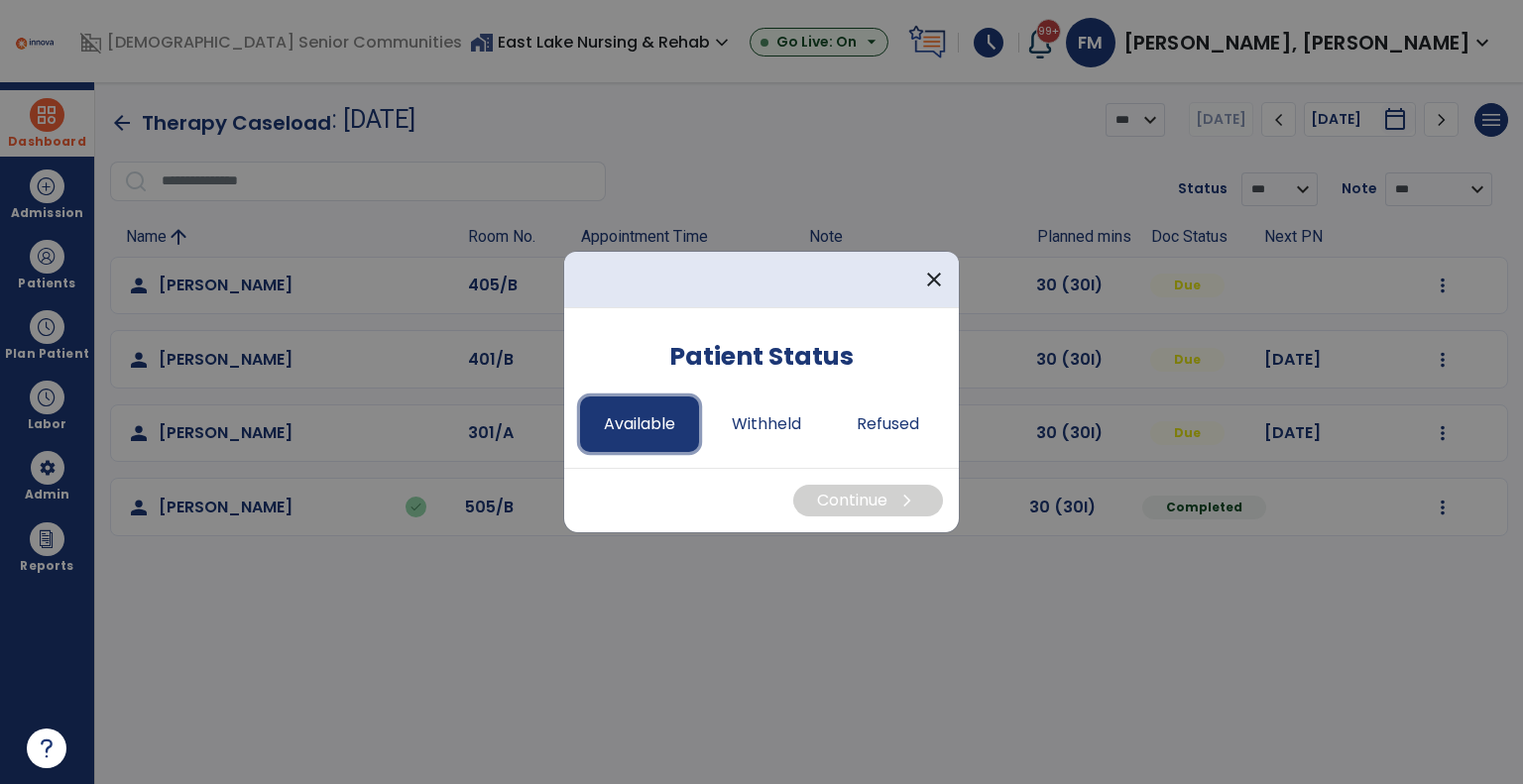 click on "Available" at bounding box center (640, 424) 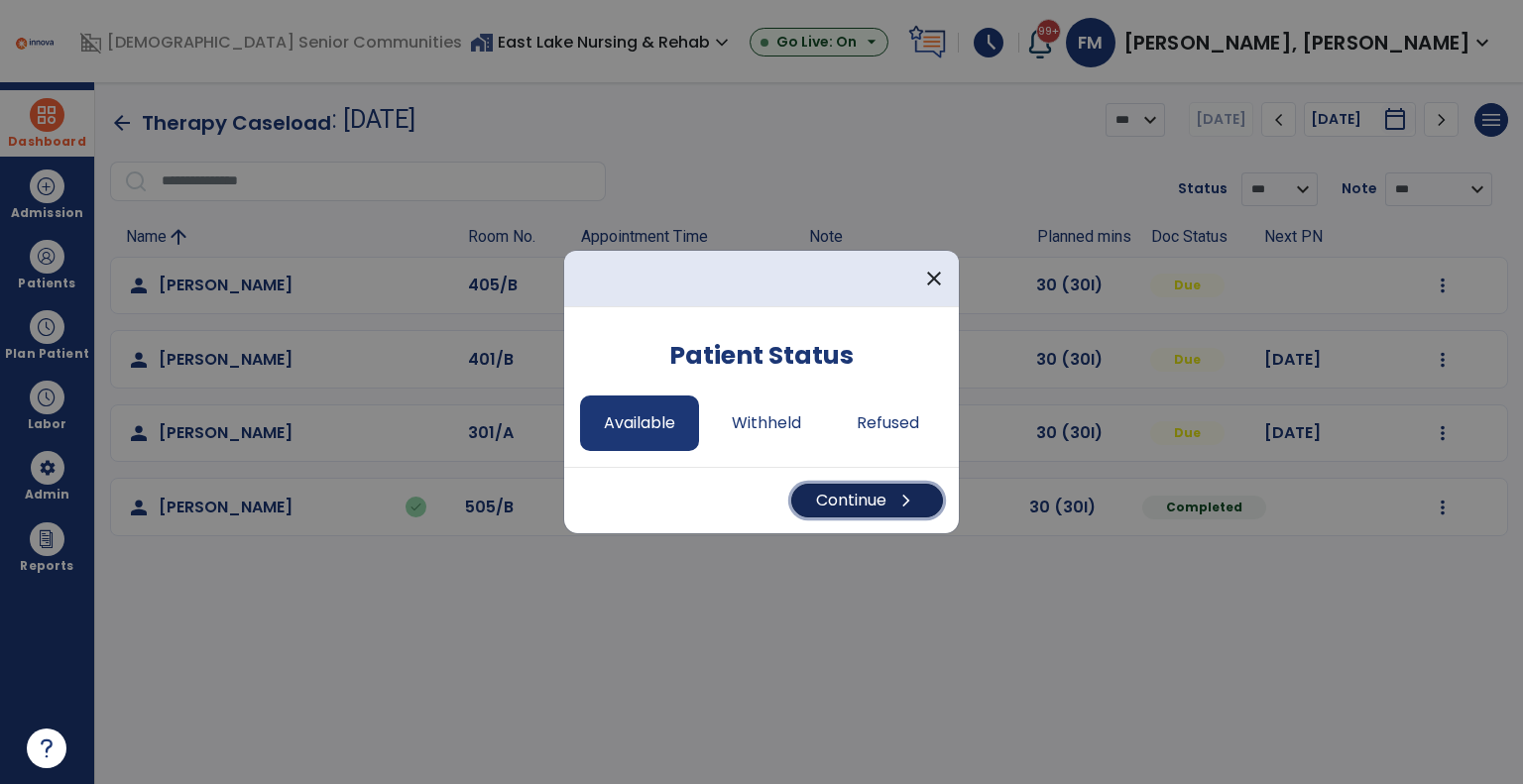 click on "Continue   chevron_right" at bounding box center [867, 501] 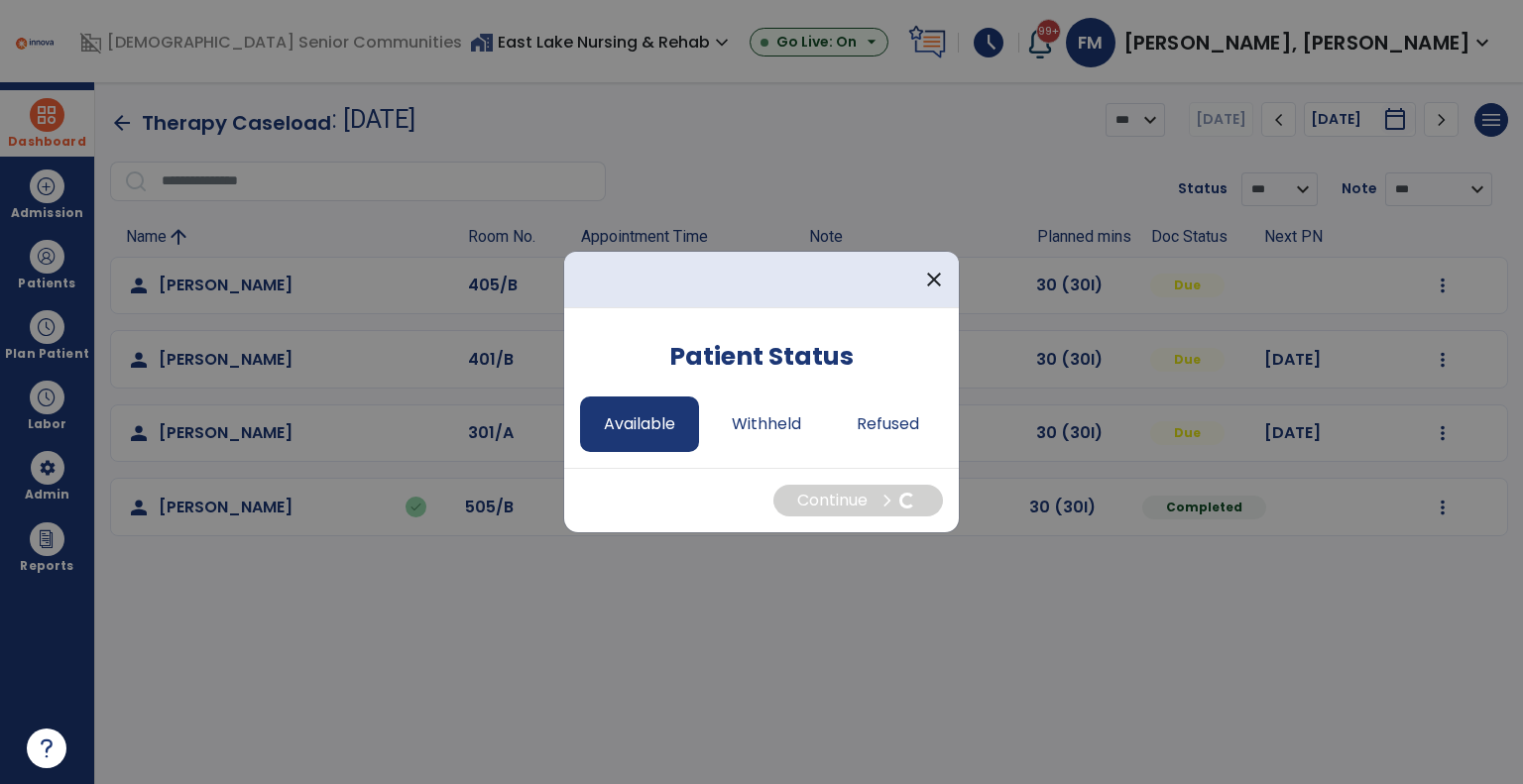 select on "*" 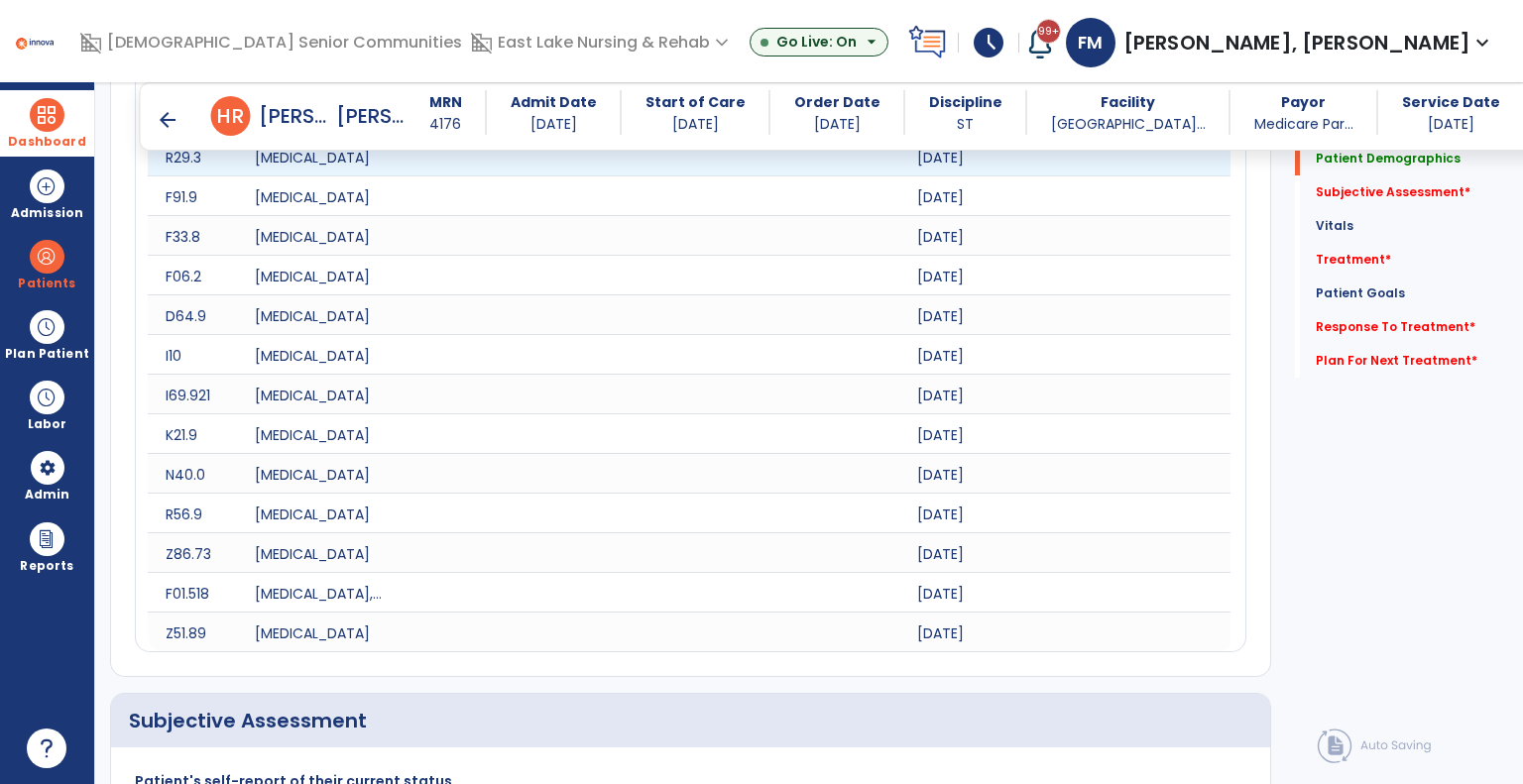 scroll, scrollTop: 1487, scrollLeft: 0, axis: vertical 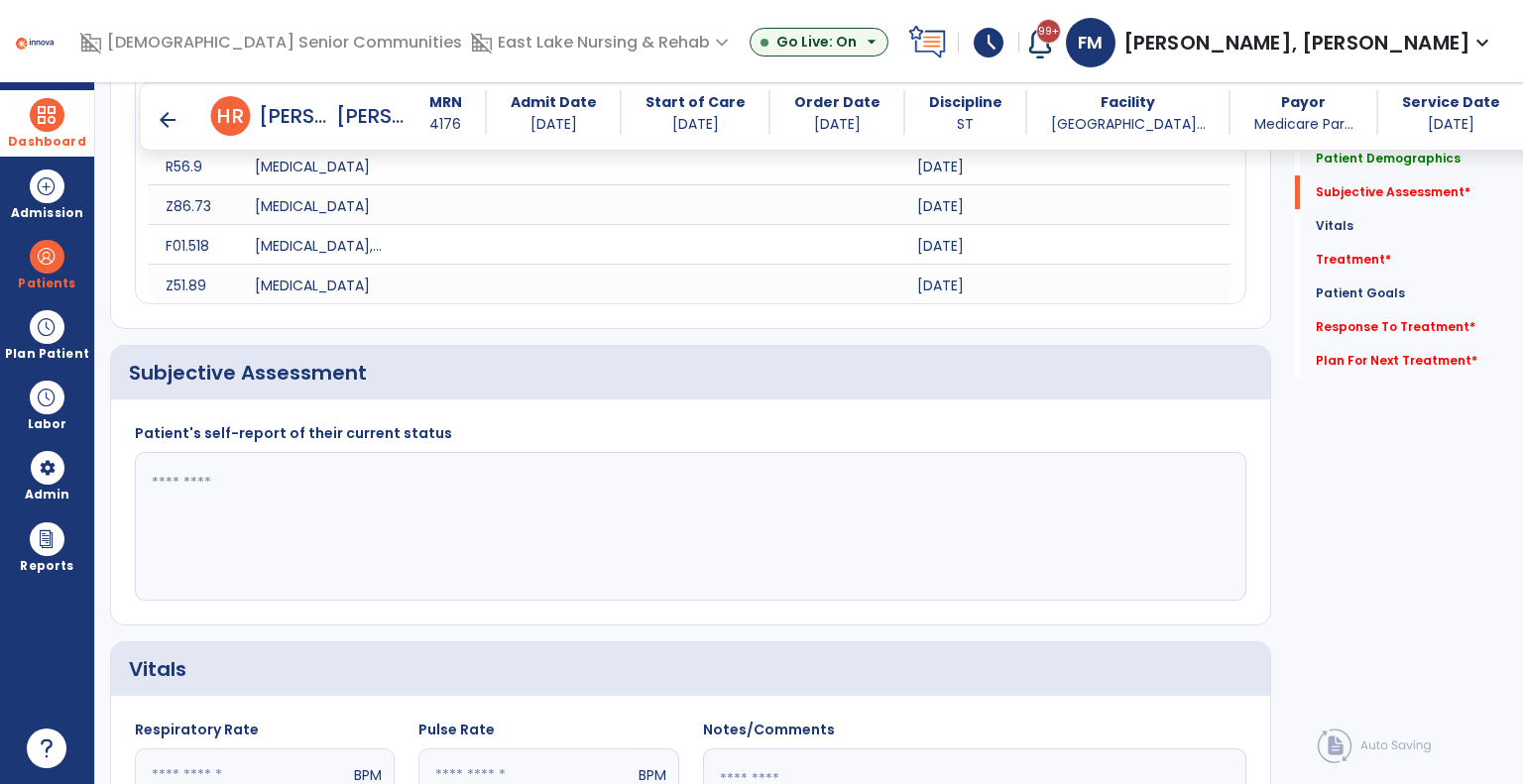 drag, startPoint x: 501, startPoint y: 536, endPoint x: 948, endPoint y: 500, distance: 448.4473 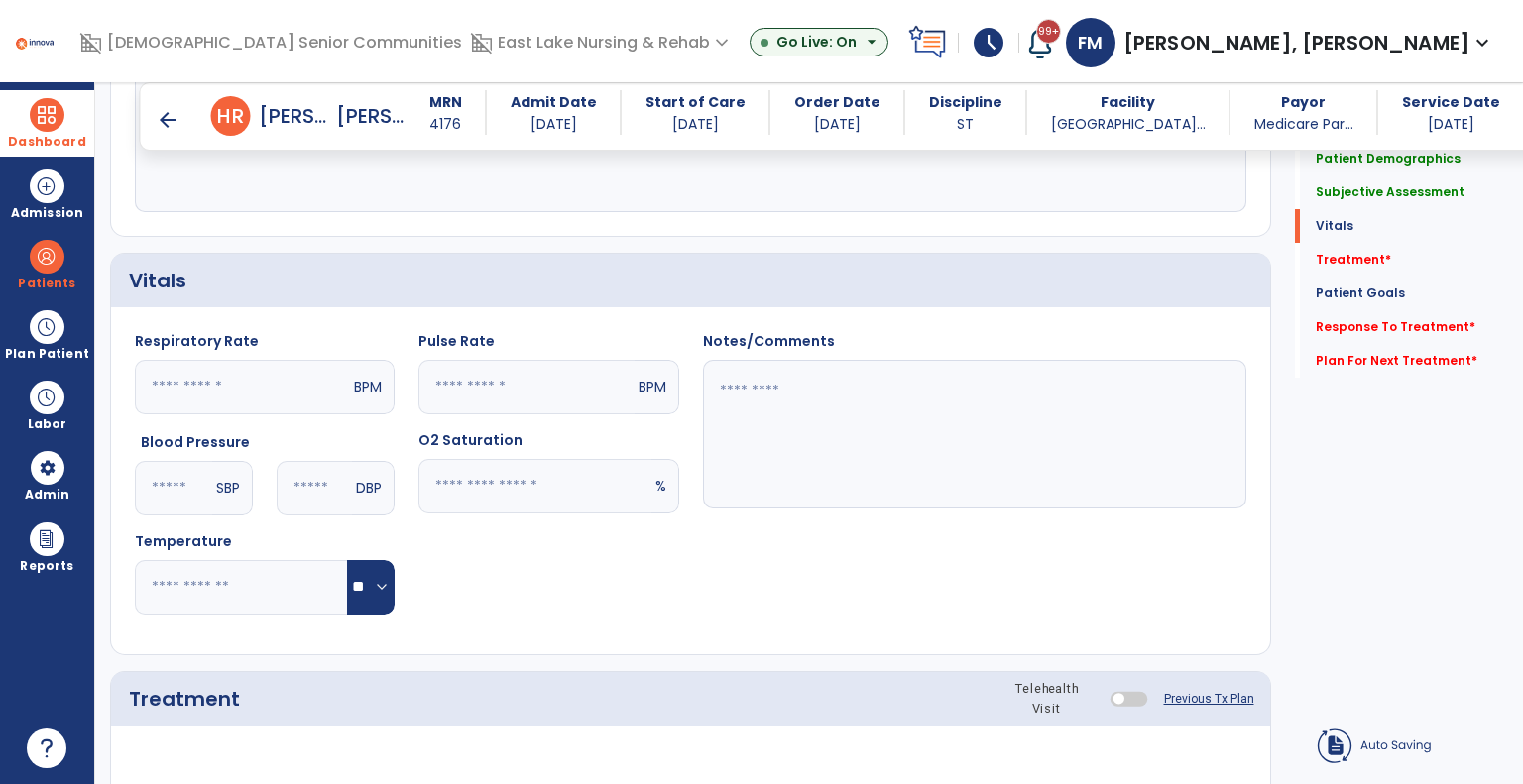scroll, scrollTop: 1982, scrollLeft: 0, axis: vertical 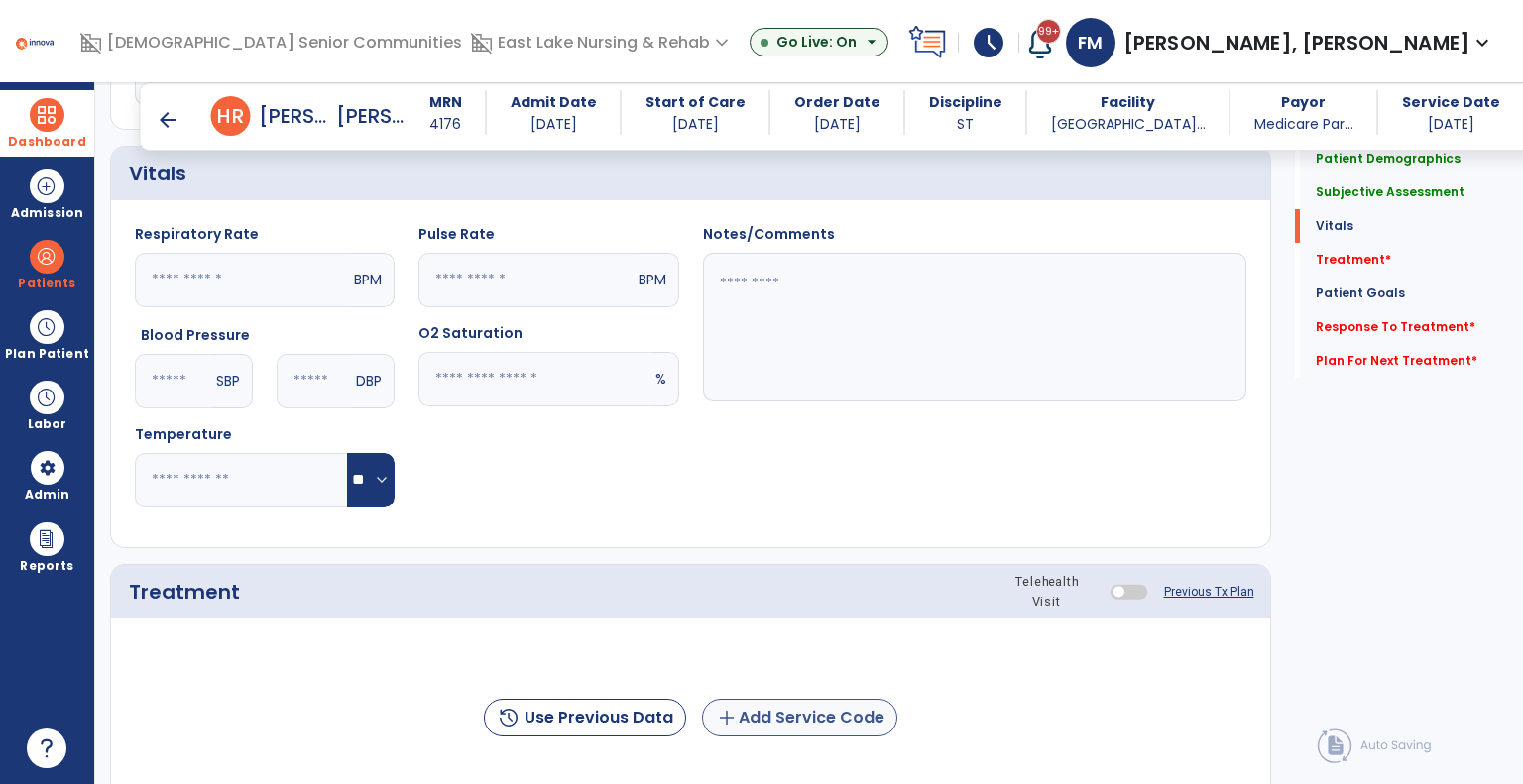 type on "**********" 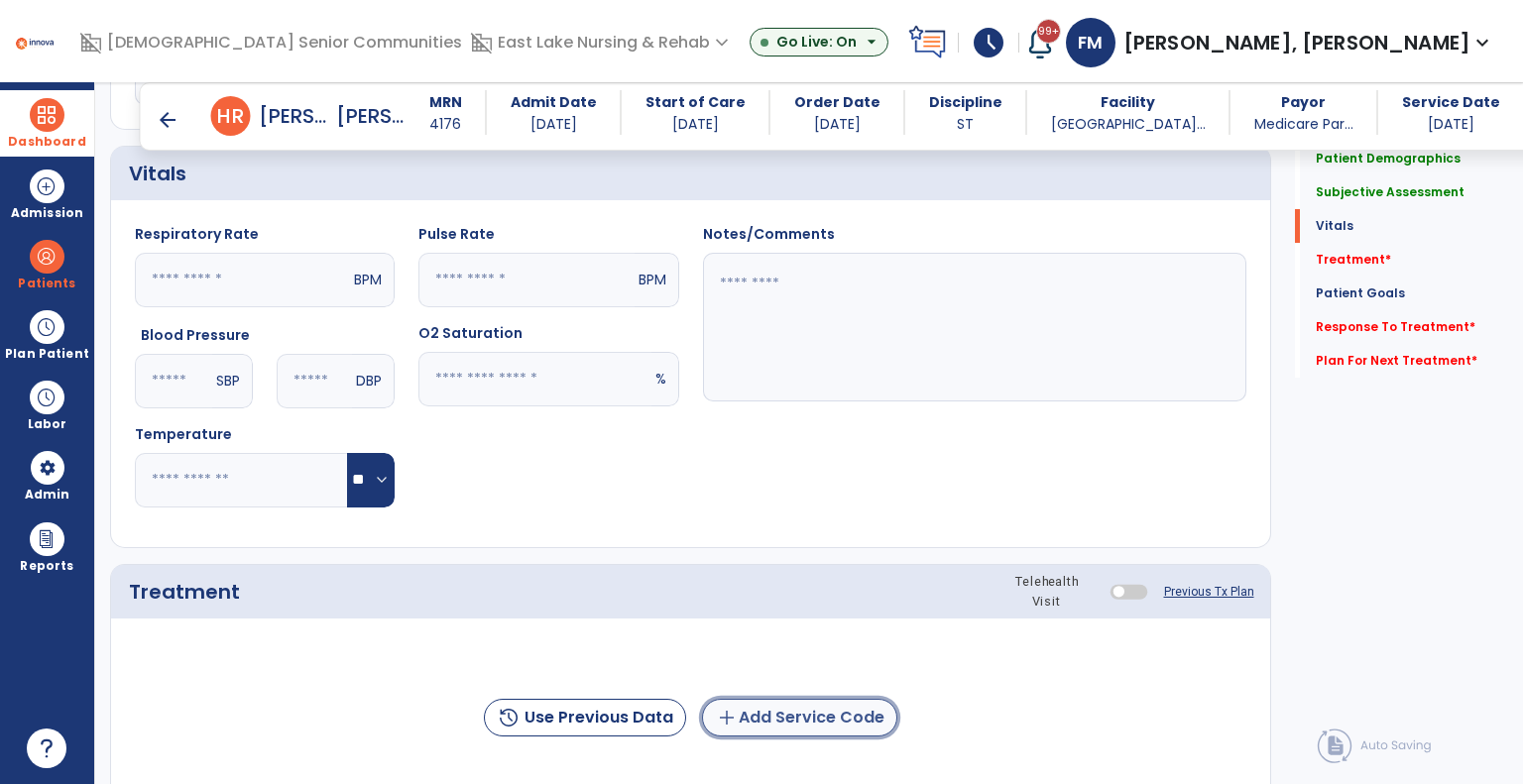 click on "add  Add Service Code" 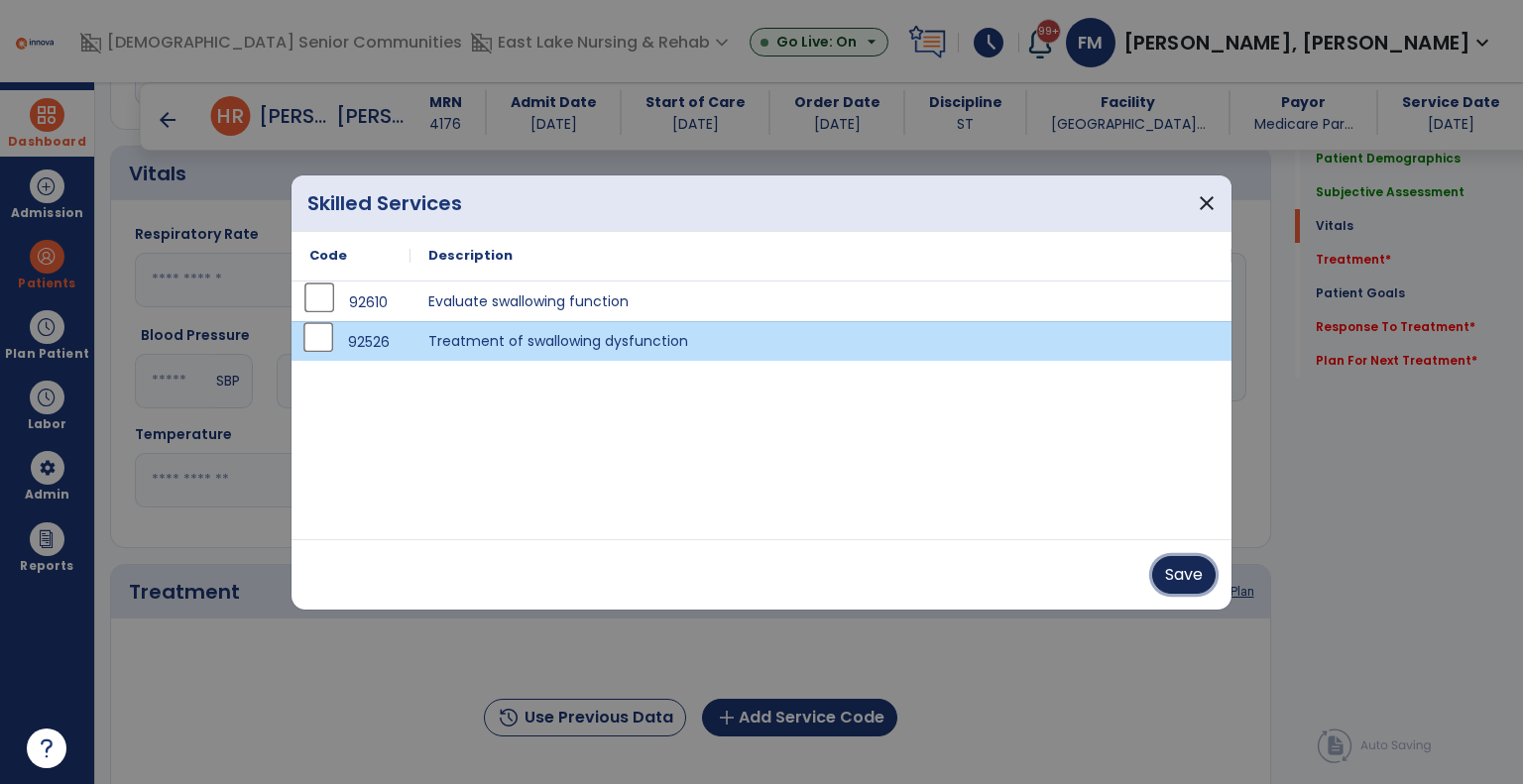 click on "Save" at bounding box center [1184, 575] 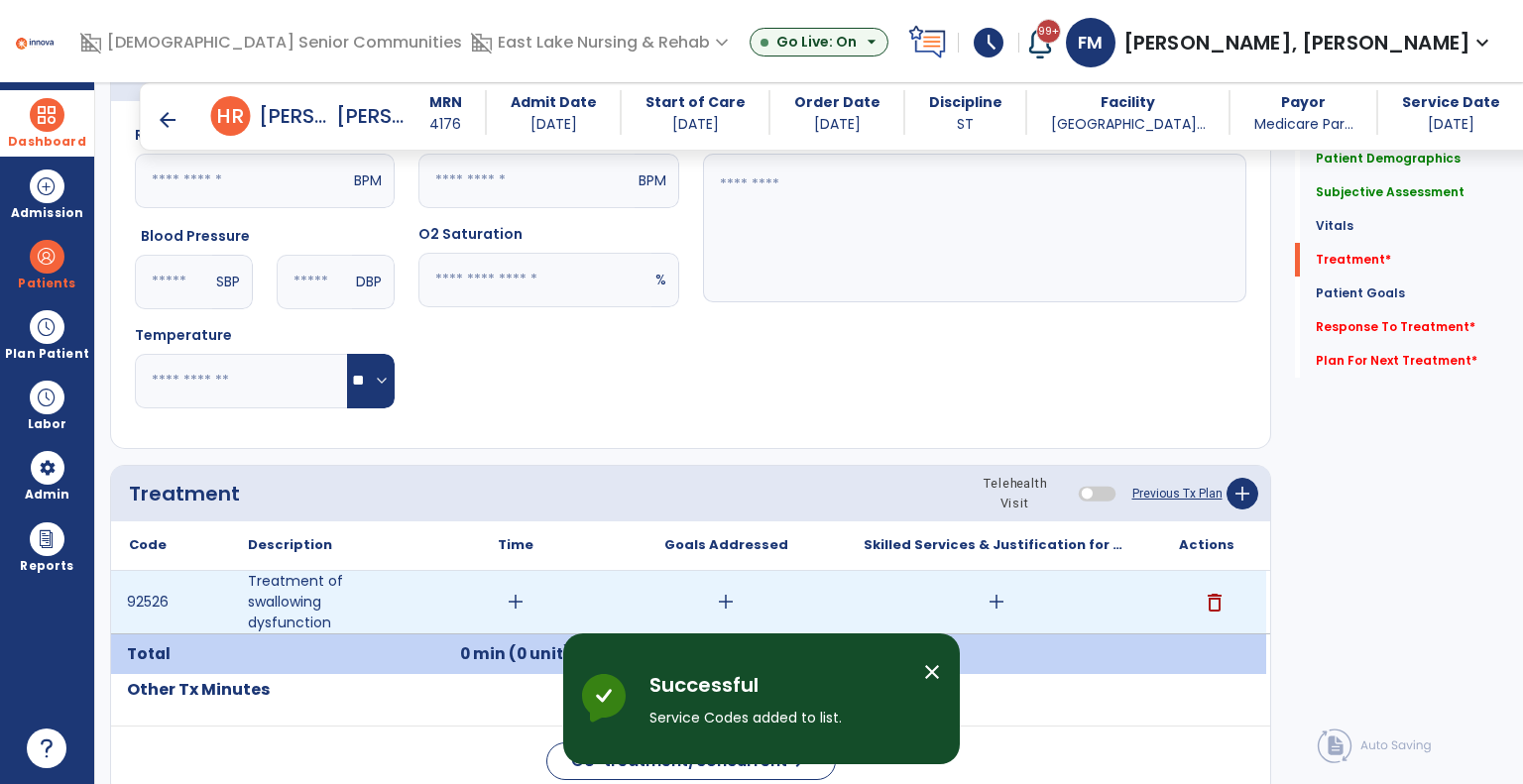 scroll, scrollTop: 2280, scrollLeft: 0, axis: vertical 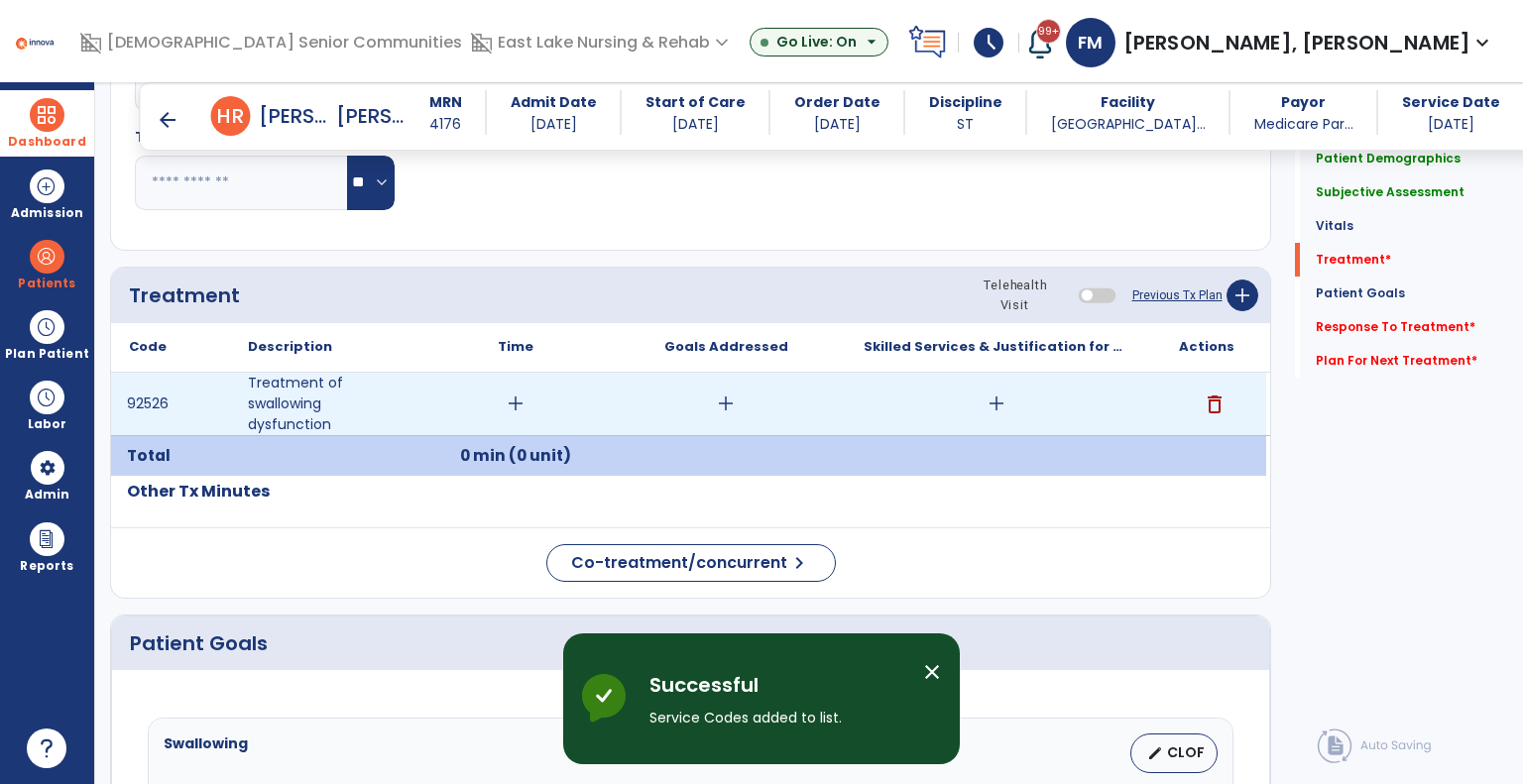 click on "add" at bounding box center [516, 403] 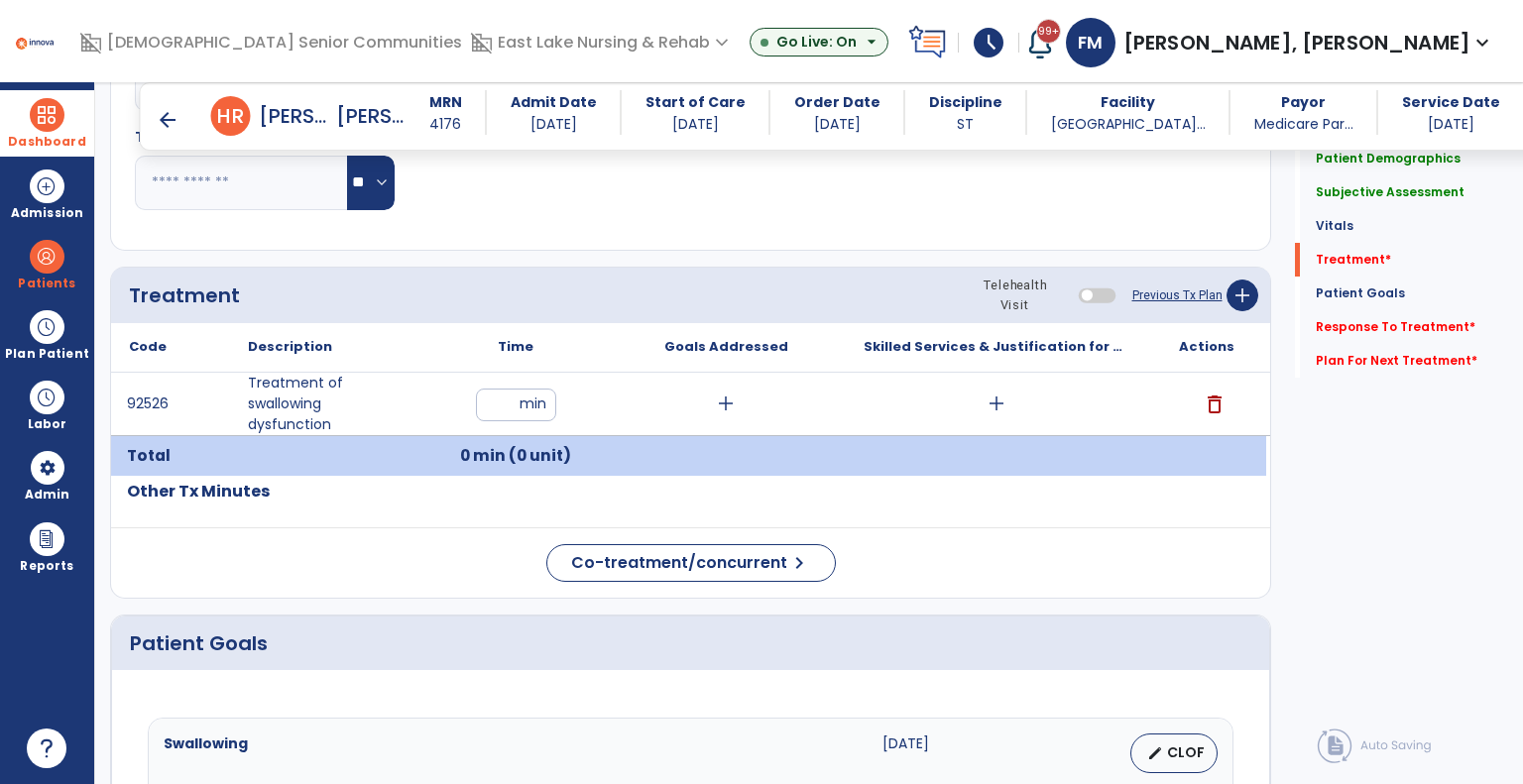 type on "**" 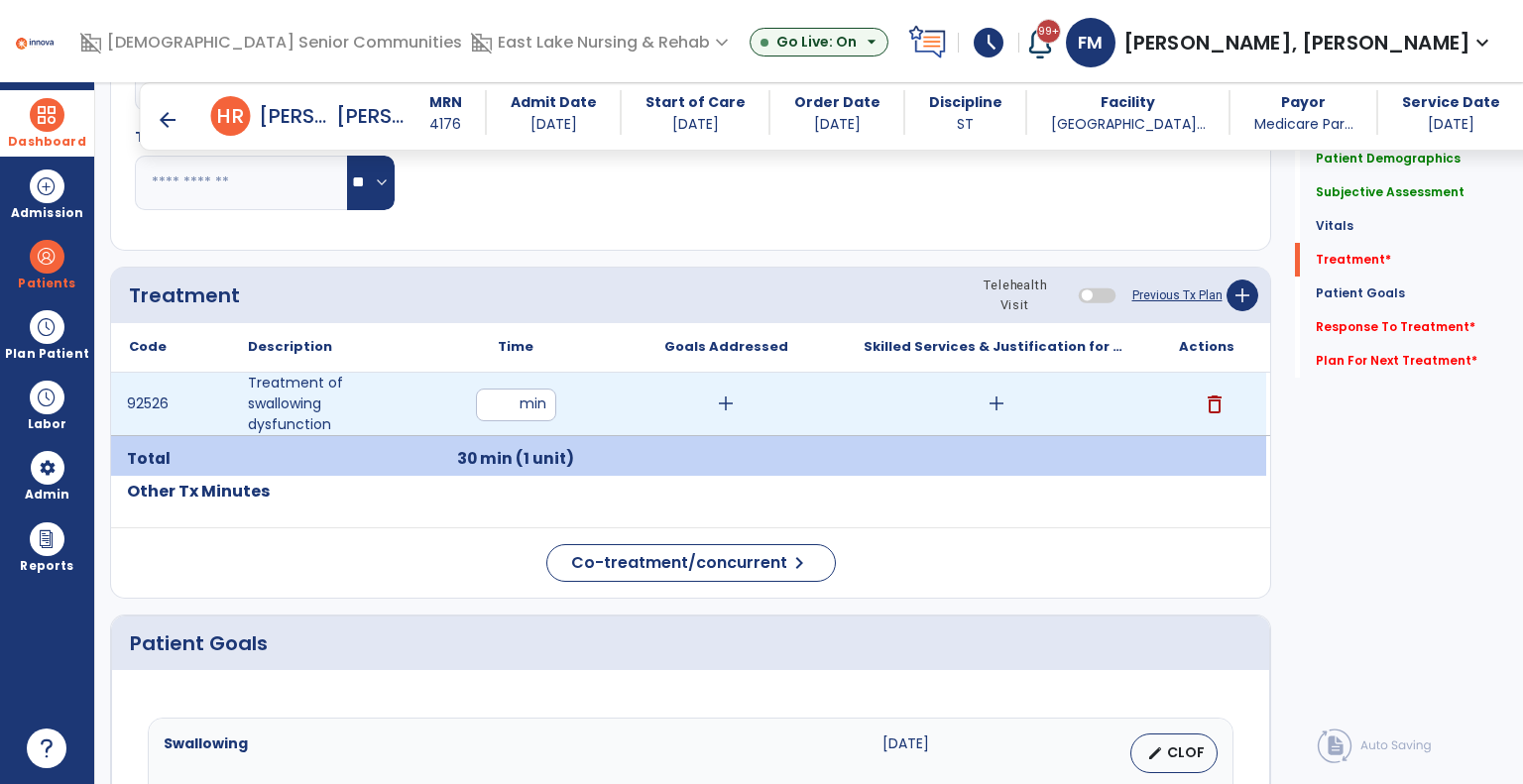 click on "add" at bounding box center (726, 403) 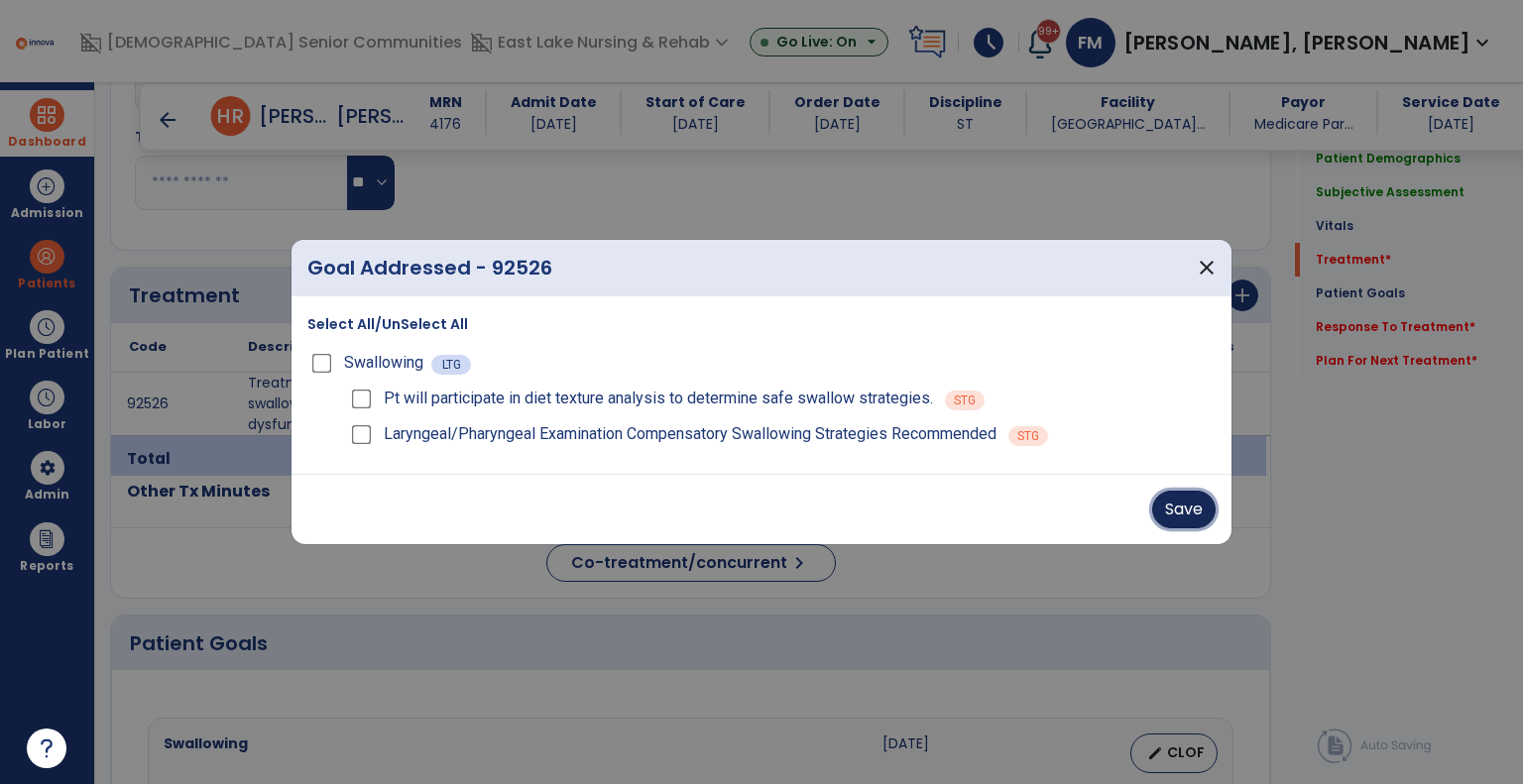 click on "Save" at bounding box center (1184, 509) 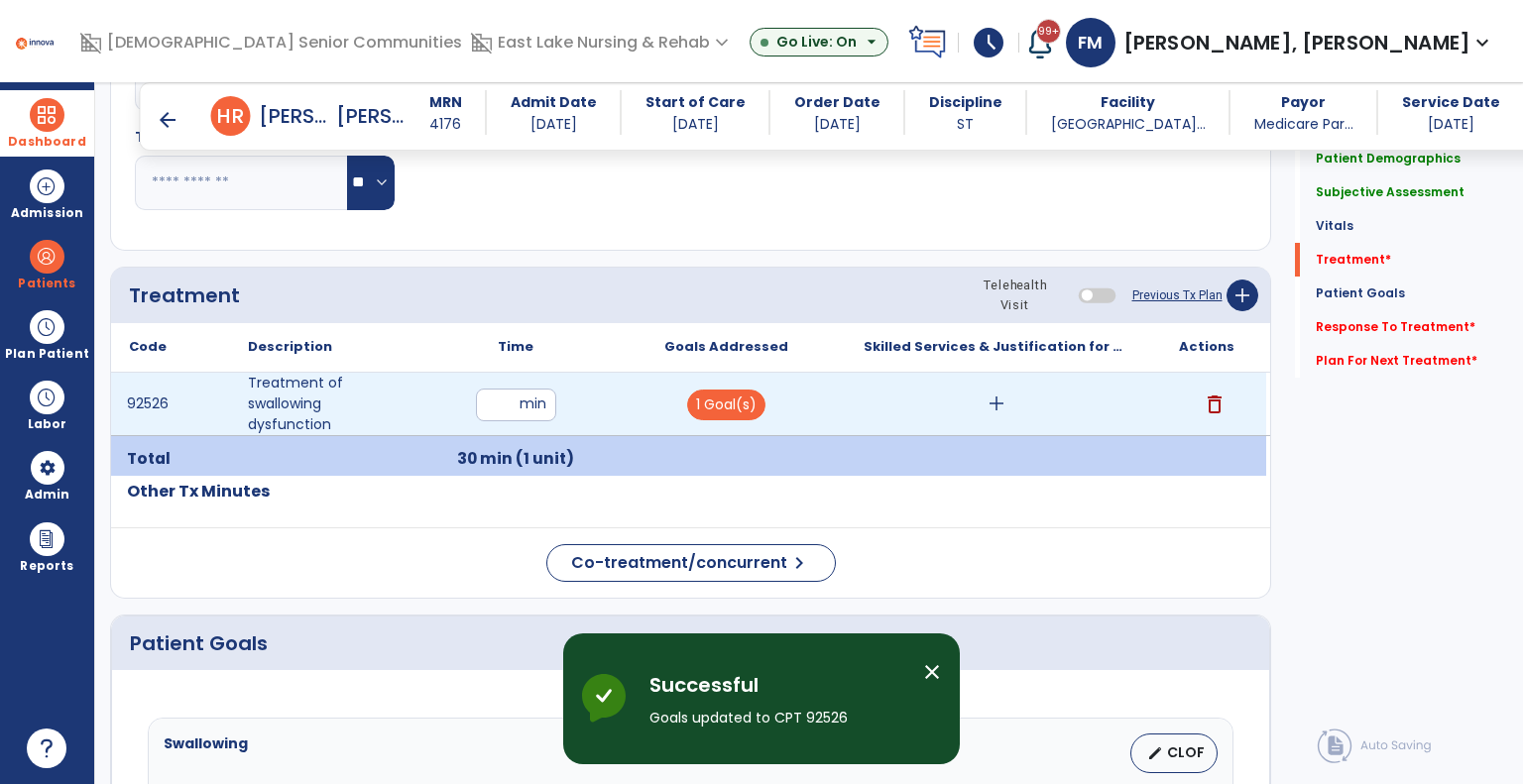 click on "add" at bounding box center (996, 403) 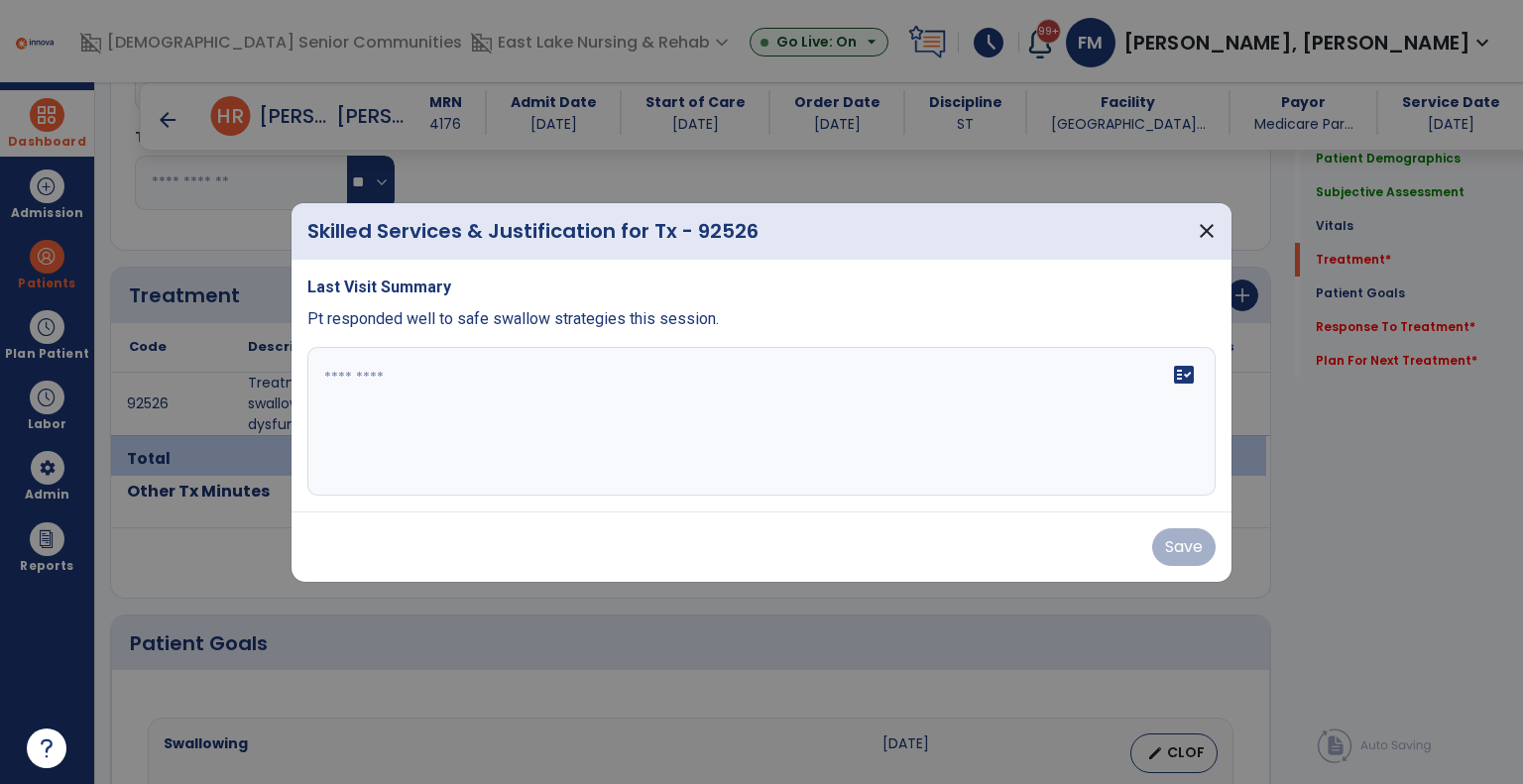 click on "fact_check" at bounding box center [762, 421] 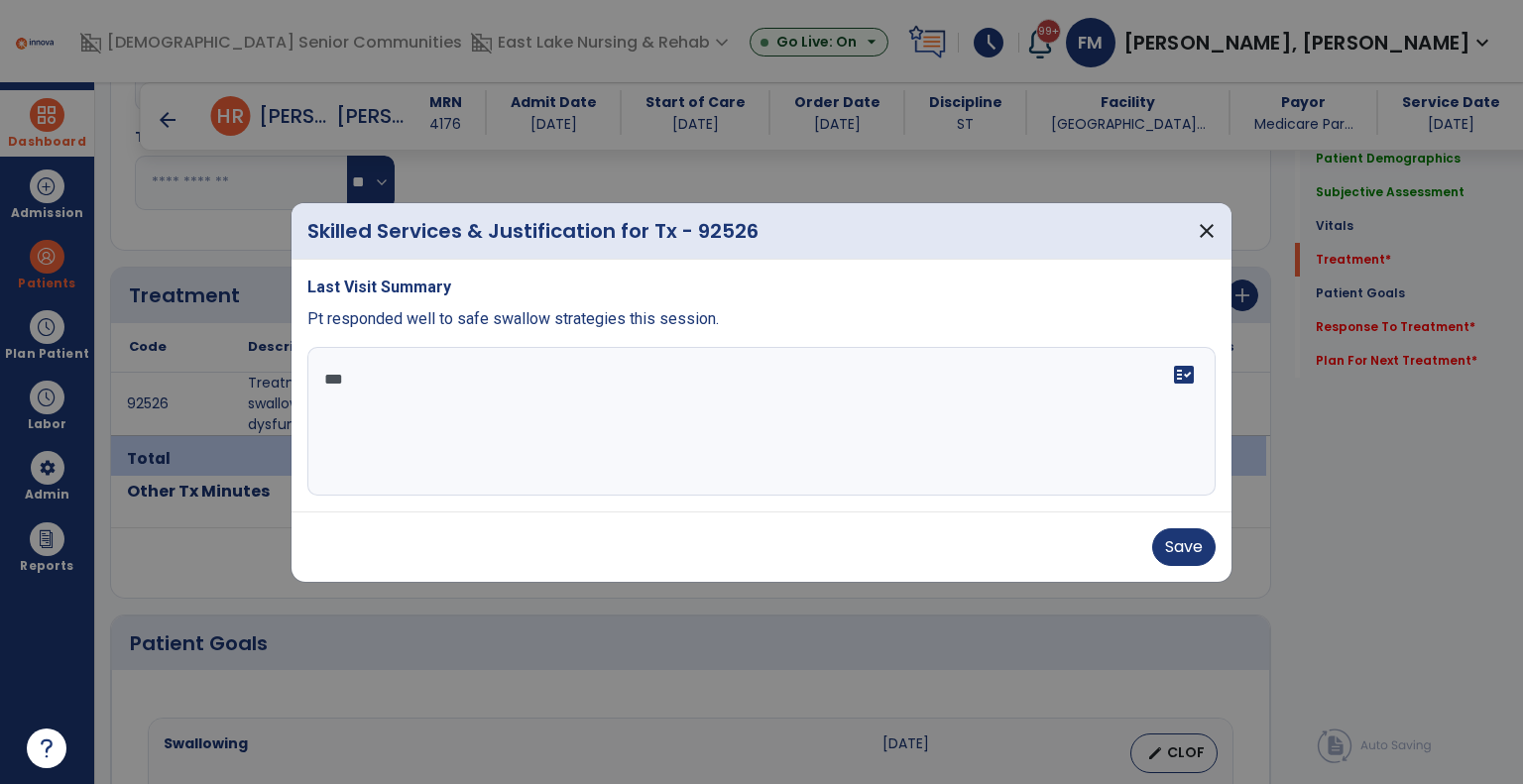 scroll, scrollTop: 0, scrollLeft: 0, axis: both 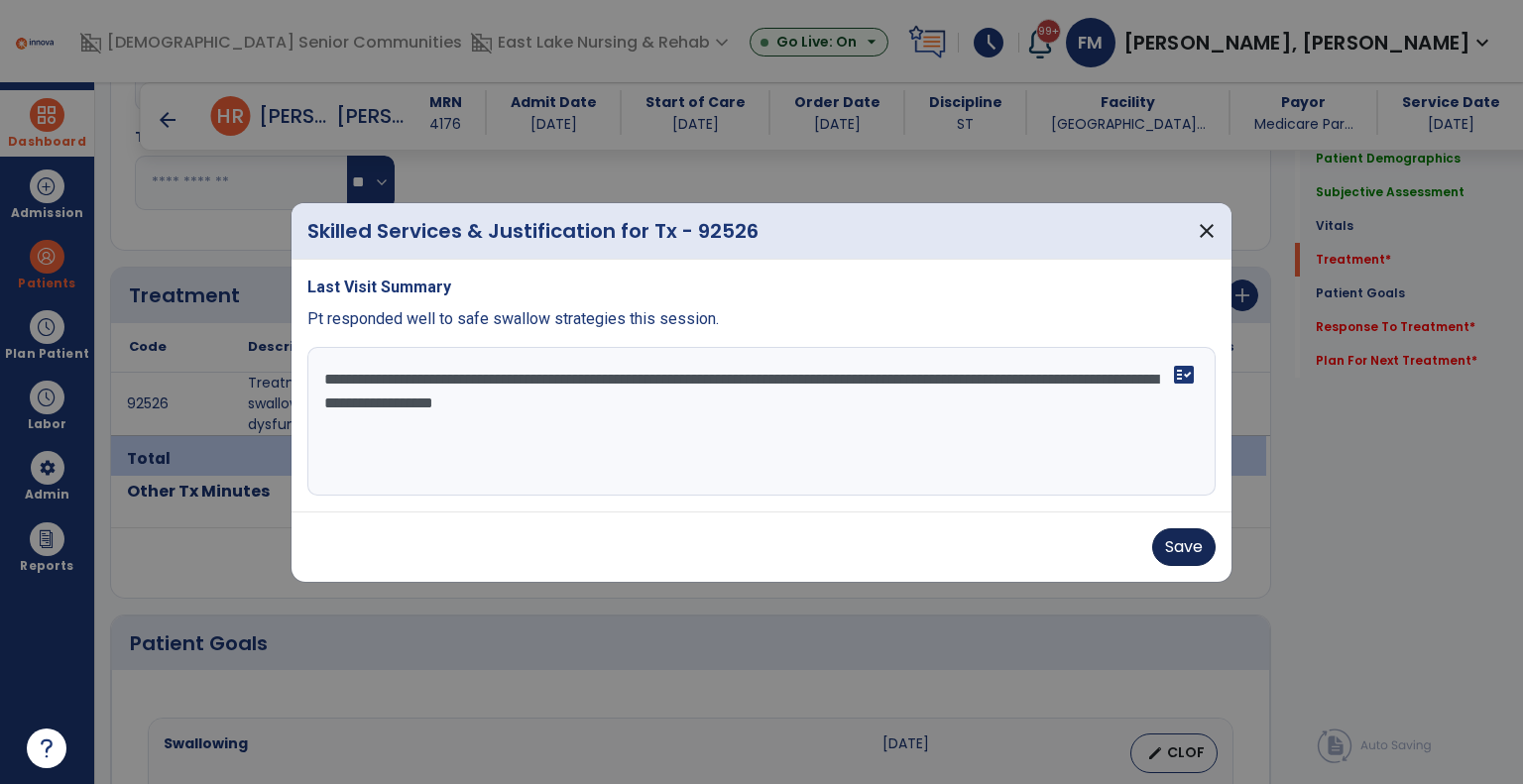 type on "**********" 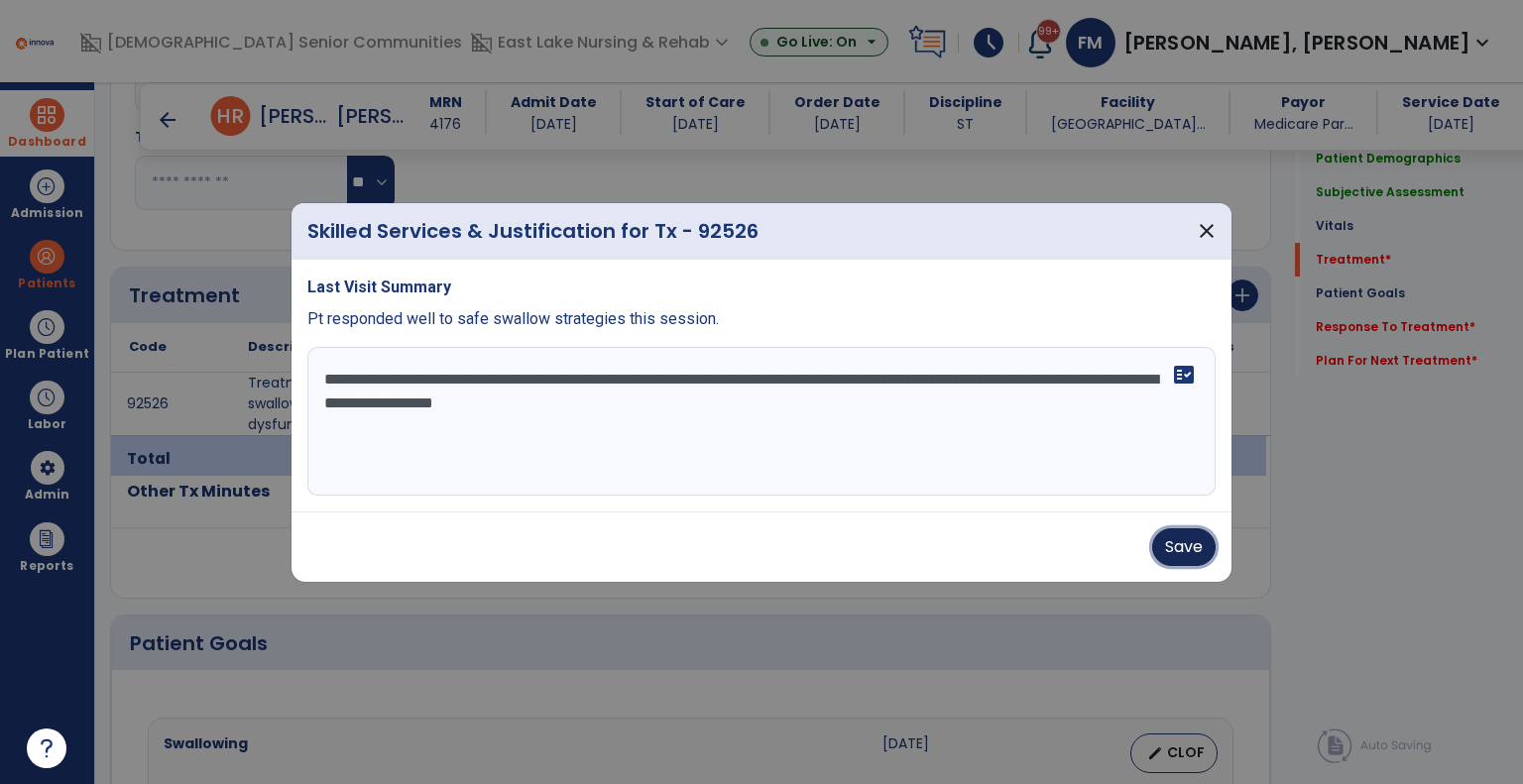 click on "Save" at bounding box center (1184, 547) 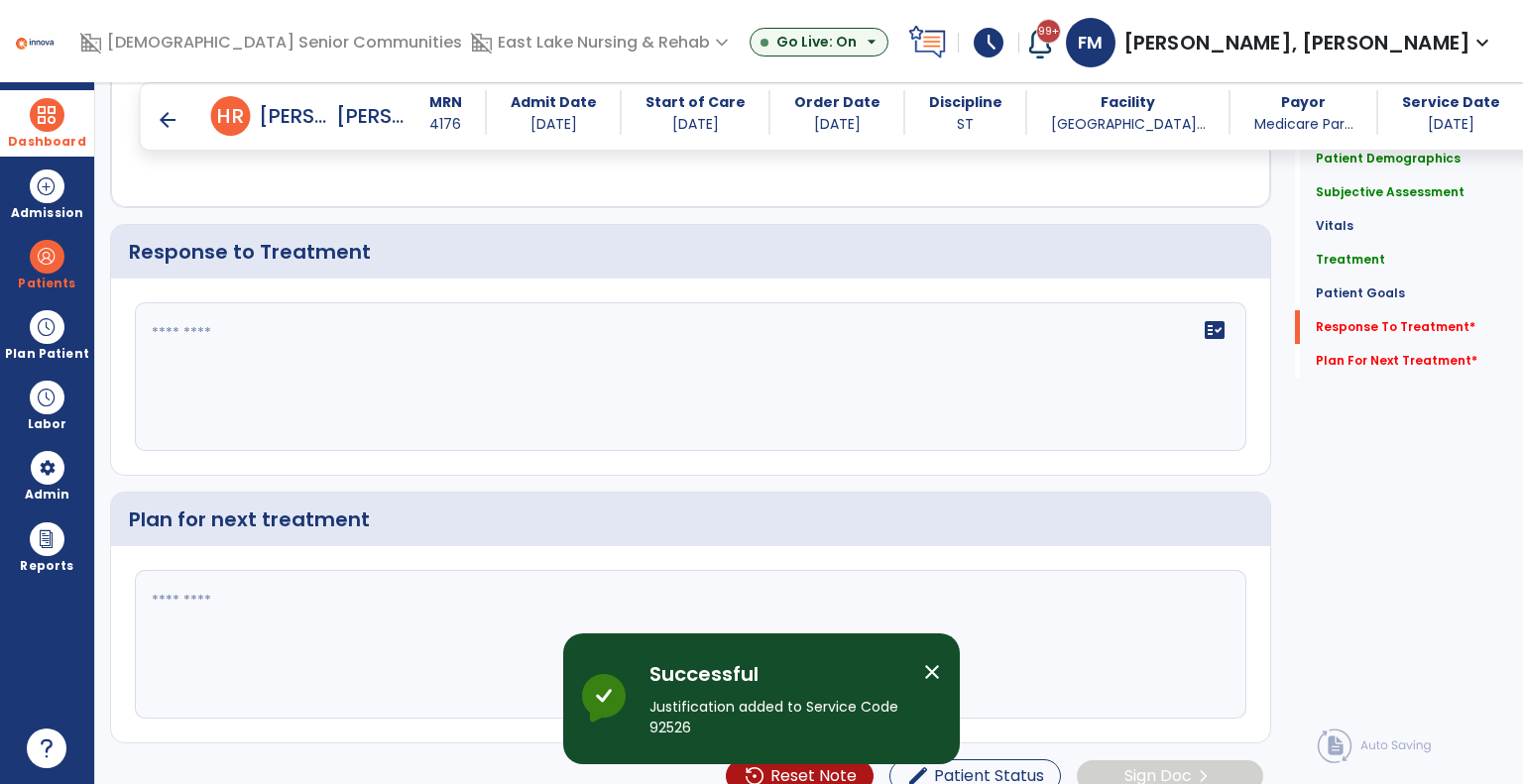 scroll, scrollTop: 3398, scrollLeft: 0, axis: vertical 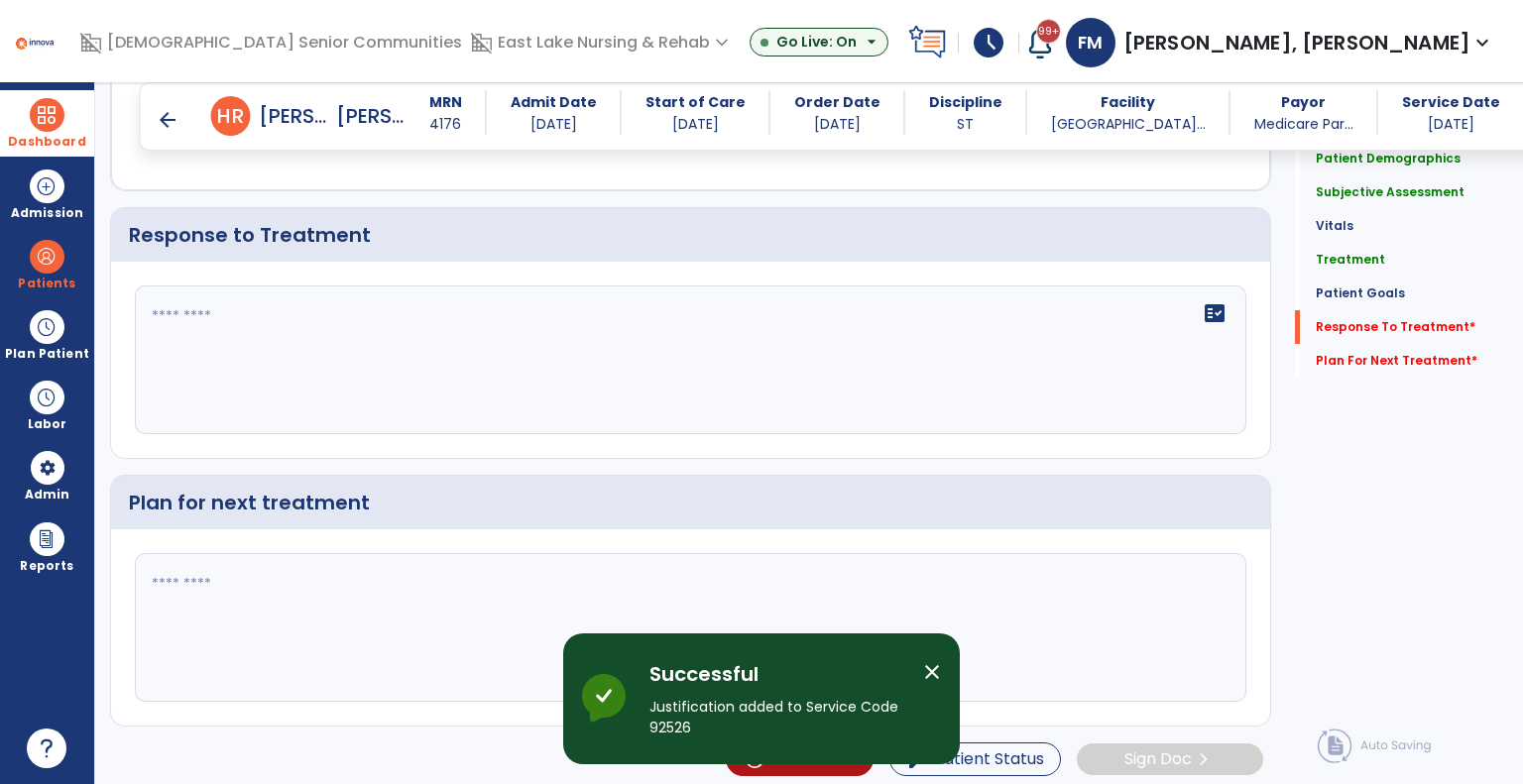 click on "fact_check" 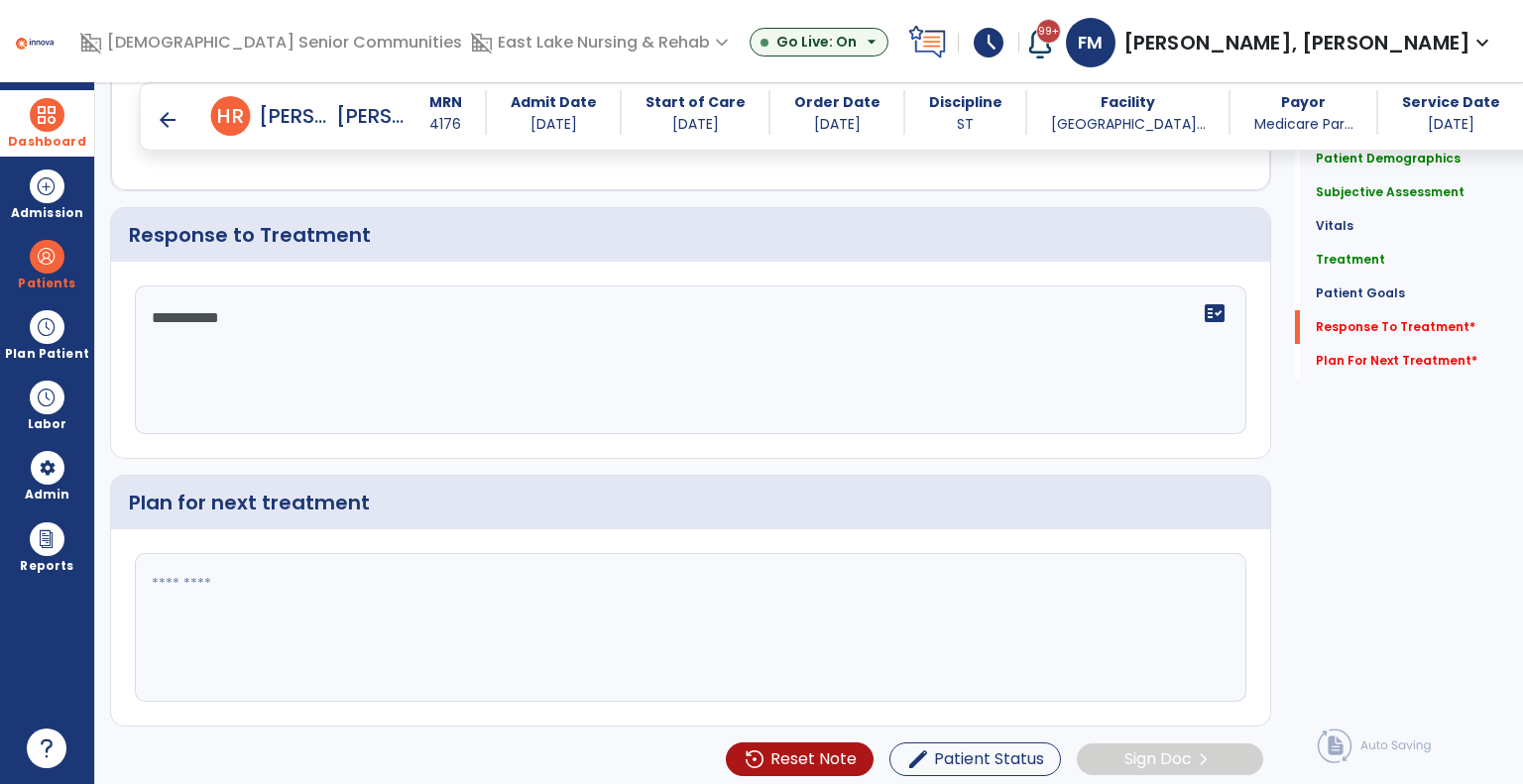 type on "**********" 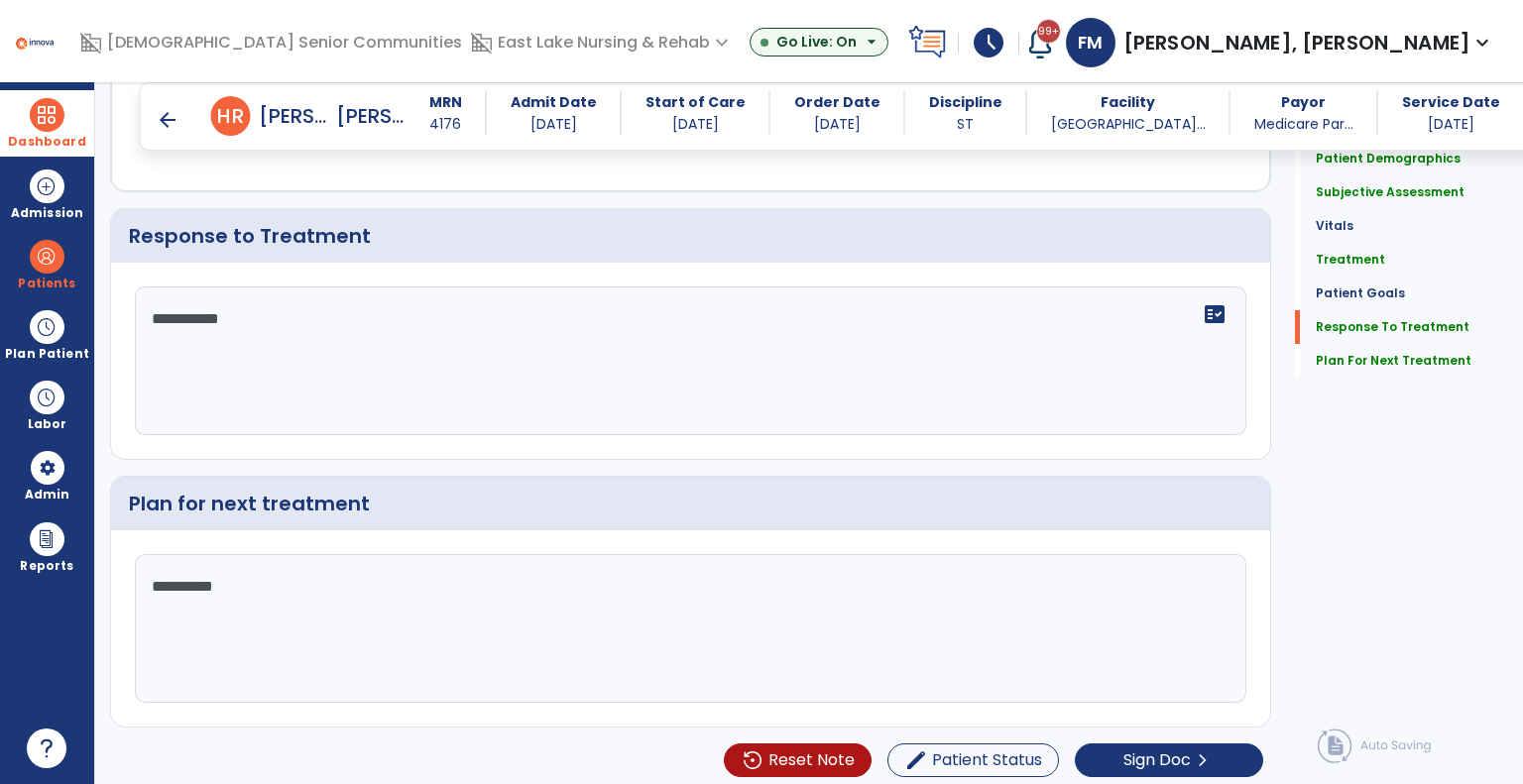 scroll, scrollTop: 3398, scrollLeft: 0, axis: vertical 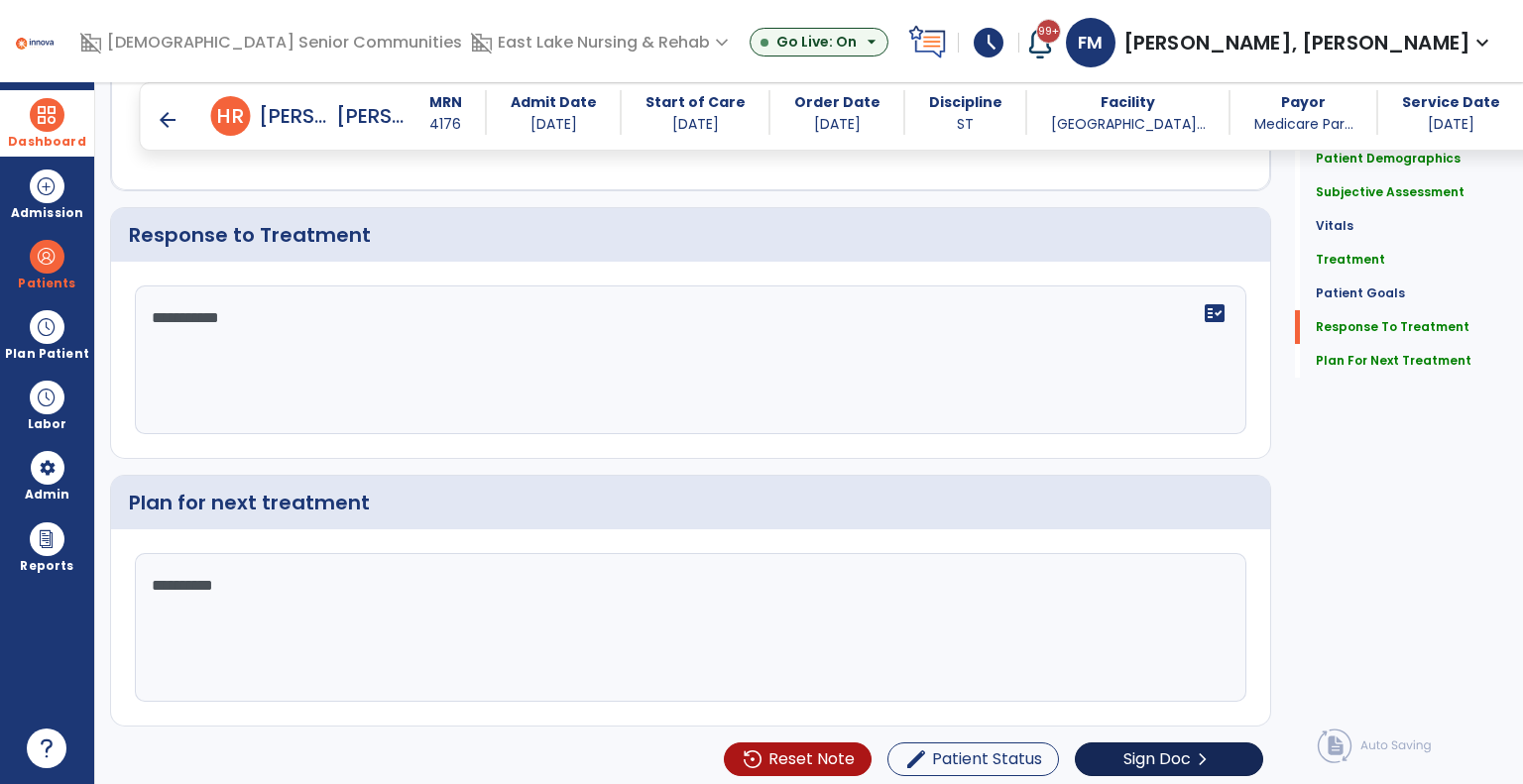 type on "**********" 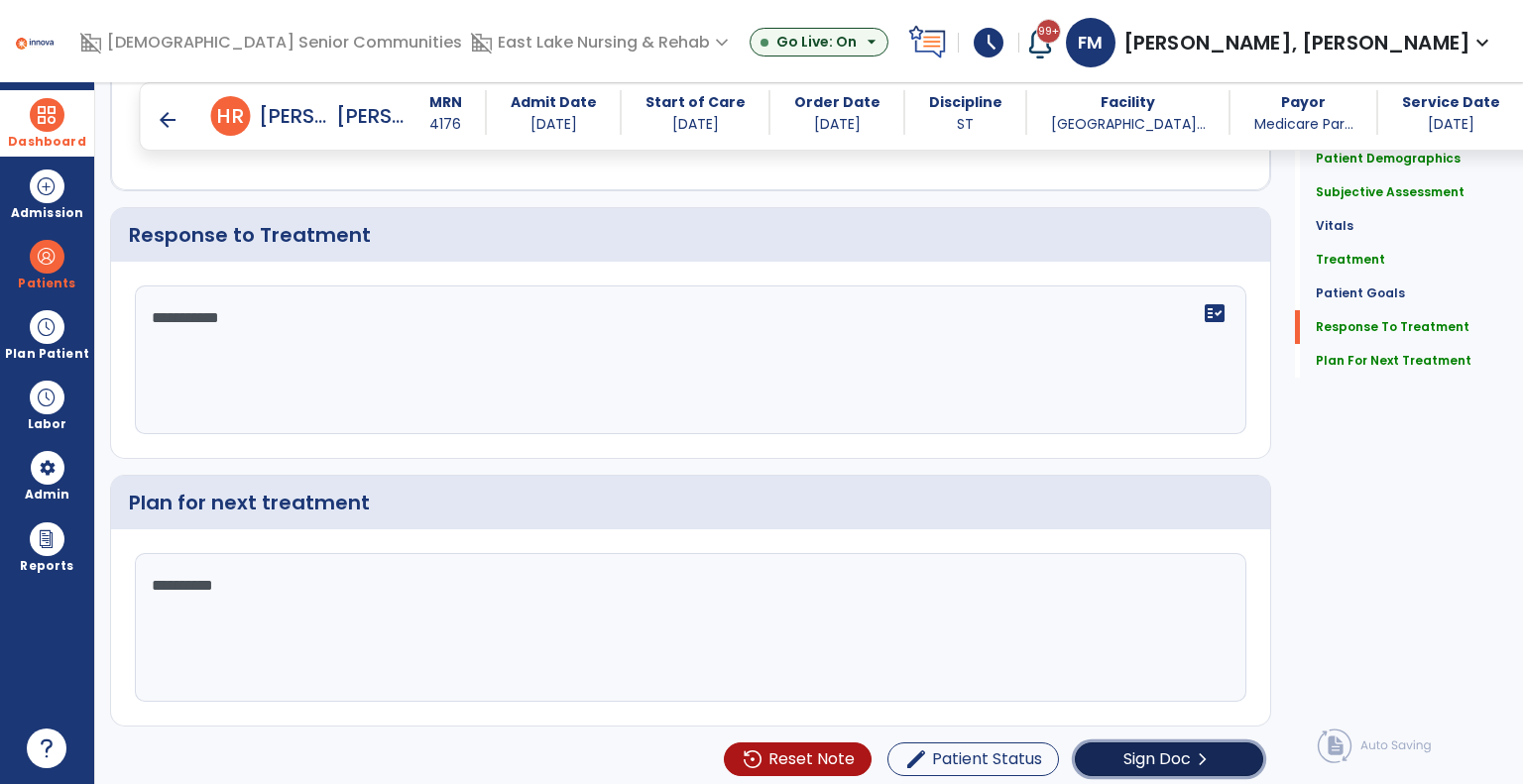 click on "Sign Doc  chevron_right" 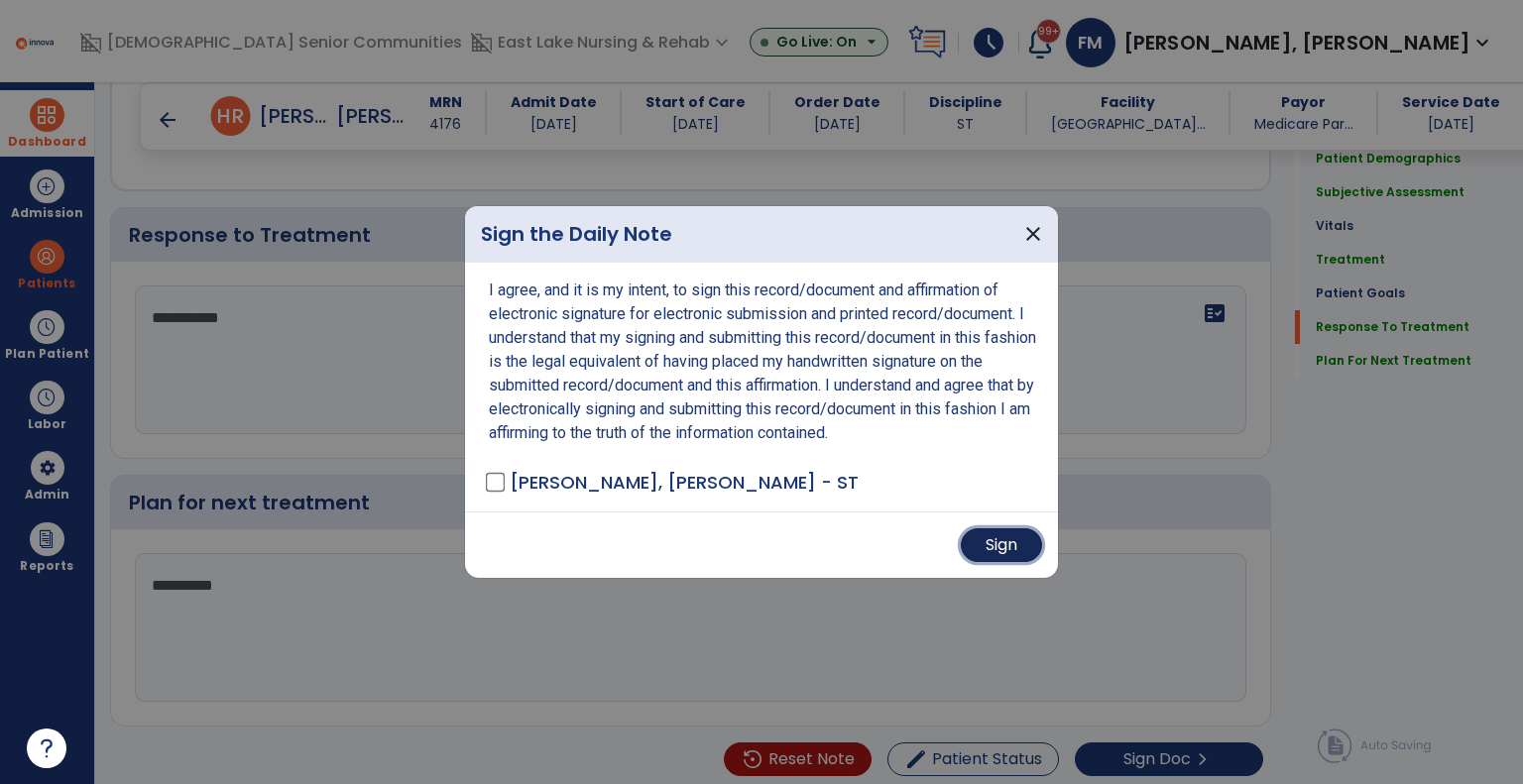 click on "Sign" at bounding box center (1001, 545) 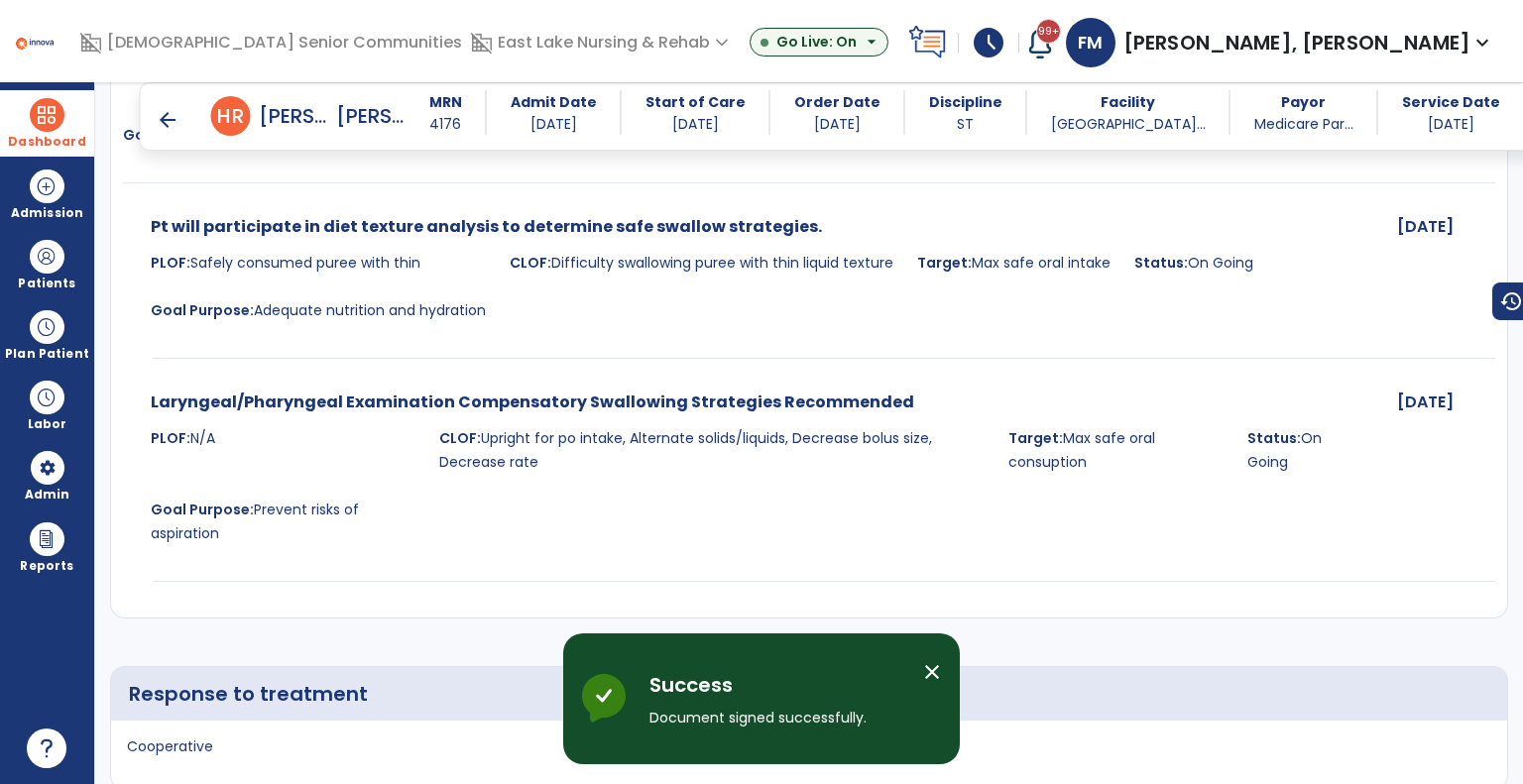 scroll, scrollTop: 4791, scrollLeft: 0, axis: vertical 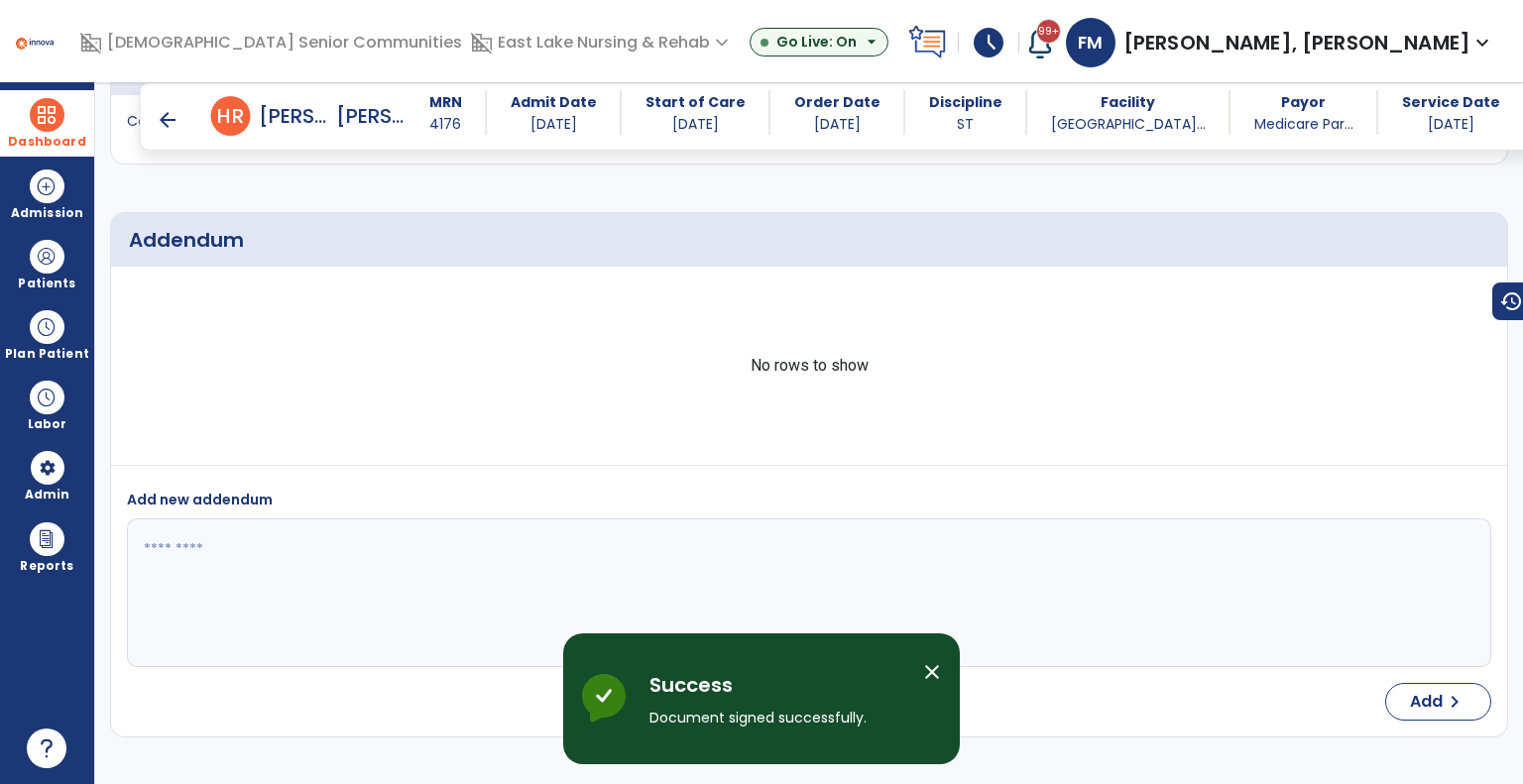 click on "arrow_back" at bounding box center (168, 120) 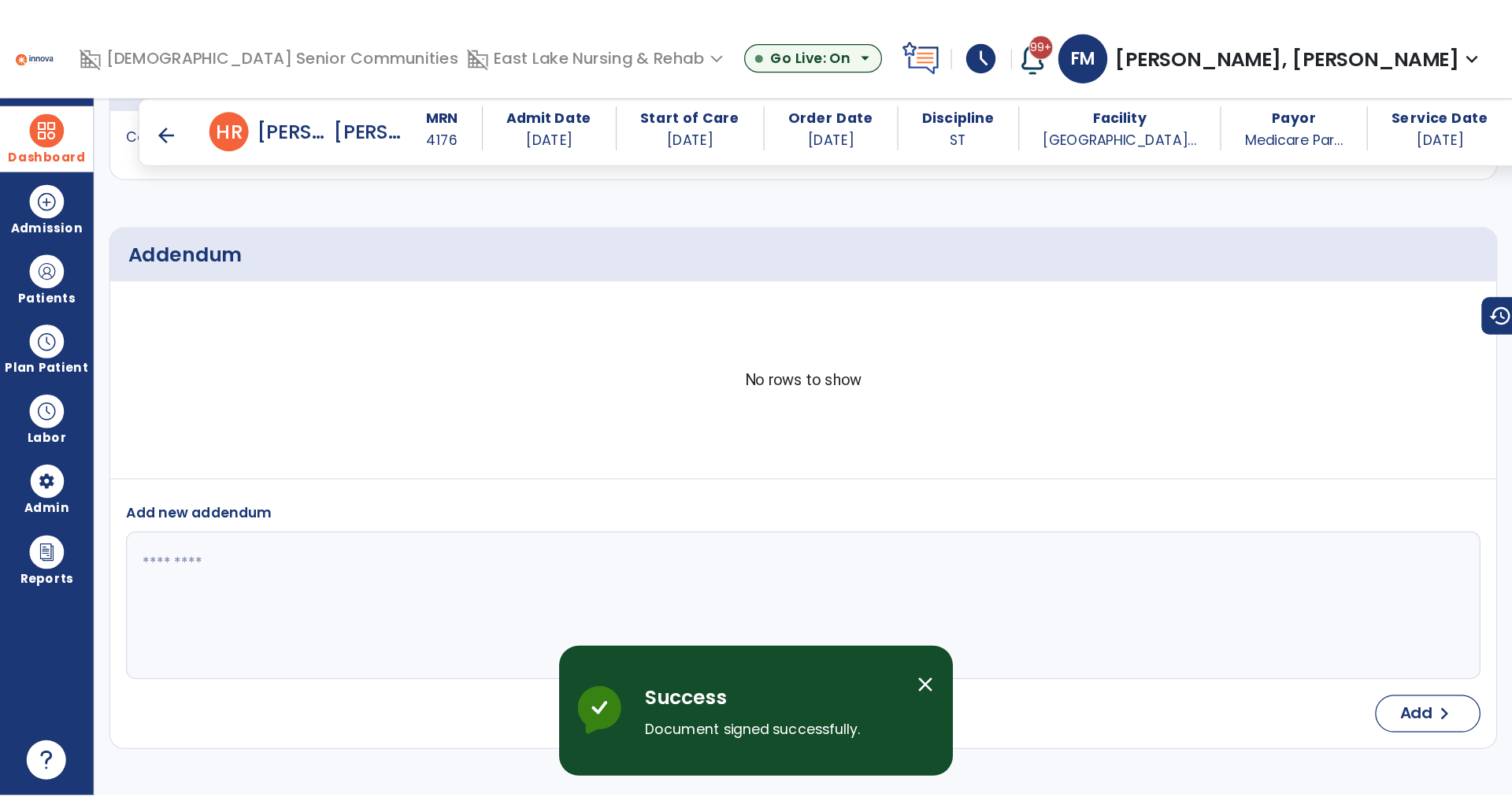 scroll, scrollTop: 0, scrollLeft: 0, axis: both 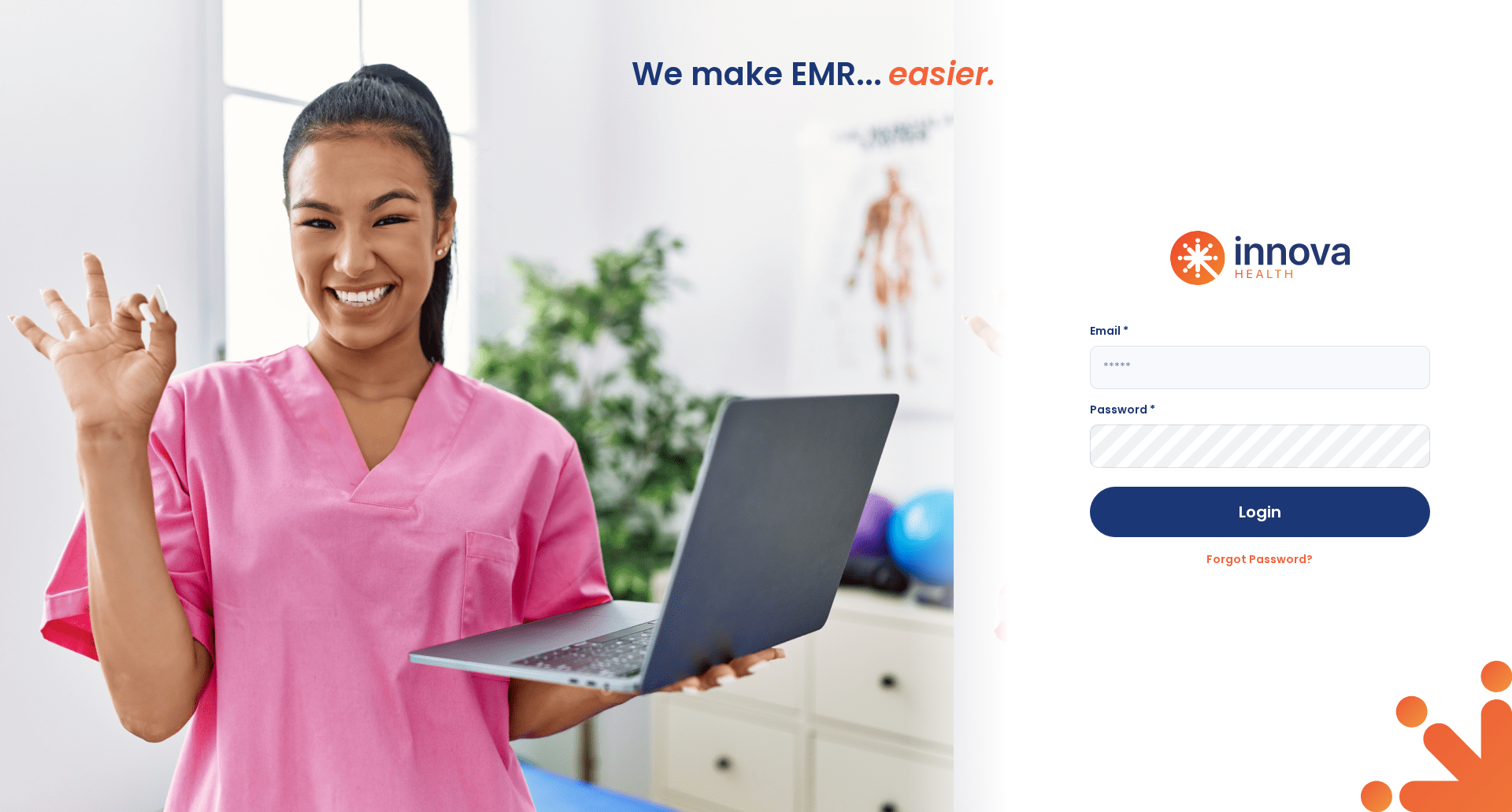 type on "**********" 